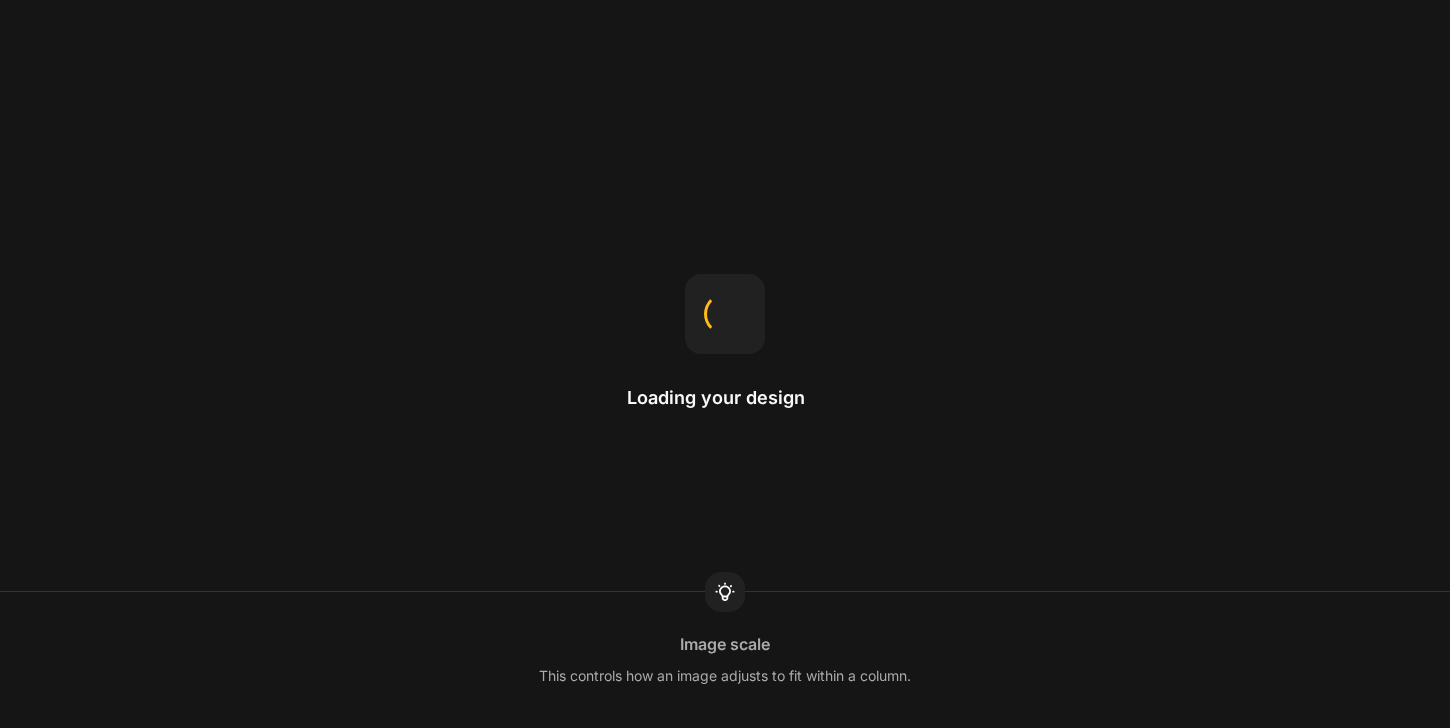 scroll, scrollTop: 0, scrollLeft: 0, axis: both 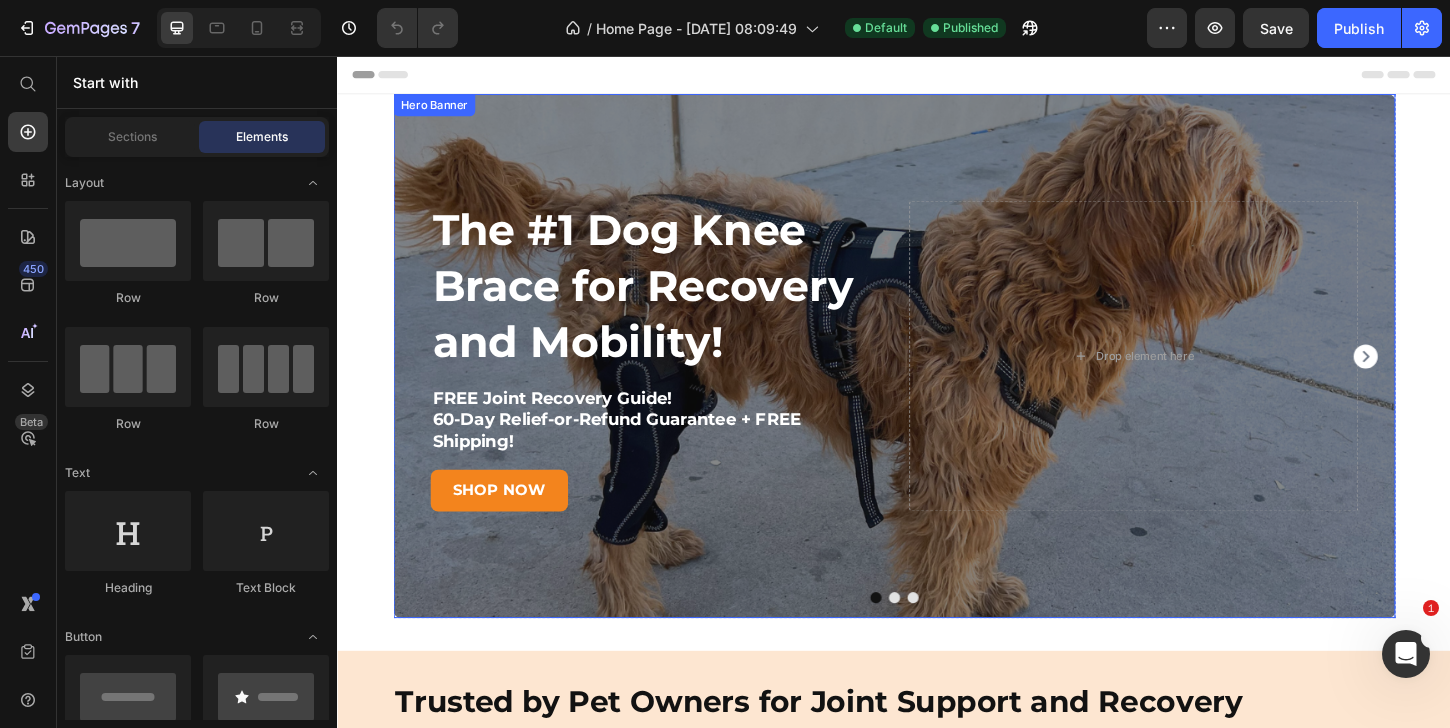 click at bounding box center (937, 379) 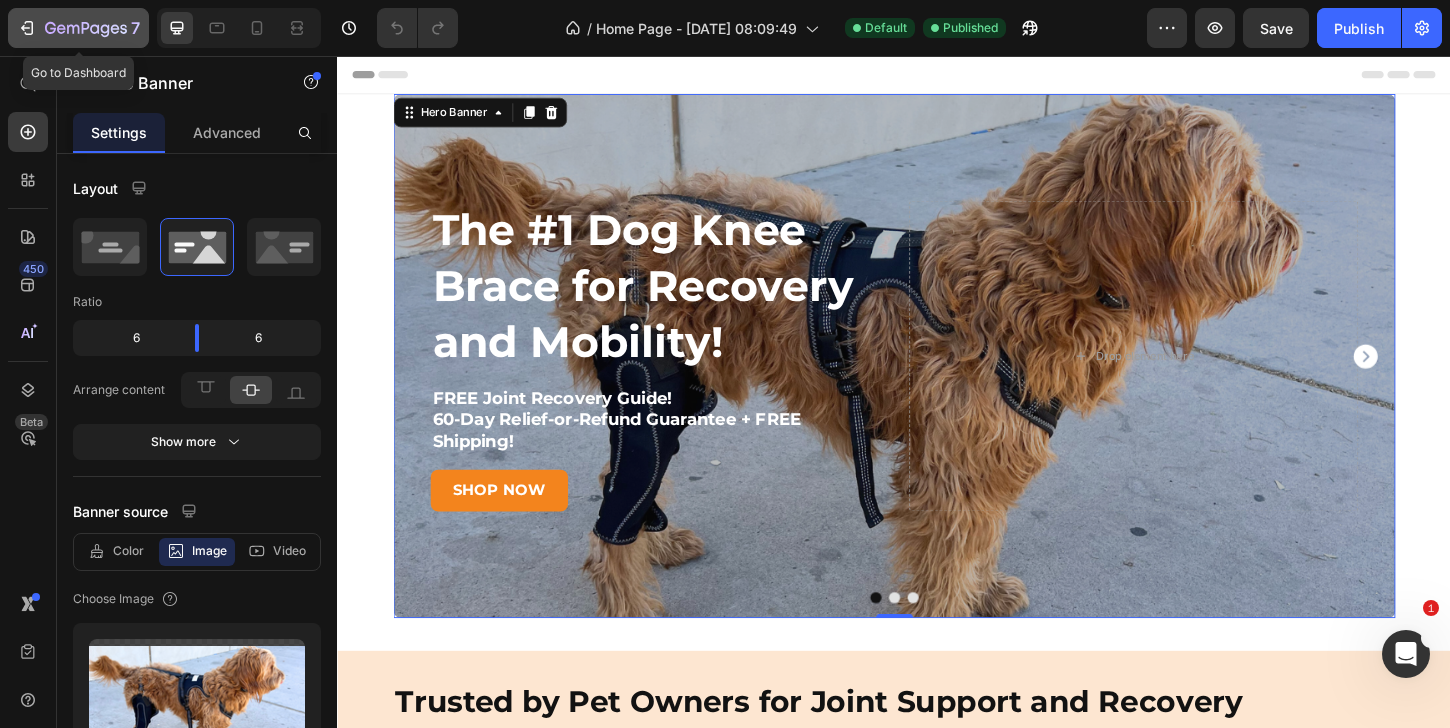 click 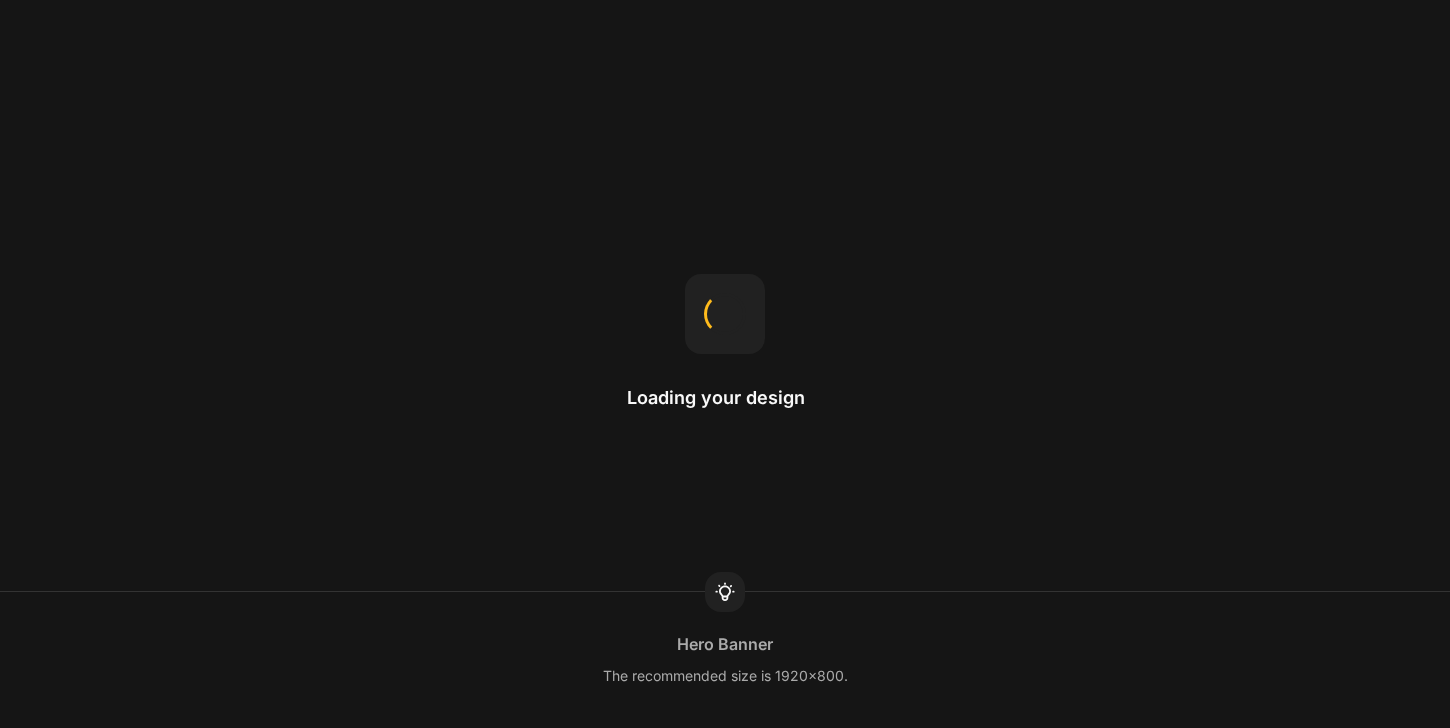 scroll, scrollTop: 0, scrollLeft: 0, axis: both 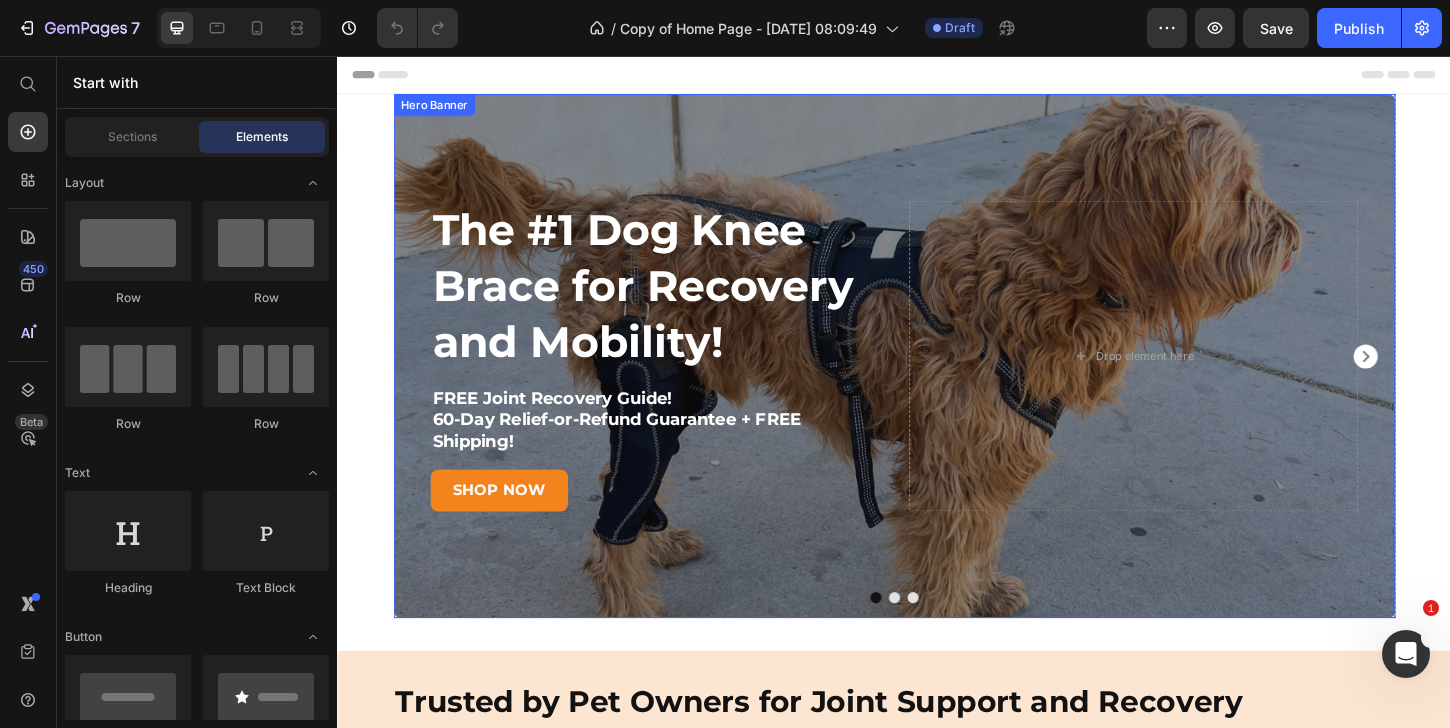 click at bounding box center [937, 379] 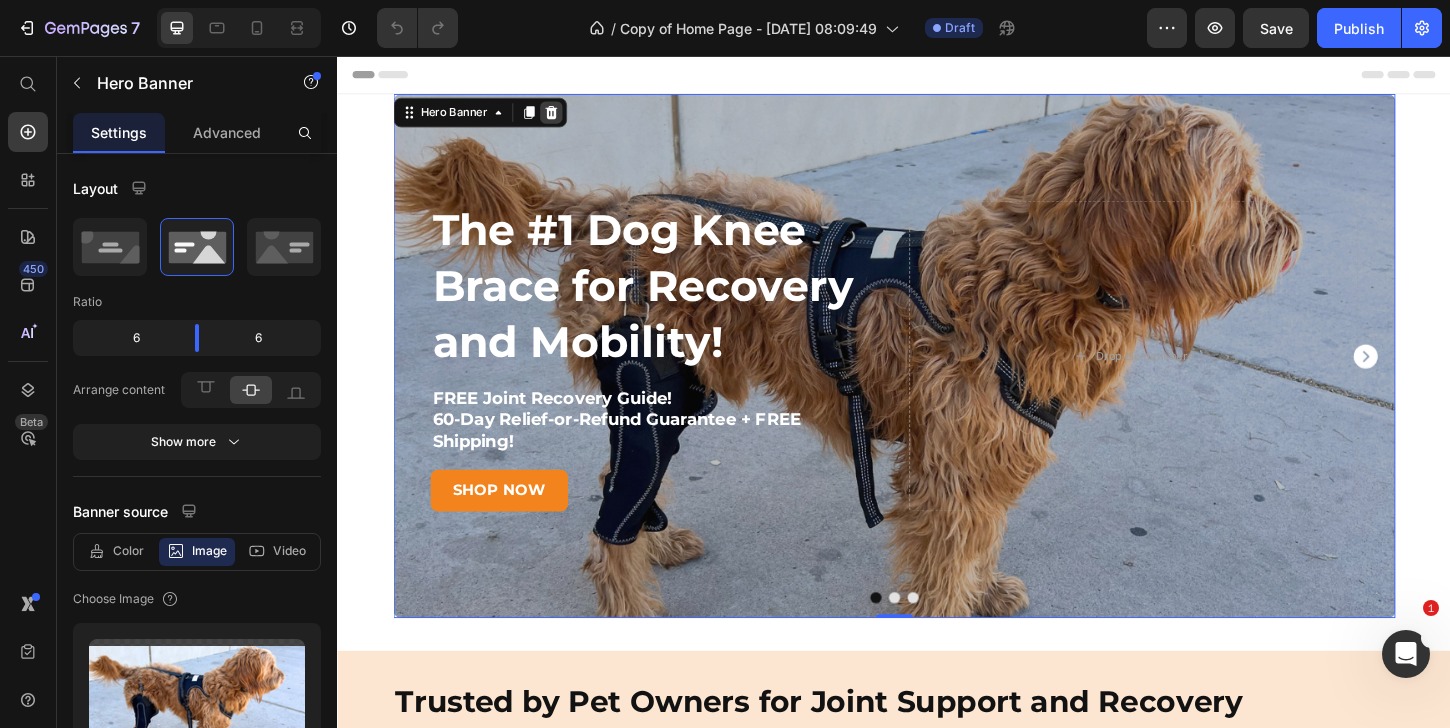 click 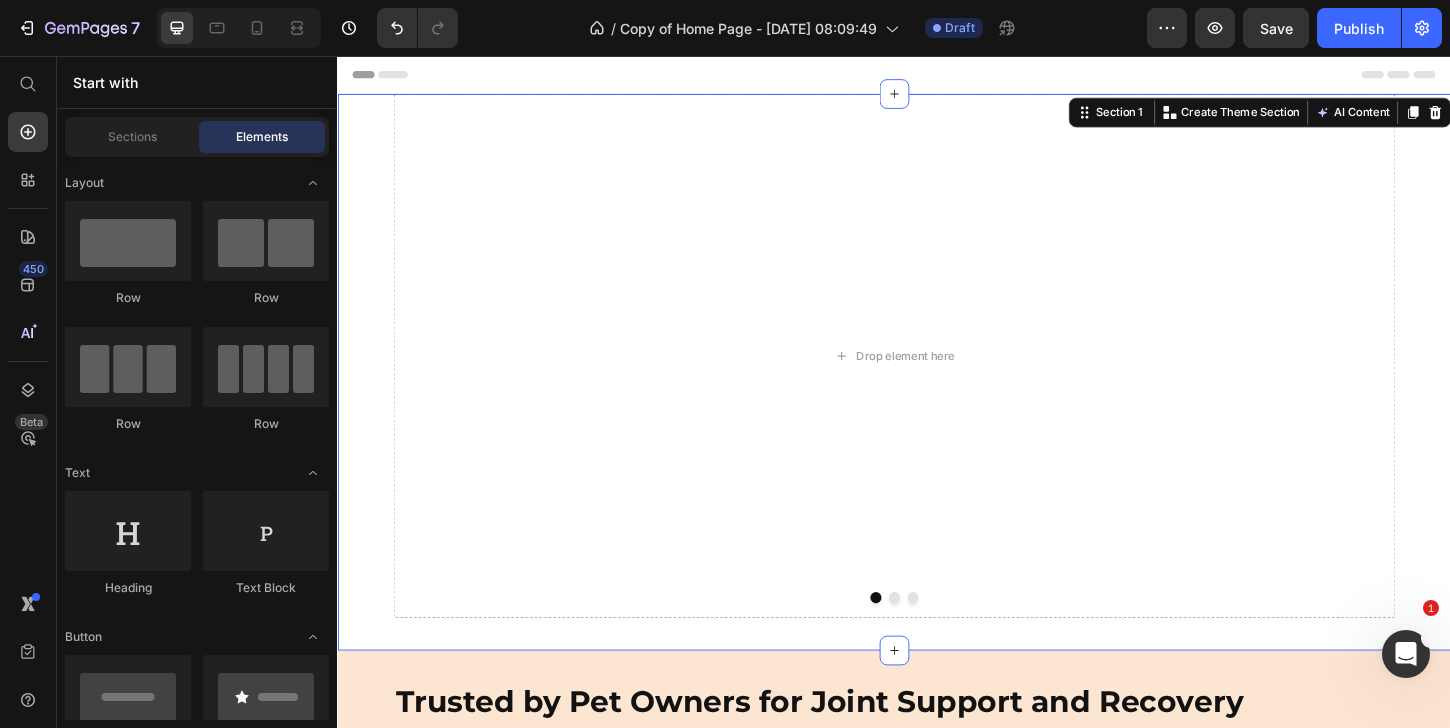 click on "Drop element here Steady Steps for Happy Paws! Heading Bundle & Save With Our Limited Time Deals! 60-Day Relief-or-Refund Guarantee + FREE Shipping!  Text Block shop now Button
Drop element here Hero Banner Lift, Support, and Empower Your Dog's Mobility! Heading 60-Day Relief-or-Refund Guarantee + FREE Shipping!  Text Block shop now Button
Drop element here Hero Banner
Carousel" at bounding box center (937, 397) 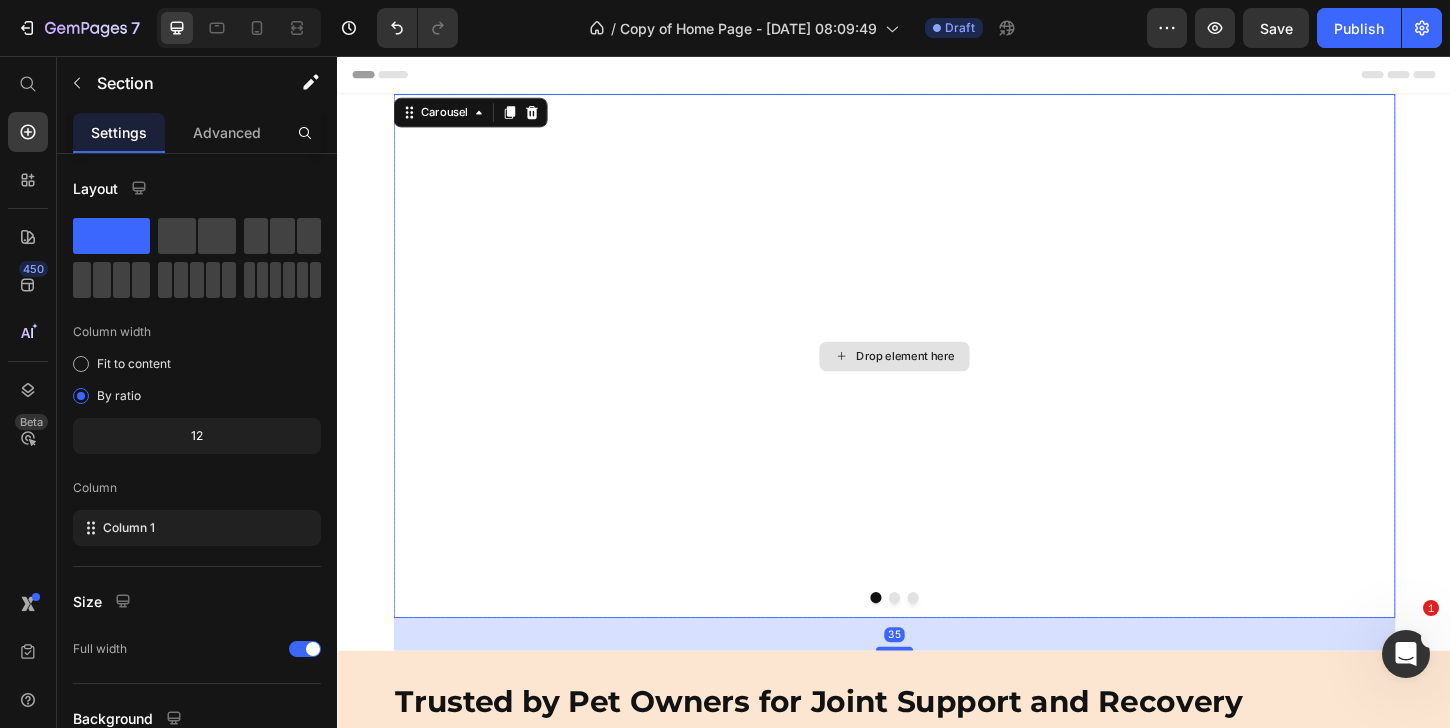 click on "Drop element here" at bounding box center (937, 379) 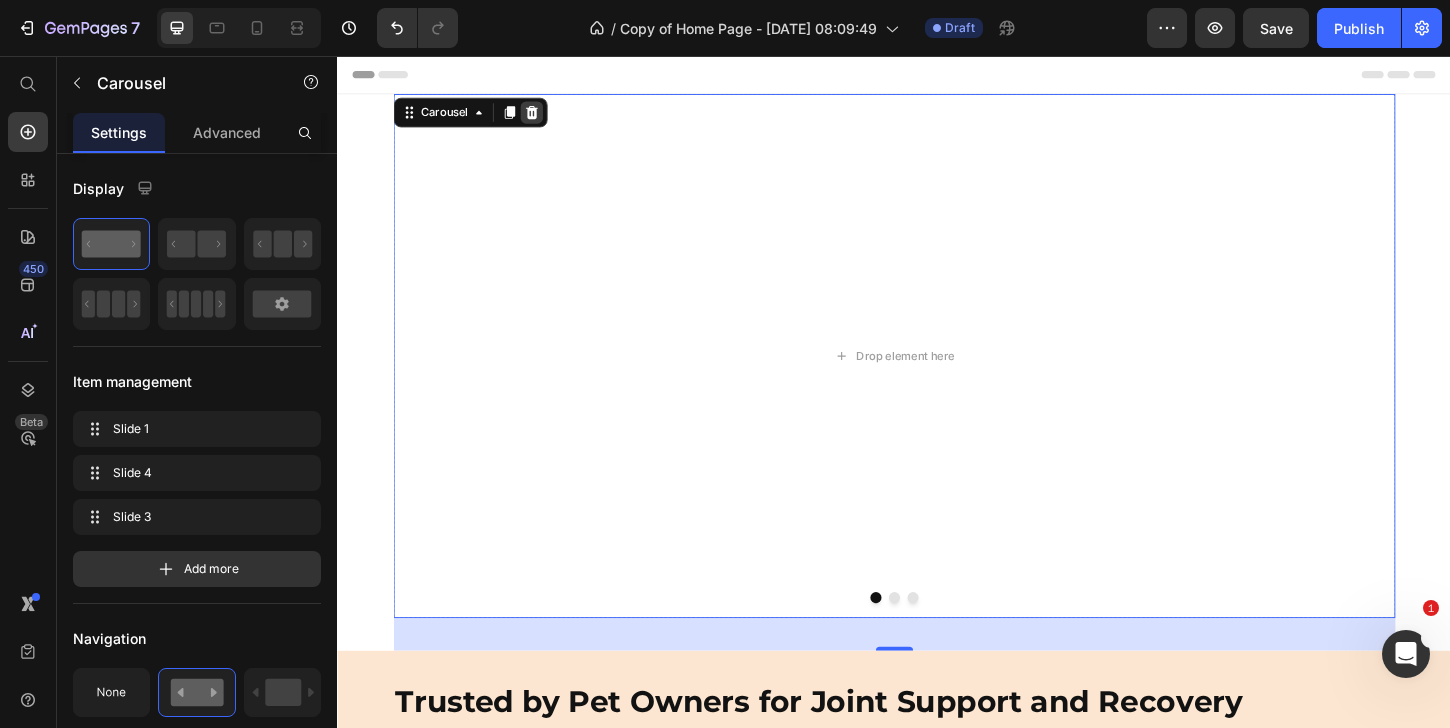 click 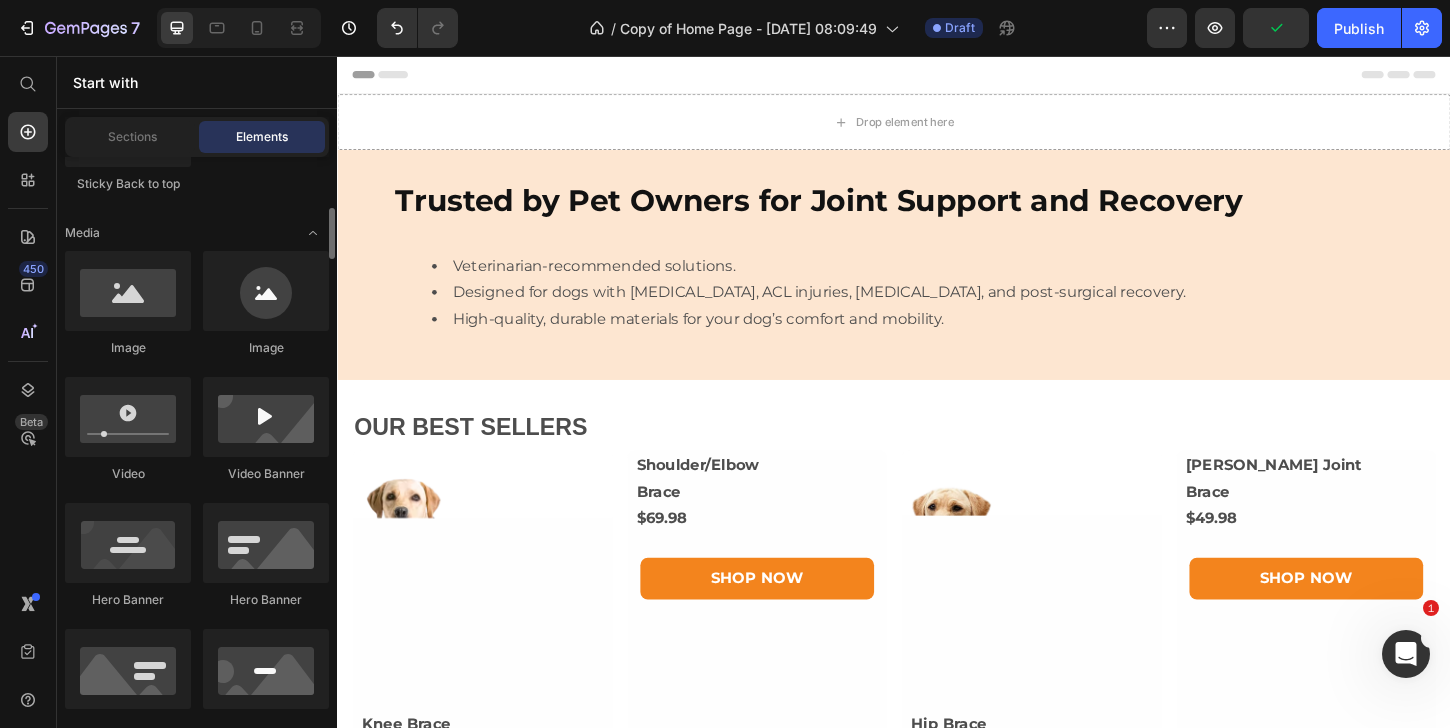 scroll, scrollTop: 702, scrollLeft: 0, axis: vertical 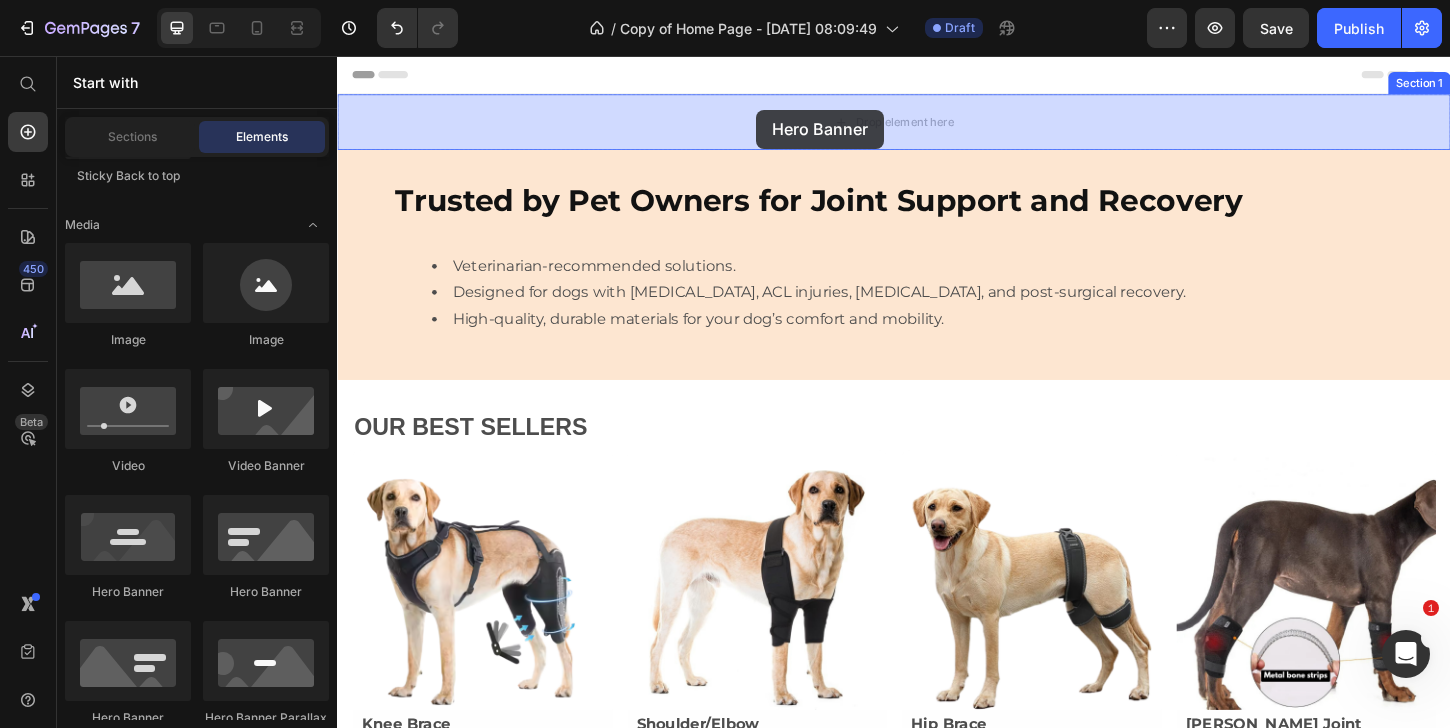 drag, startPoint x: 599, startPoint y: 599, endPoint x: 789, endPoint y: 115, distance: 519.9577 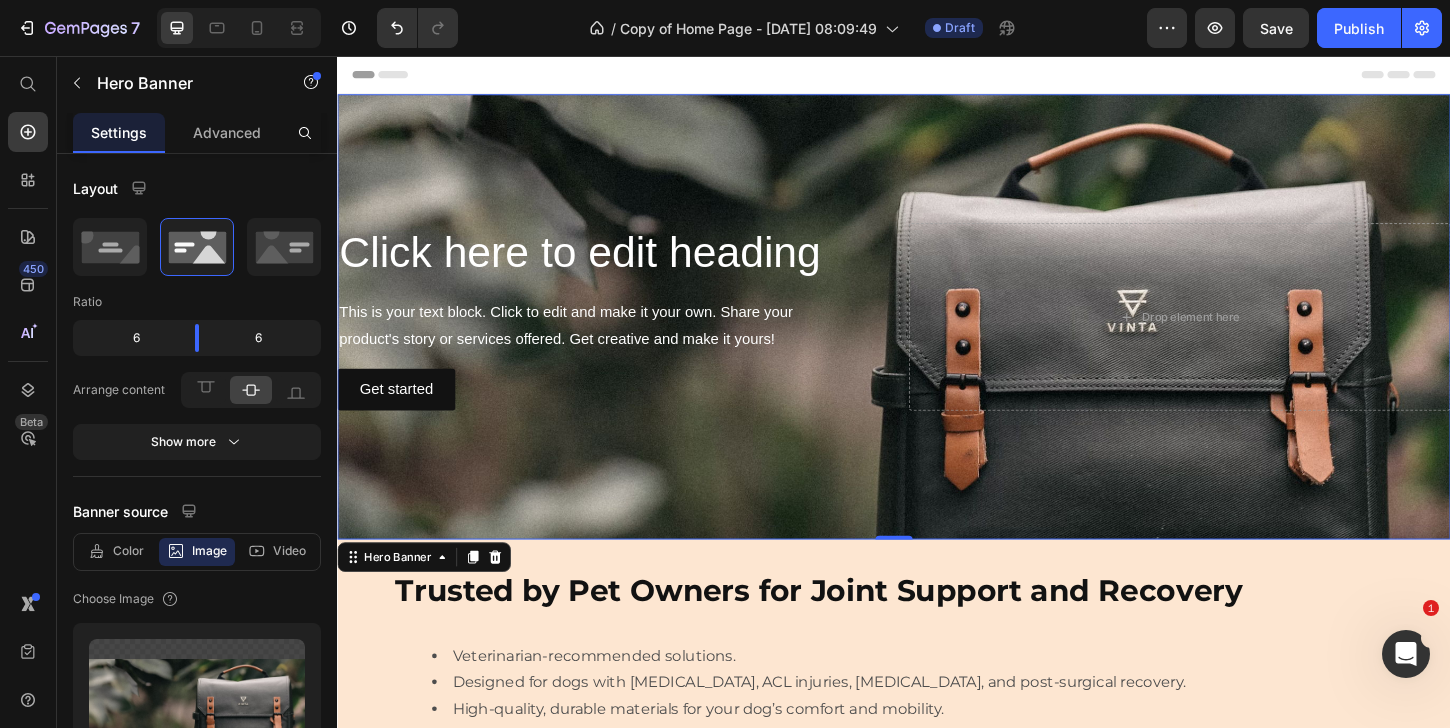 click at bounding box center (937, 337) 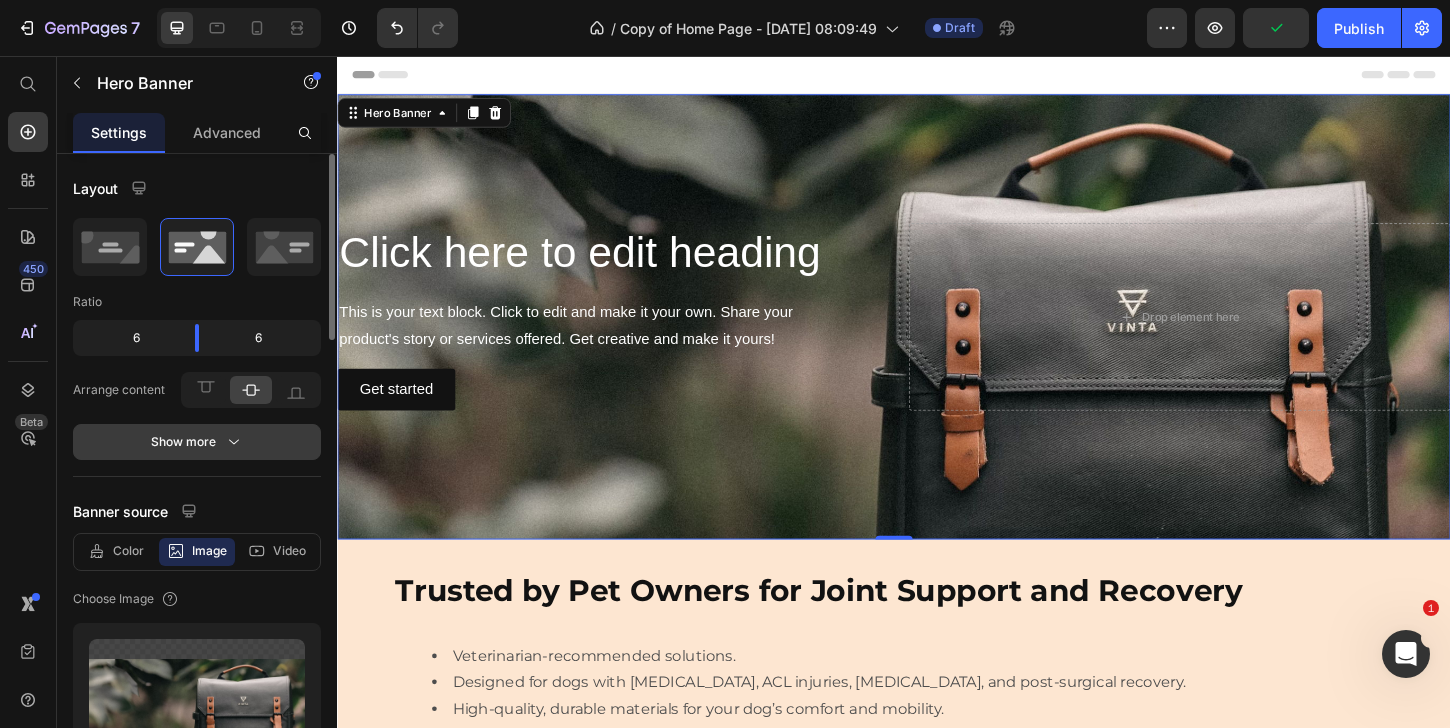click on "Show more" at bounding box center (197, 442) 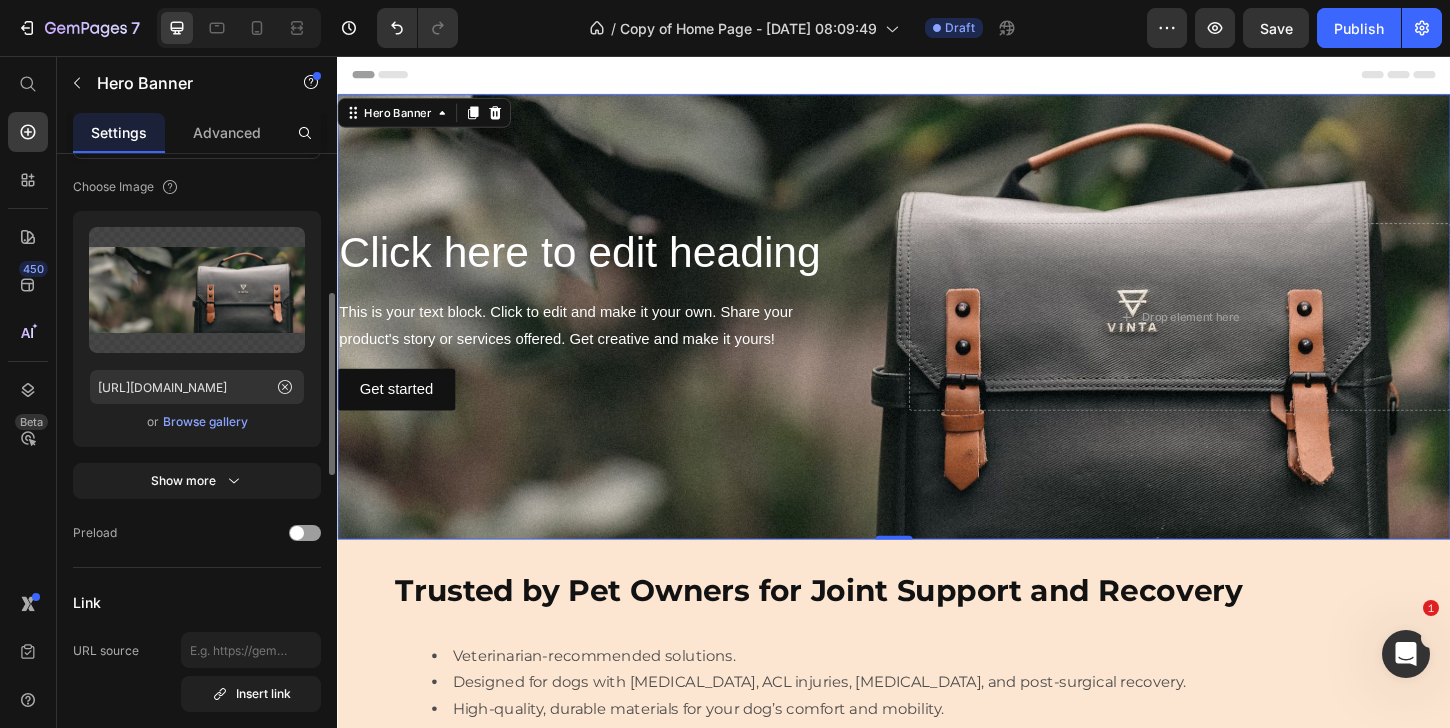 scroll, scrollTop: 466, scrollLeft: 0, axis: vertical 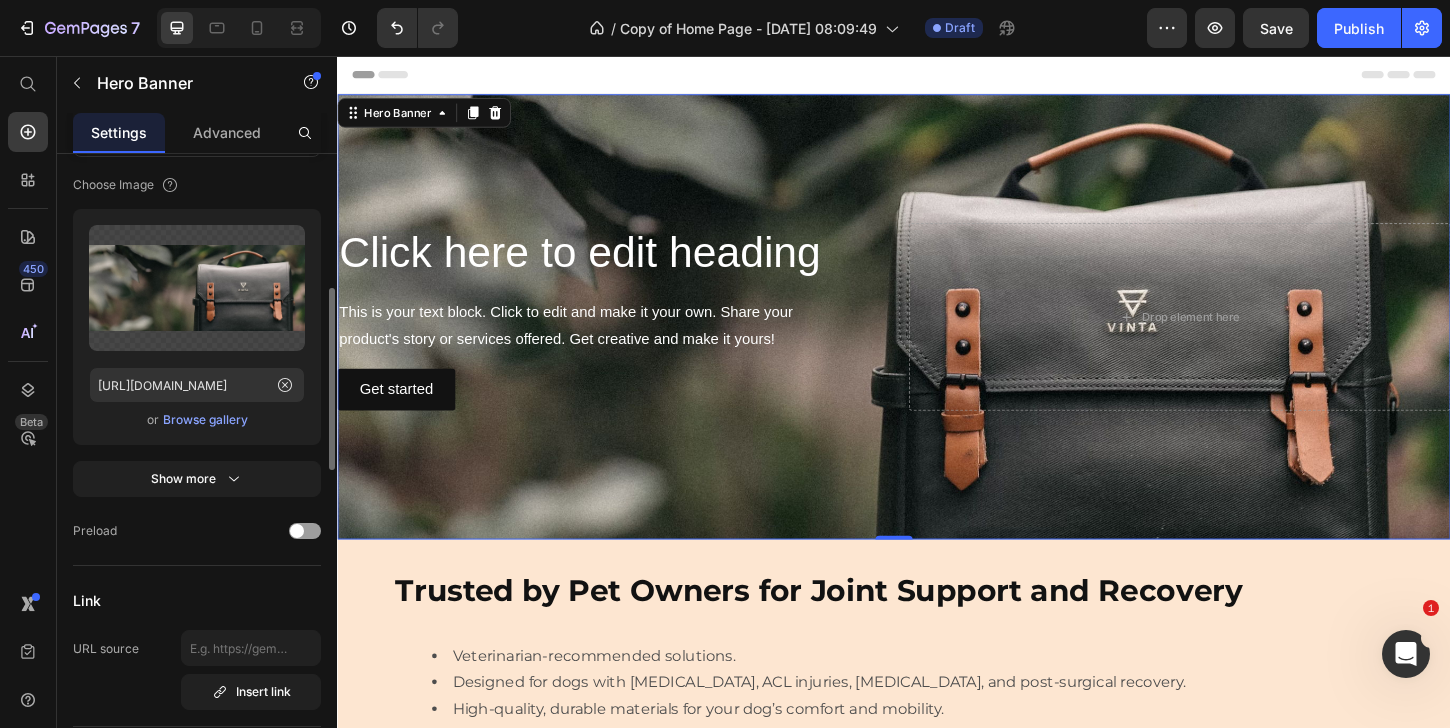 click on "Browse gallery" at bounding box center (205, 420) 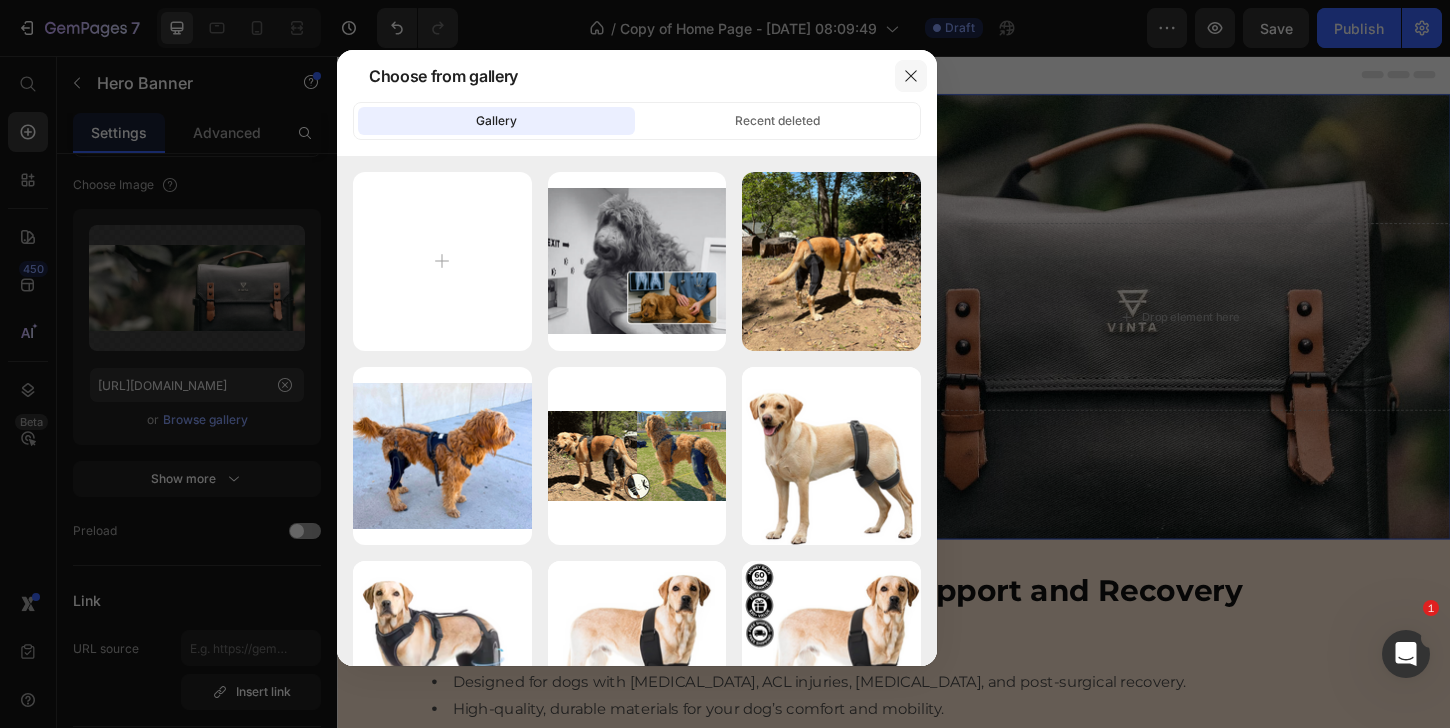 click 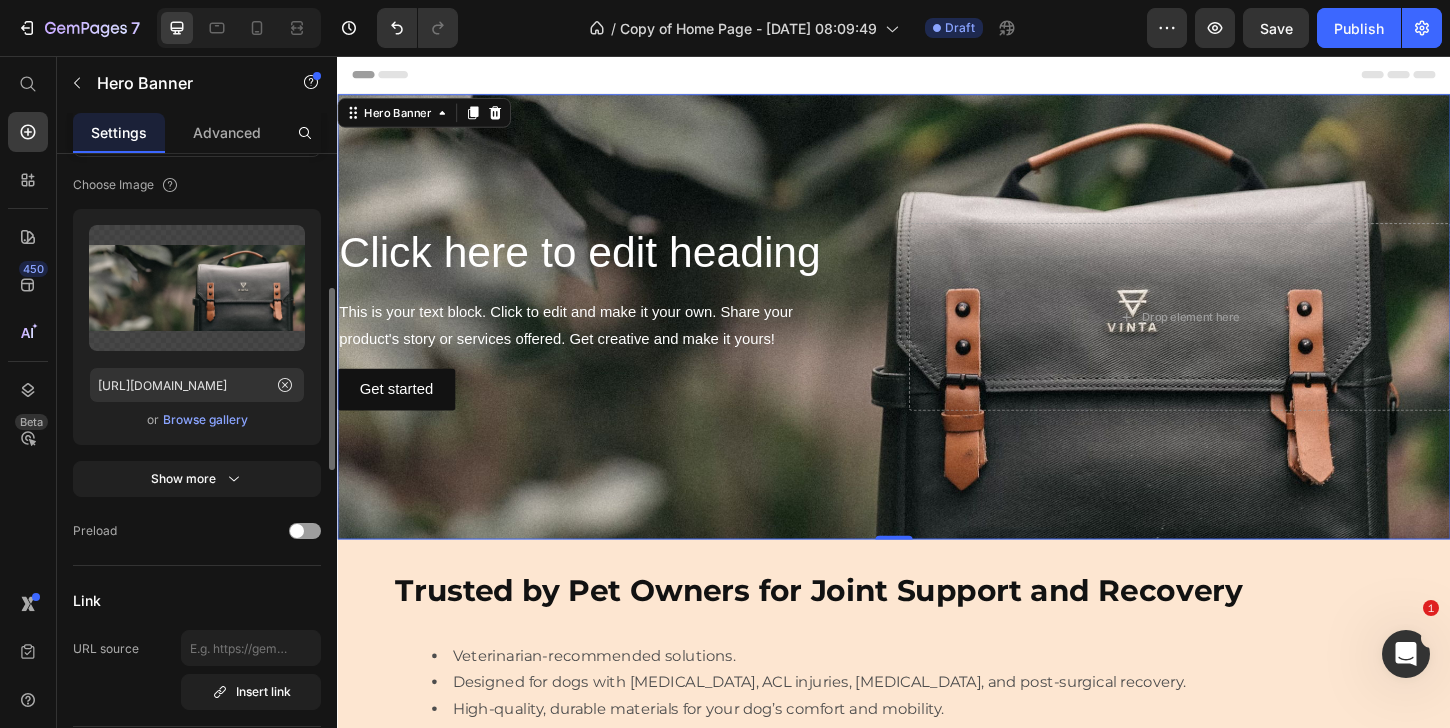 click on "Browse gallery" at bounding box center [205, 420] 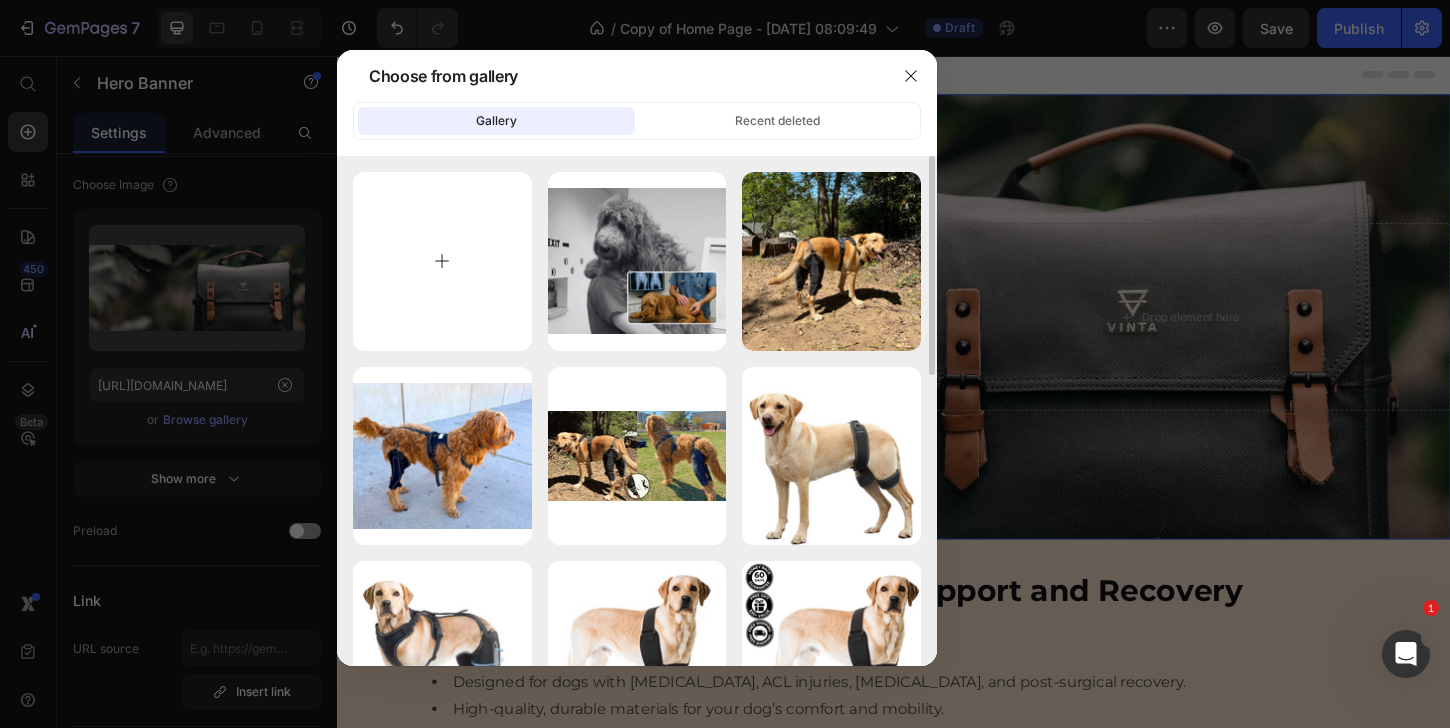 click at bounding box center (442, 261) 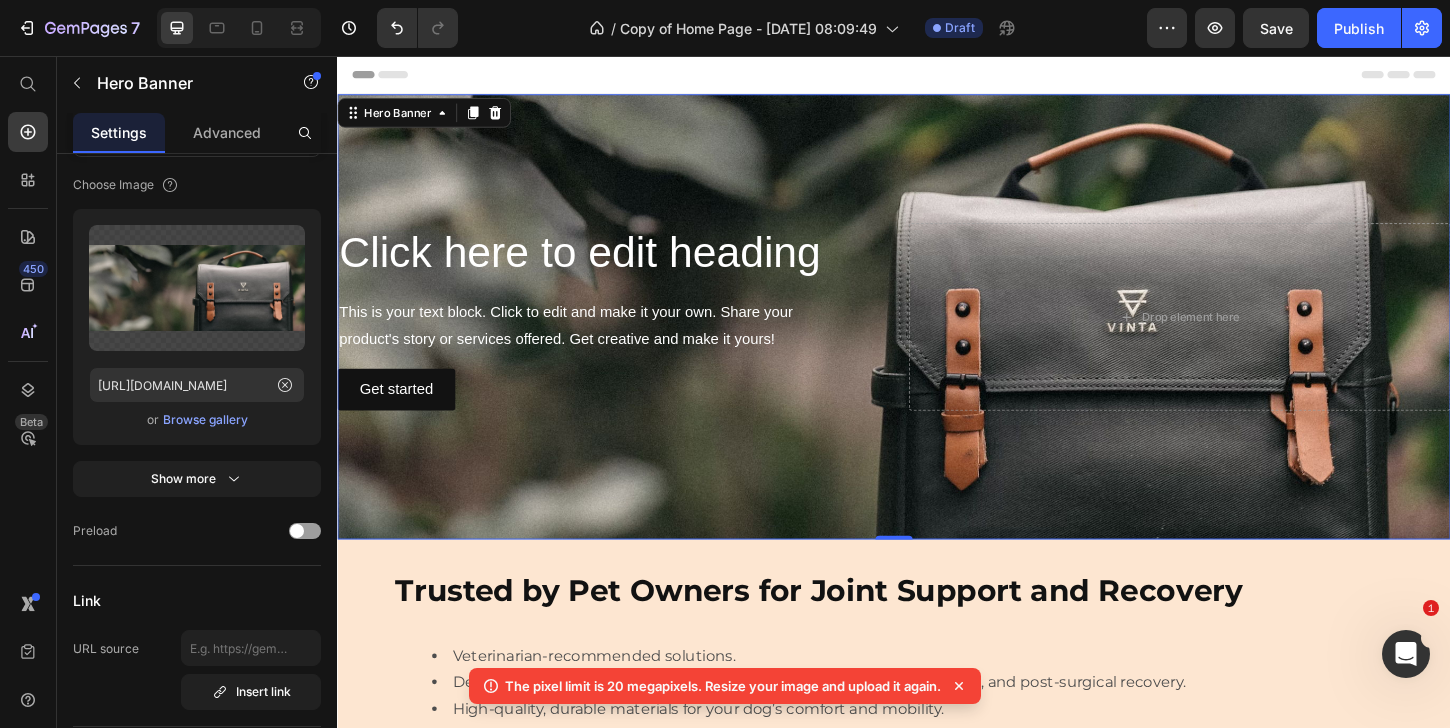 click on "The pixel limit is 20 megapixels. Resize your image and upload it again." at bounding box center [723, 686] 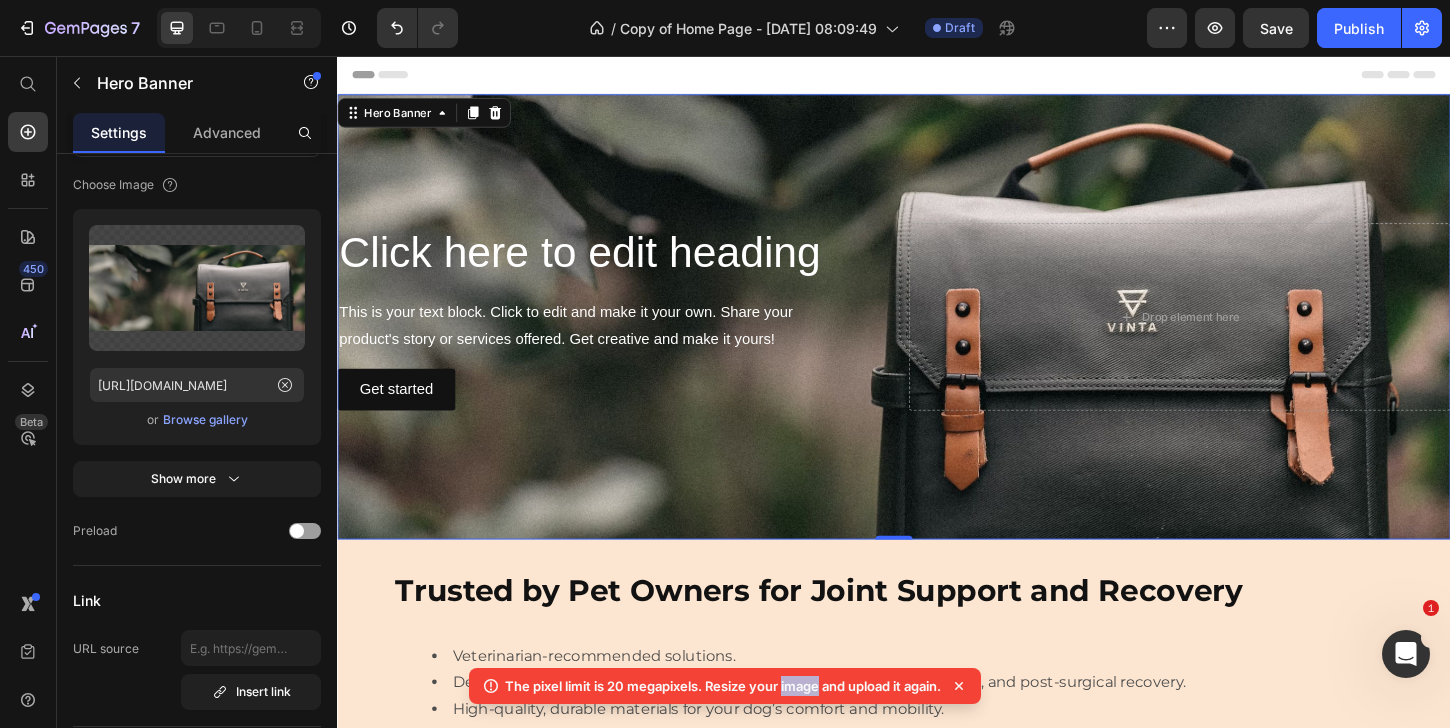 click on "The pixel limit is 20 megapixels. Resize your image and upload it again." at bounding box center (723, 686) 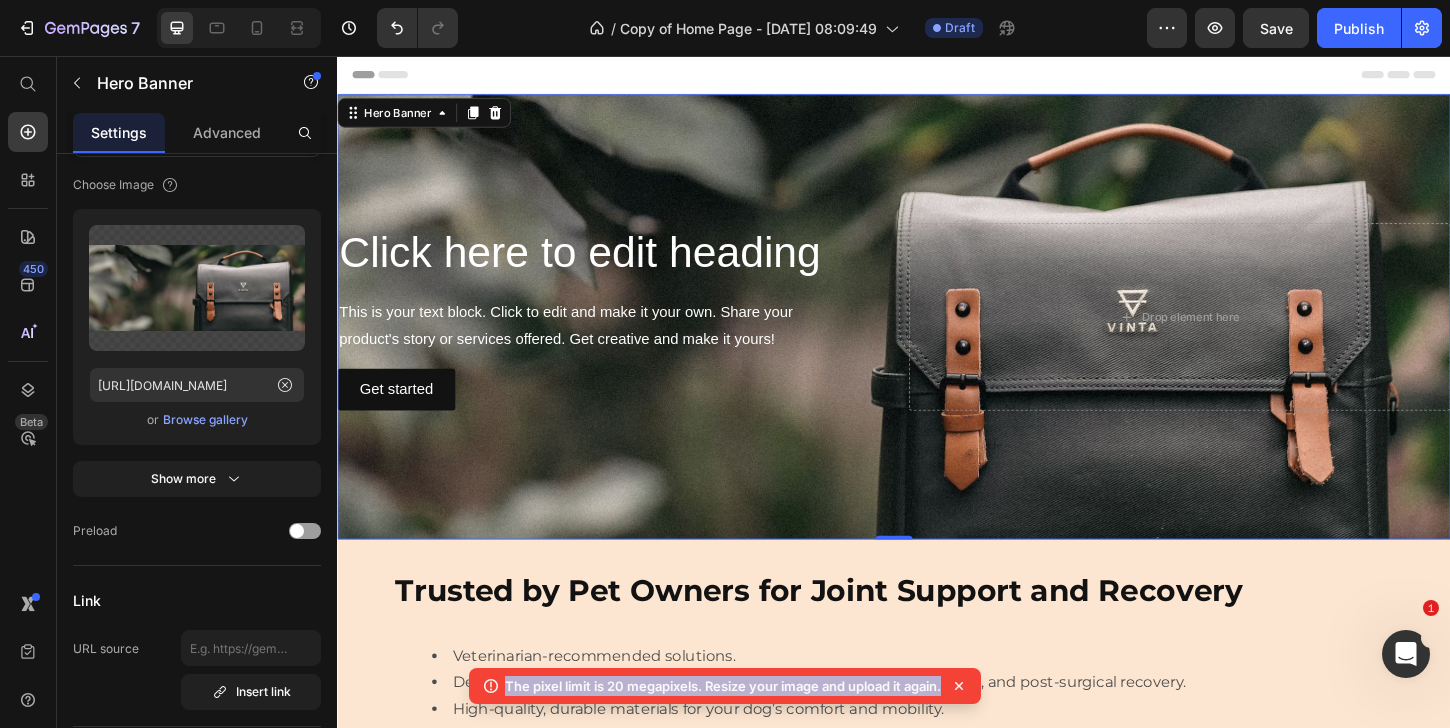 click on "The pixel limit is 20 megapixels. Resize your image and upload it again." at bounding box center [723, 686] 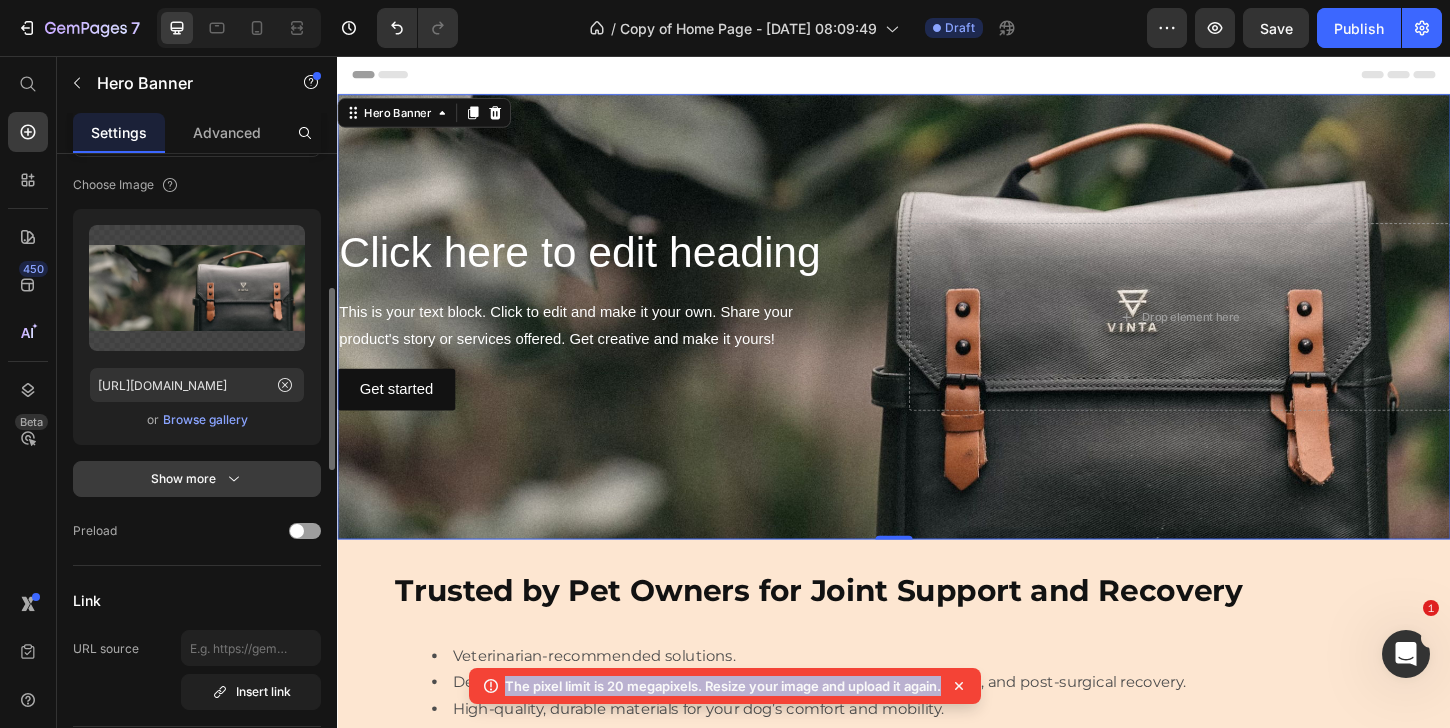 click on "Show more" at bounding box center (197, 479) 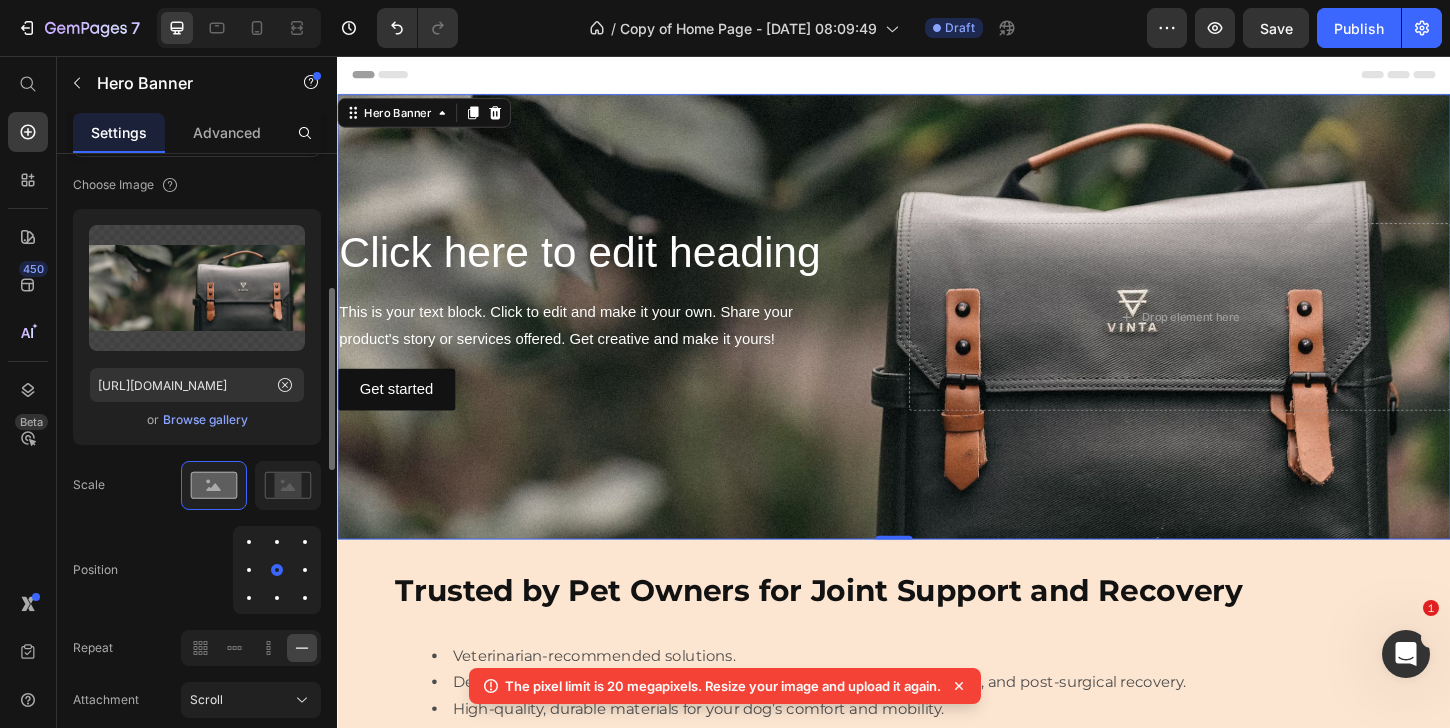 click on "Browse gallery" at bounding box center (205, 420) 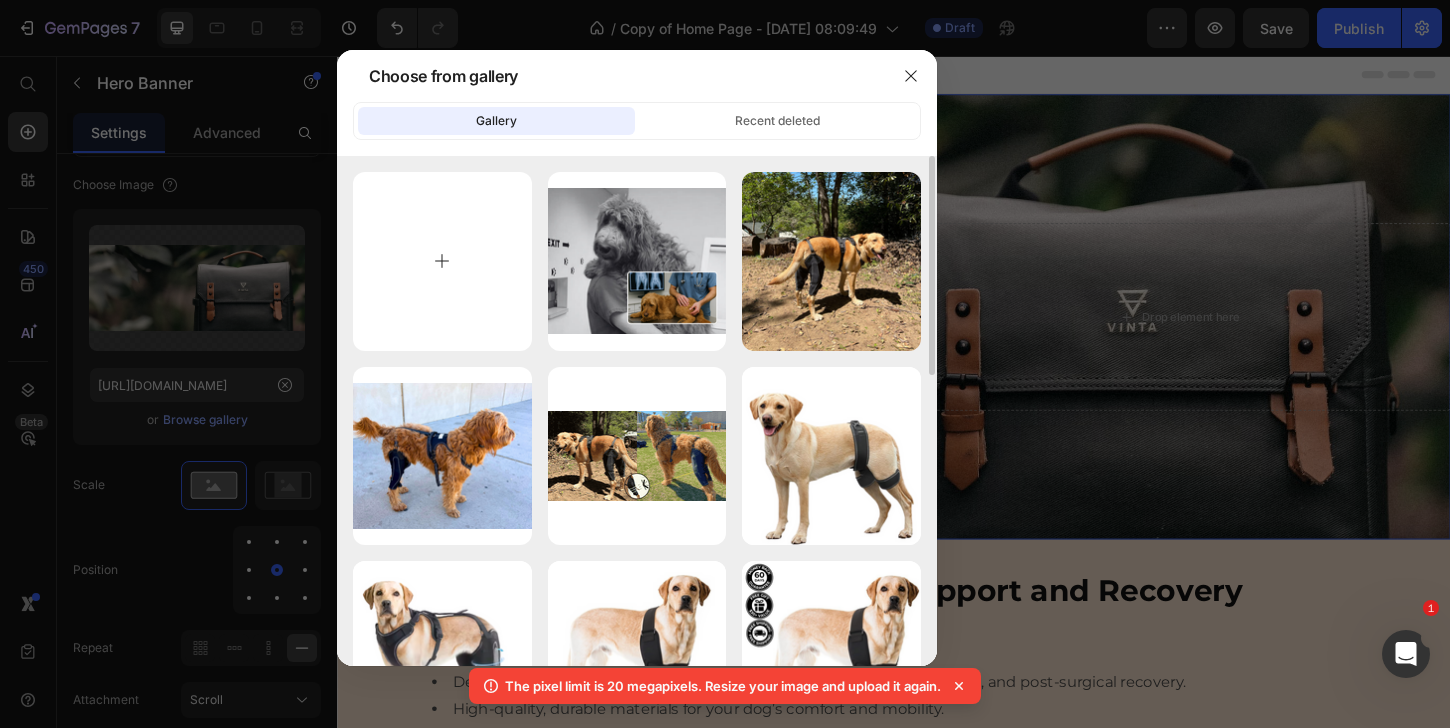 click at bounding box center (442, 261) 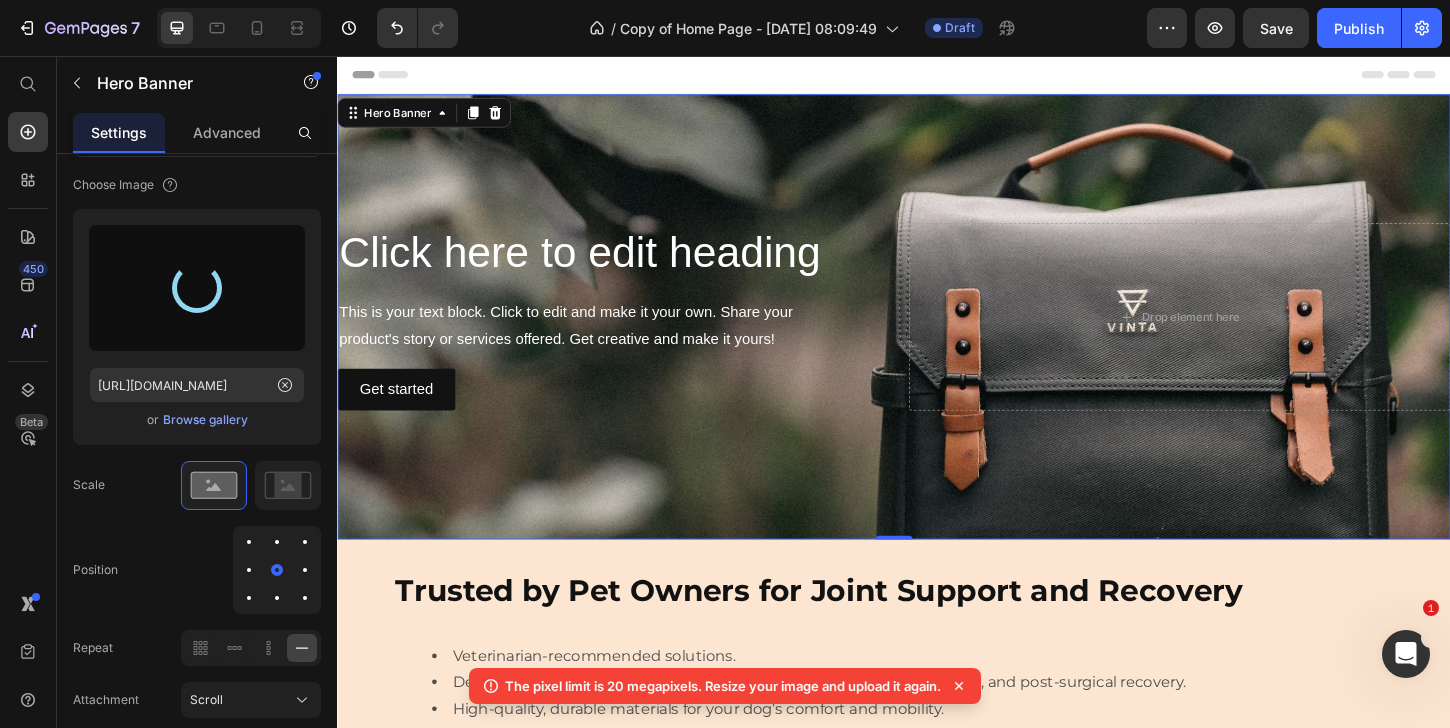 click 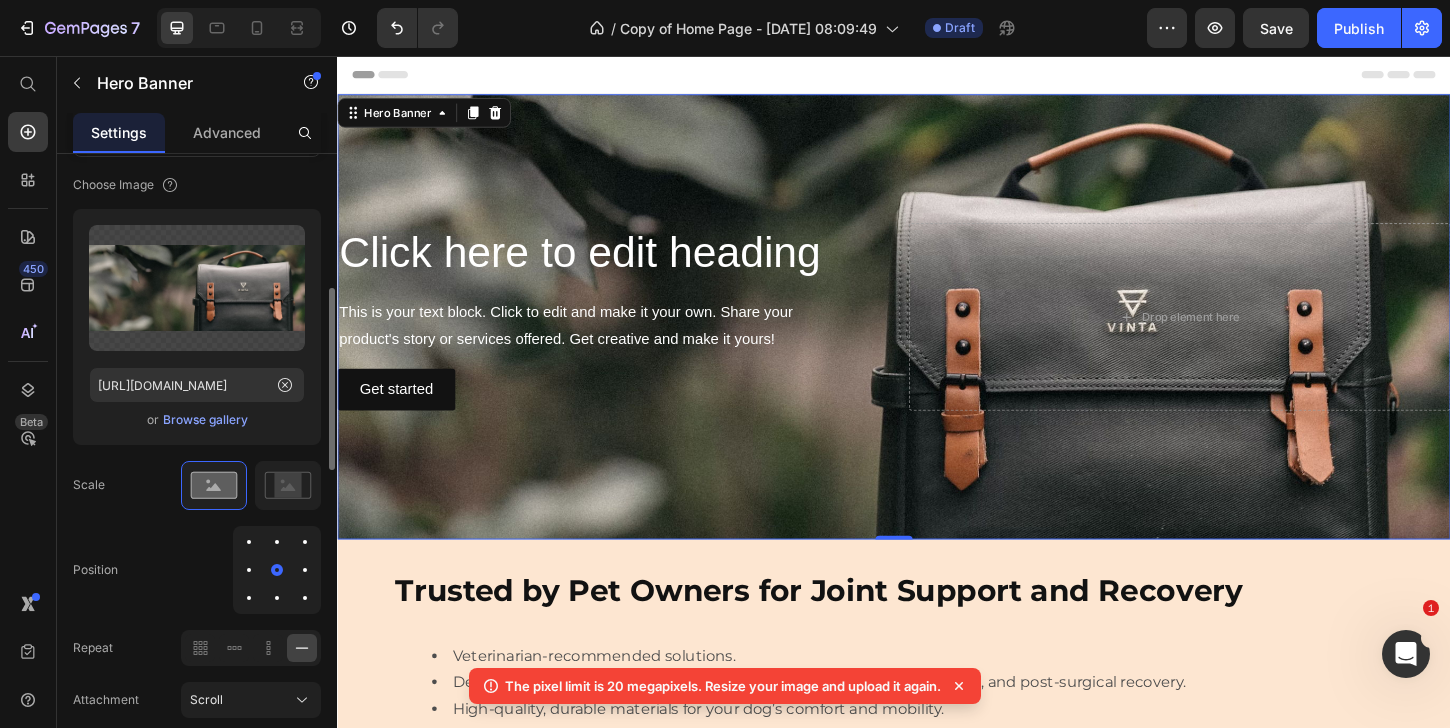 click on "Browse gallery" at bounding box center (205, 420) 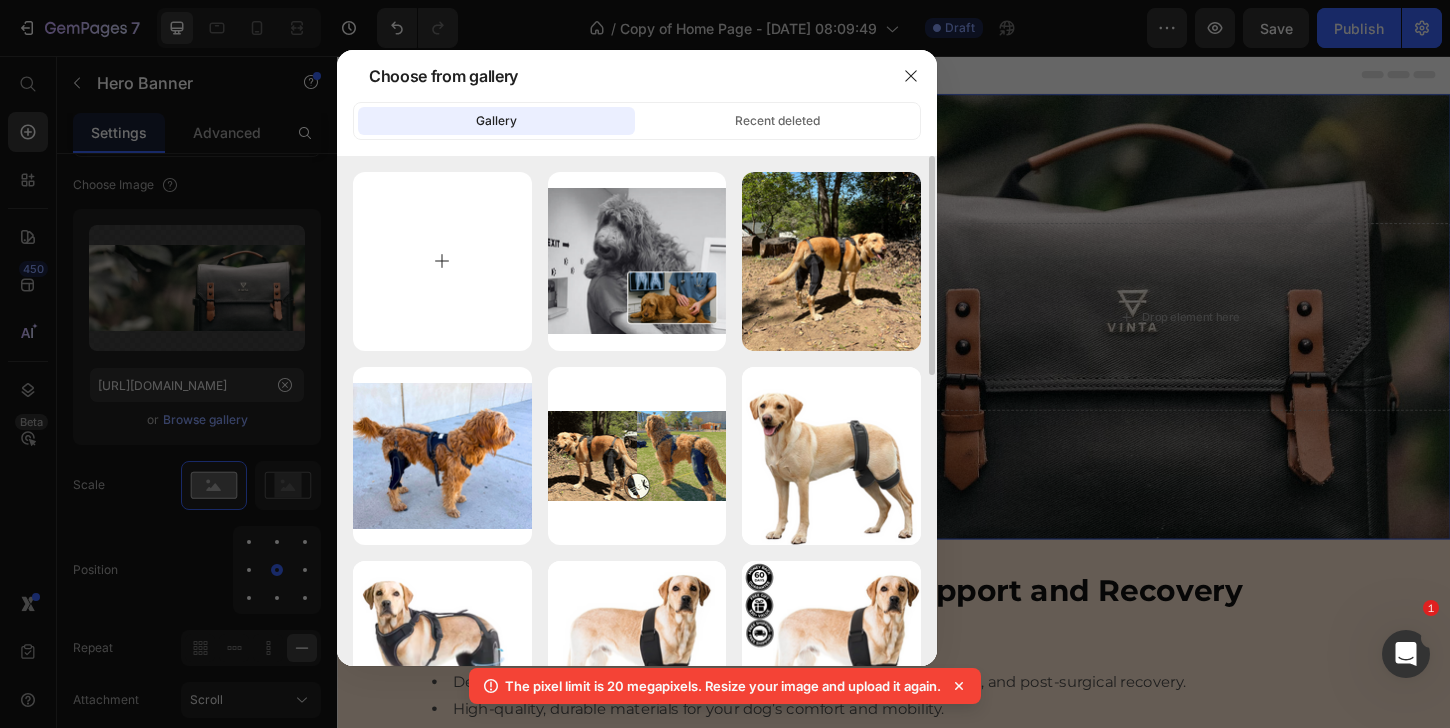 click at bounding box center [442, 261] 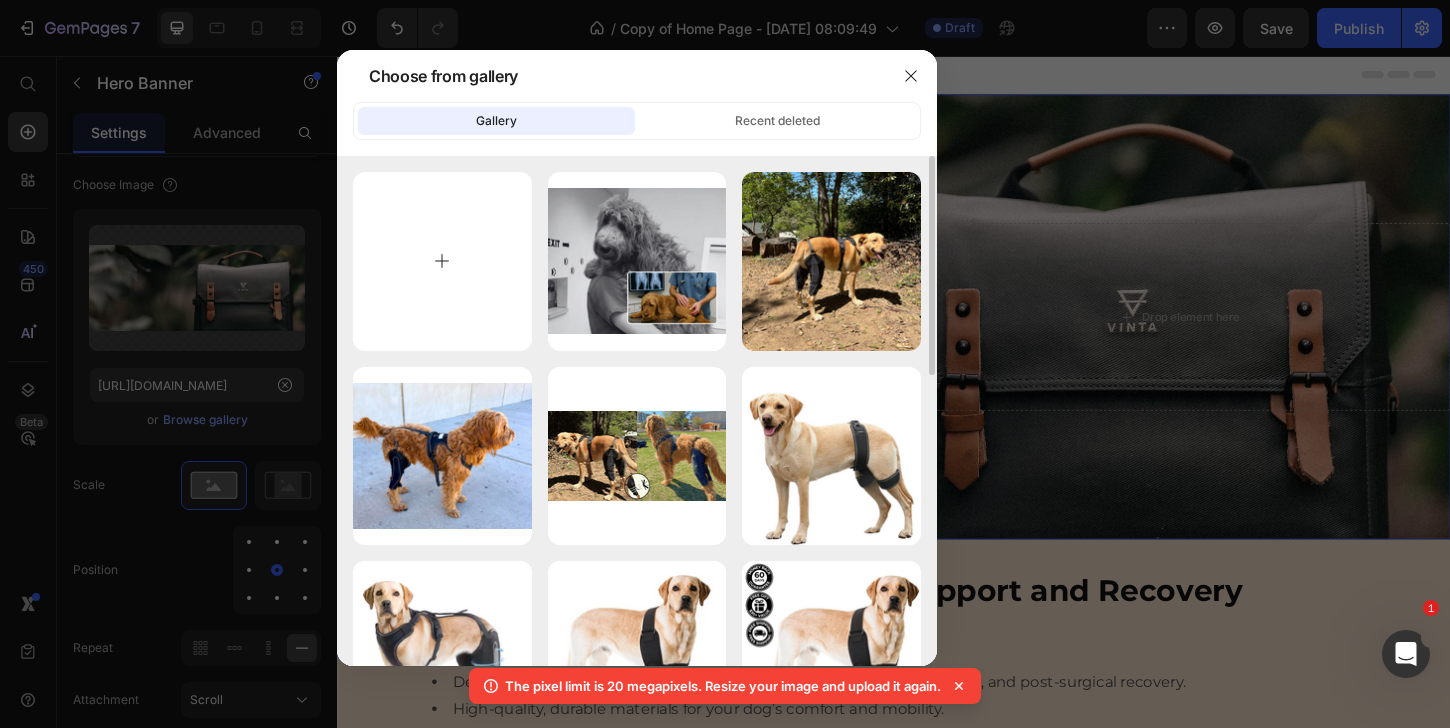 type on "C:\fakepath\Blue Vibrant an White Modern Professional Website Development Services Banner (1).png" 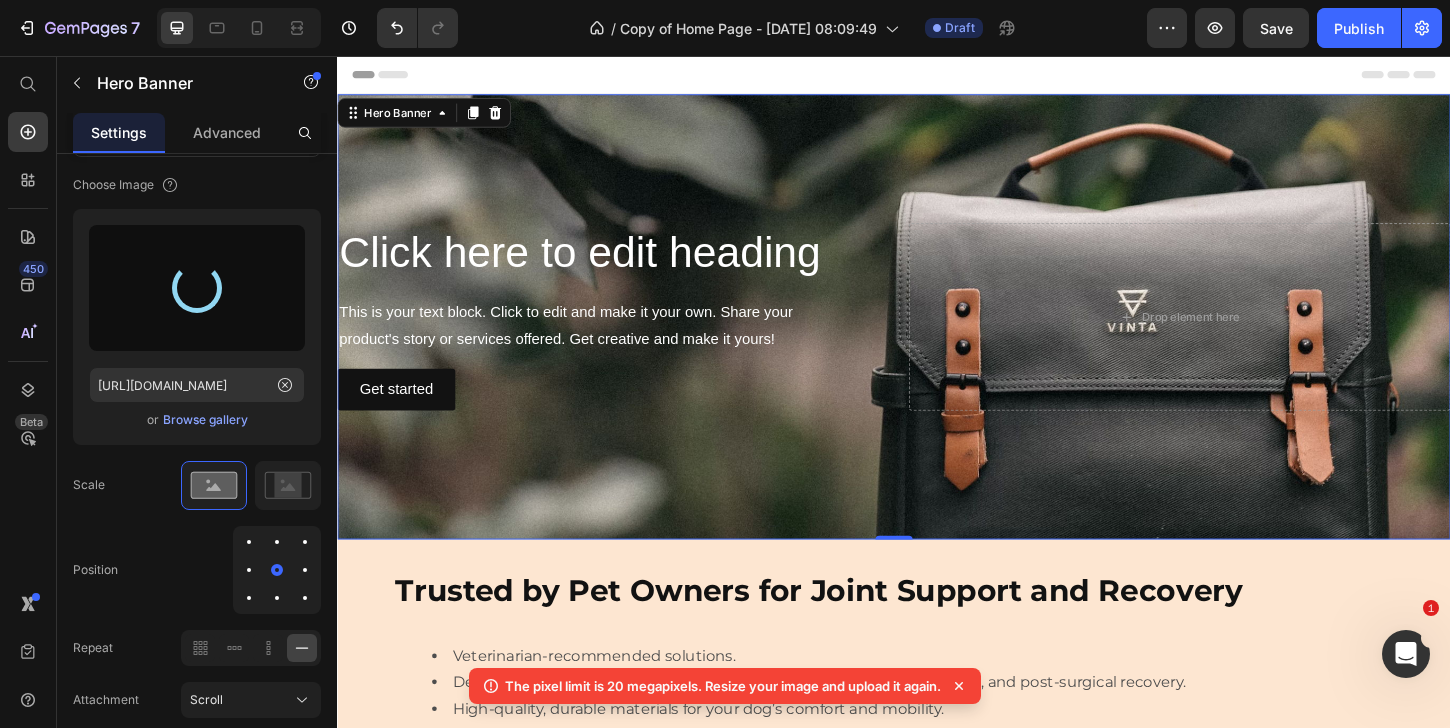 click 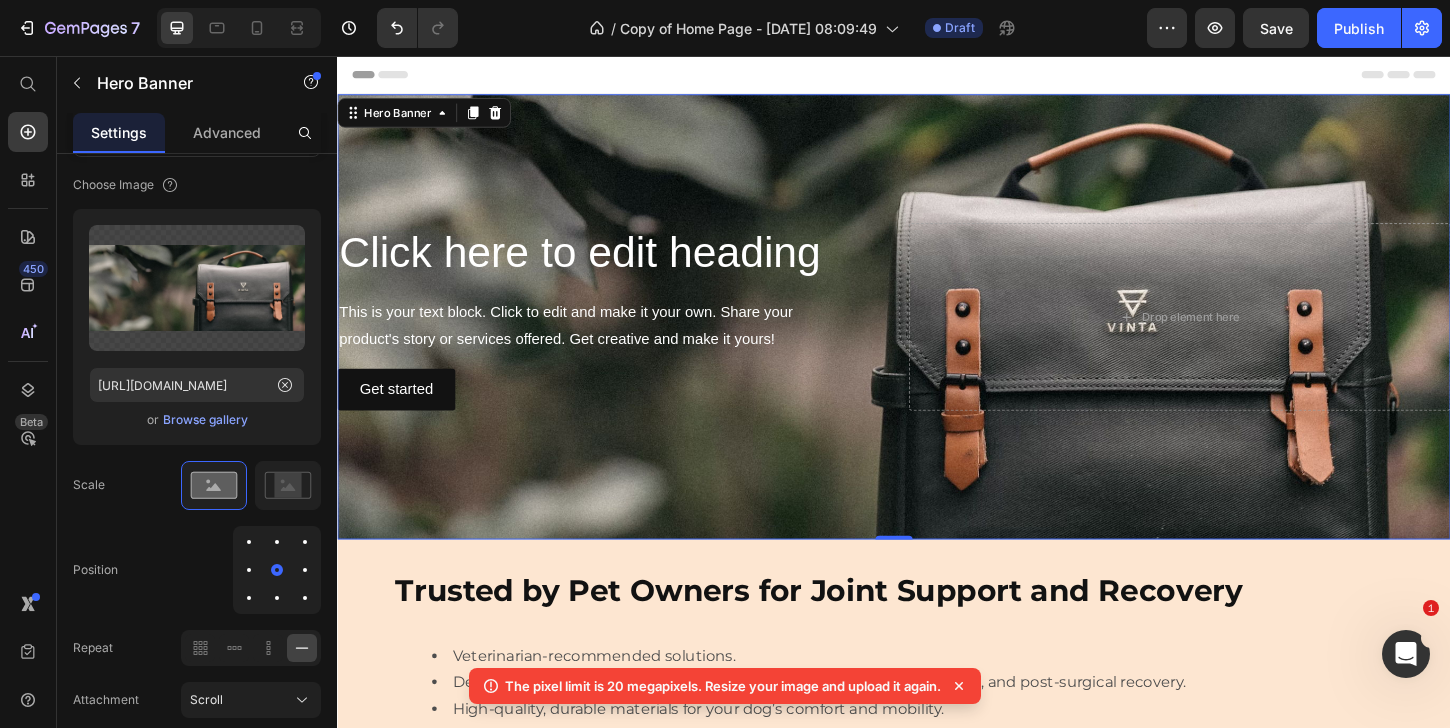 click at bounding box center [937, 337] 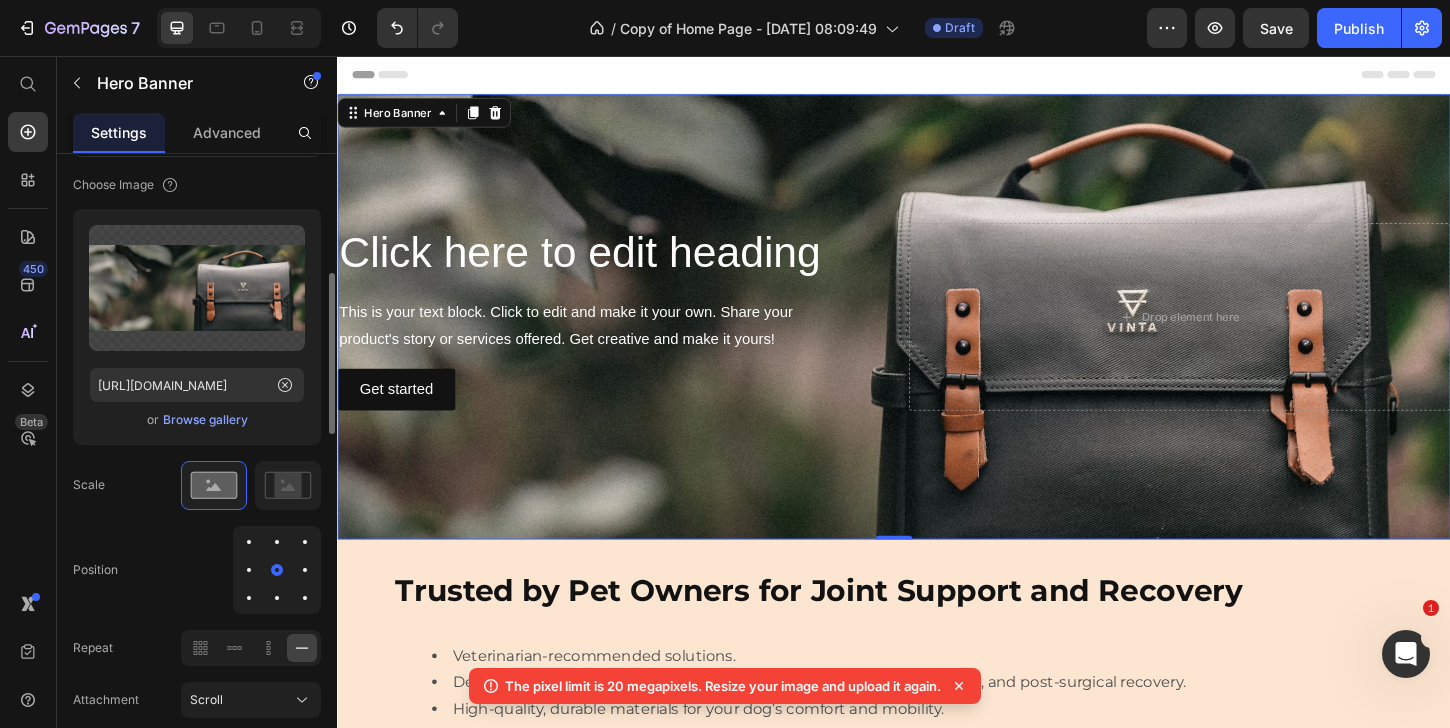 click on "Upload Image [URL][DOMAIN_NAME]  or   Browse gallery" 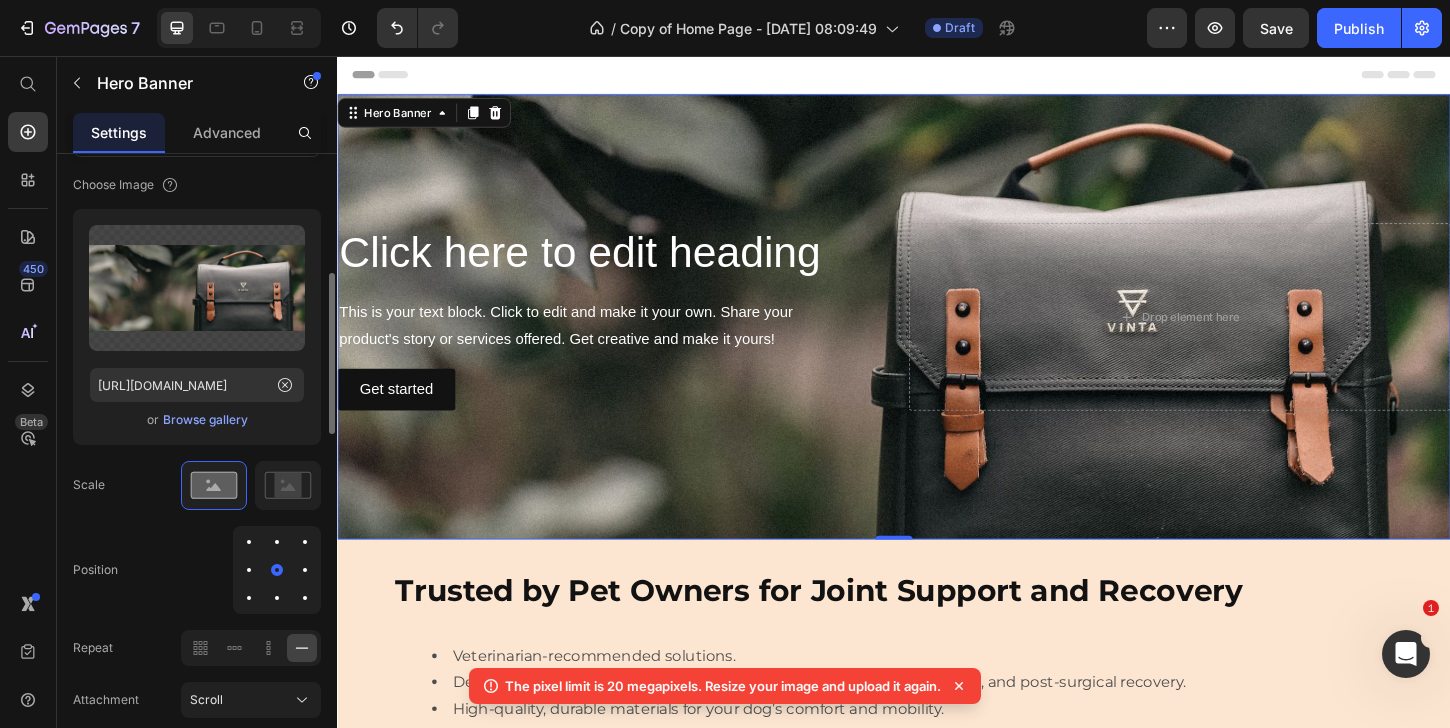 click on "Browse gallery" at bounding box center [205, 420] 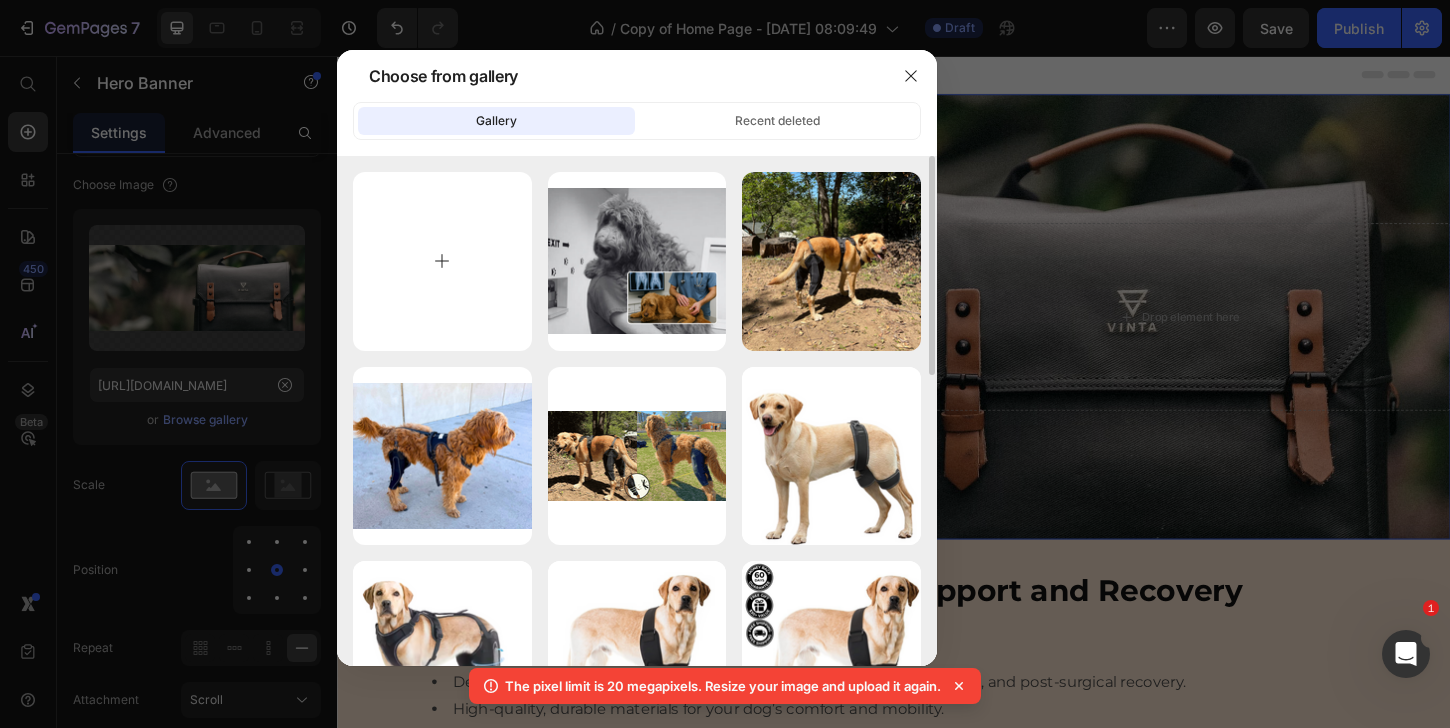 click at bounding box center (442, 261) 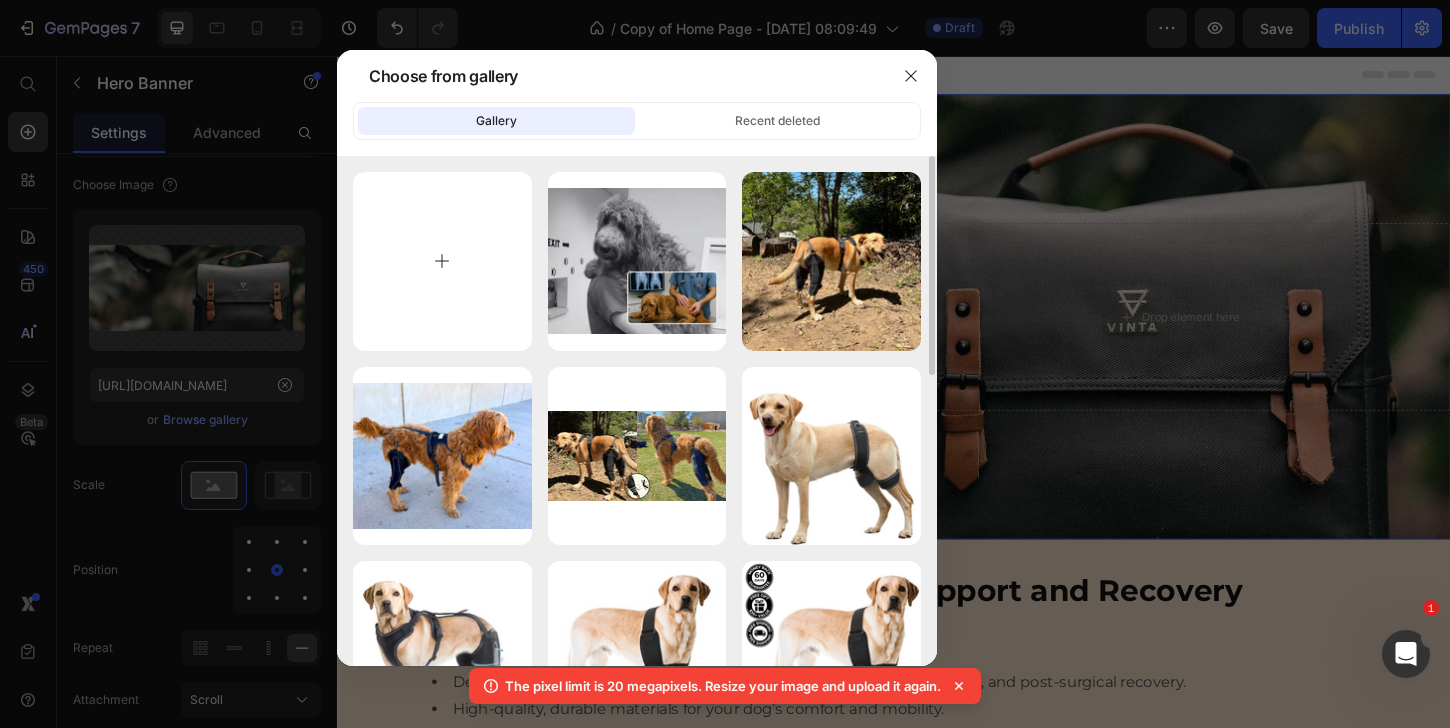 type on "C:\fakepath\Blue Vibrant an White Modern Professional Website Development Services Banner (1).png" 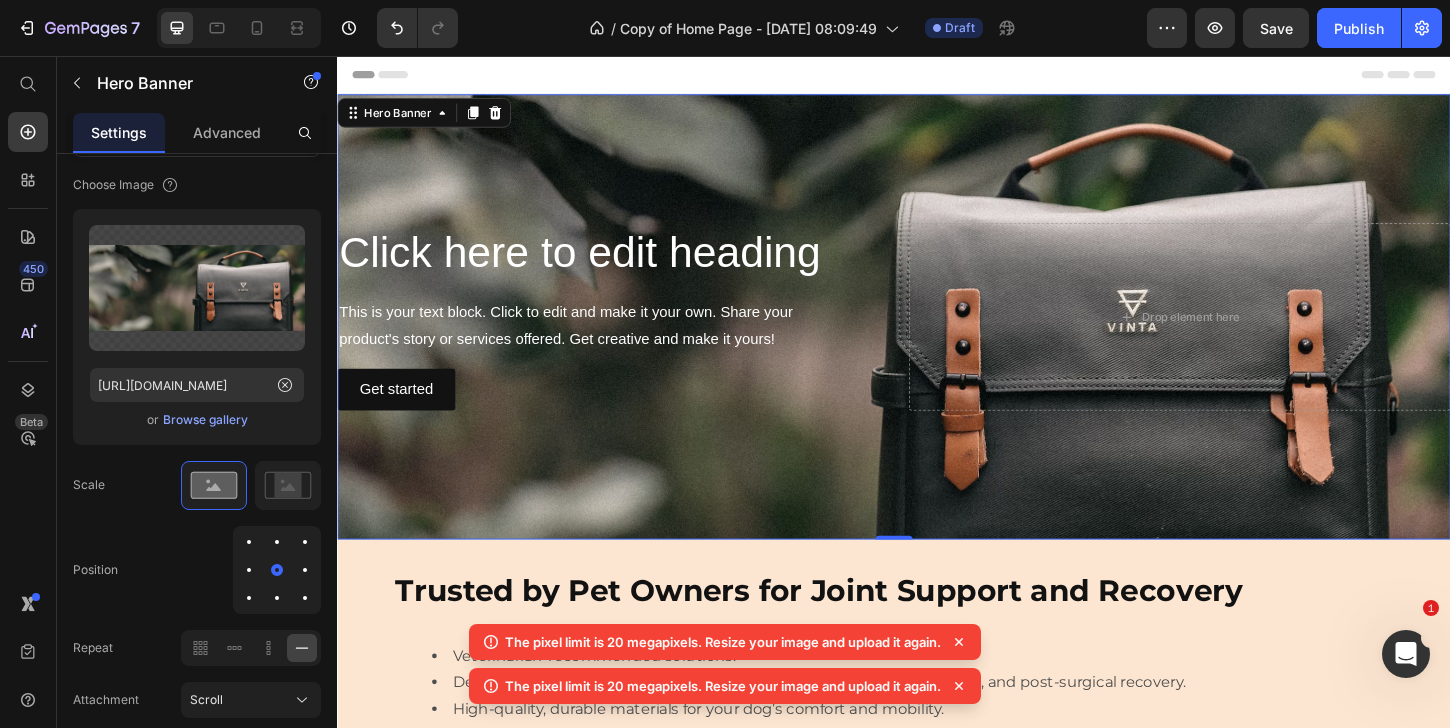 click 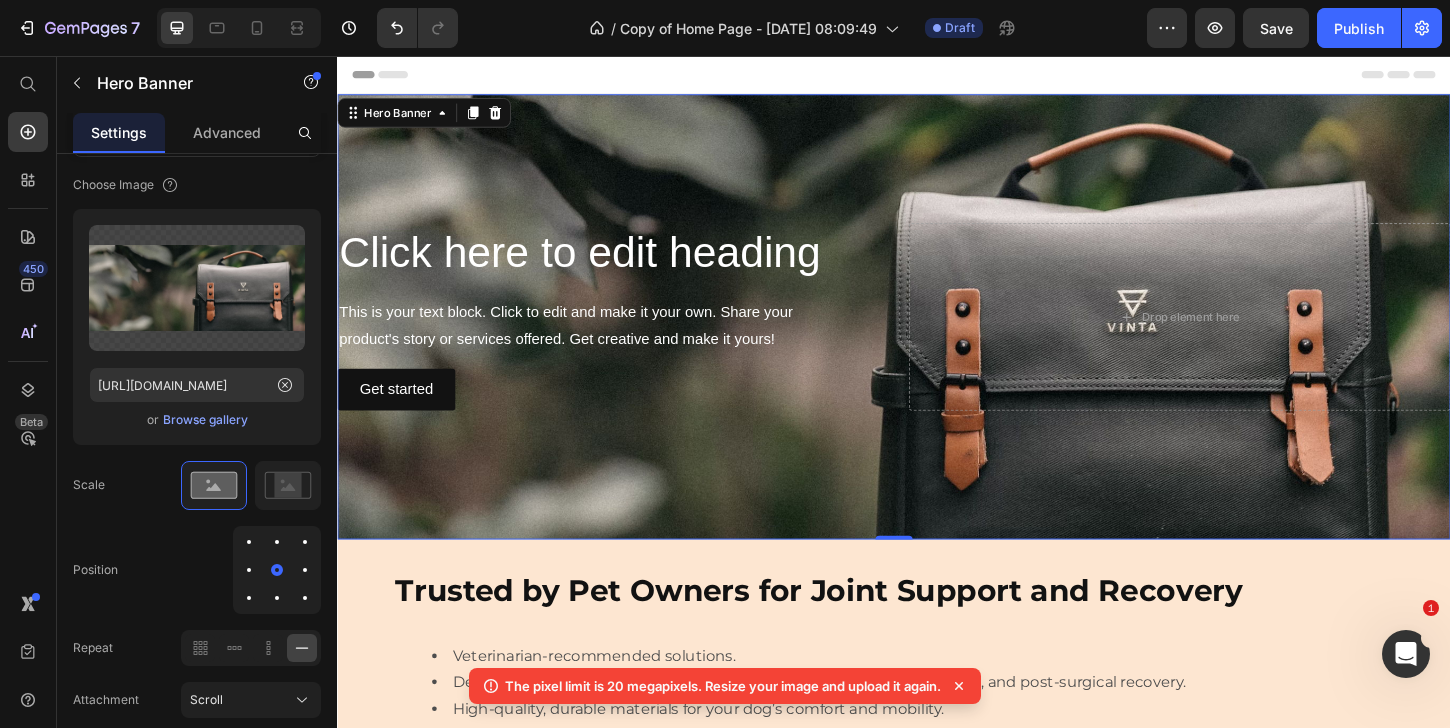click 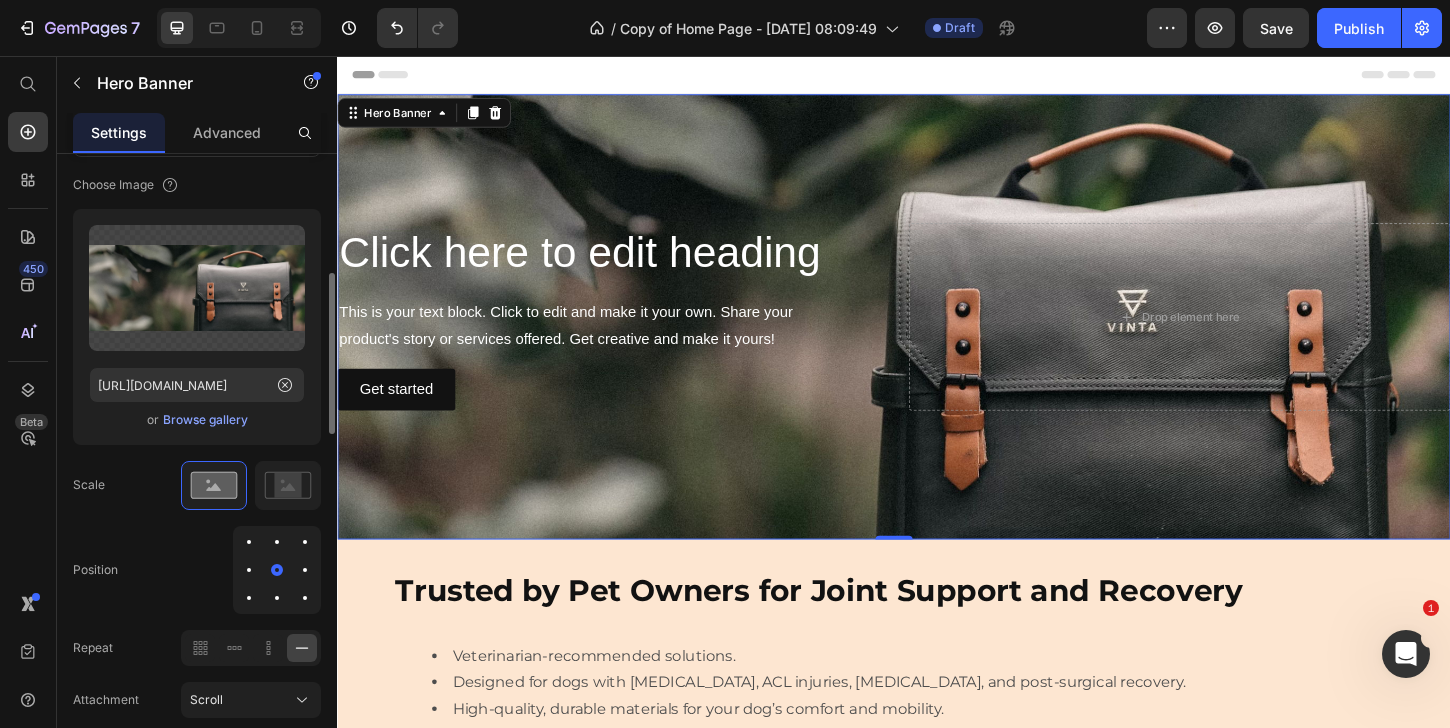 click on "Browse gallery" at bounding box center [205, 420] 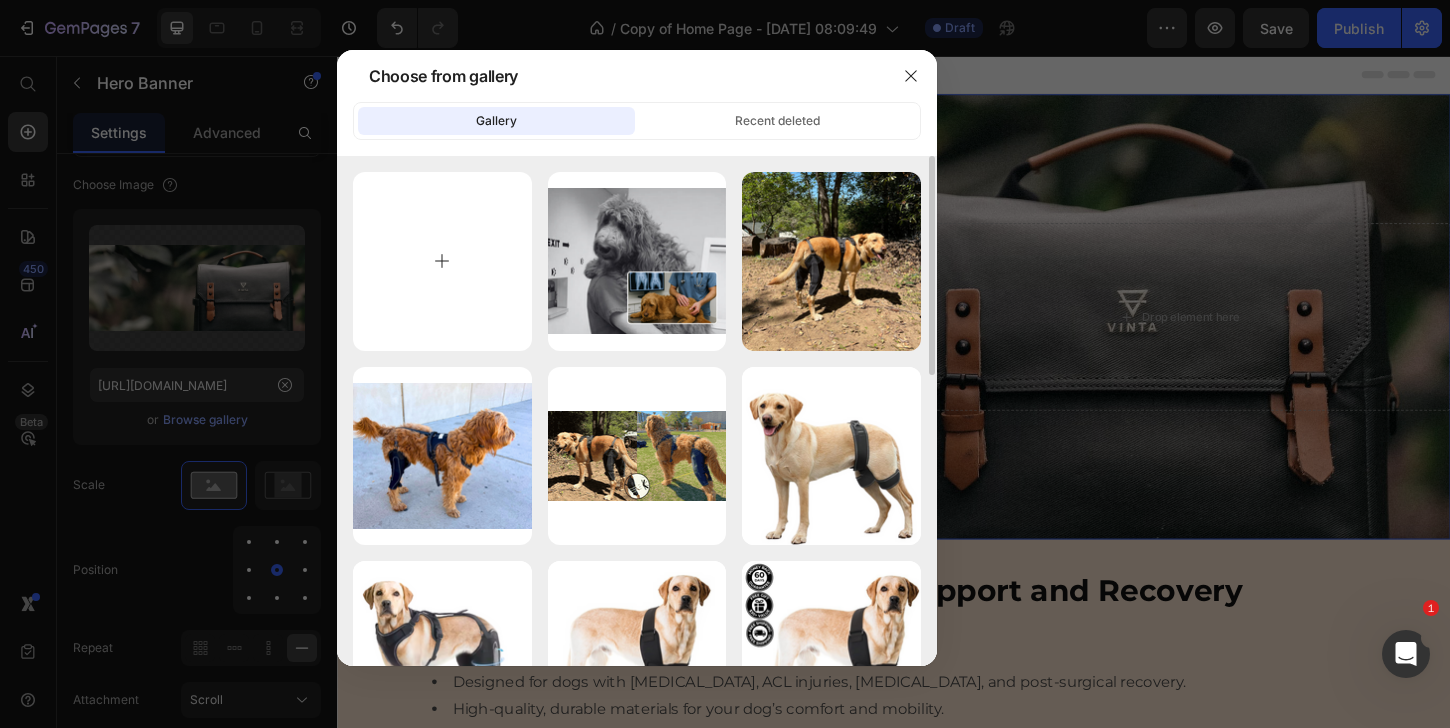 click at bounding box center [442, 261] 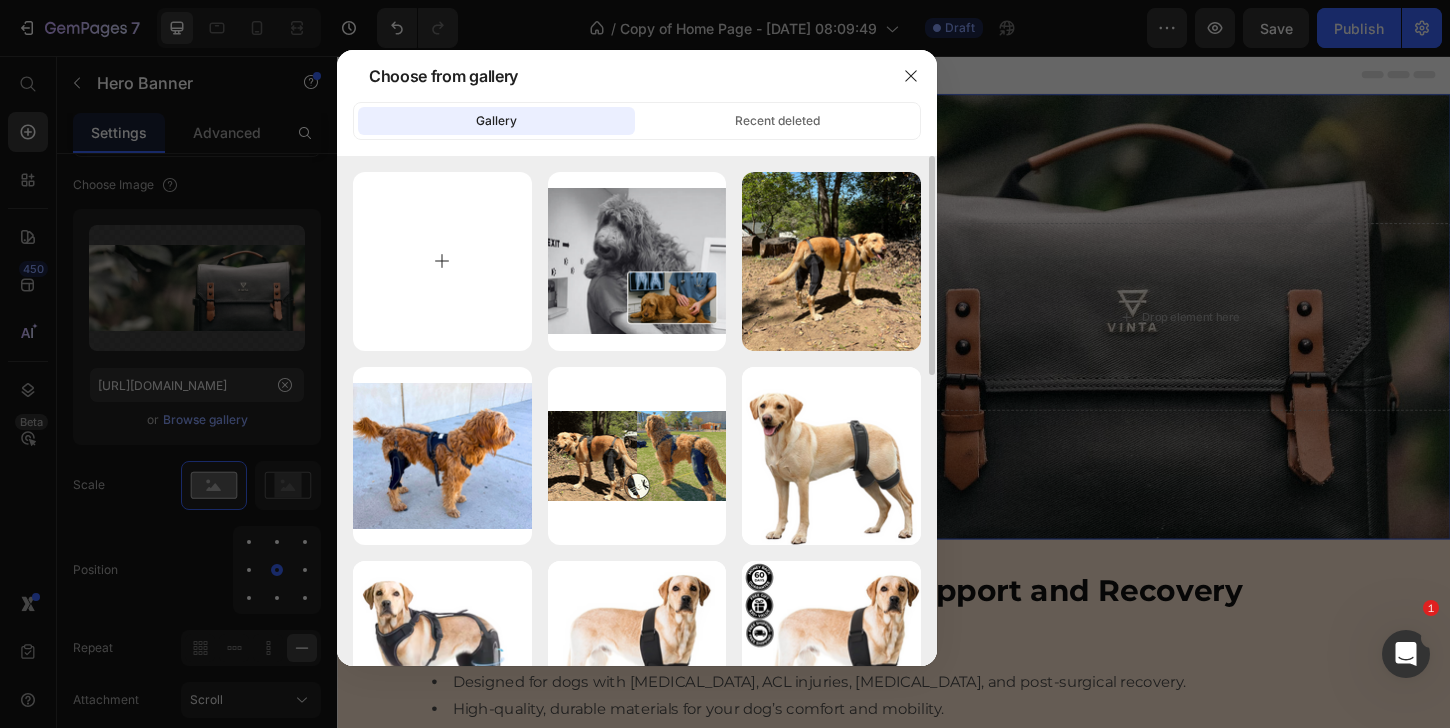 type on "C:\fakepath\Blue Vibrant an White Modern Professional Website Development Services Banner (1).png" 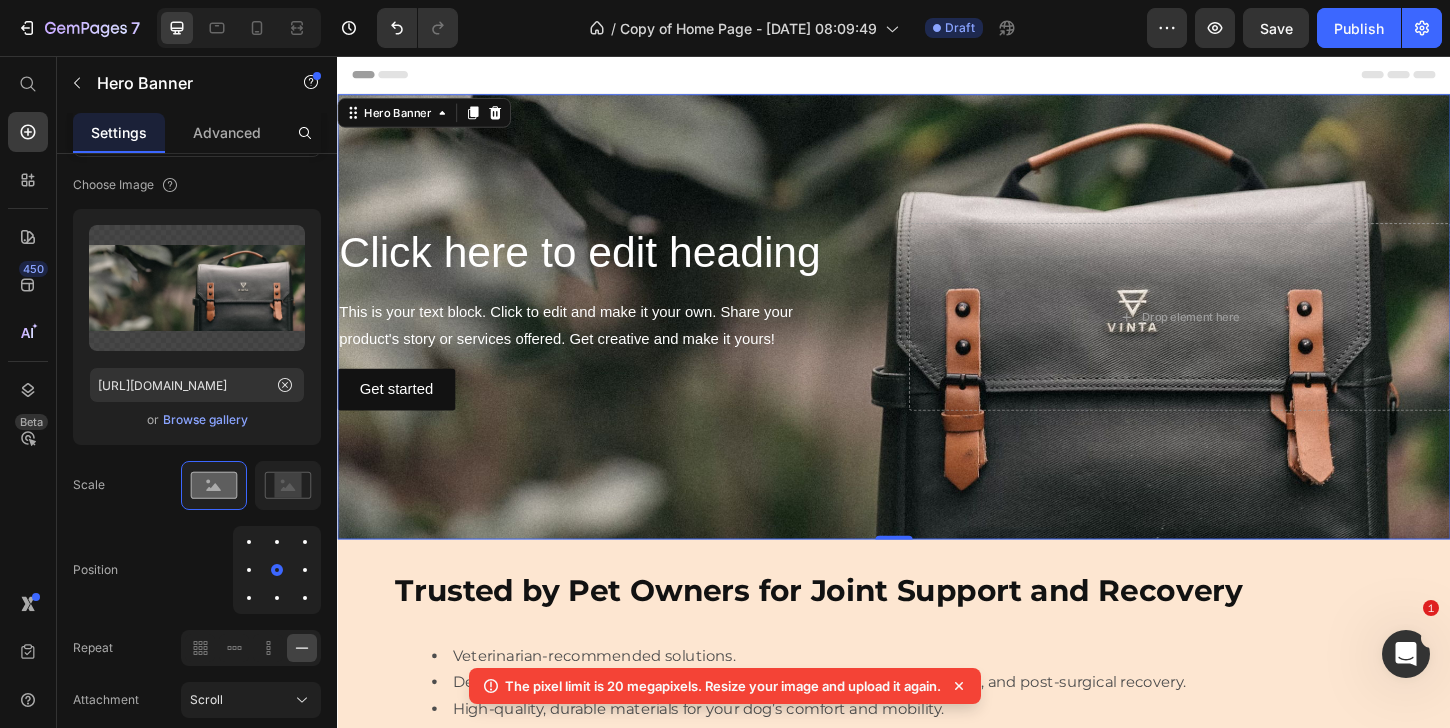 click 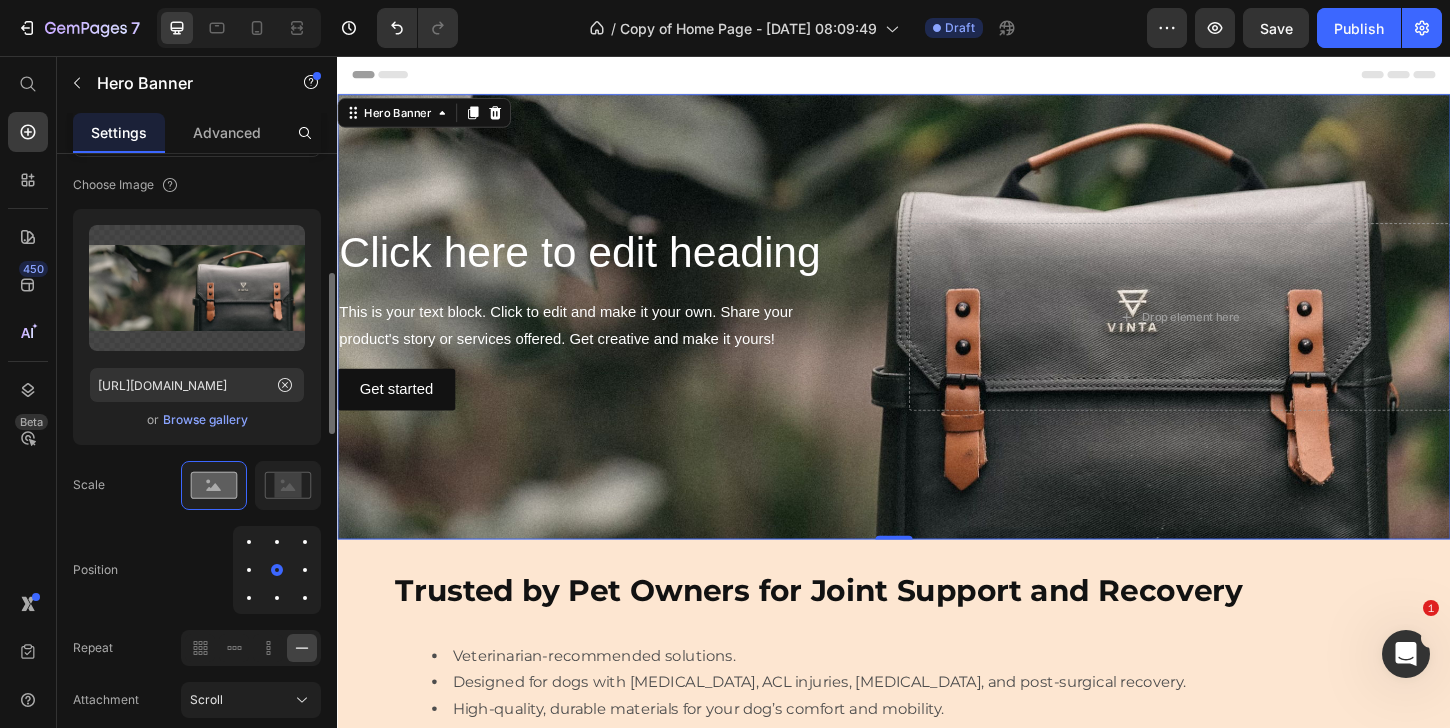 click on "Browse gallery" at bounding box center [205, 420] 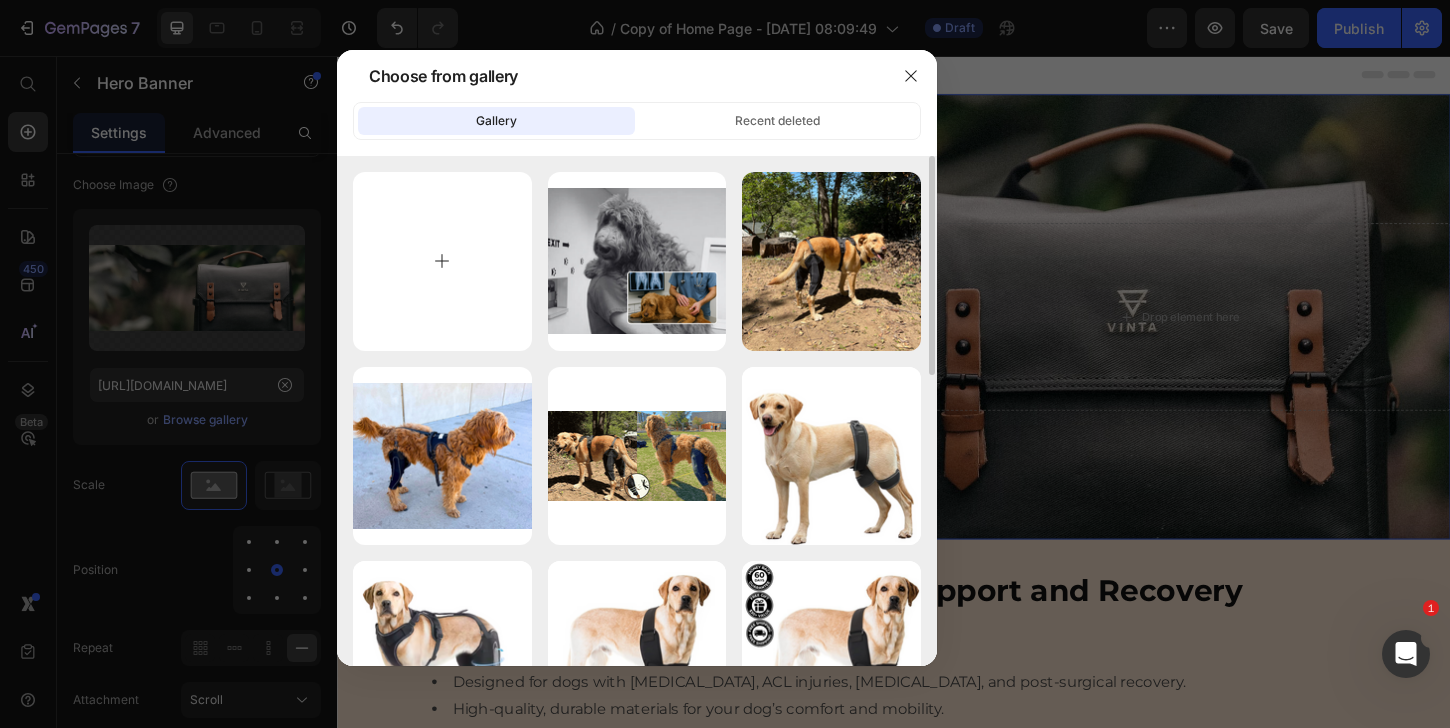 click at bounding box center [442, 261] 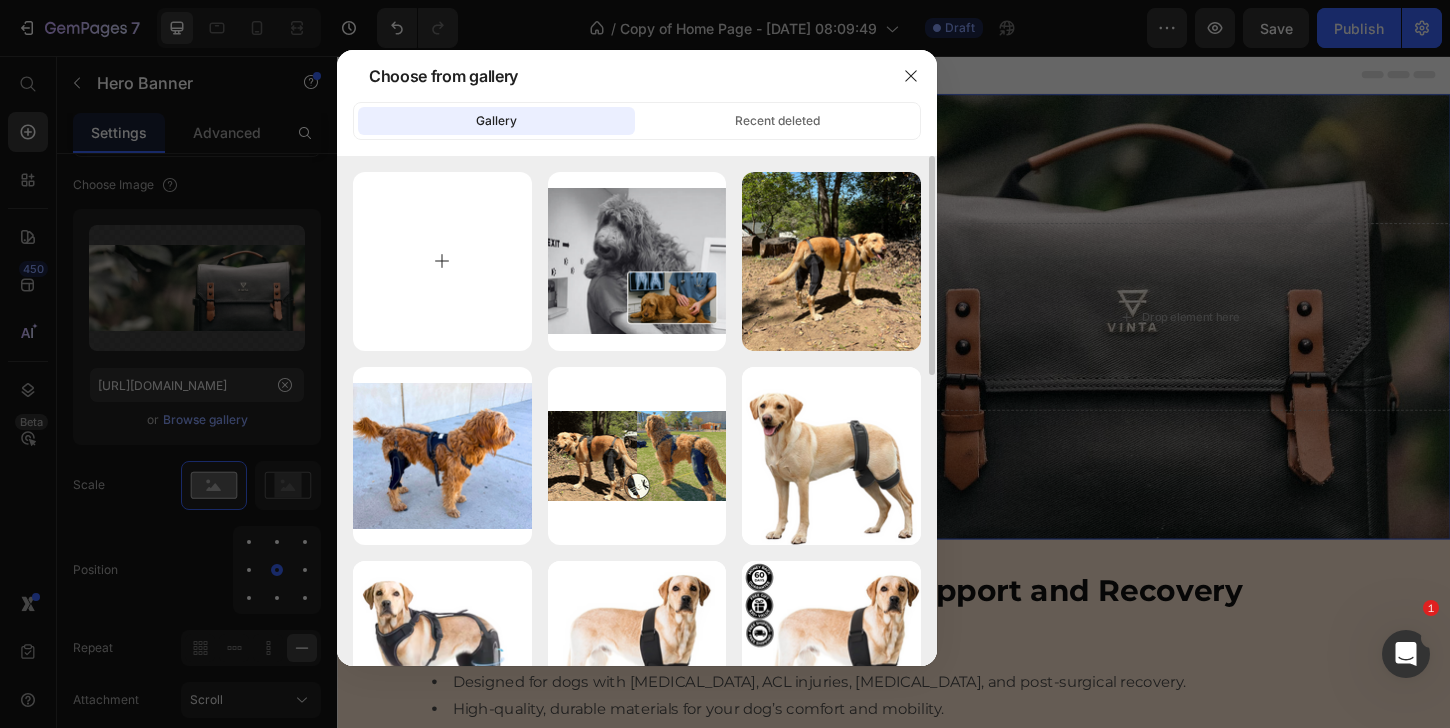 type on "C:\fakepath\Blue Vibrant an White Modern Professional Website Development Services Banner (1).png" 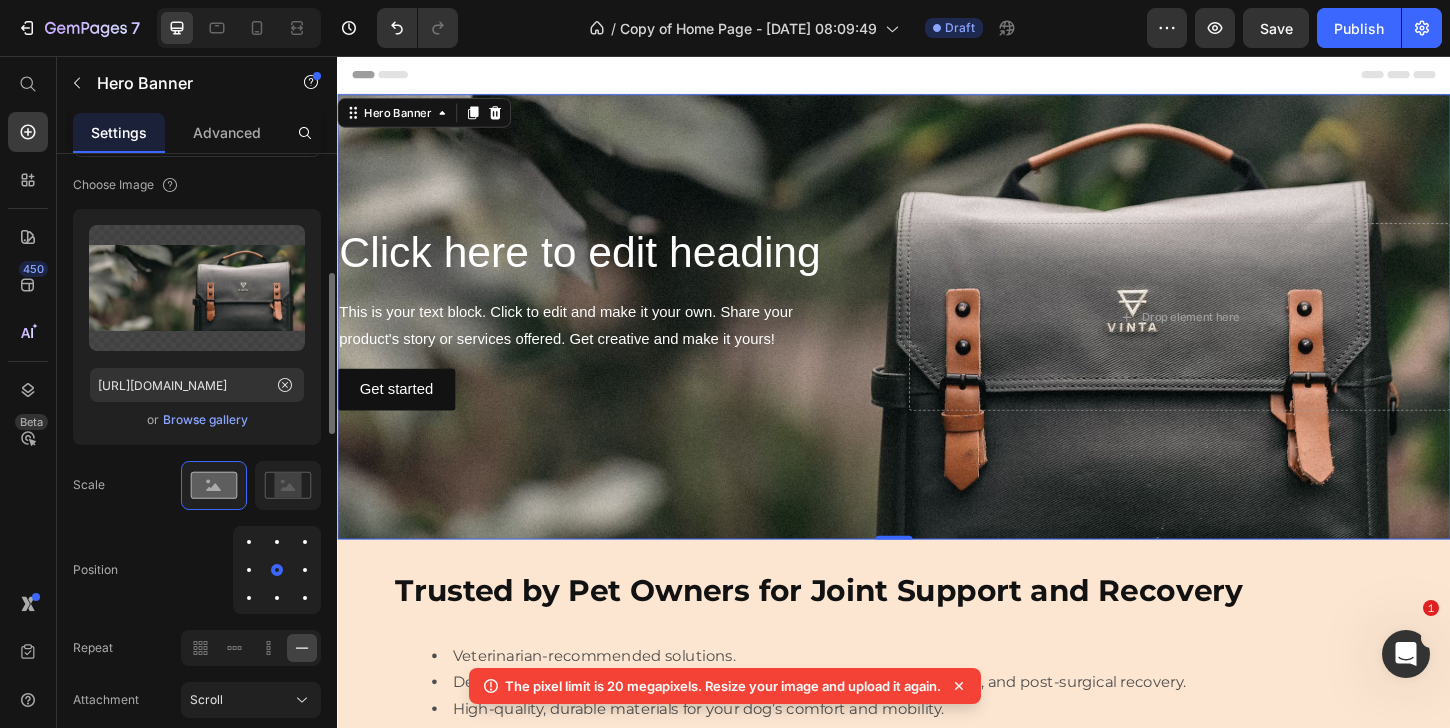 click on "Browse gallery" at bounding box center [205, 420] 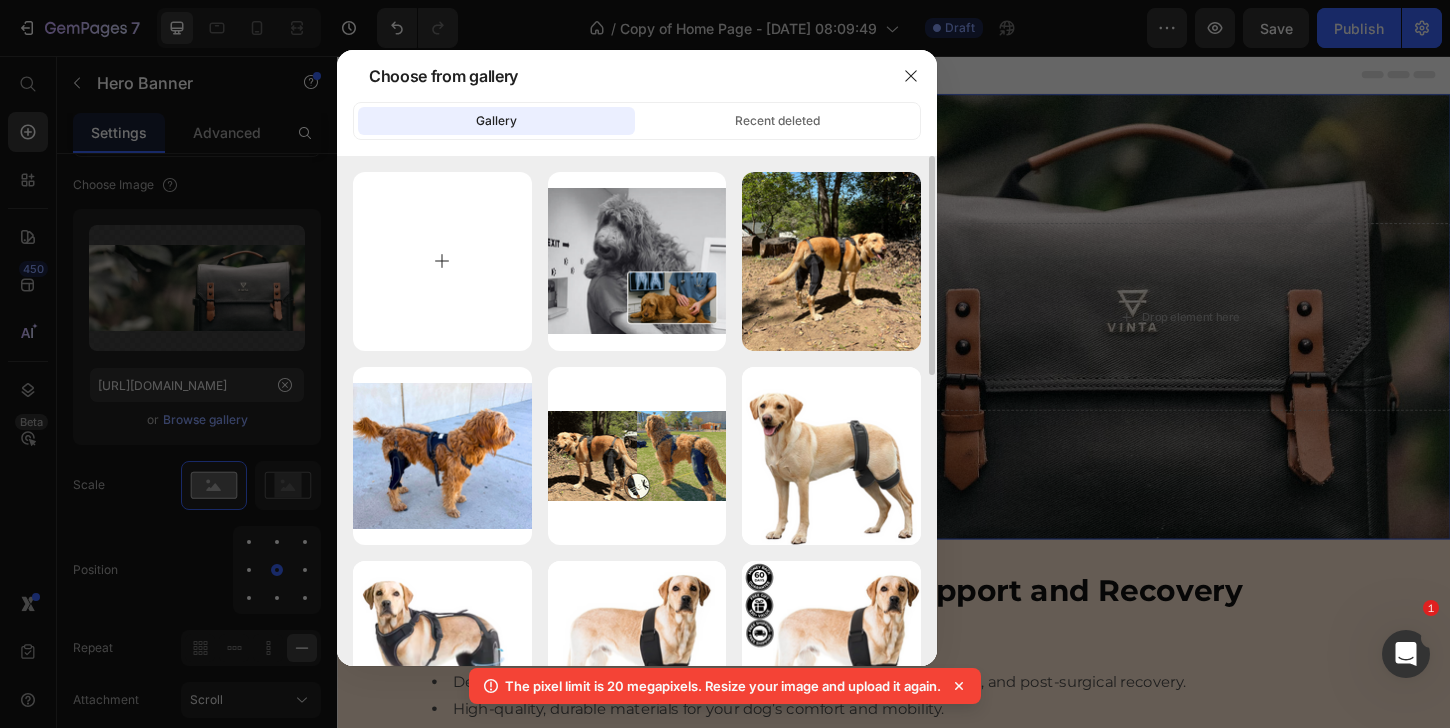 click at bounding box center [442, 261] 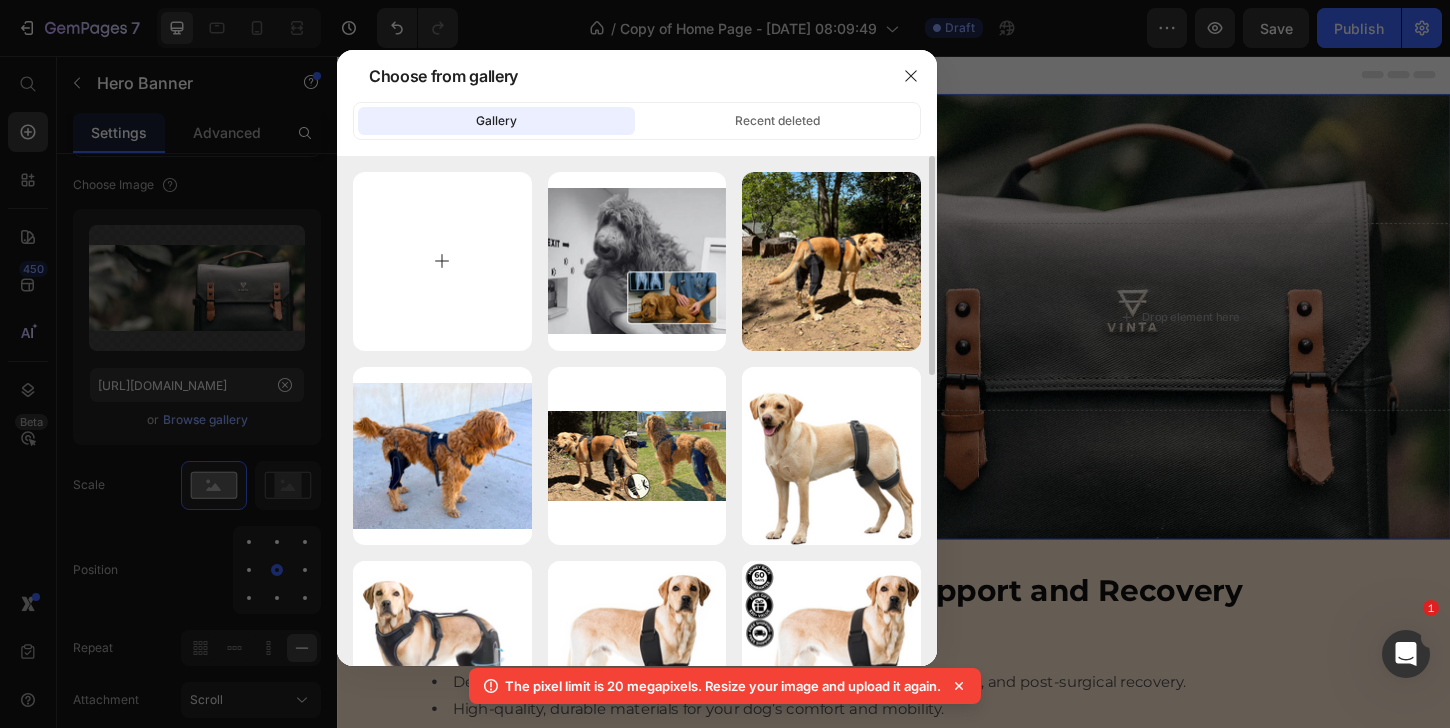 type on "C:\fakepath\Blue Vibrant an White Modern Professional Website Development Services Banner (1).png" 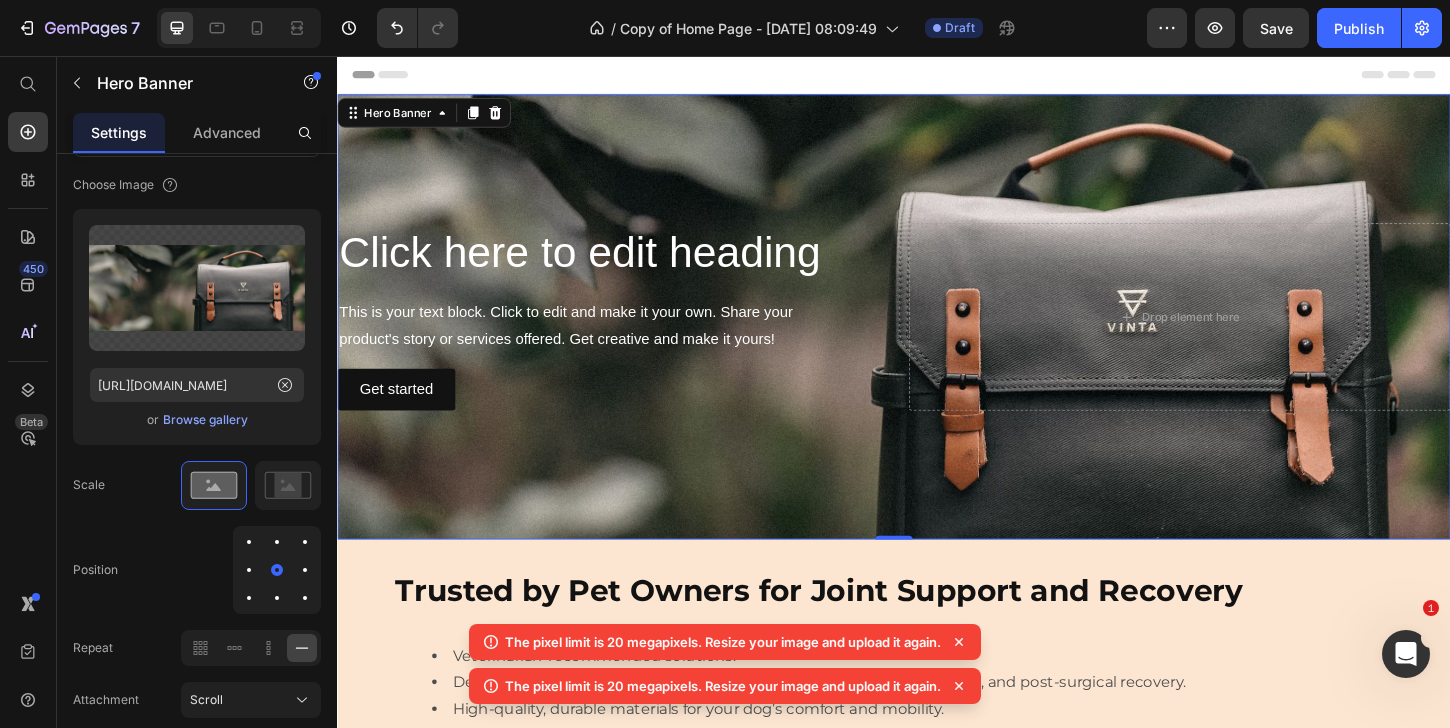click on "The pixel limit is 20 megapixels. Resize your image and upload it again." 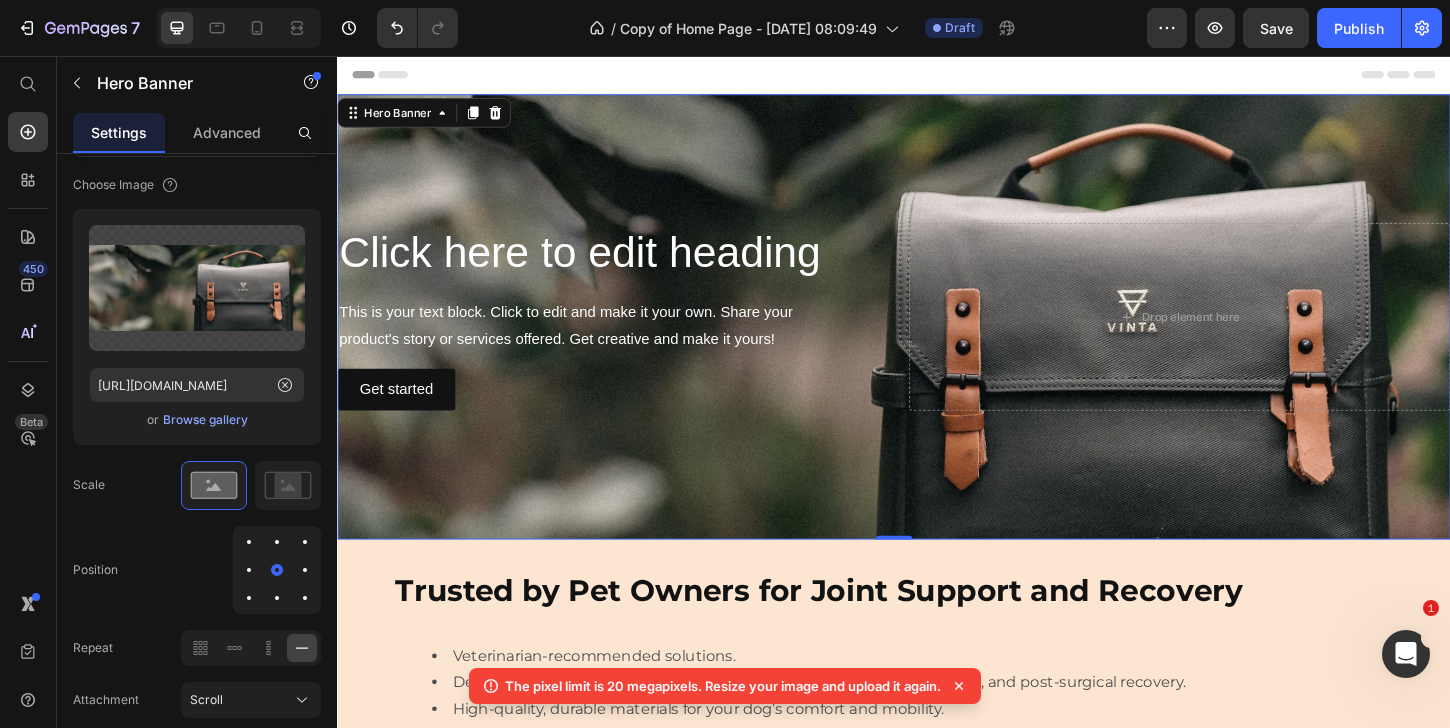 click 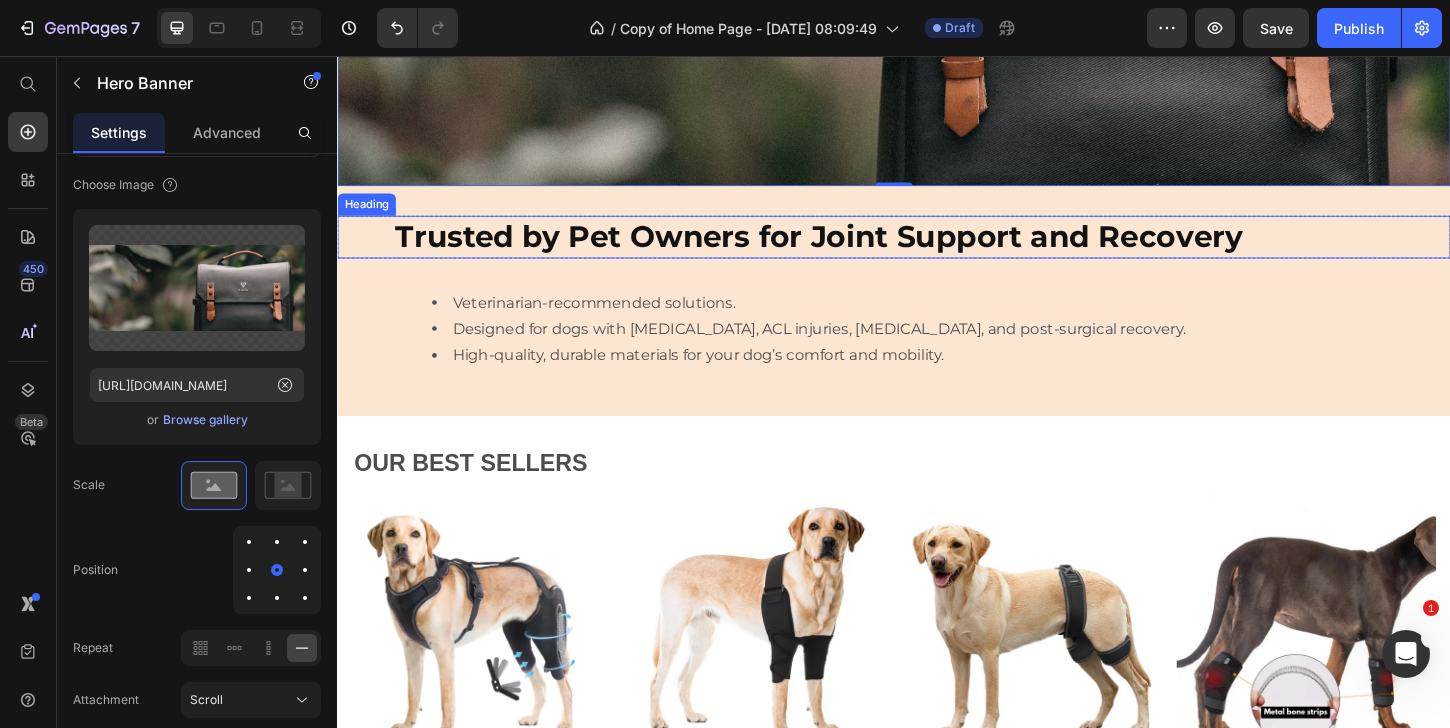 scroll, scrollTop: 382, scrollLeft: 0, axis: vertical 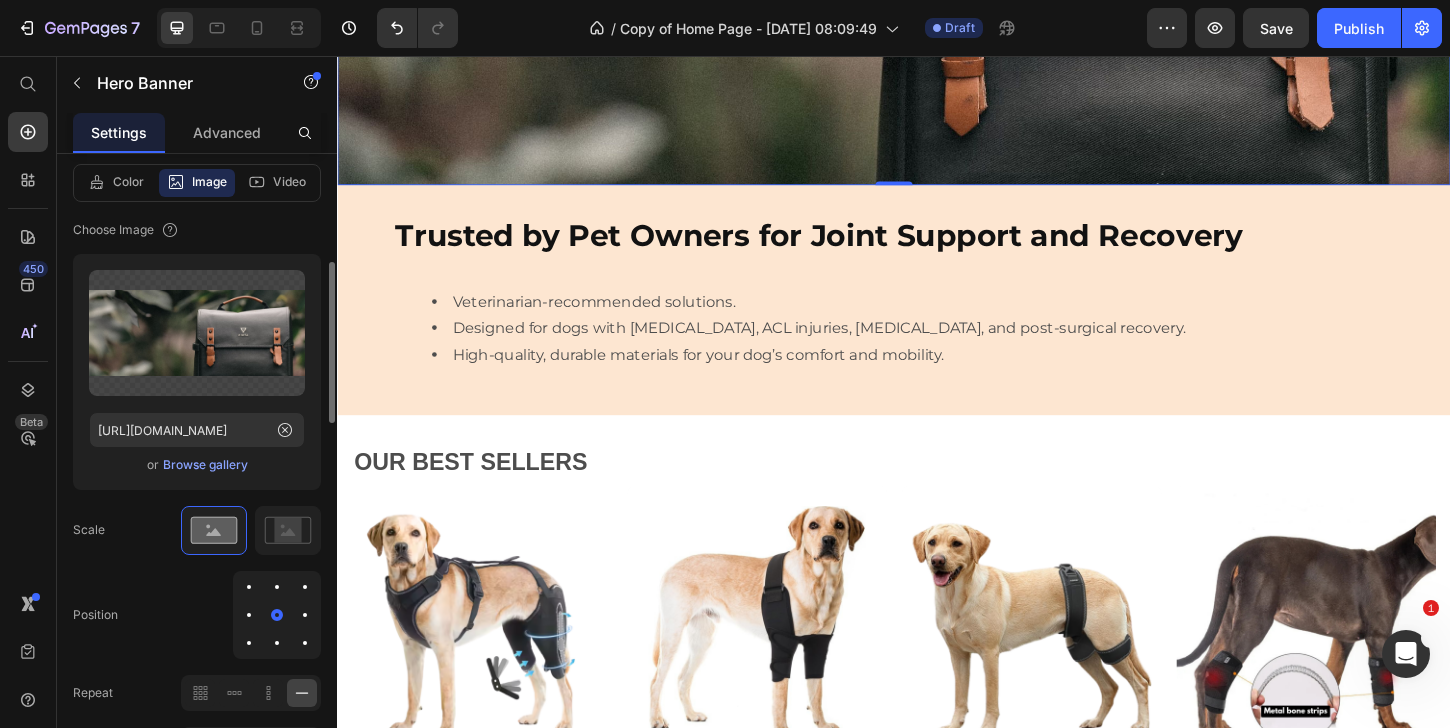 click on "Browse gallery" at bounding box center (205, 465) 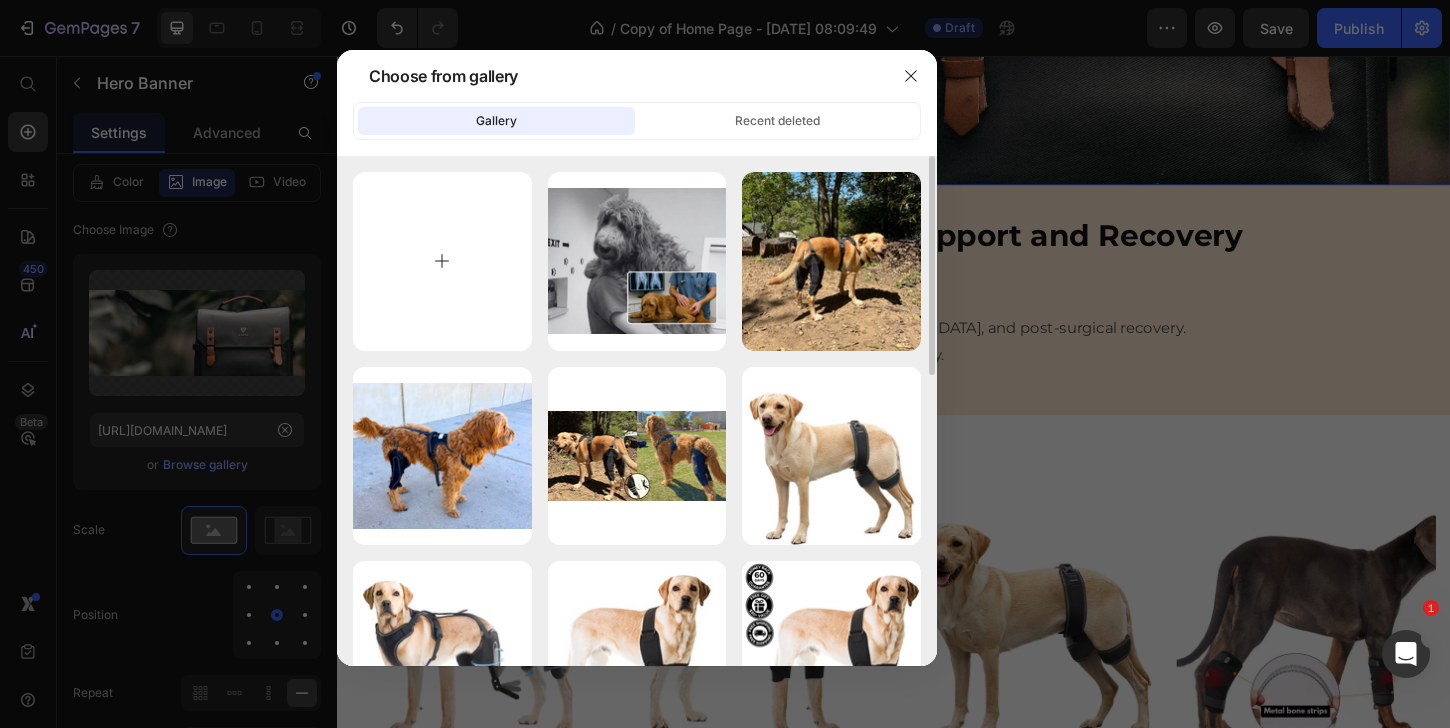 click at bounding box center (442, 261) 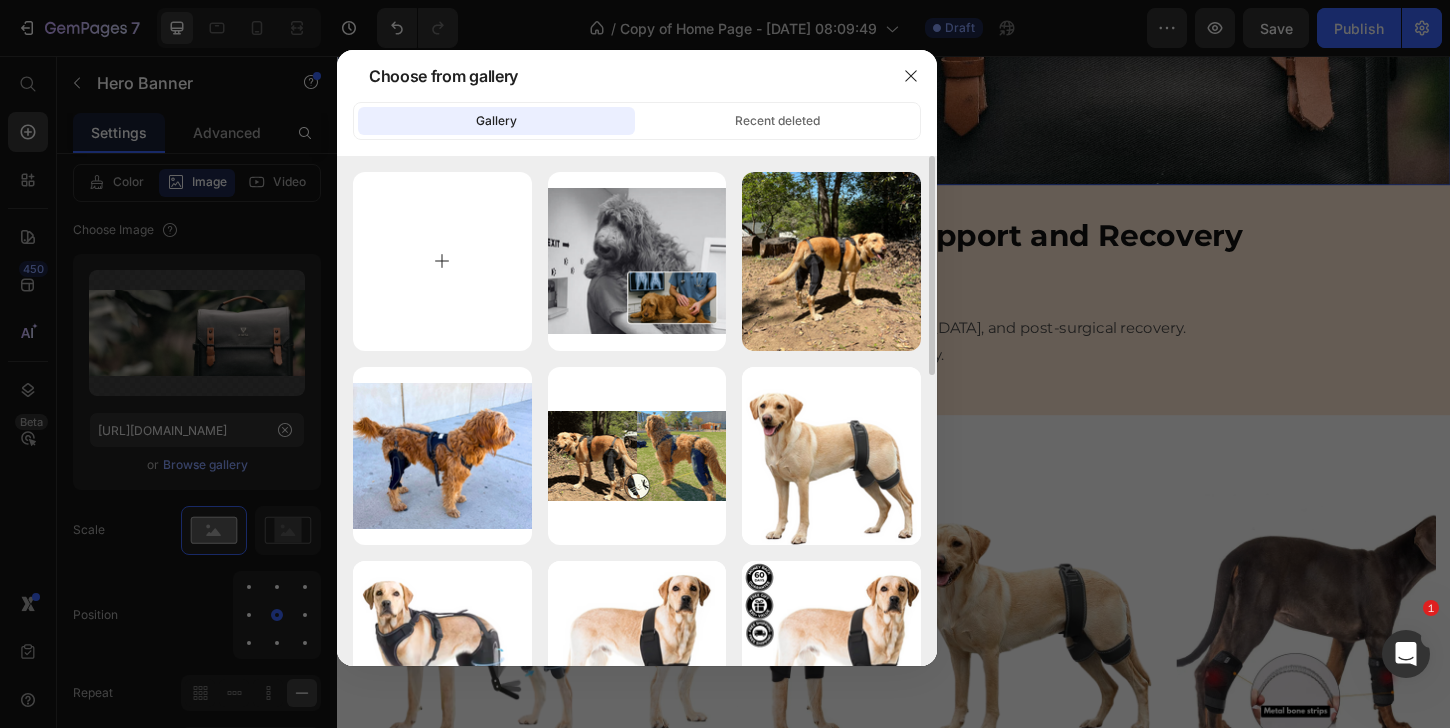 type on "C:\fakepath\Blue Vibrant an White Modern Professional Website Development Services Banner (1).png" 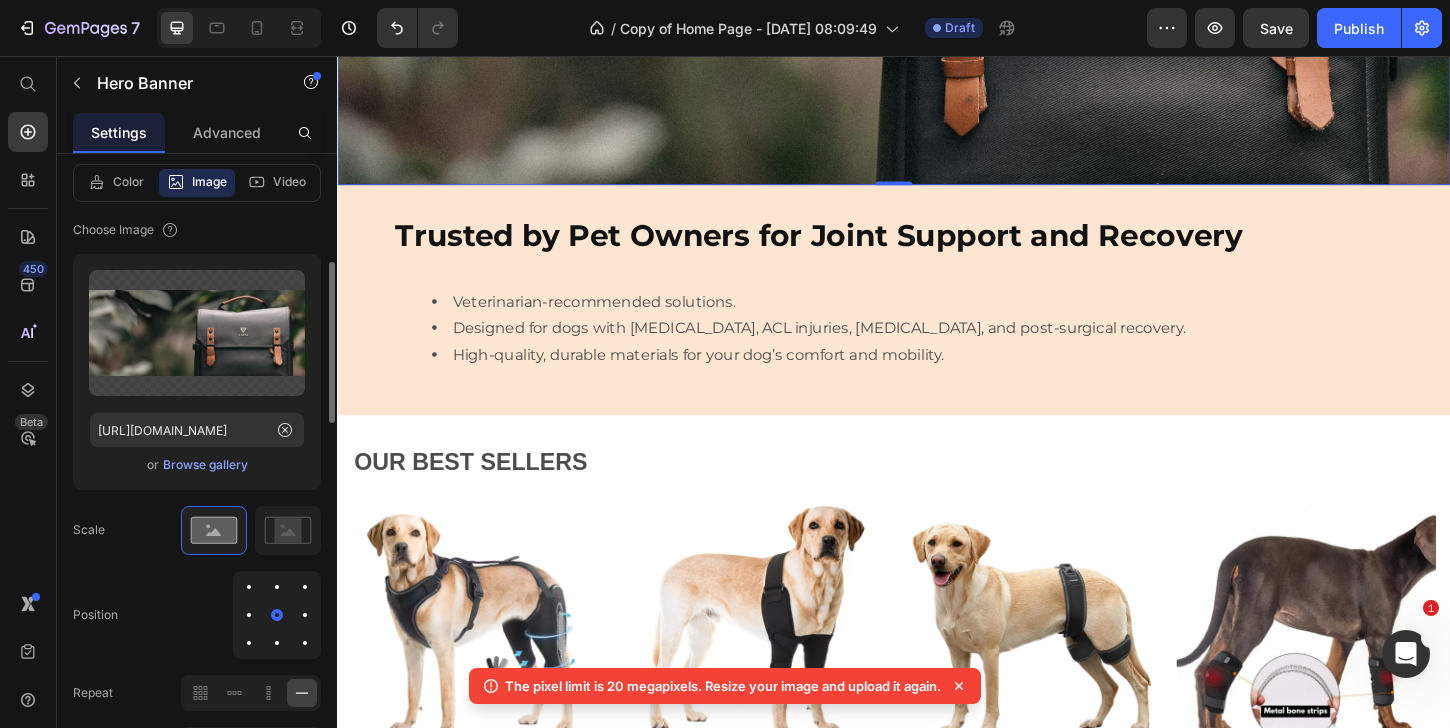 click on "Browse gallery" at bounding box center (205, 465) 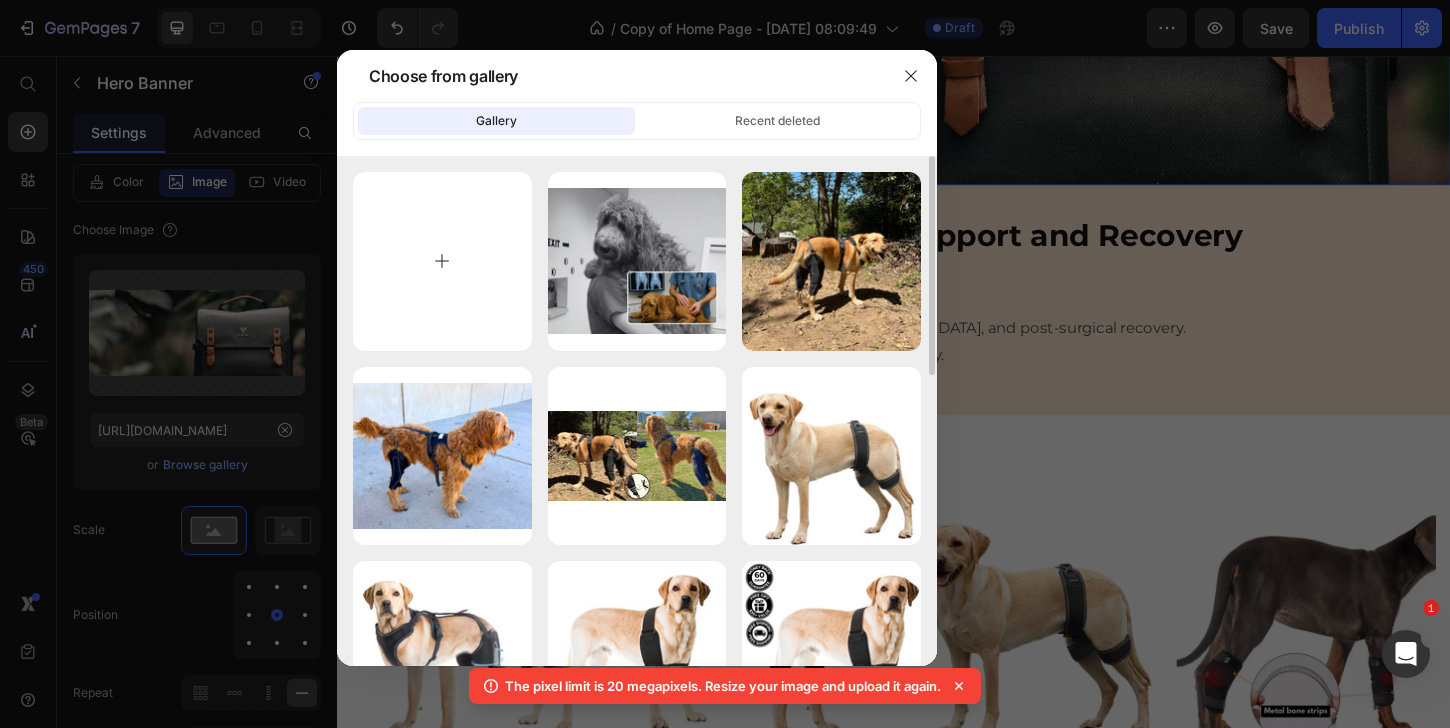 click at bounding box center (442, 261) 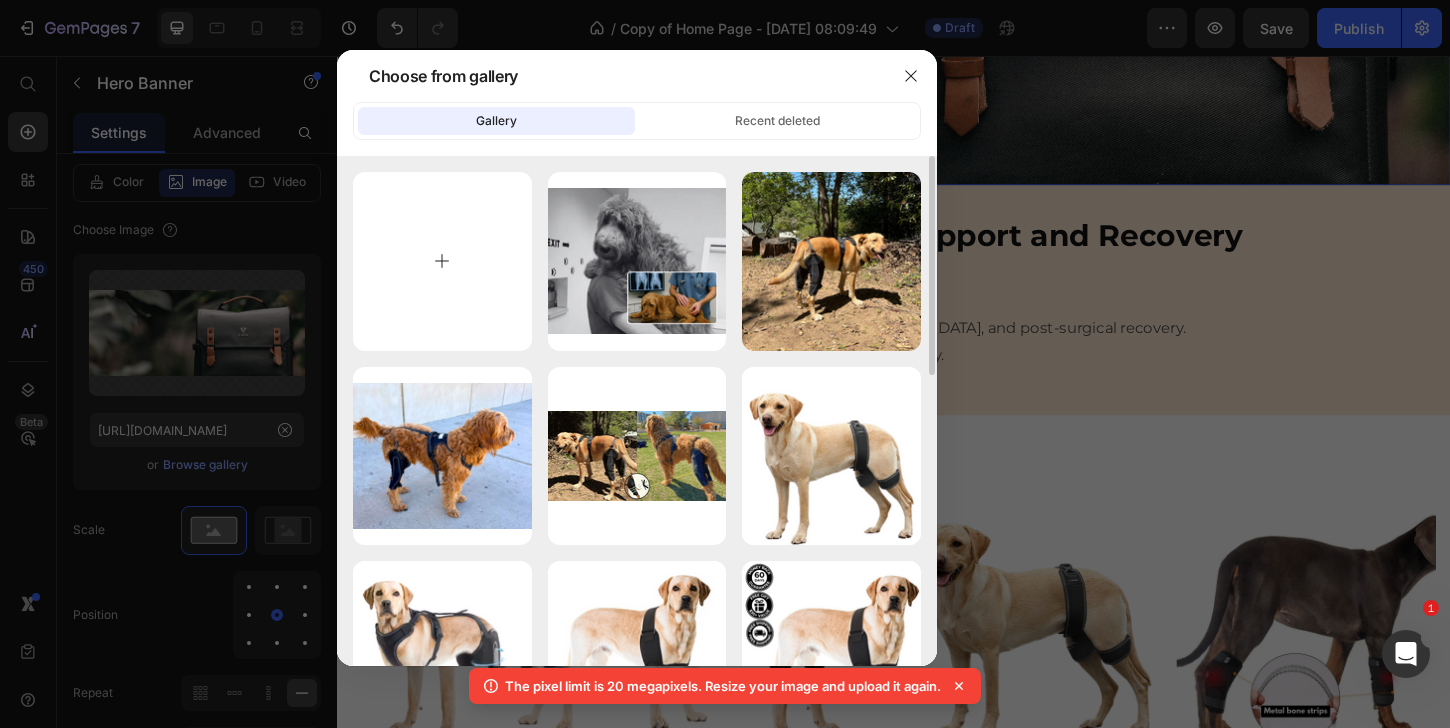 type on "C:\fakepath\Blue Vibrant an White Modern Professional Website Development Services Banner.jpg" 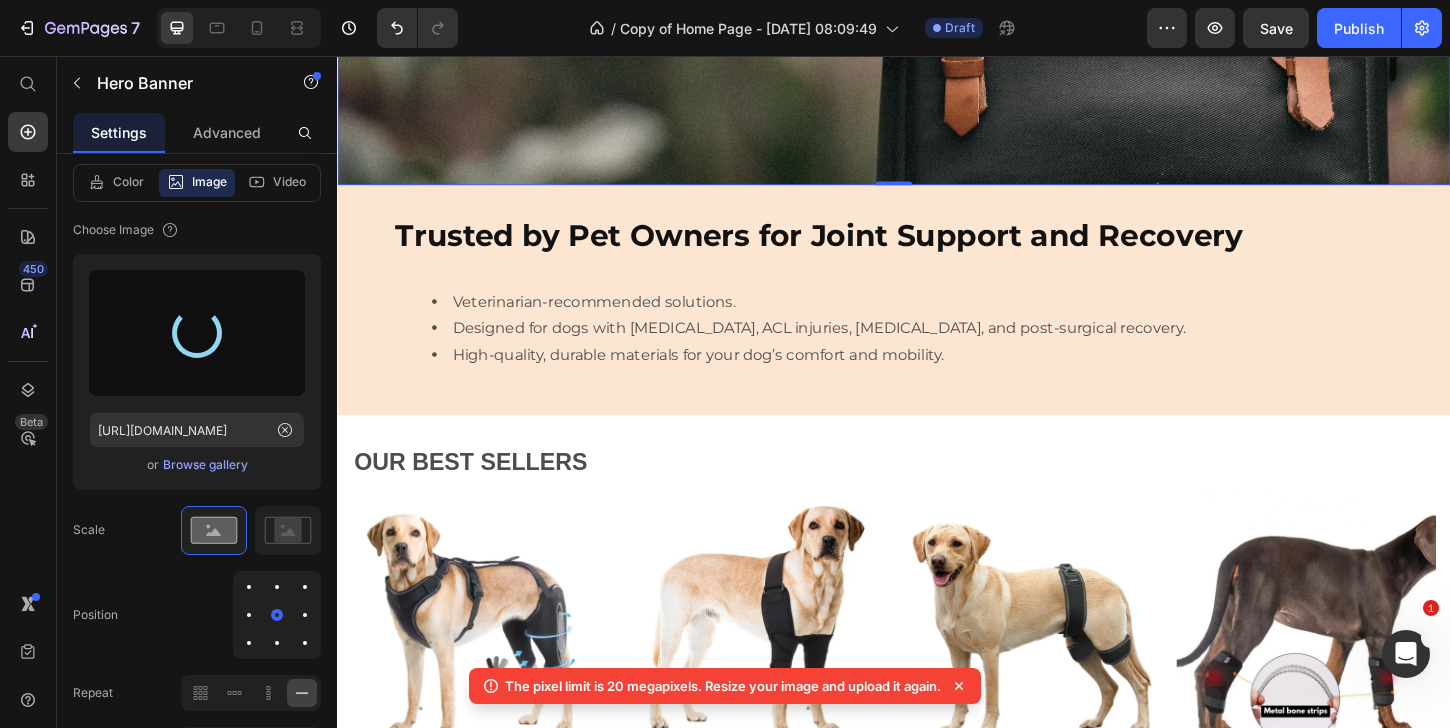 type on "[URL][DOMAIN_NAME]" 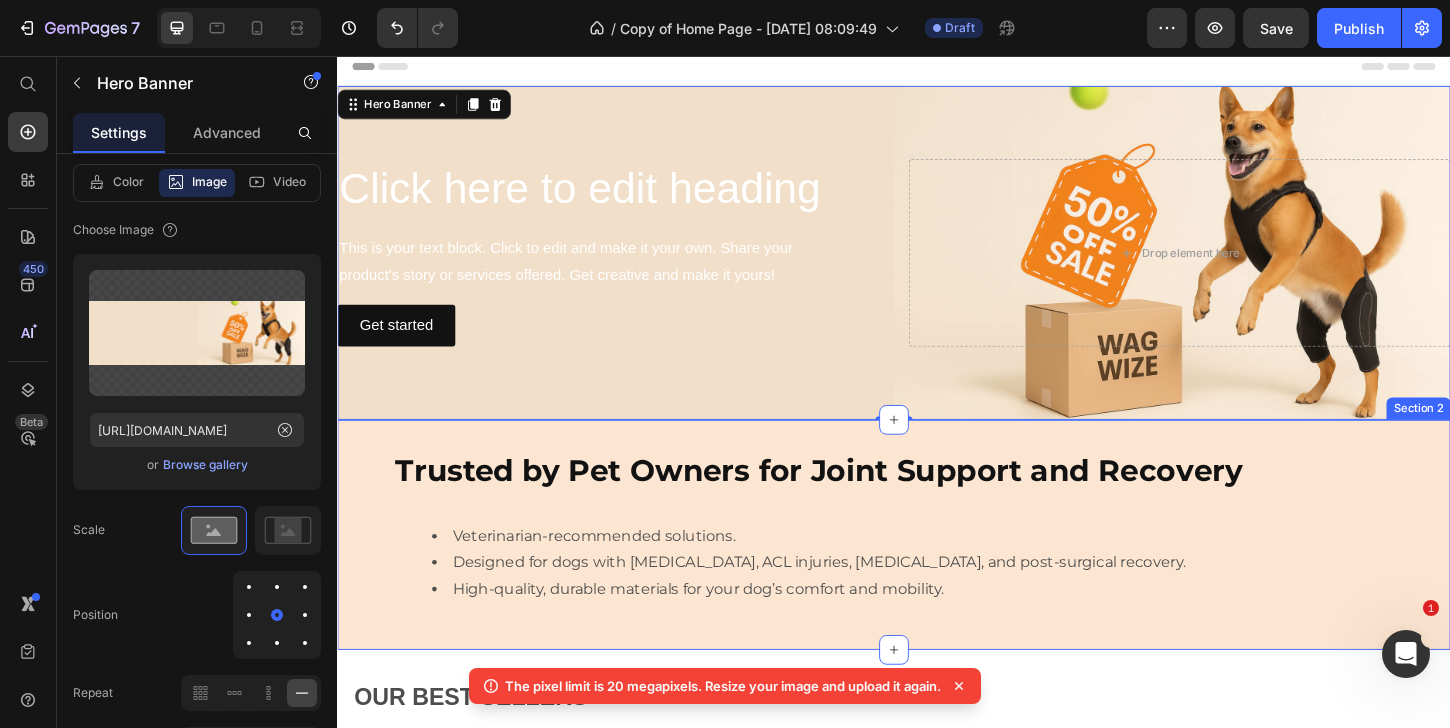 scroll, scrollTop: 0, scrollLeft: 0, axis: both 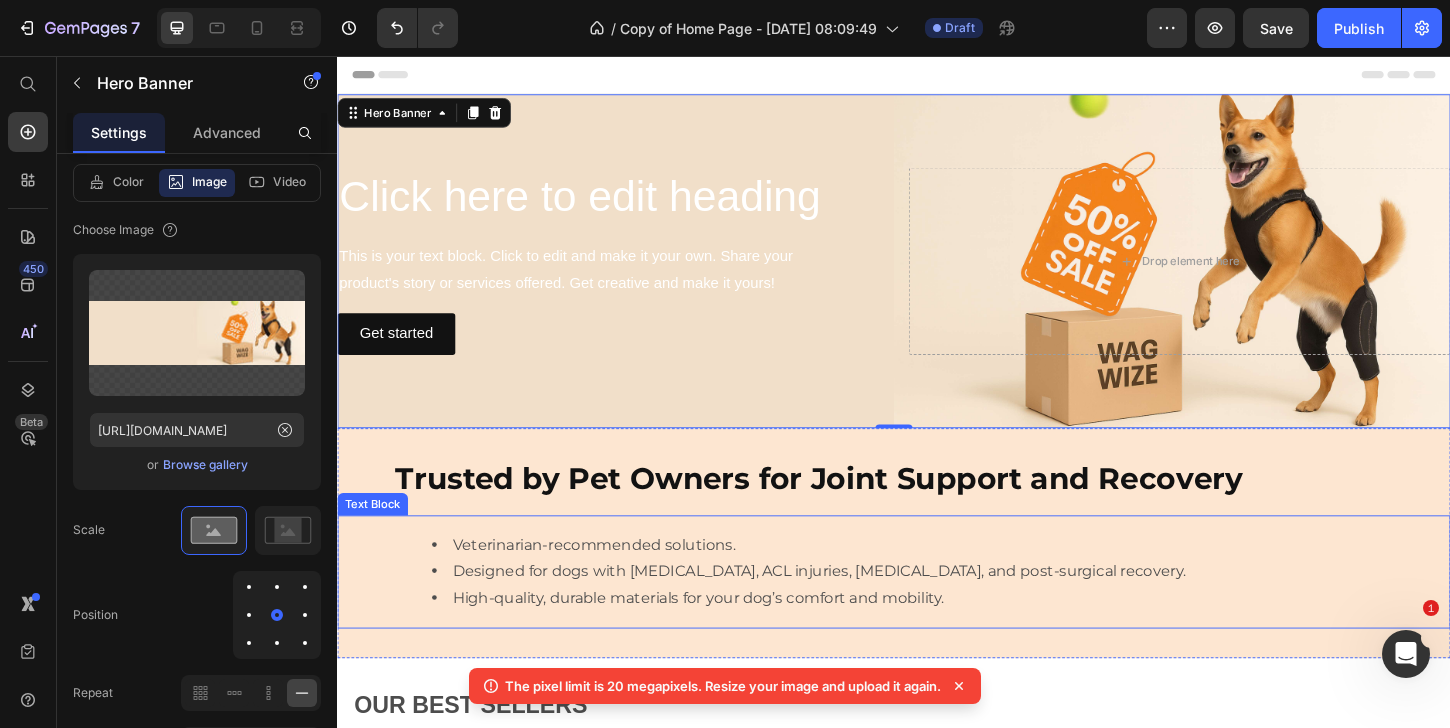 click on "Designed for dogs with [MEDICAL_DATA], ACL injuries, [MEDICAL_DATA], and post-surgical recovery." at bounding box center [957, 611] 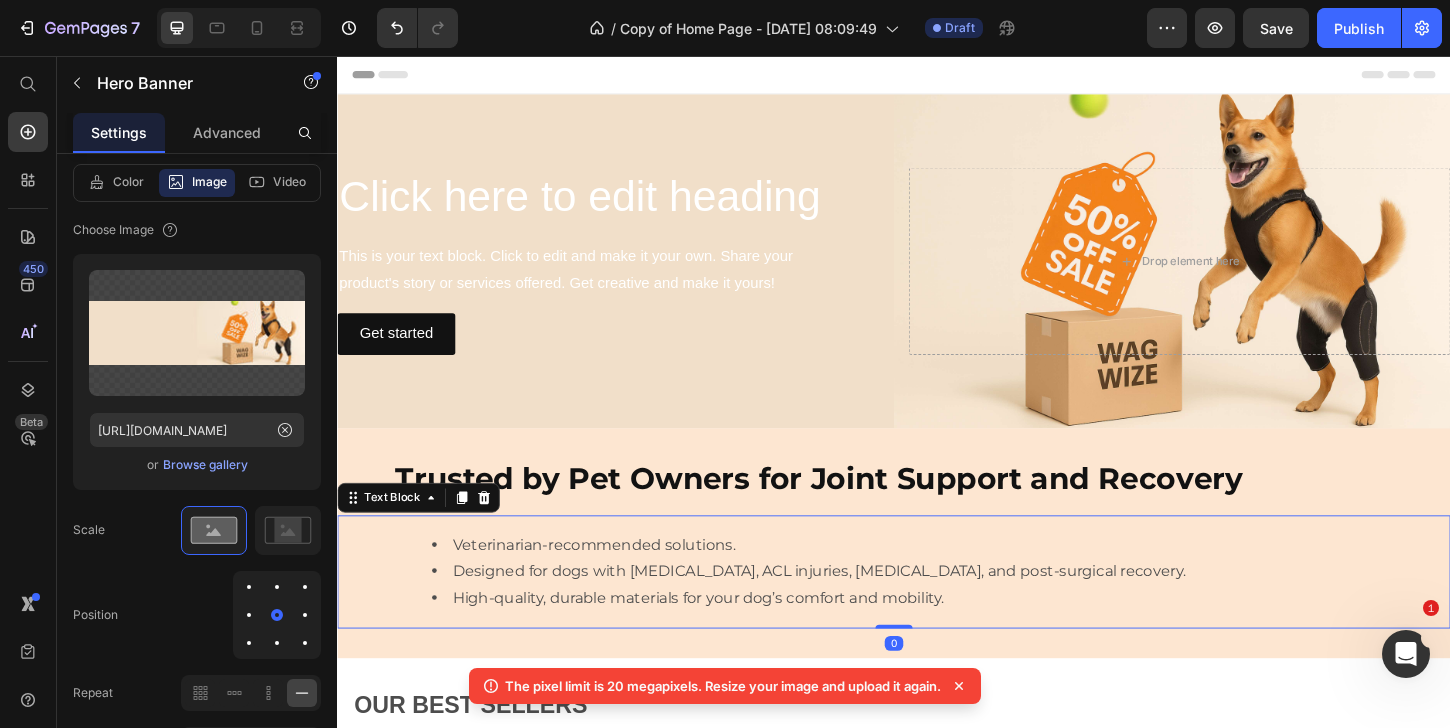 scroll, scrollTop: 0, scrollLeft: 0, axis: both 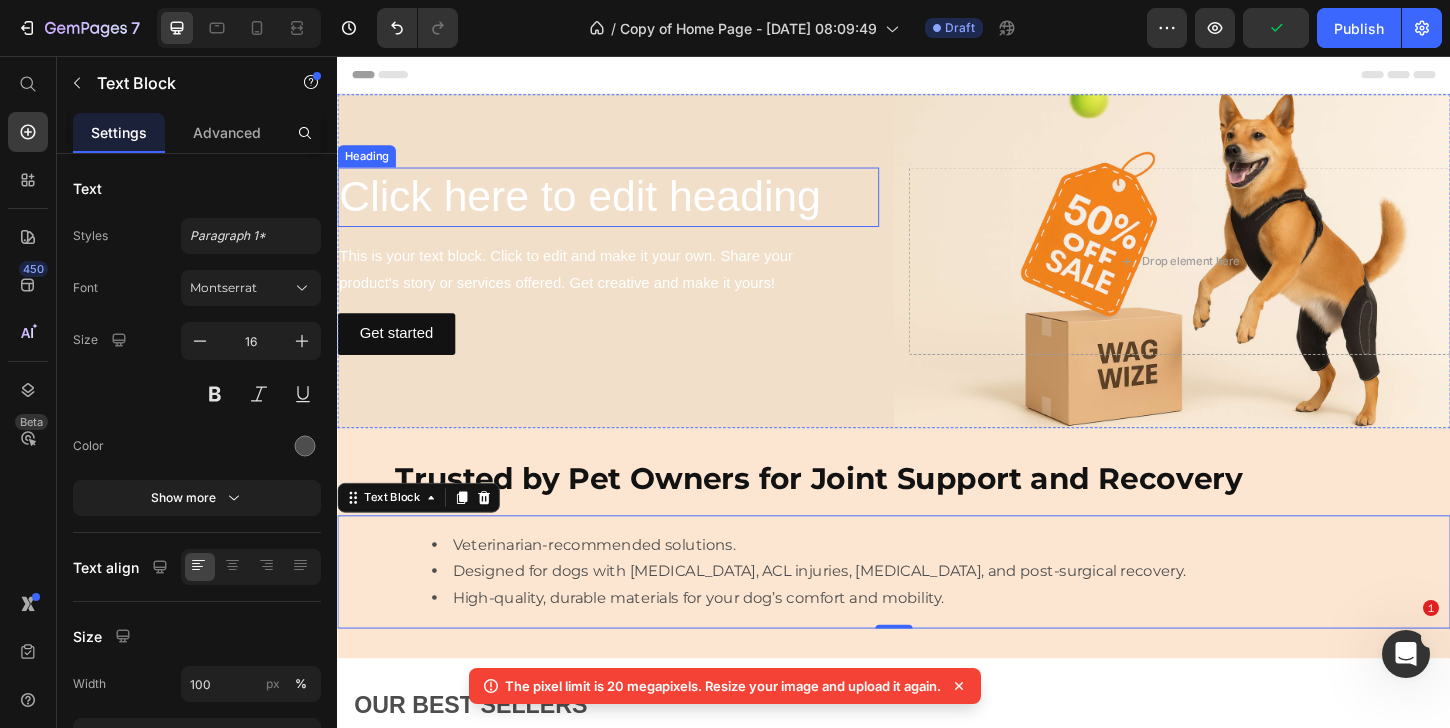 click on "Click here to edit heading" at bounding box center [629, 208] 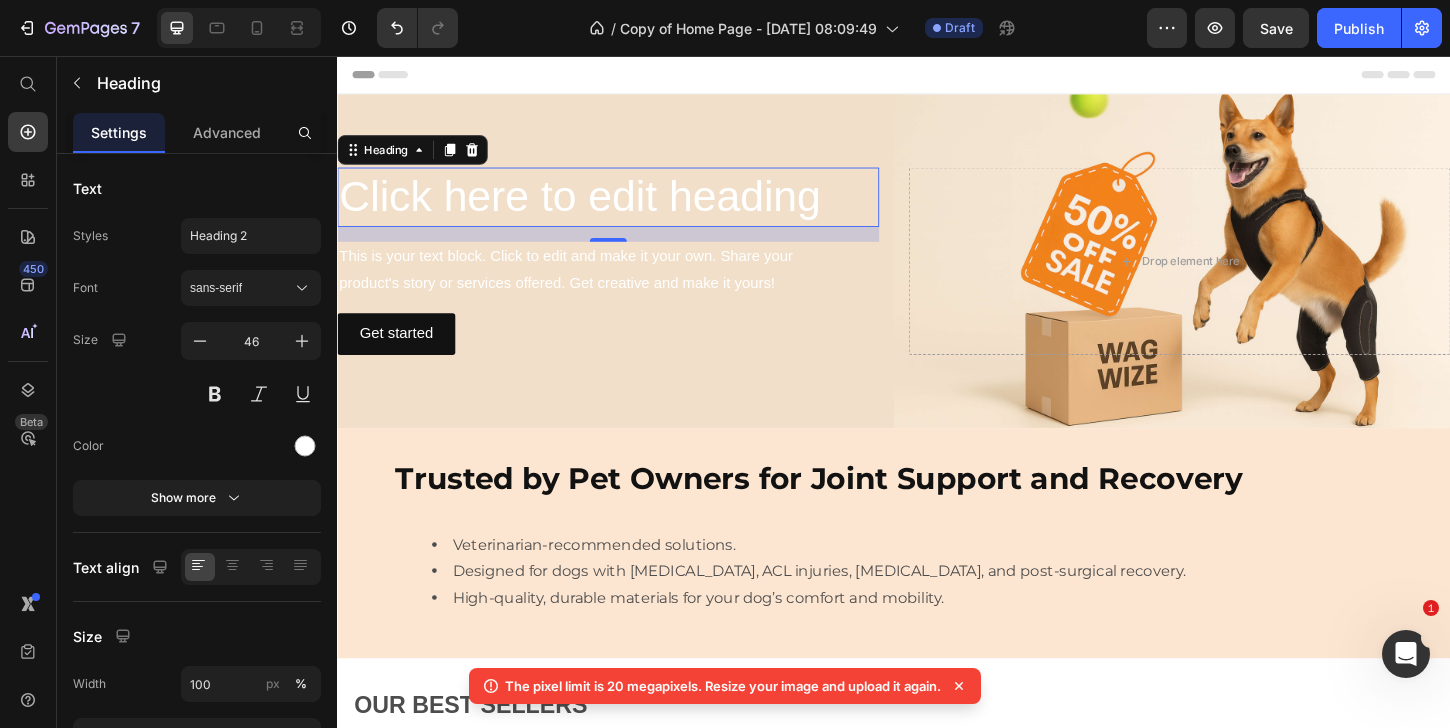 click on "Click here to edit heading" at bounding box center [629, 208] 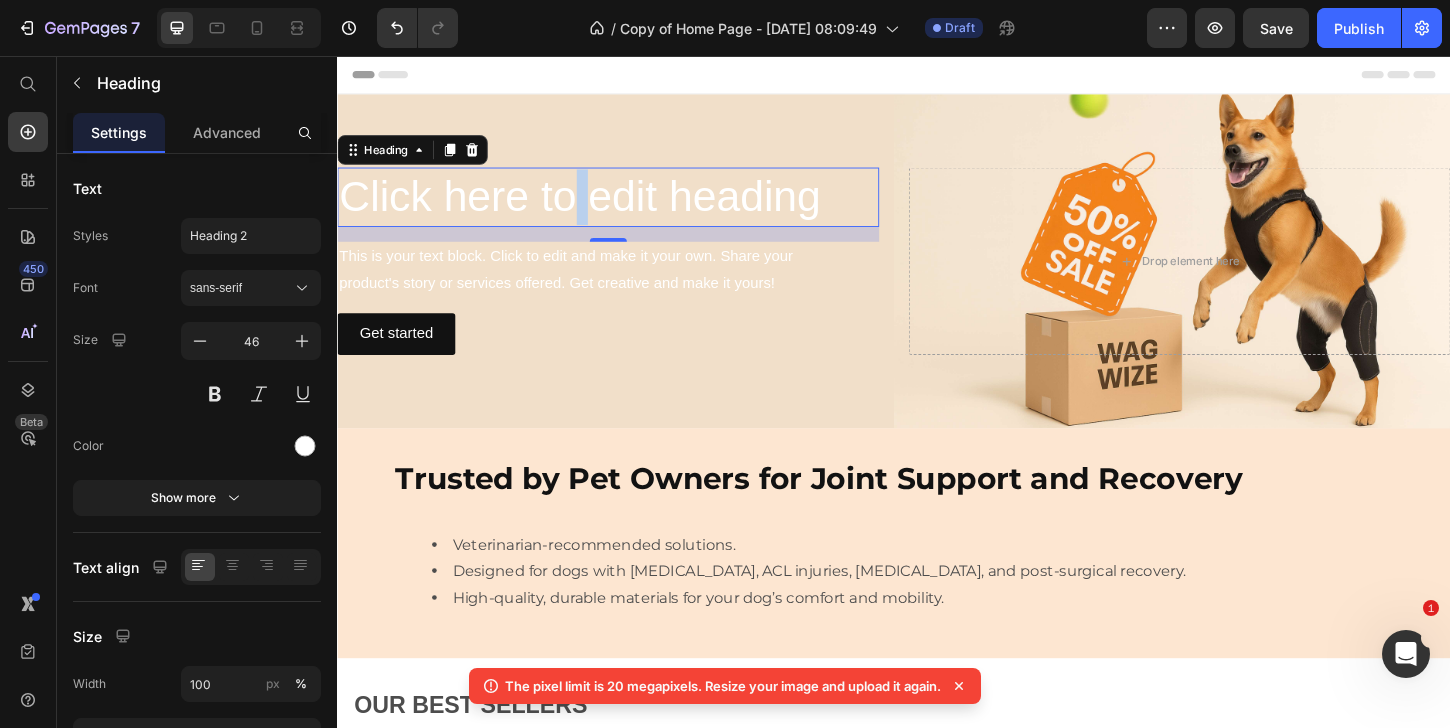 click on "Click here to edit heading" at bounding box center (629, 208) 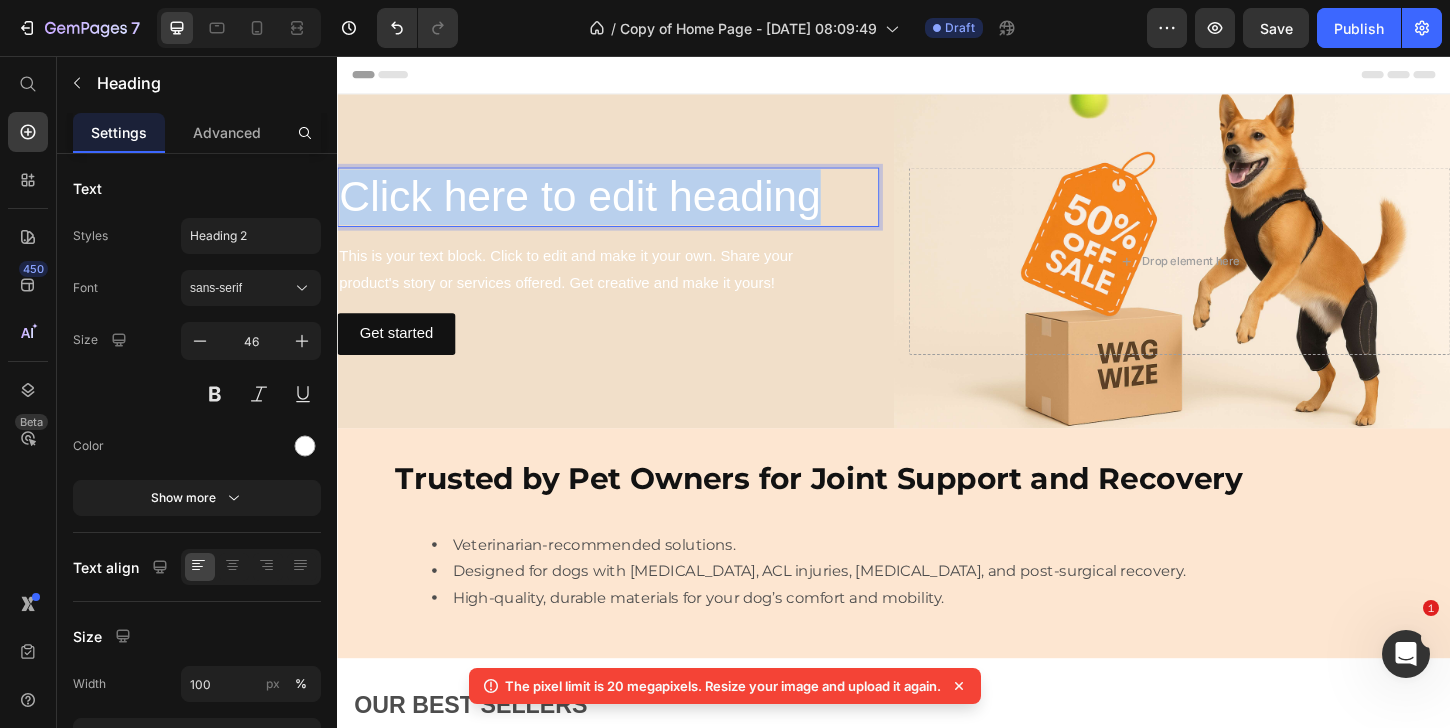click on "Click here to edit heading" at bounding box center [629, 208] 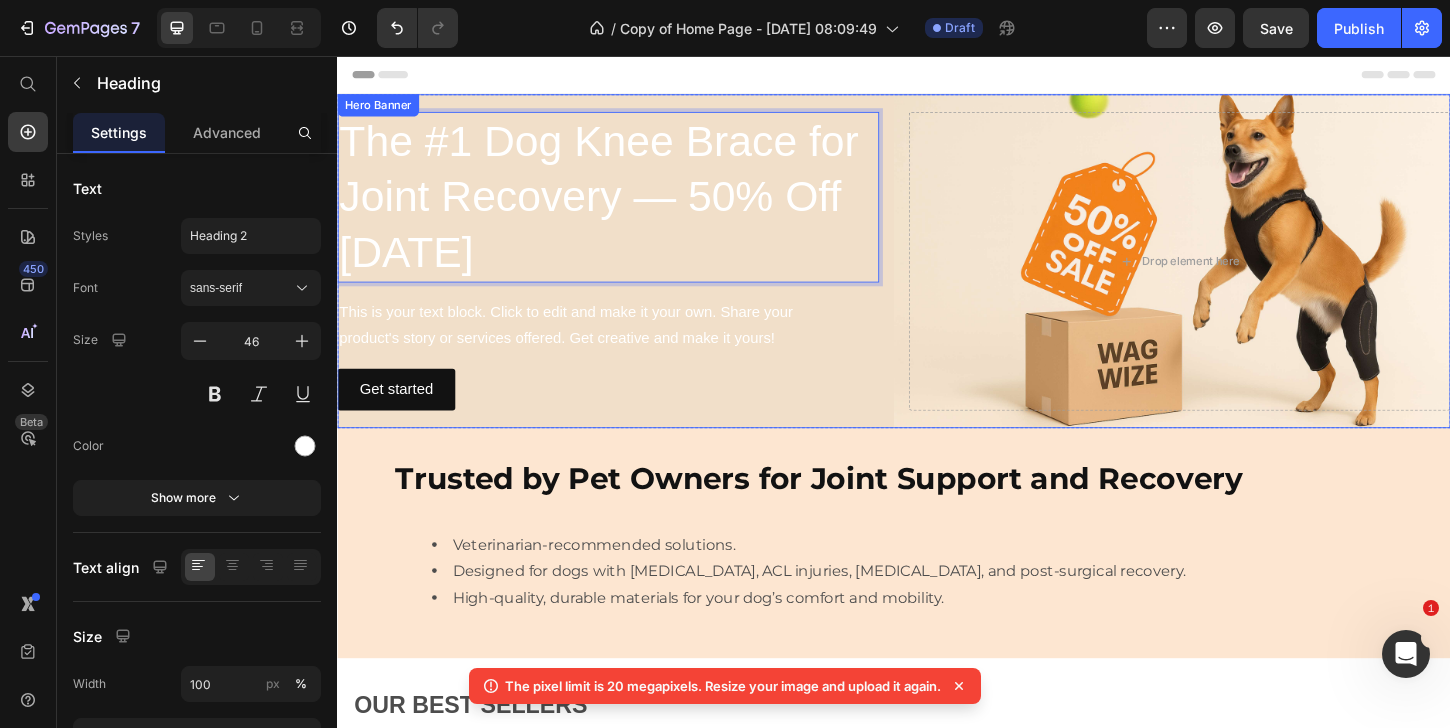 click on "The #1 Dog Knee Brace for Joint Recovery — 50% Off [DATE] Heading   16 This is your text block. Click to edit and make it your own. Share your                       product's story or services offered. Get creative and make it yours! Text Block Get started Button
Drop element here" at bounding box center (937, 277) 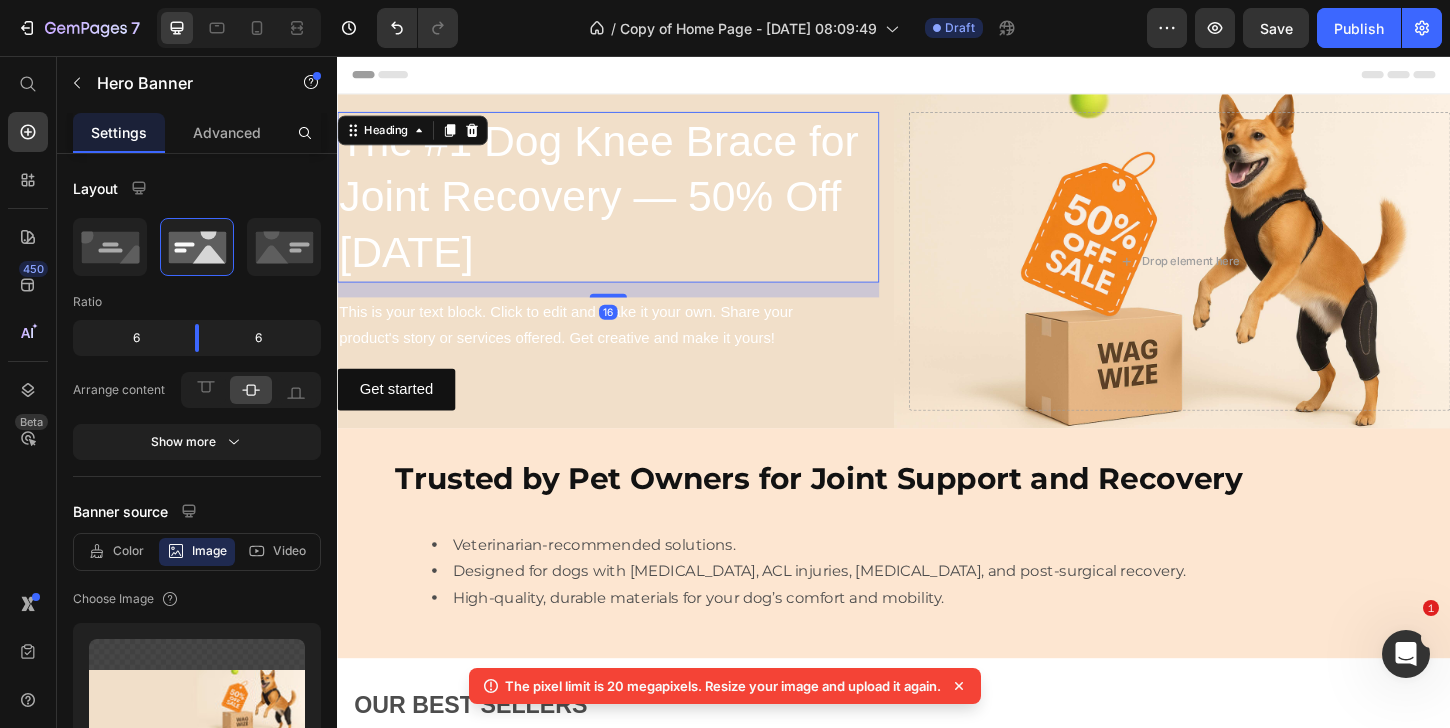 click on "The #1 Dog Knee Brace for Joint Recovery — 50% Off [DATE]" at bounding box center [629, 207] 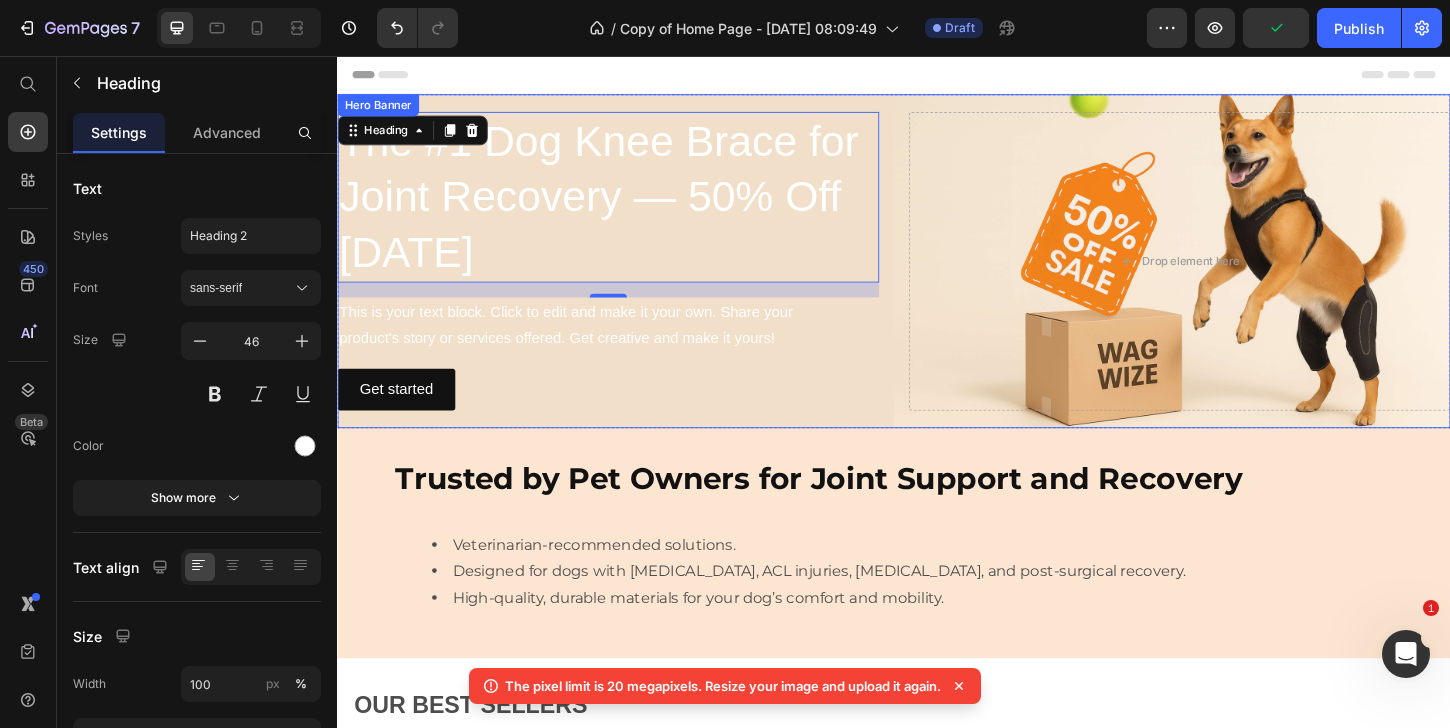 click on "The #1 Dog Knee Brace for Joint Recovery — 50% Off [DATE] Heading   16 This is your text block. Click to edit and make it your own. Share your                       product's story or services offered. Get creative and make it yours! Text Block Get started Button
Drop element here" at bounding box center [937, 277] 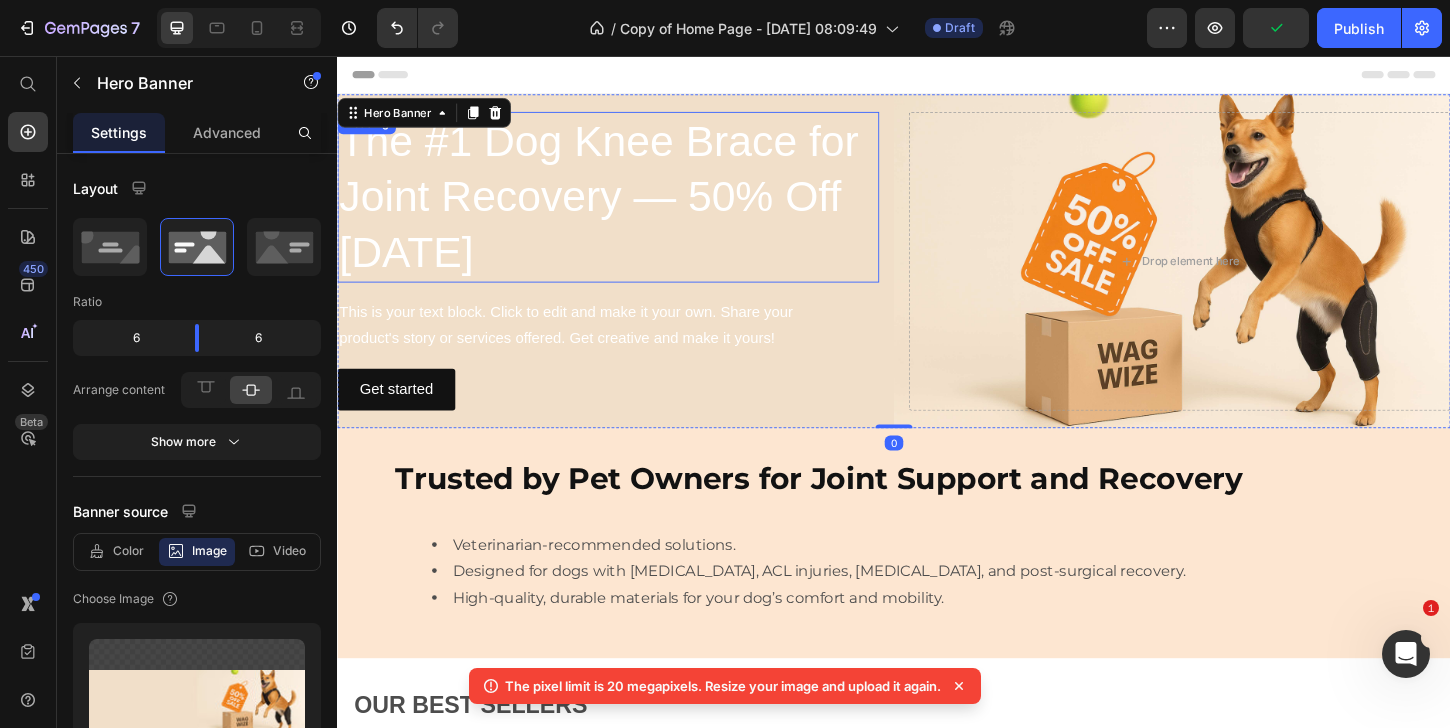 click on "The #1 Dog Knee Brace for Joint Recovery — 50% Off [DATE]" at bounding box center [629, 207] 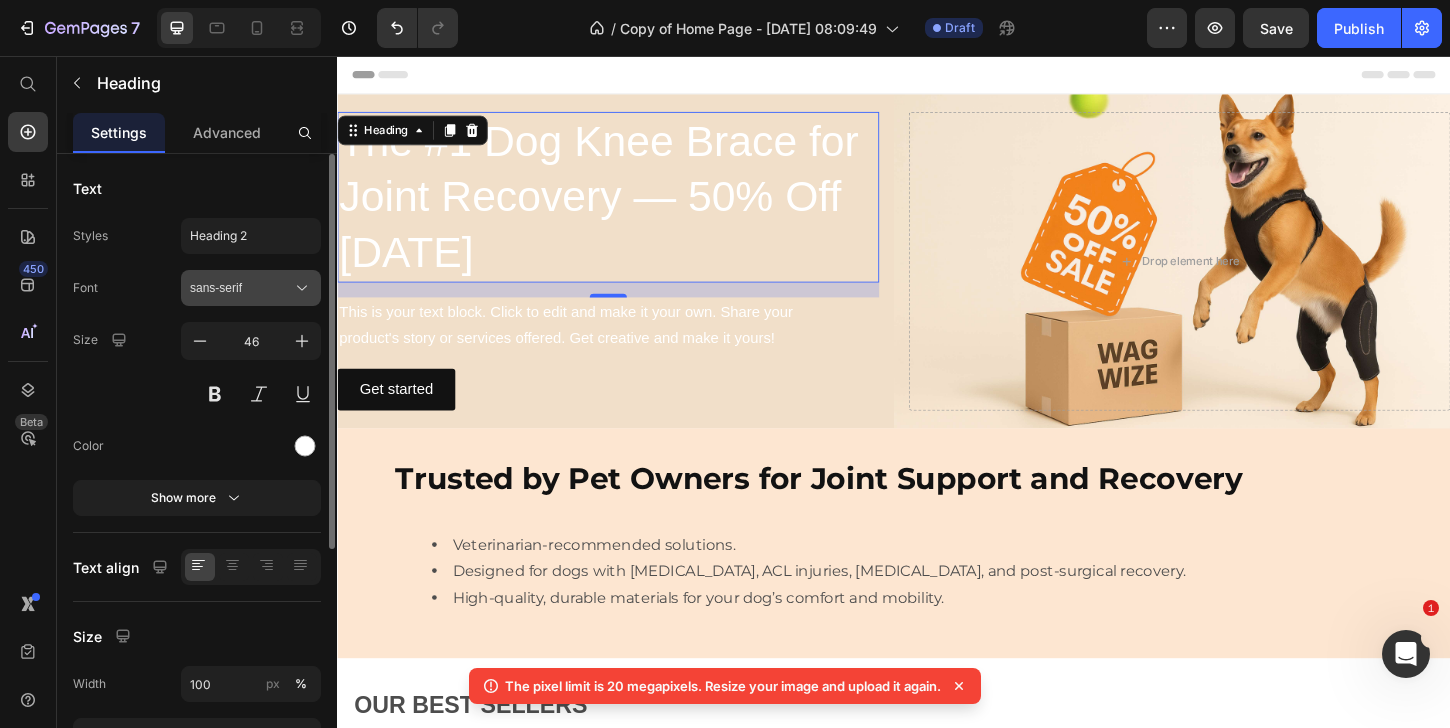 click on "sans-serif" at bounding box center (241, 288) 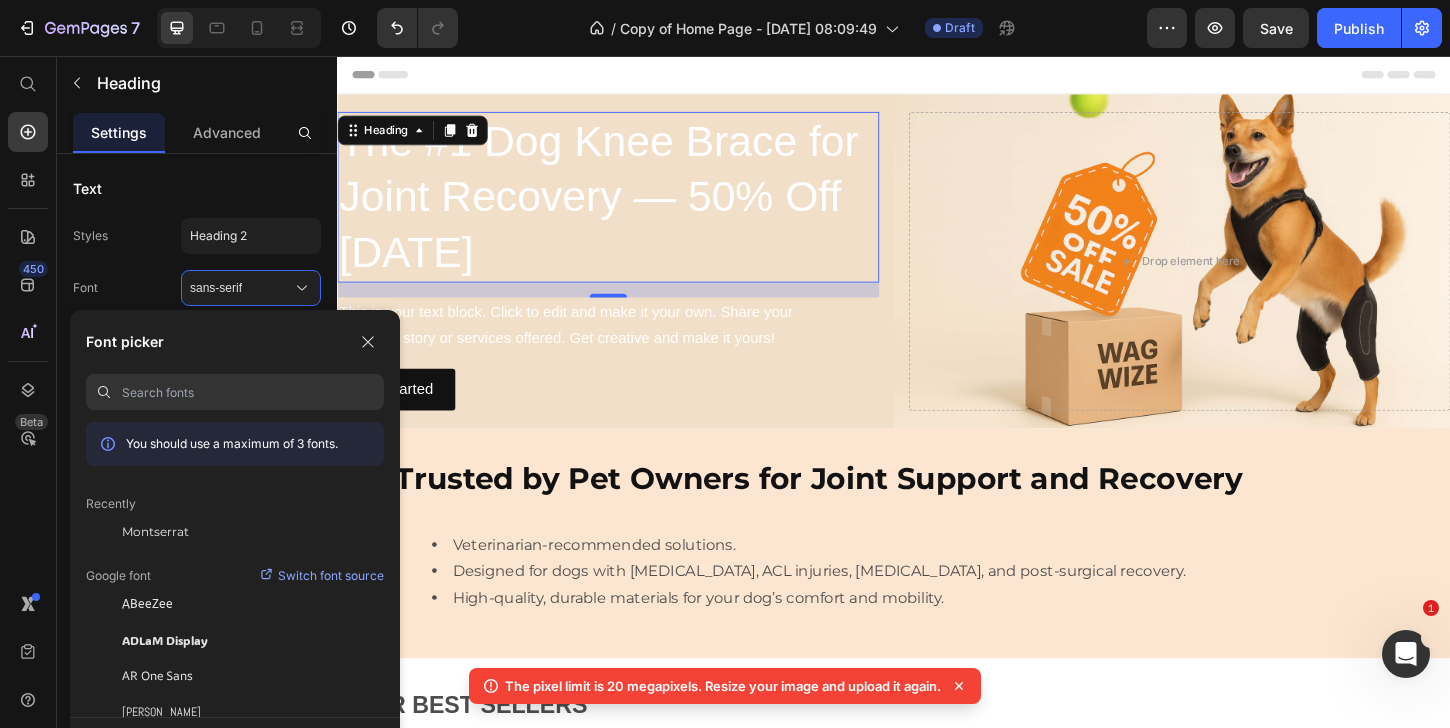 click at bounding box center [253, 392] 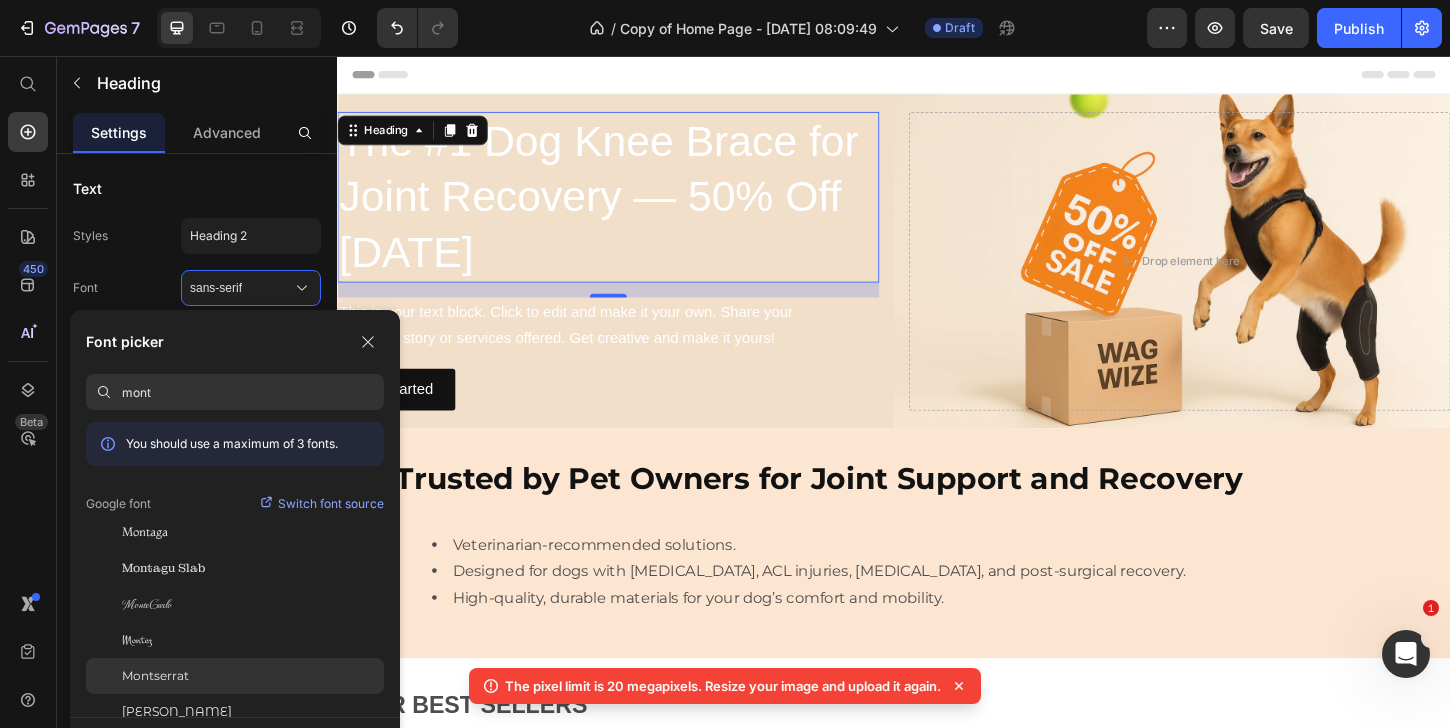 type on "mont" 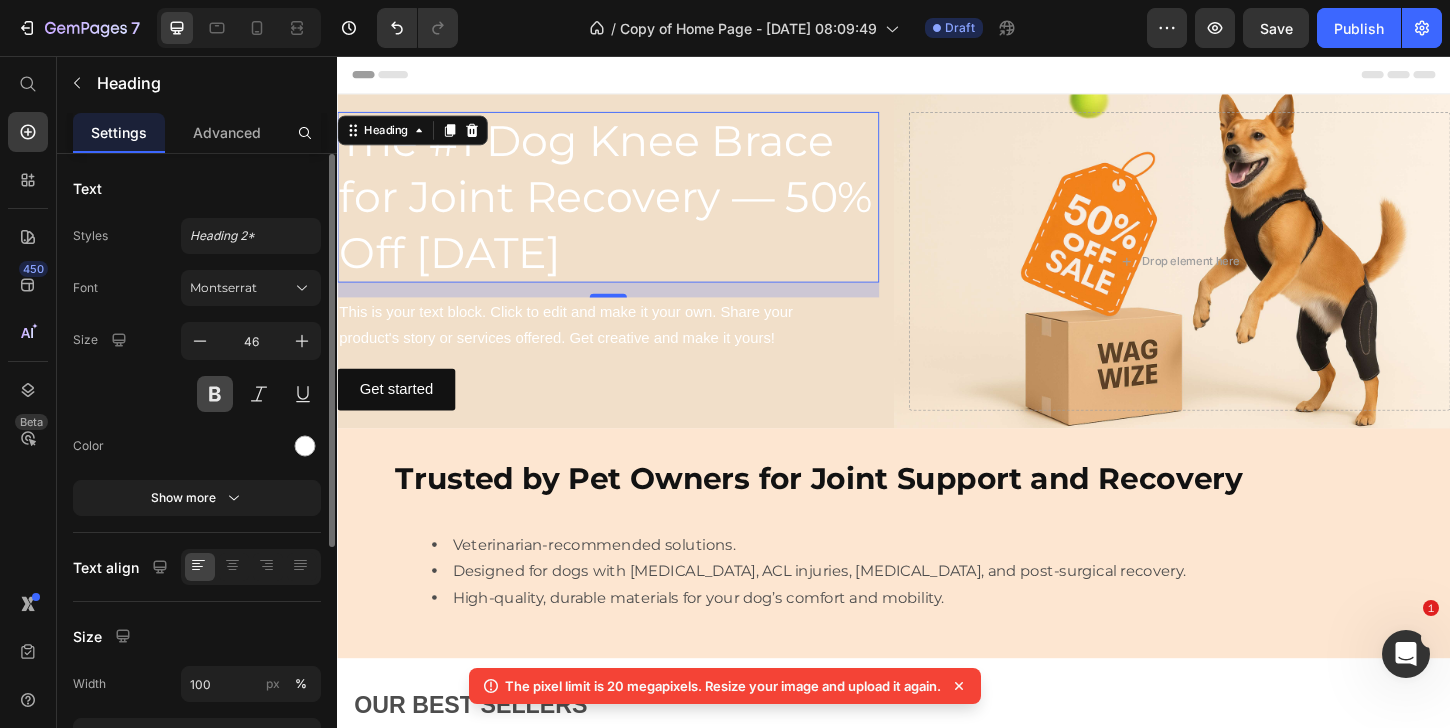 click at bounding box center (215, 394) 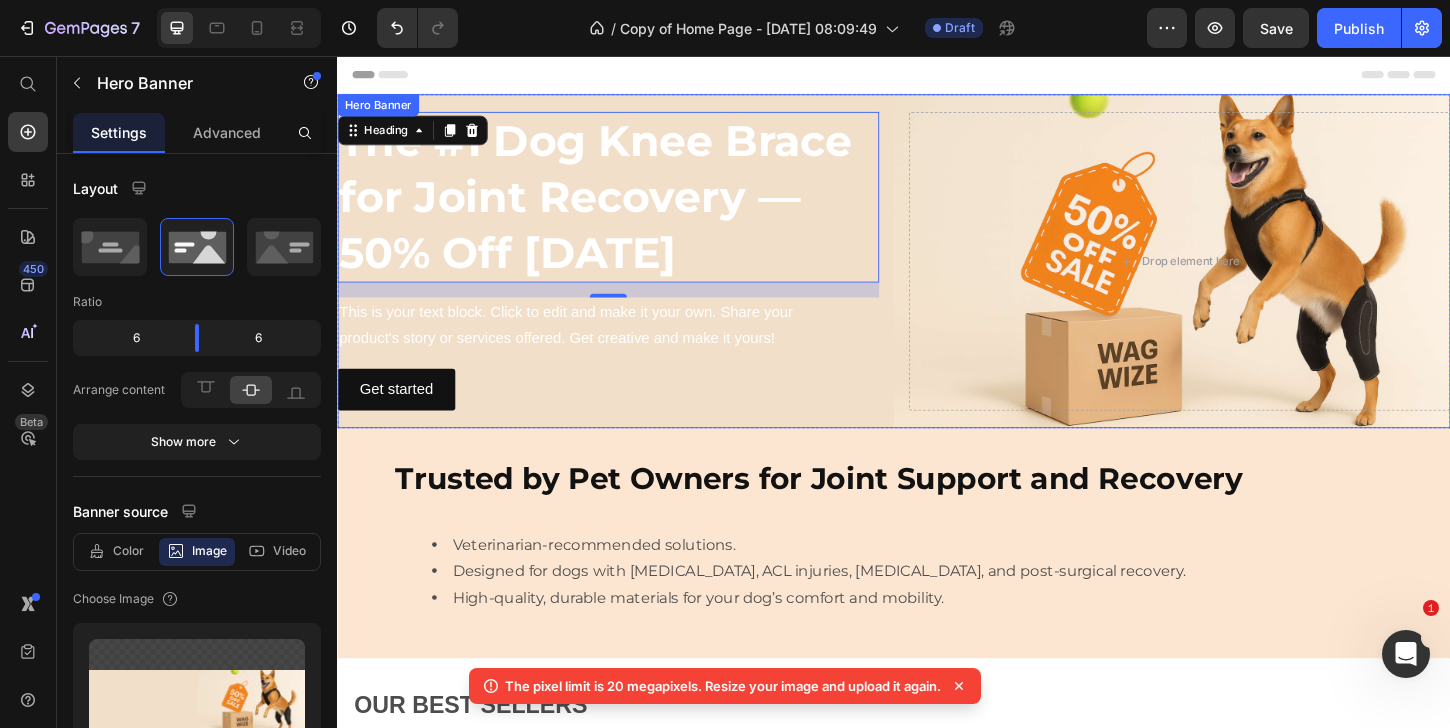 click on "The #1 Dog Knee Brace for Joint Recovery — 50% Off [DATE] Heading   16 This is your text block. Click to edit and make it your own. Share your                       product's story or services offered. Get creative and make it yours! Text Block Get started Button
Drop element here" at bounding box center [937, 277] 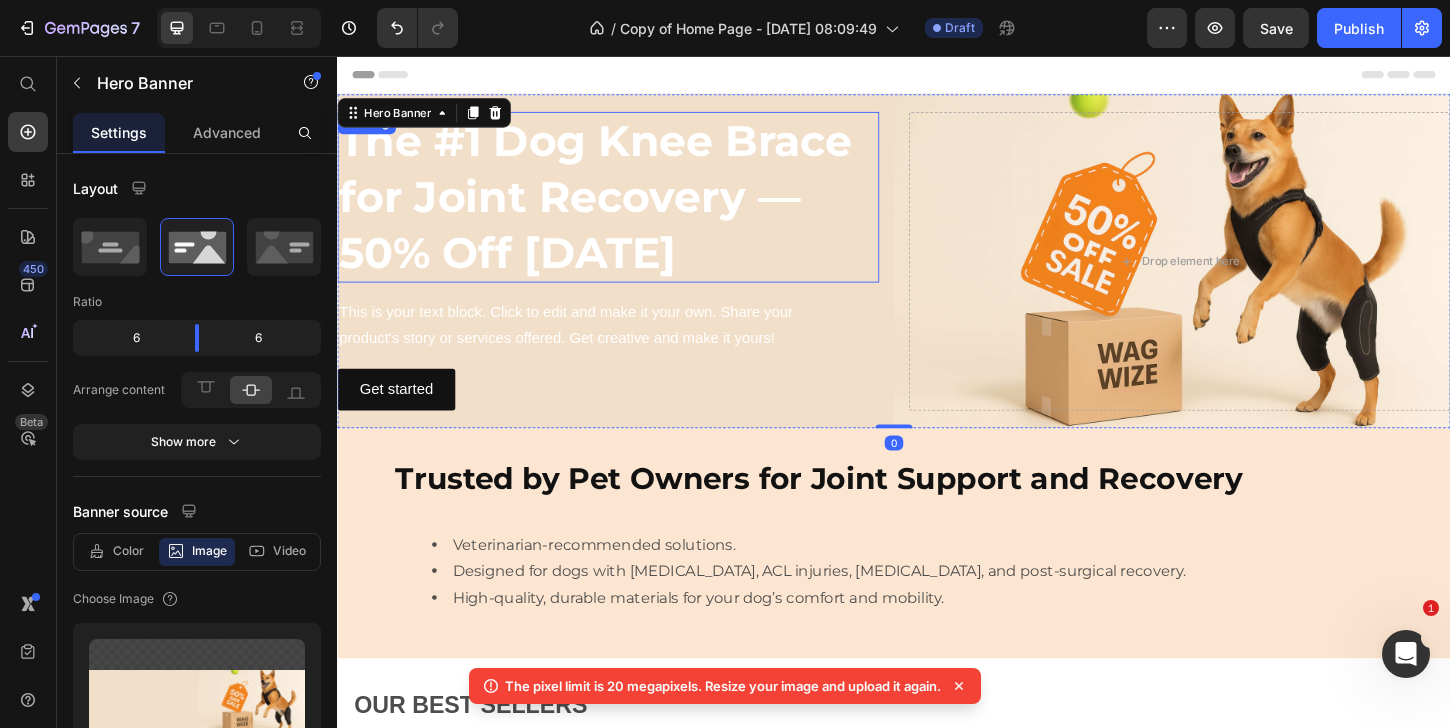click on "The #1 Dog Knee Brace for Joint Recovery — 50% Off [DATE]" at bounding box center (629, 207) 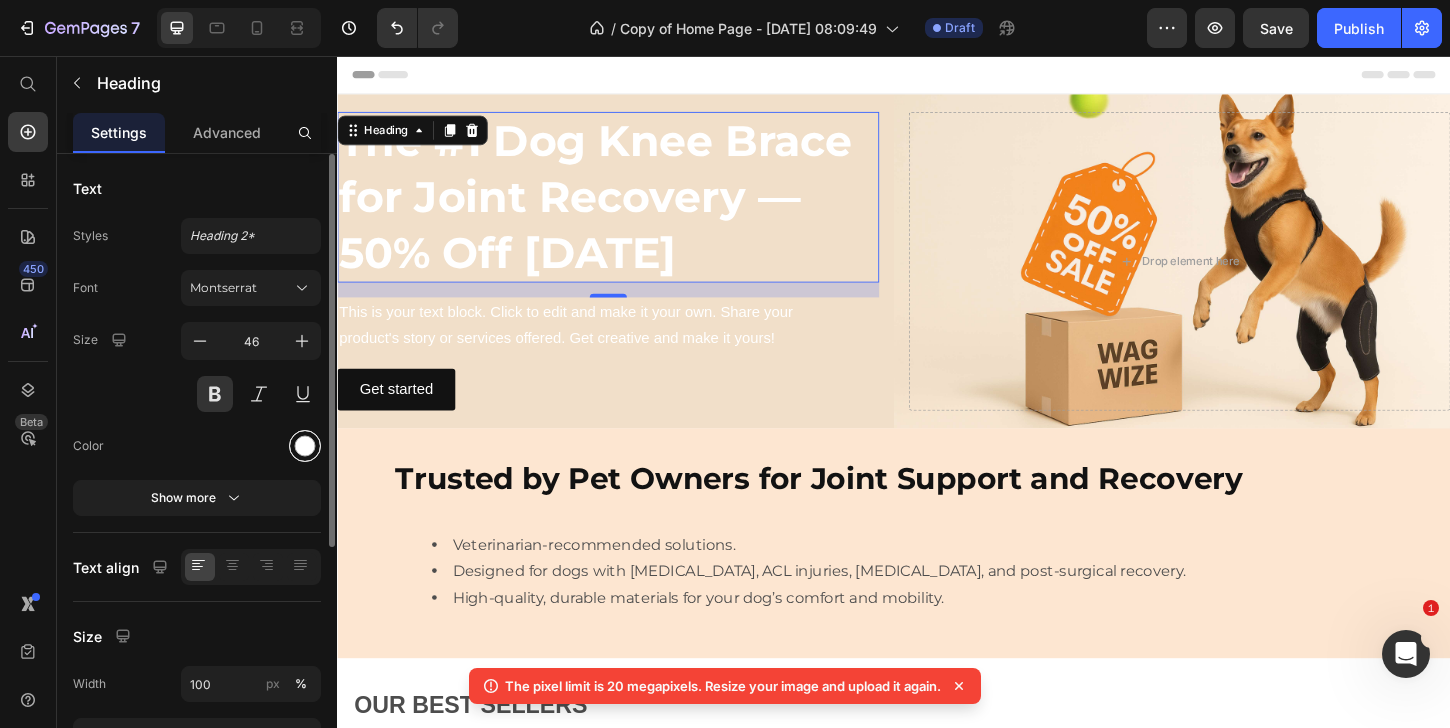 click at bounding box center [305, 446] 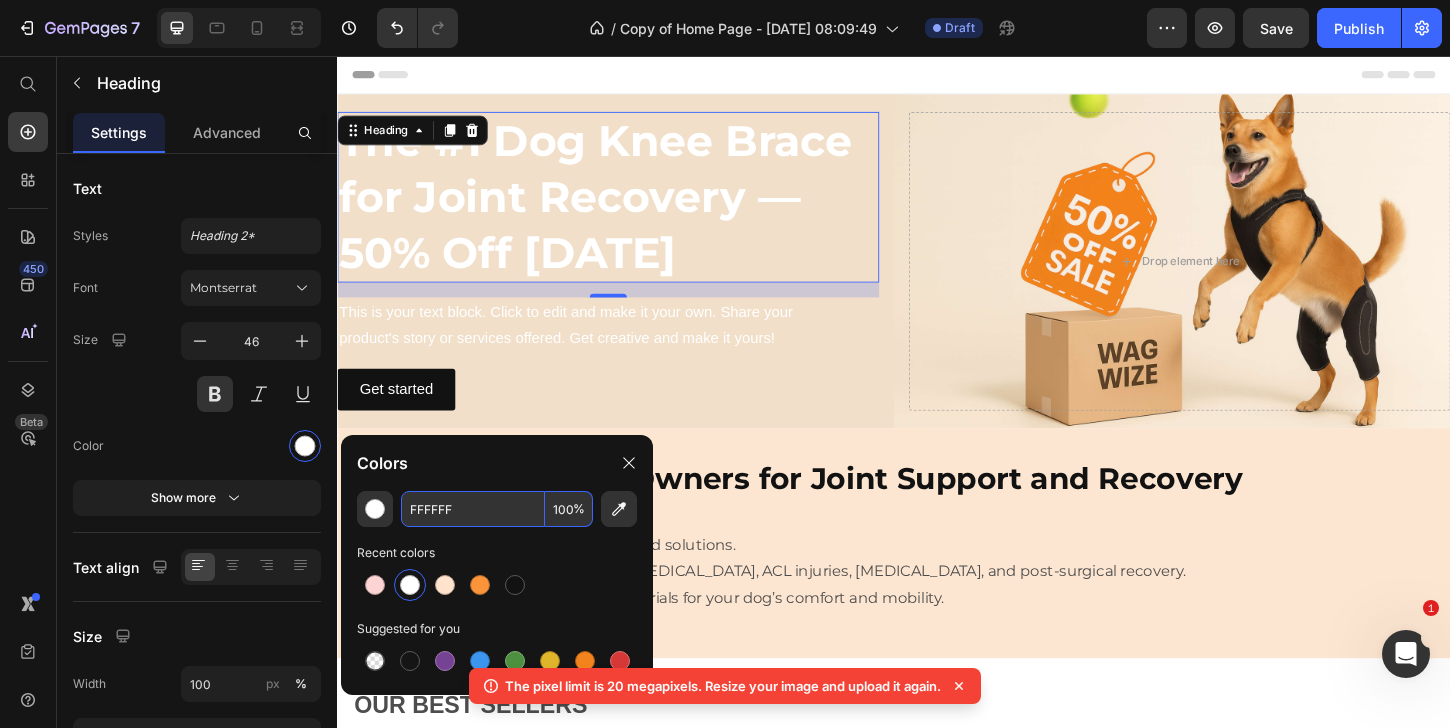 click on "FFFFFF" at bounding box center [473, 509] 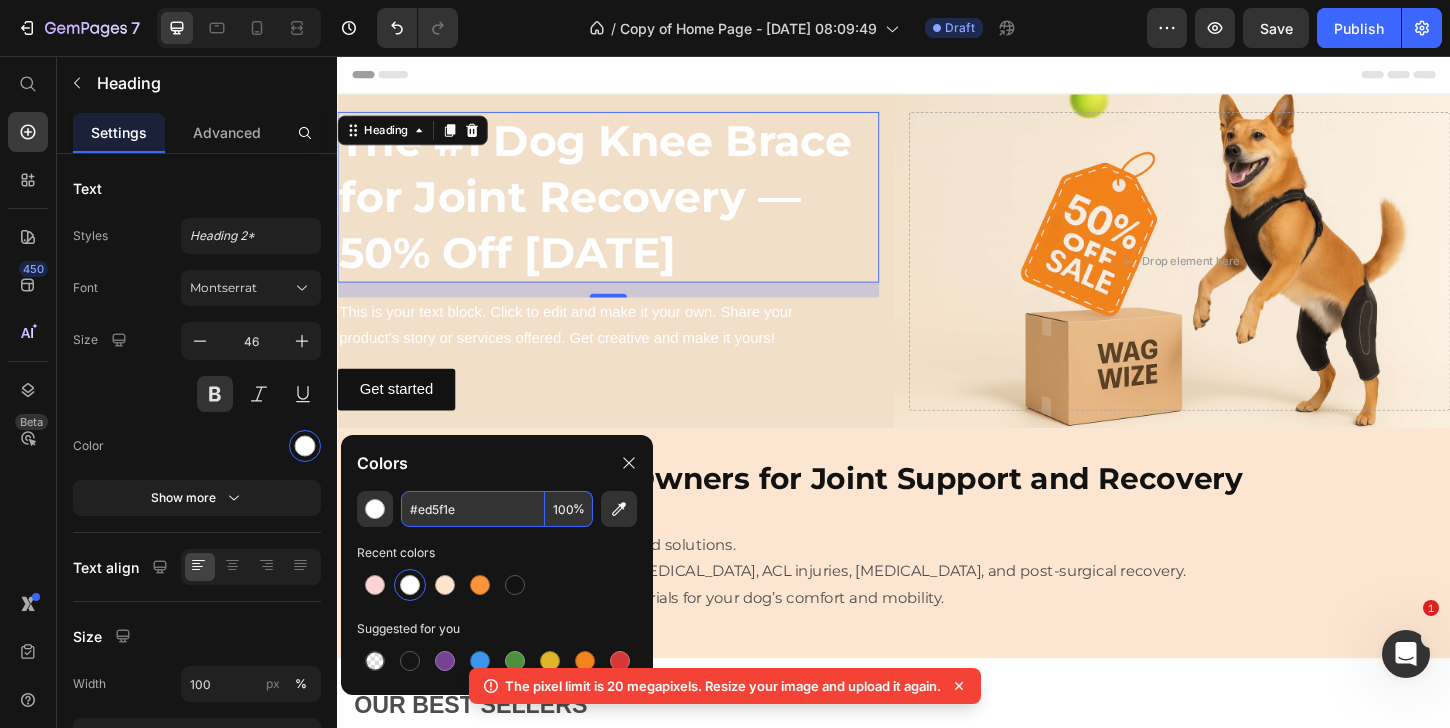 type on "ED5F1E" 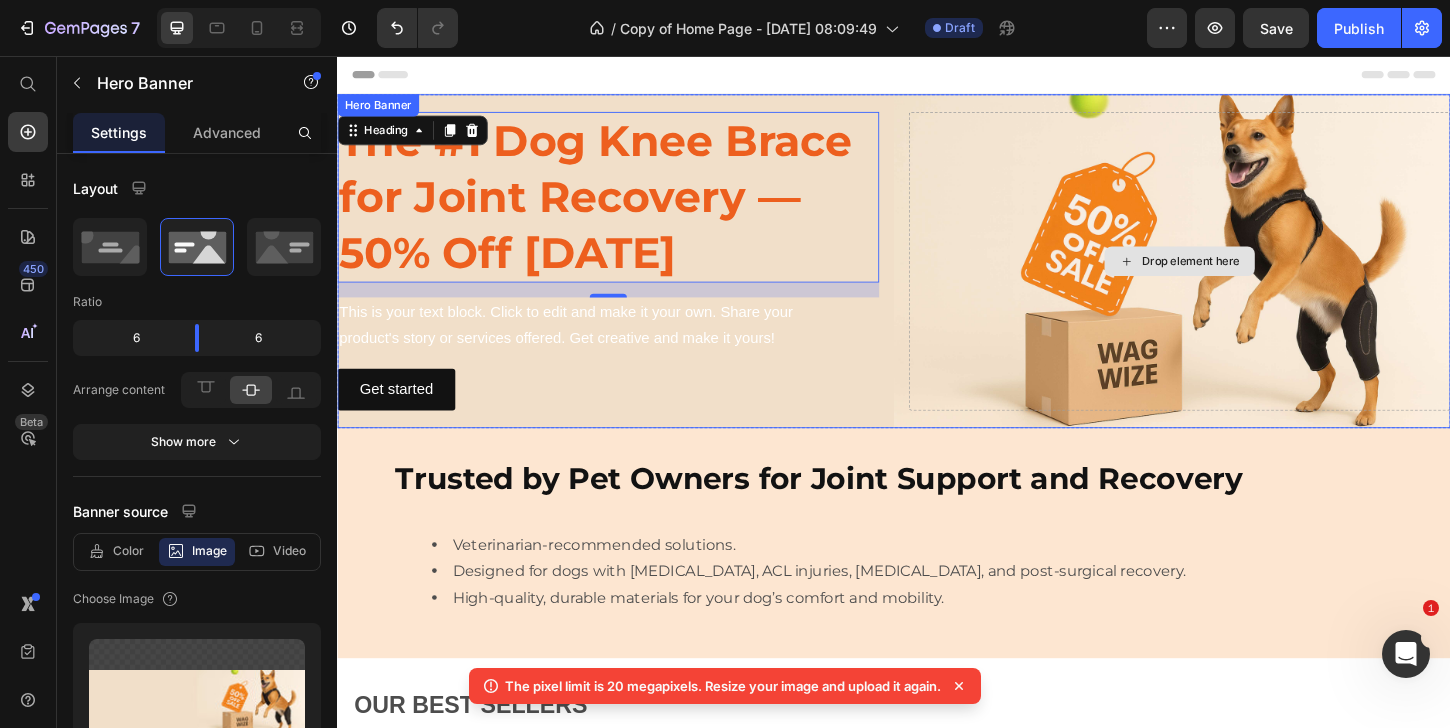 click on "Drop element here" at bounding box center (1245, 277) 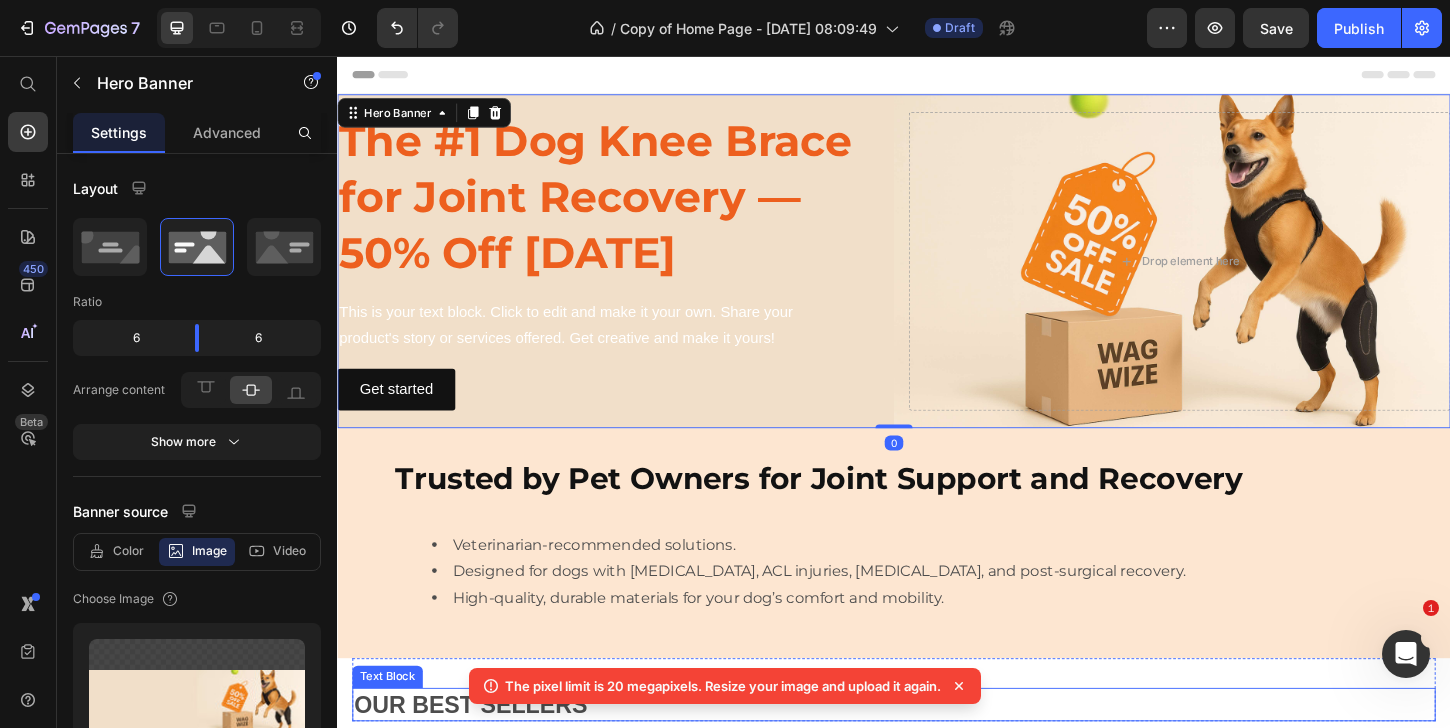 click on "Our best sellers" at bounding box center (937, 755) 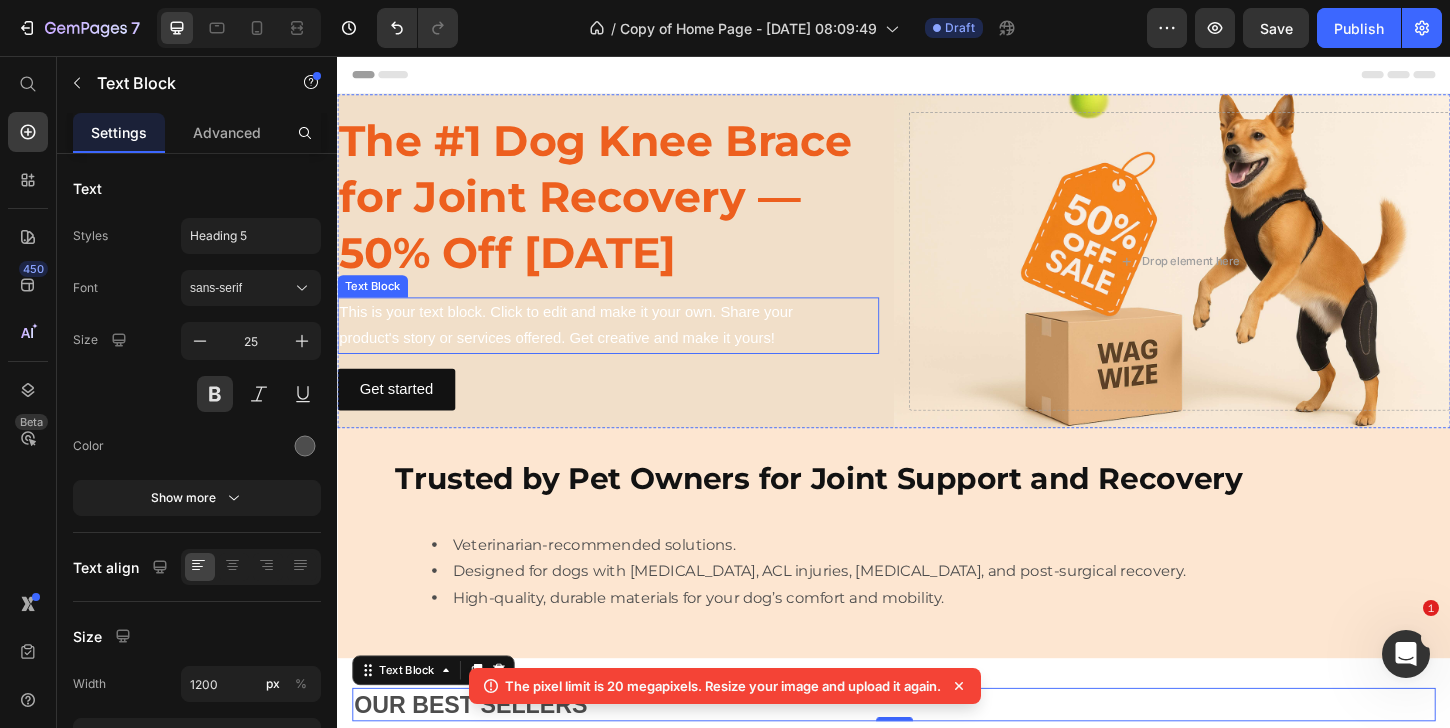click on "This is your text block. Click to edit and make it your own. Share your                       product's story or services offered. Get creative and make it yours!" at bounding box center [629, 347] 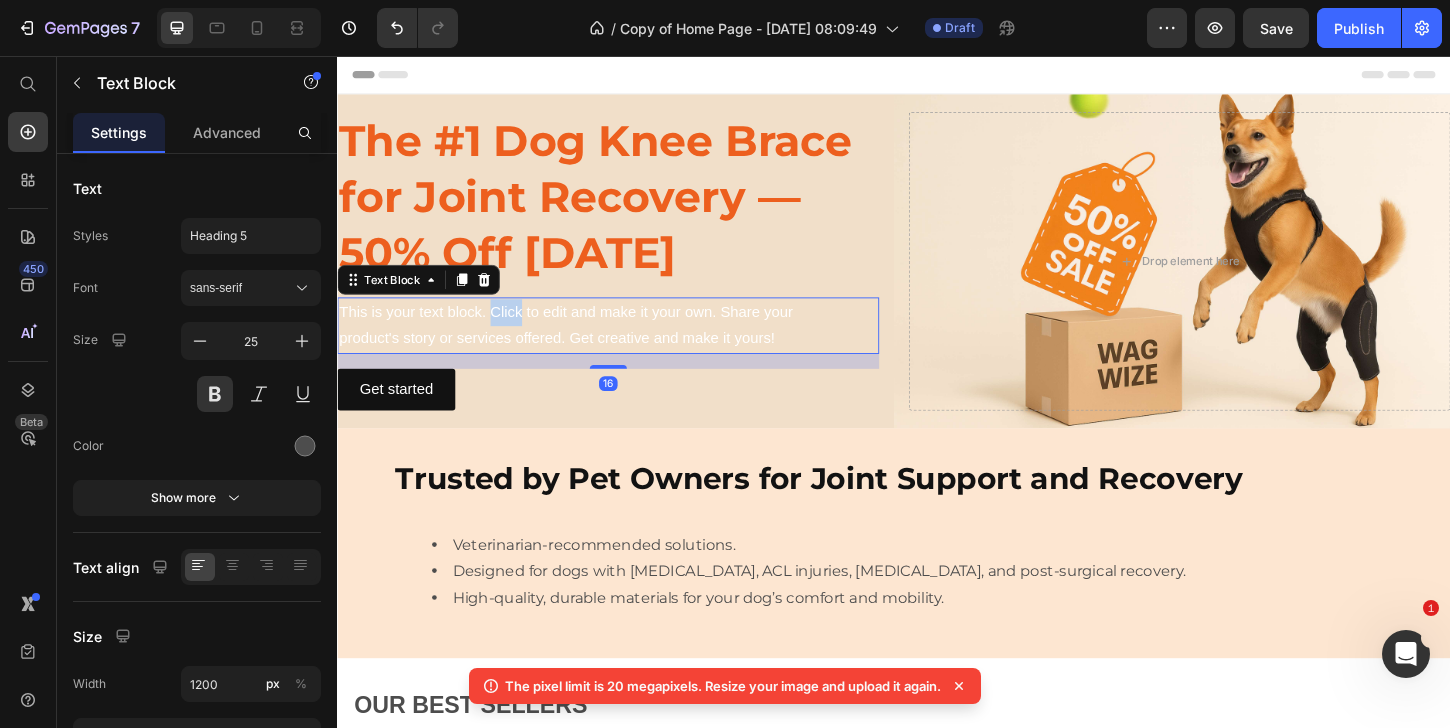 click on "This is your text block. Click to edit and make it your own. Share your product's story or services offered. Get creative and make it yours!" at bounding box center [629, 347] 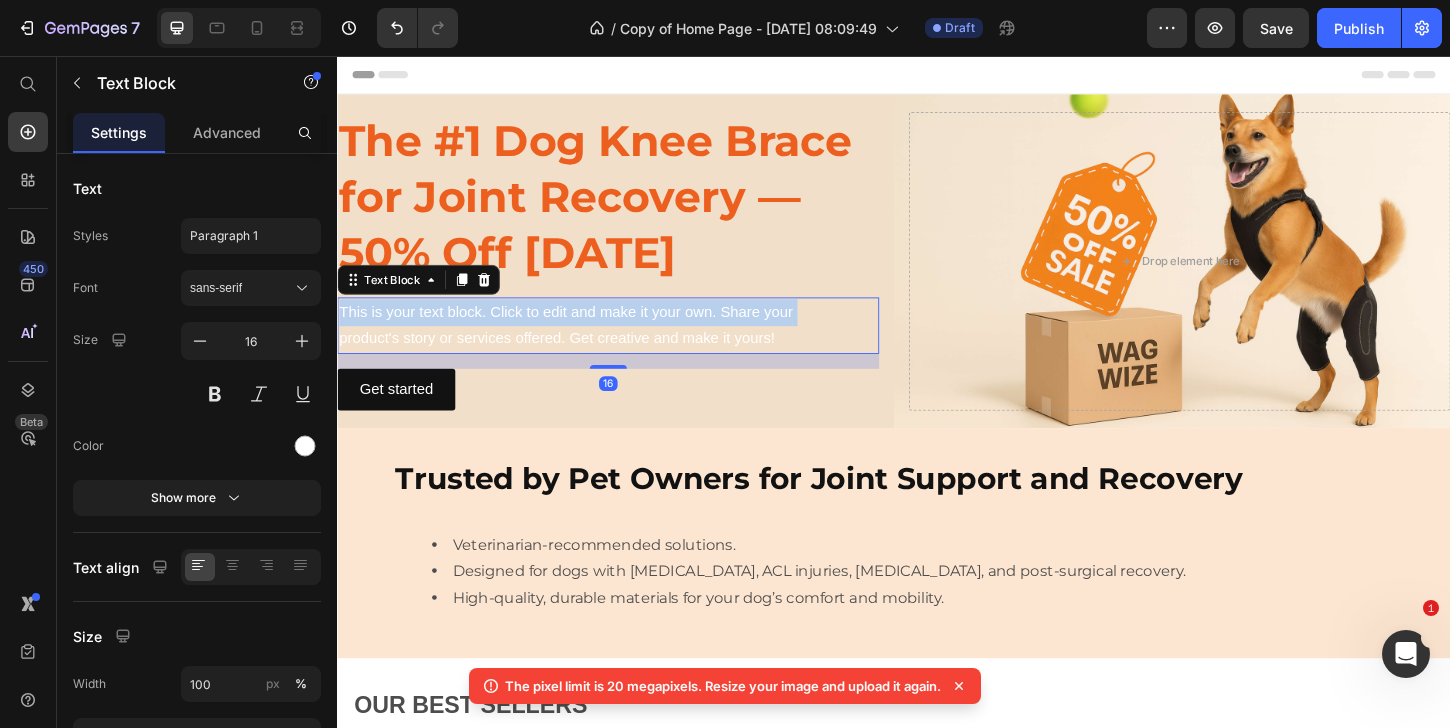 click on "This is your text block. Click to edit and make it your own. Share your product's story or services offered. Get creative and make it yours!" at bounding box center [629, 347] 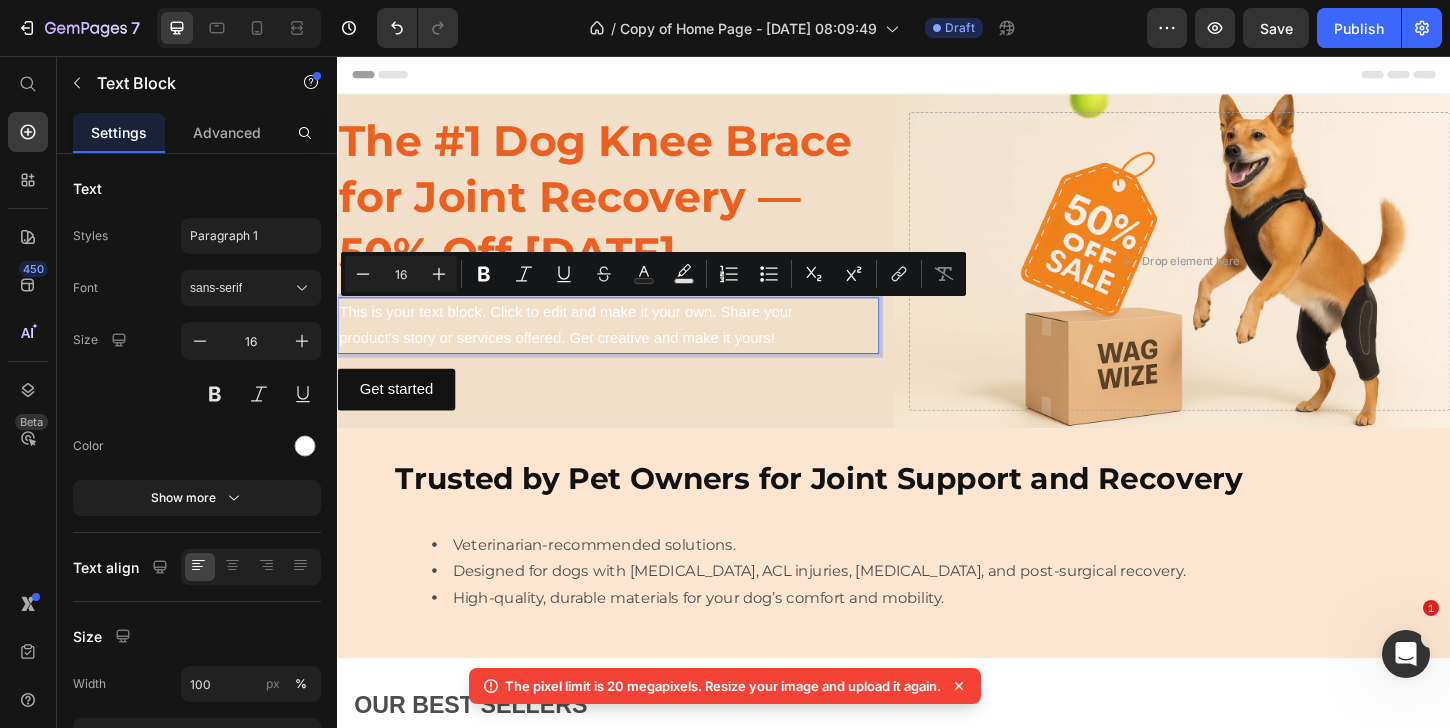 click on "This is your text block. Click to edit and make it your own. Share your product's story or services offered. Get creative and make it yours!" at bounding box center (629, 347) 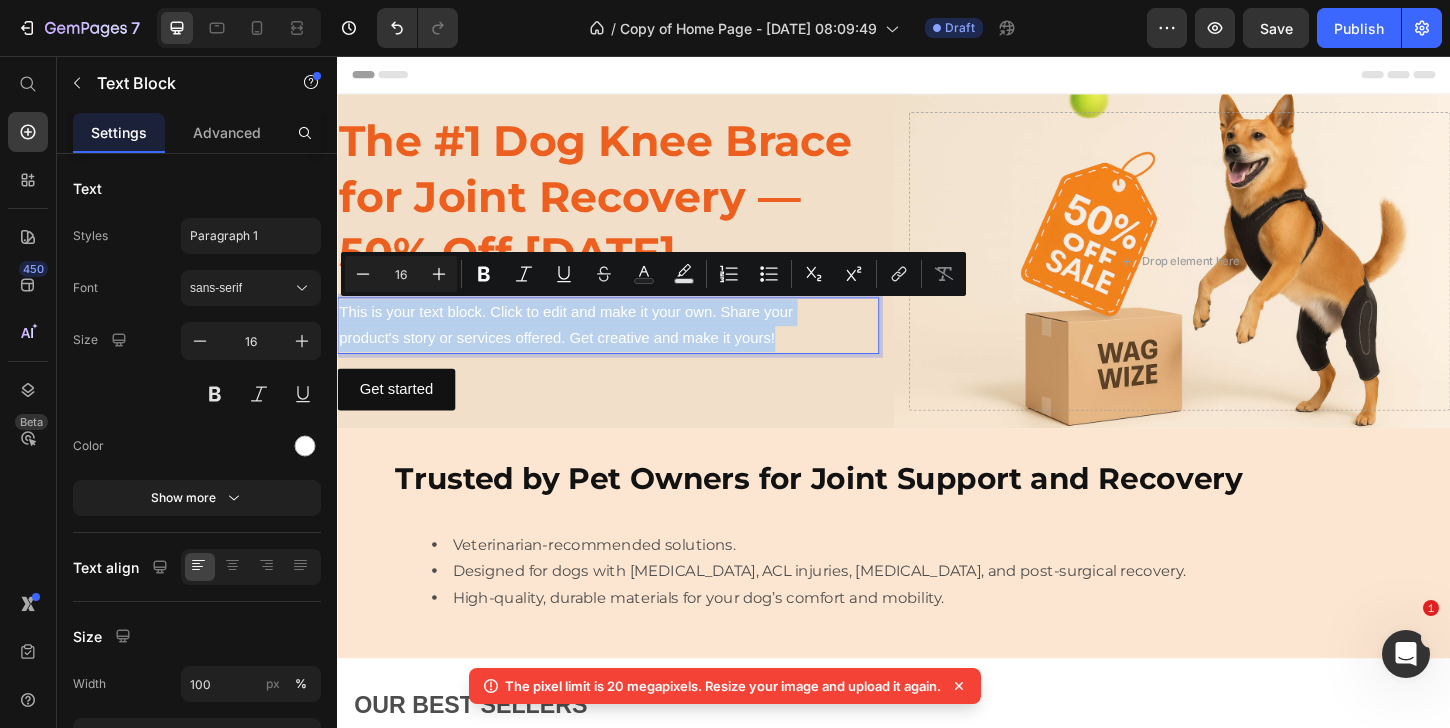 drag, startPoint x: 855, startPoint y: 353, endPoint x: 334, endPoint y: 340, distance: 521.1622 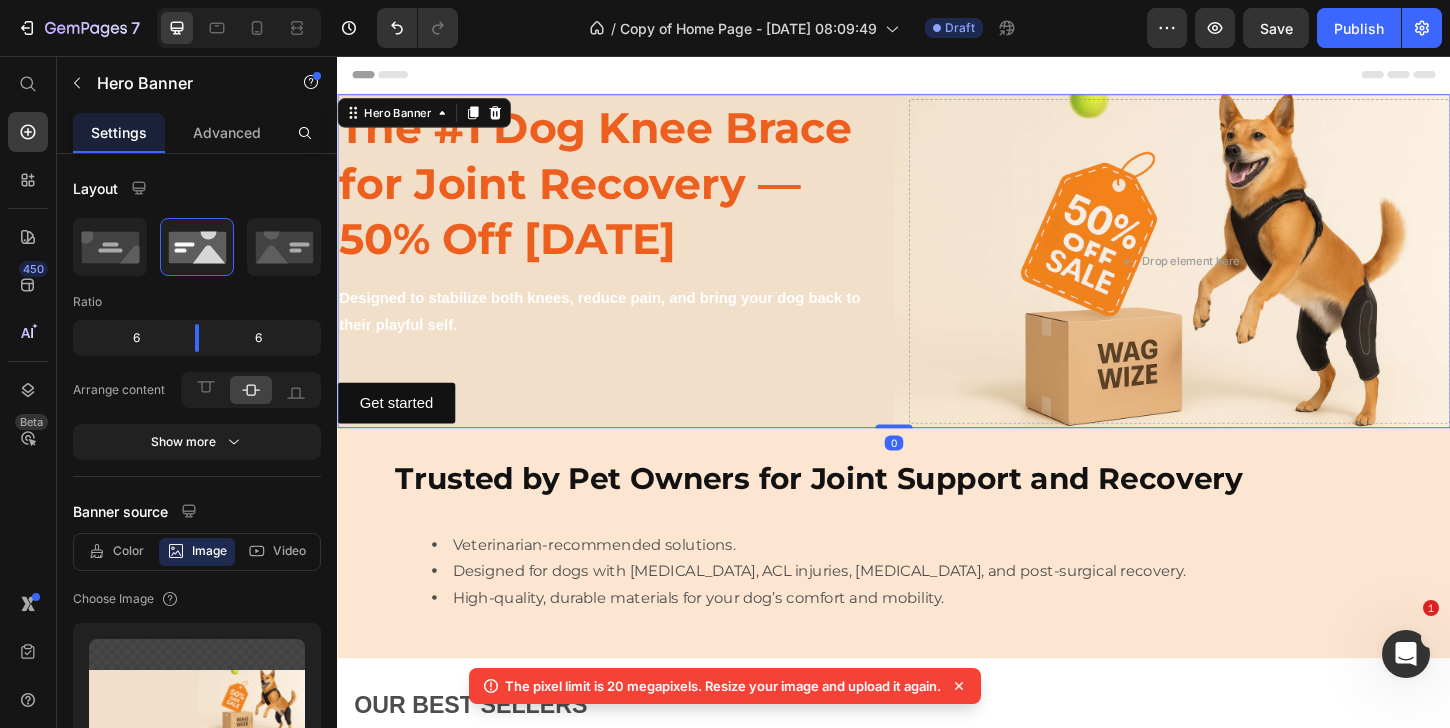 click on "The #1 Dog Knee Brace for Joint Recovery — 50% Off [DATE] Heading Designed to stabilize both knees, reduce pain, and bring your dog back to their playful self. Text Block Get started Button
Drop element here" at bounding box center (937, 277) 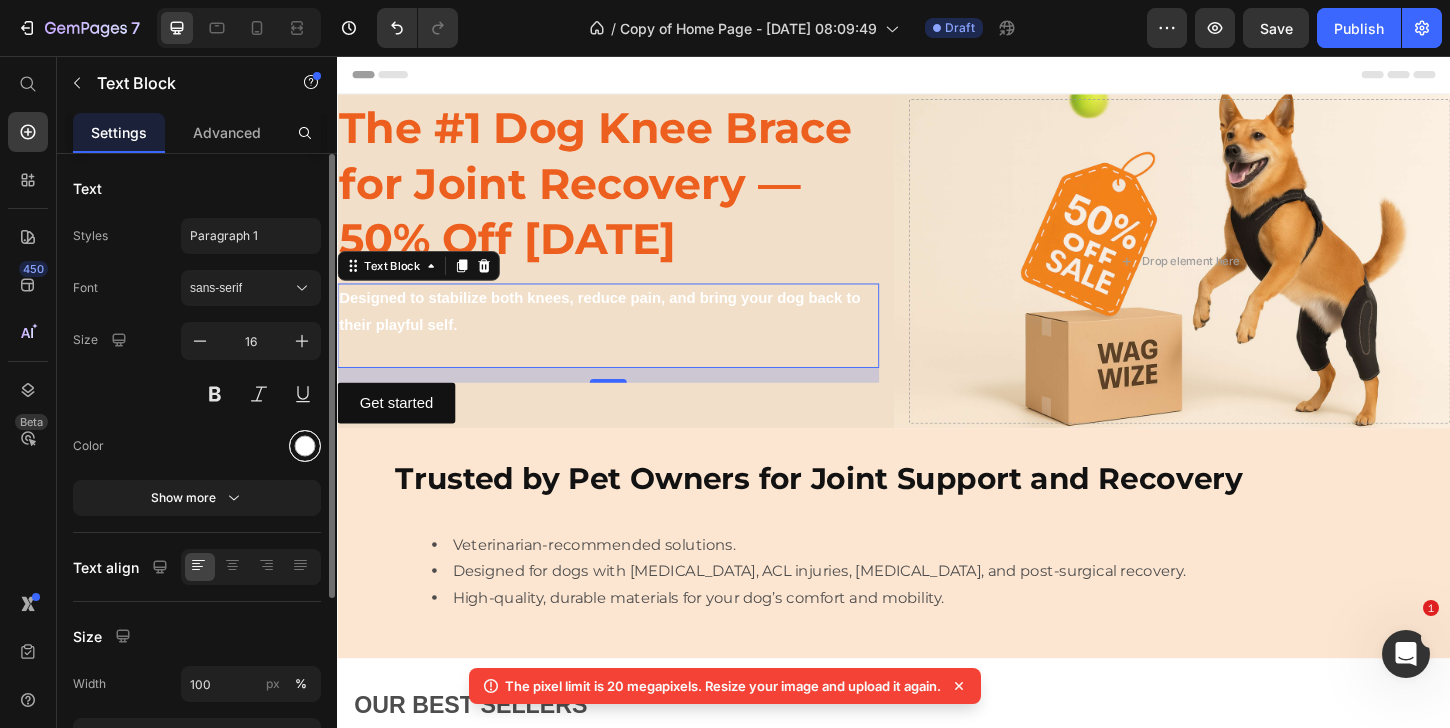 click at bounding box center (305, 446) 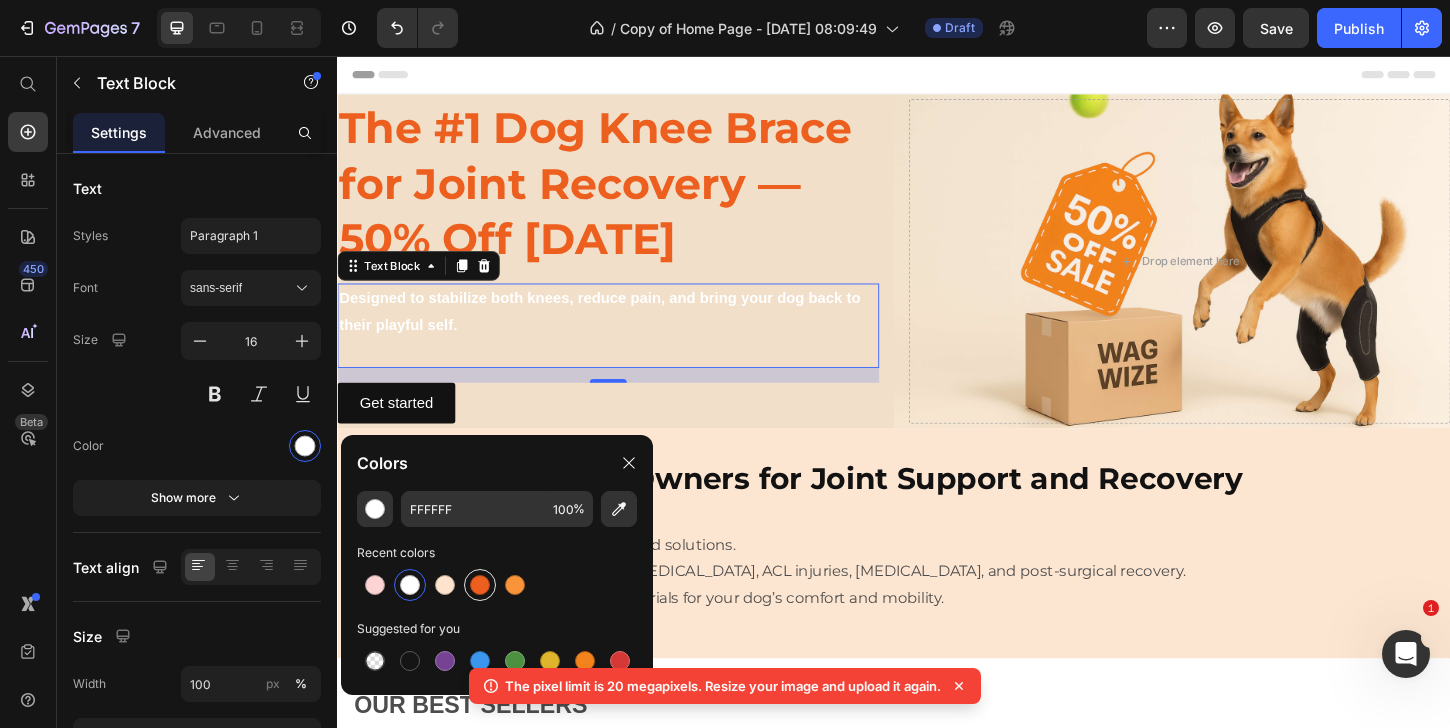 click at bounding box center [480, 585] 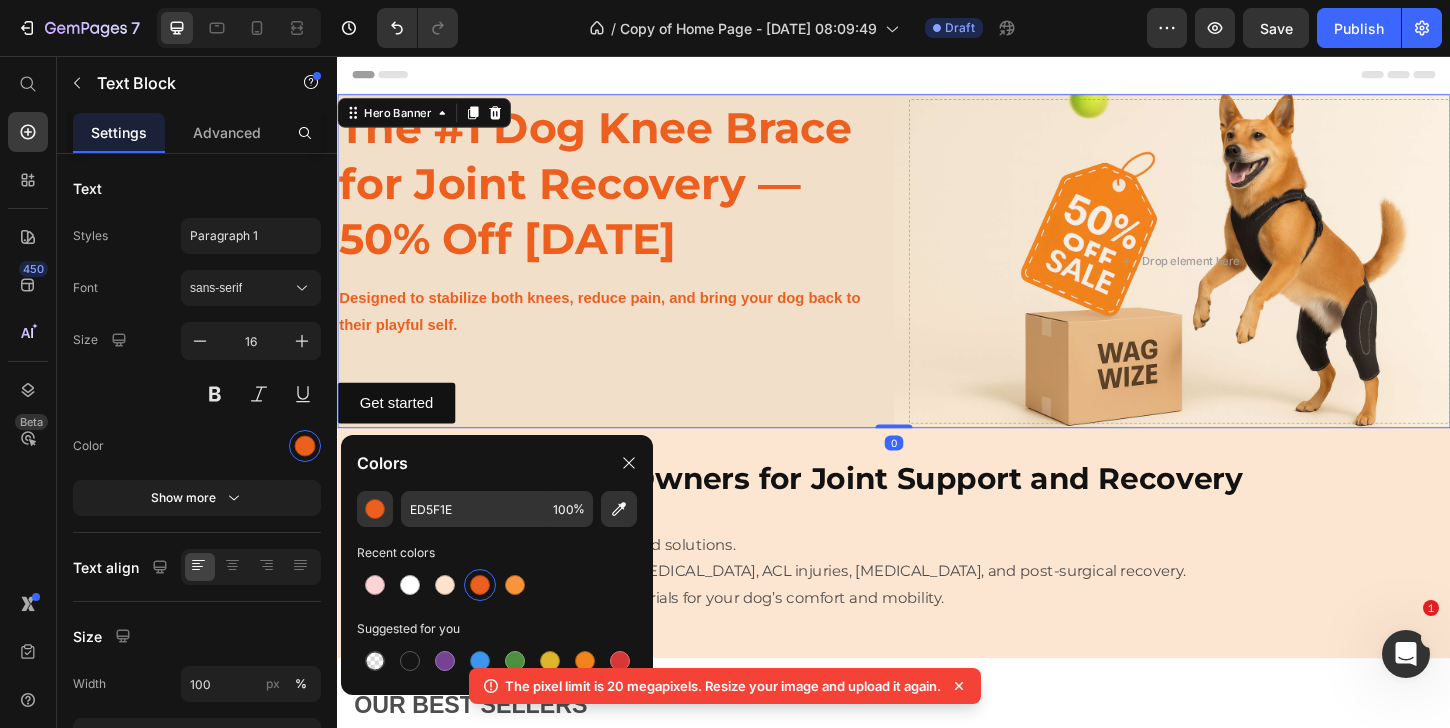 click on "The #1 Dog Knee Brace for Joint Recovery — 50% Off [DATE] Heading Designed to stabilize both knees, reduce pain, and bring your dog back to their playful self. Text Block Get started Button
Drop element here" at bounding box center [937, 277] 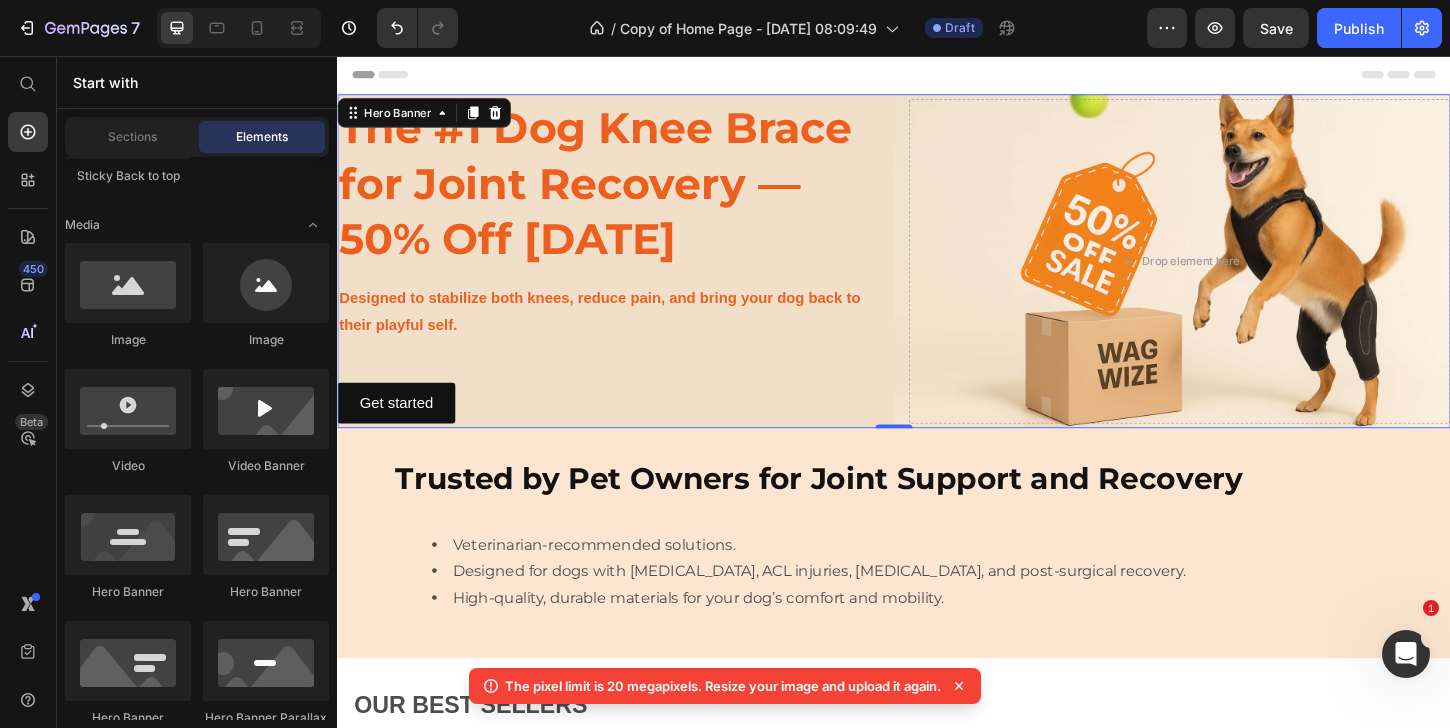 click on "Header" at bounding box center [937, 76] 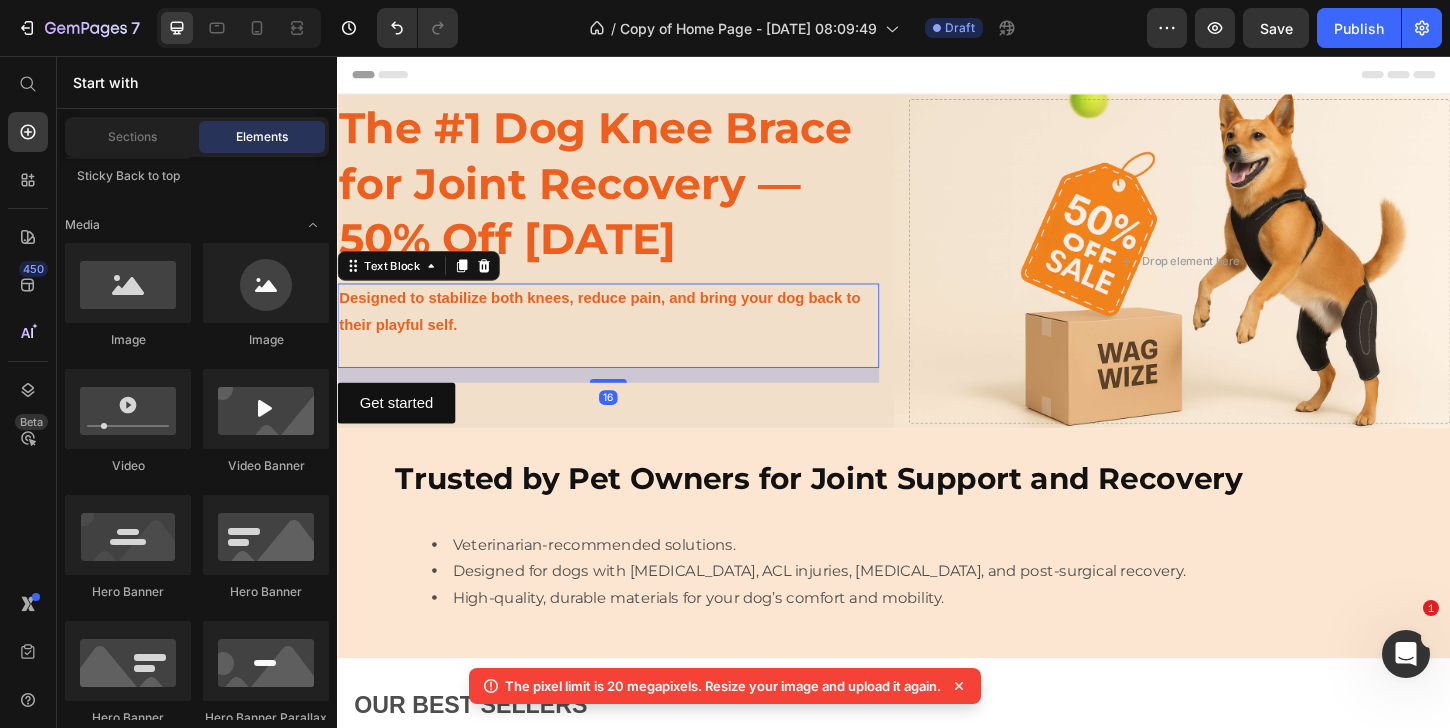 click on "Designed to stabilize both knees, reduce pain, and bring your dog back to their playful self." at bounding box center [629, 332] 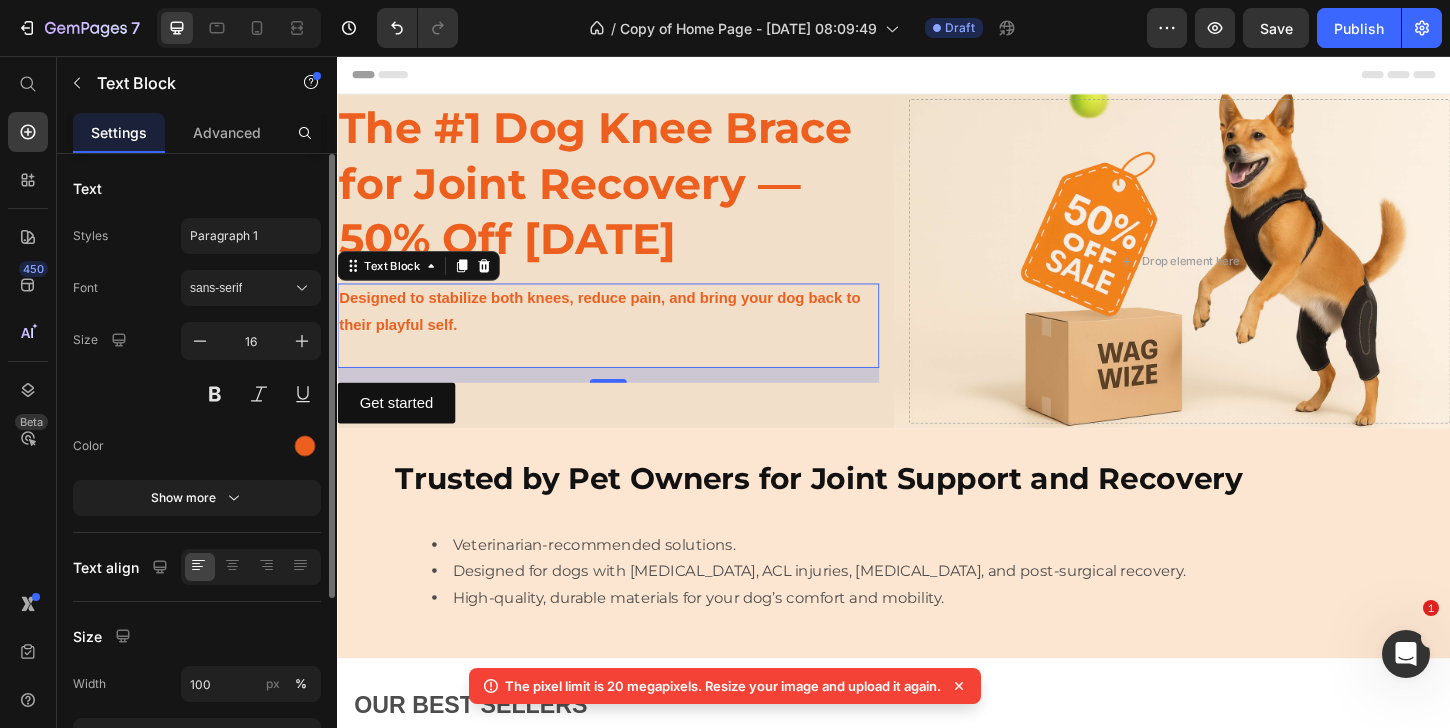 click on "Font sans-serif Size 16 Color Show more" at bounding box center (197, 393) 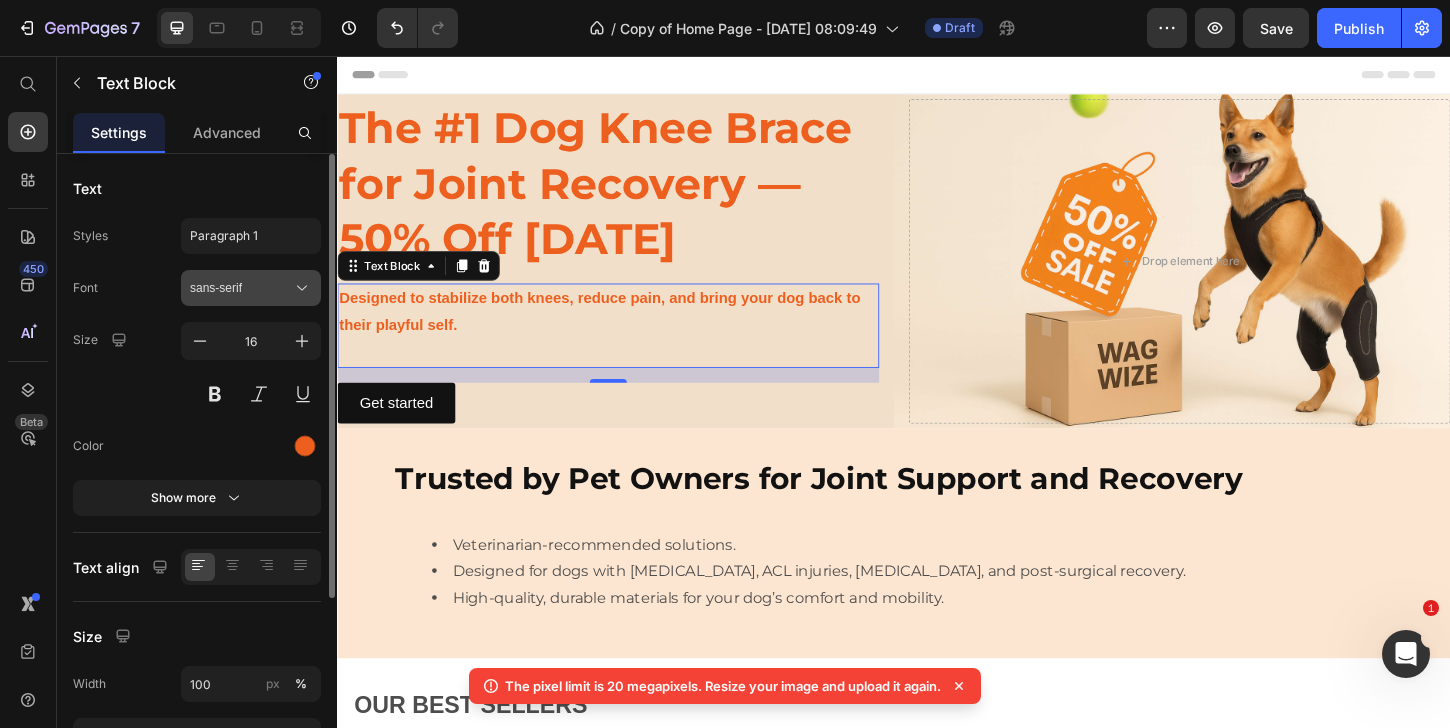 click on "sans-serif" at bounding box center (251, 288) 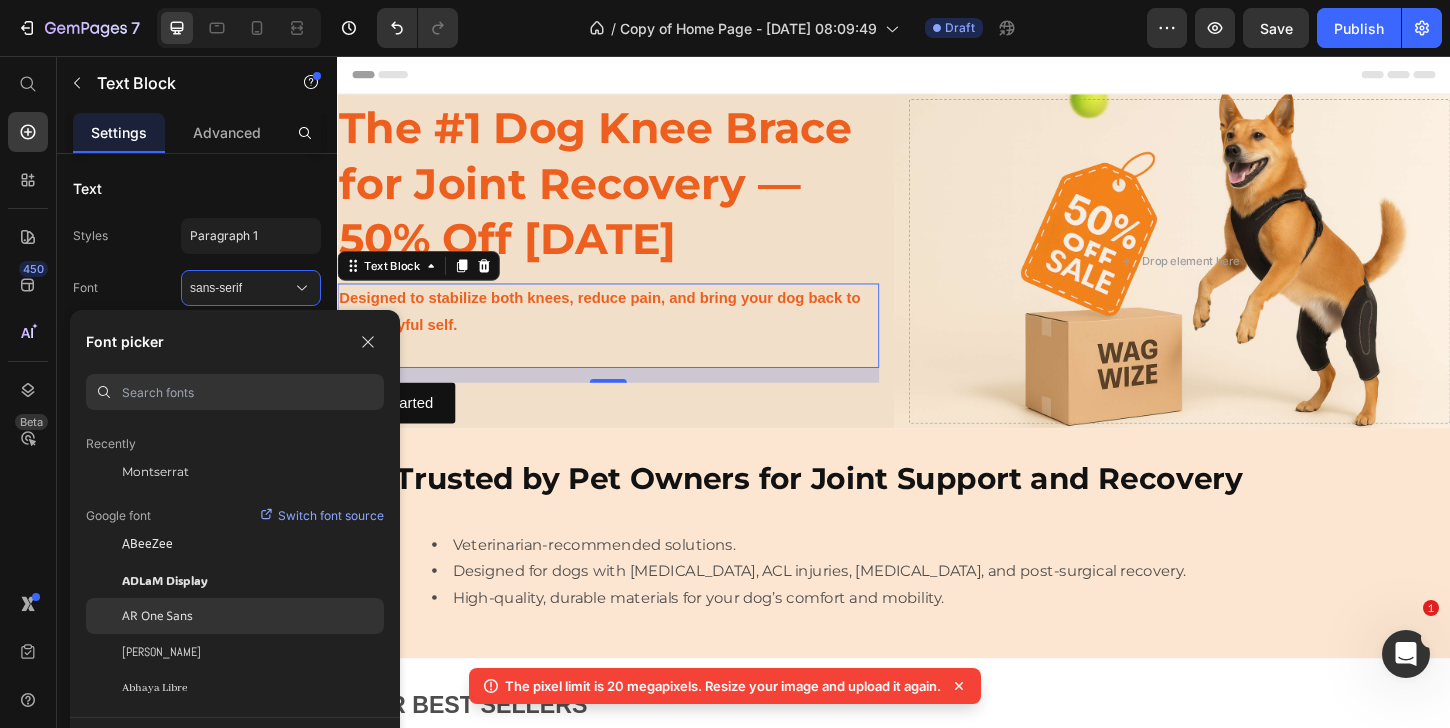 scroll, scrollTop: 0, scrollLeft: 0, axis: both 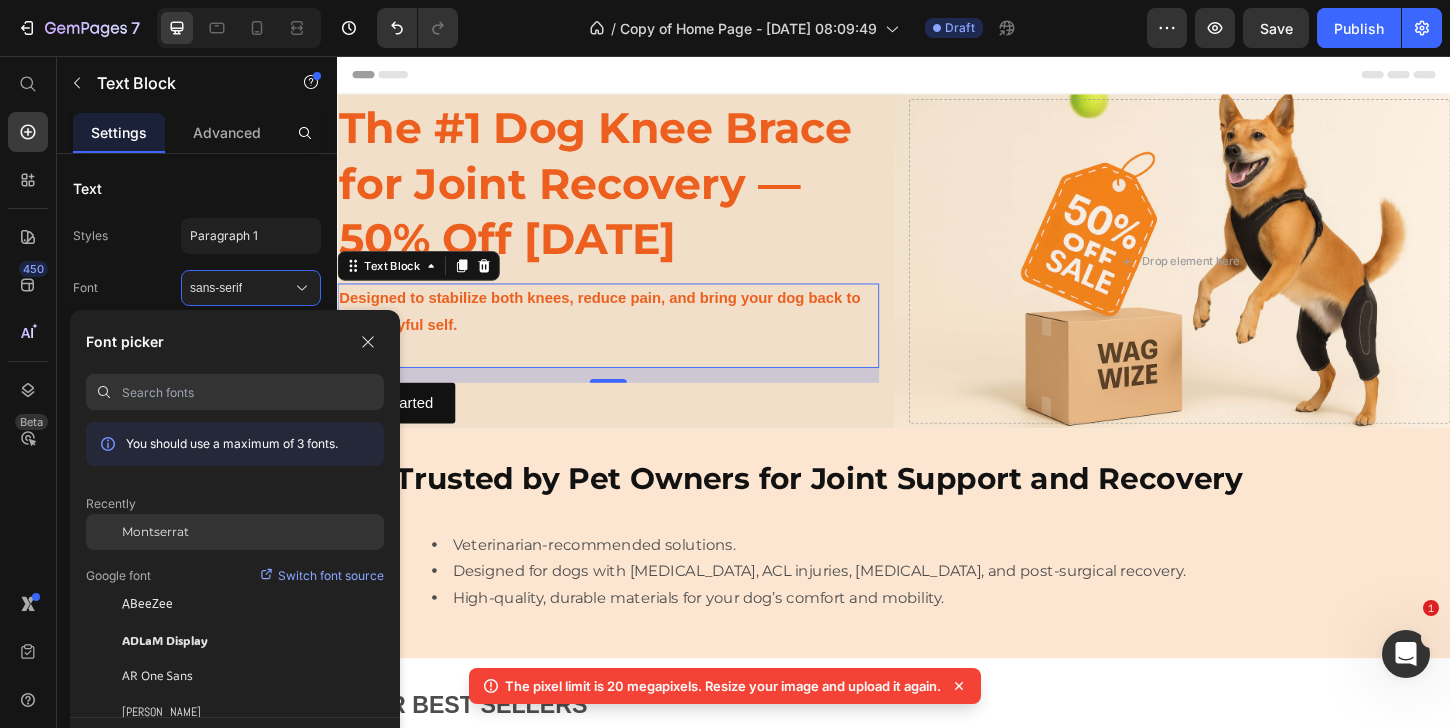 click on "Montserrat" at bounding box center [155, 532] 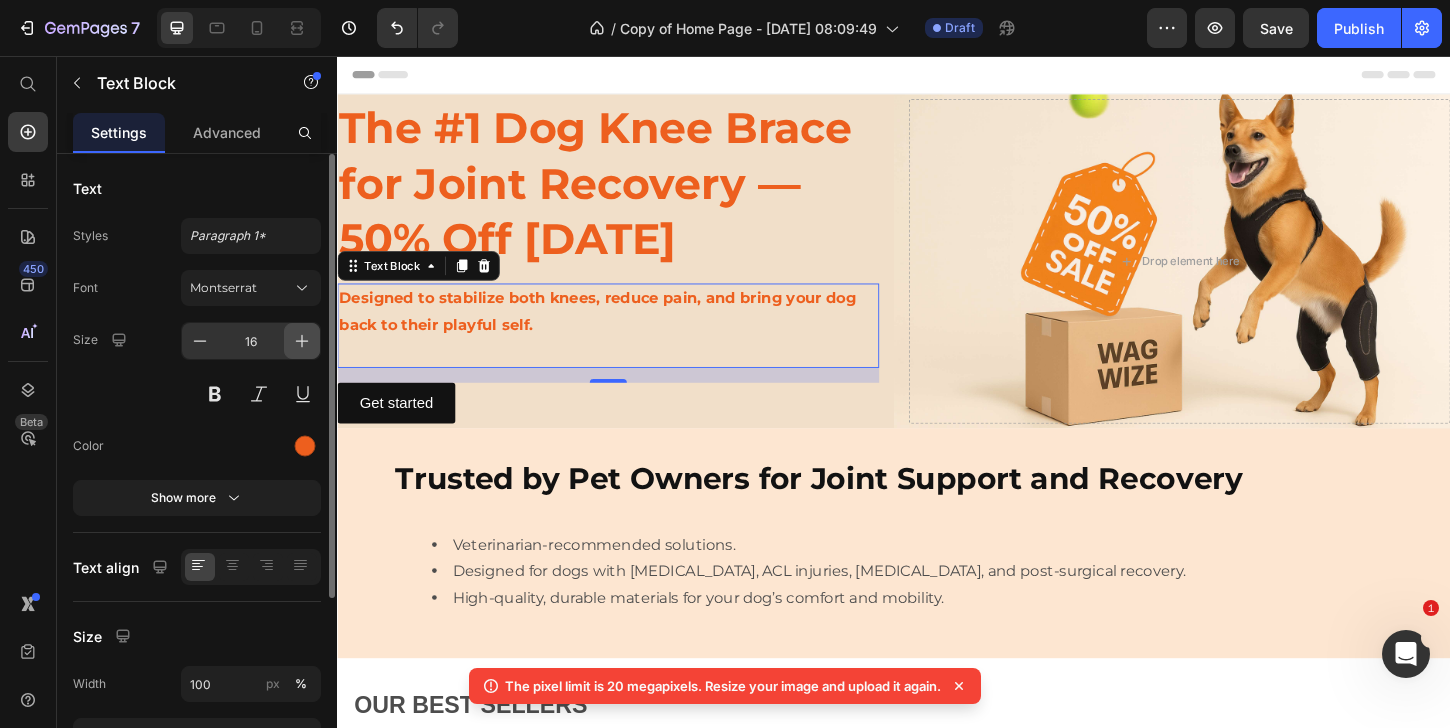 click 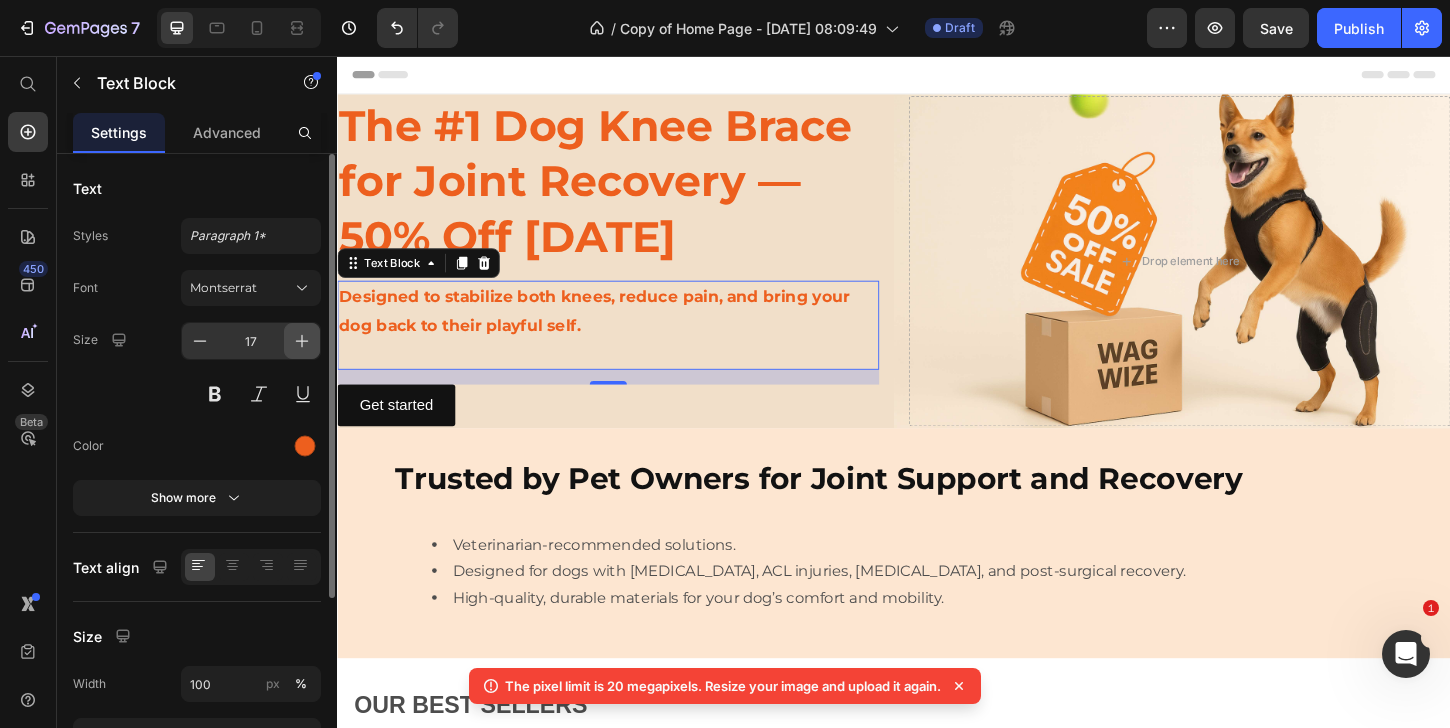 click 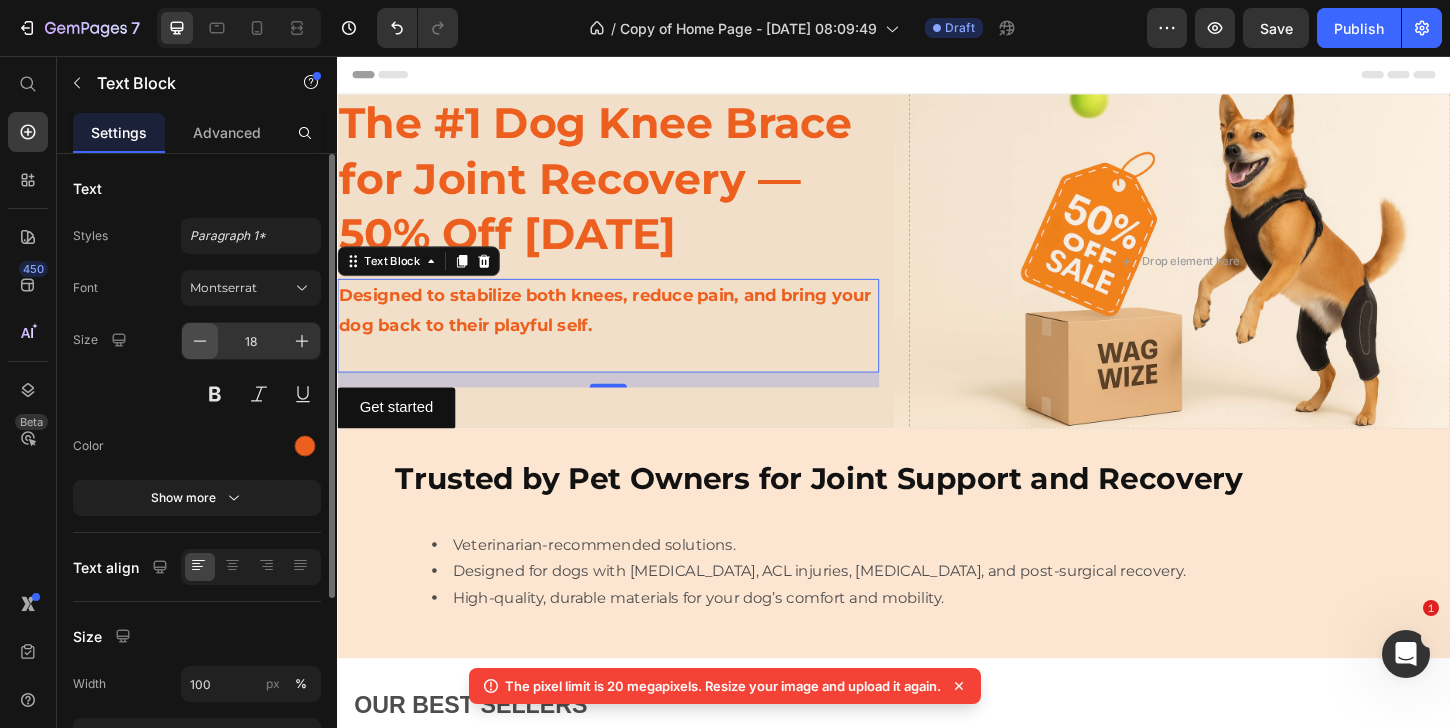 click 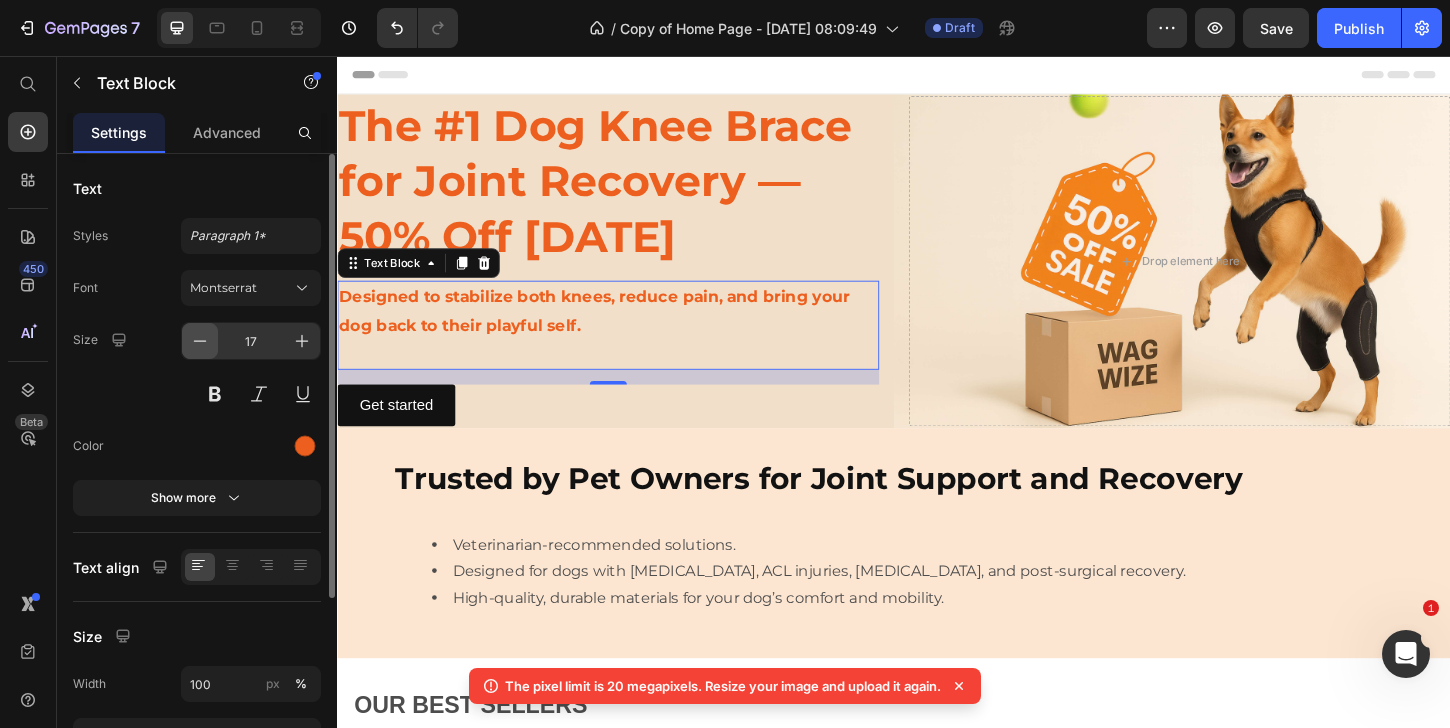 click 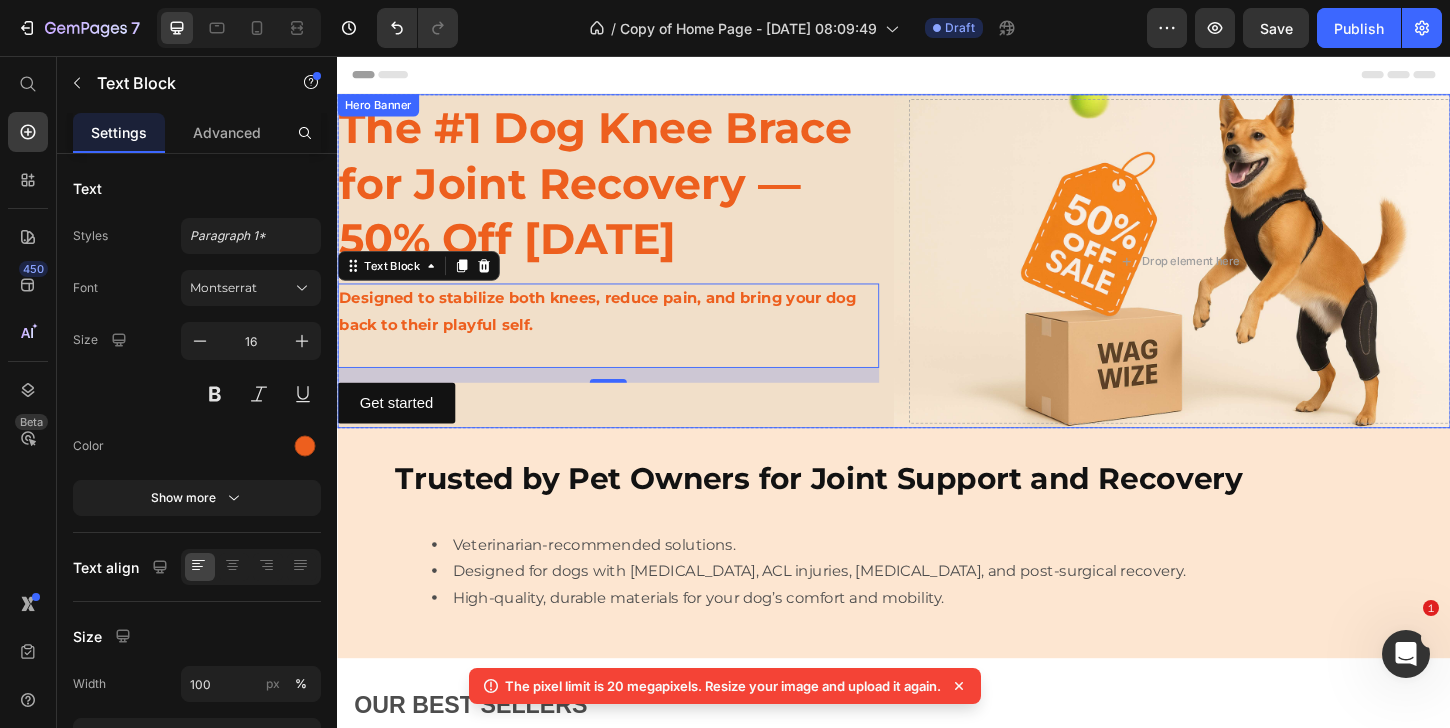 click on "The #1 Dog Knee Brace for Joint Recovery — 50% Off [DATE] Heading Designed to stabilize both knees, reduce pain, and bring your dog back to their playful self. Text Block   16 Get started Button
Drop element here" at bounding box center [937, 277] 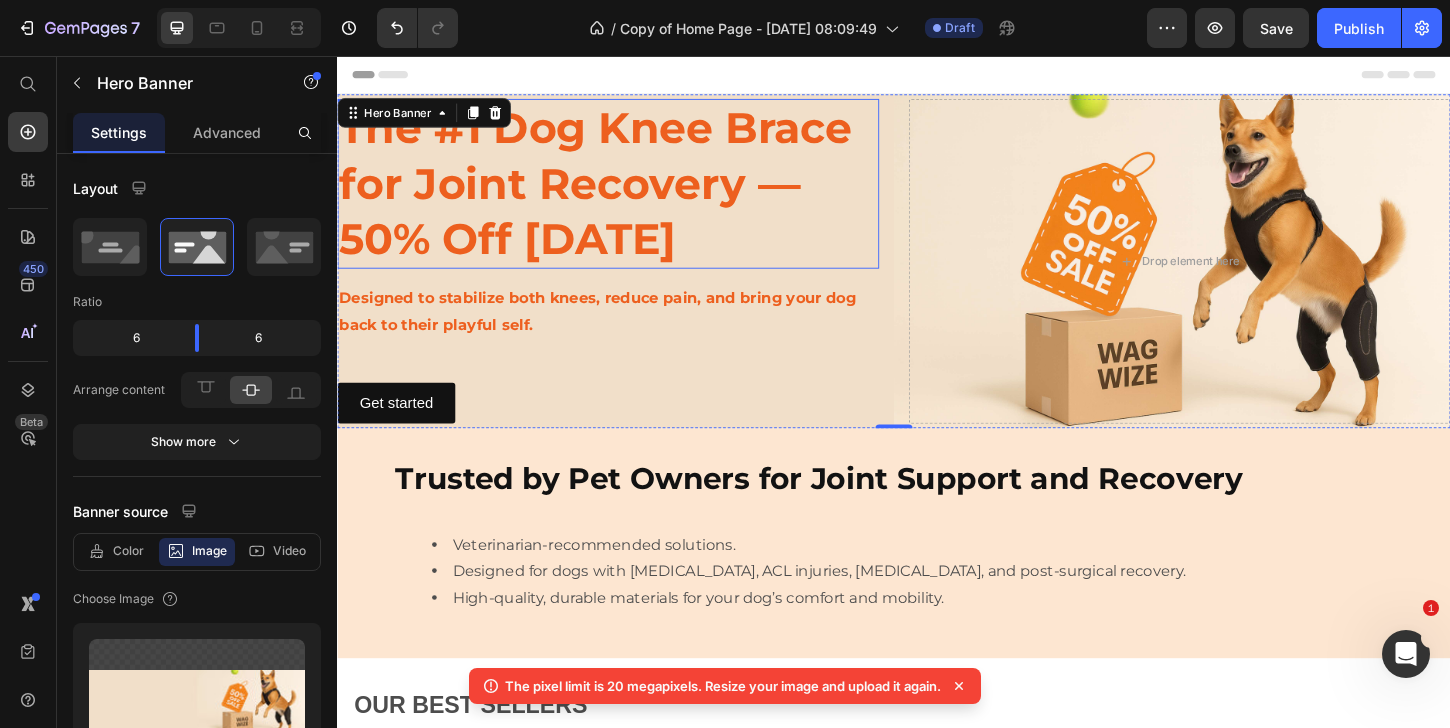 click on "The #1 Dog Knee Brace for Joint Recovery — 50% Off [DATE]" at bounding box center [629, 193] 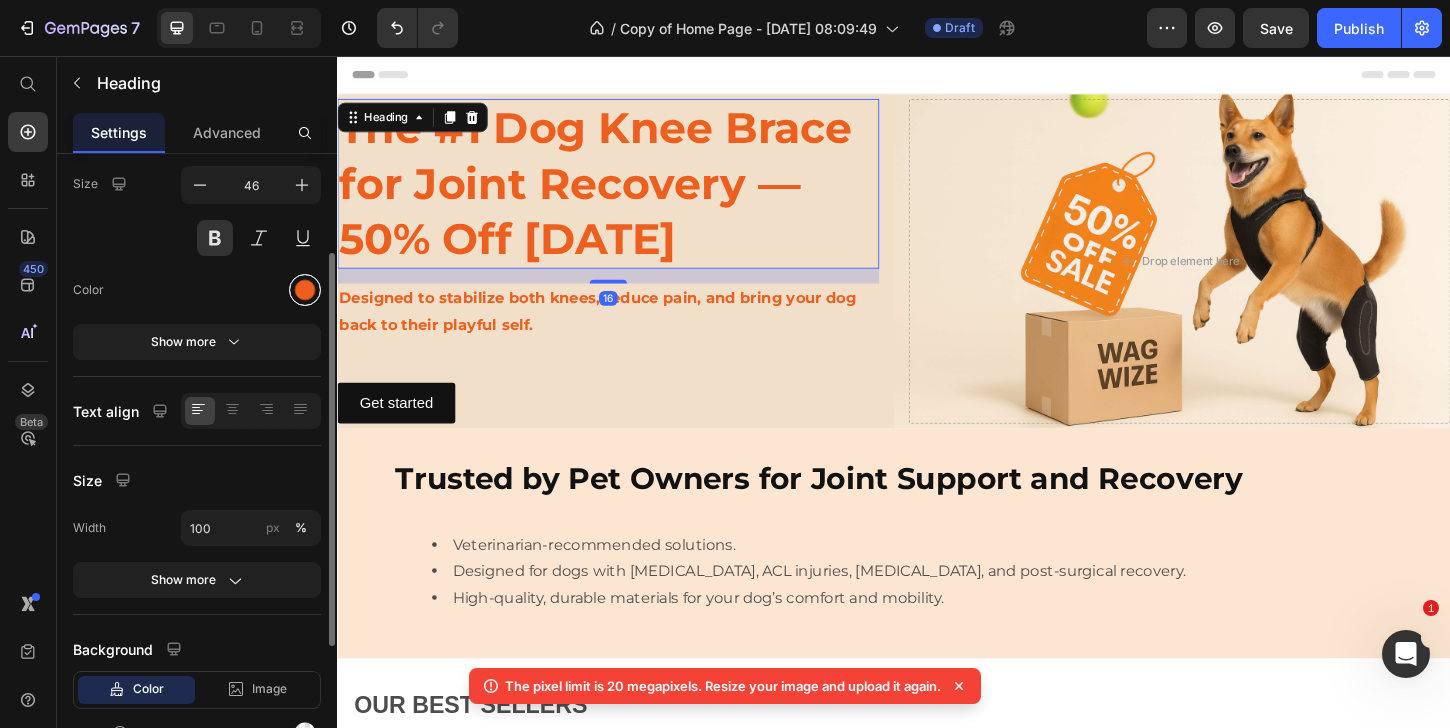 scroll, scrollTop: 157, scrollLeft: 0, axis: vertical 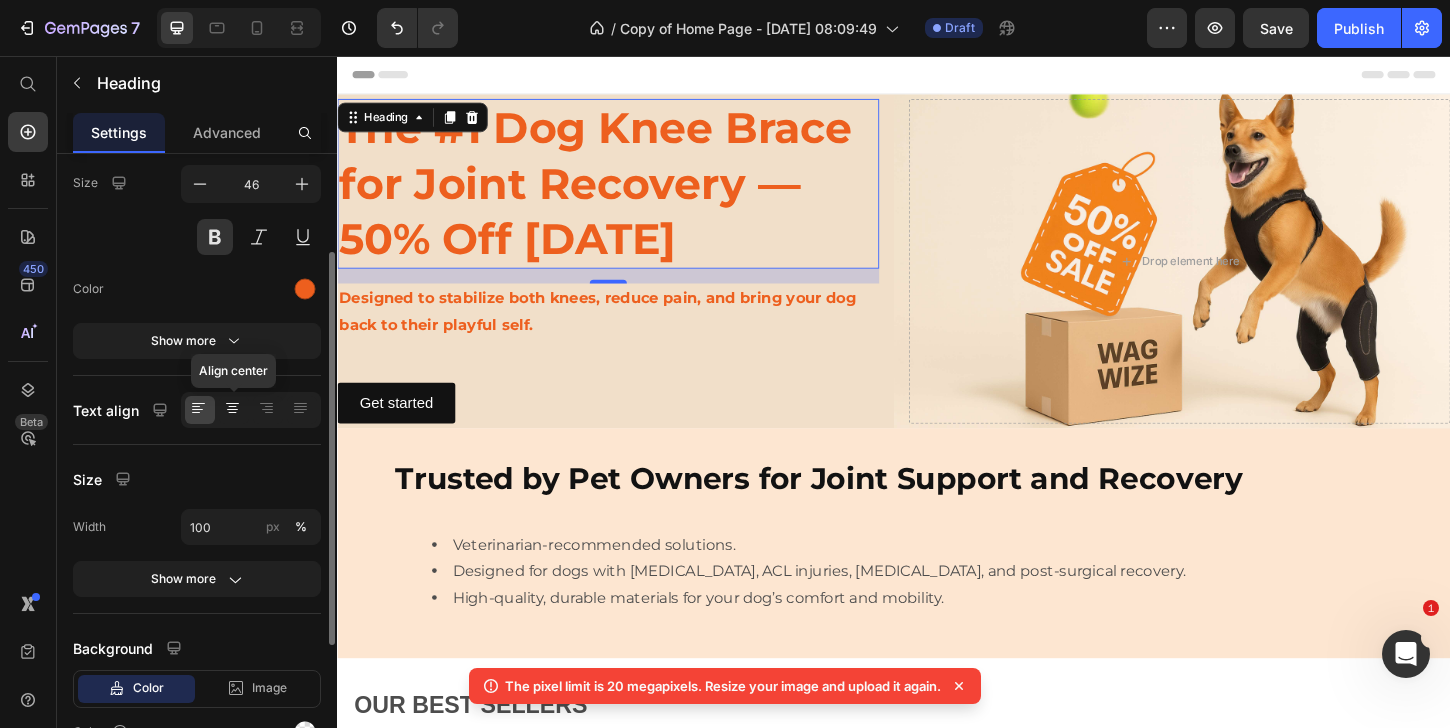 click 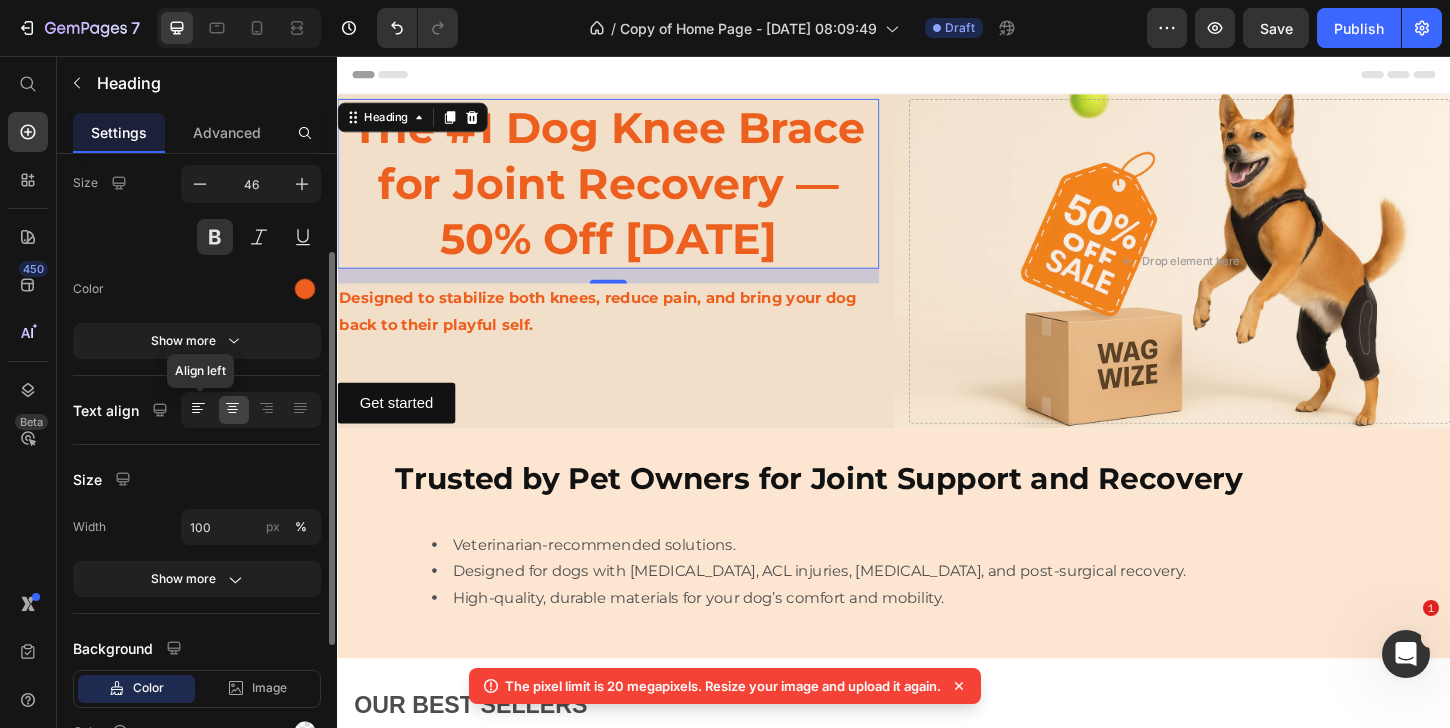 click 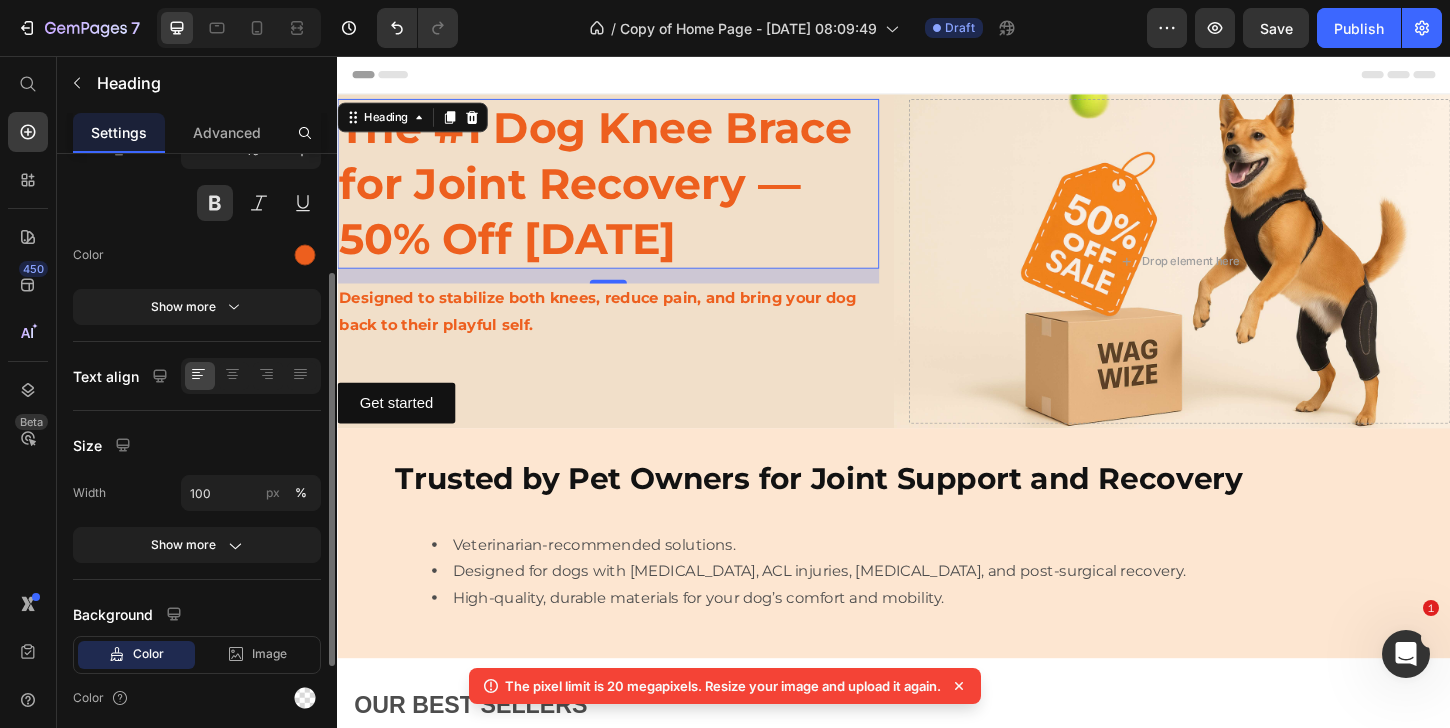 scroll, scrollTop: 201, scrollLeft: 0, axis: vertical 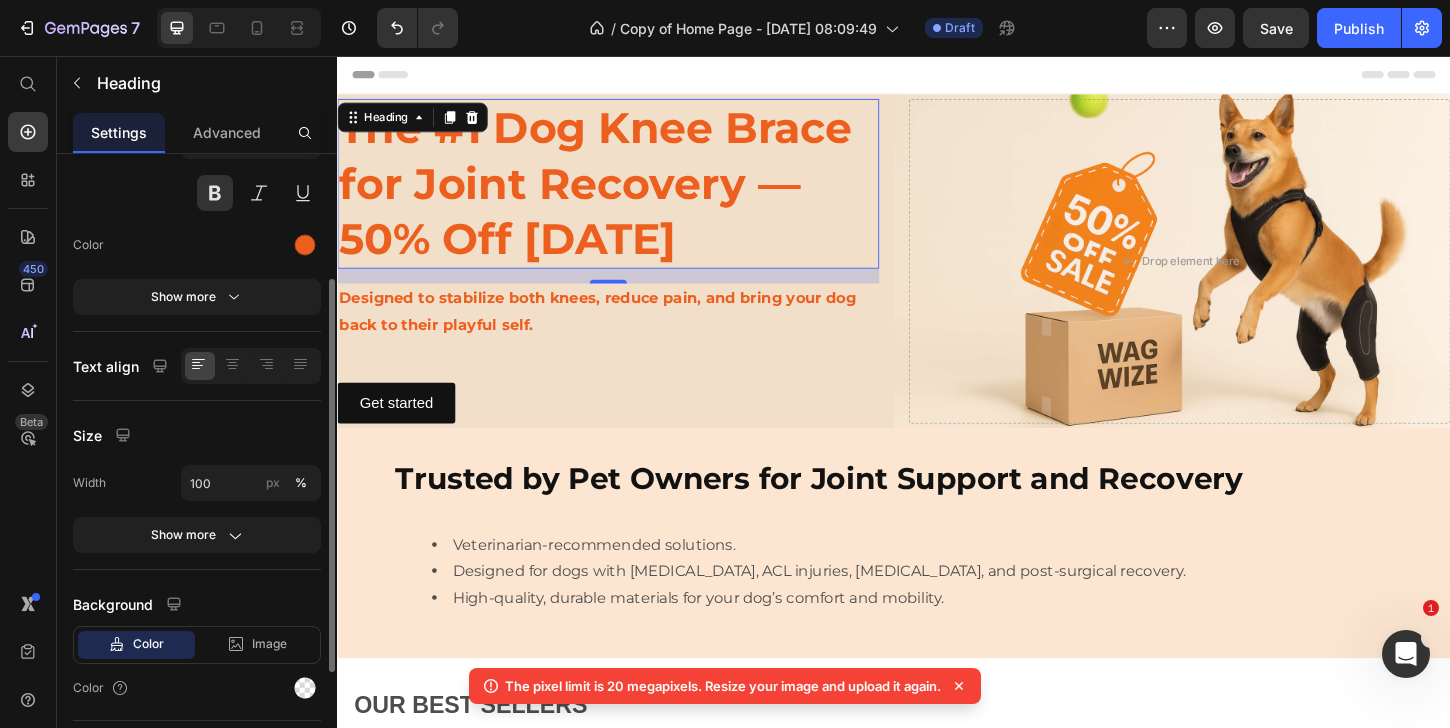 click on "Size Width 100 px % Show more" 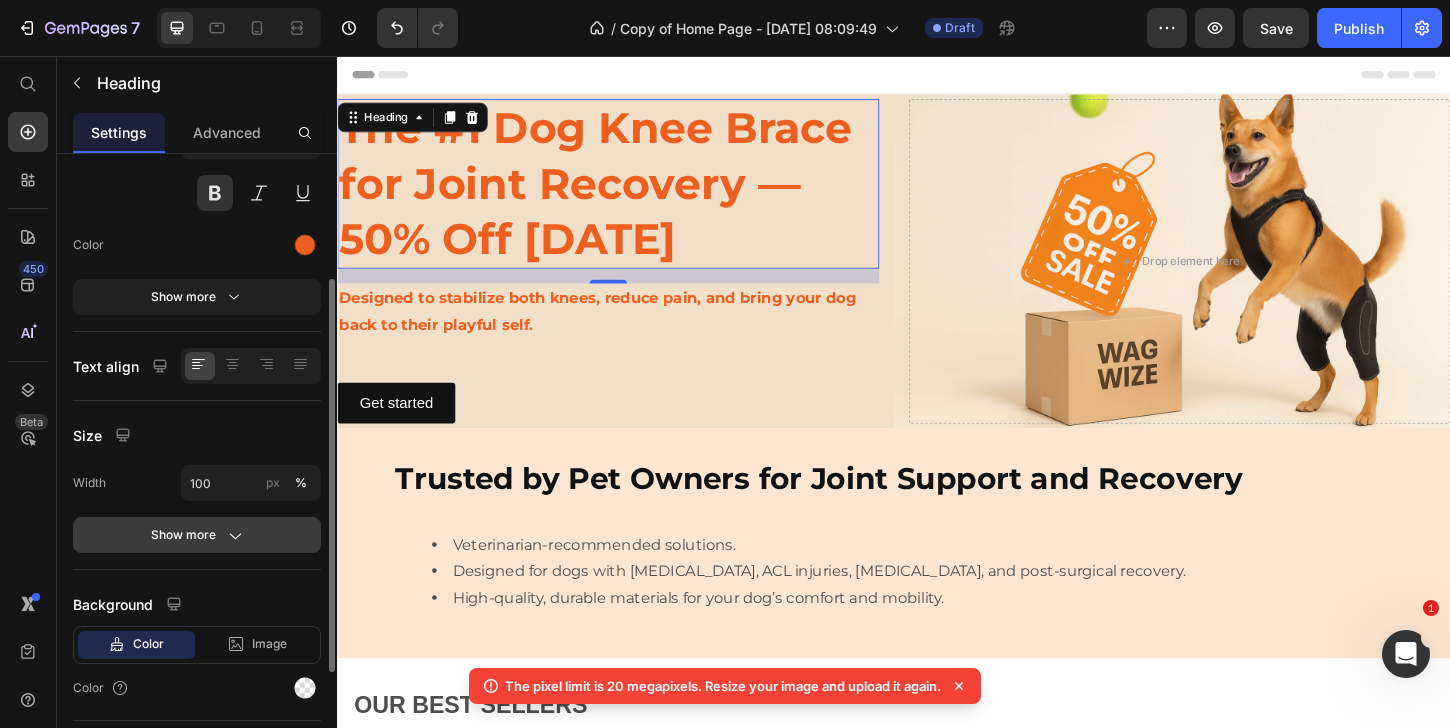 click on "Show more" at bounding box center (197, 535) 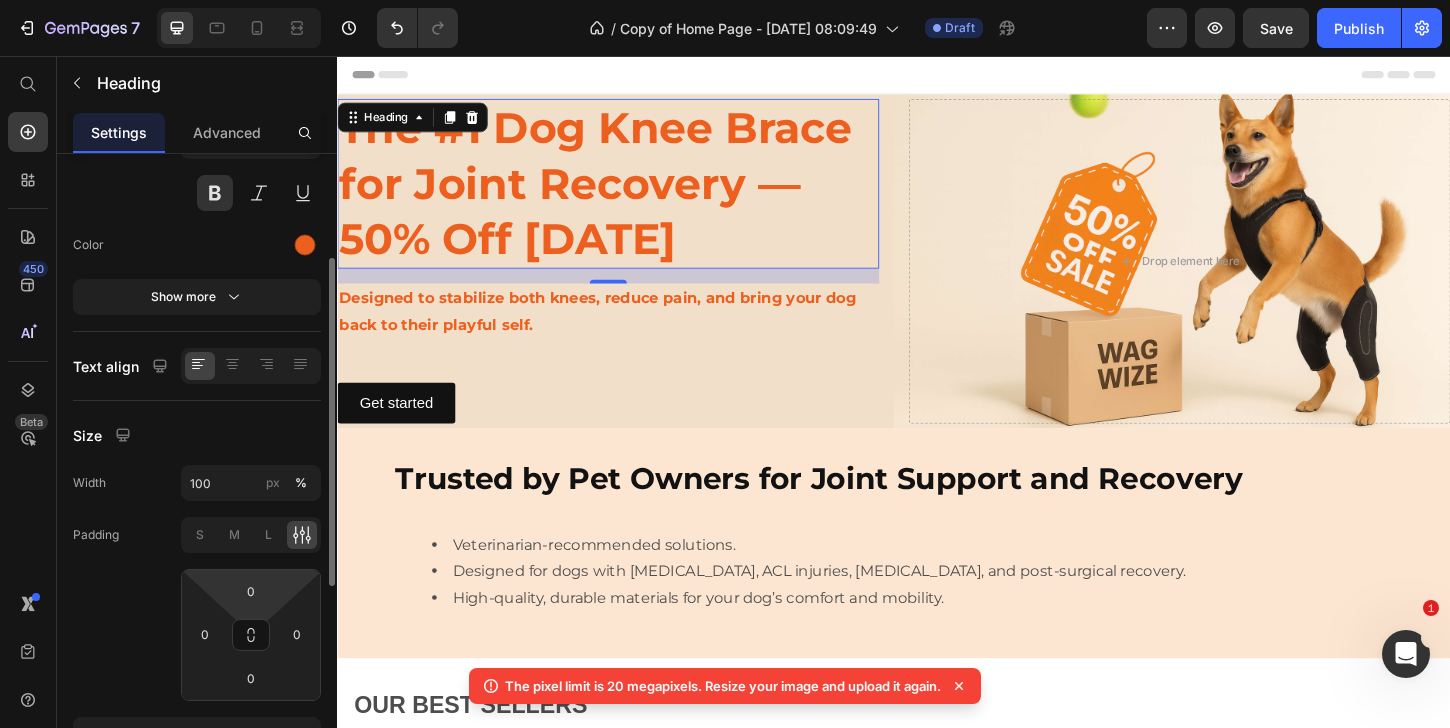 scroll, scrollTop: 249, scrollLeft: 0, axis: vertical 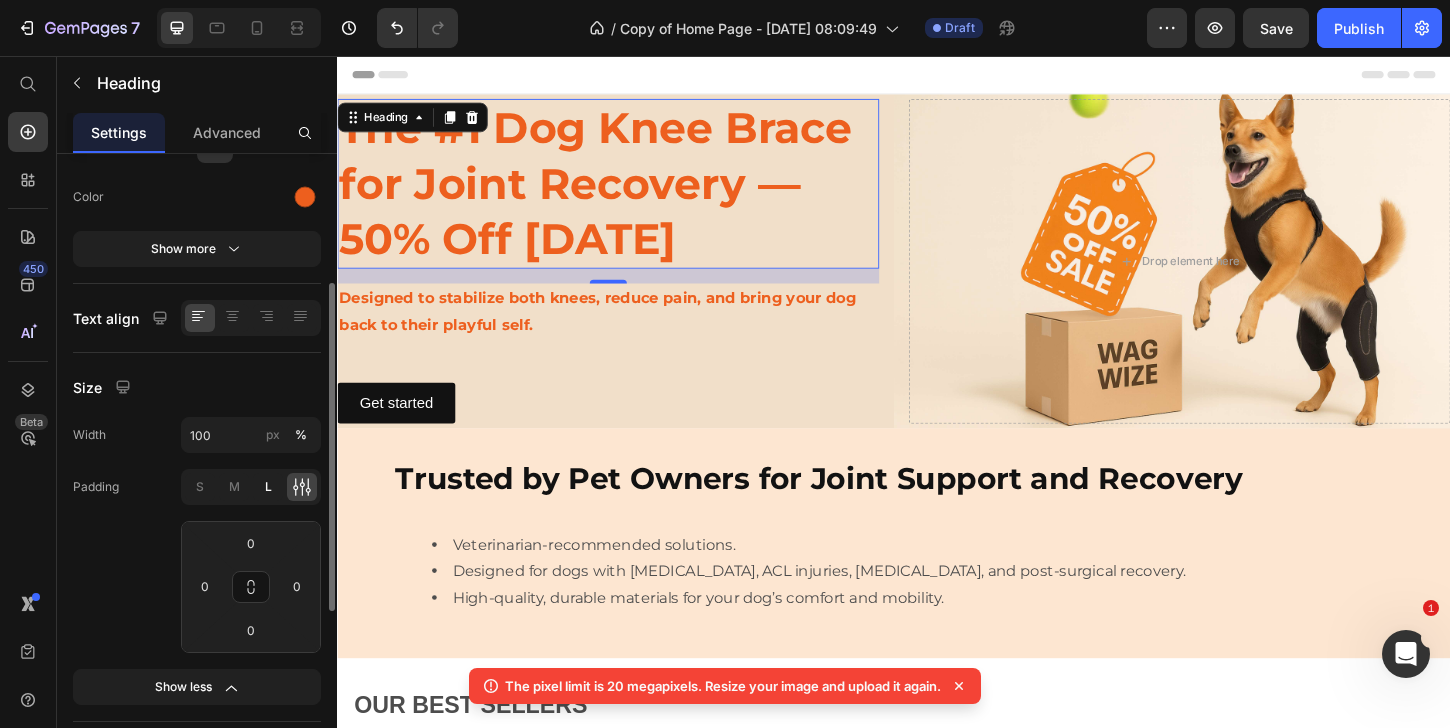 click on "L" 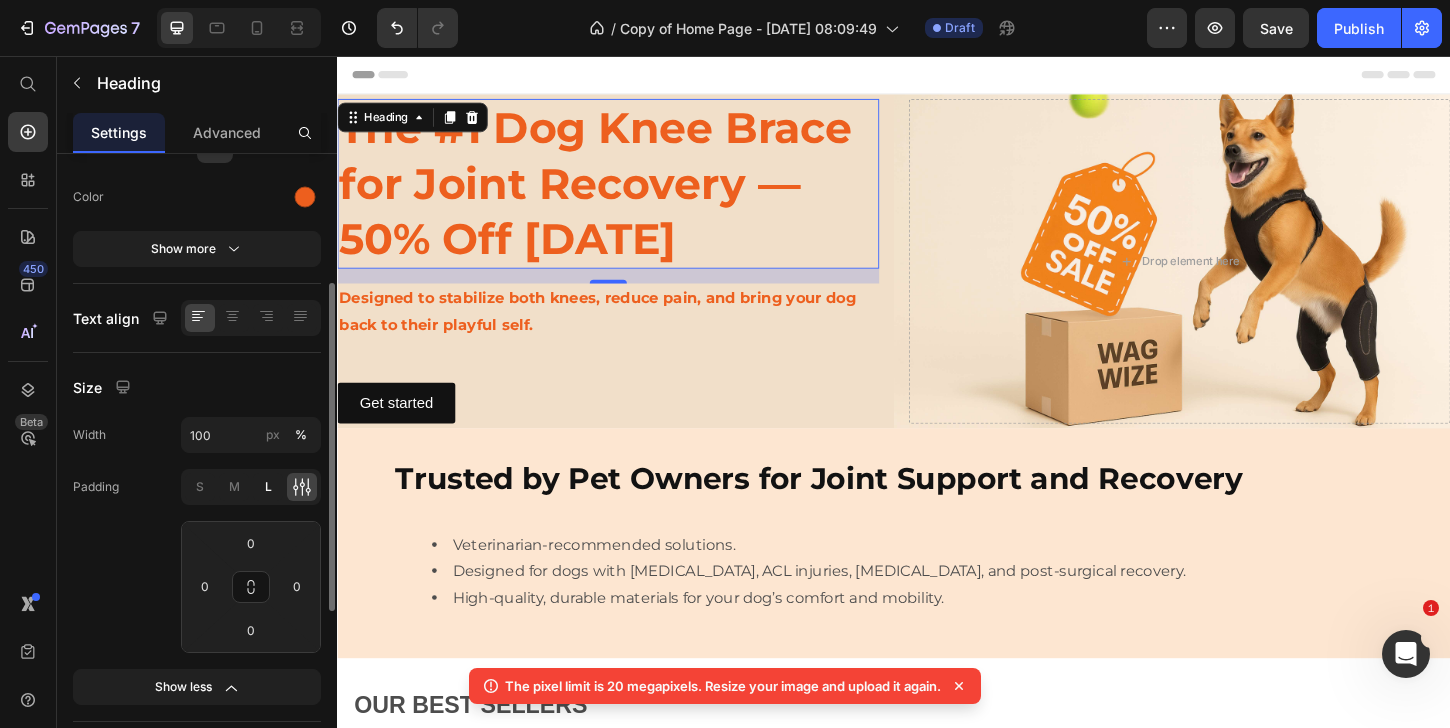 type on "16" 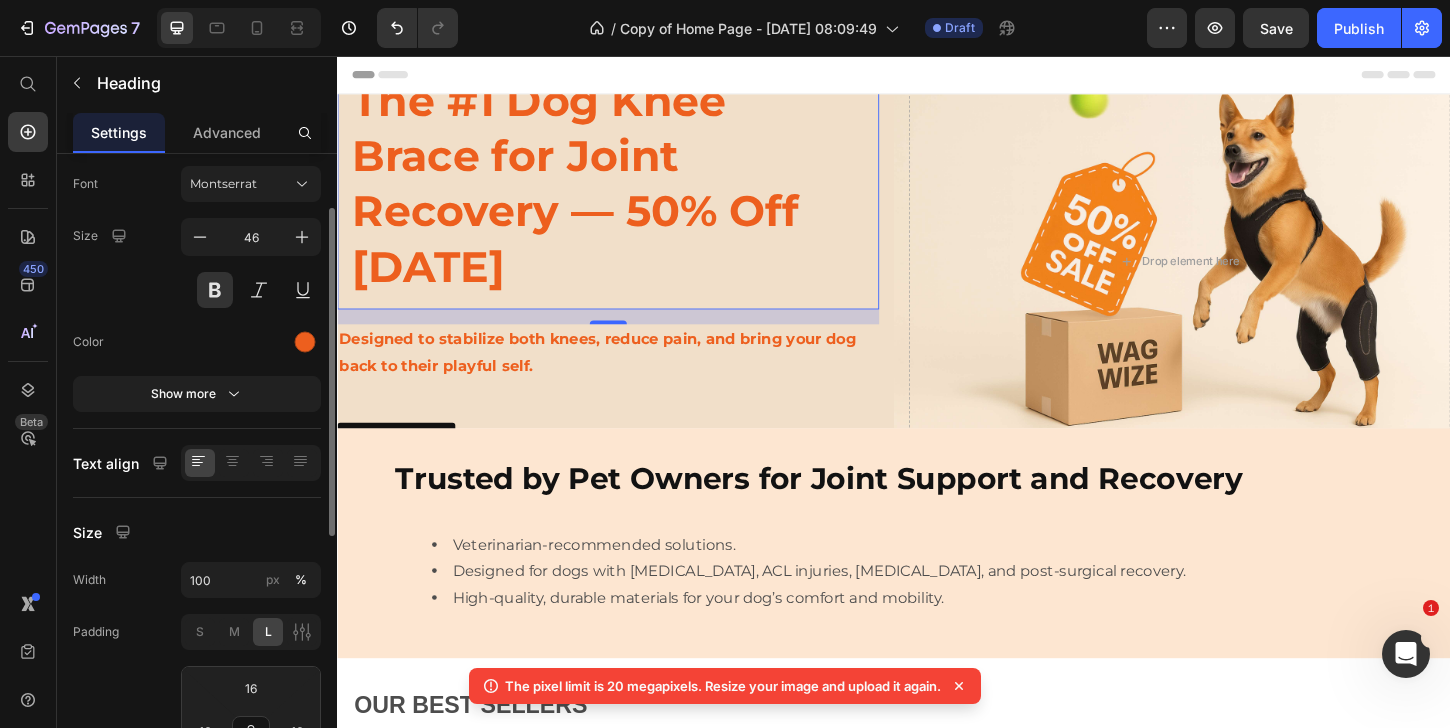 scroll, scrollTop: 52, scrollLeft: 0, axis: vertical 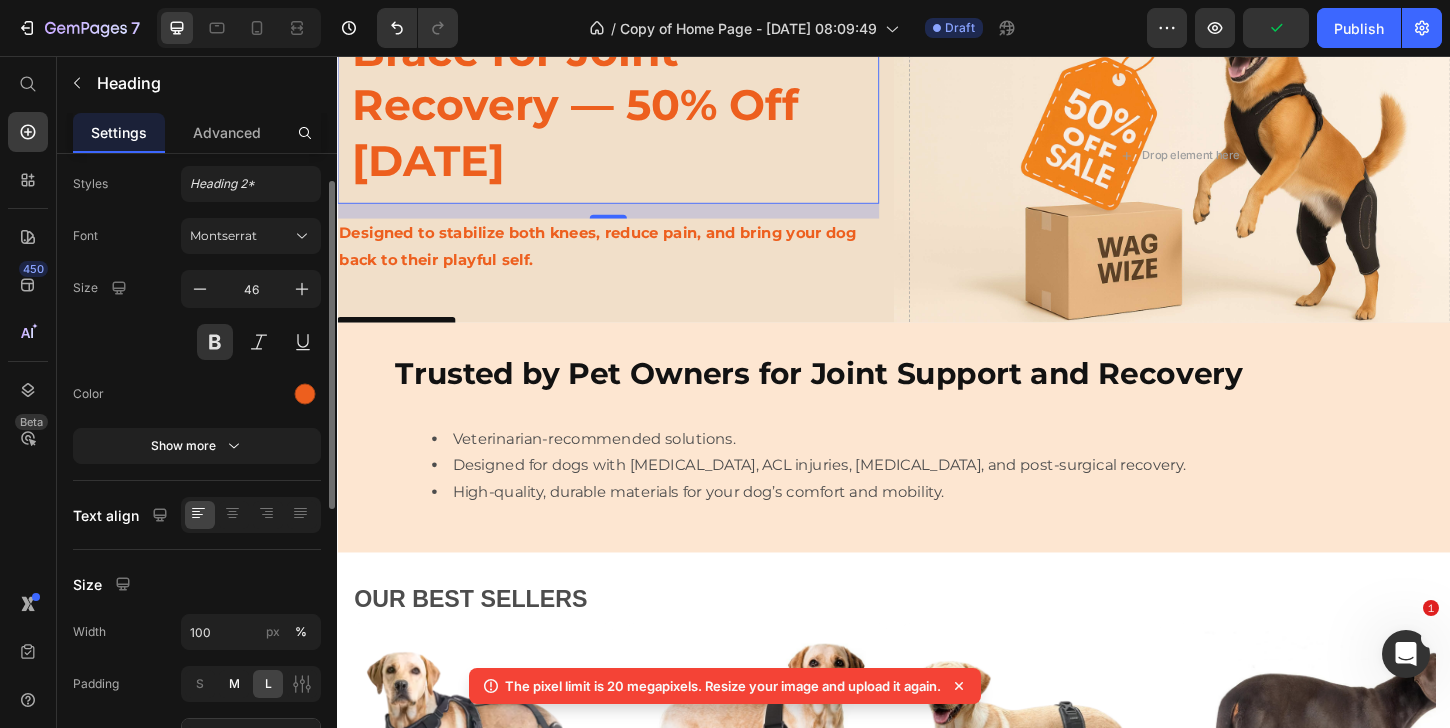 click on "M" 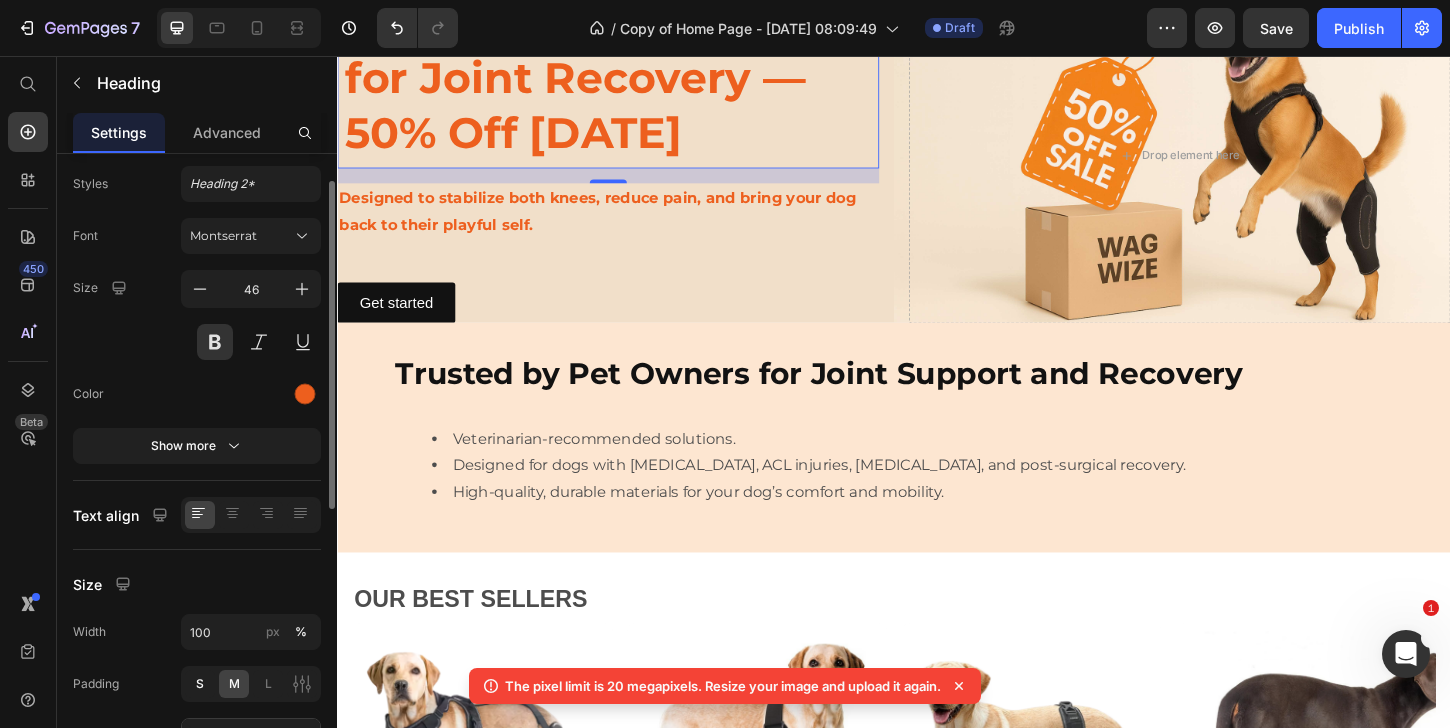 click on "S" 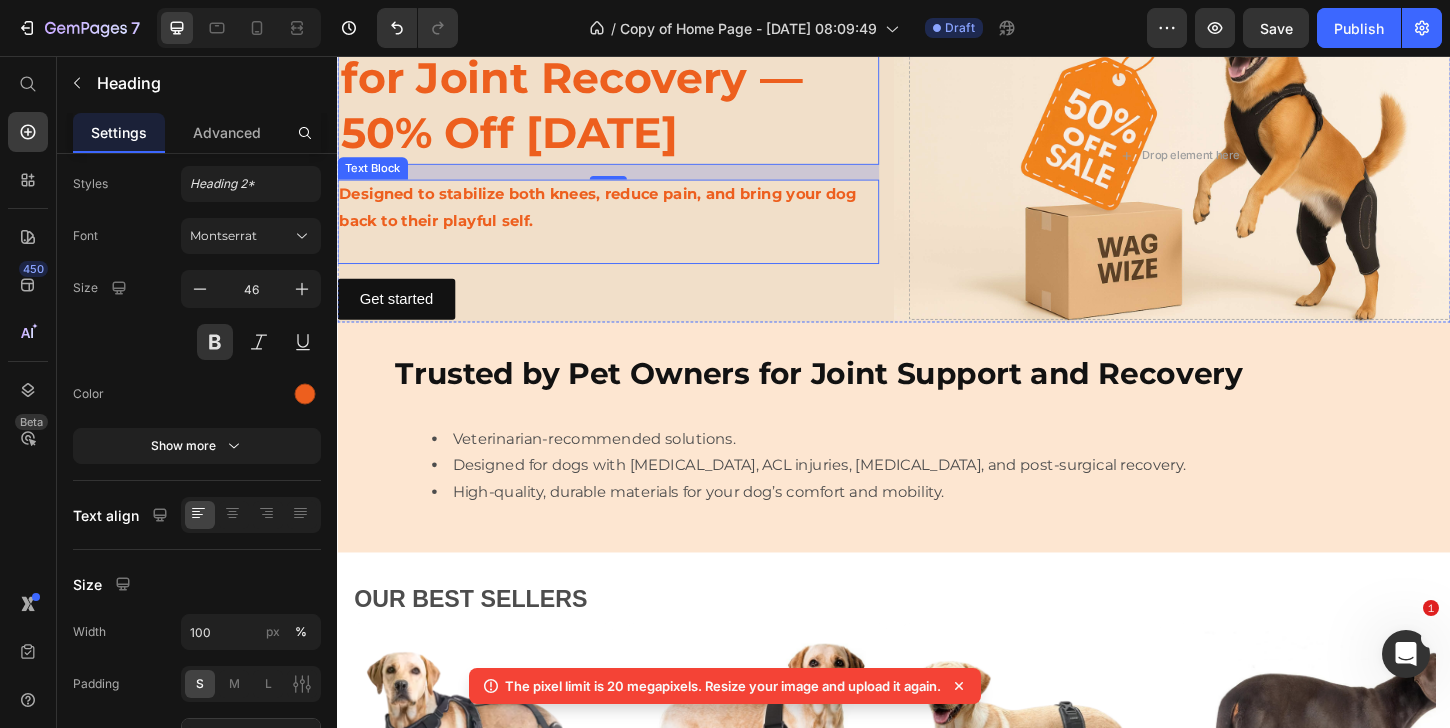 scroll, scrollTop: 0, scrollLeft: 0, axis: both 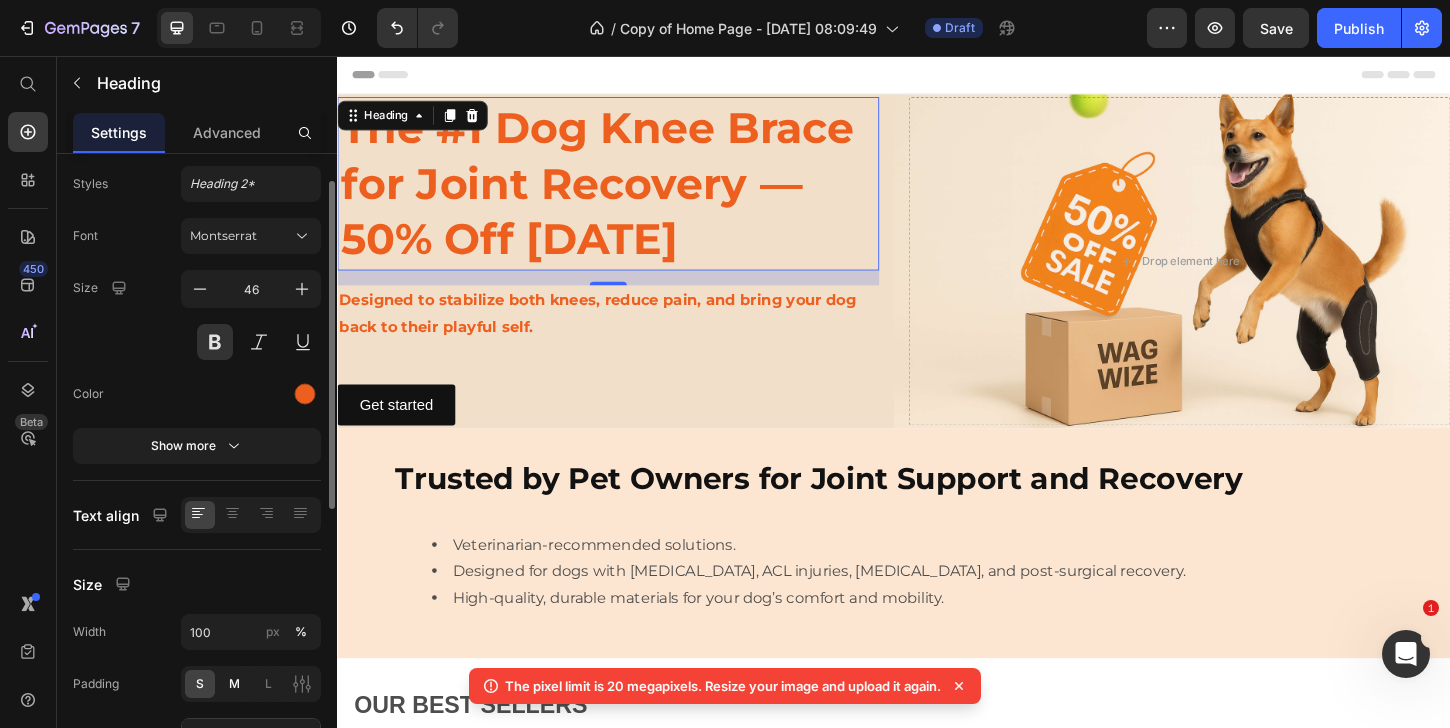 click on "M" 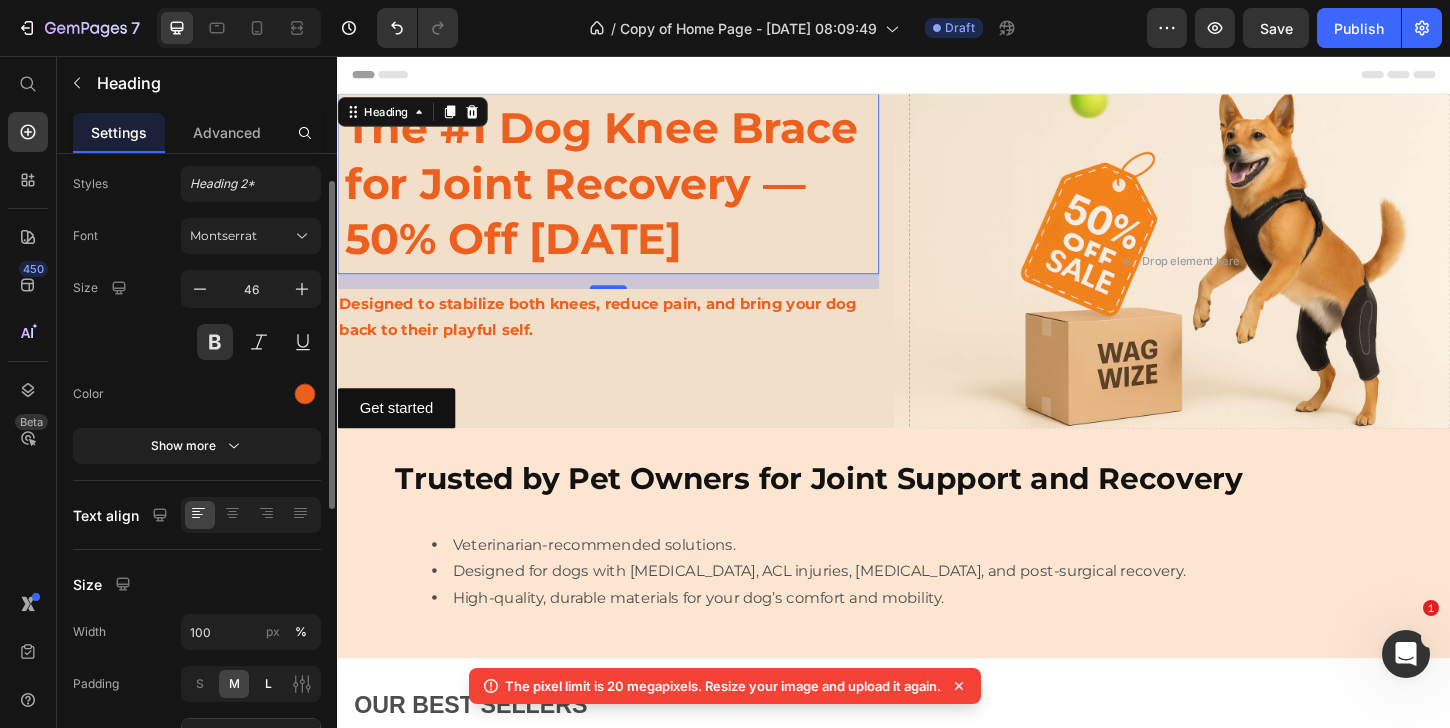 click on "L" 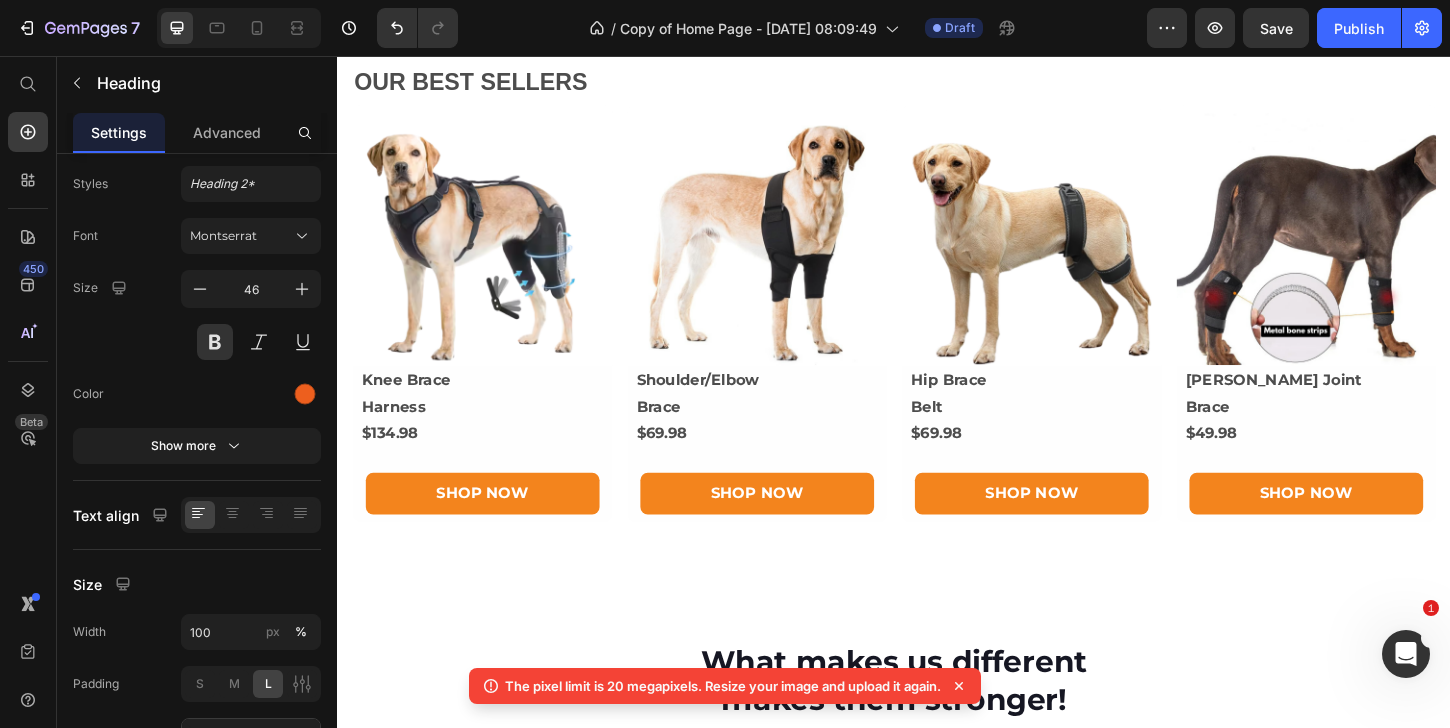 scroll, scrollTop: 0, scrollLeft: 0, axis: both 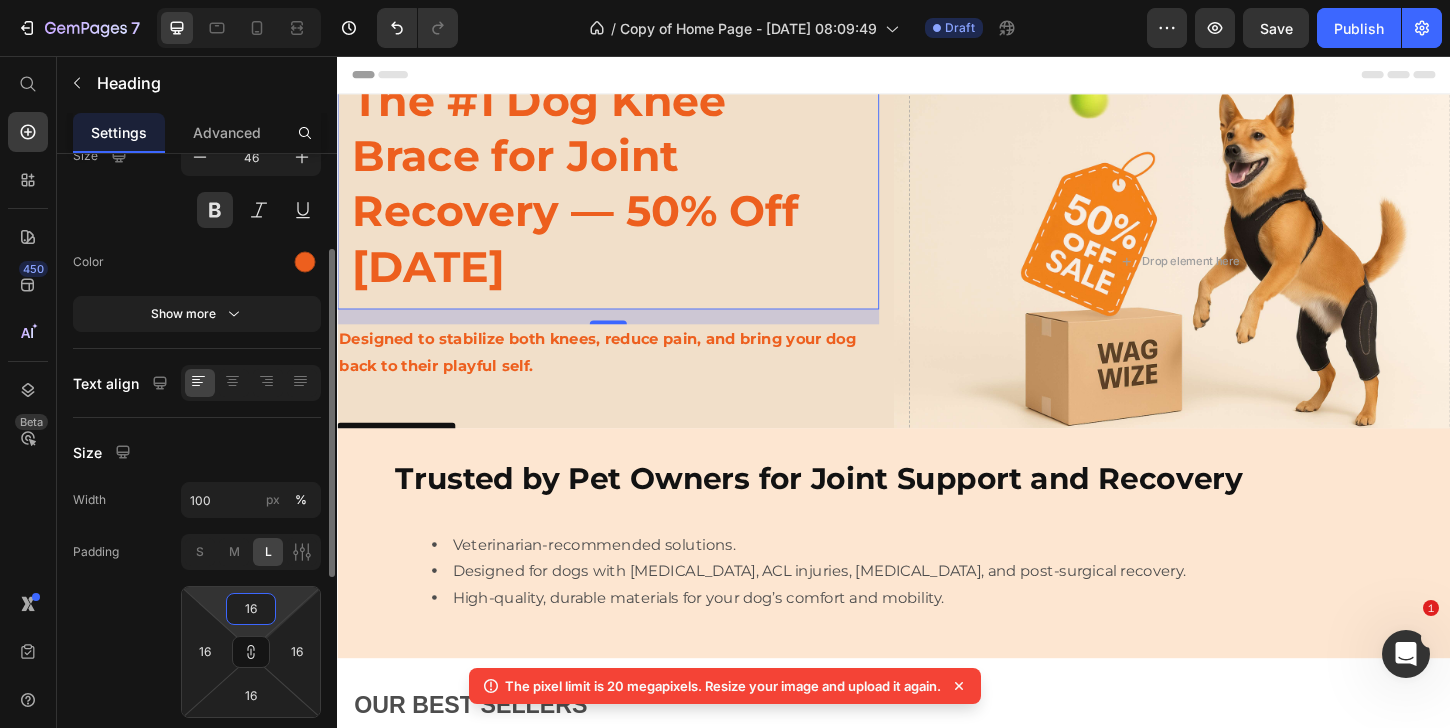 click on "16" at bounding box center (251, 609) 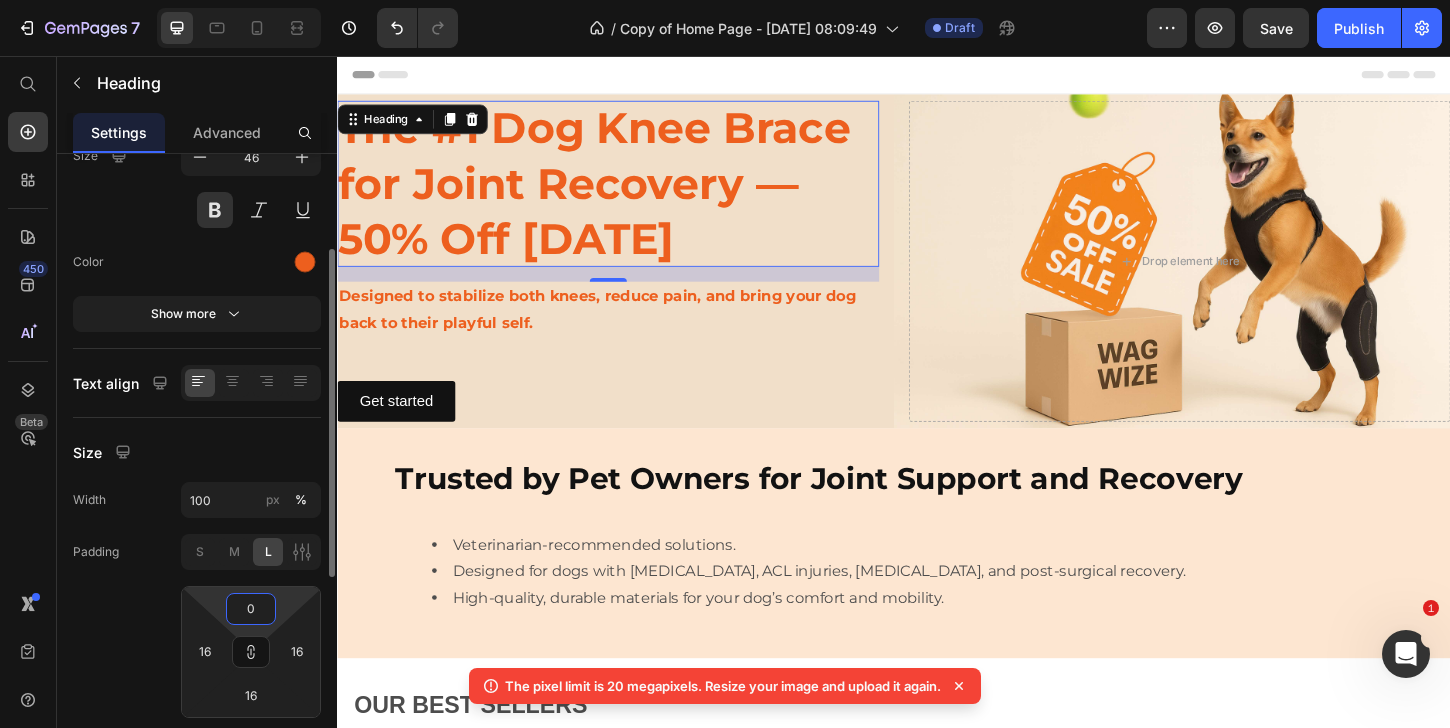 type on "0" 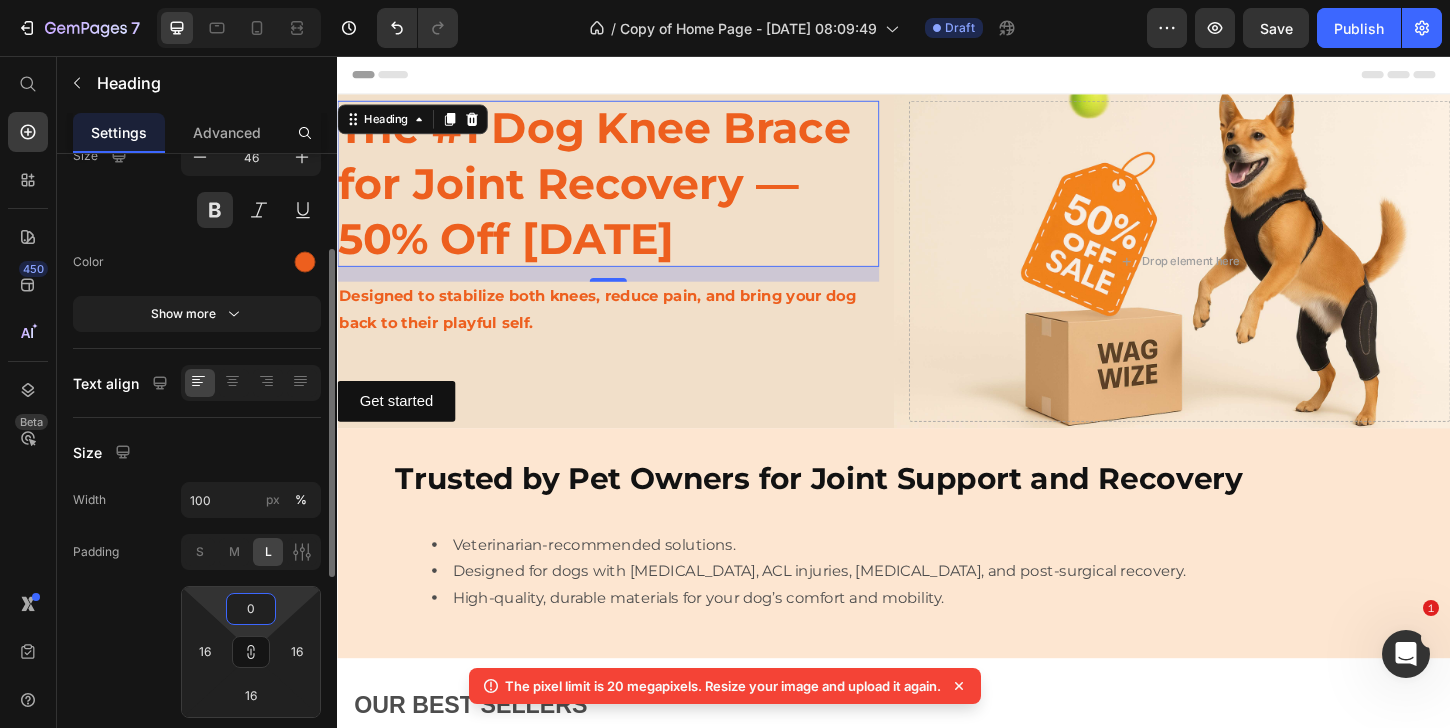 type on "0" 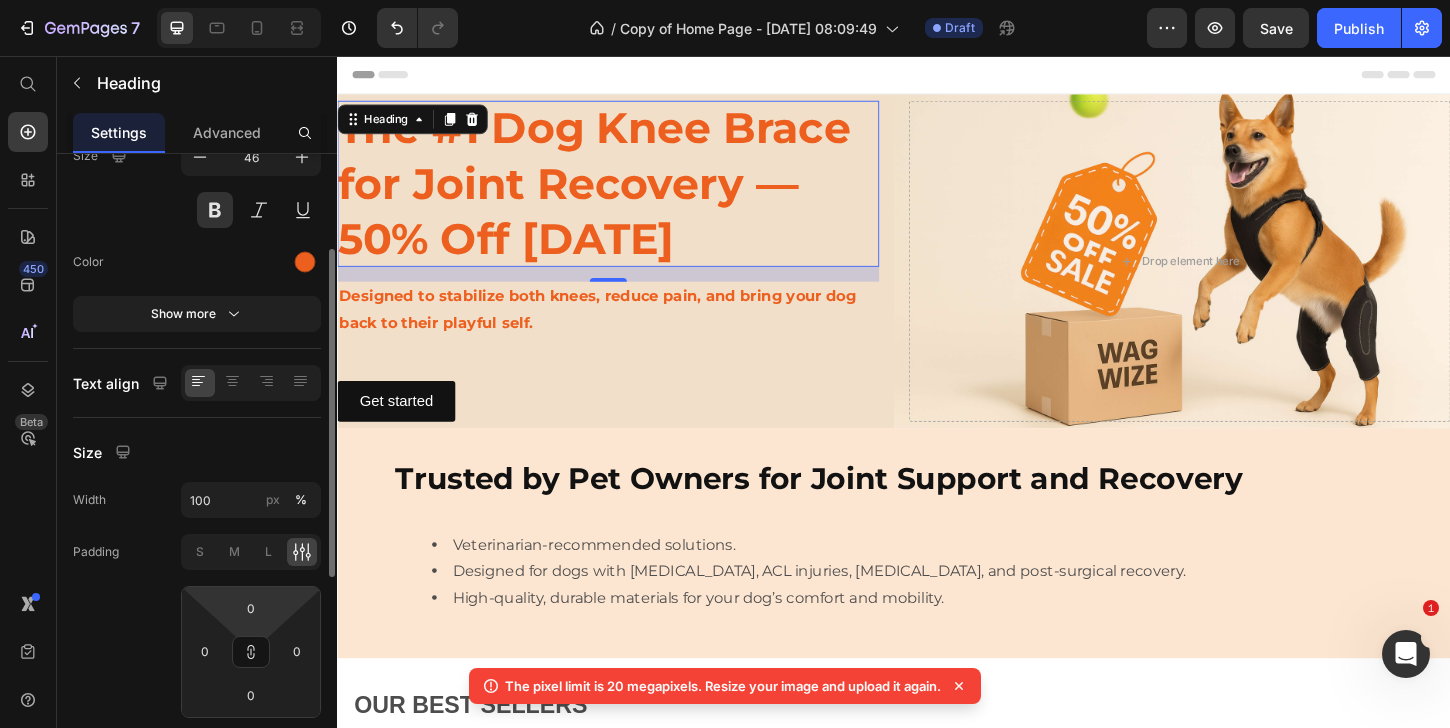 click on "Padding S M L 0 0 0 0" 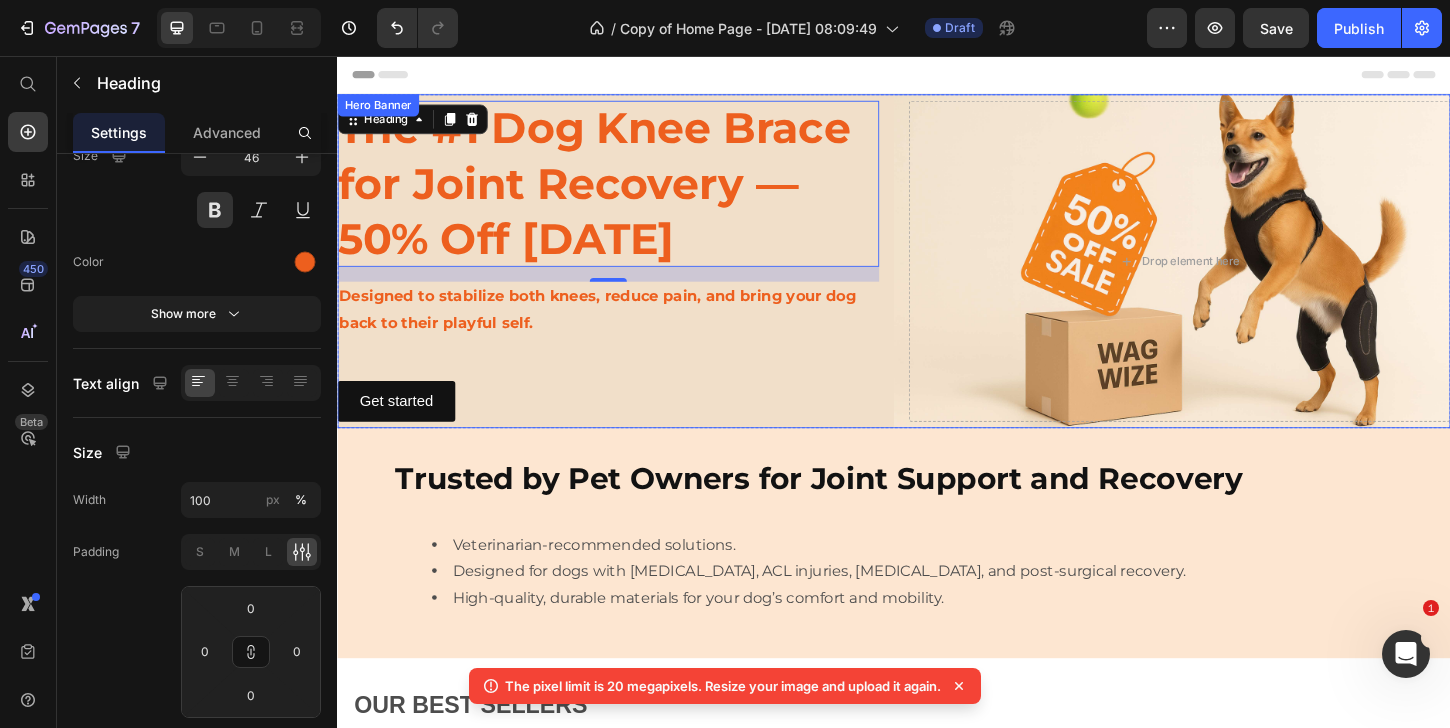 click on "The #1 Dog Knee Brace for Joint Recovery — 50% Off [DATE] Heading   16 Designed to stabilize both knees, reduce pain, and bring your dog back to their playful self. Text Block Get started Button
Drop element here" at bounding box center [937, 277] 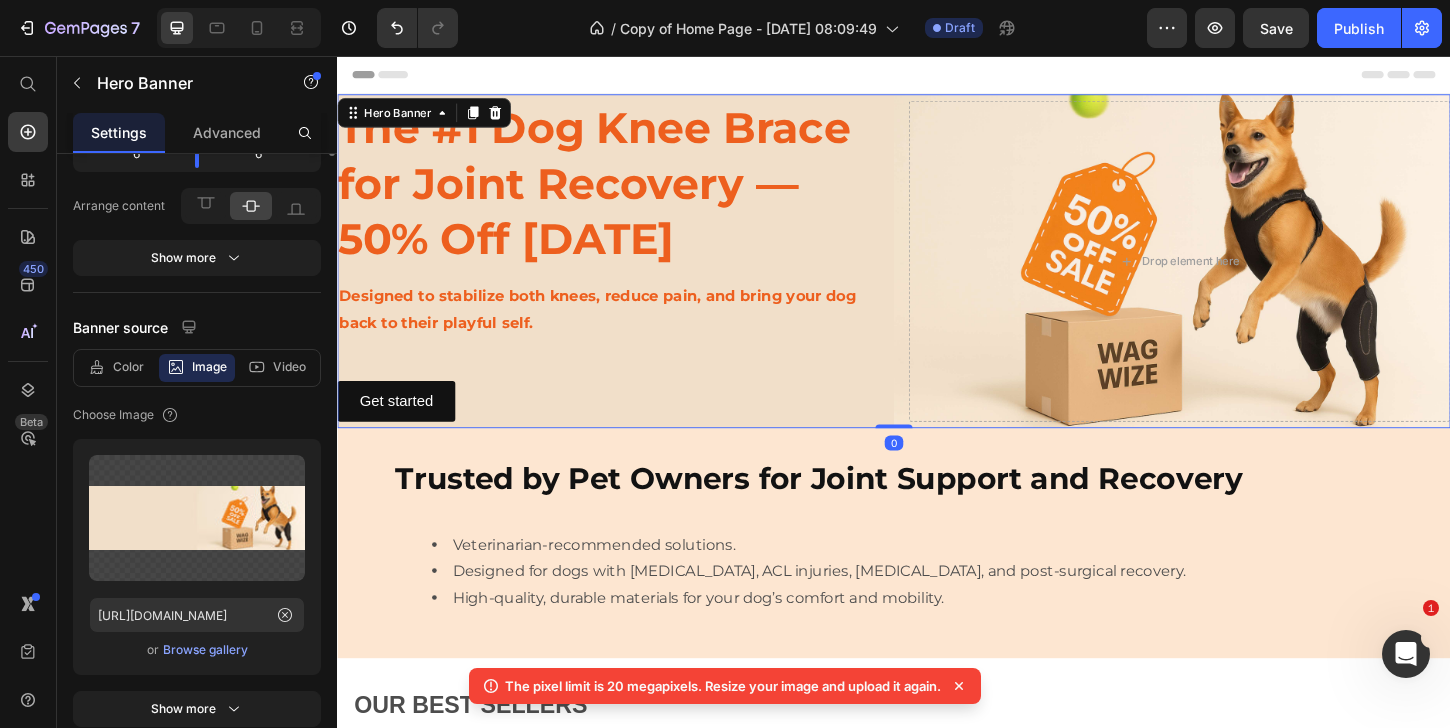scroll, scrollTop: 0, scrollLeft: 0, axis: both 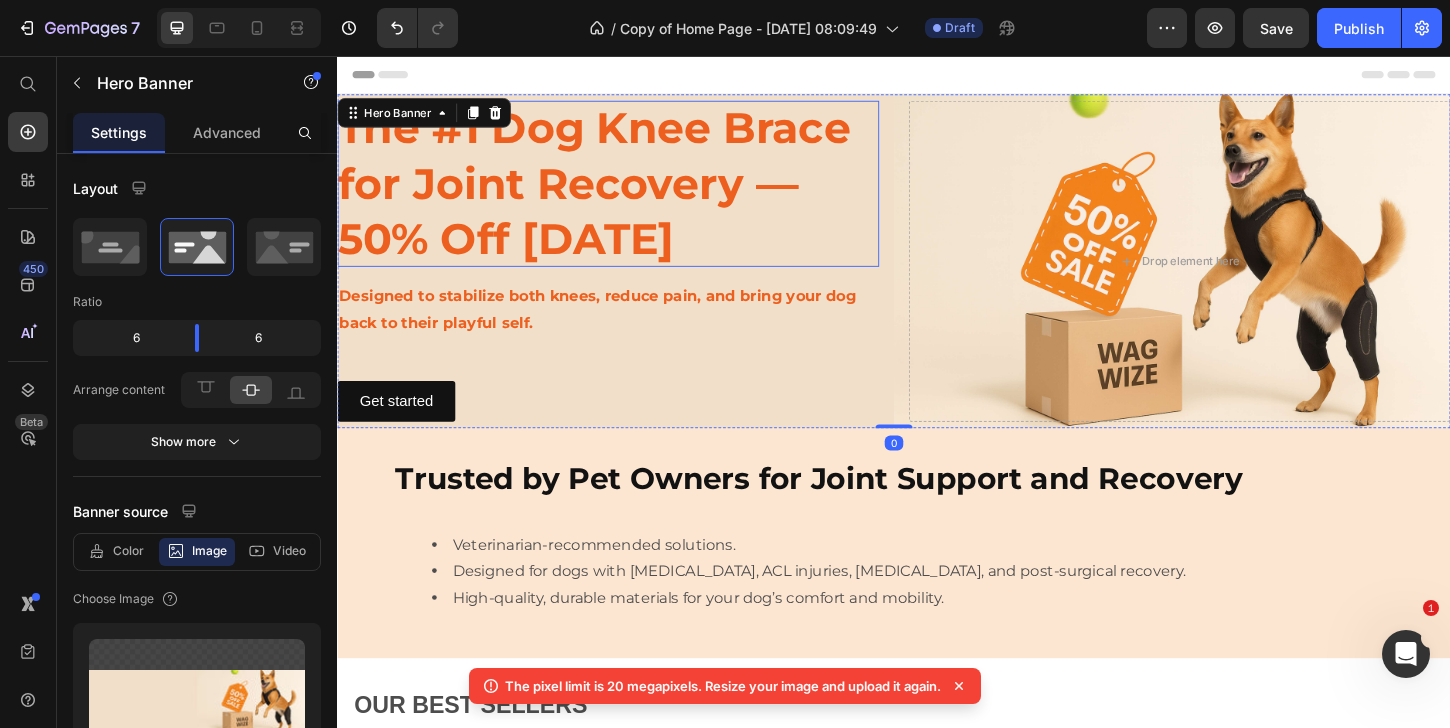 click on "The #1 Dog Knee Brace for Joint Recovery — 50% Off [DATE]" at bounding box center (629, 193) 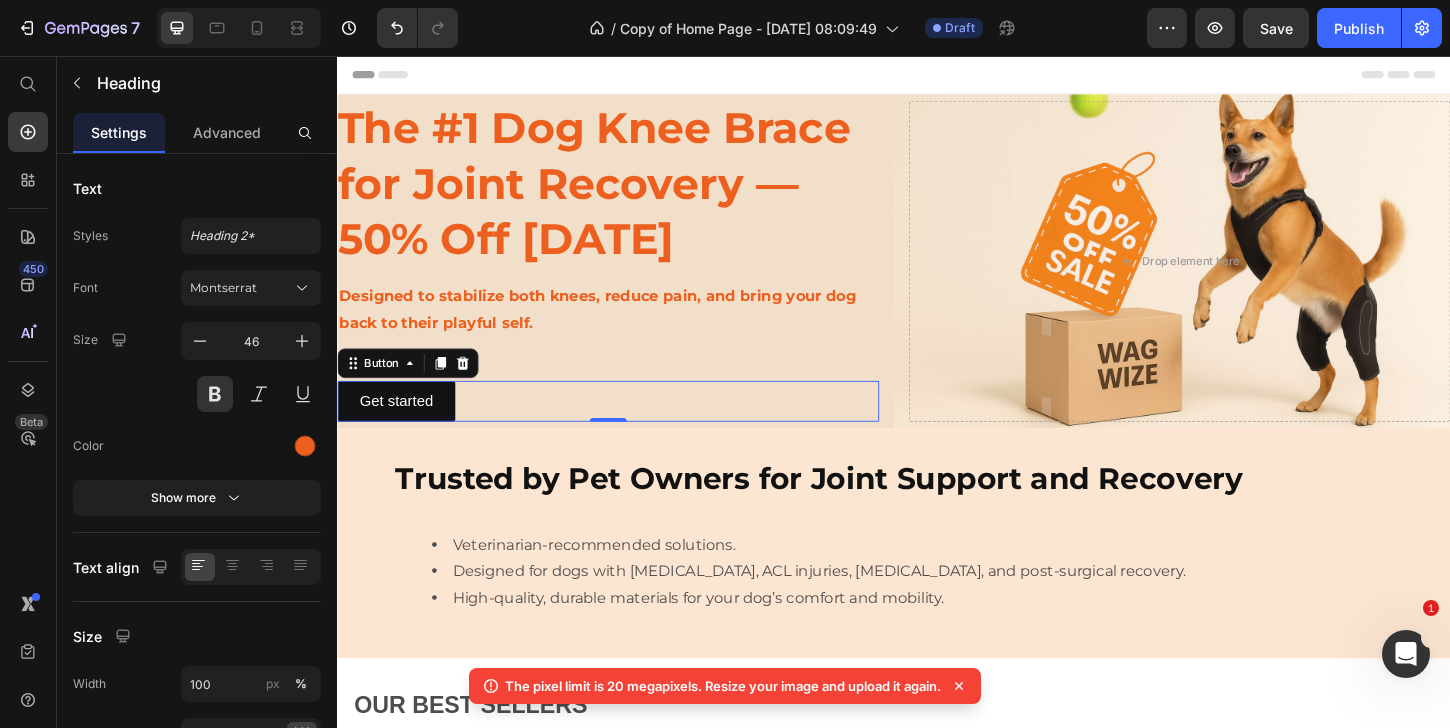 click on "Get started Button   0" at bounding box center [629, 428] 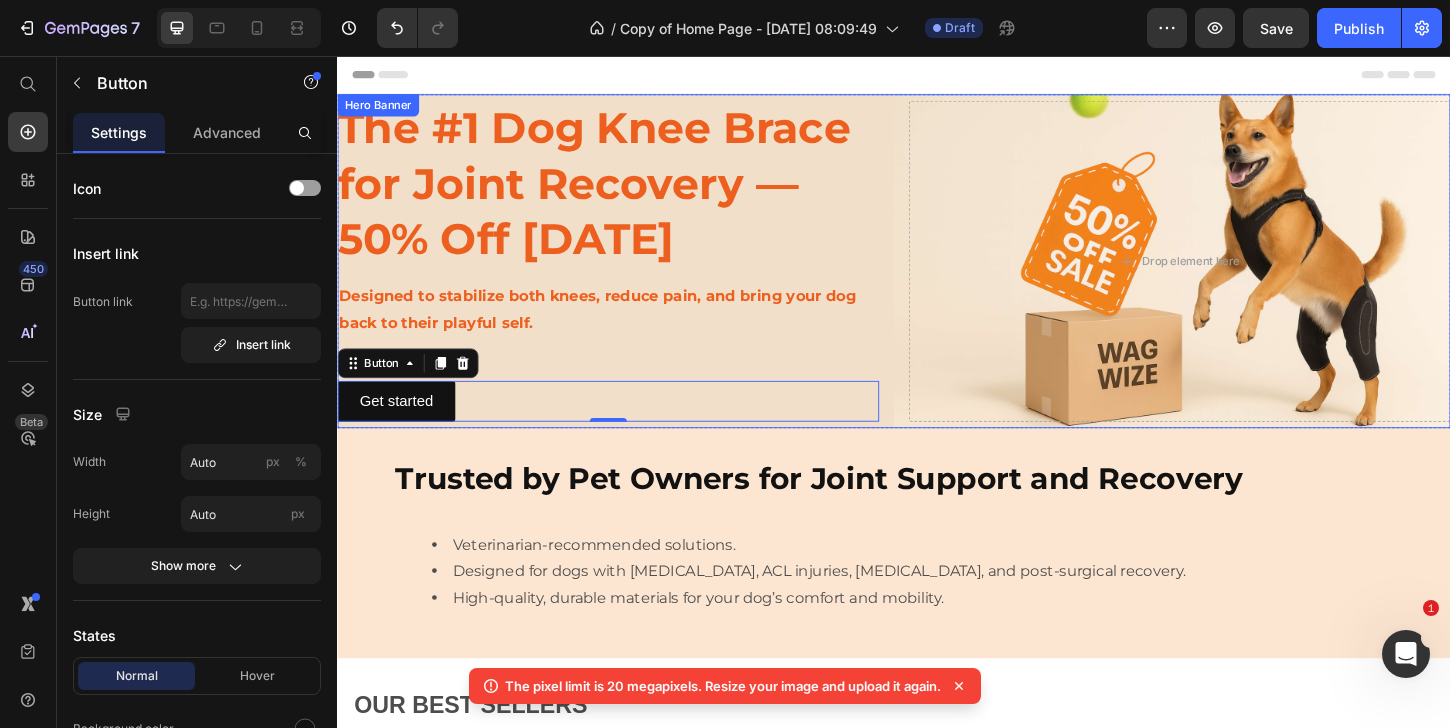 click on "The #1 Dog Knee Brace for Joint Recovery — 50% Off [DATE] Heading Designed to stabilize both knees, reduce pain, and bring your dog back to their playful self. Text Block Get started Button   0
Drop element here" at bounding box center [937, 277] 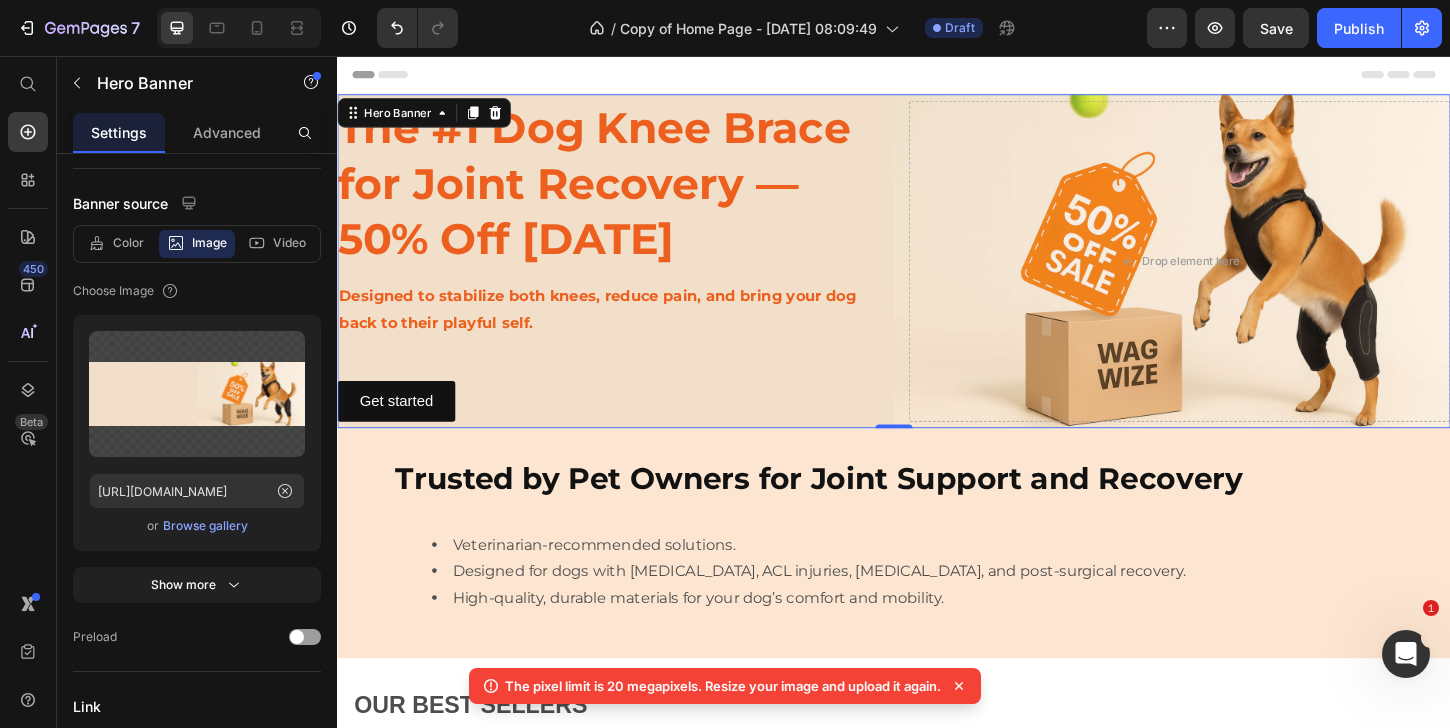 scroll, scrollTop: 0, scrollLeft: 0, axis: both 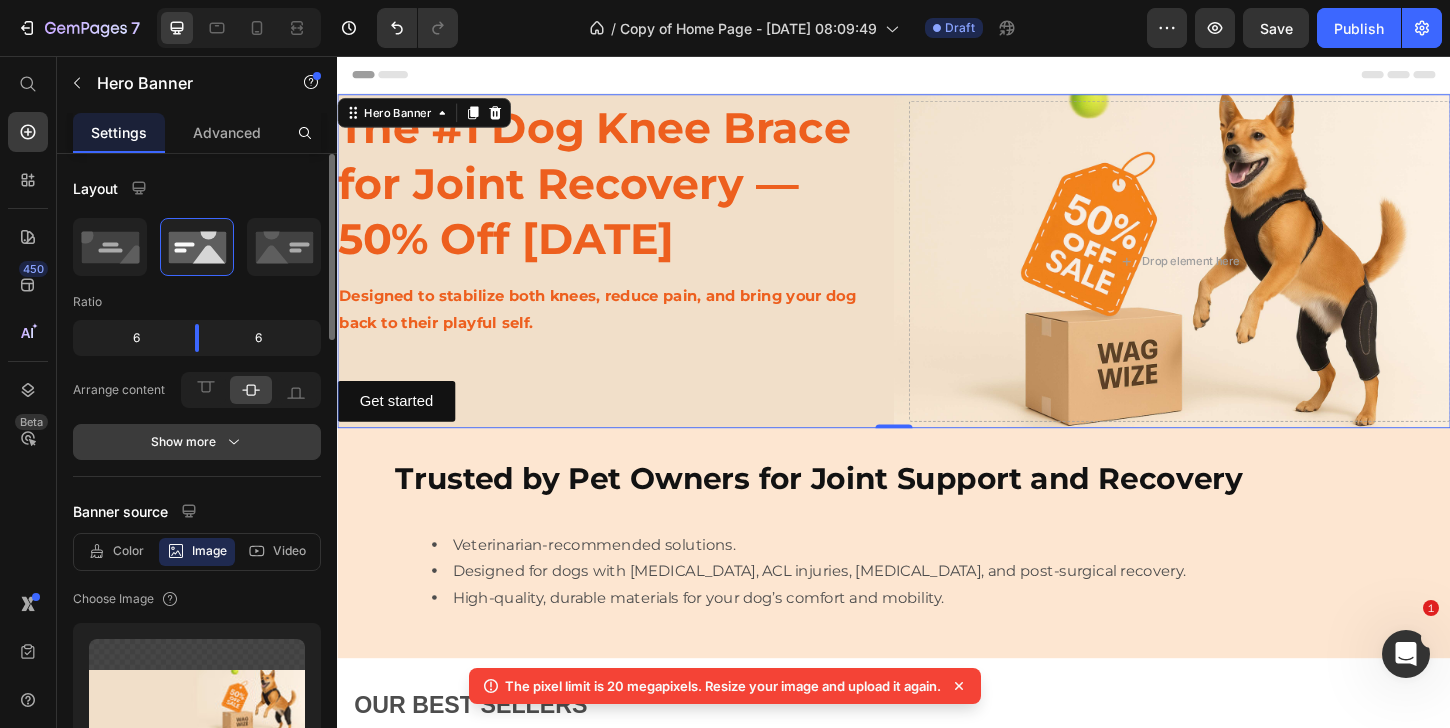 click on "Show more" at bounding box center (197, 442) 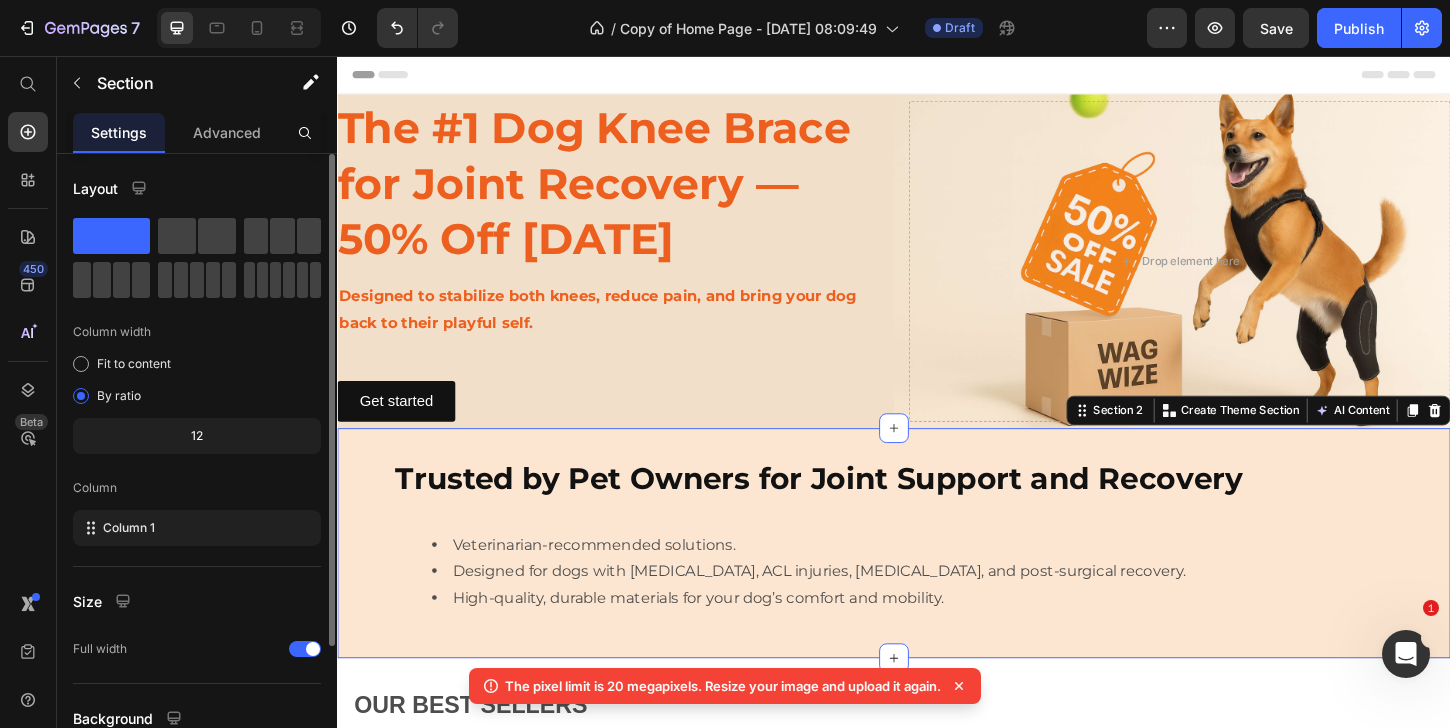 click on "Trusted by Pet Owners for Joint Support and Recovery Heading Row Veterinarian-recommended solutions. Designed for dogs with [MEDICAL_DATA], ACL injuries, [MEDICAL_DATA], and post-surgical recovery. High-quality, durable materials for your dog’s comfort and mobility. Text Block Section 2   You can create reusable sections Create Theme Section AI Content Write with GemAI What would you like to describe here? Tone and Voice Persuasive Product Show more Generate" at bounding box center [937, 581] 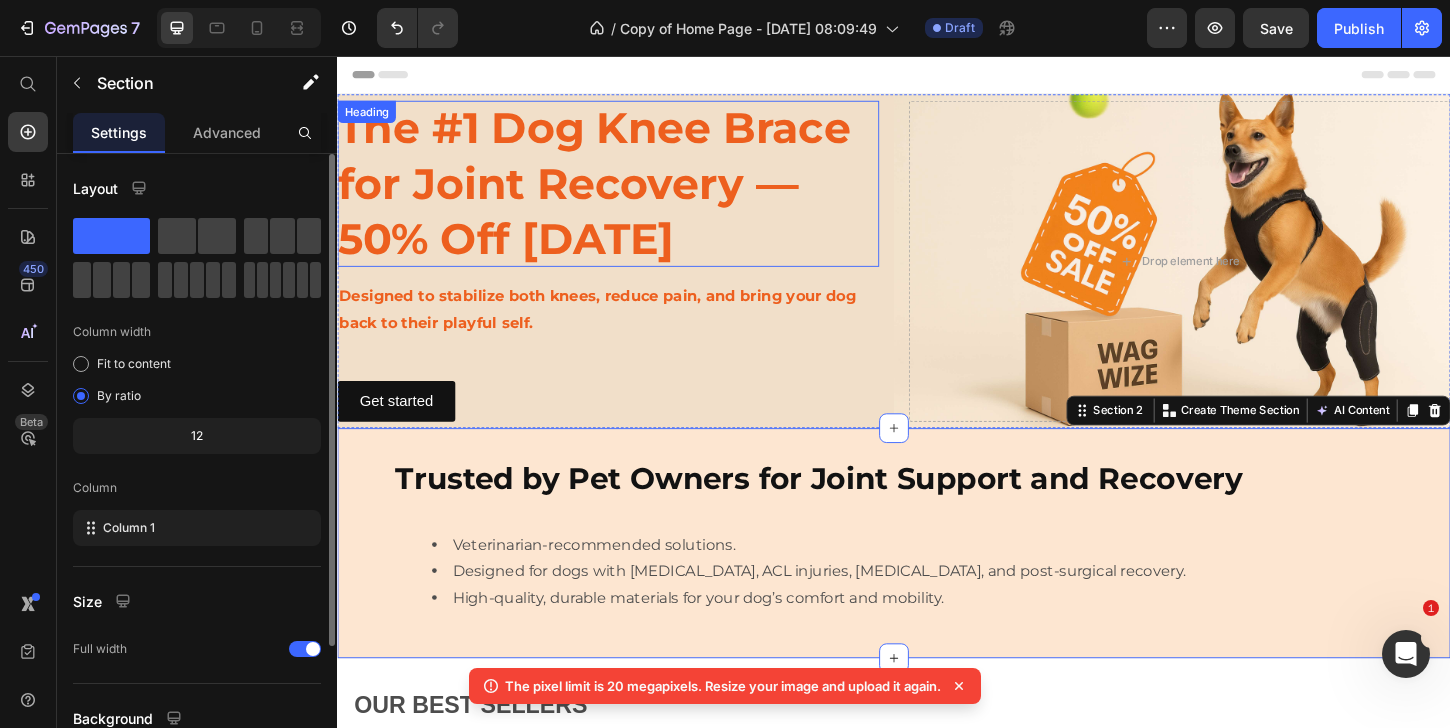 click on "The #1 Dog Knee Brace for Joint Recovery — 50% Off [DATE]" at bounding box center (629, 193) 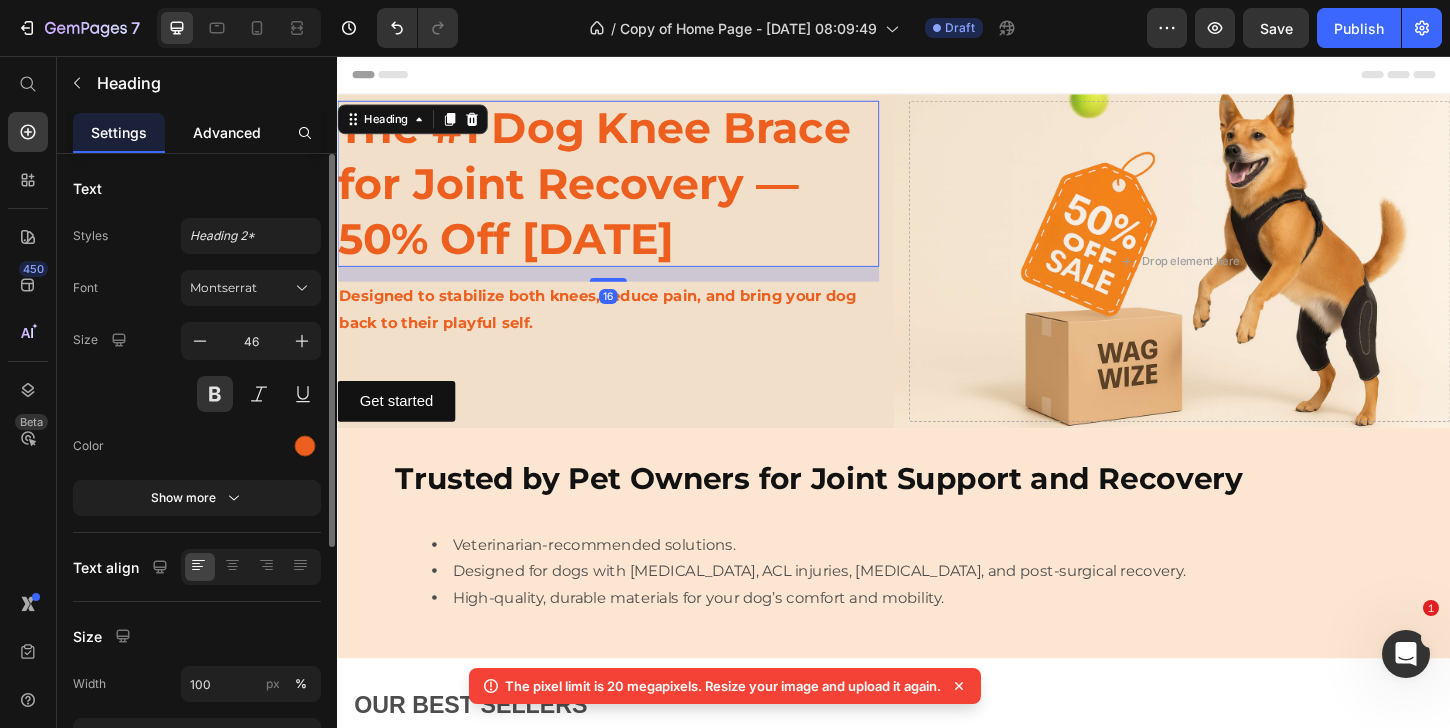 click on "Advanced" at bounding box center (227, 132) 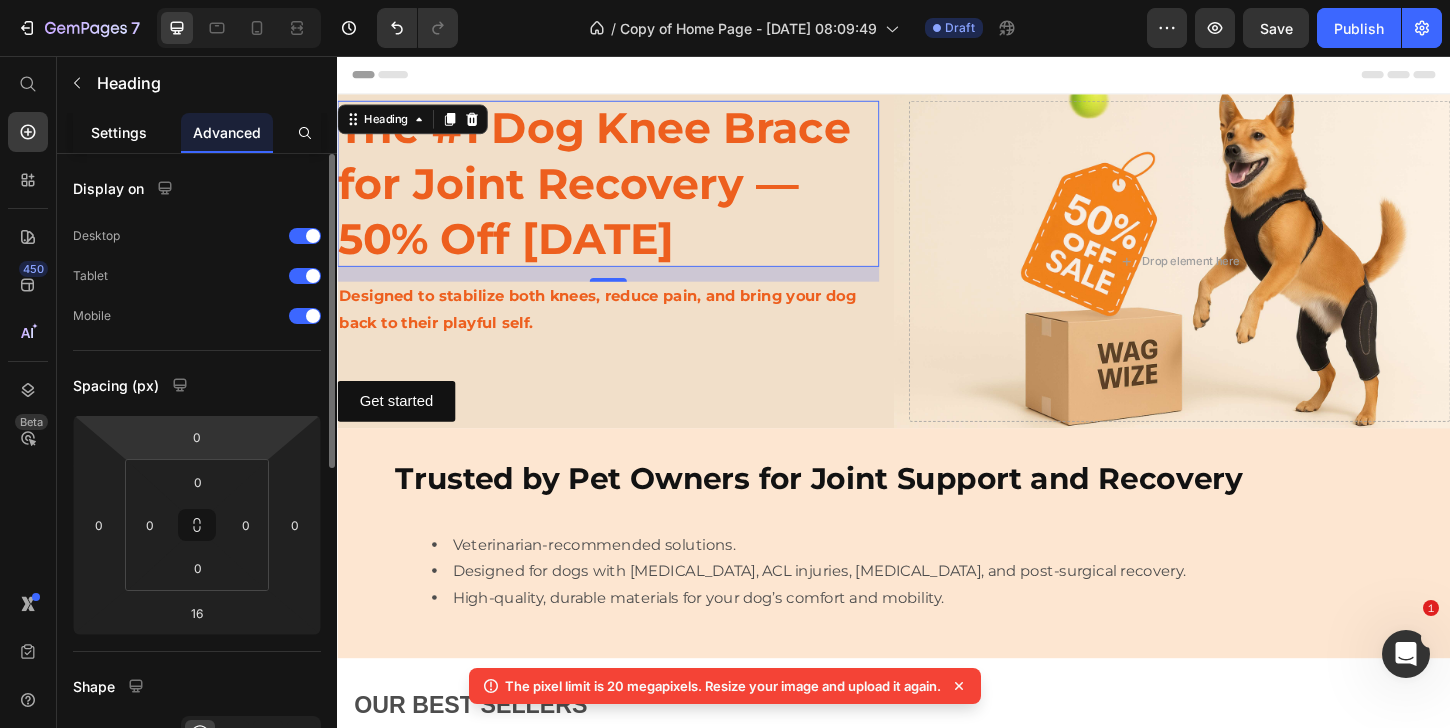 click on "Settings" at bounding box center (119, 132) 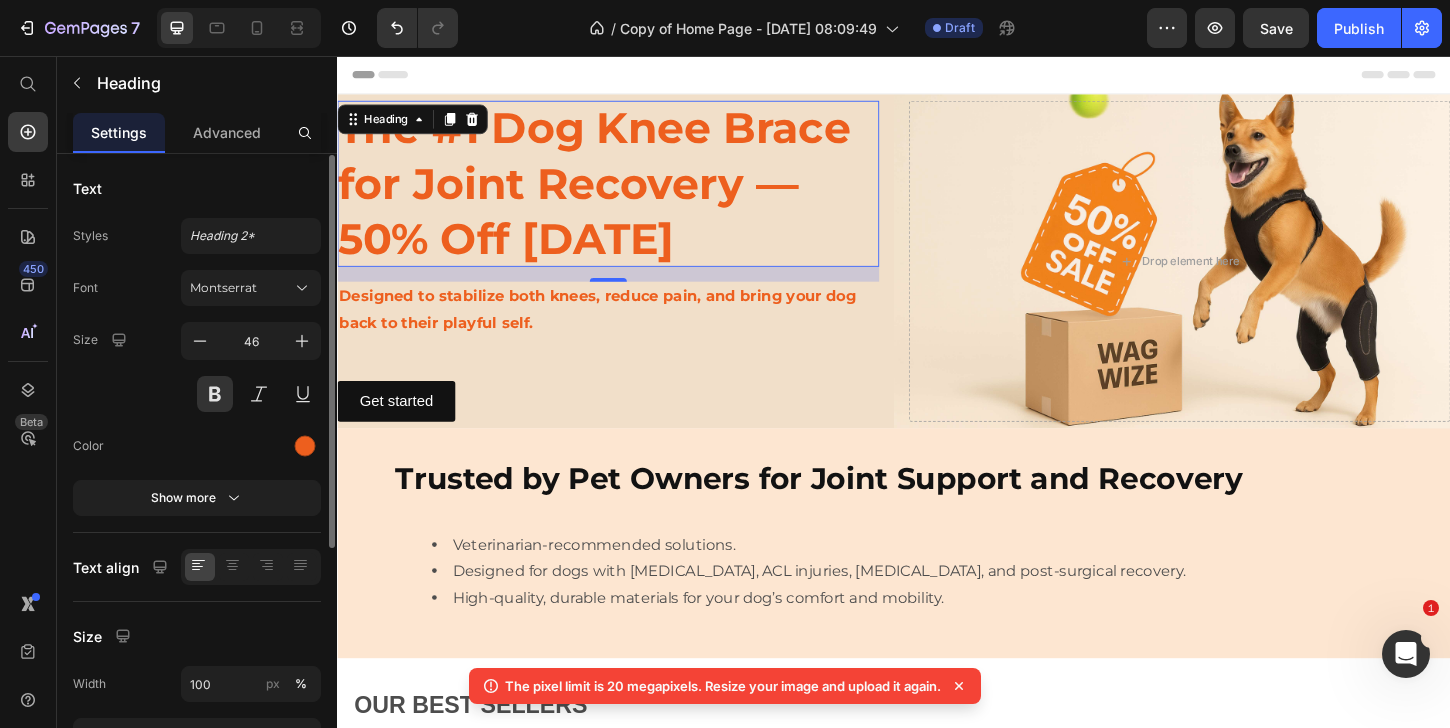scroll, scrollTop: 10, scrollLeft: 0, axis: vertical 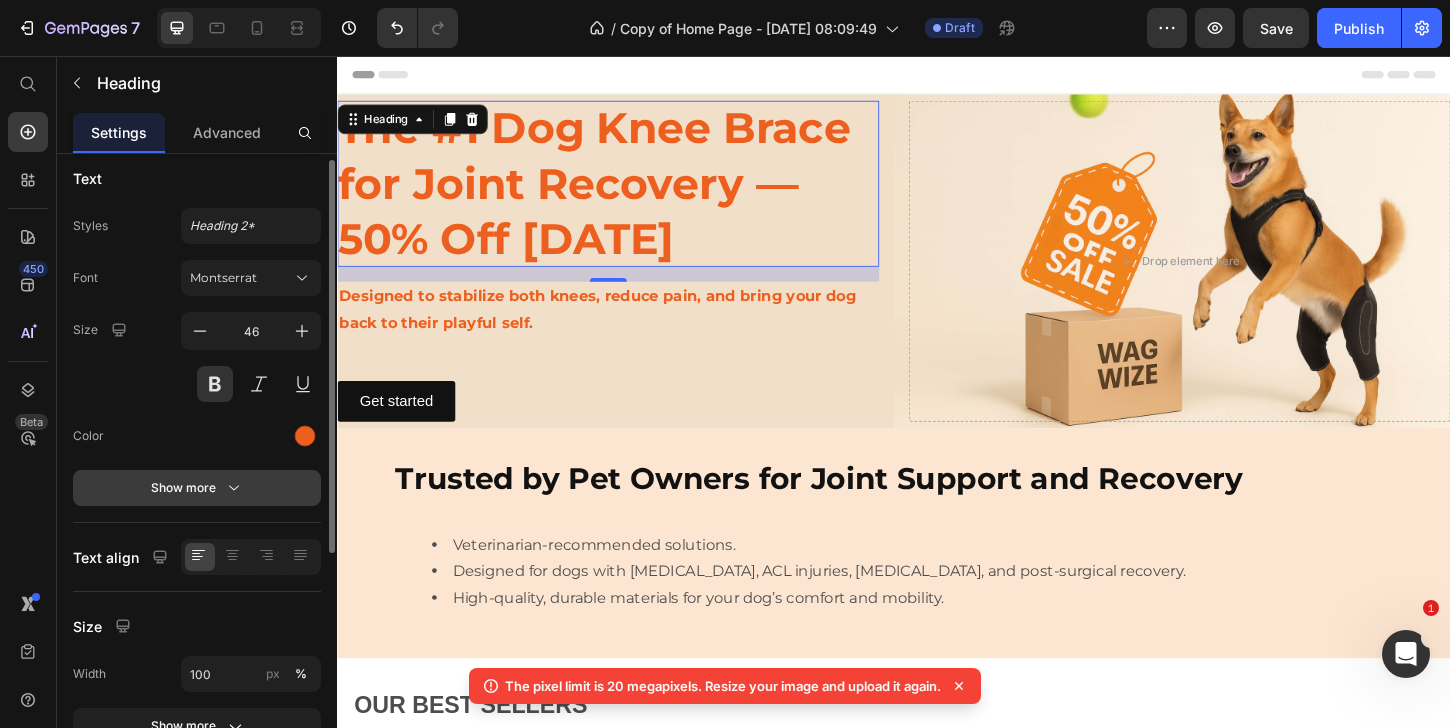 click on "Show more" at bounding box center [197, 488] 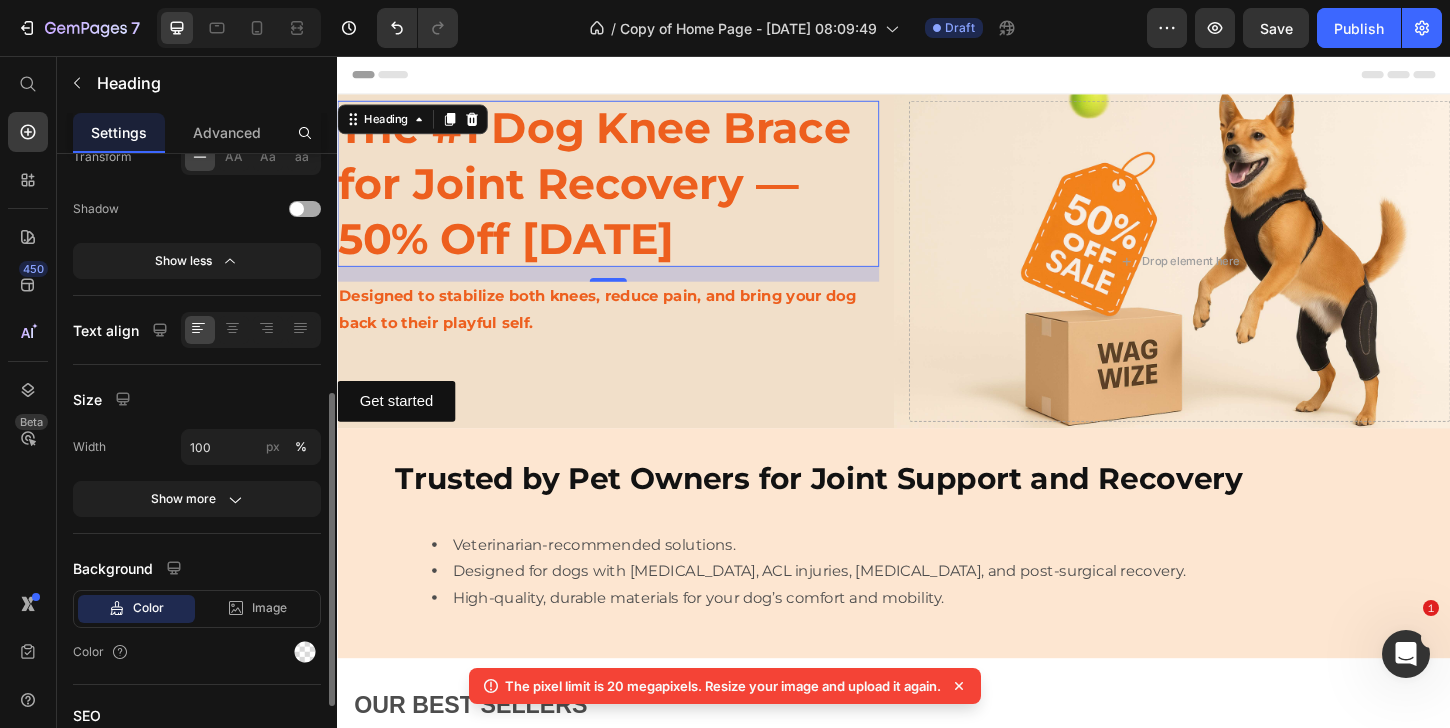 scroll, scrollTop: 506, scrollLeft: 0, axis: vertical 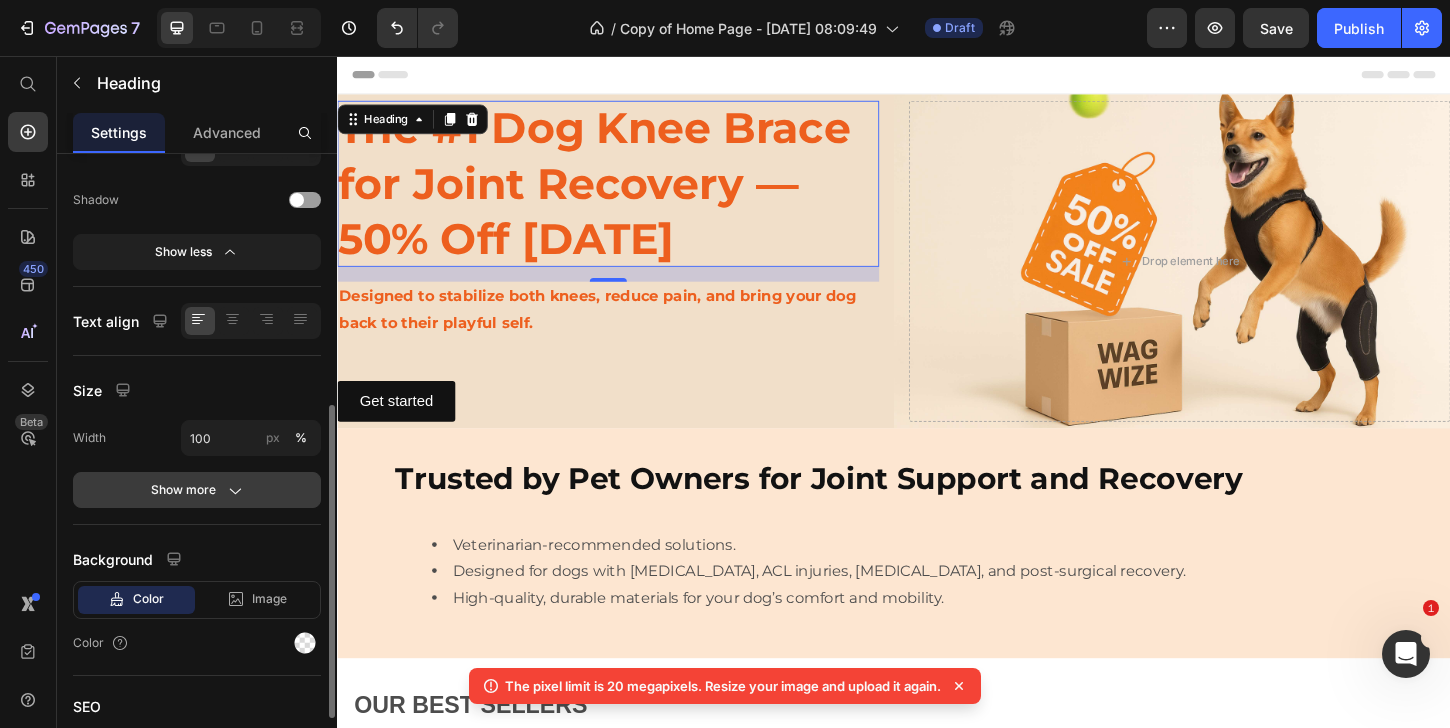 click on "Show more" at bounding box center [197, 490] 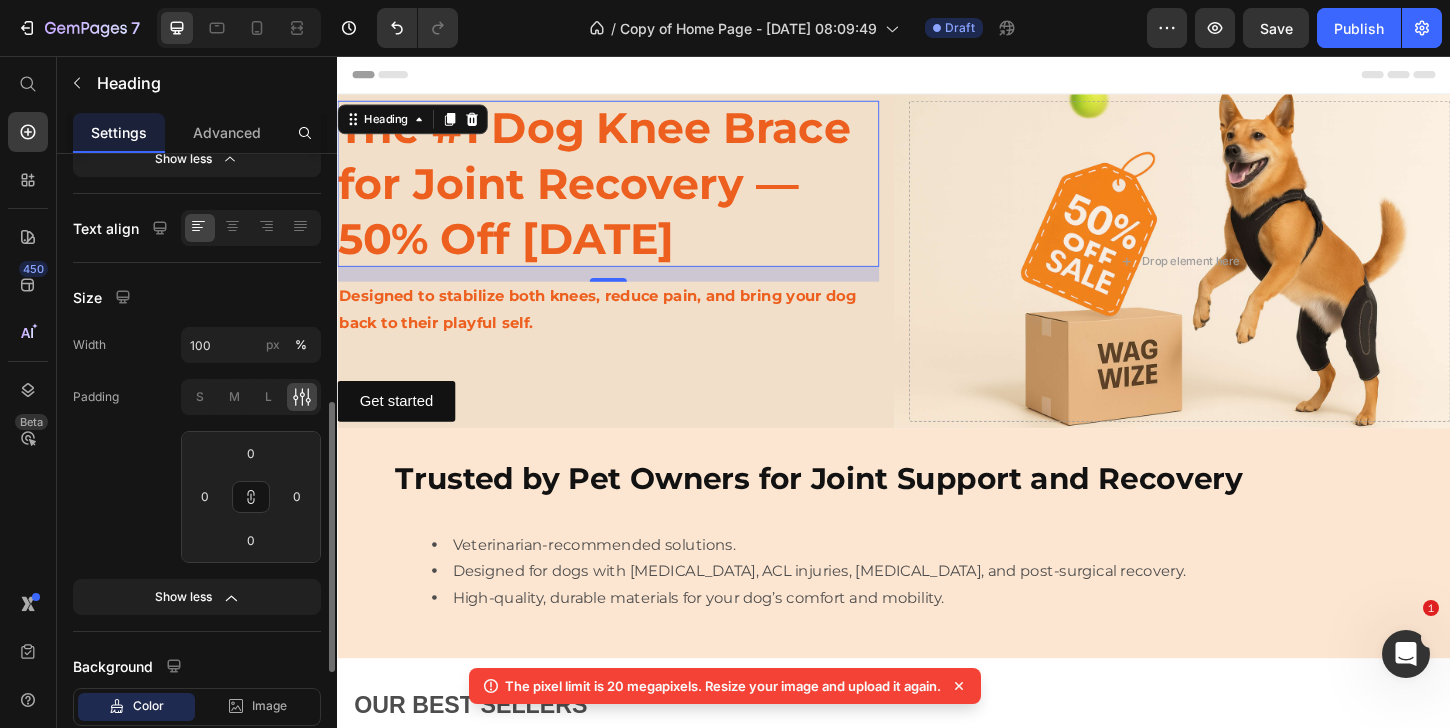 scroll, scrollTop: 605, scrollLeft: 0, axis: vertical 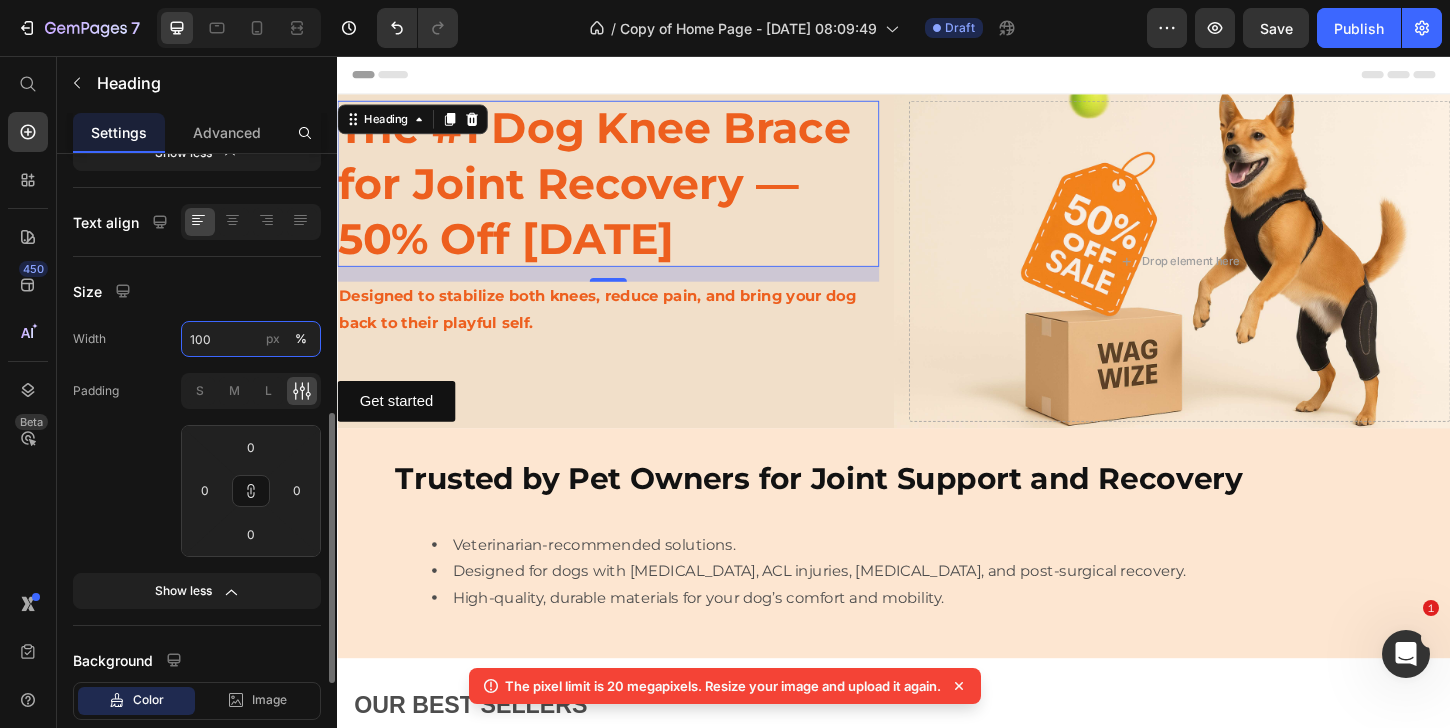 click on "100" at bounding box center (251, 339) 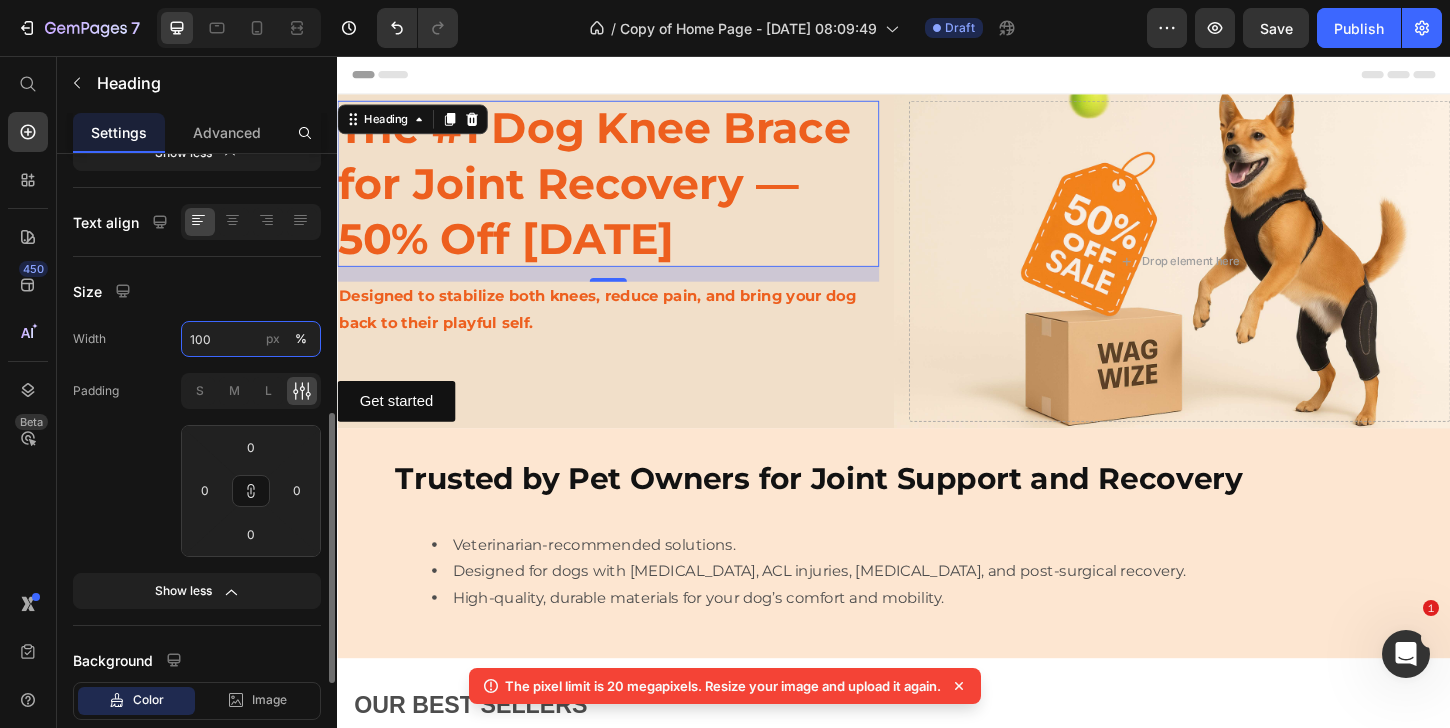 click on "100" at bounding box center [251, 339] 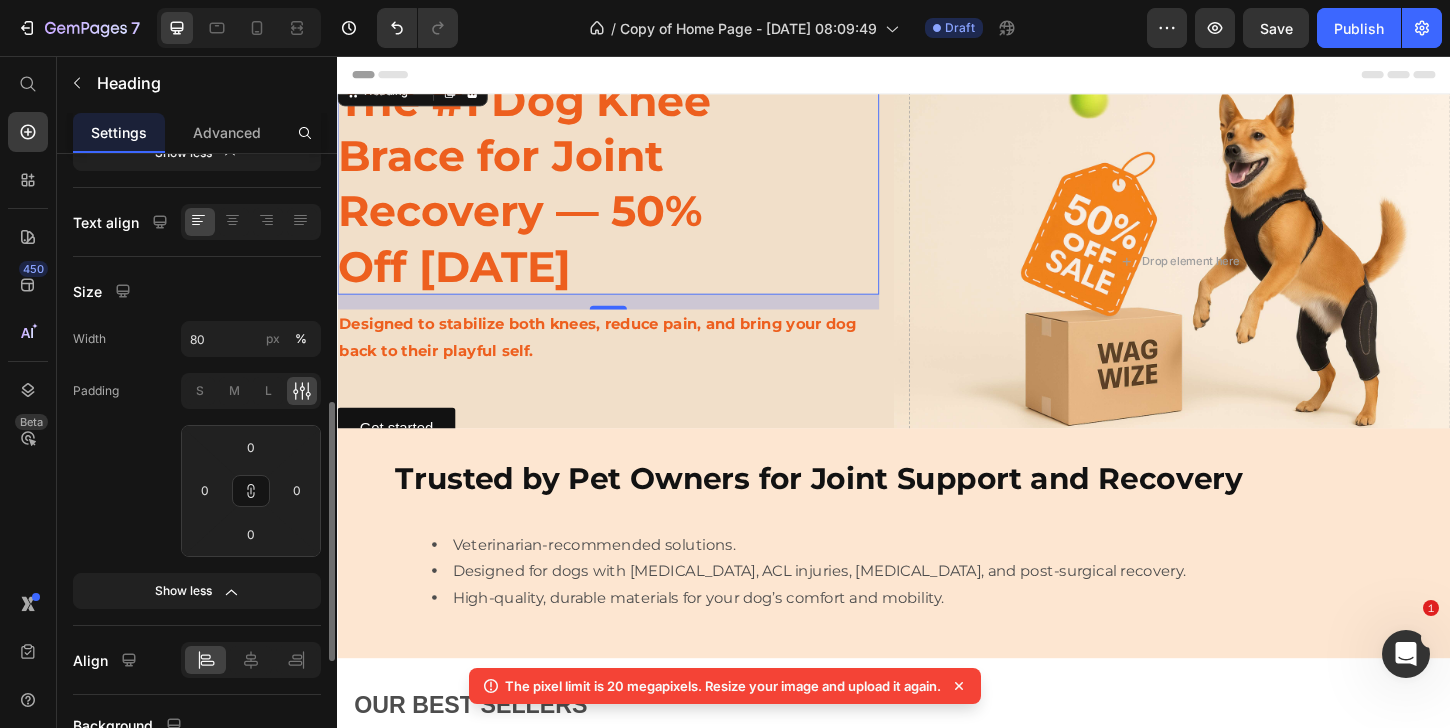 click on "Size" at bounding box center (197, 291) 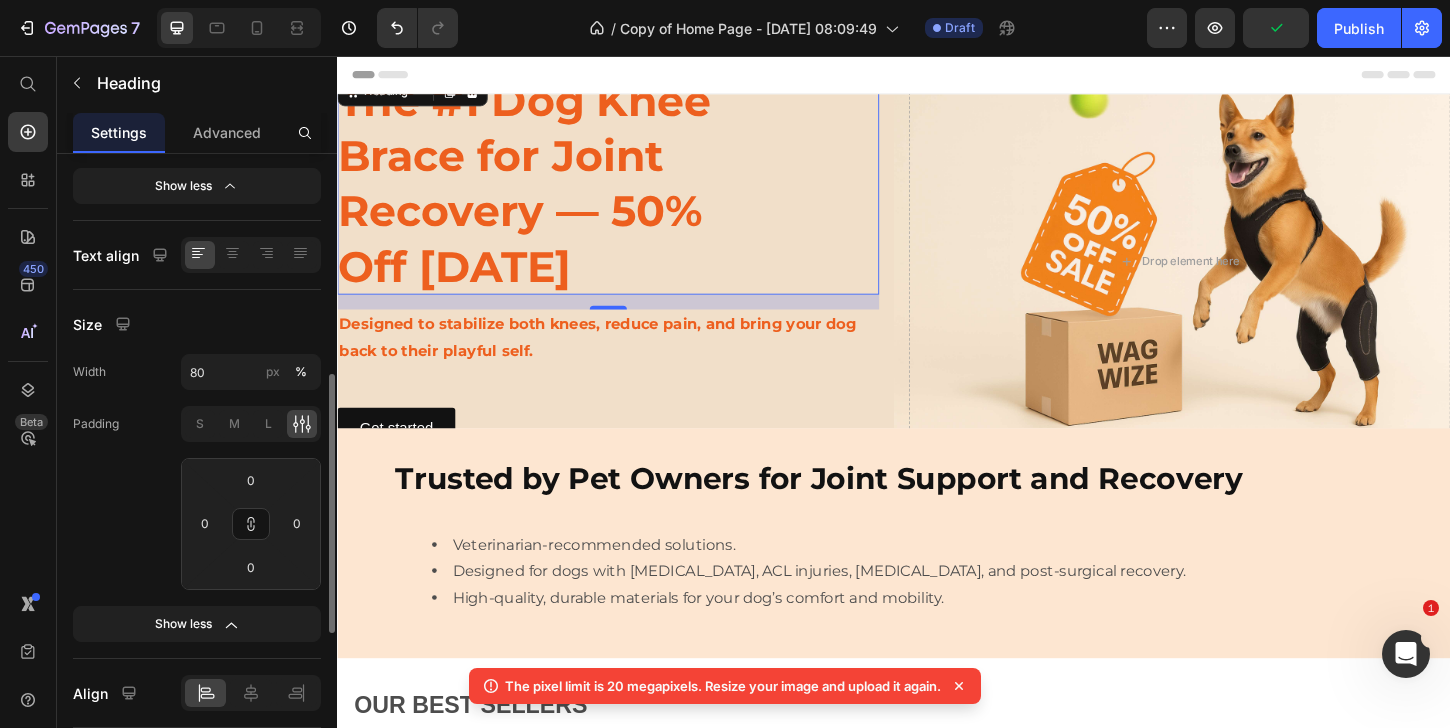scroll, scrollTop: 575, scrollLeft: 0, axis: vertical 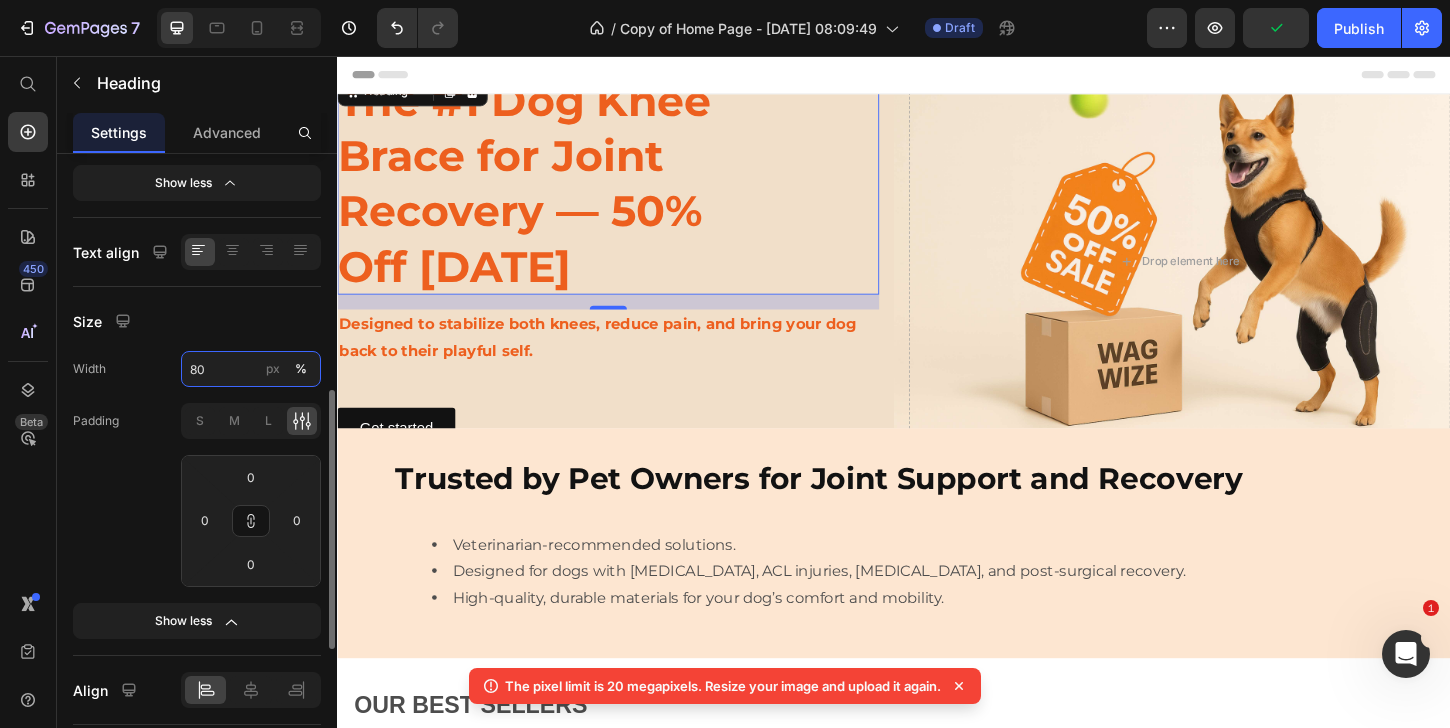 click on "80" at bounding box center [251, 369] 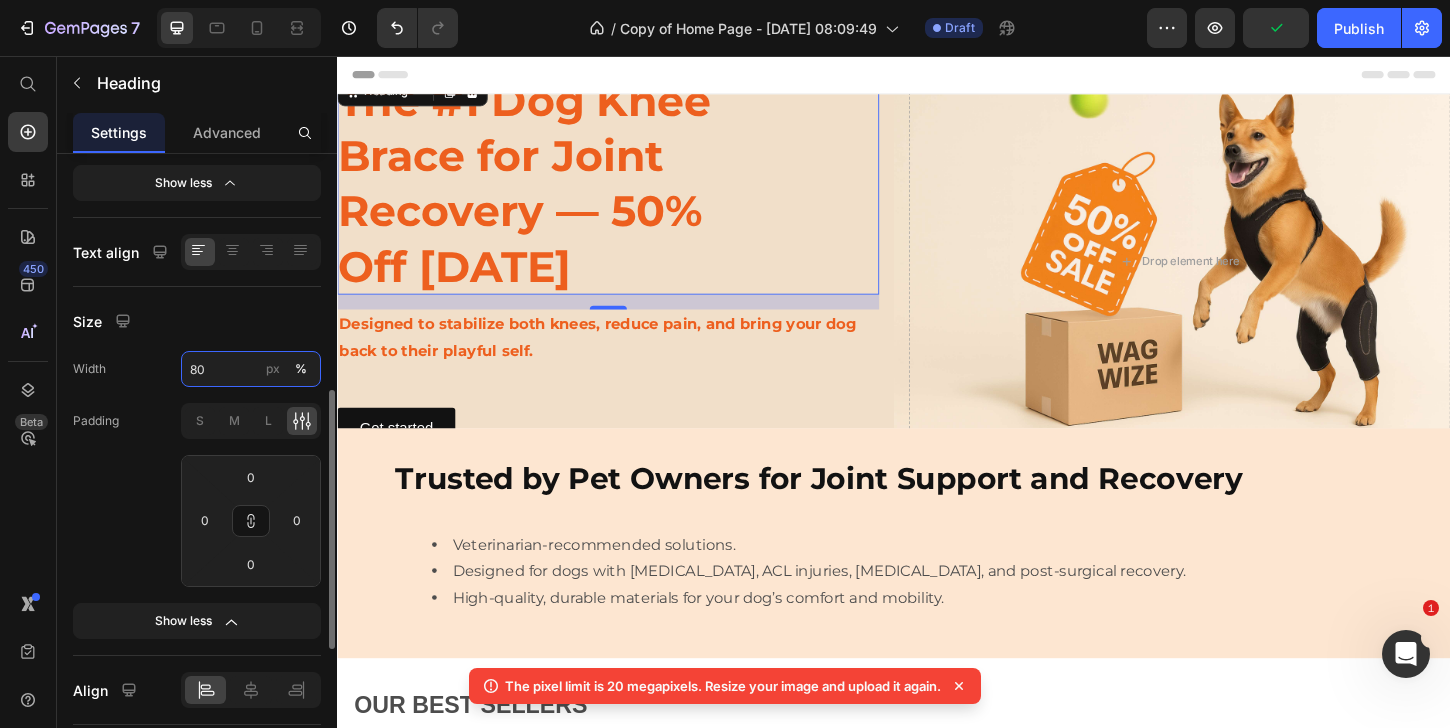 click on "80" at bounding box center (251, 369) 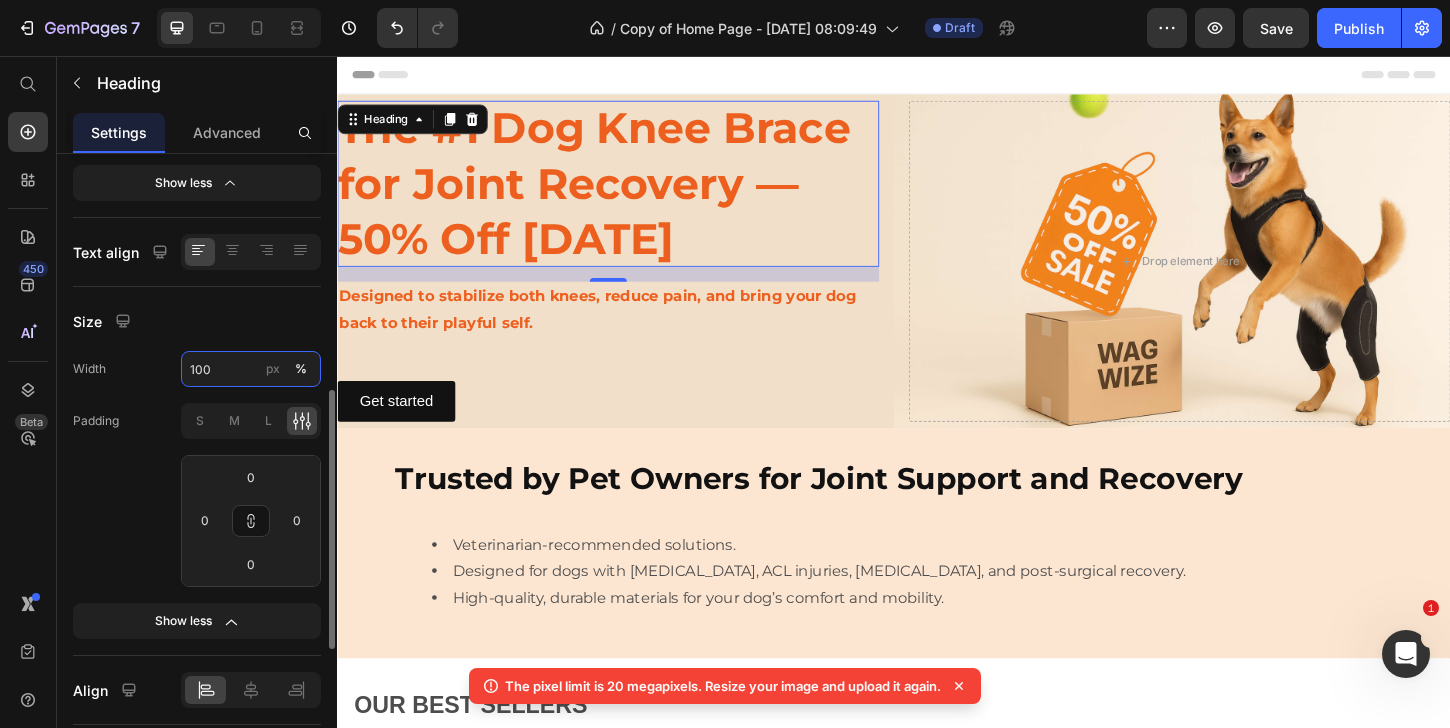type on "100" 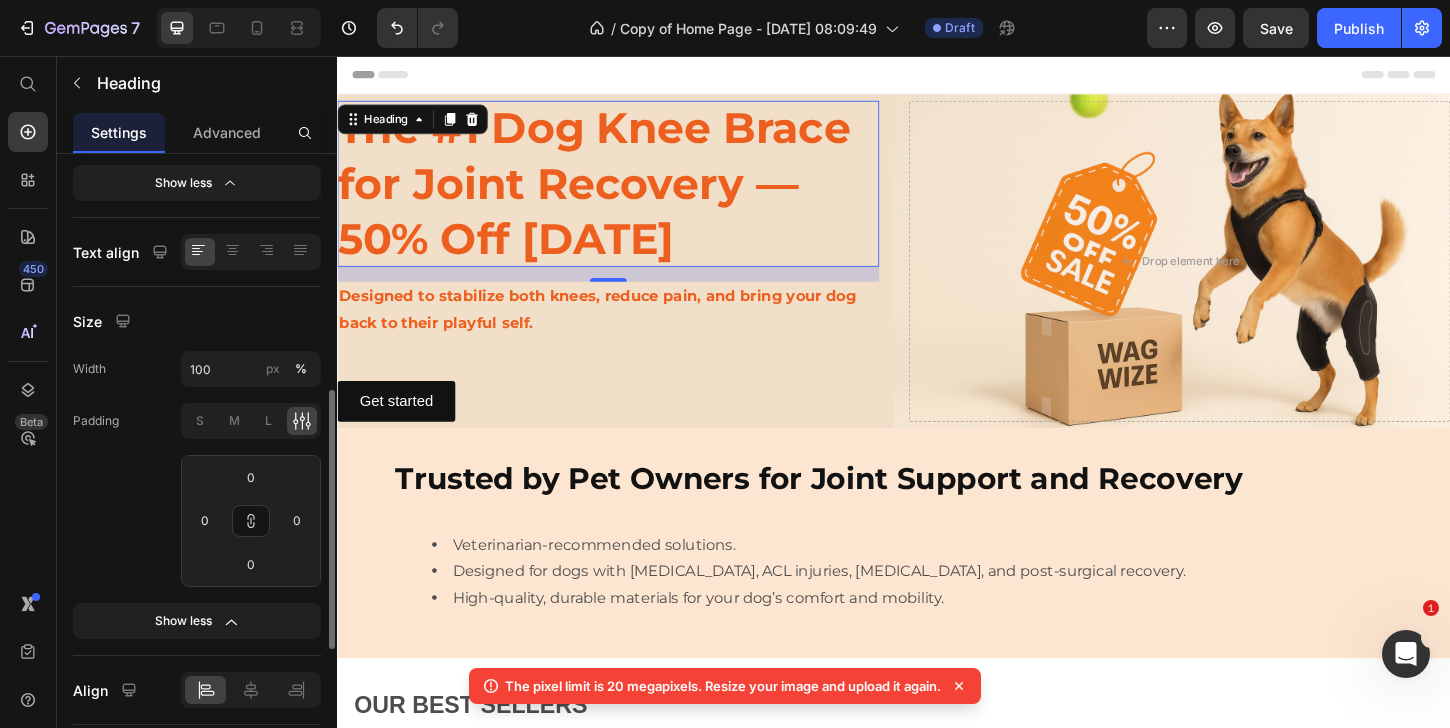 click on "Size" at bounding box center (197, 321) 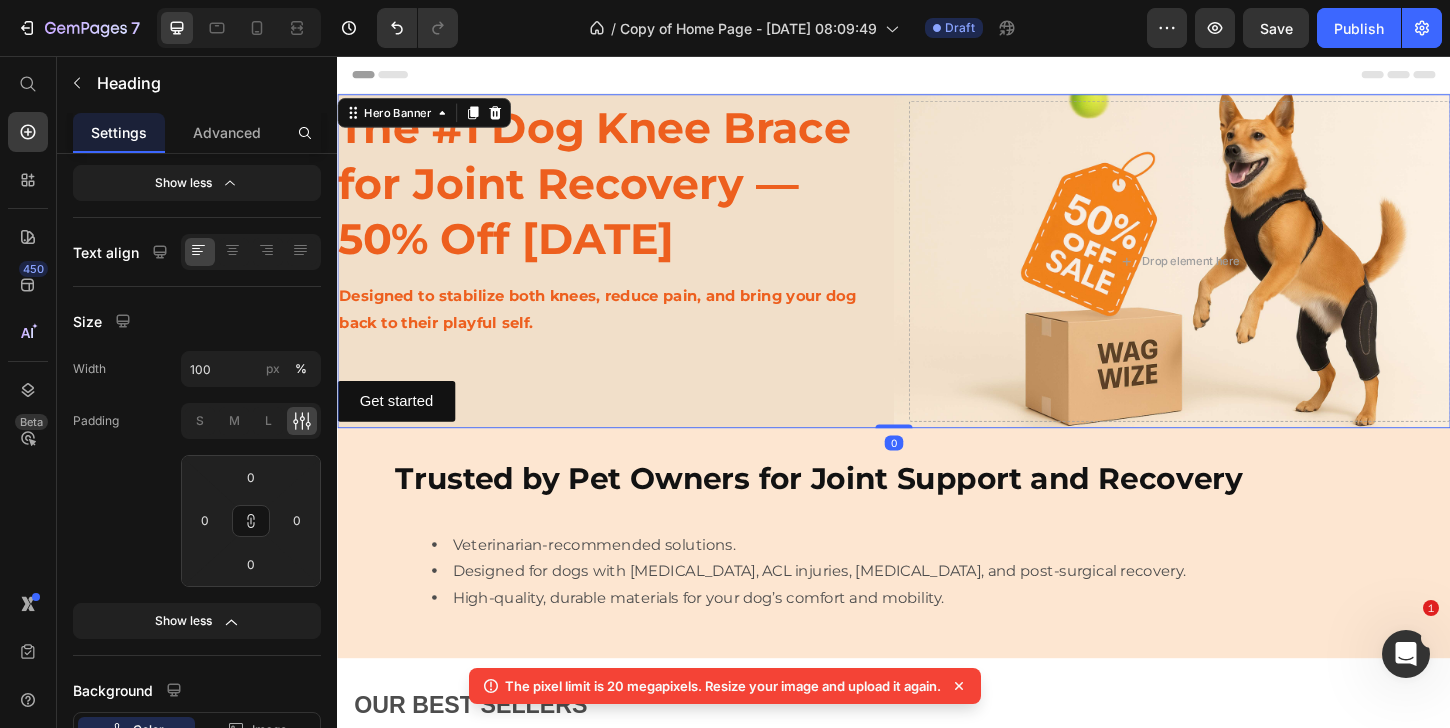click on "The #1 Dog Knee Brace for Joint Recovery — 50% Off [DATE] Heading Designed to stabilize both knees, reduce pain, and bring your dog back to their playful self. Text Block Get started Button
Drop element here" at bounding box center [937, 277] 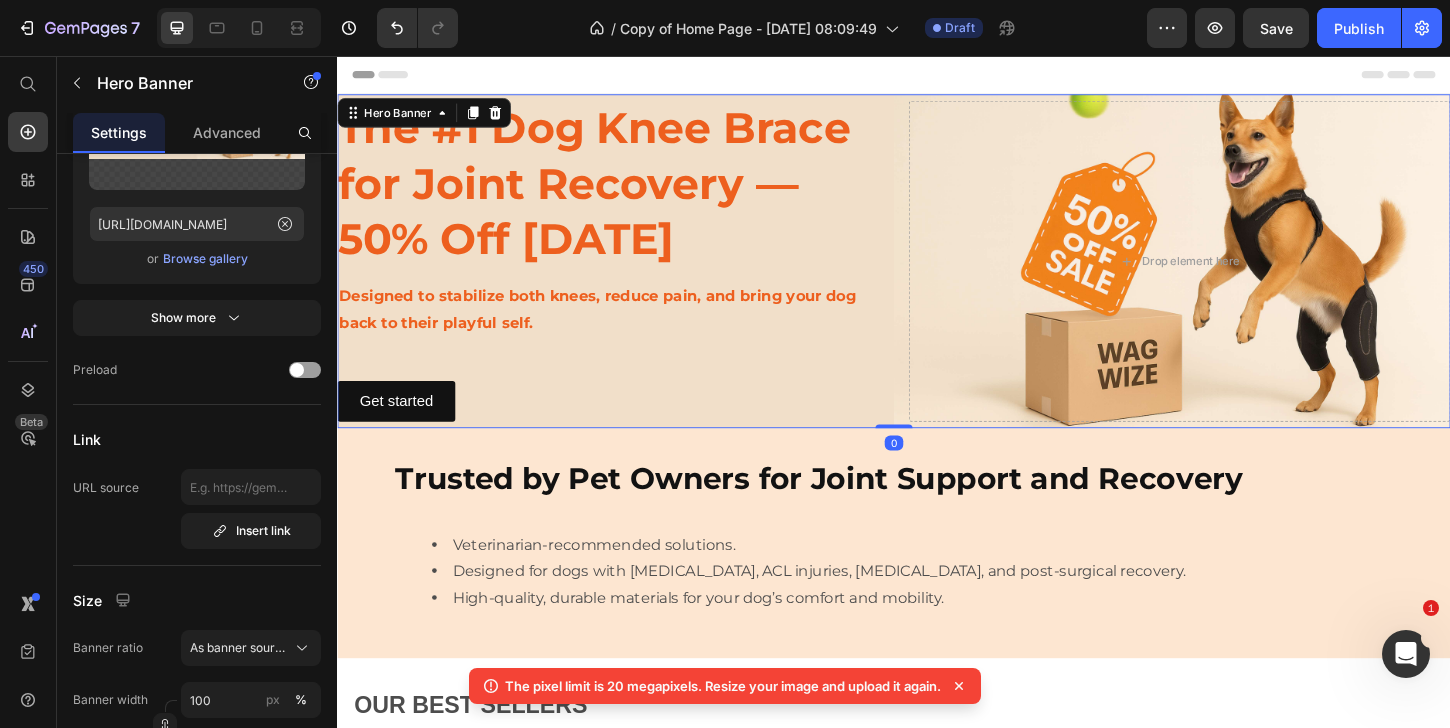scroll, scrollTop: 0, scrollLeft: 0, axis: both 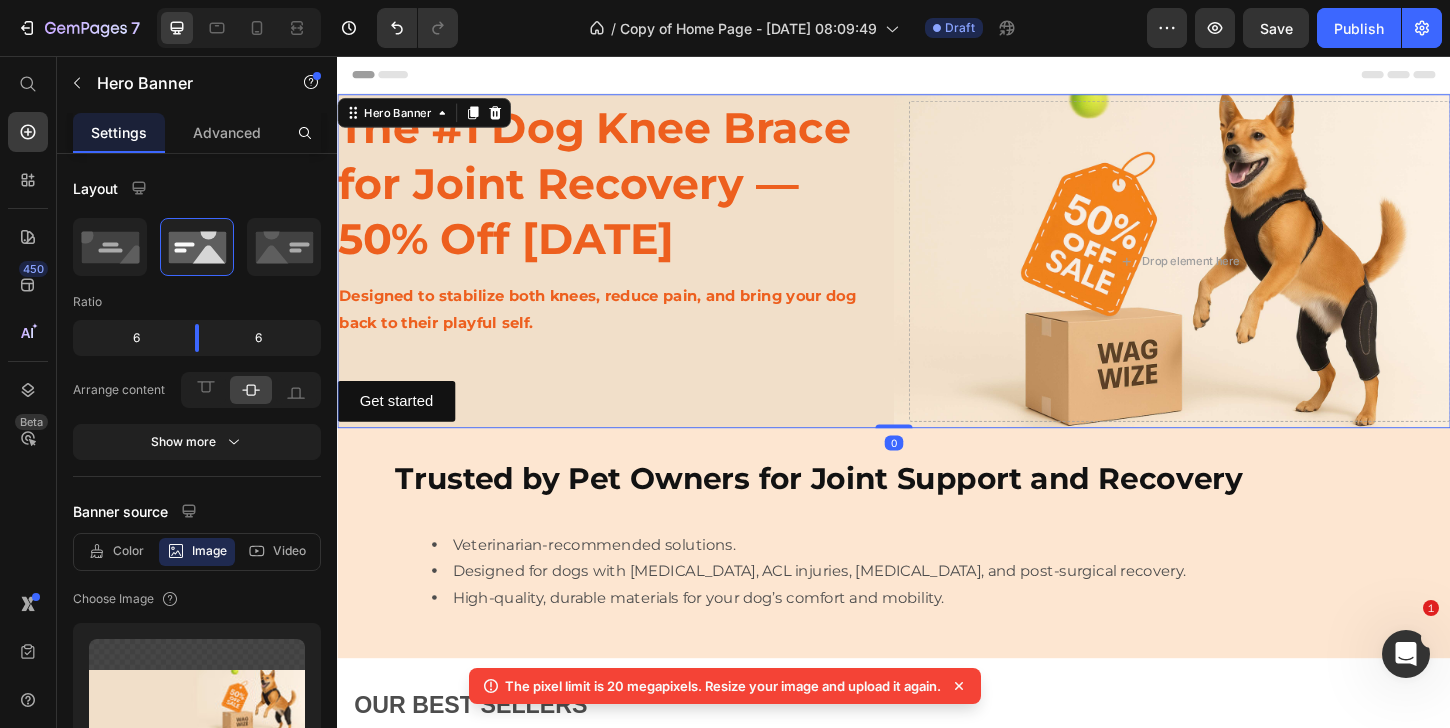 click on "Header" at bounding box center [937, 76] 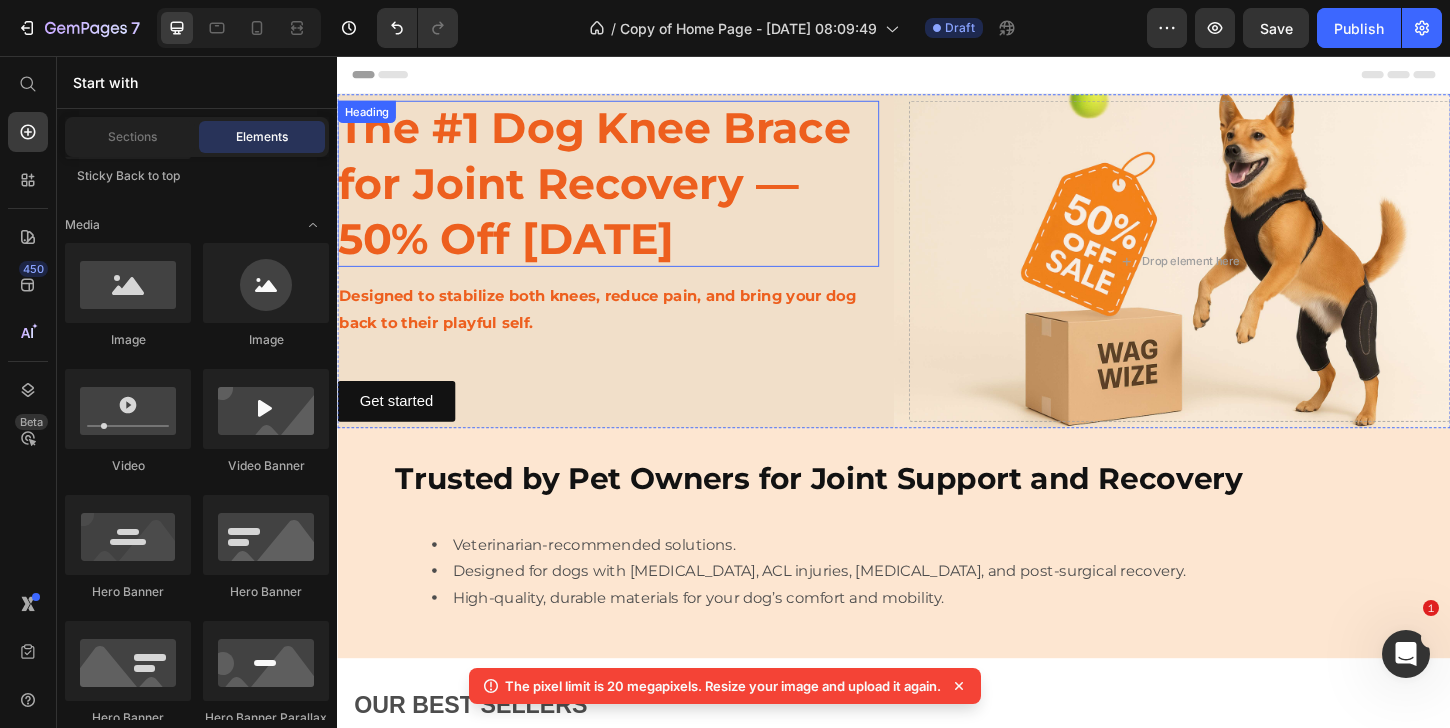 click on "The #1 Dog Knee Brace for Joint Recovery — 50% Off [DATE]" at bounding box center (629, 193) 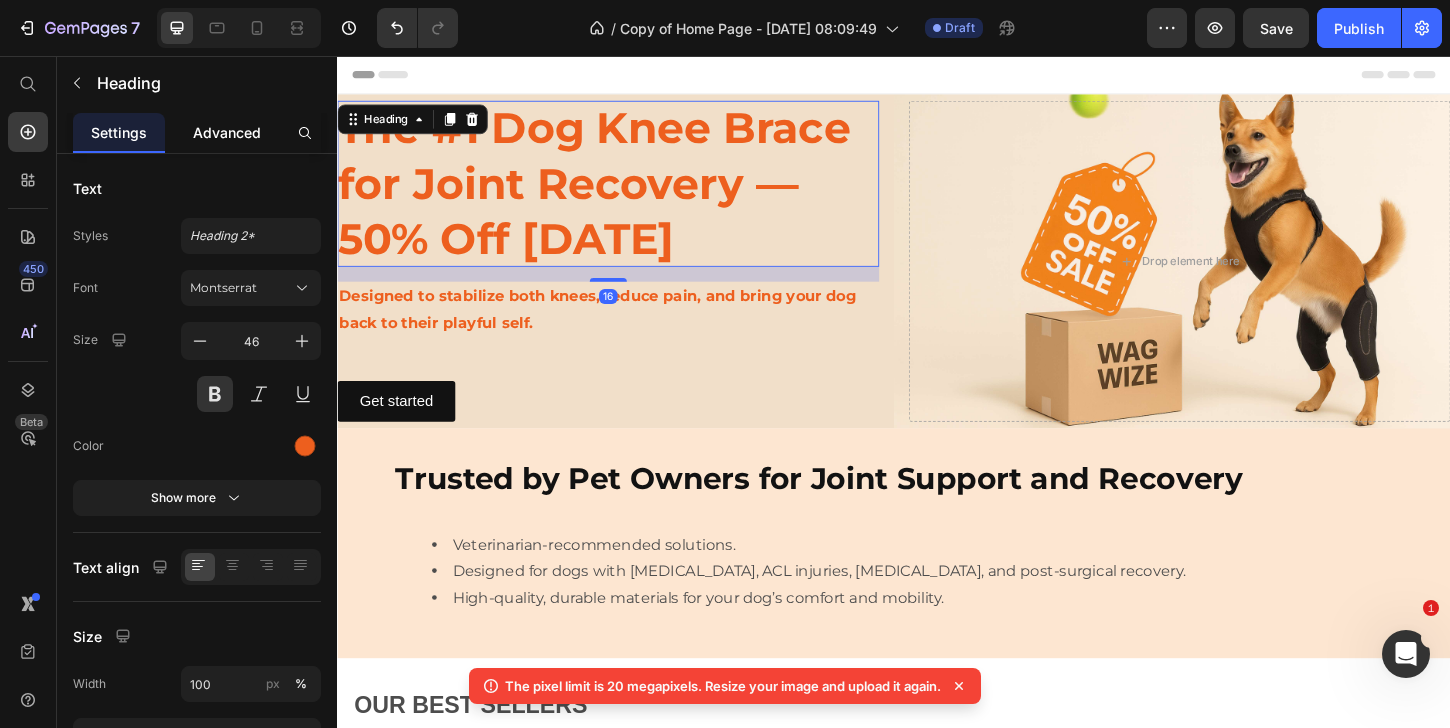 click on "Advanced" at bounding box center (227, 132) 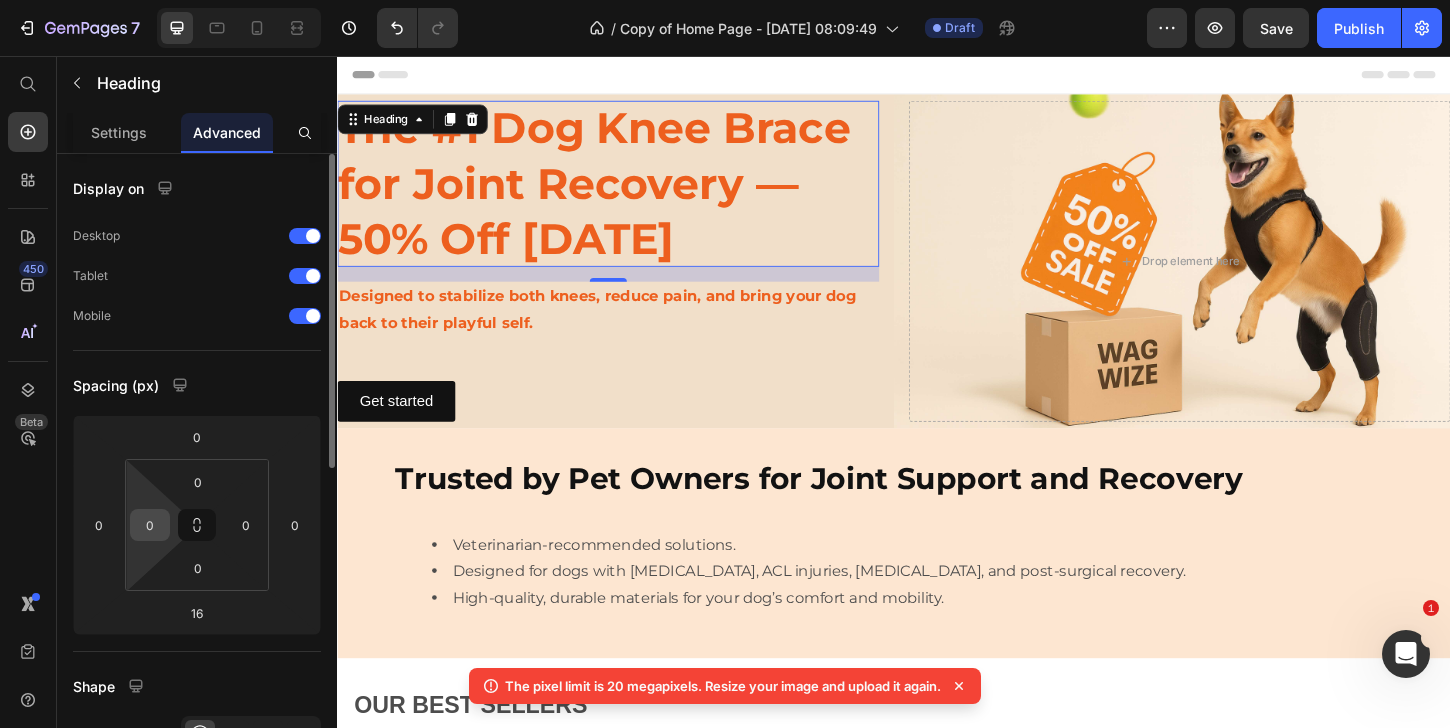 click on "0" at bounding box center (150, 525) 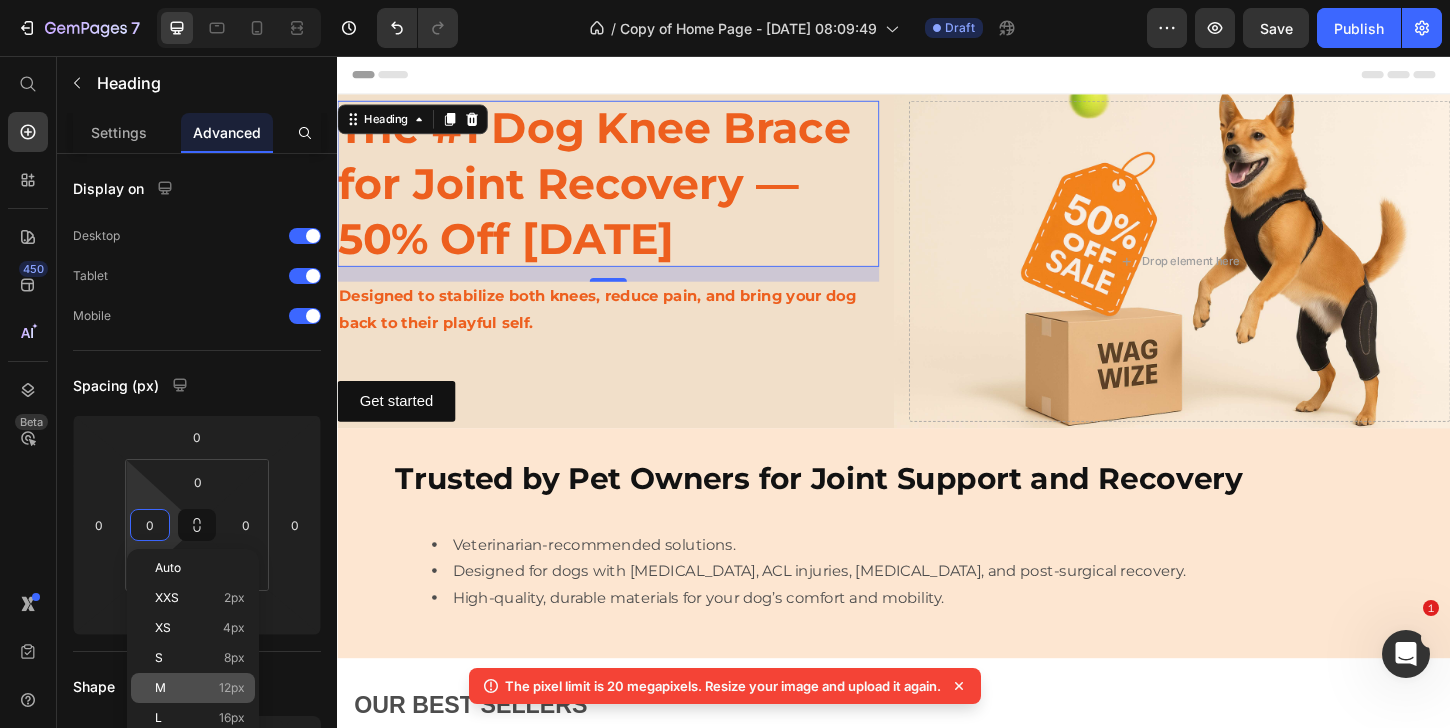 click on "M 12px" at bounding box center (200, 688) 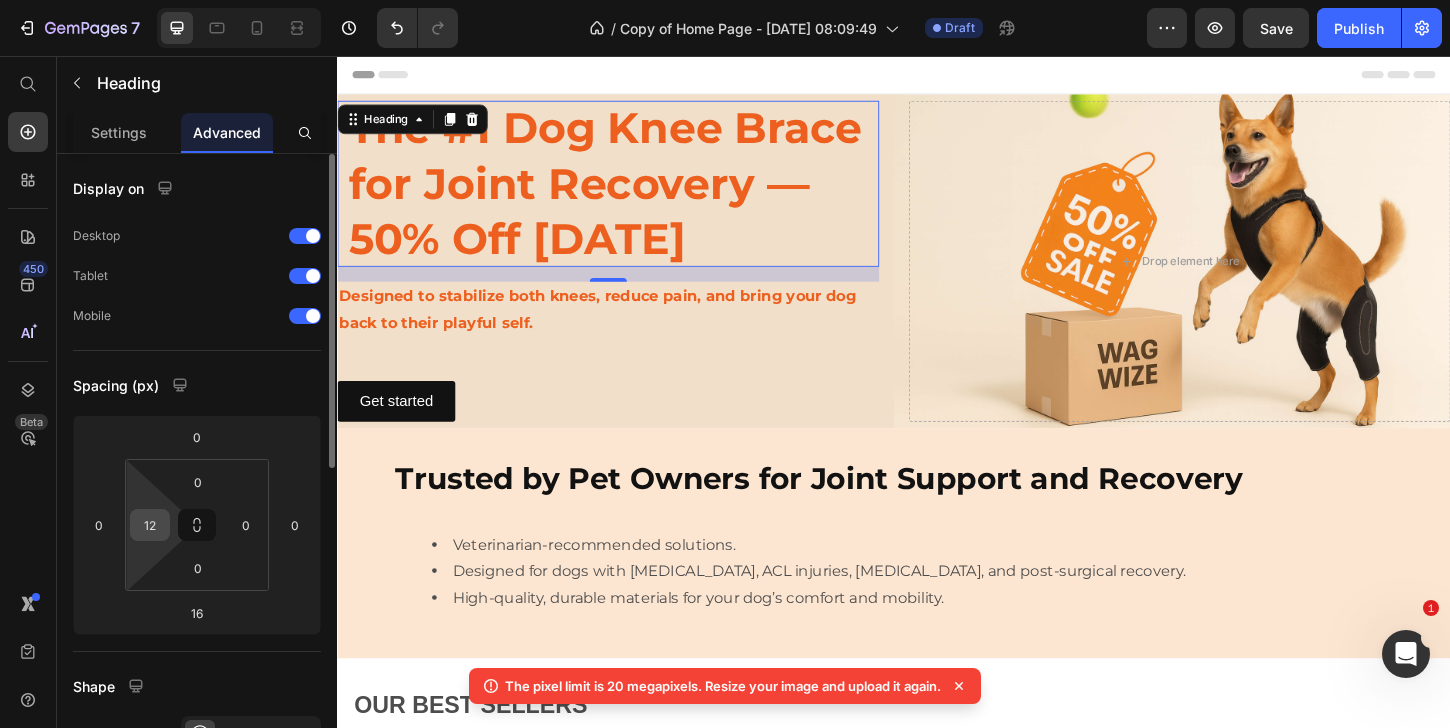 click on "12" at bounding box center [150, 525] 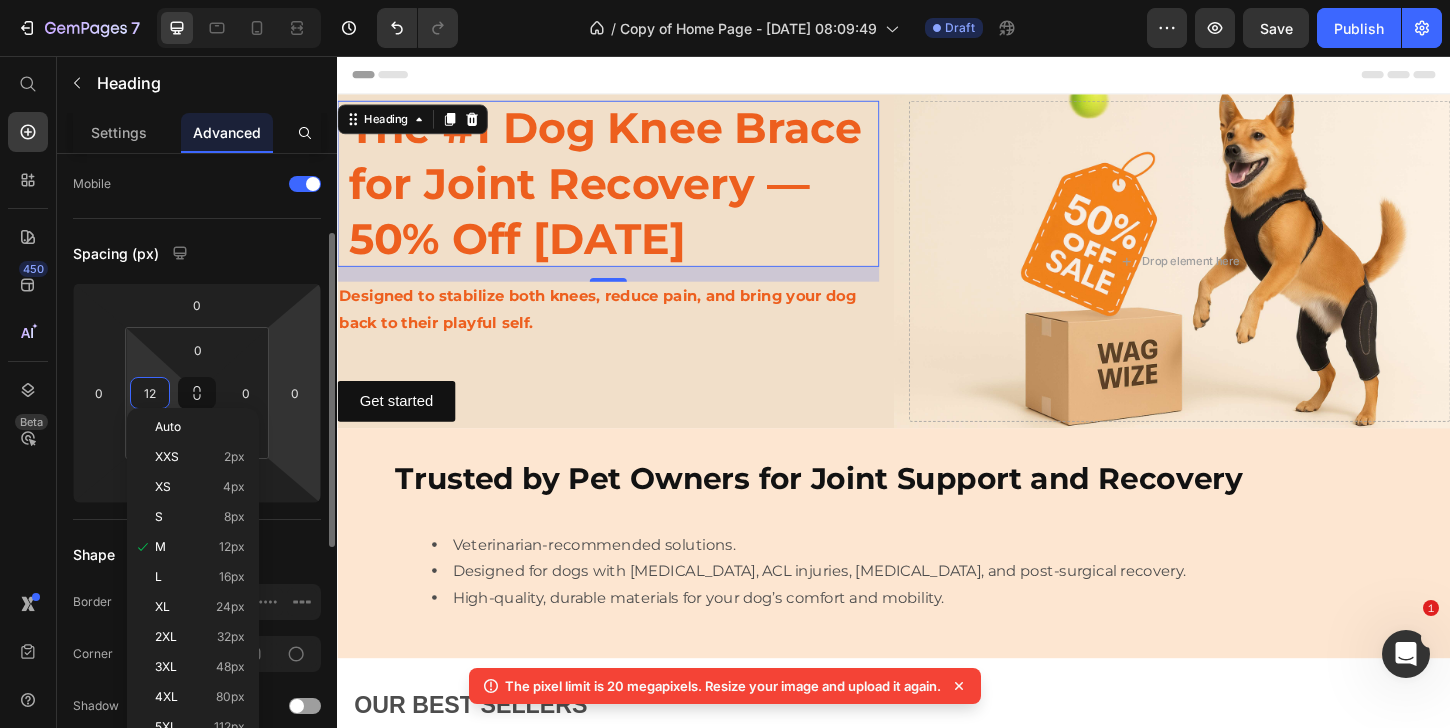 scroll, scrollTop: 178, scrollLeft: 0, axis: vertical 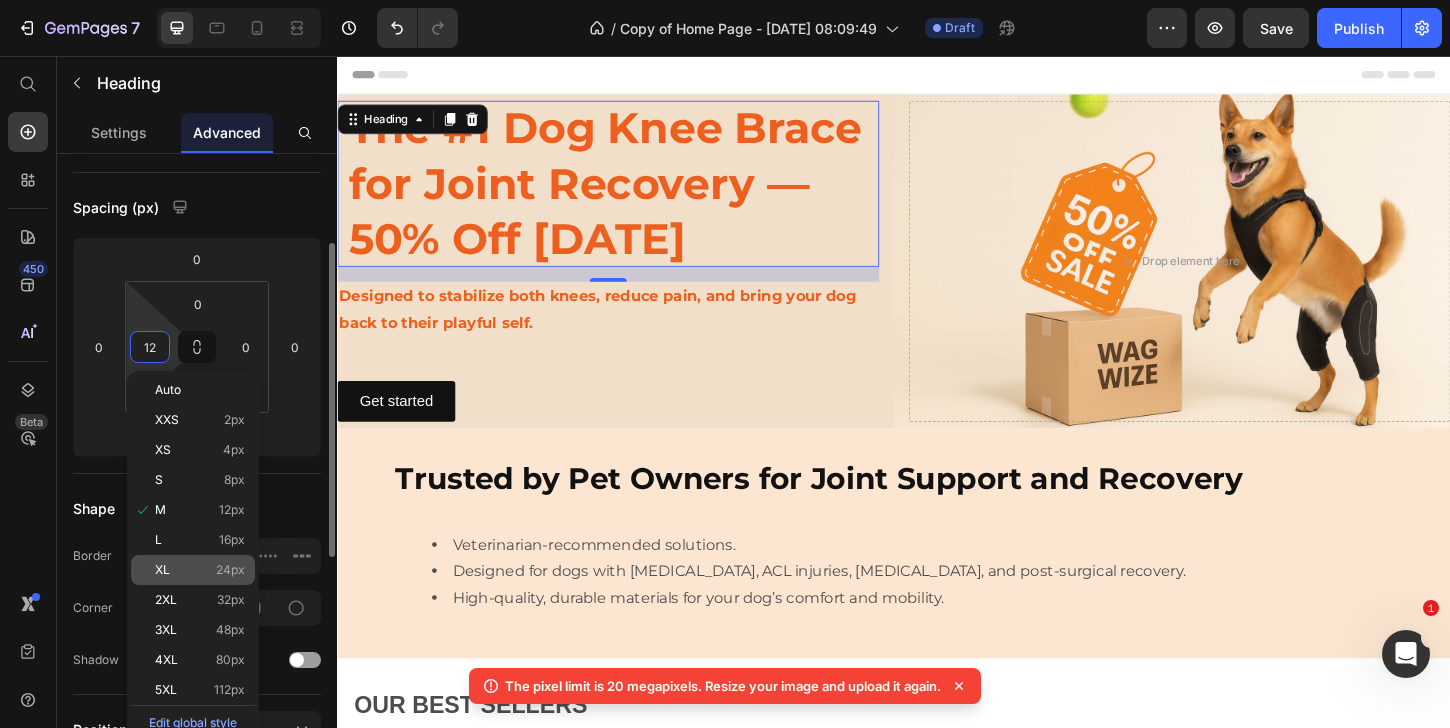 click on "XL 24px" at bounding box center (200, 570) 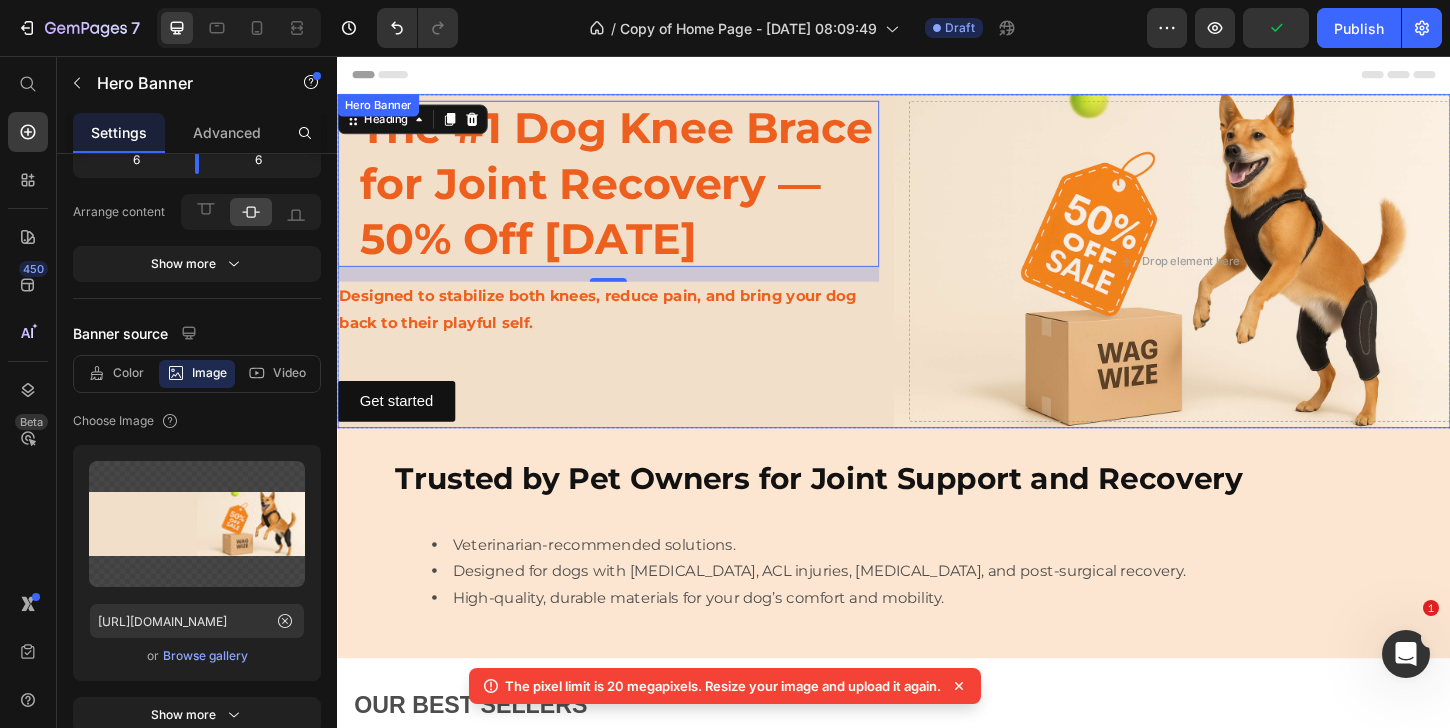 click on "The #1 Dog Knee Brace for Joint Recovery — 50% Off [DATE] Heading   16 Designed to stabilize both knees, reduce pain, and bring your dog back to their playful self. Text Block Get started Button
Drop element here" at bounding box center (937, 277) 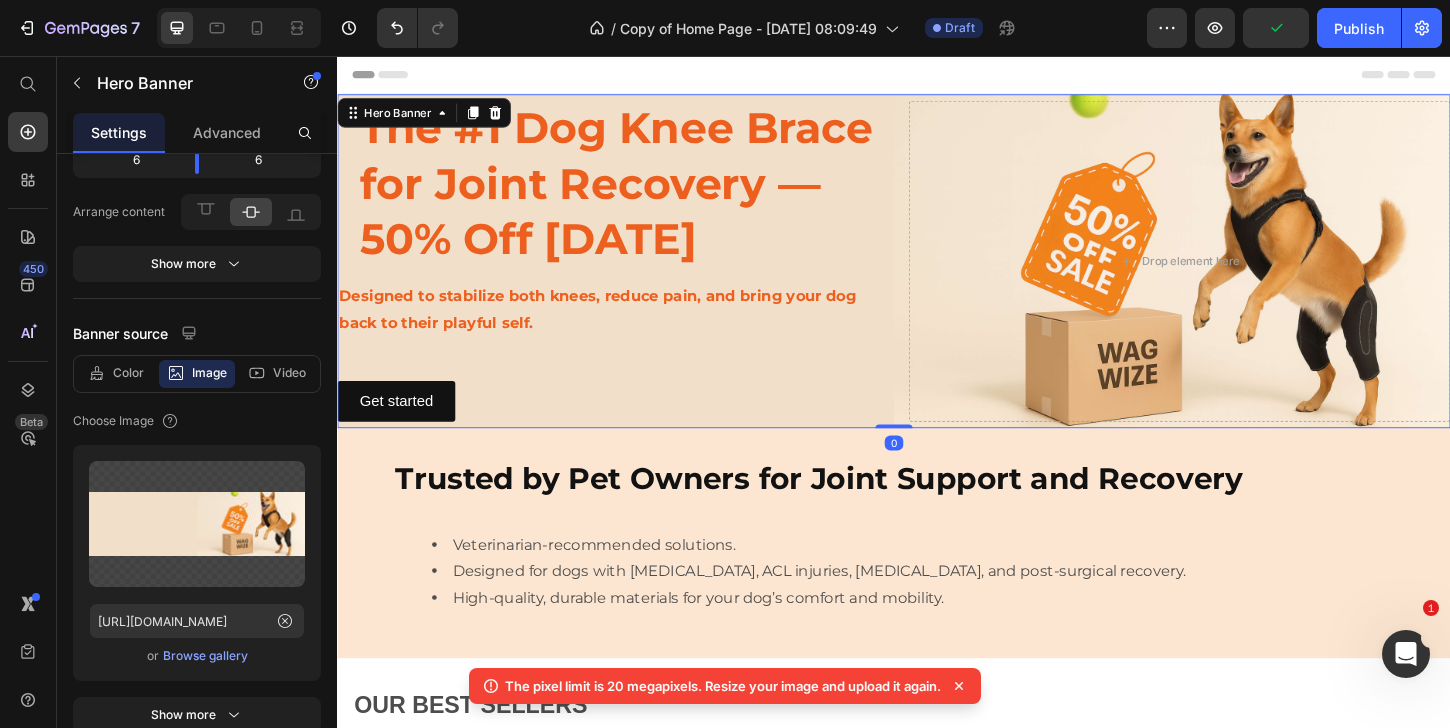 scroll, scrollTop: 0, scrollLeft: 0, axis: both 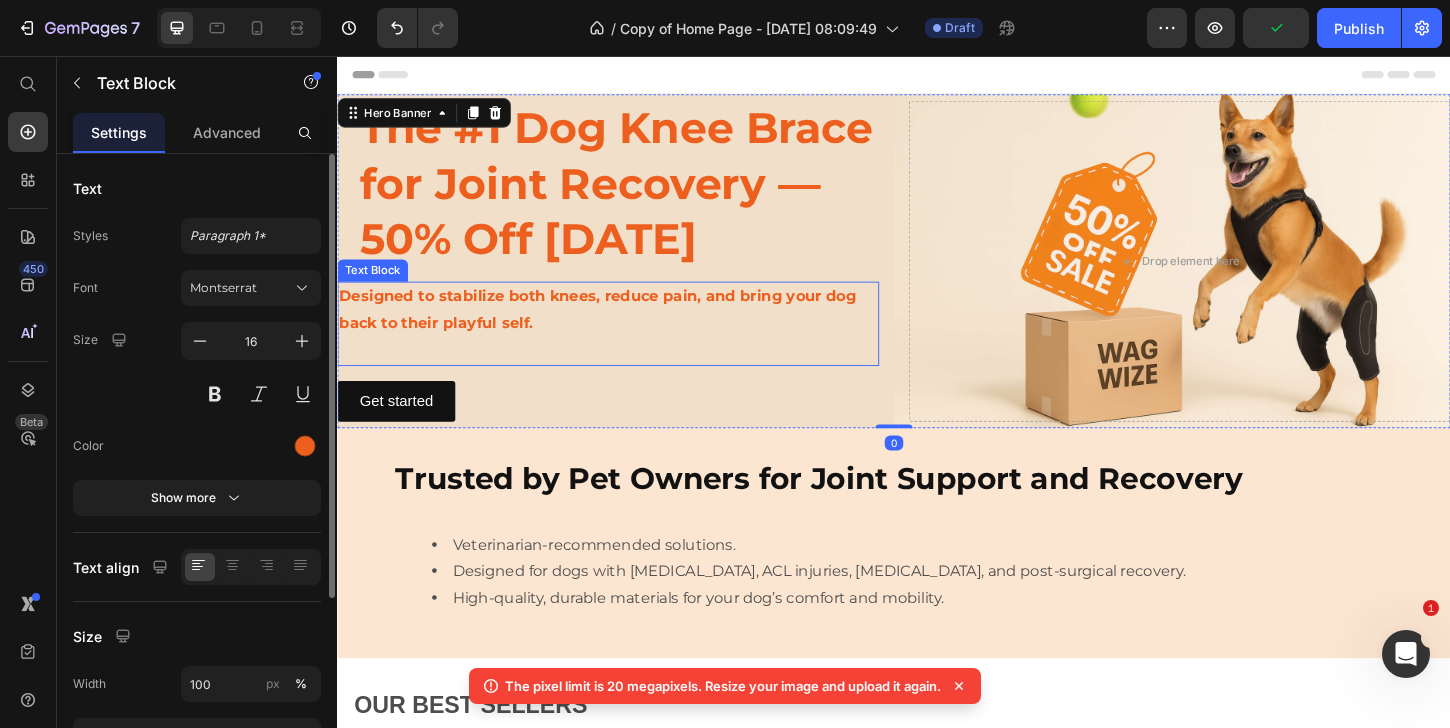 click on "Designed to stabilize both knees, reduce pain, and bring your dog back to their playful self." at bounding box center [629, 330] 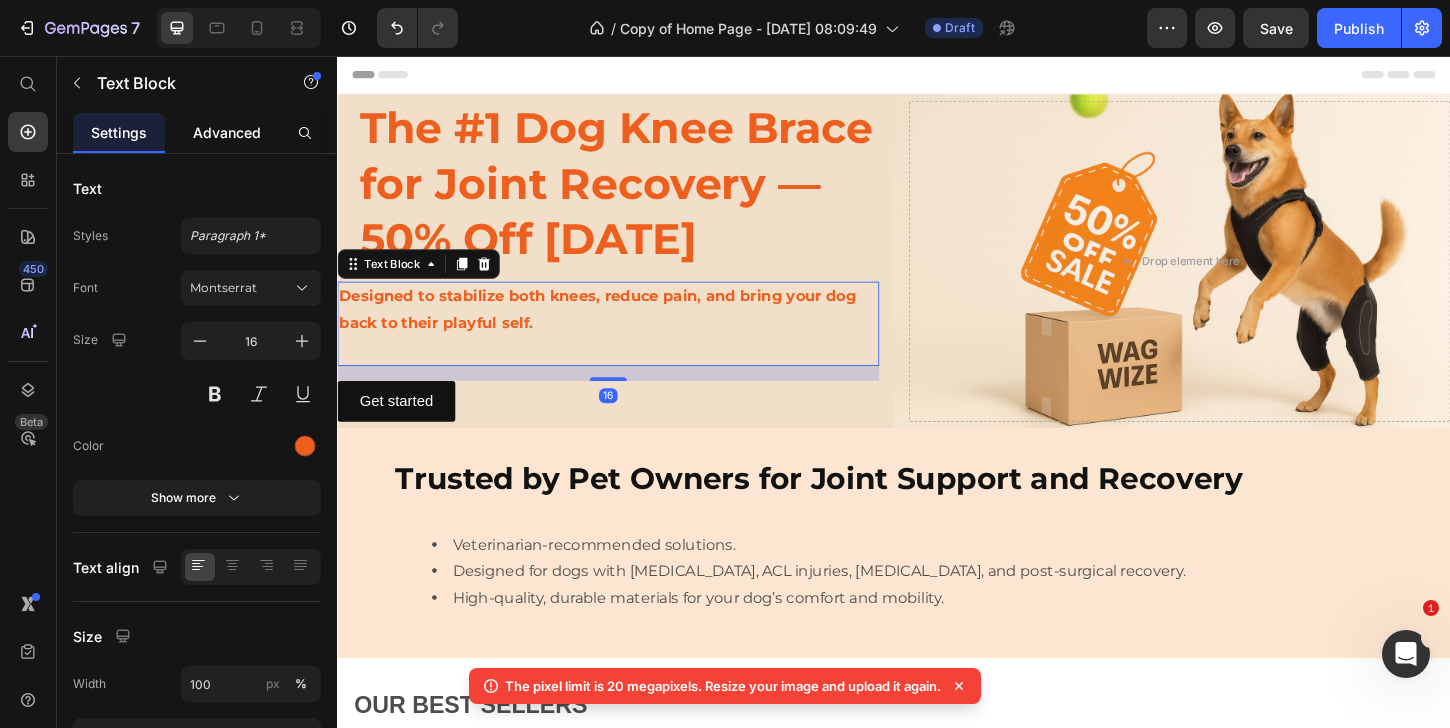 click on "Advanced" at bounding box center [227, 132] 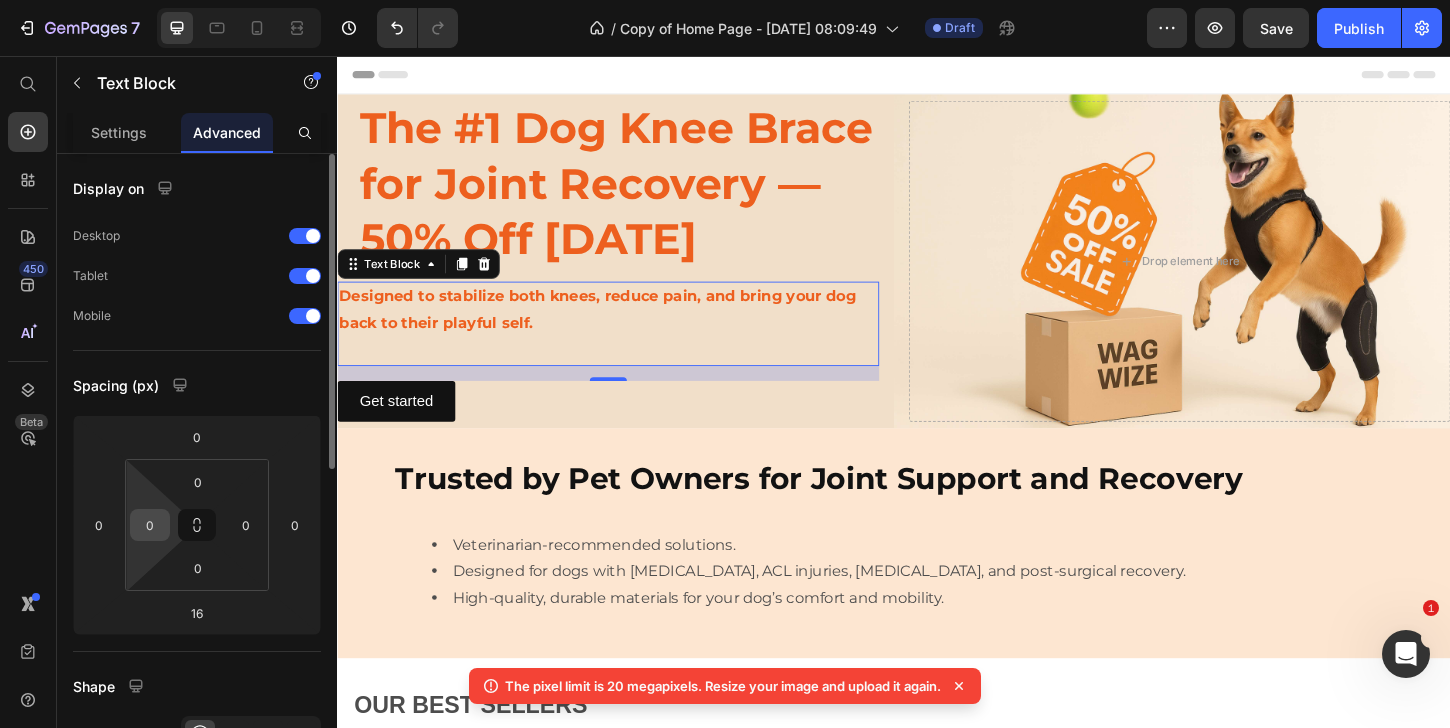 click on "0" at bounding box center [150, 525] 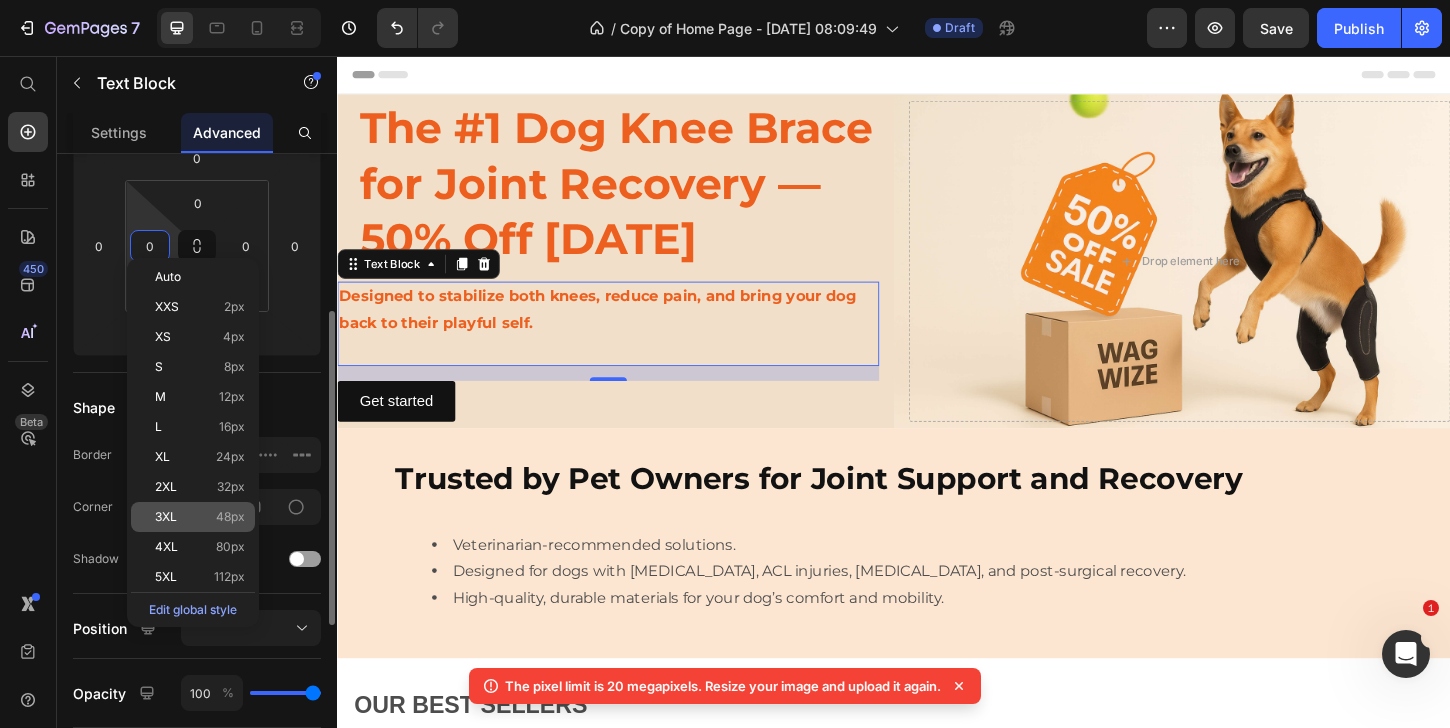 scroll, scrollTop: 291, scrollLeft: 0, axis: vertical 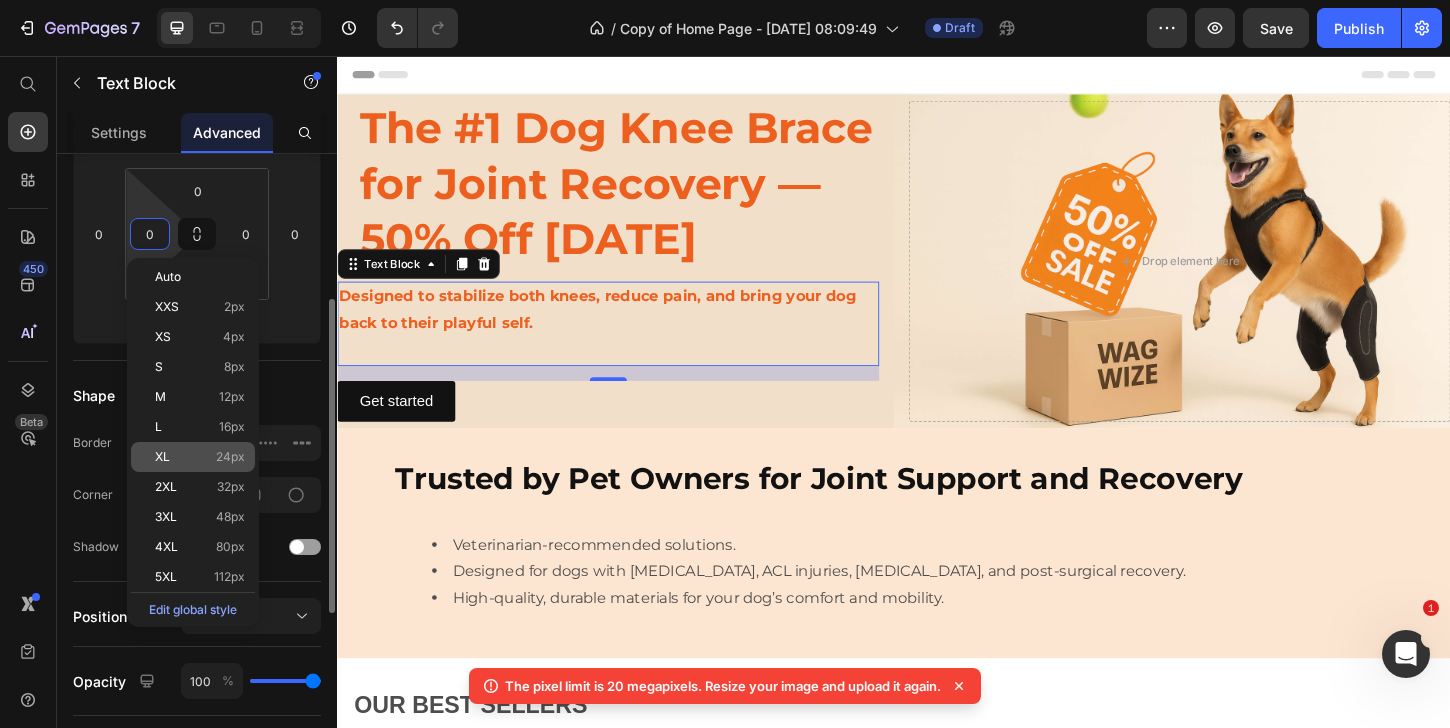 click on "XL 24px" at bounding box center [200, 457] 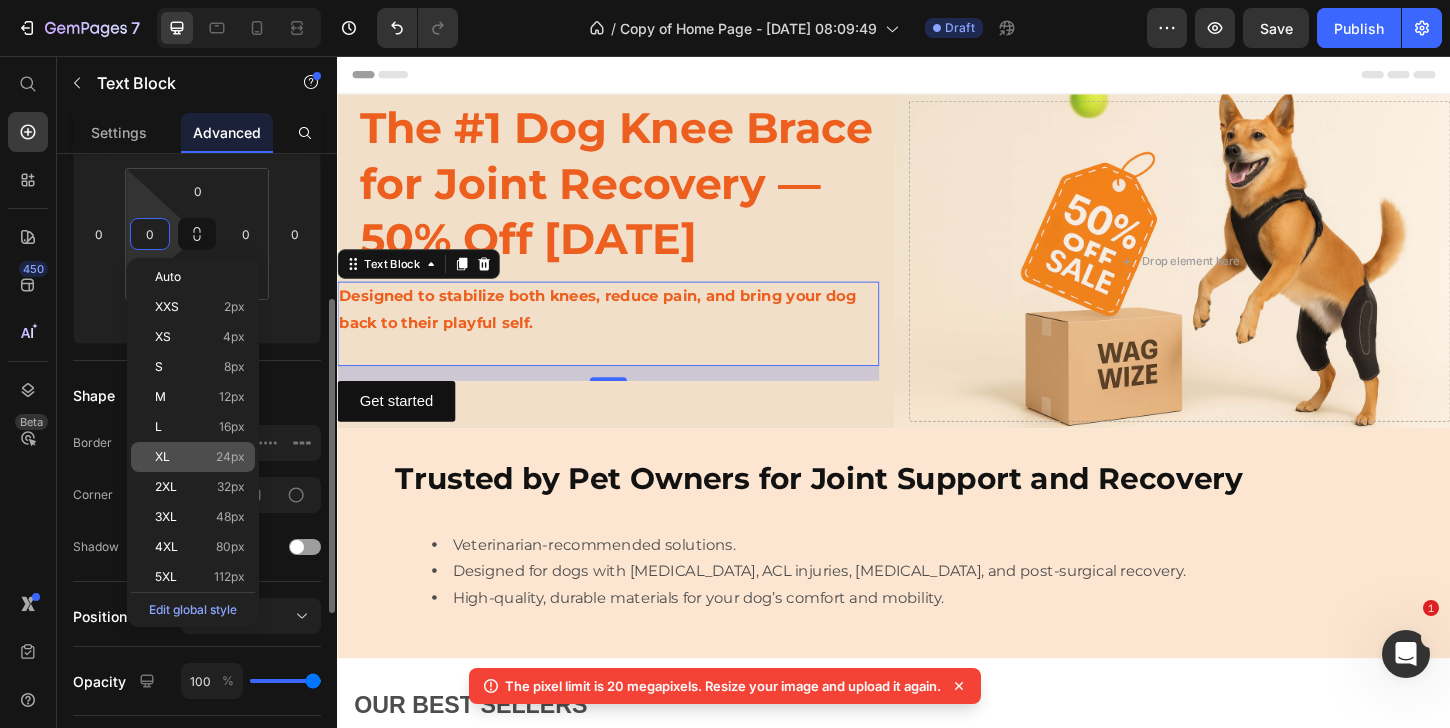 type on "24" 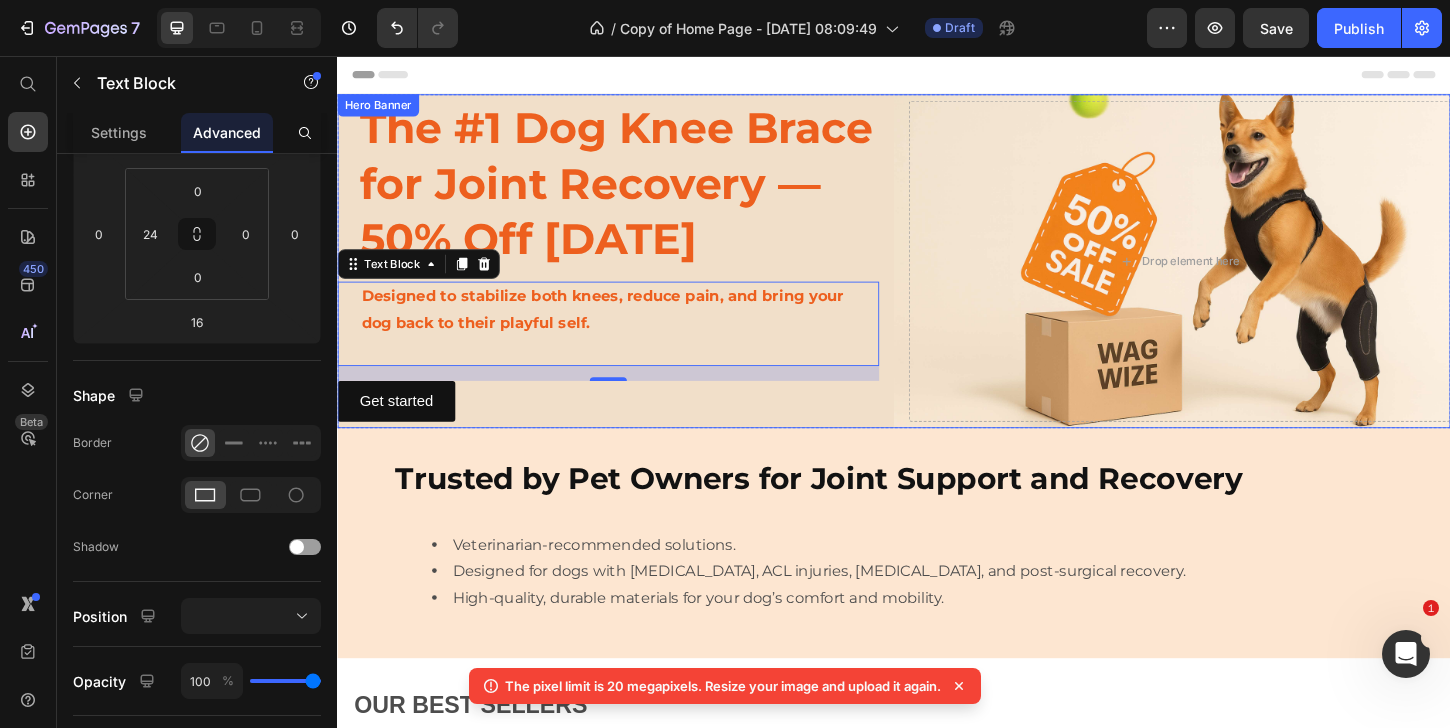 click on "The #1 Dog Knee Brace for Joint Recovery — 50% Off [DATE] Heading Designed to stabilize both knees, reduce pain, and bring your dog back to their playful self. Text Block   16 Get started Button
Drop element here" at bounding box center [937, 277] 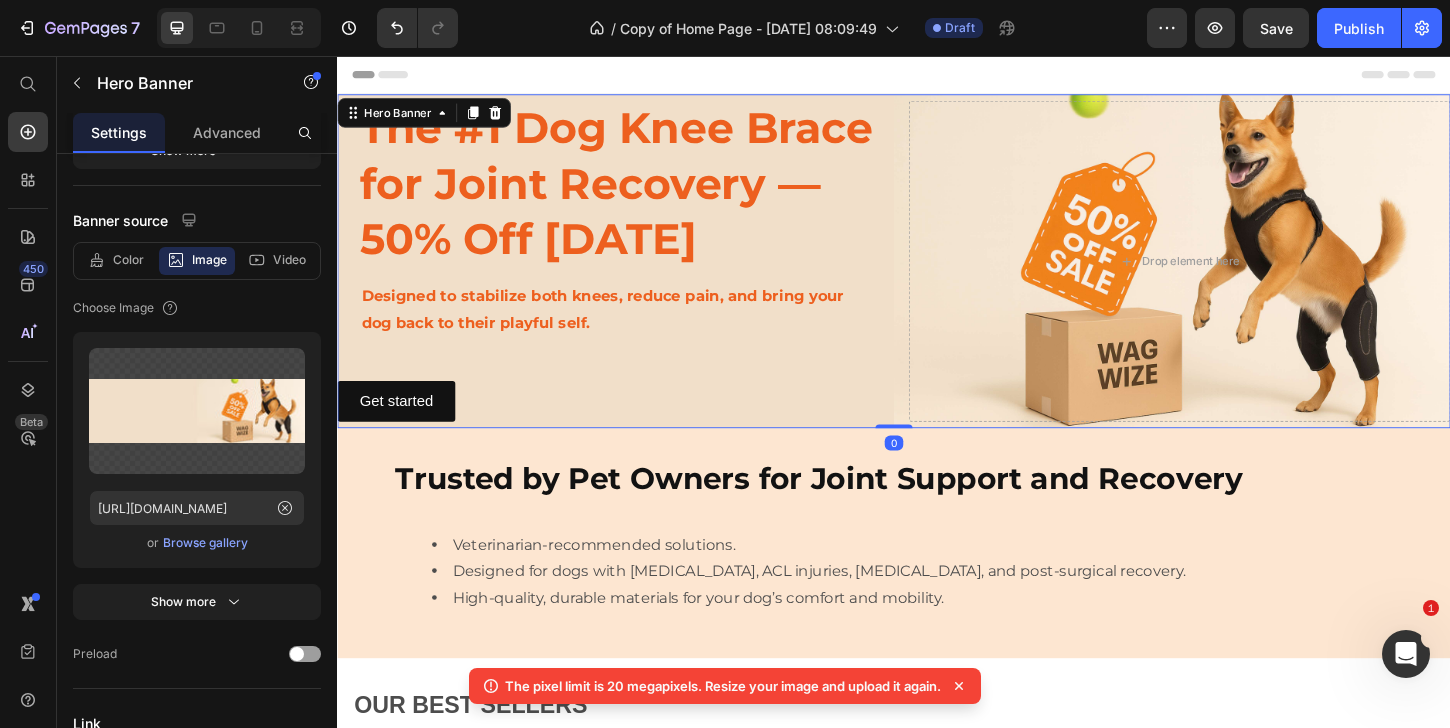 scroll, scrollTop: 0, scrollLeft: 0, axis: both 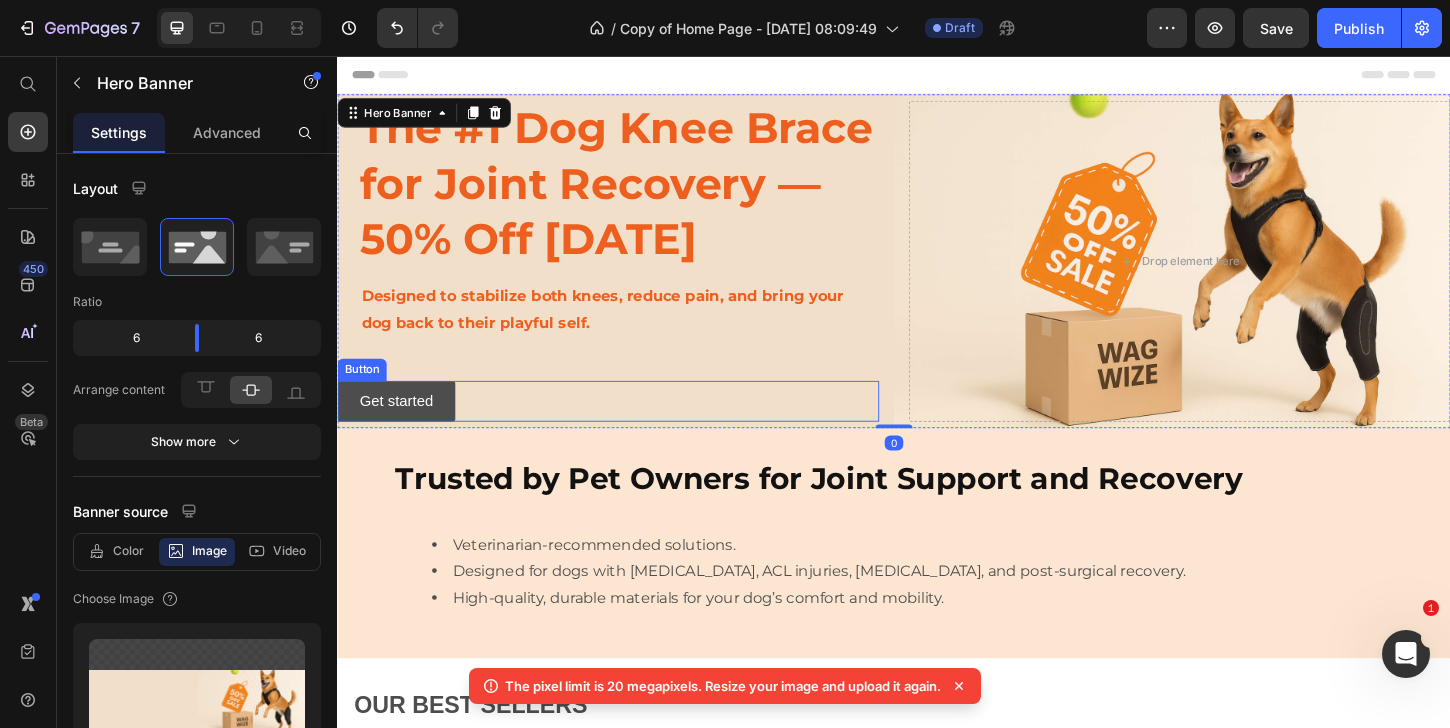 click on "Get started" at bounding box center [400, 428] 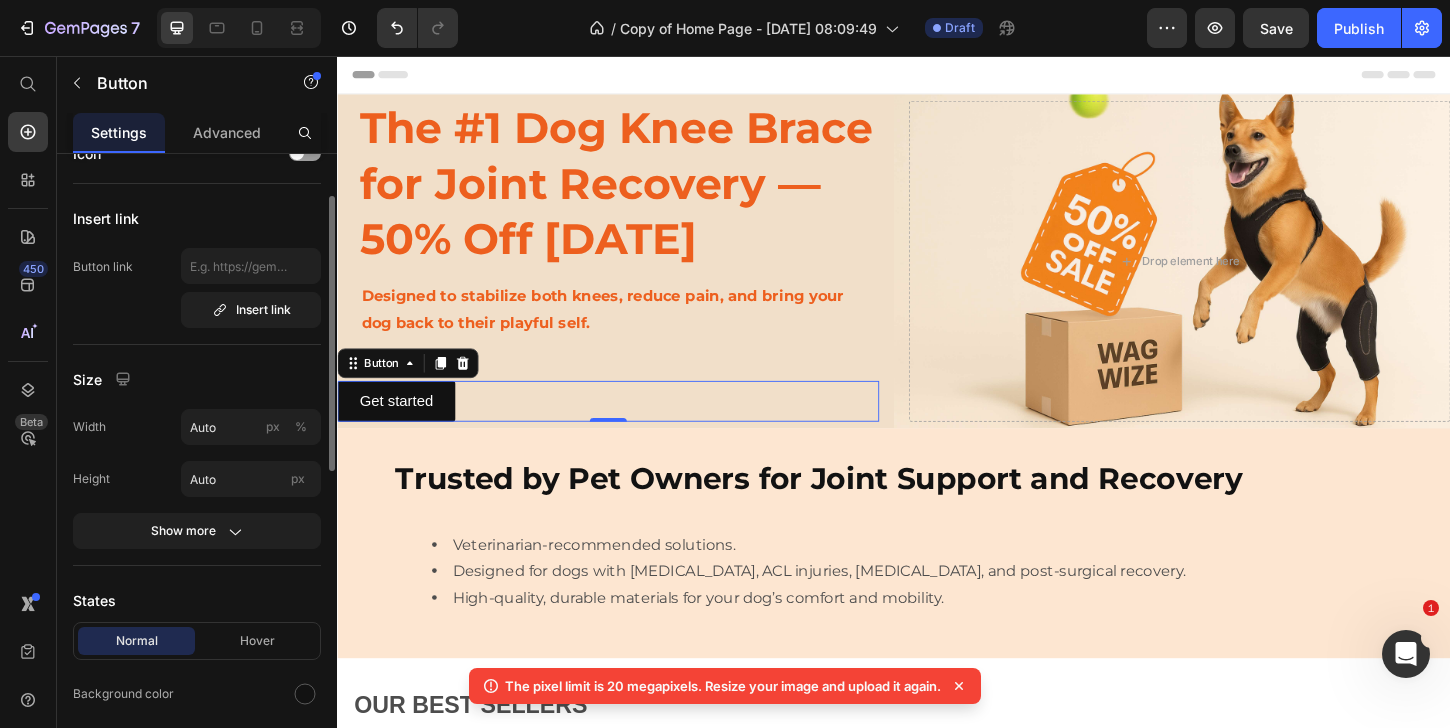 scroll, scrollTop: 33, scrollLeft: 0, axis: vertical 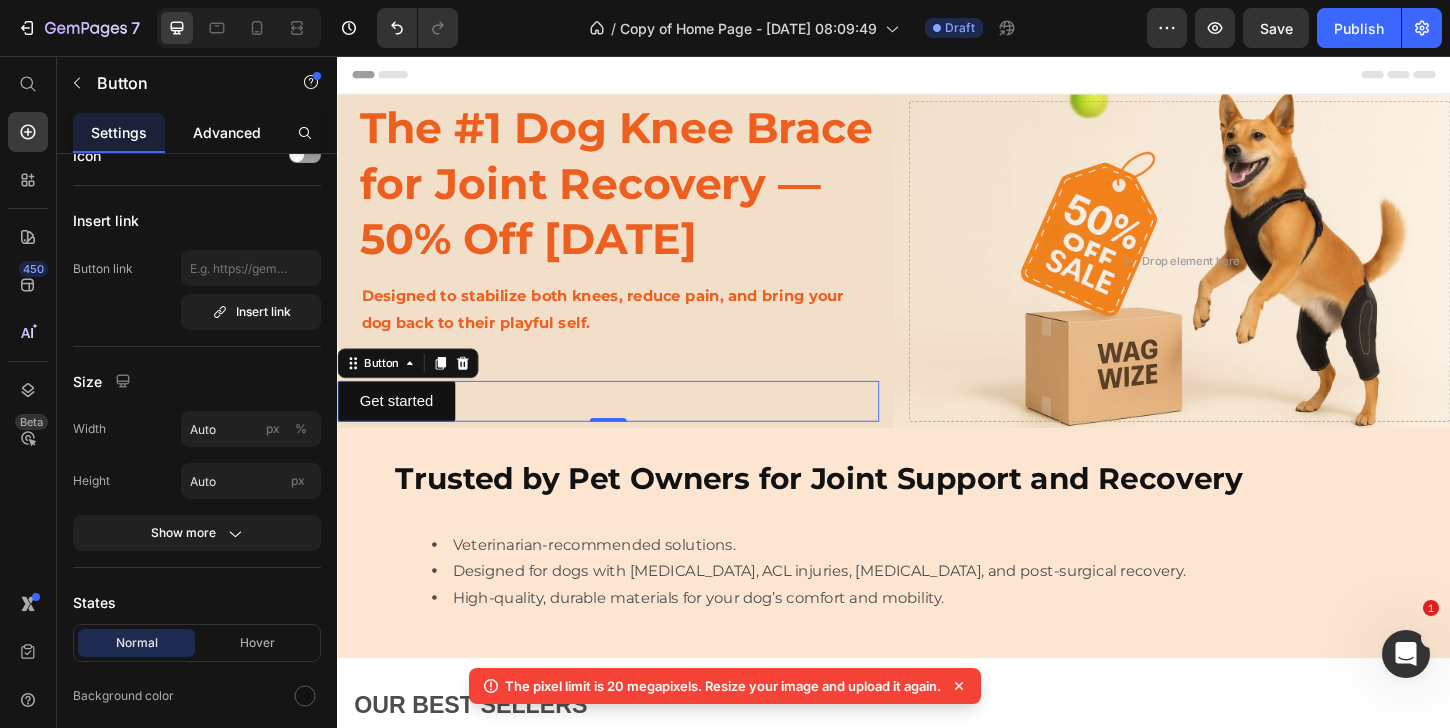 click on "Advanced" at bounding box center [227, 132] 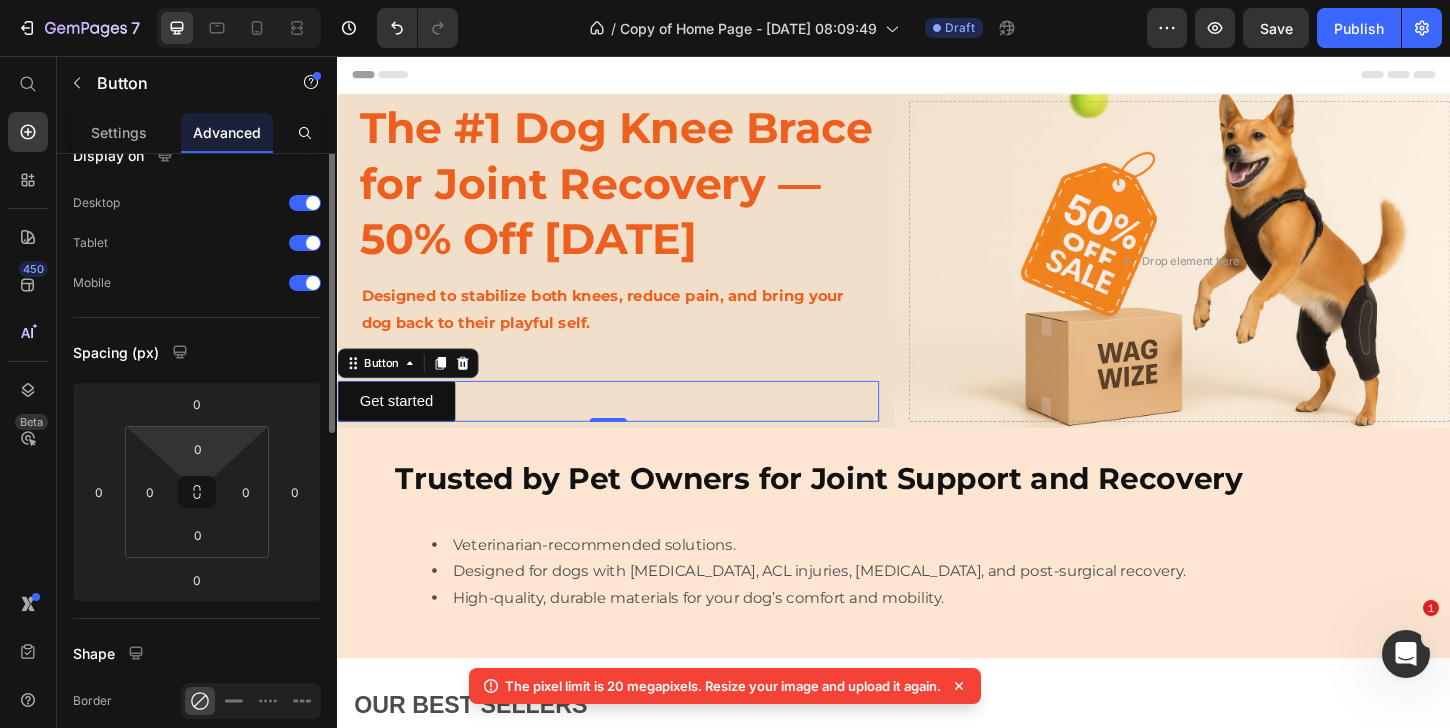 scroll, scrollTop: 0, scrollLeft: 0, axis: both 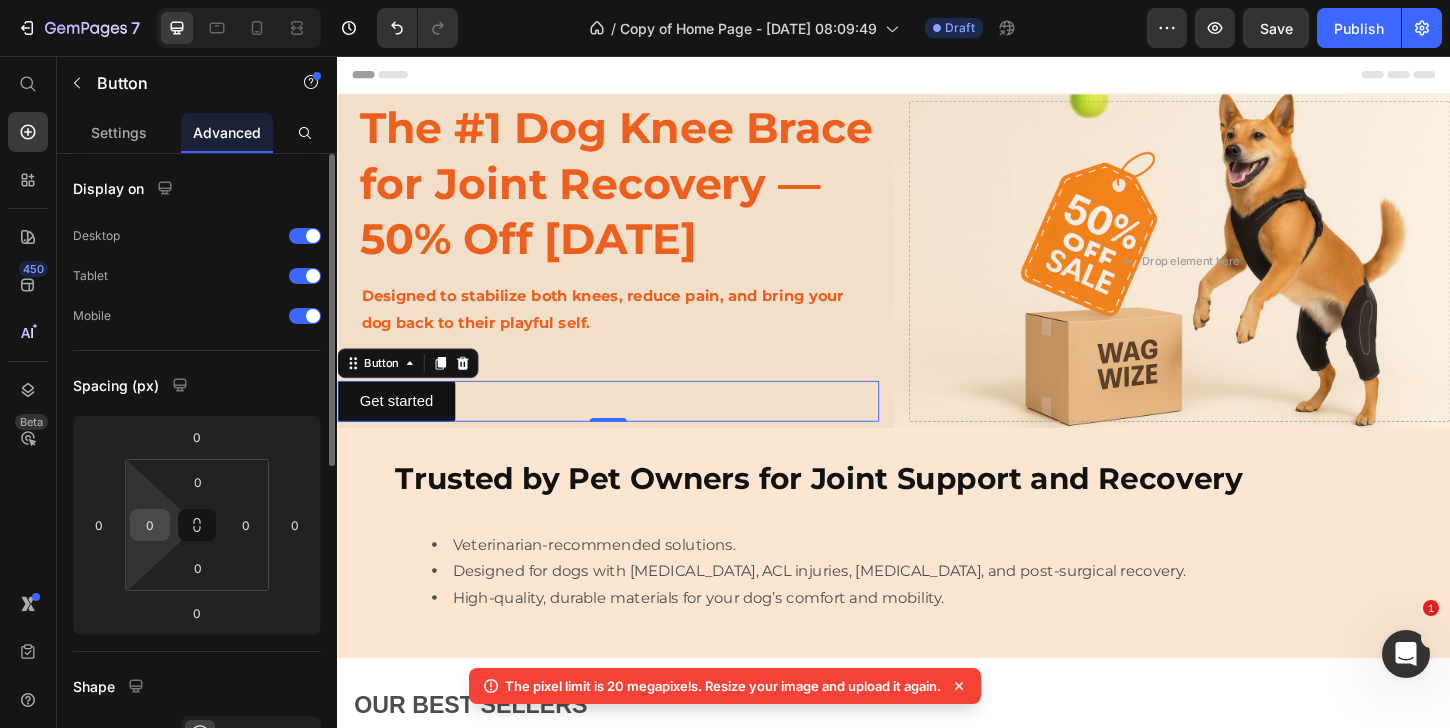 click on "0" at bounding box center (150, 525) 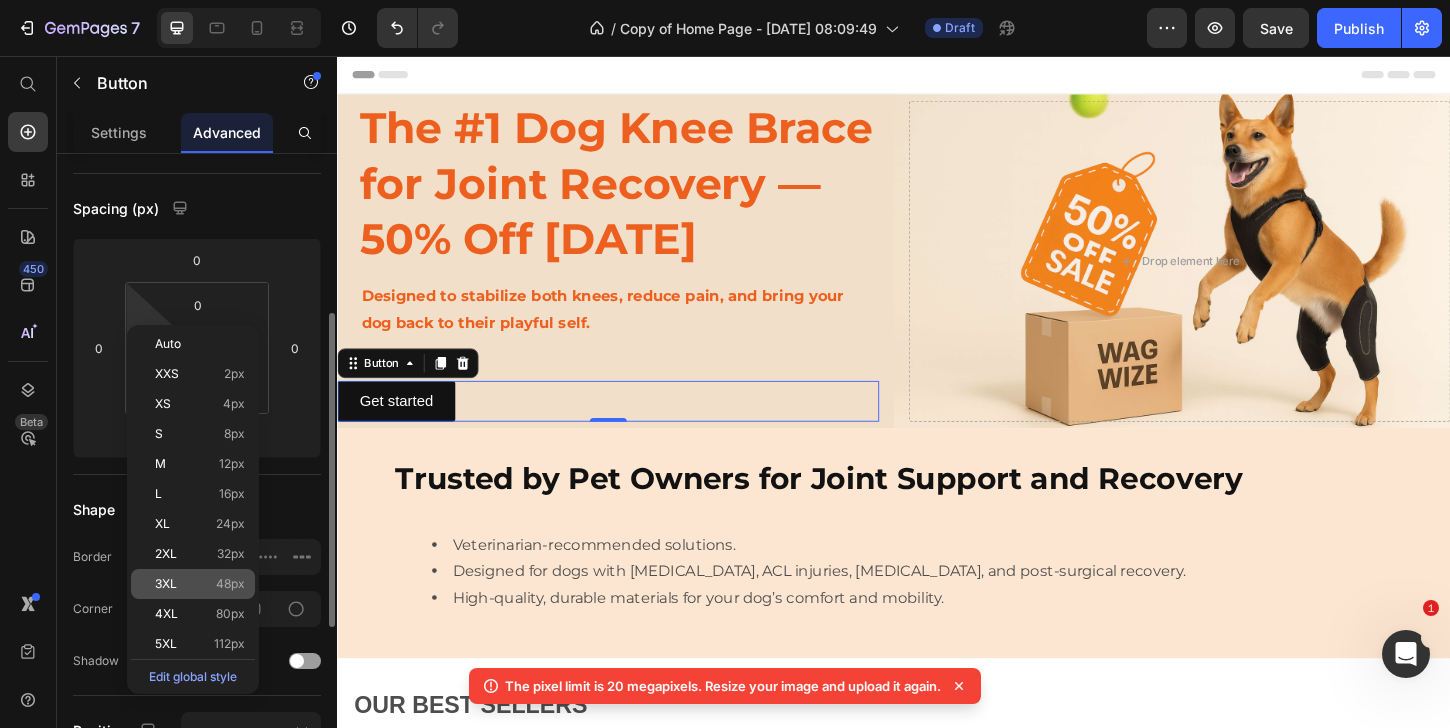 scroll, scrollTop: 224, scrollLeft: 0, axis: vertical 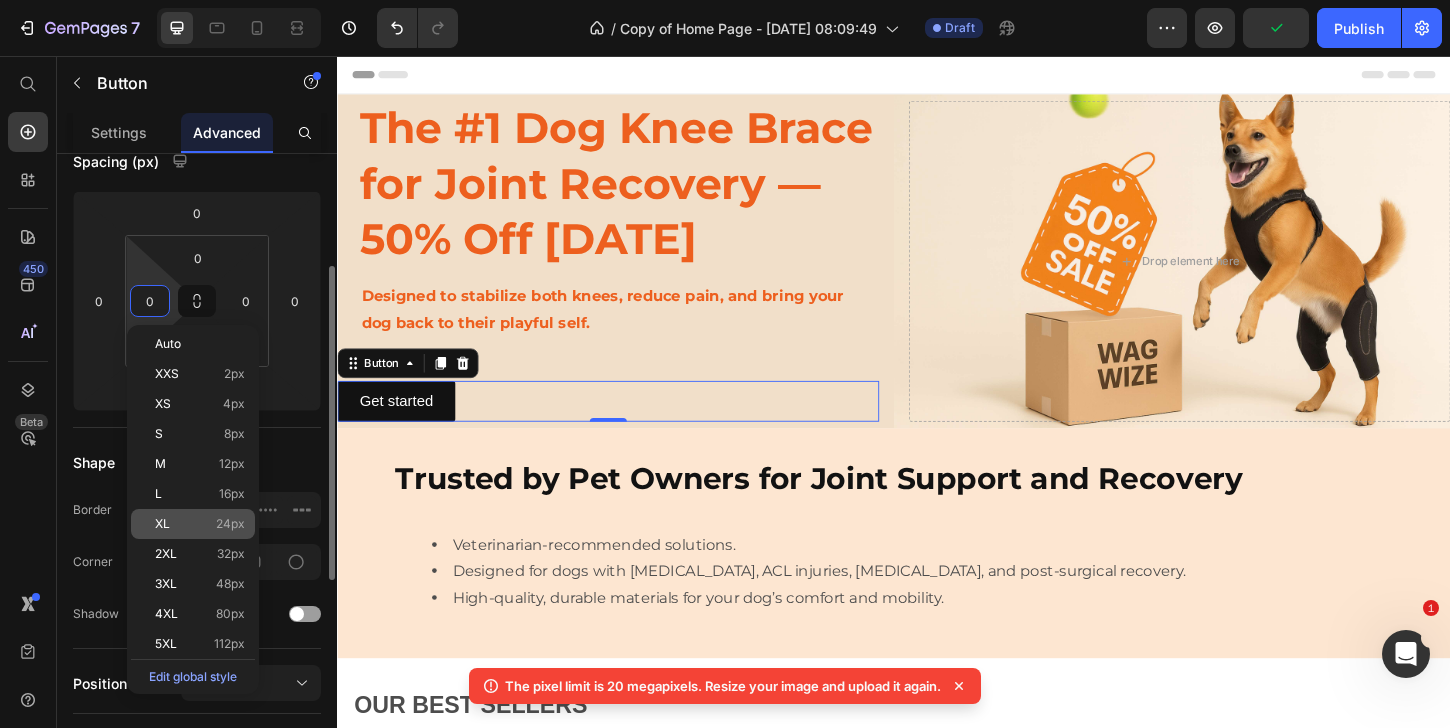 click on "XL" at bounding box center [162, 524] 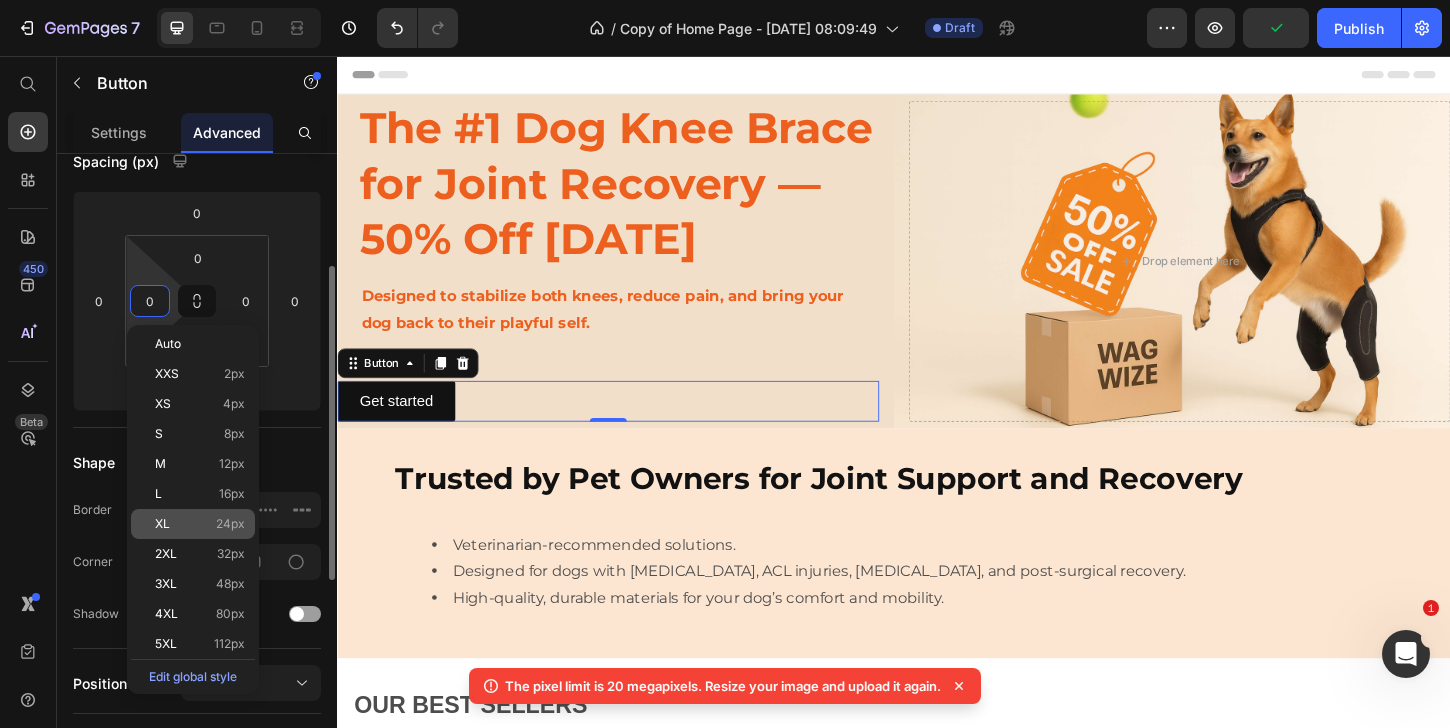 type on "24" 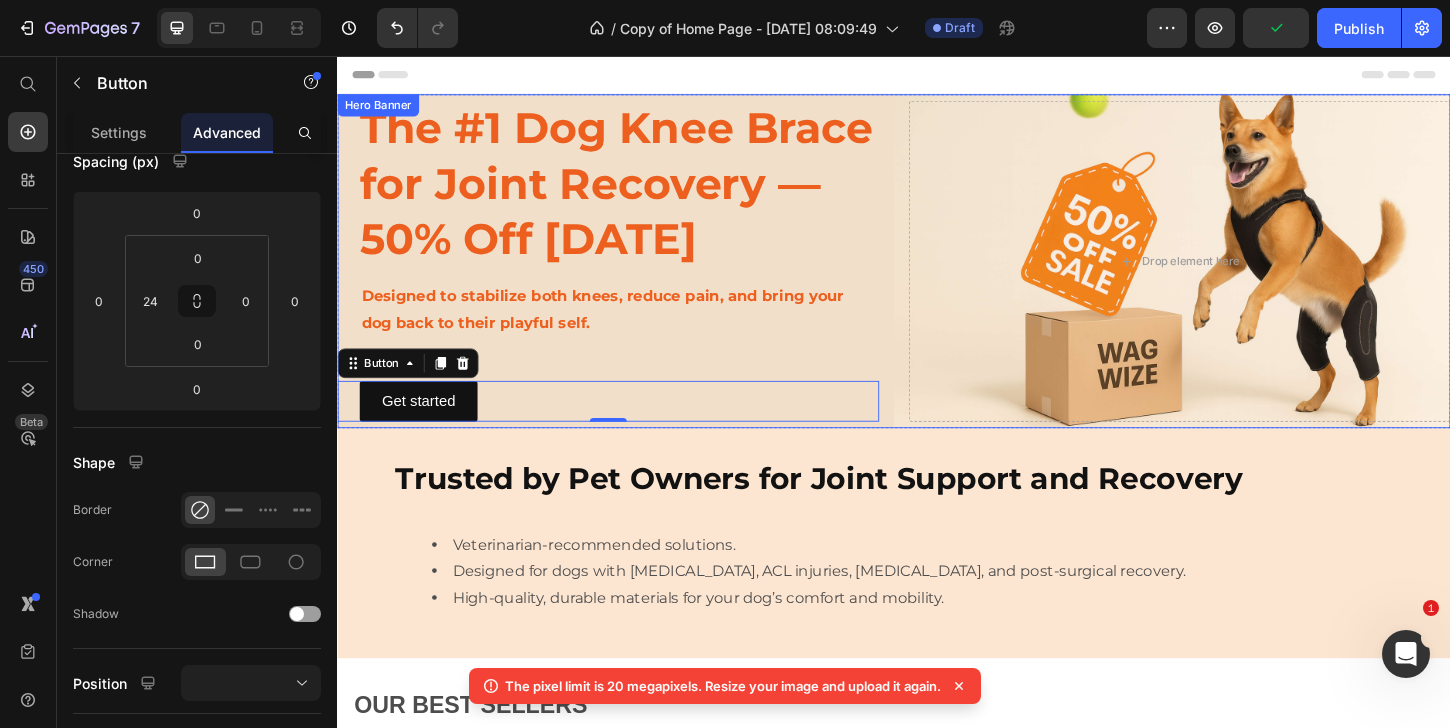 click on "The #1 Dog Knee Brace for Joint Recovery — 50% Off [DATE] Heading Designed to stabilize both knees, reduce pain, and bring your dog back to their playful self. Text Block Get started Button   0
Drop element here" at bounding box center (937, 277) 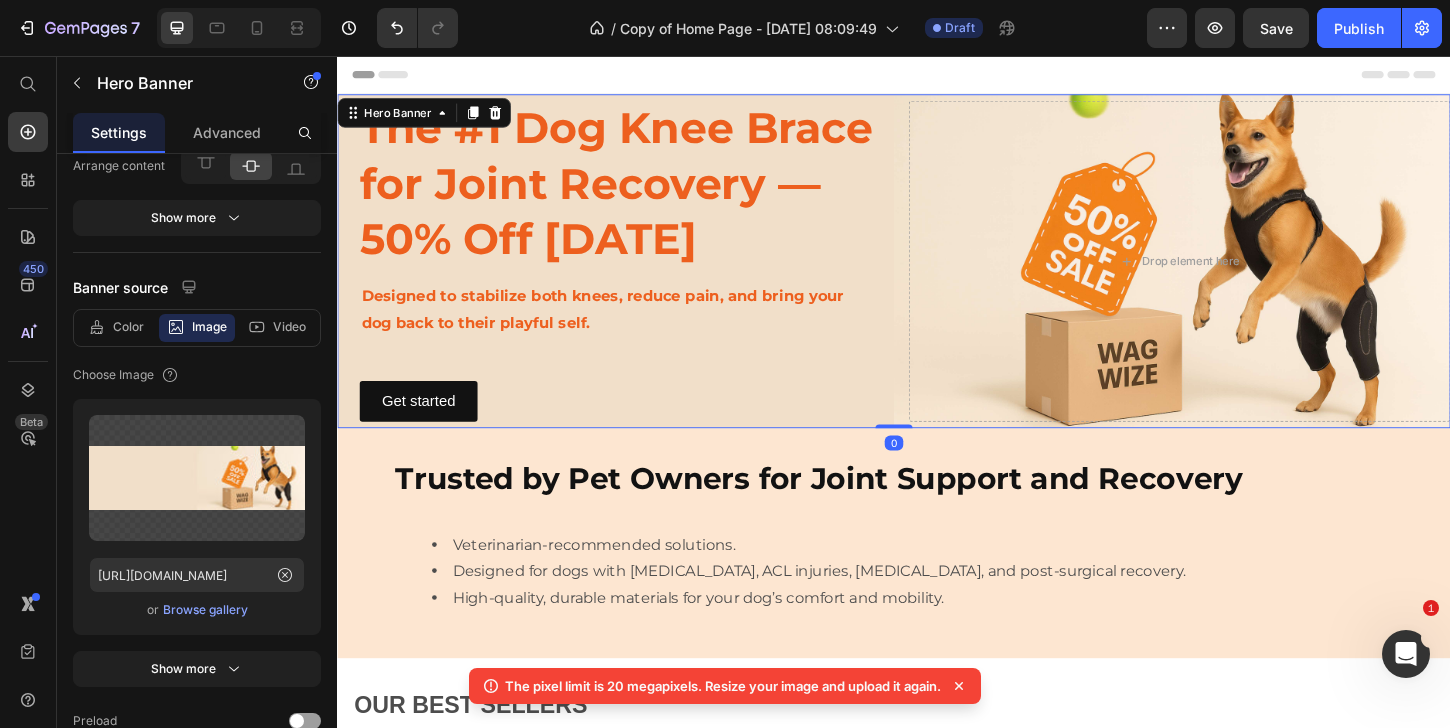 scroll, scrollTop: 0, scrollLeft: 0, axis: both 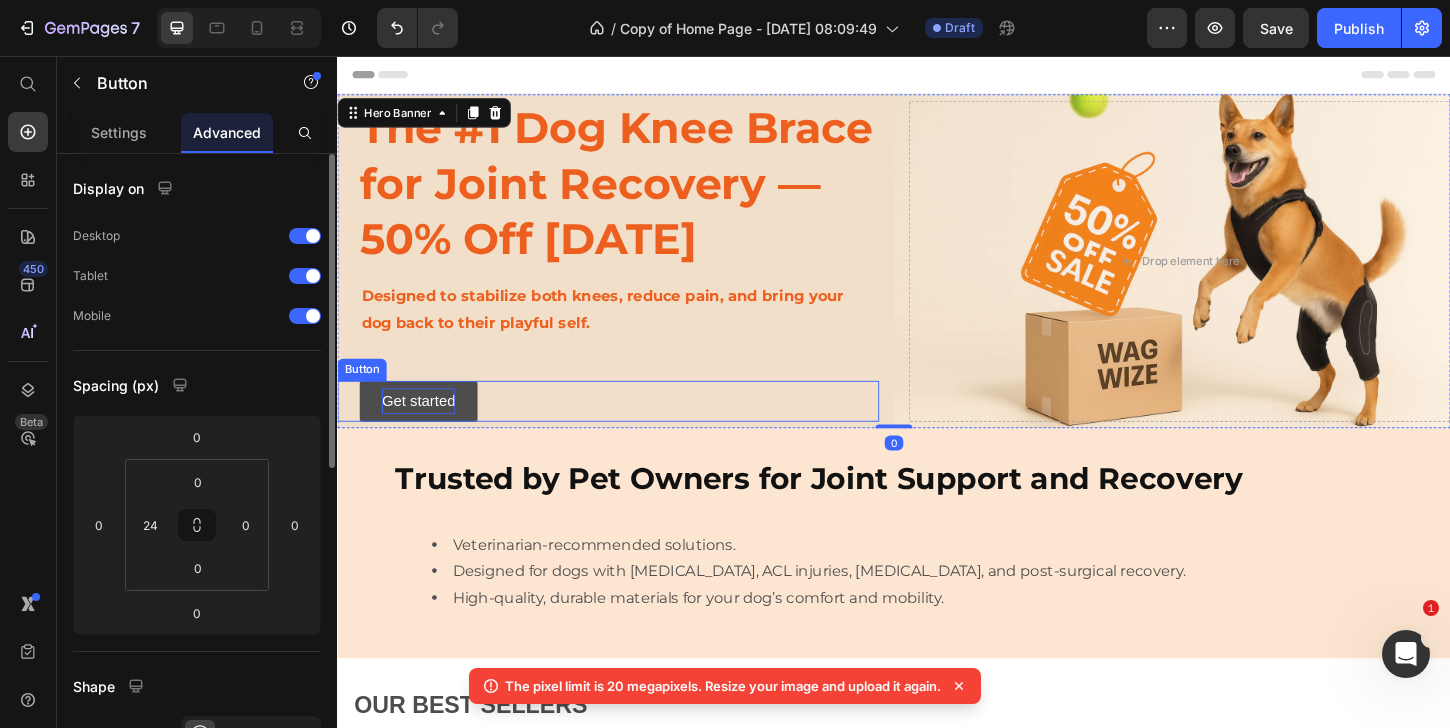 click on "Get started" at bounding box center [424, 428] 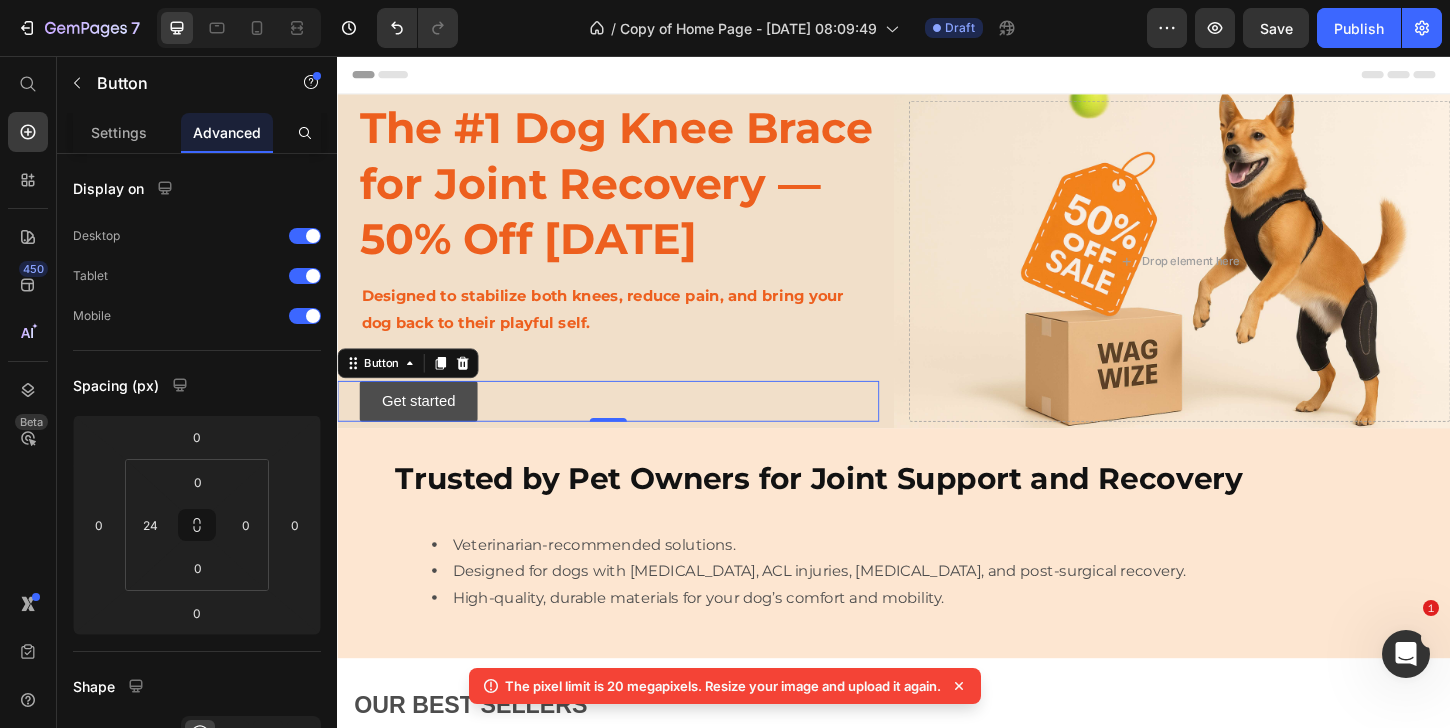 click on "Get started" at bounding box center (424, 428) 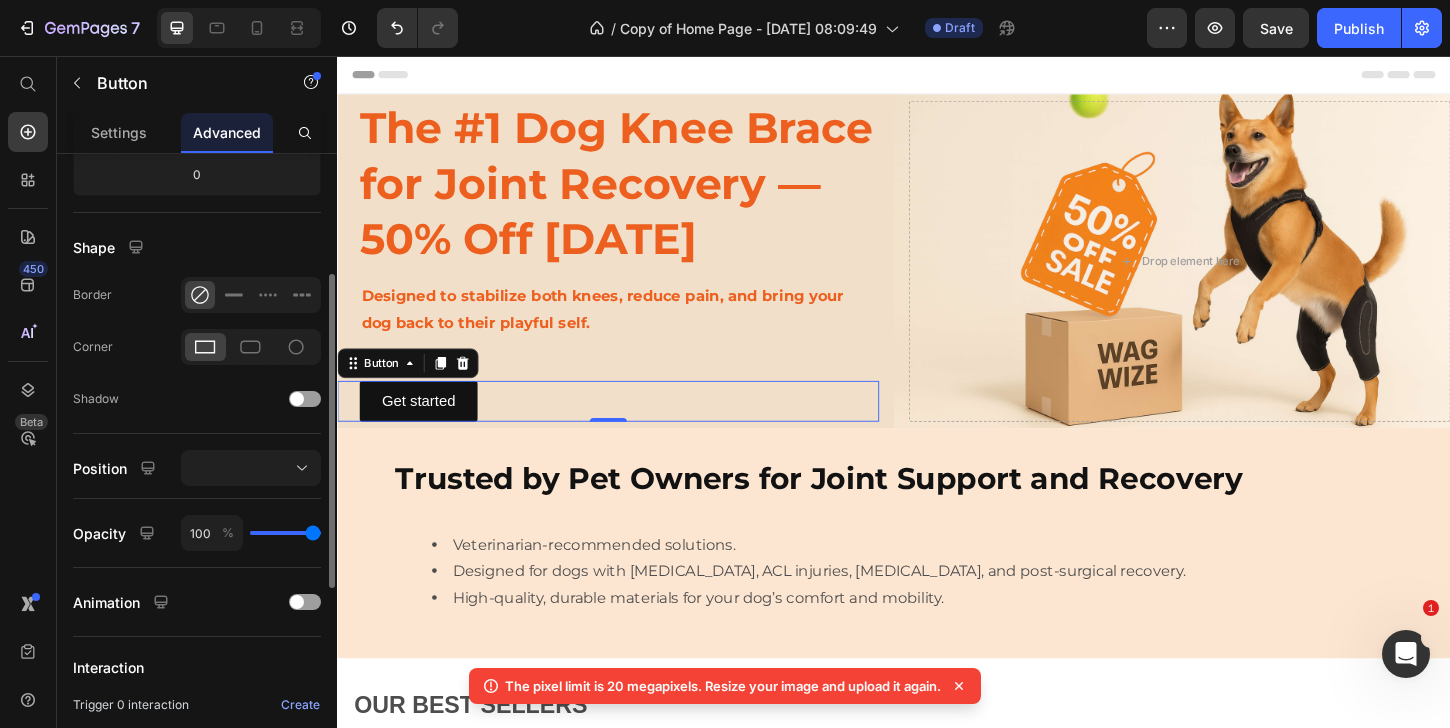 scroll, scrollTop: 0, scrollLeft: 0, axis: both 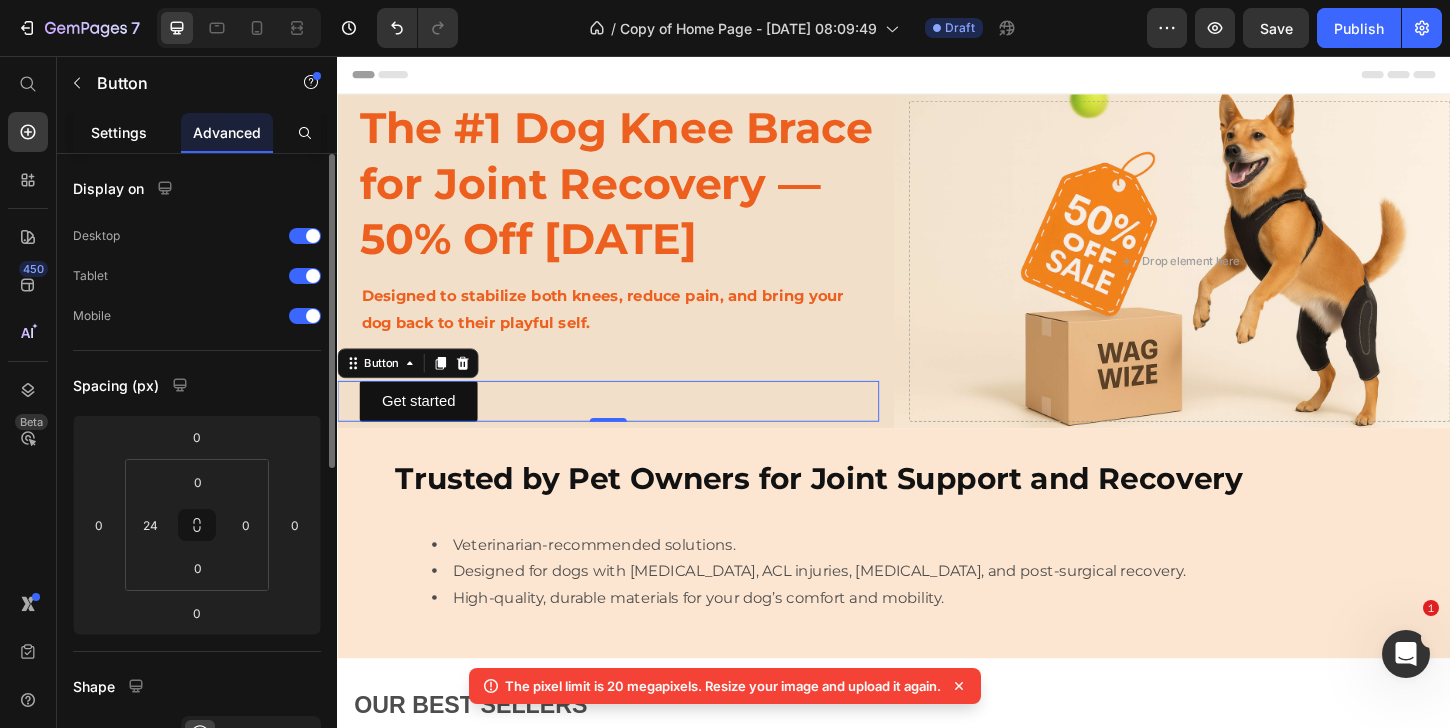 click on "Settings" at bounding box center [119, 132] 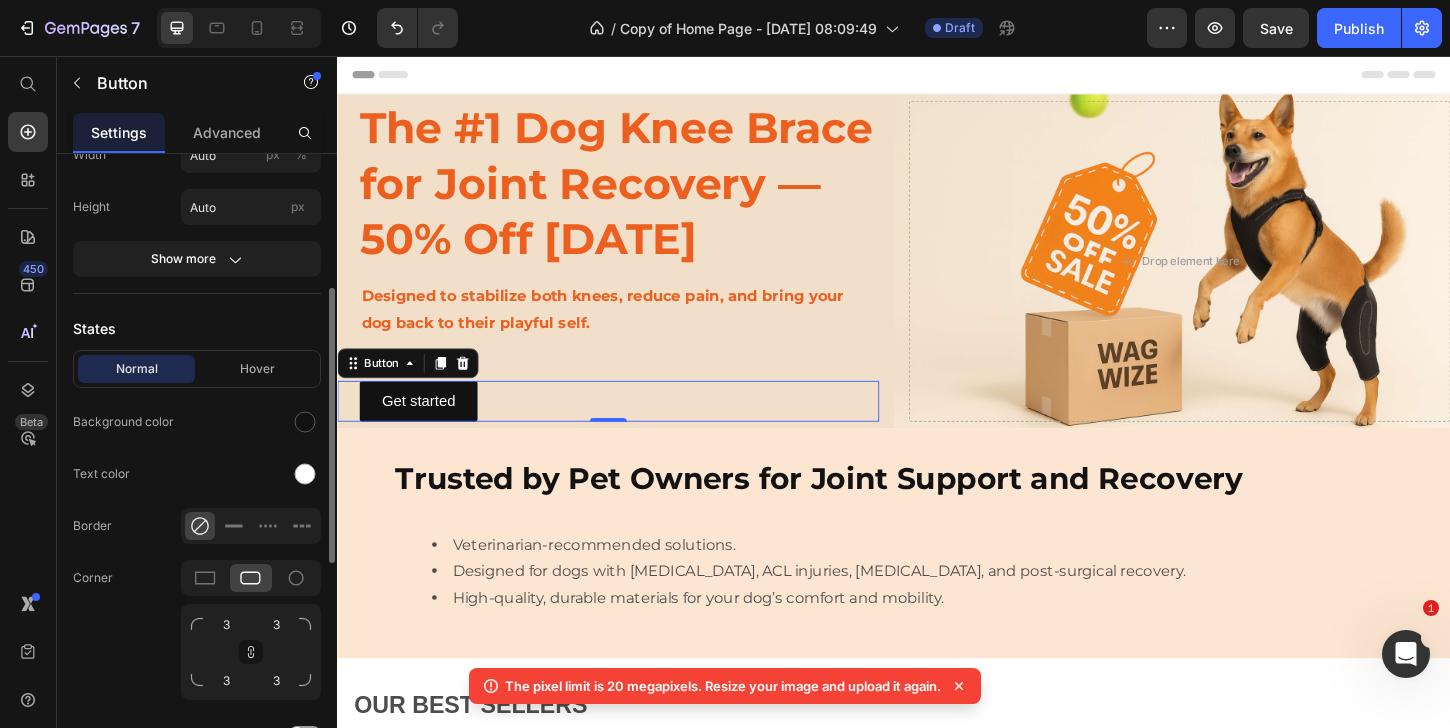 scroll, scrollTop: 293, scrollLeft: 0, axis: vertical 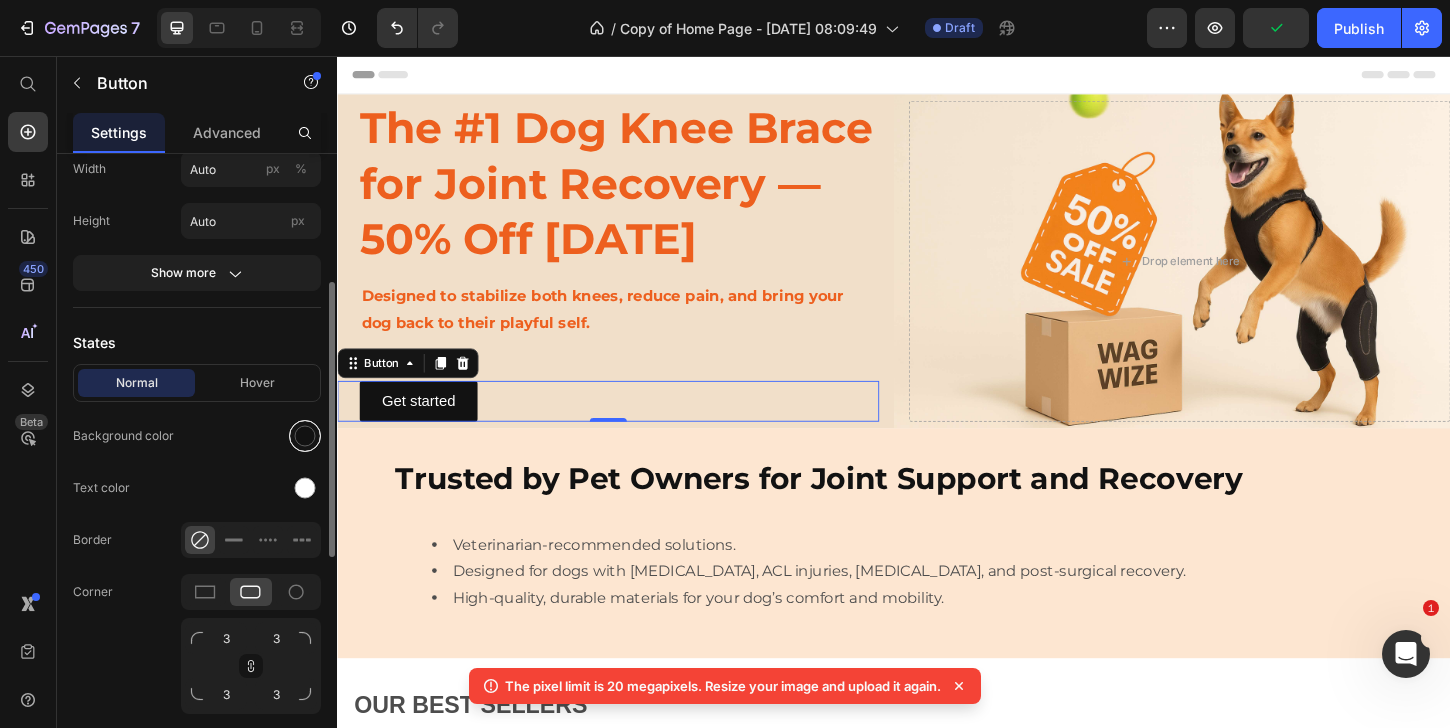 click at bounding box center (305, 436) 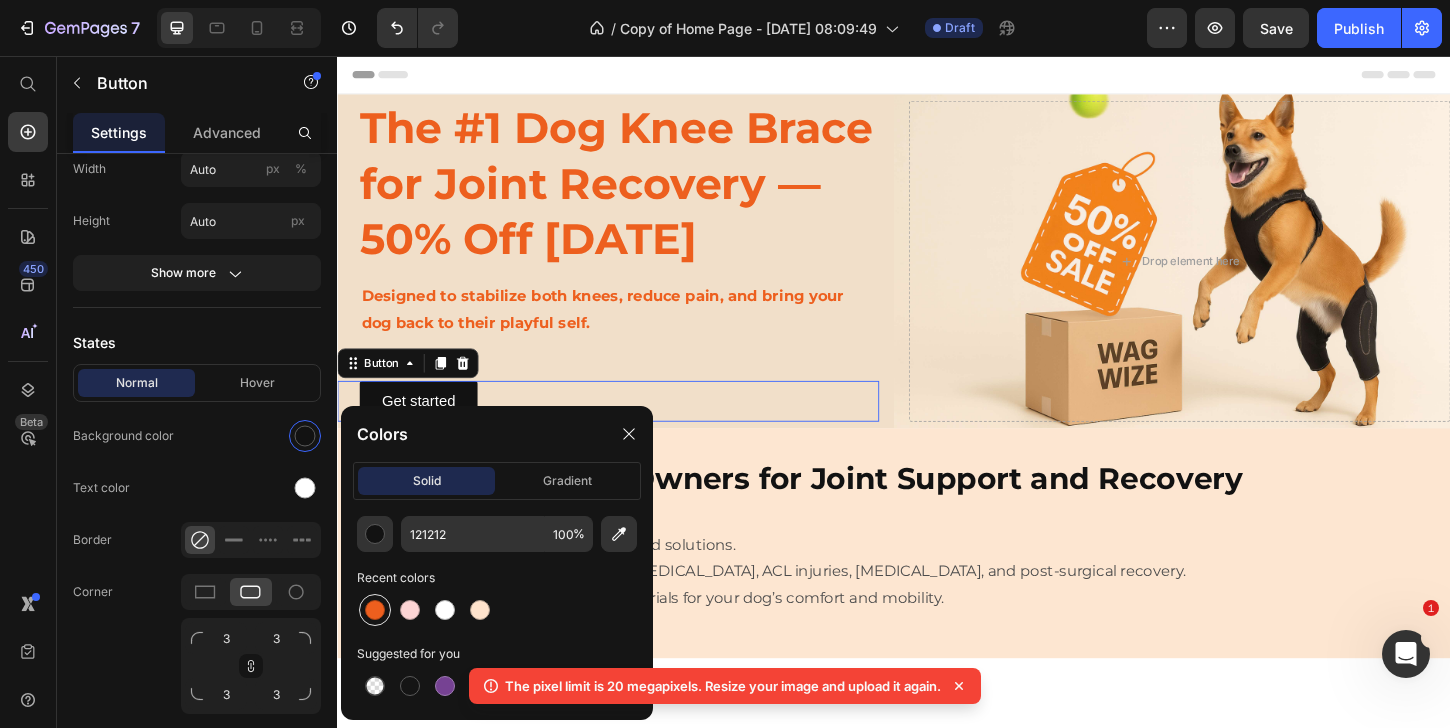 click at bounding box center (375, 610) 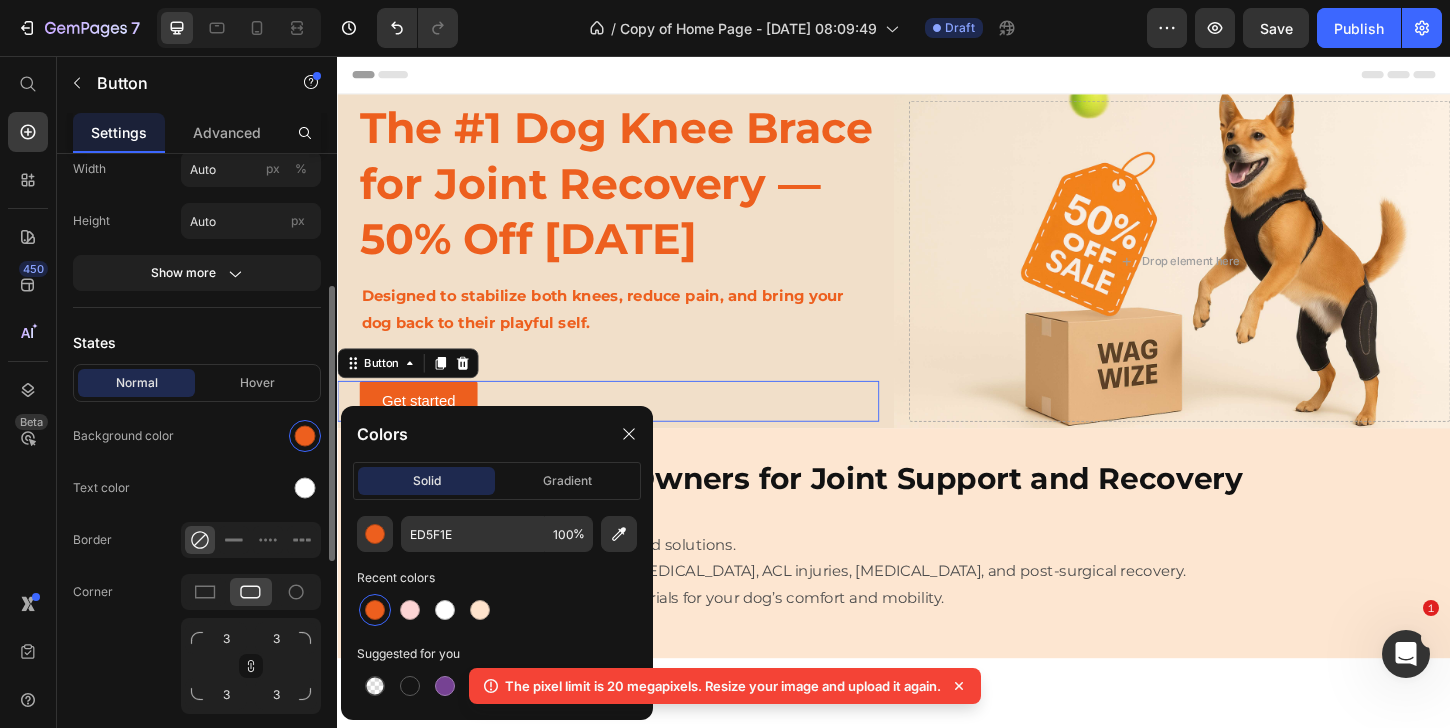 scroll, scrollTop: 345, scrollLeft: 0, axis: vertical 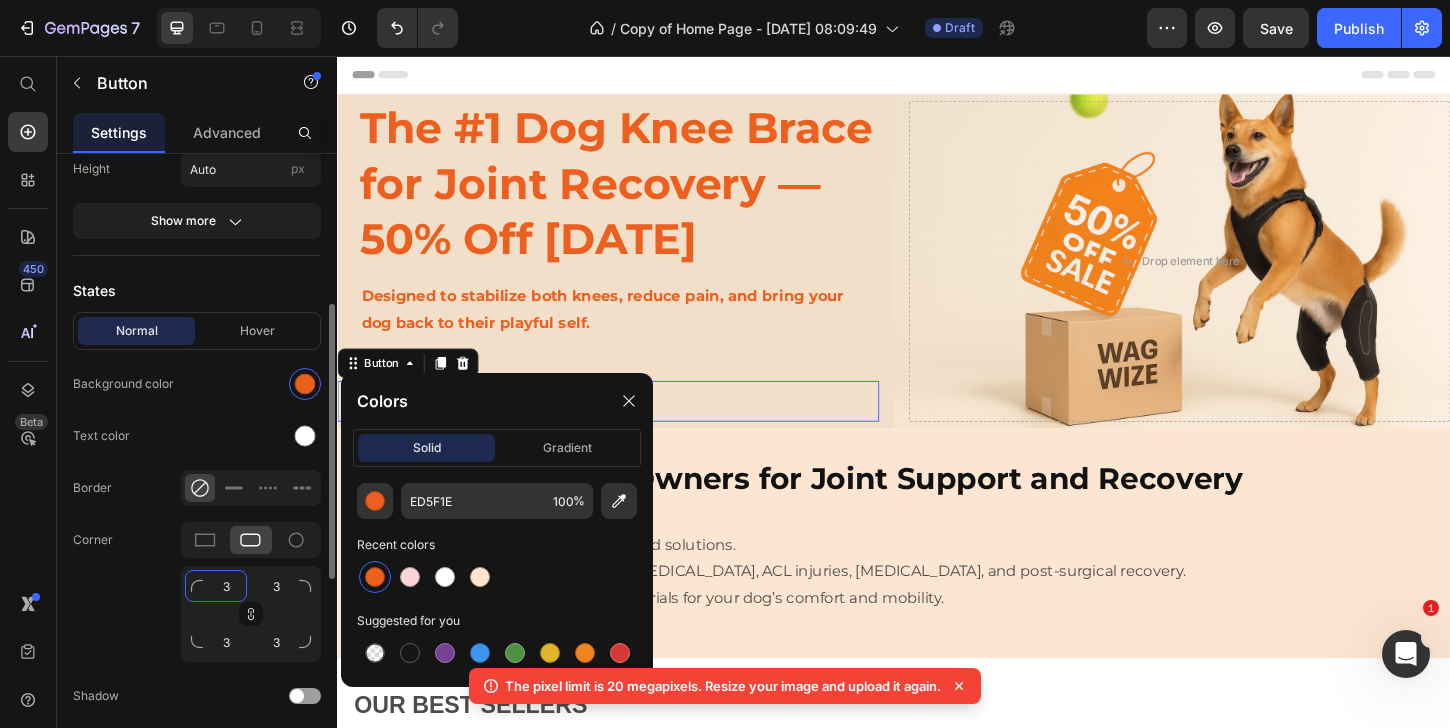 click on "3" 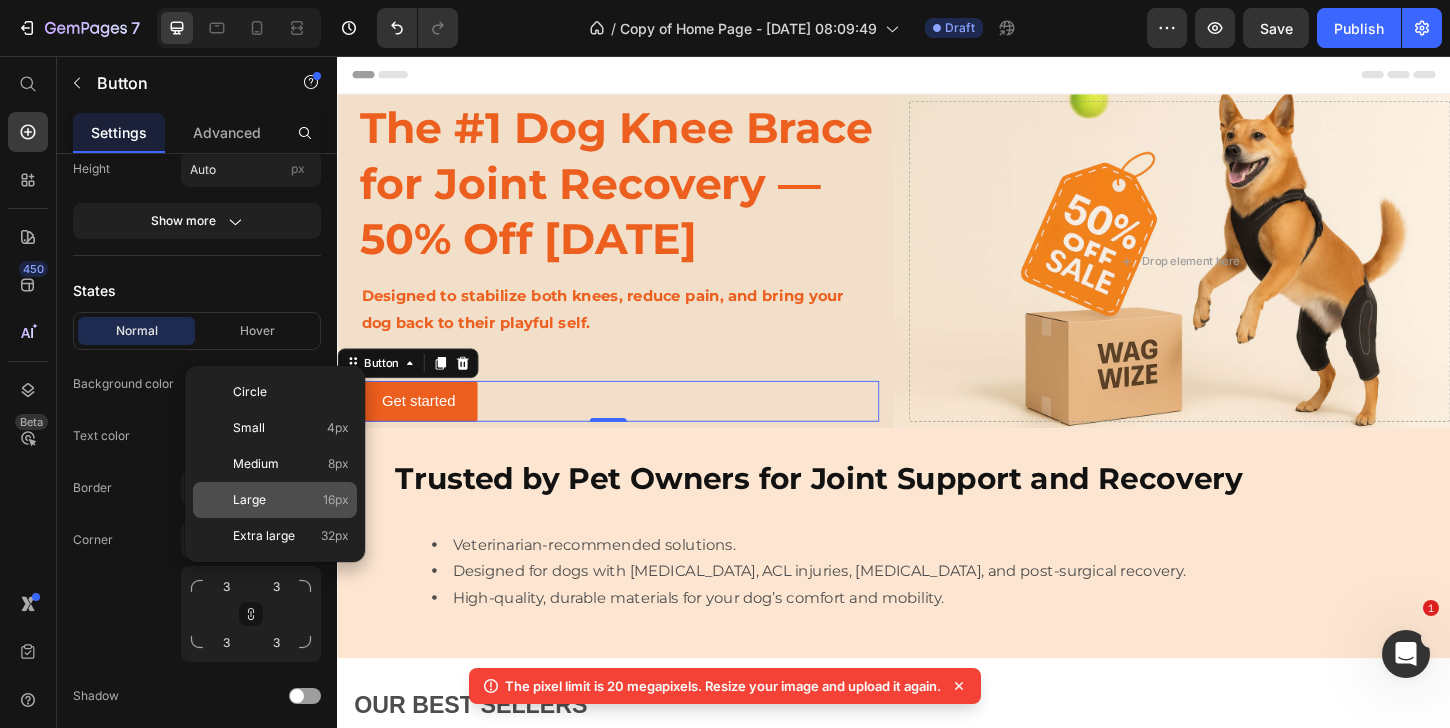 click on "Large" at bounding box center (249, 500) 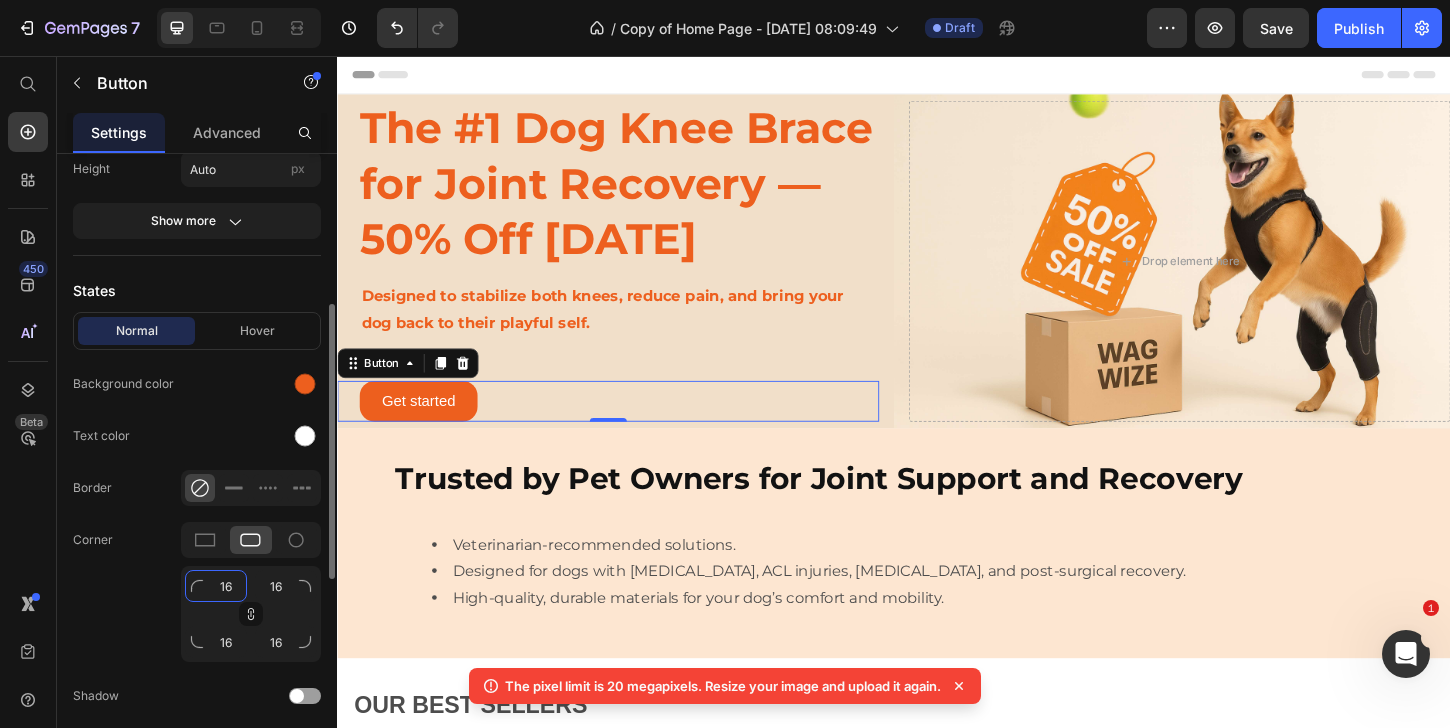 click on "16" 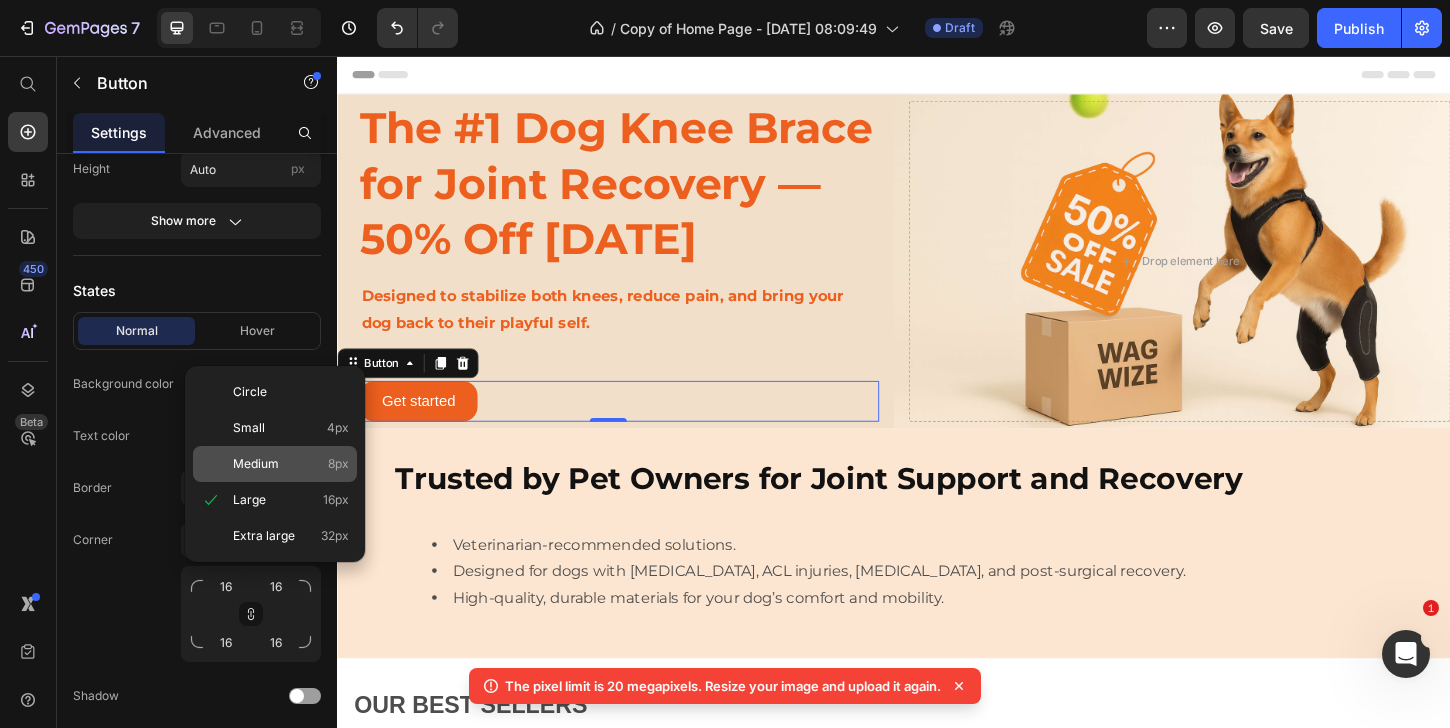 click on "Medium" at bounding box center [256, 464] 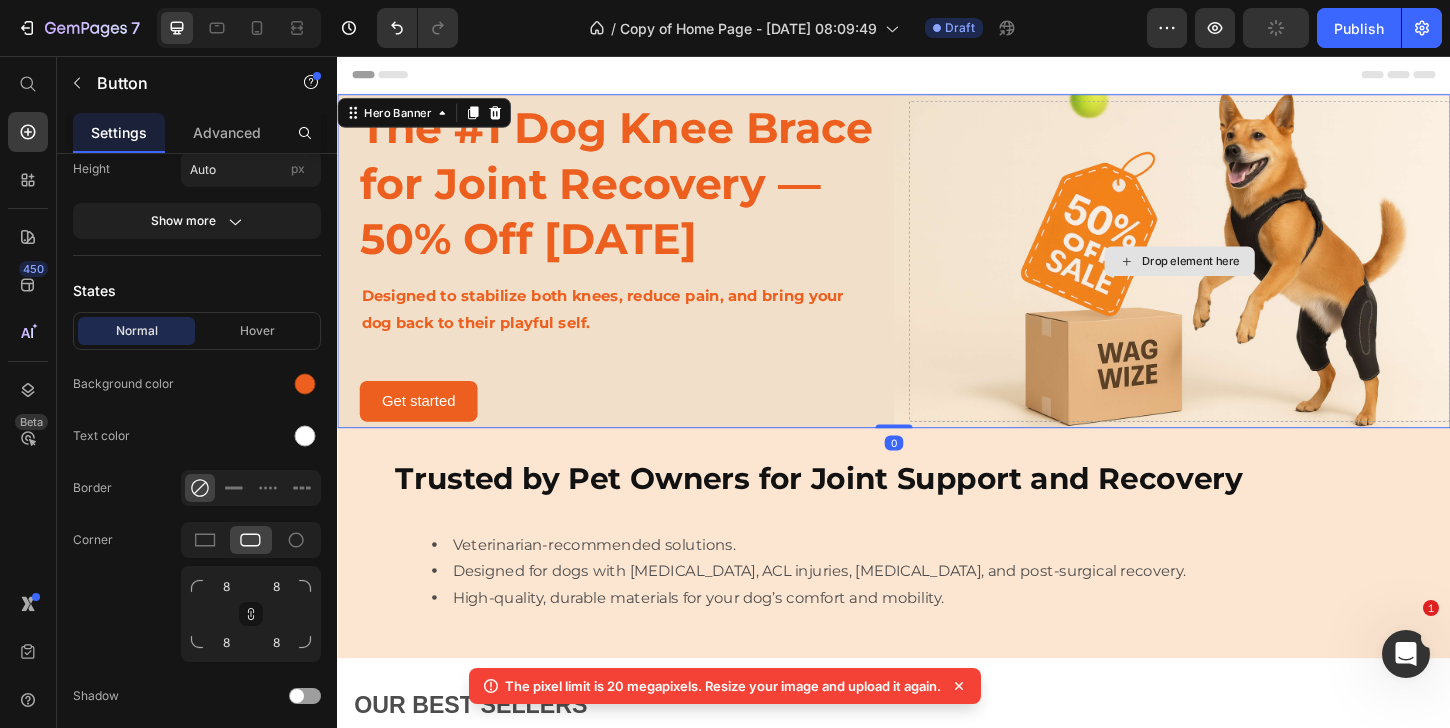 click on "Drop element here" at bounding box center [1245, 277] 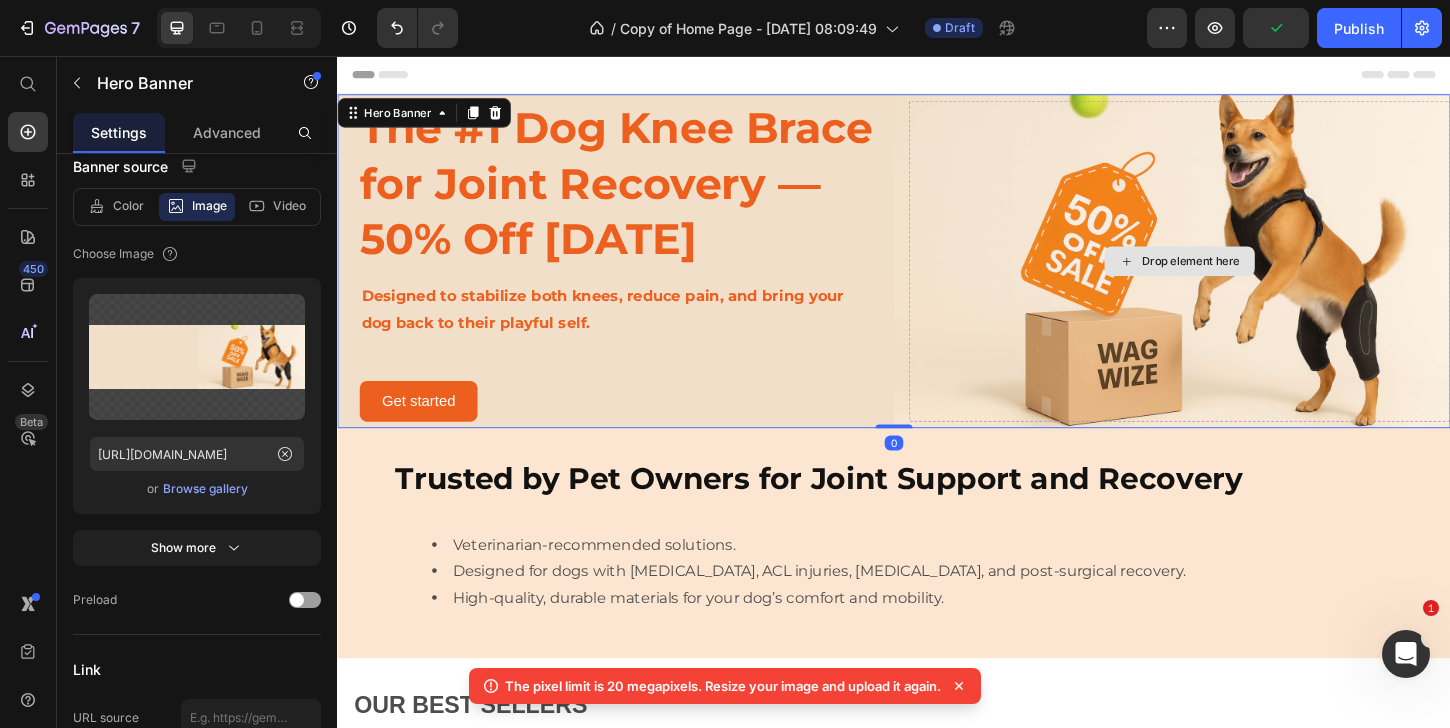 scroll, scrollTop: 0, scrollLeft: 0, axis: both 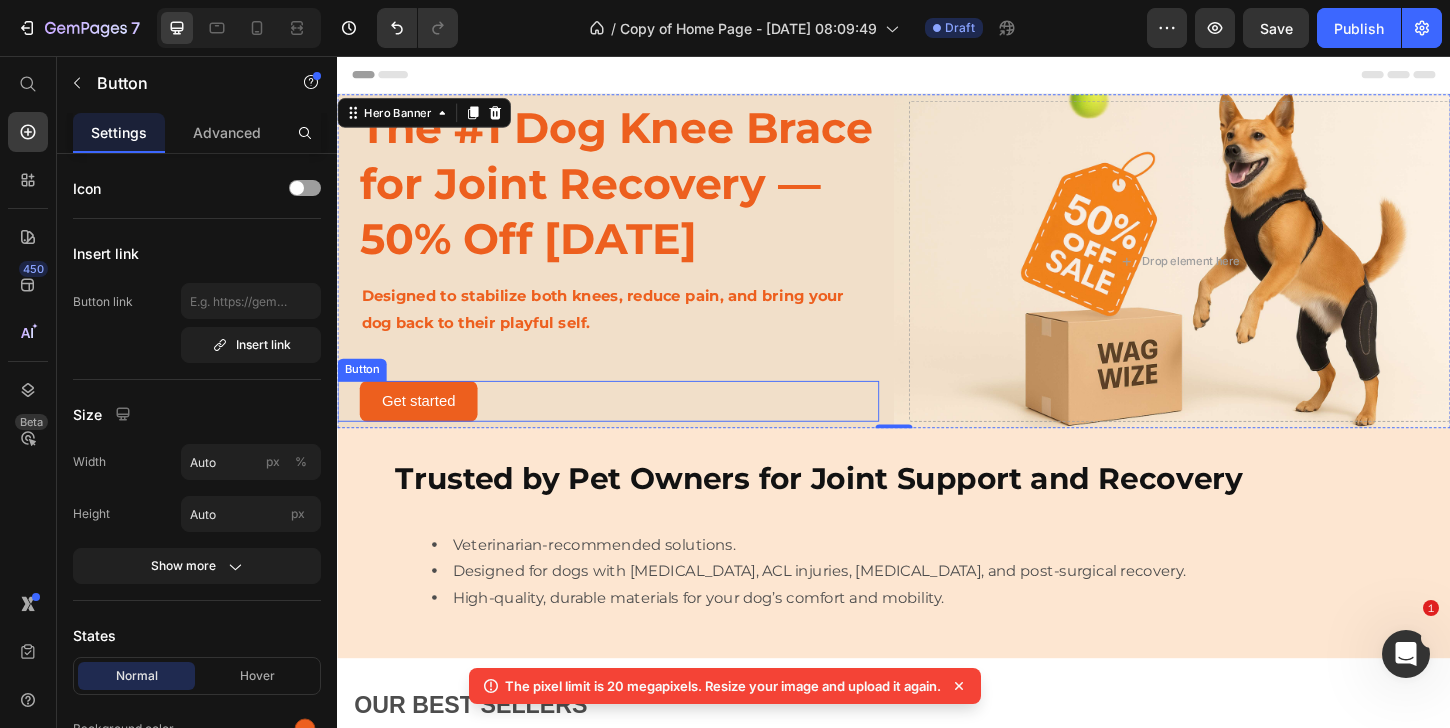 click on "Get started Button" at bounding box center [629, 428] 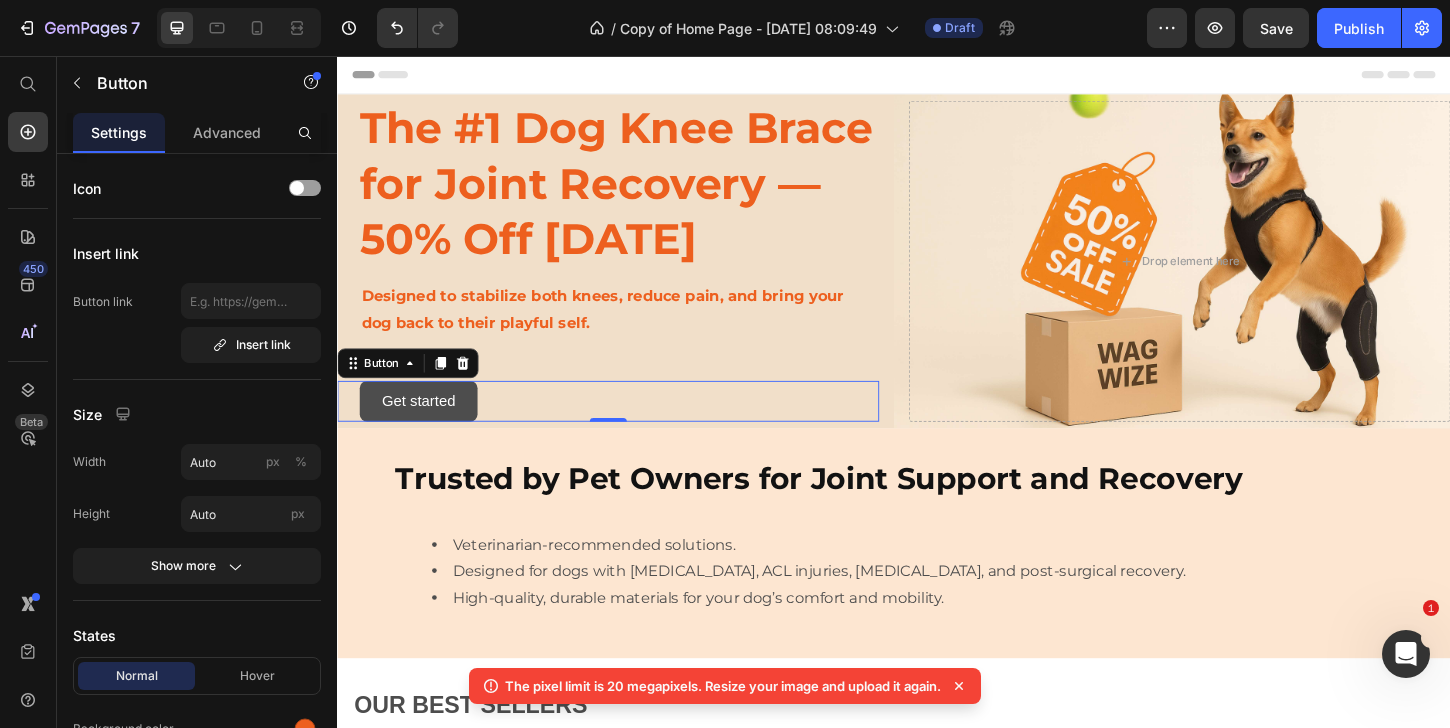 click on "Get started" at bounding box center (424, 428) 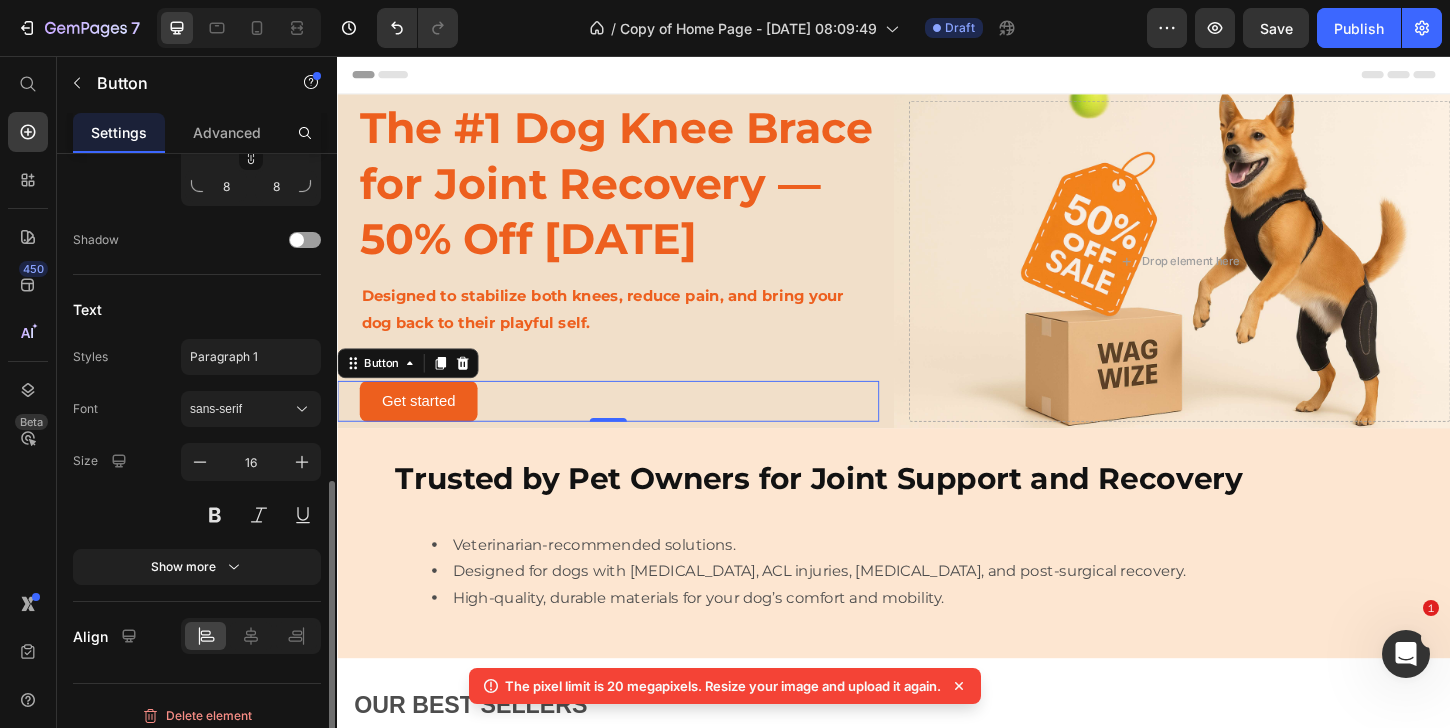 scroll, scrollTop: 814, scrollLeft: 0, axis: vertical 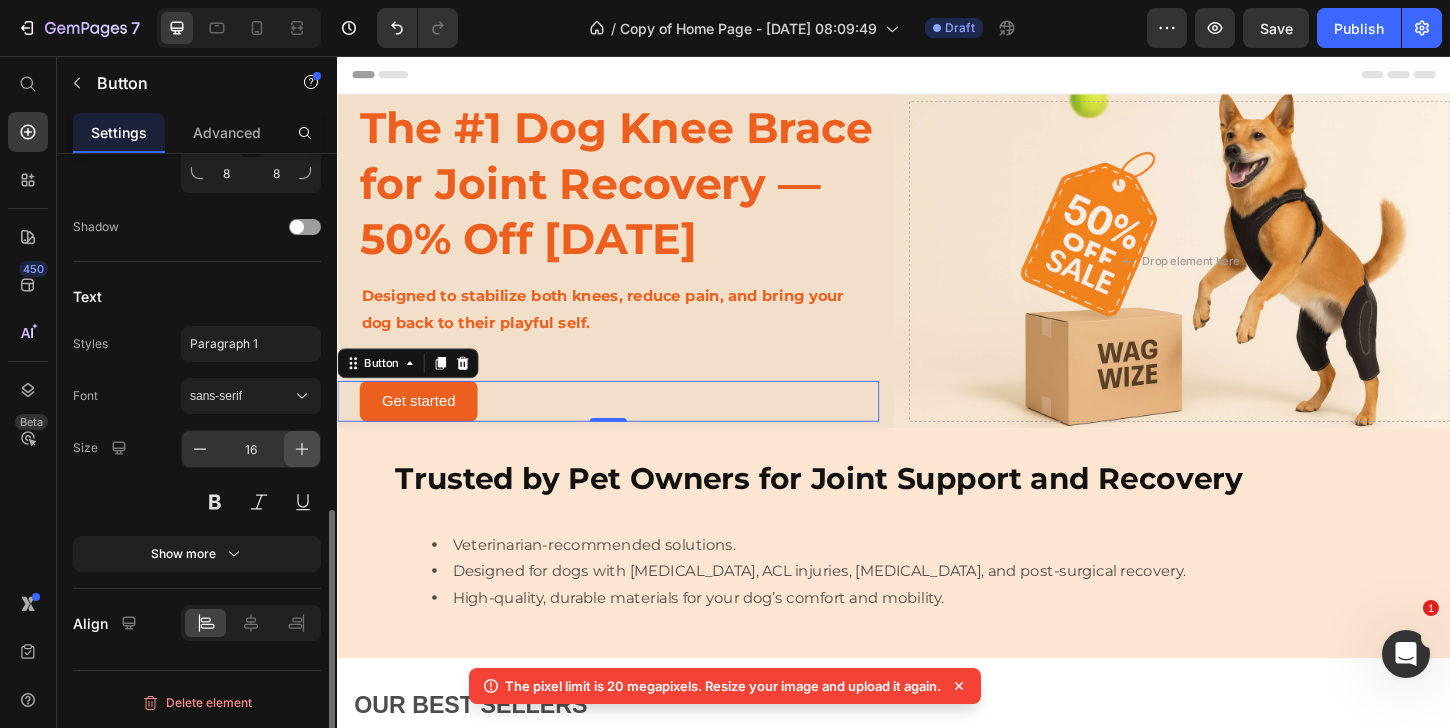 click 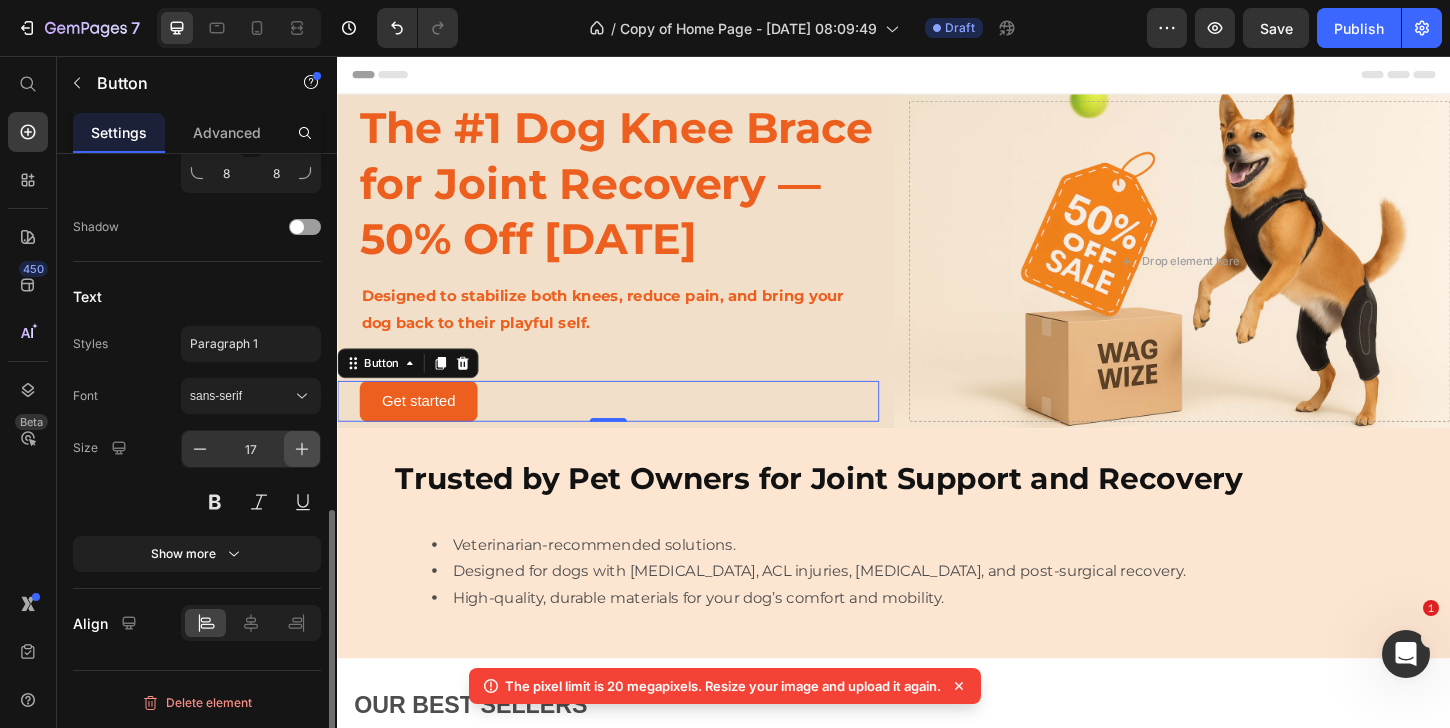 click 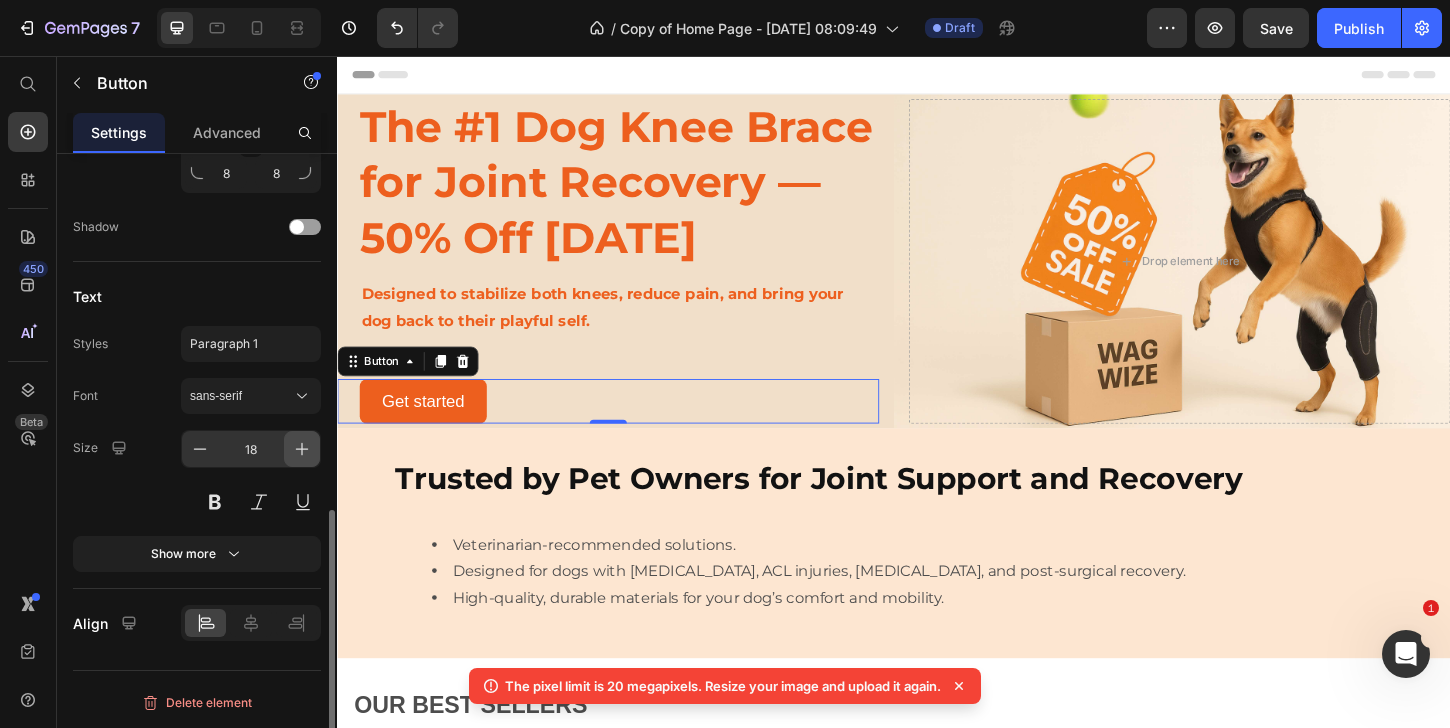 click 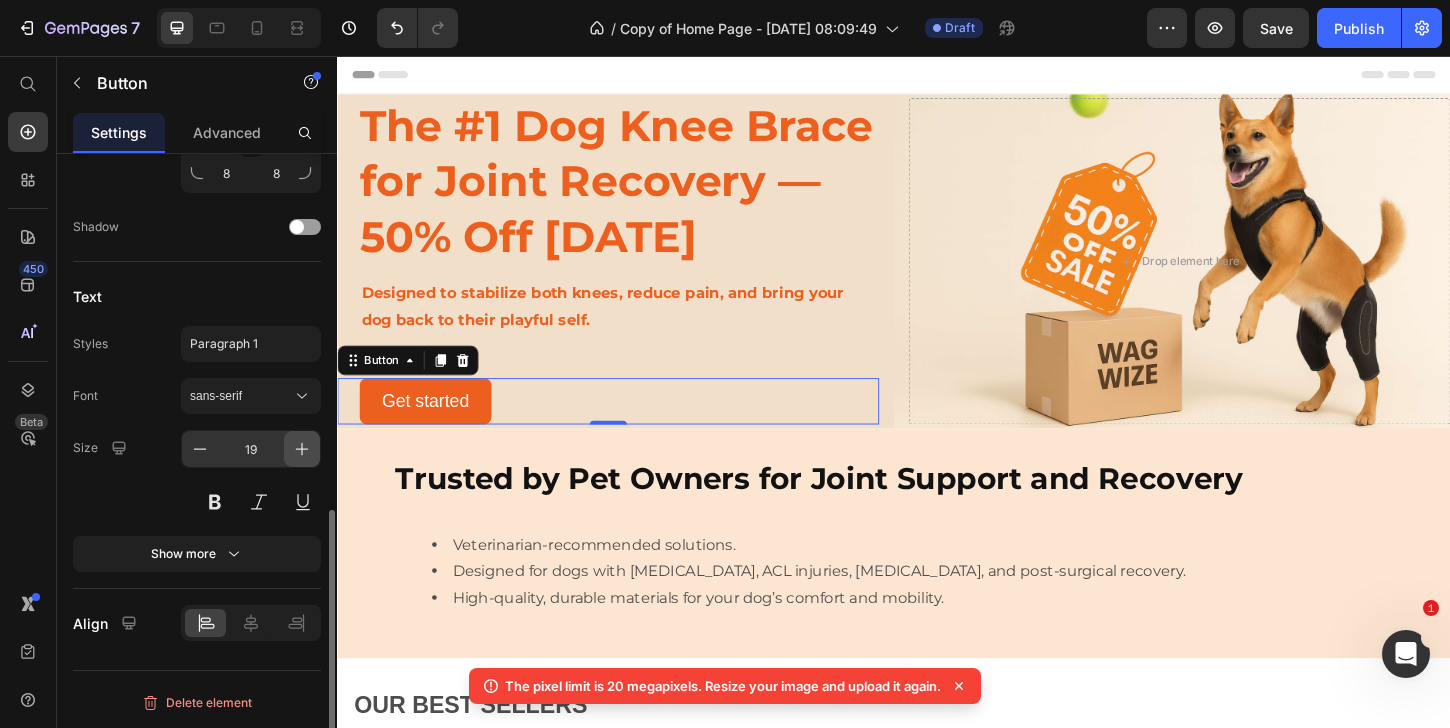 click 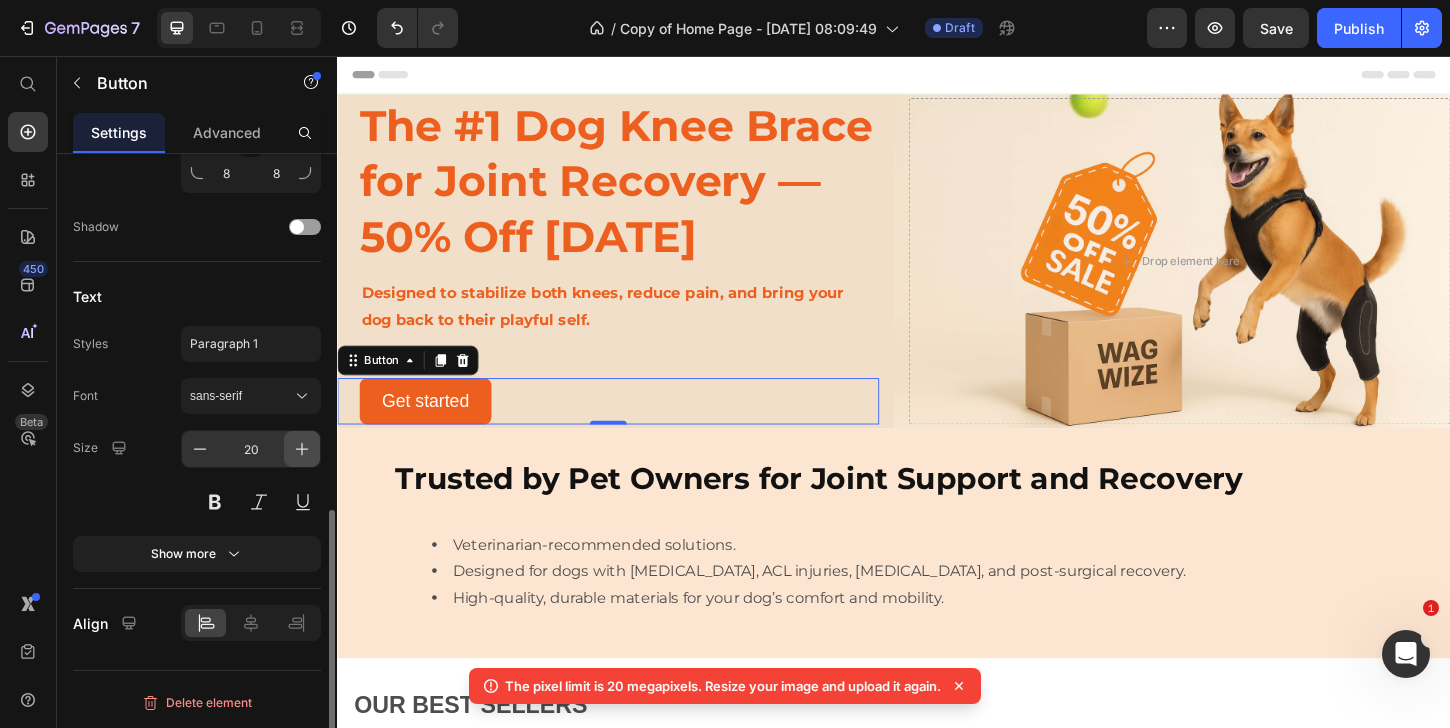 click 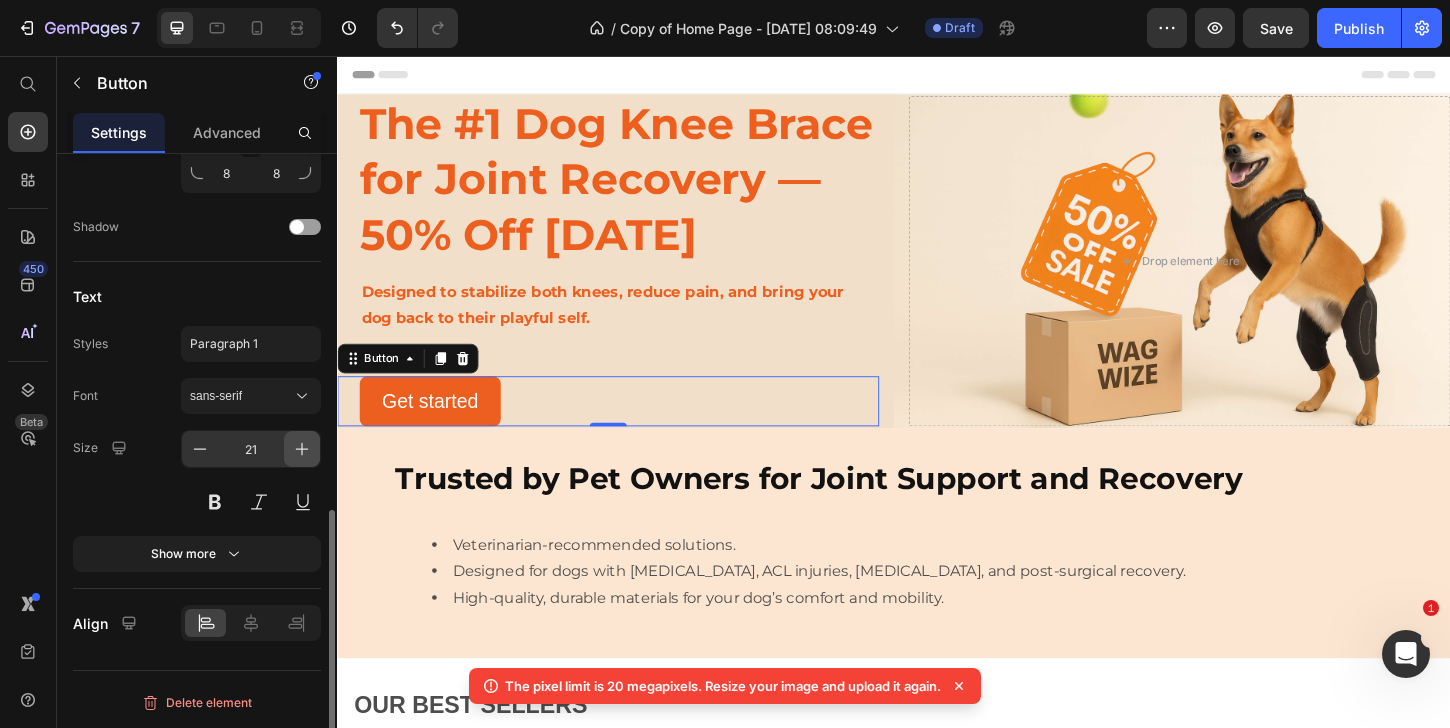 click 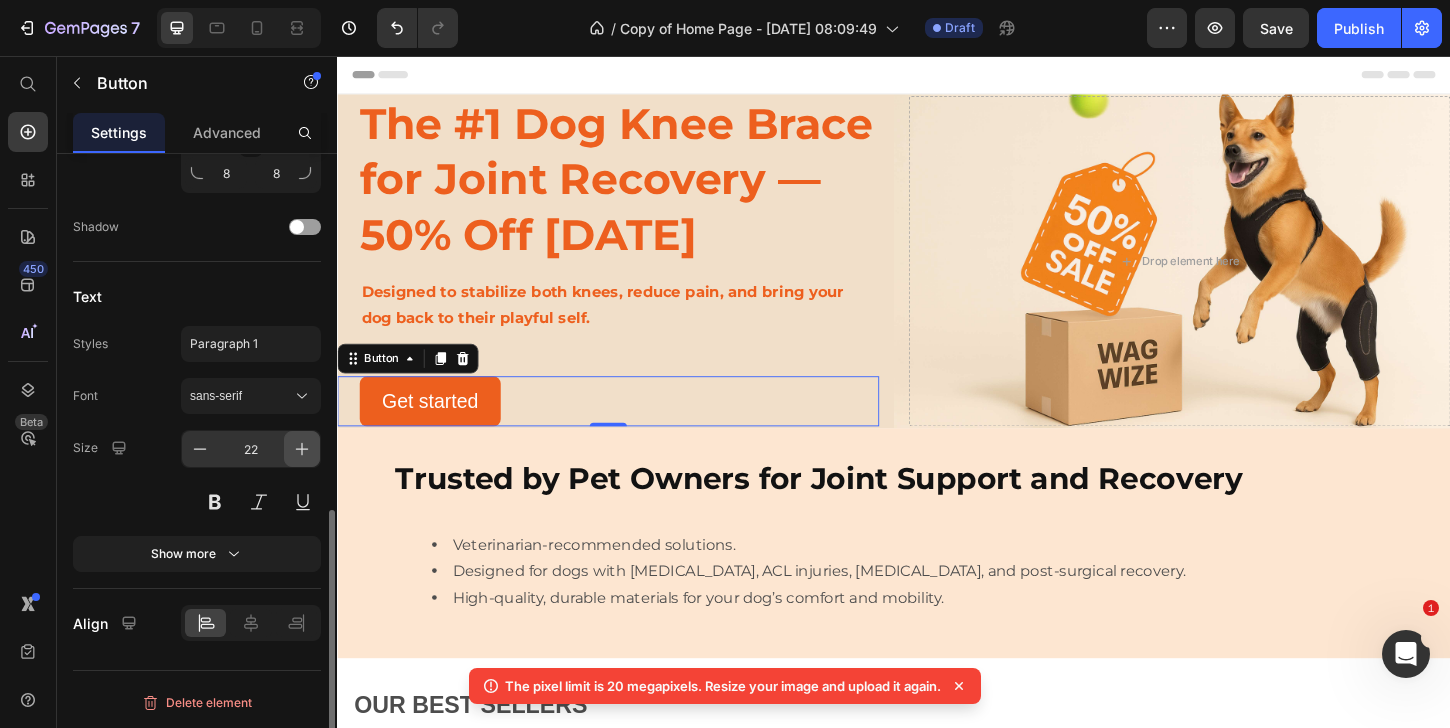 click 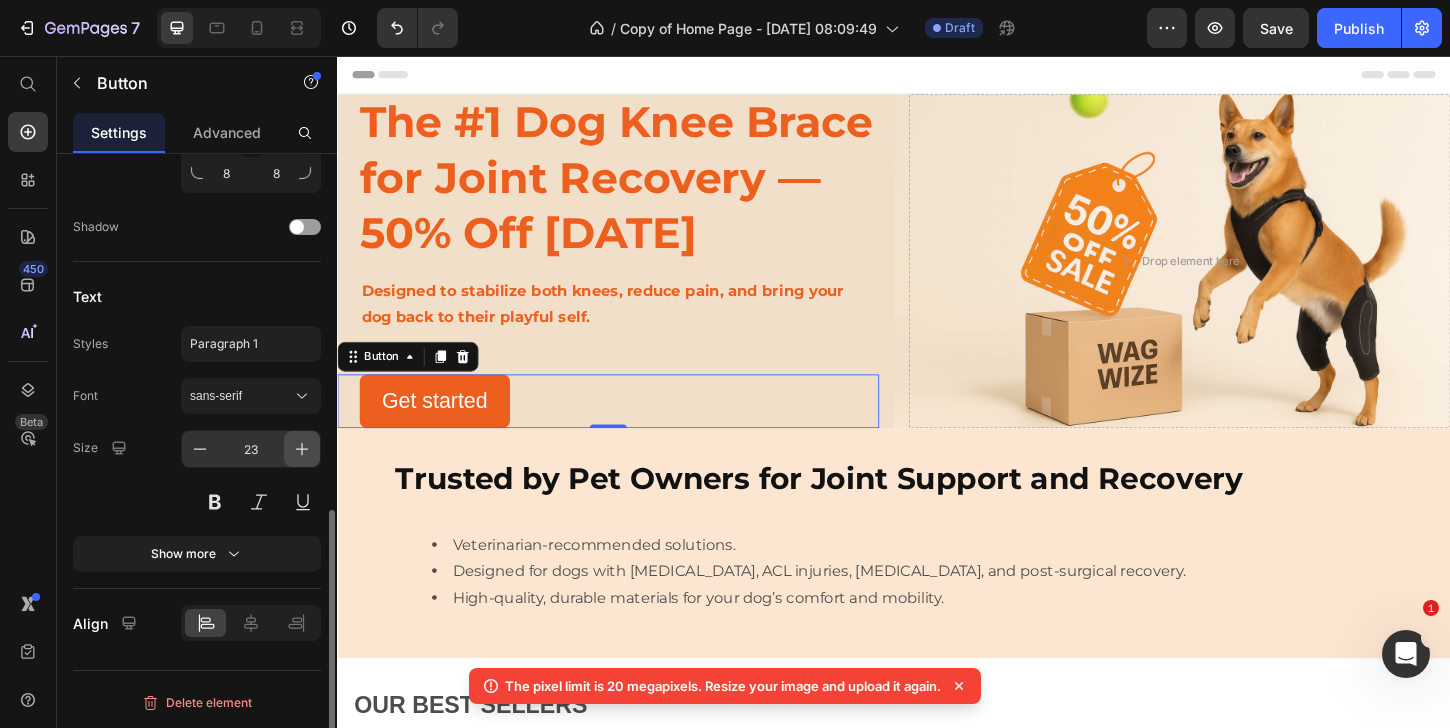 click 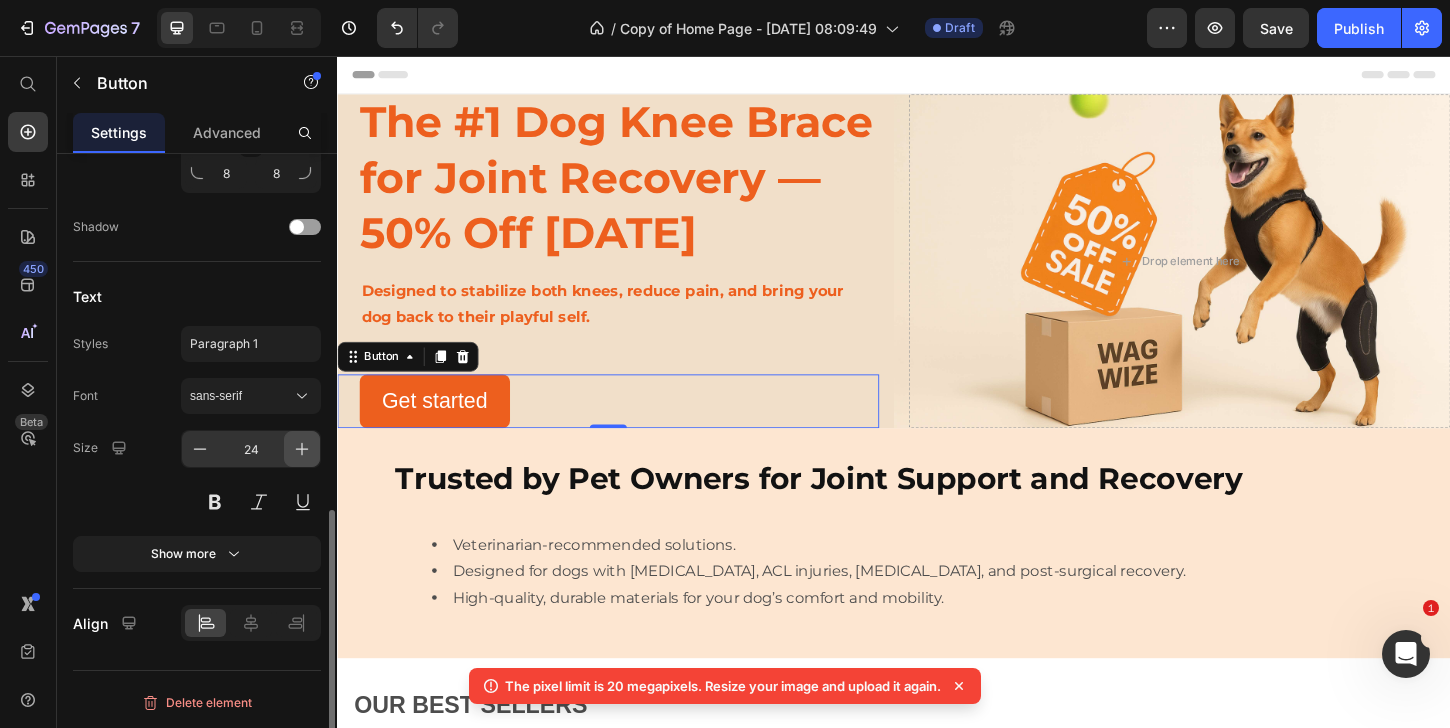 click 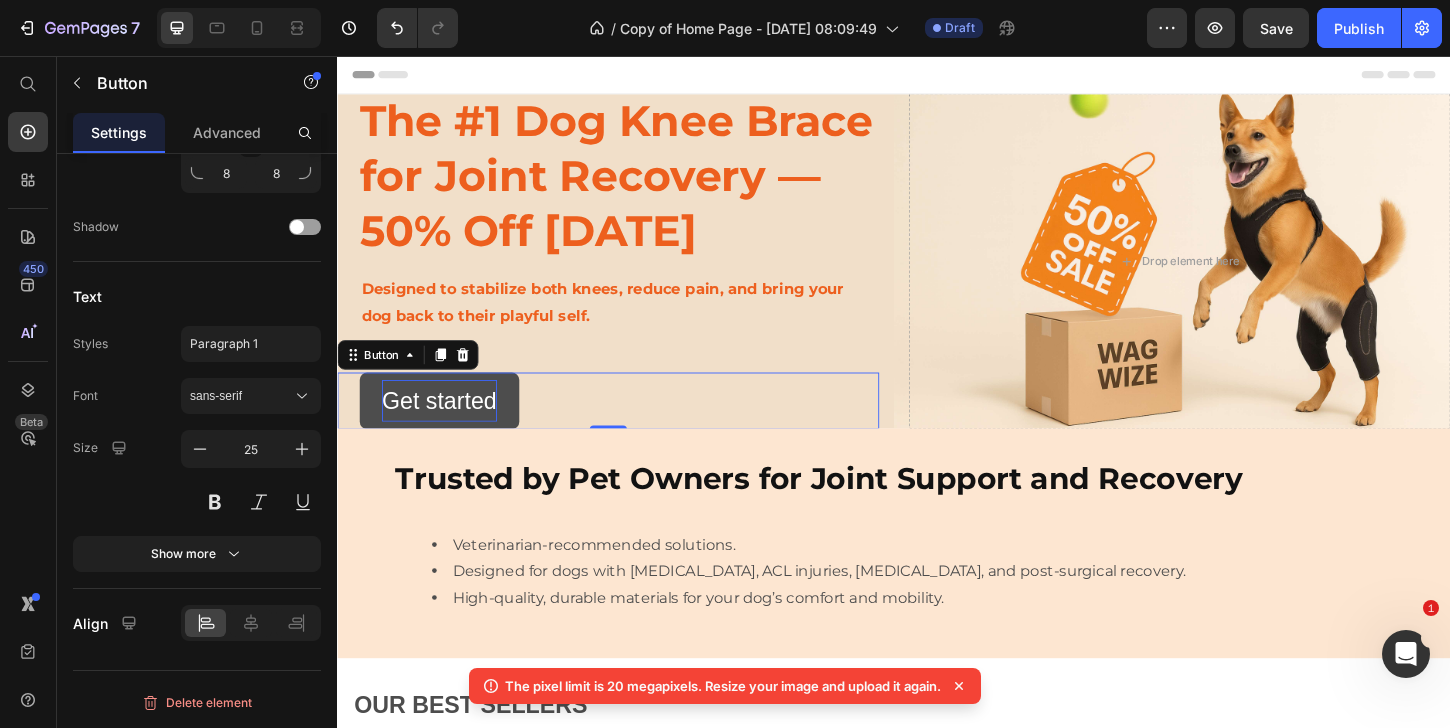 click on "Get started" at bounding box center (447, 427) 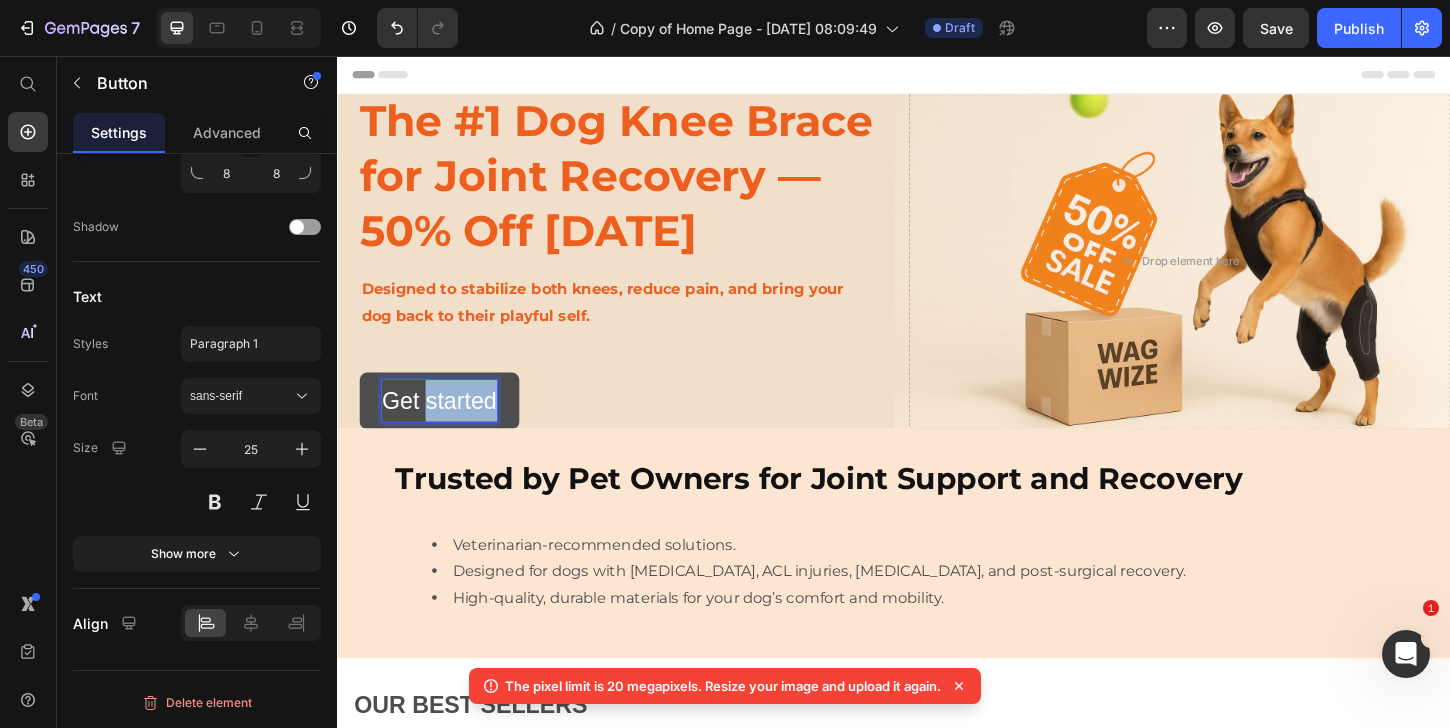 click on "Get started" at bounding box center (447, 427) 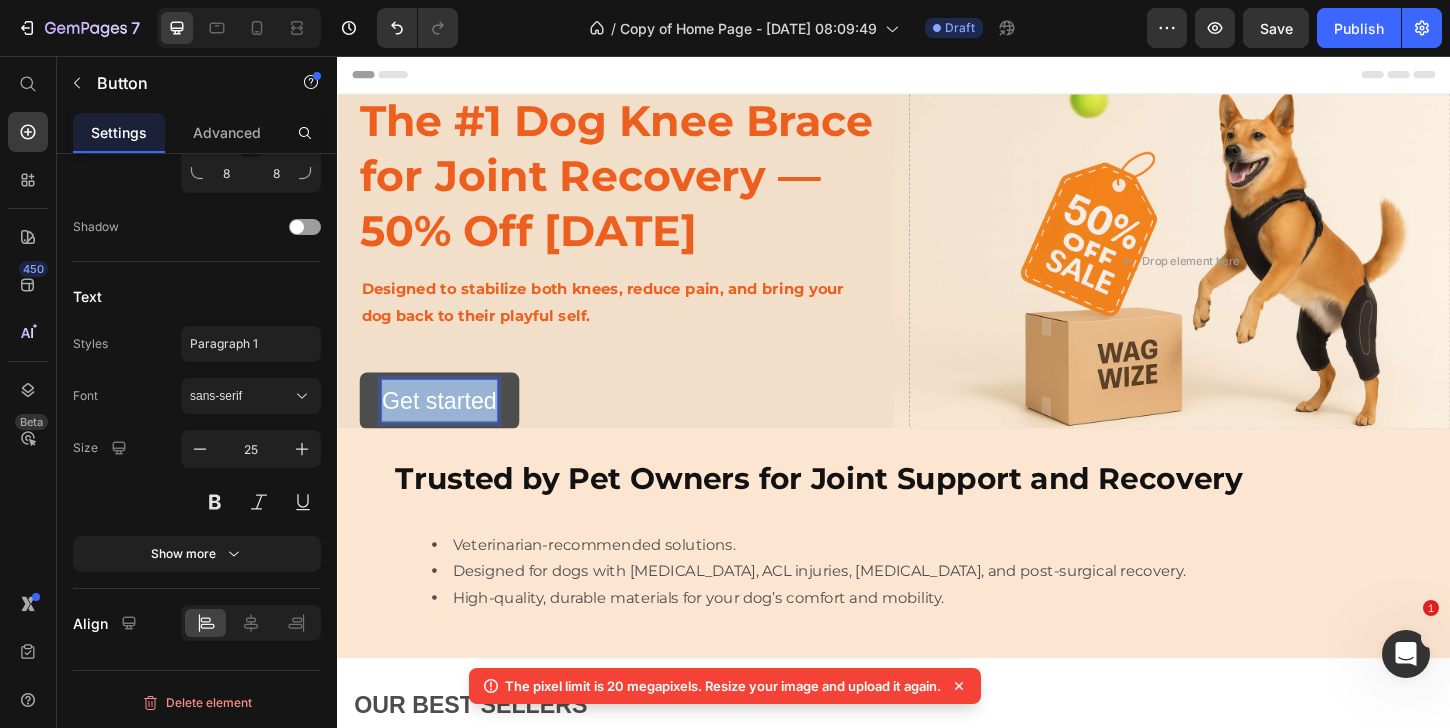 click on "Get started" at bounding box center (447, 427) 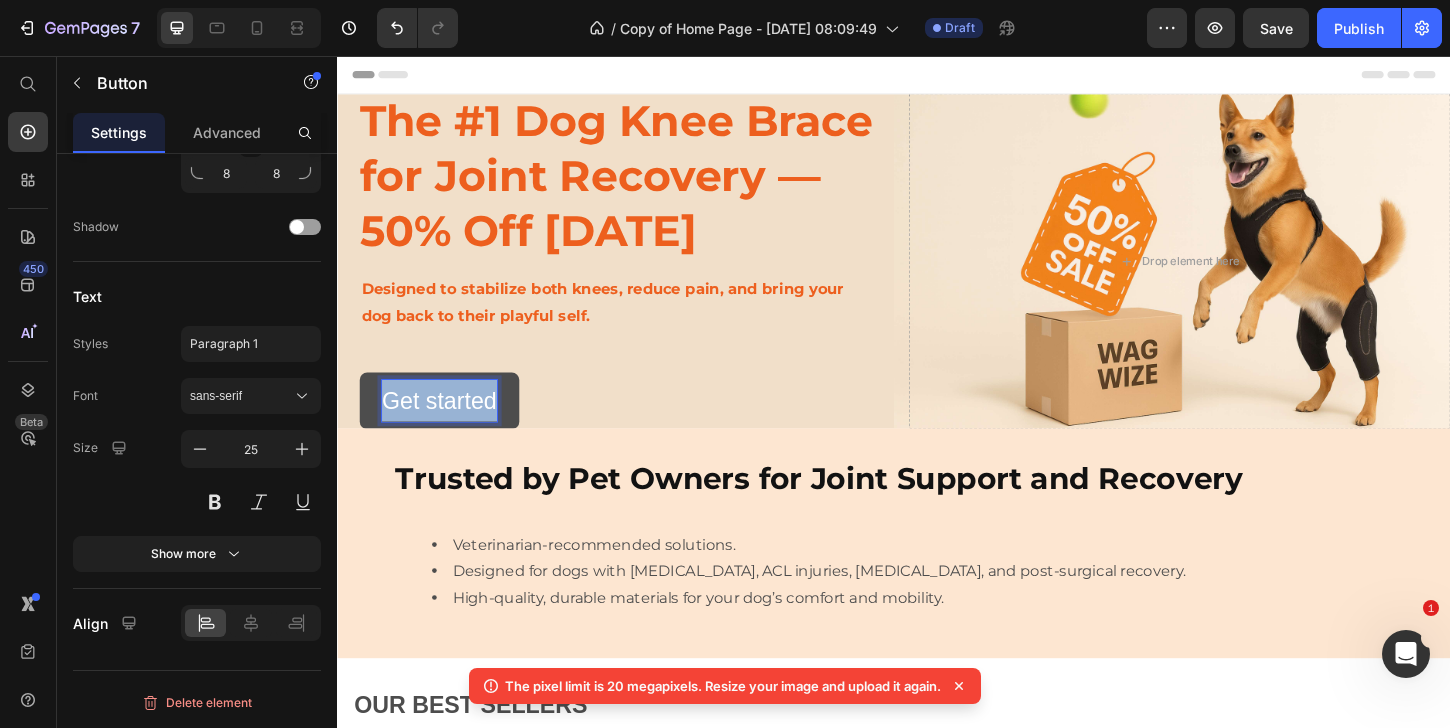 click on "Get started" at bounding box center (447, 427) 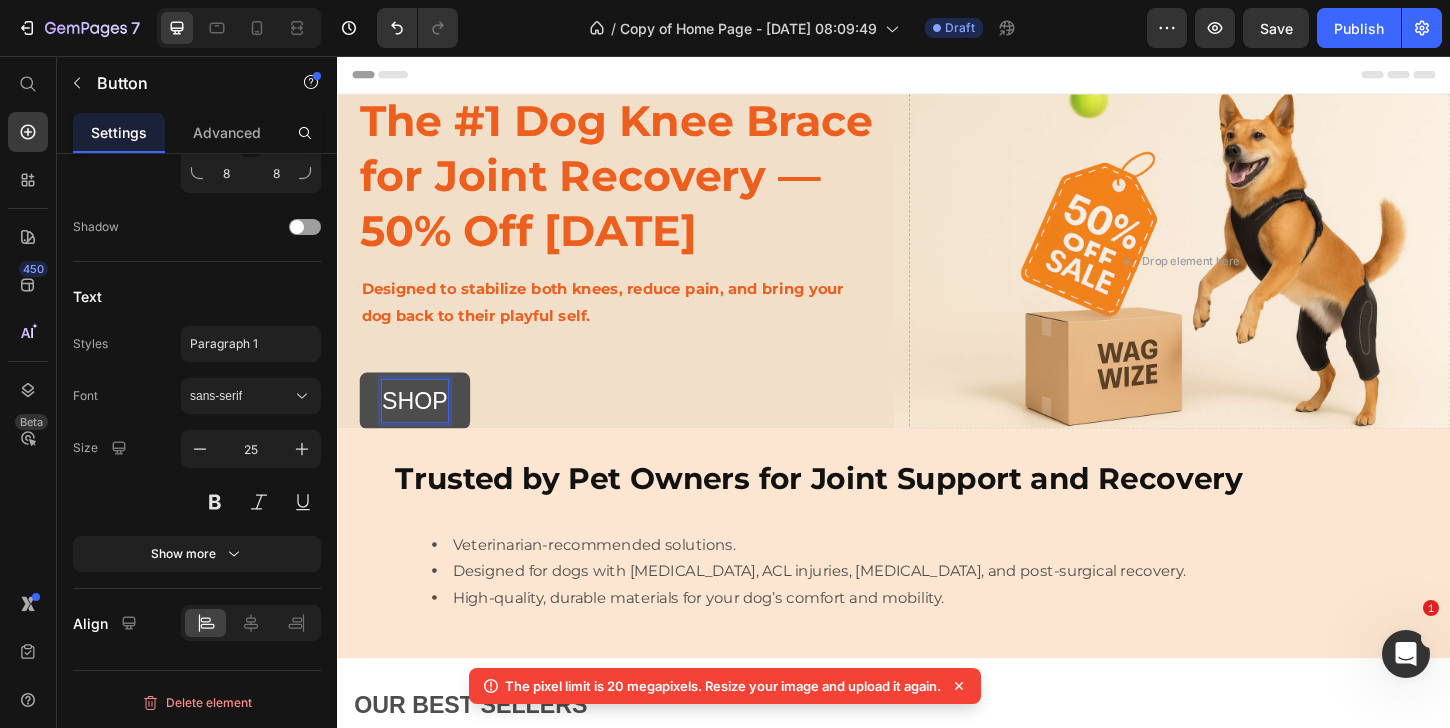 click on "SHOP" at bounding box center (420, 427) 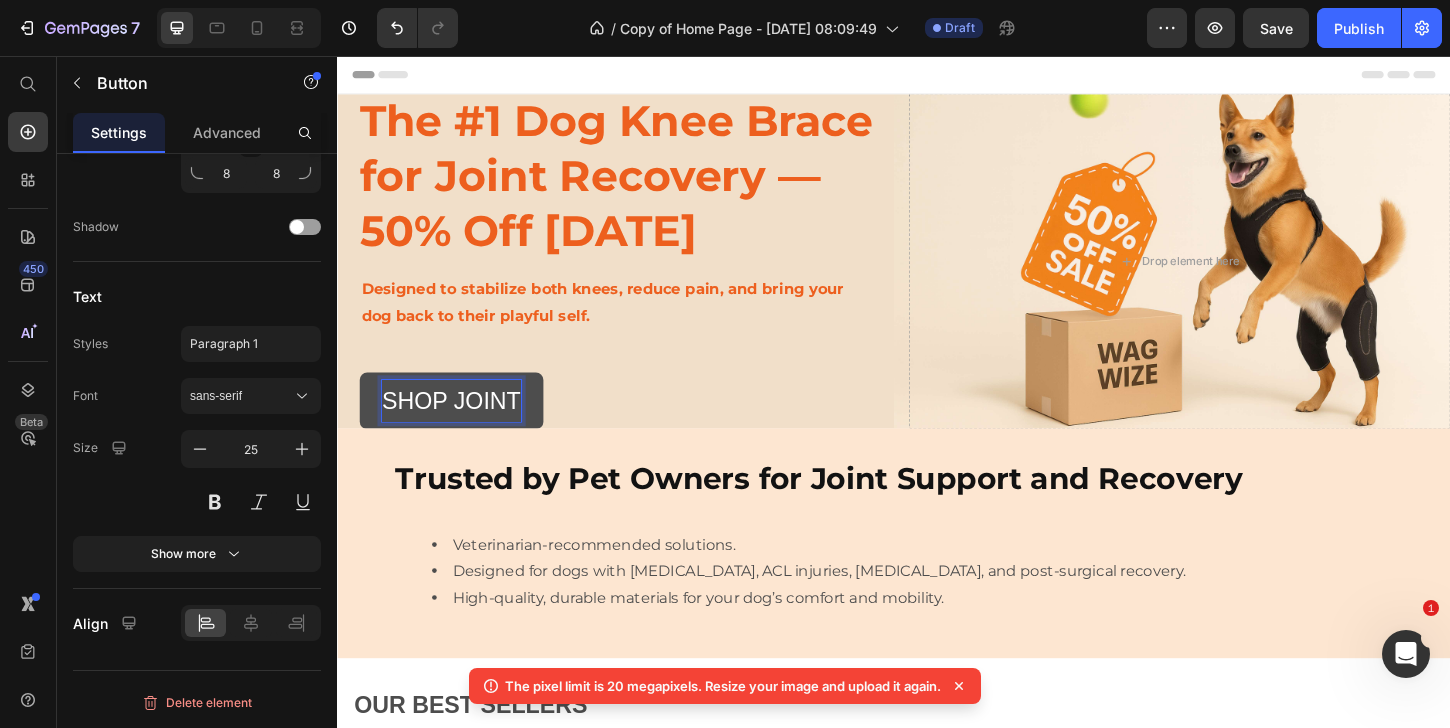 click on "SHOP JOINT" at bounding box center (460, 427) 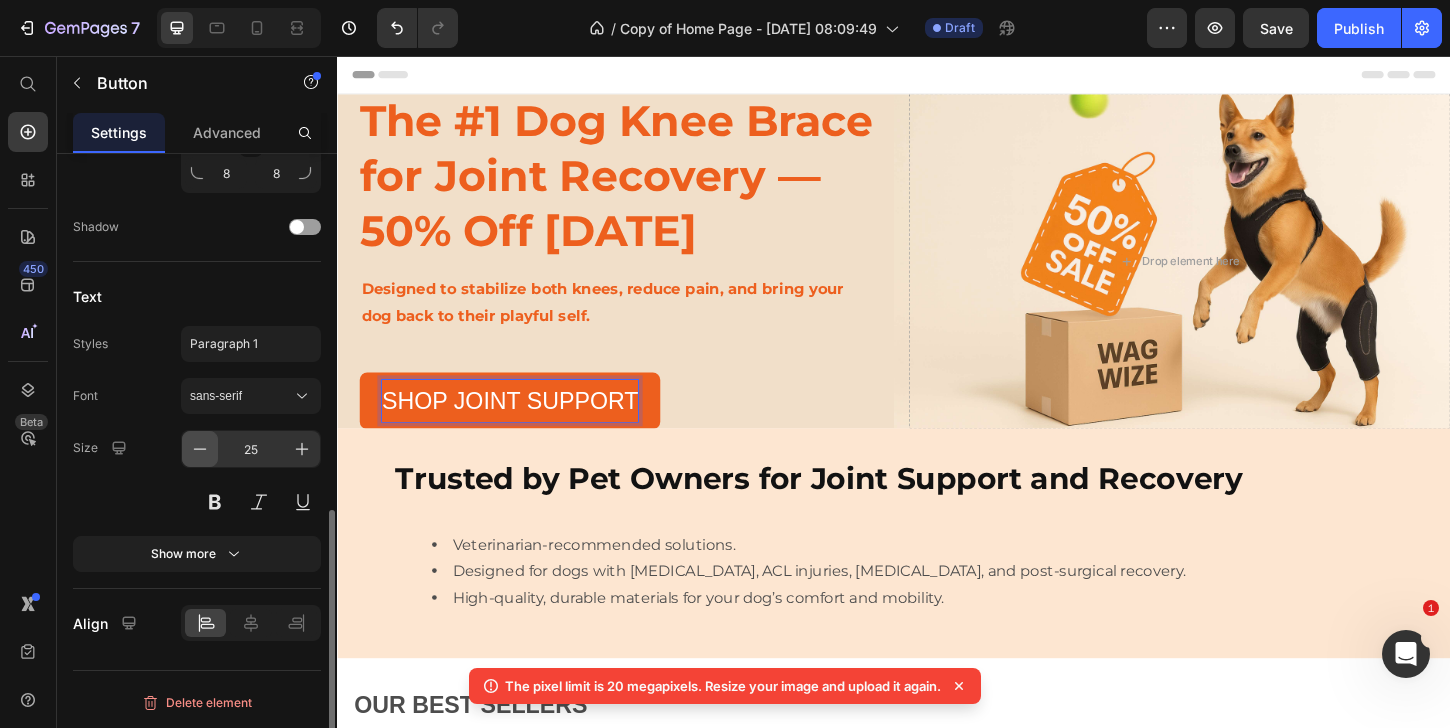 click at bounding box center [200, 449] 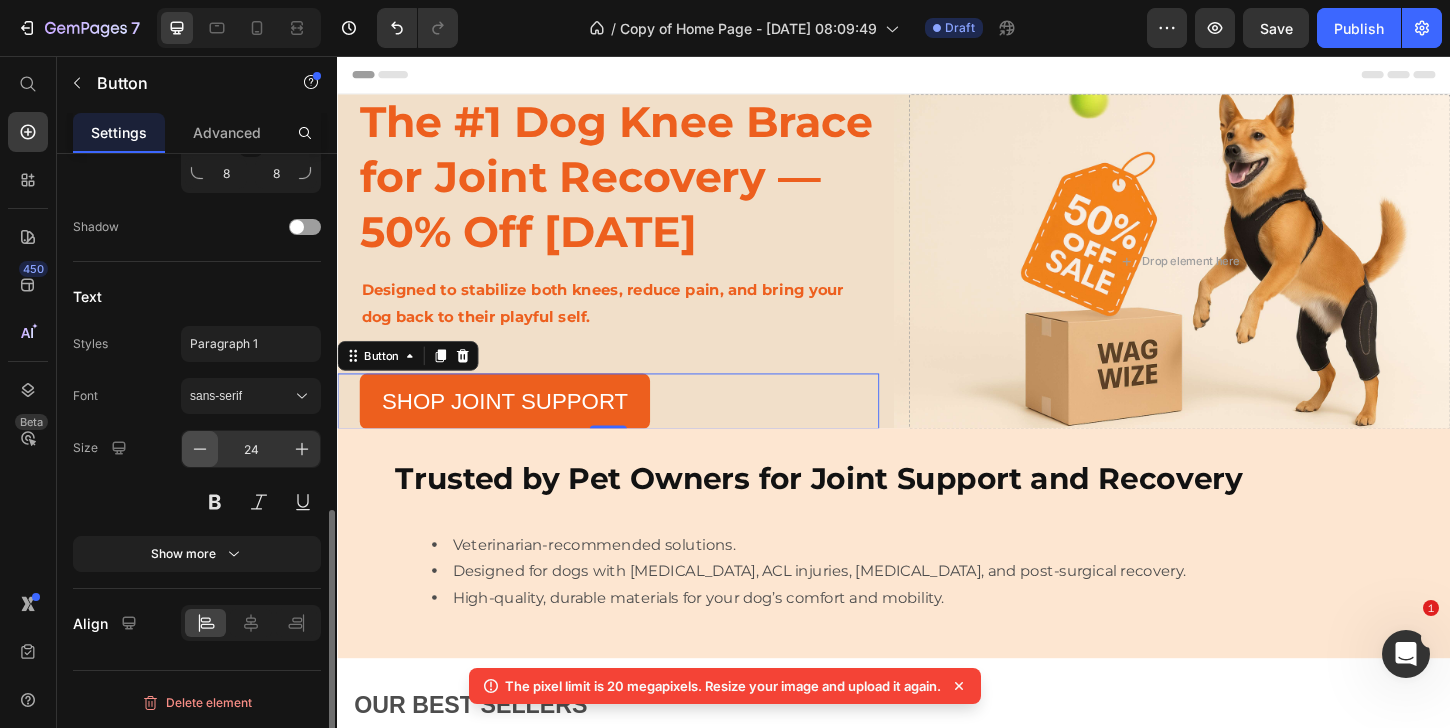 click 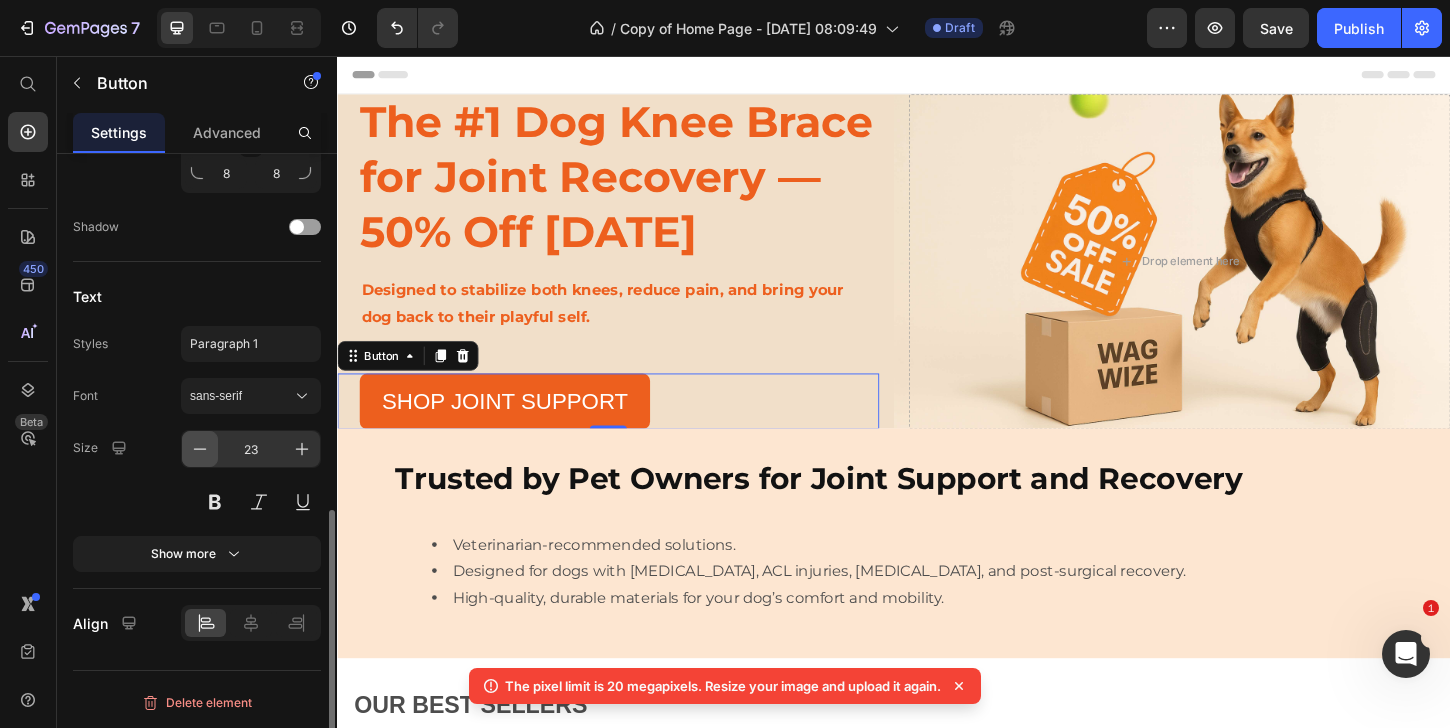 click 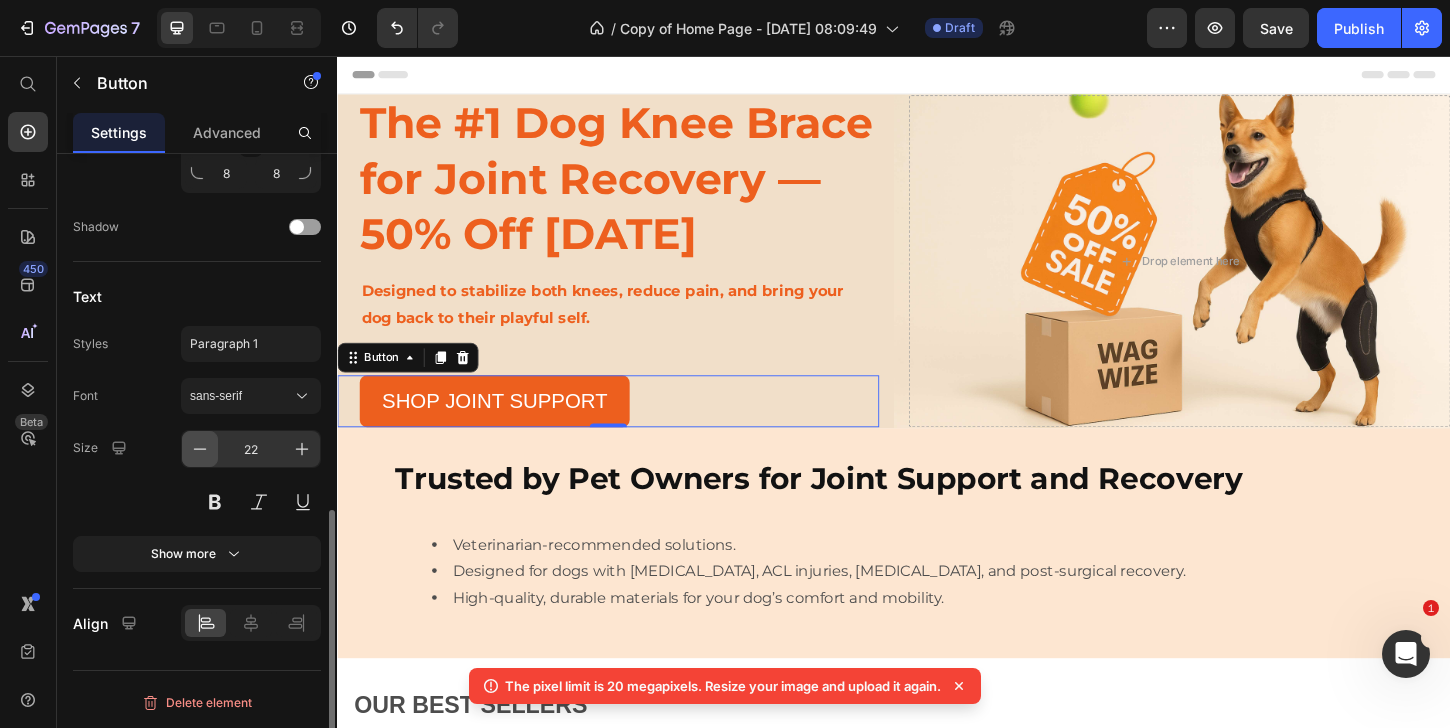 click 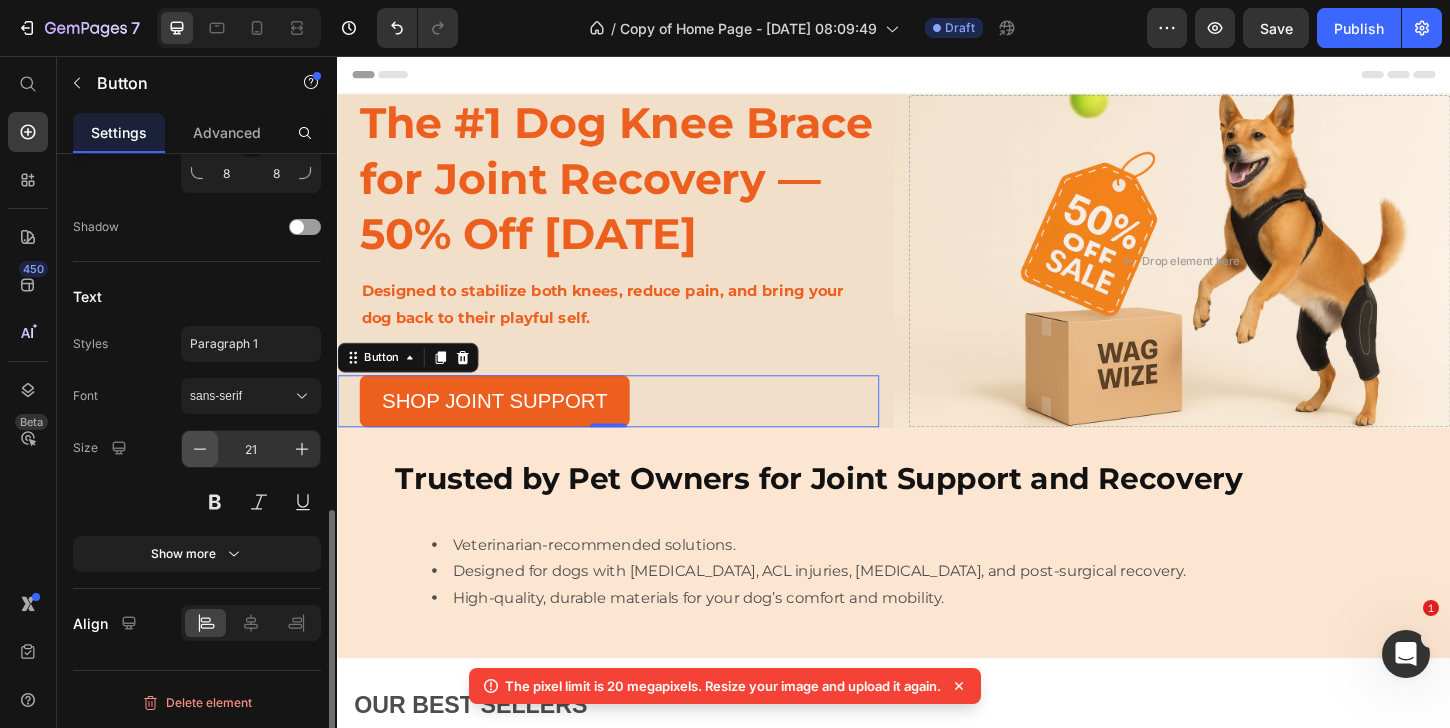 click 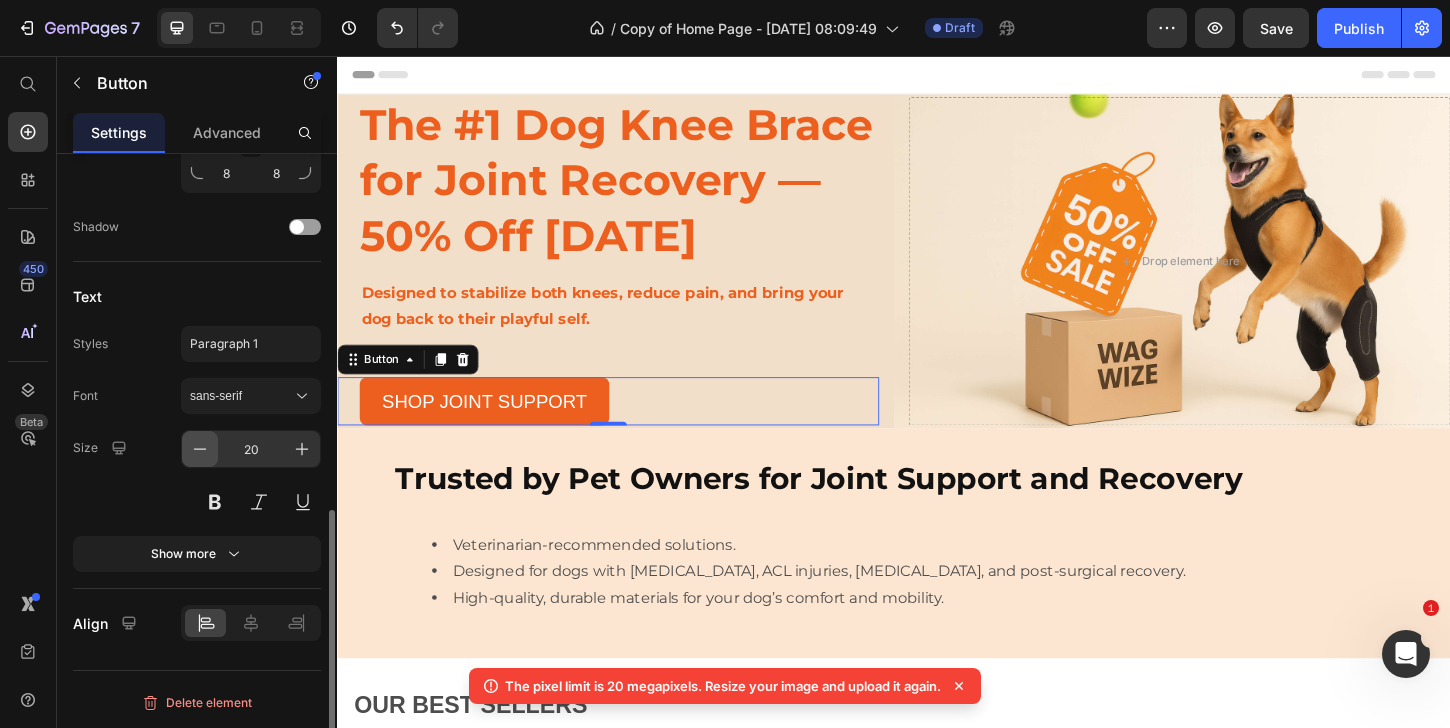 click 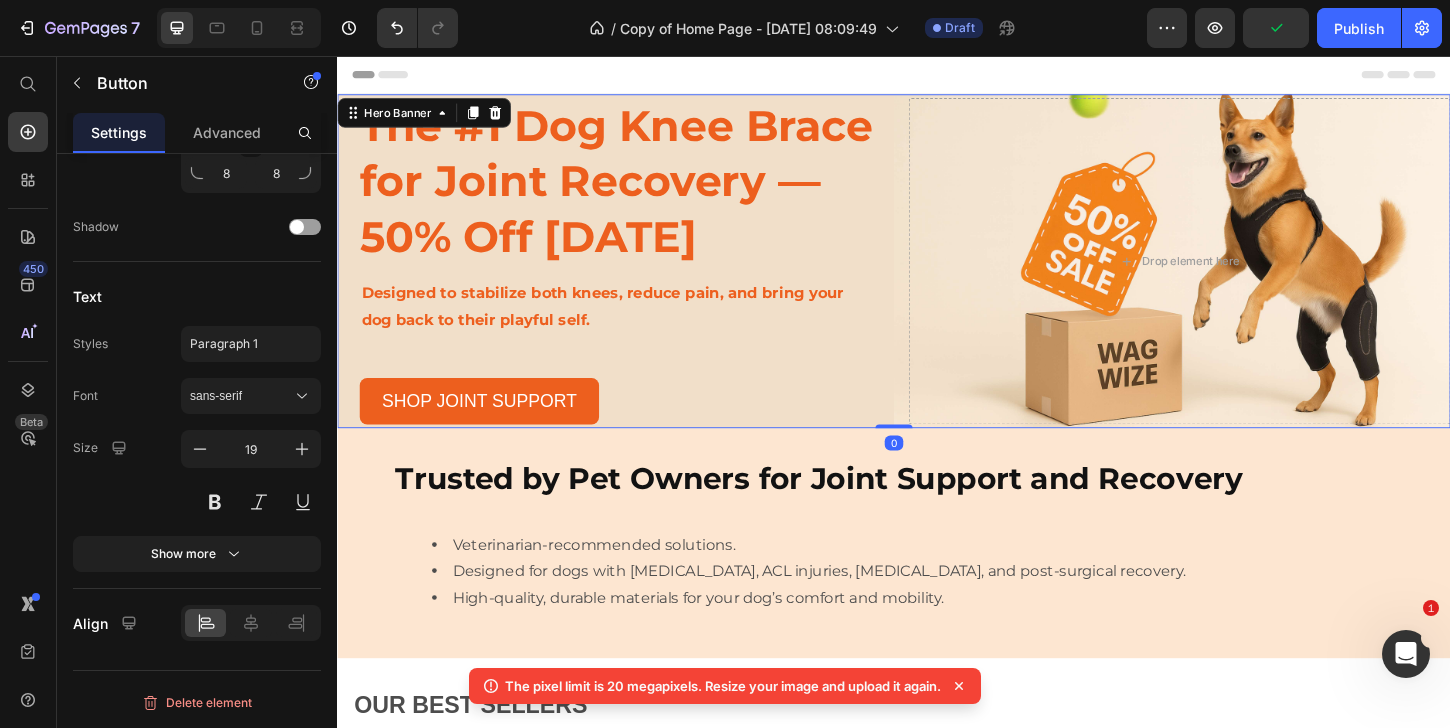 click on "The #1 Dog Knee Brace for Joint Recovery — 50% Off [DATE] Heading Designed to stabilize both knees, reduce pain, and bring your dog back to their playful self. Text Block SHOP JOINT SUPPORT Button
Drop element here" at bounding box center (937, 277) 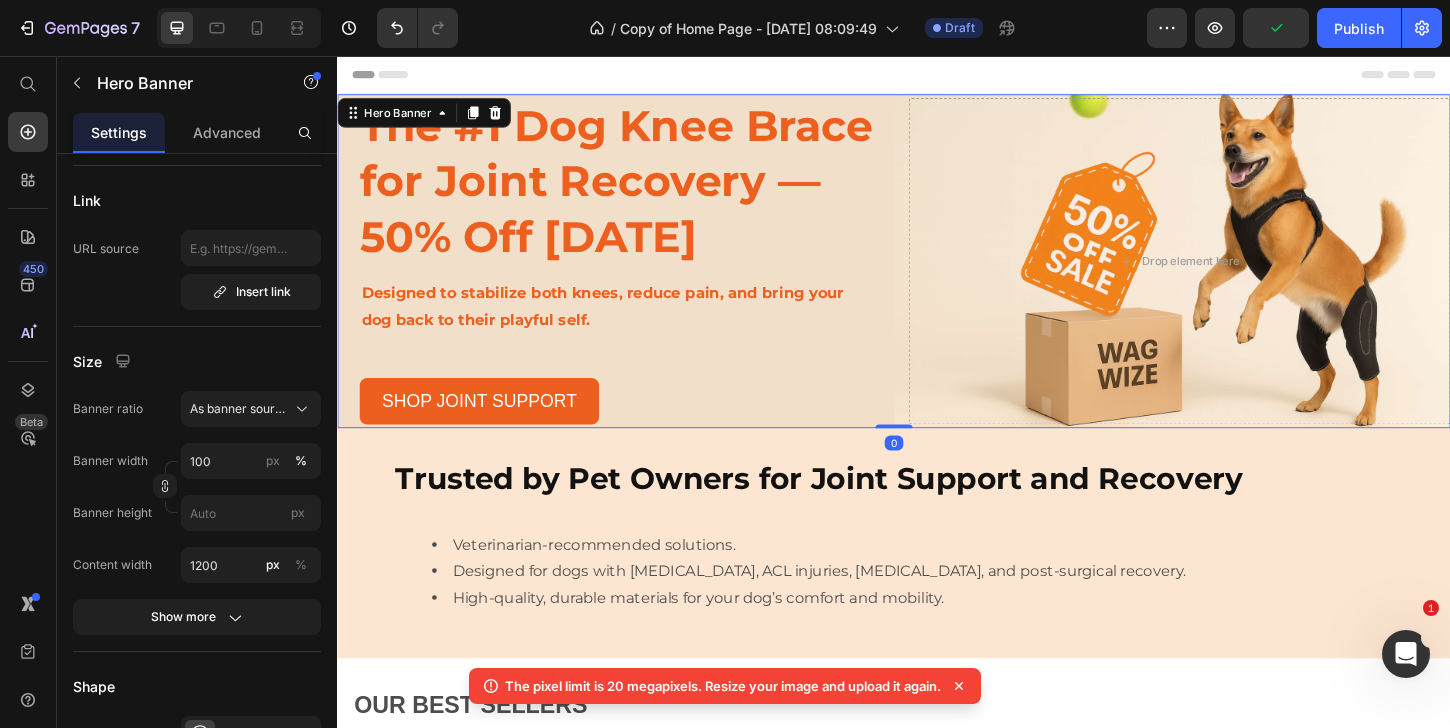scroll, scrollTop: 0, scrollLeft: 0, axis: both 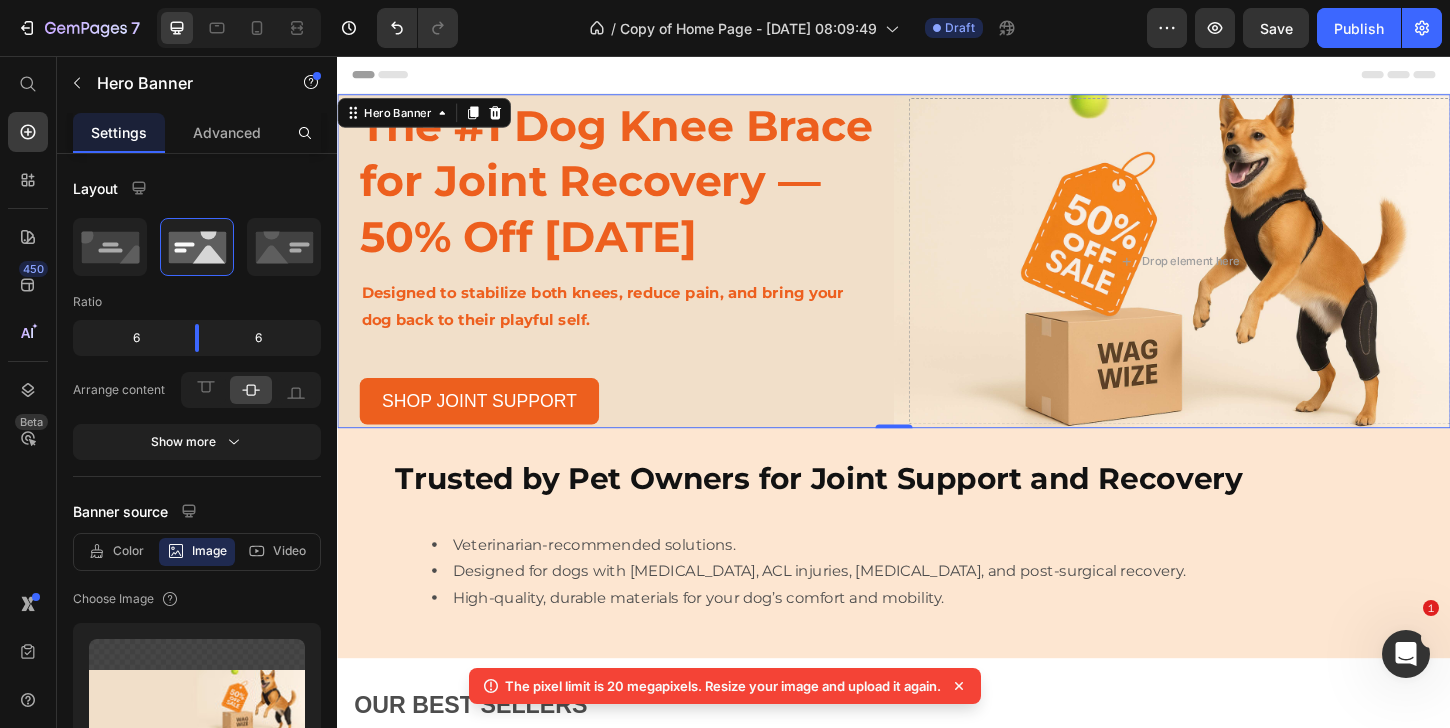 click on "The #1 Dog Knee Brace for Joint Recovery — 50% Off [DATE] Heading Designed to stabilize both knees, reduce pain, and bring your dog back to their playful self. Text Block SHOP JOINT SUPPORT Button
Drop element here" at bounding box center (937, 277) 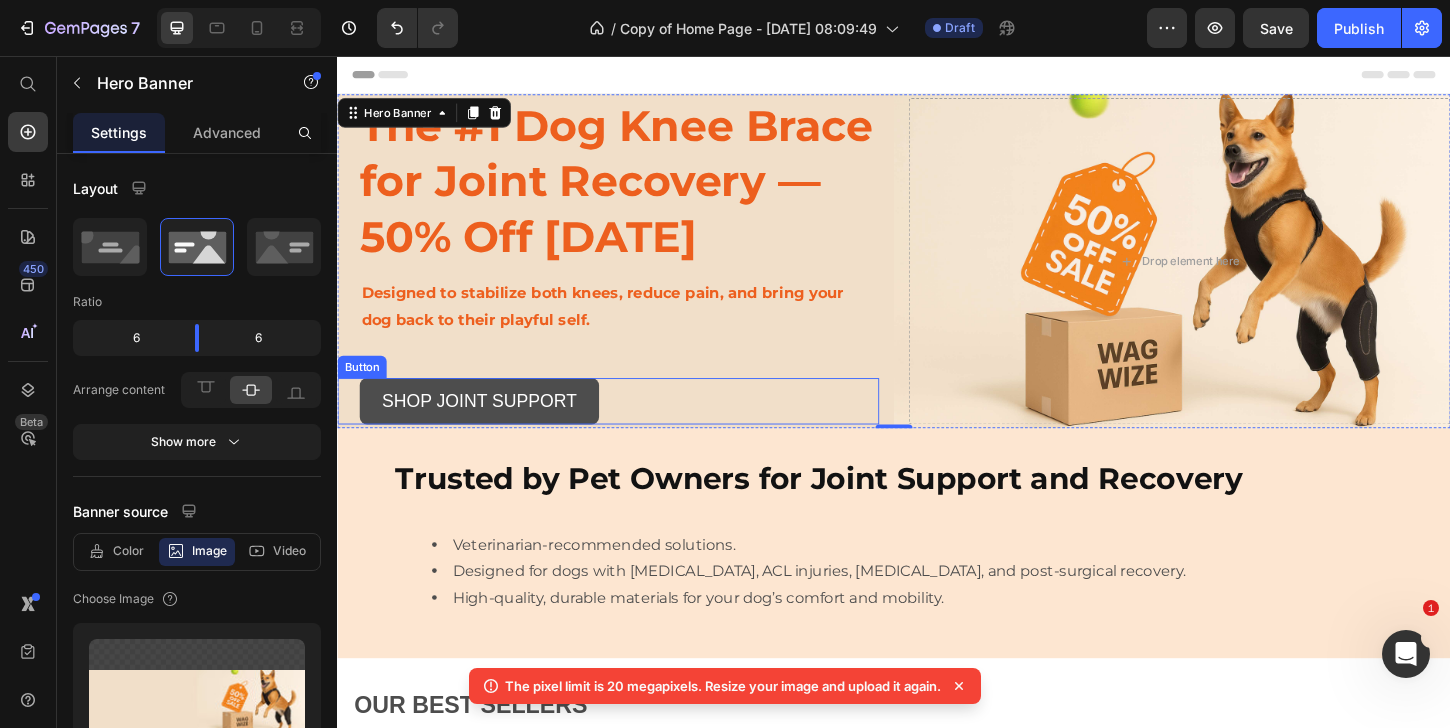 click on "SHOP JOINT SUPPORT" at bounding box center (490, 428) 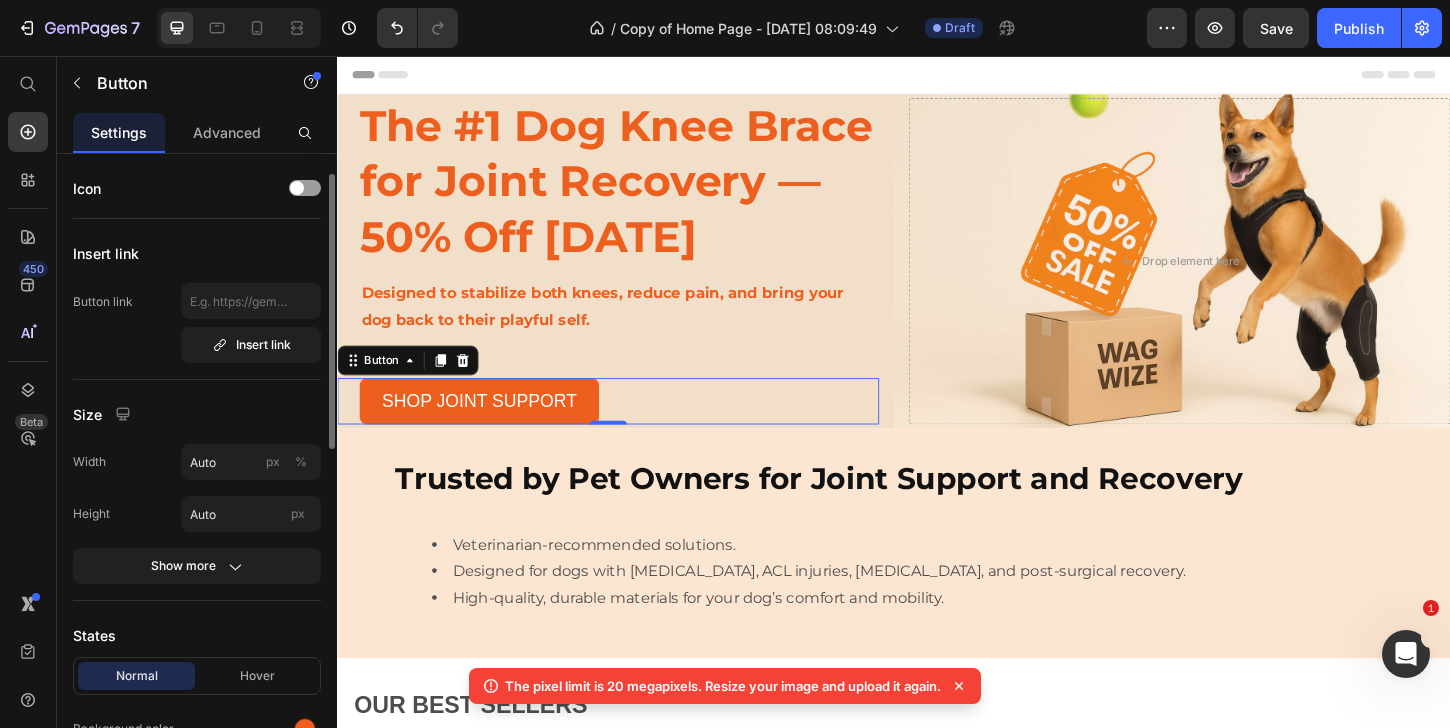 scroll, scrollTop: 179, scrollLeft: 0, axis: vertical 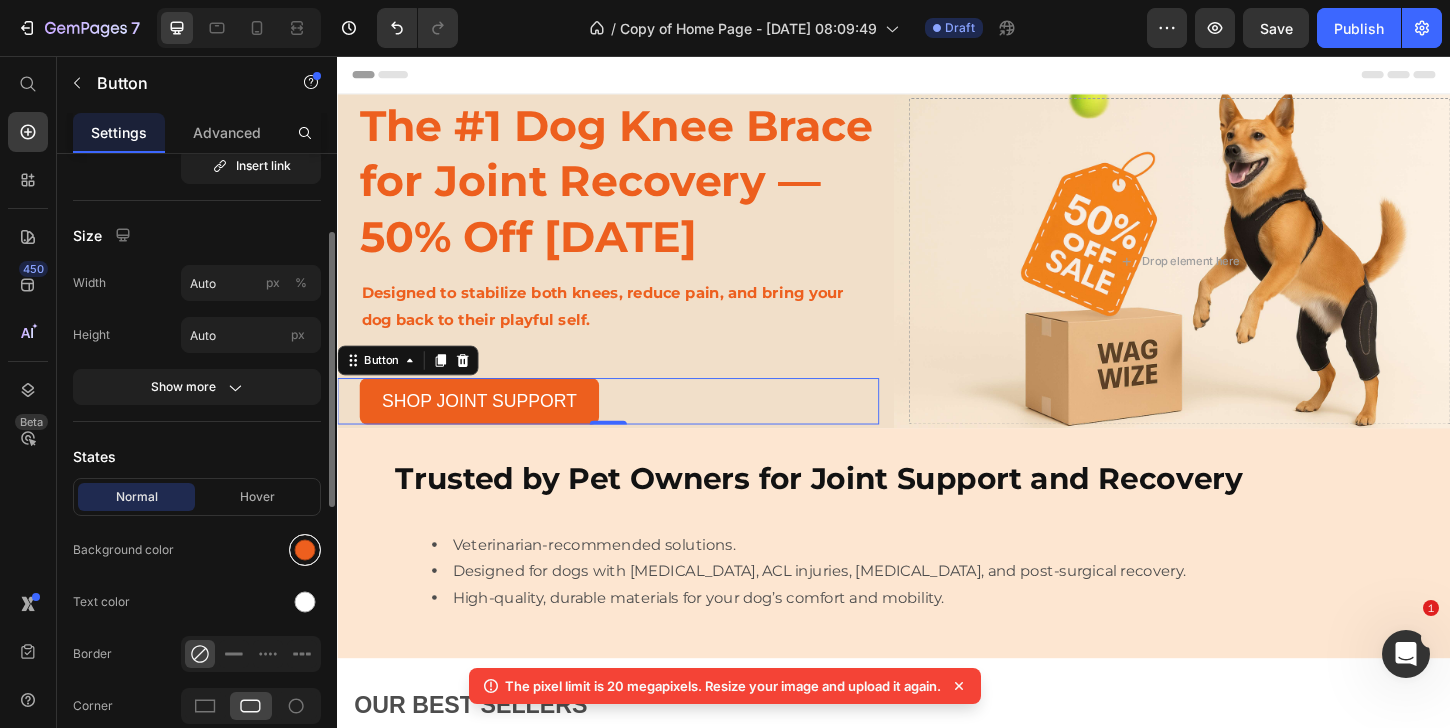 click at bounding box center [305, 550] 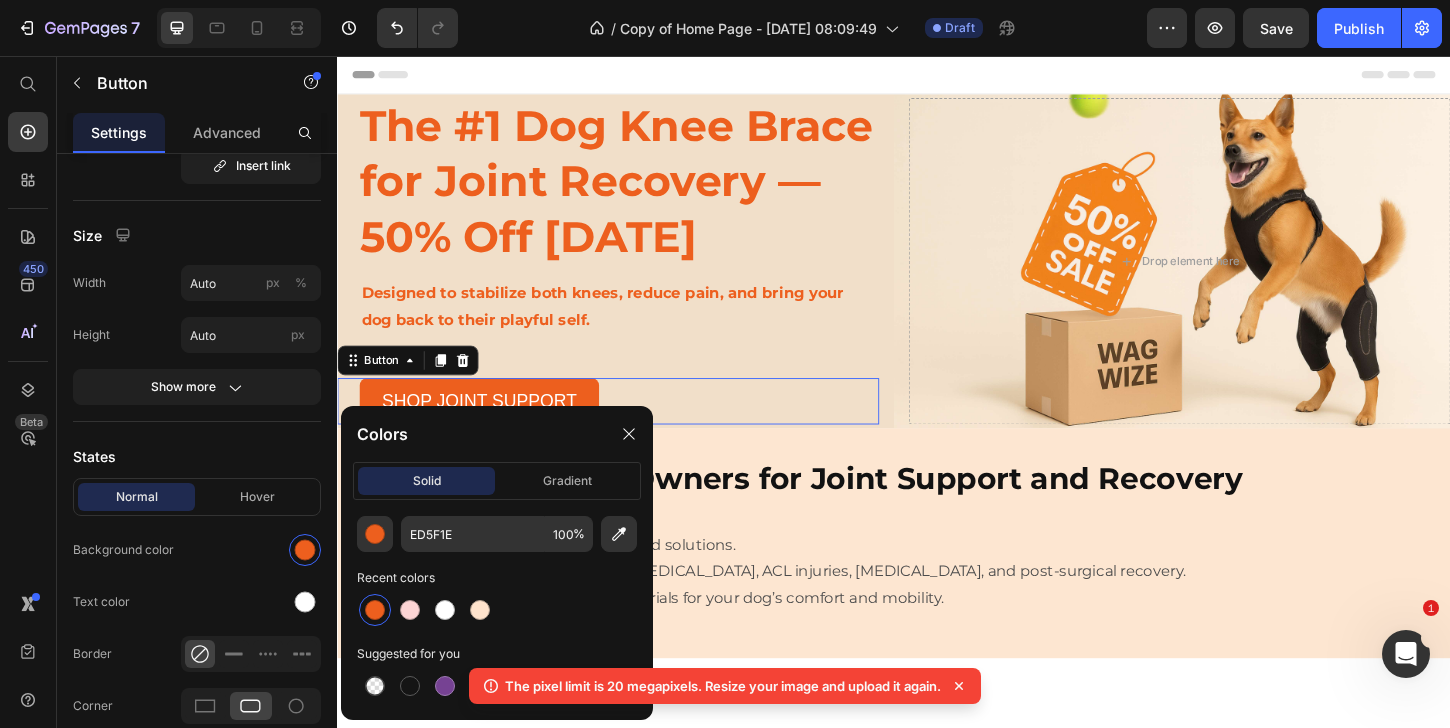 click 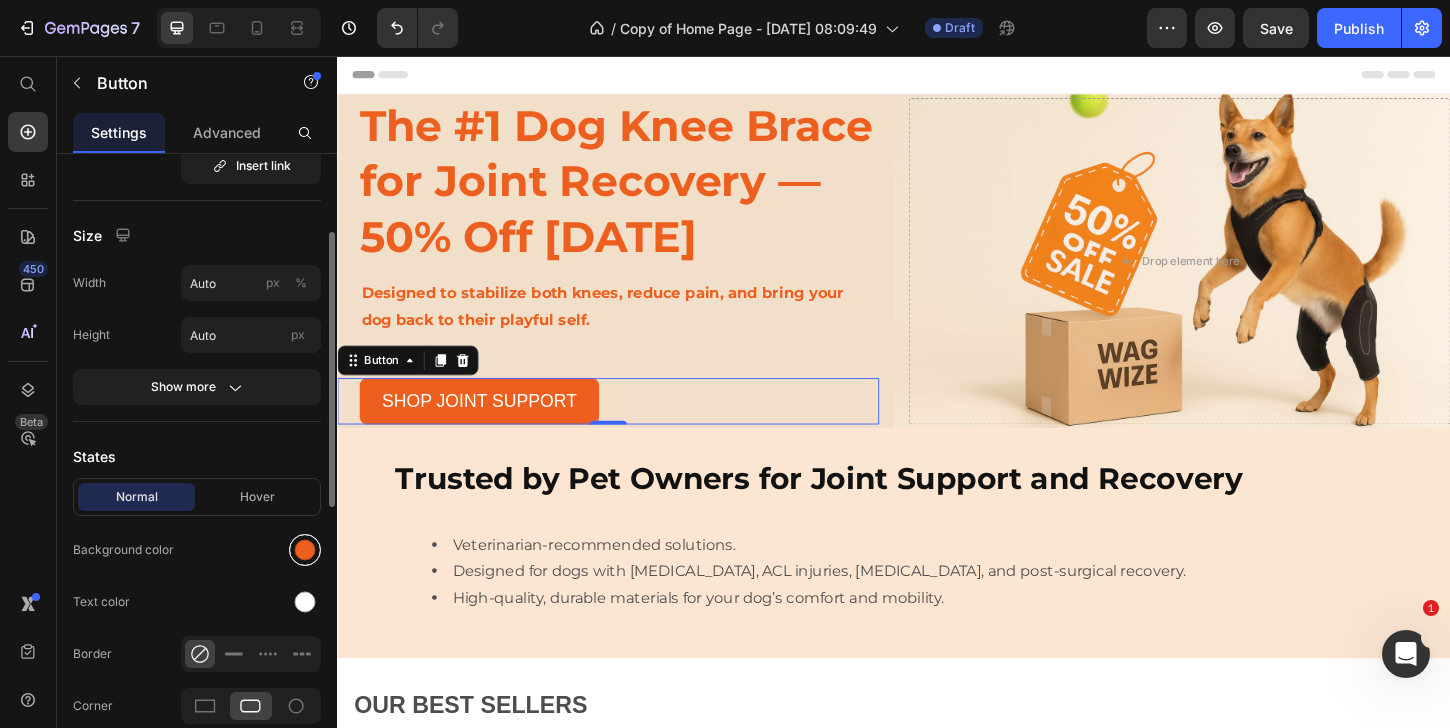 click at bounding box center [305, 550] 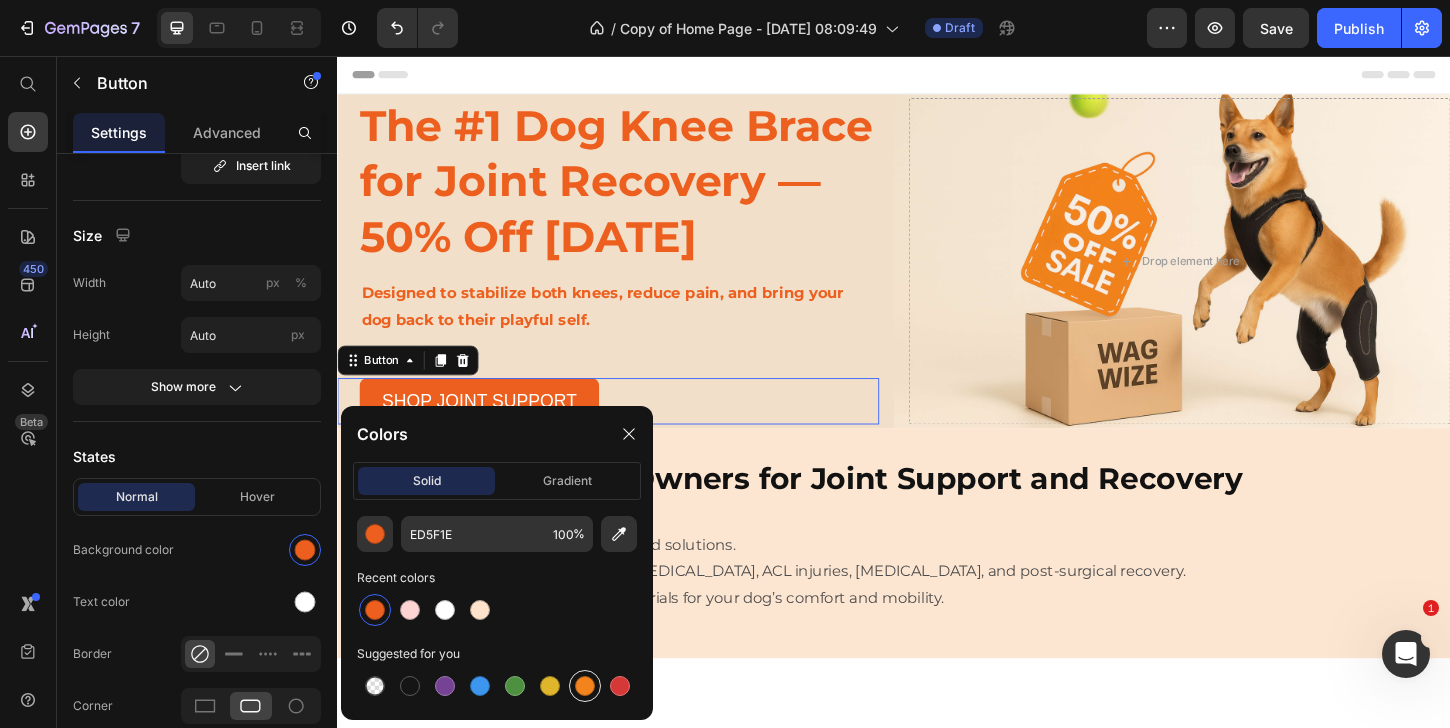 click at bounding box center (585, 686) 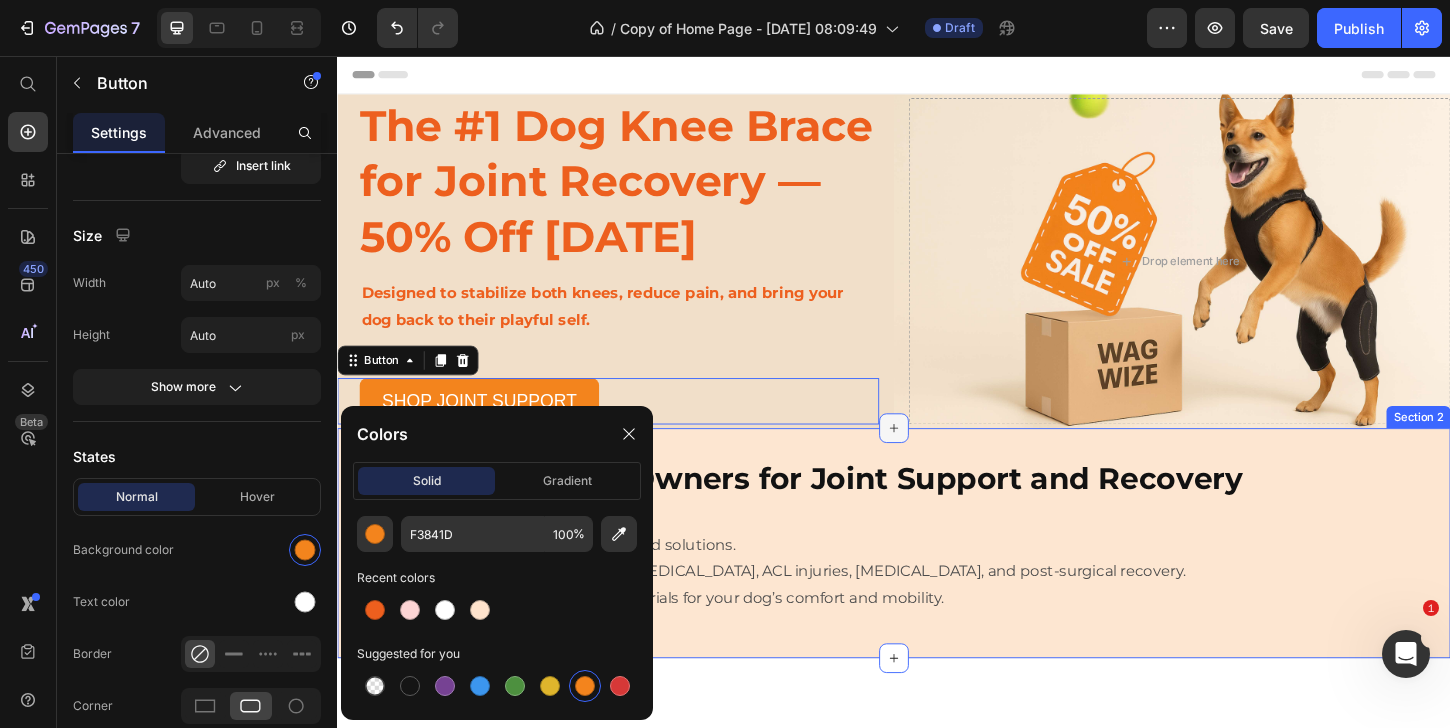 click at bounding box center (937, 457) 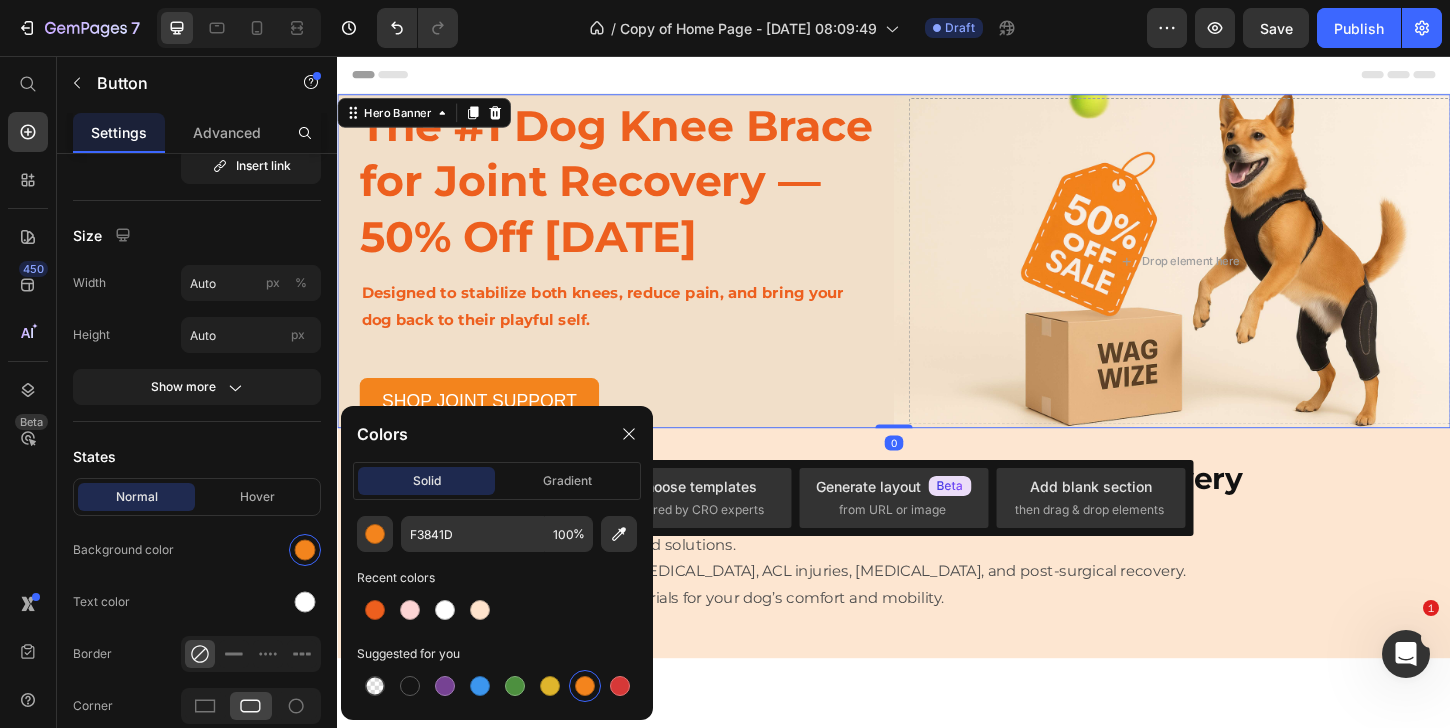 click on "The #1 Dog Knee Brace for Joint Recovery — 50% Off [DATE] Heading Designed to stabilize both knees, reduce pain, and bring your dog back to their playful self. Text Block SHOP JOINT SUPPORT Button
Drop element here" at bounding box center [937, 277] 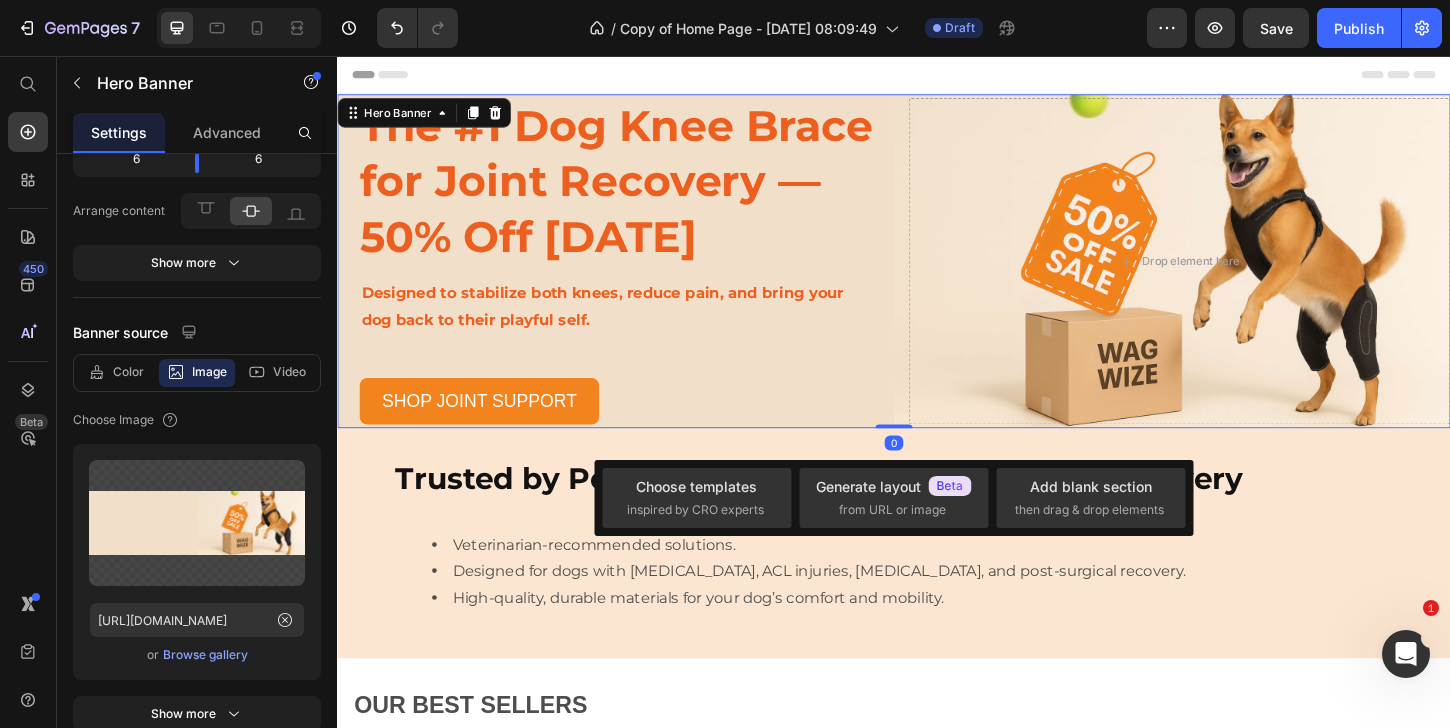scroll, scrollTop: 0, scrollLeft: 0, axis: both 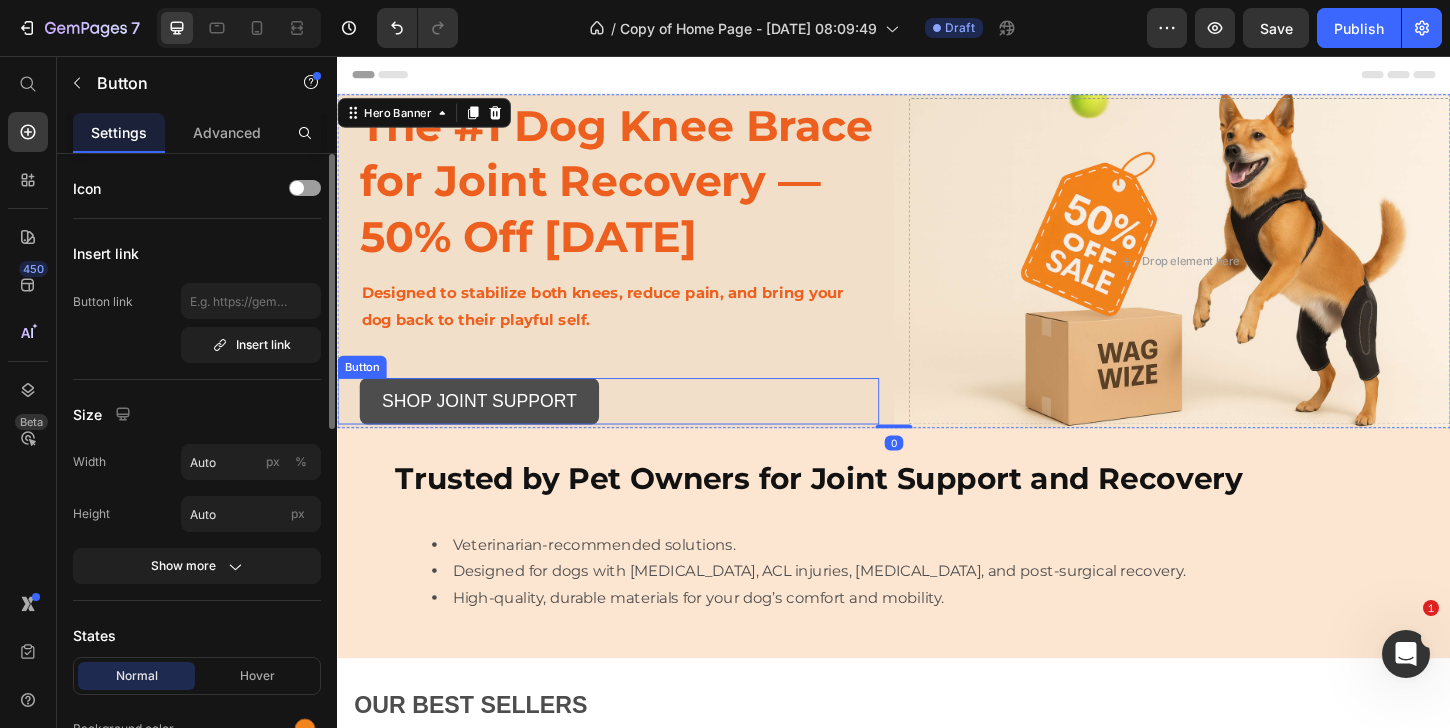 click on "SHOP JOINT SUPPORT" at bounding box center [490, 428] 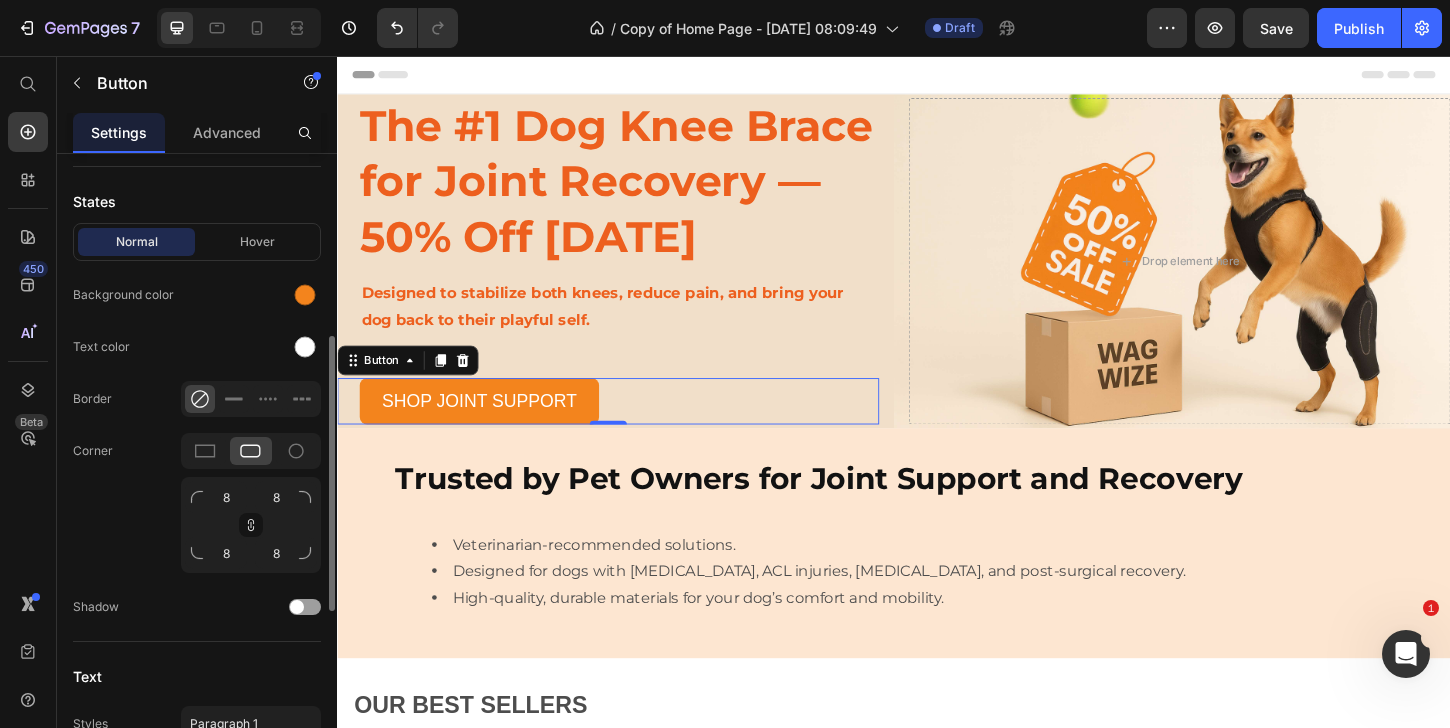 scroll, scrollTop: 427, scrollLeft: 0, axis: vertical 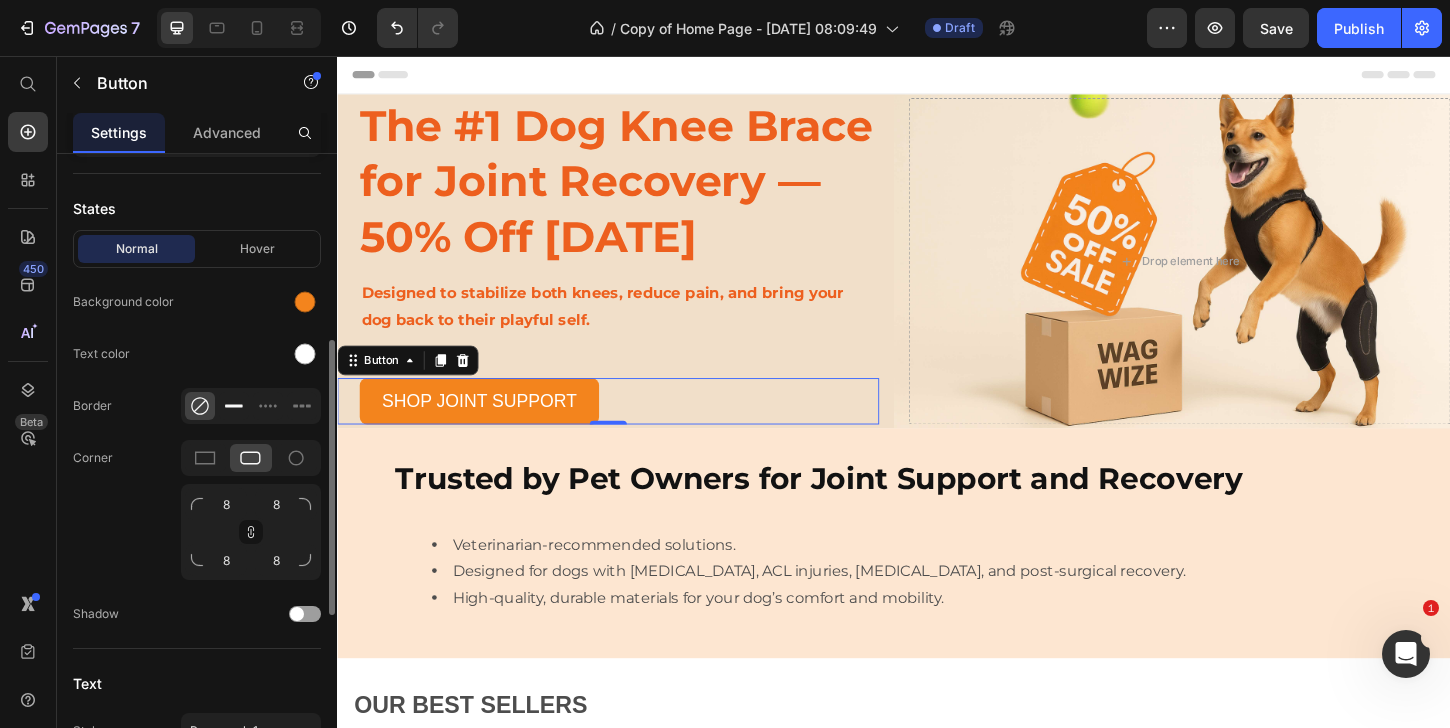 click 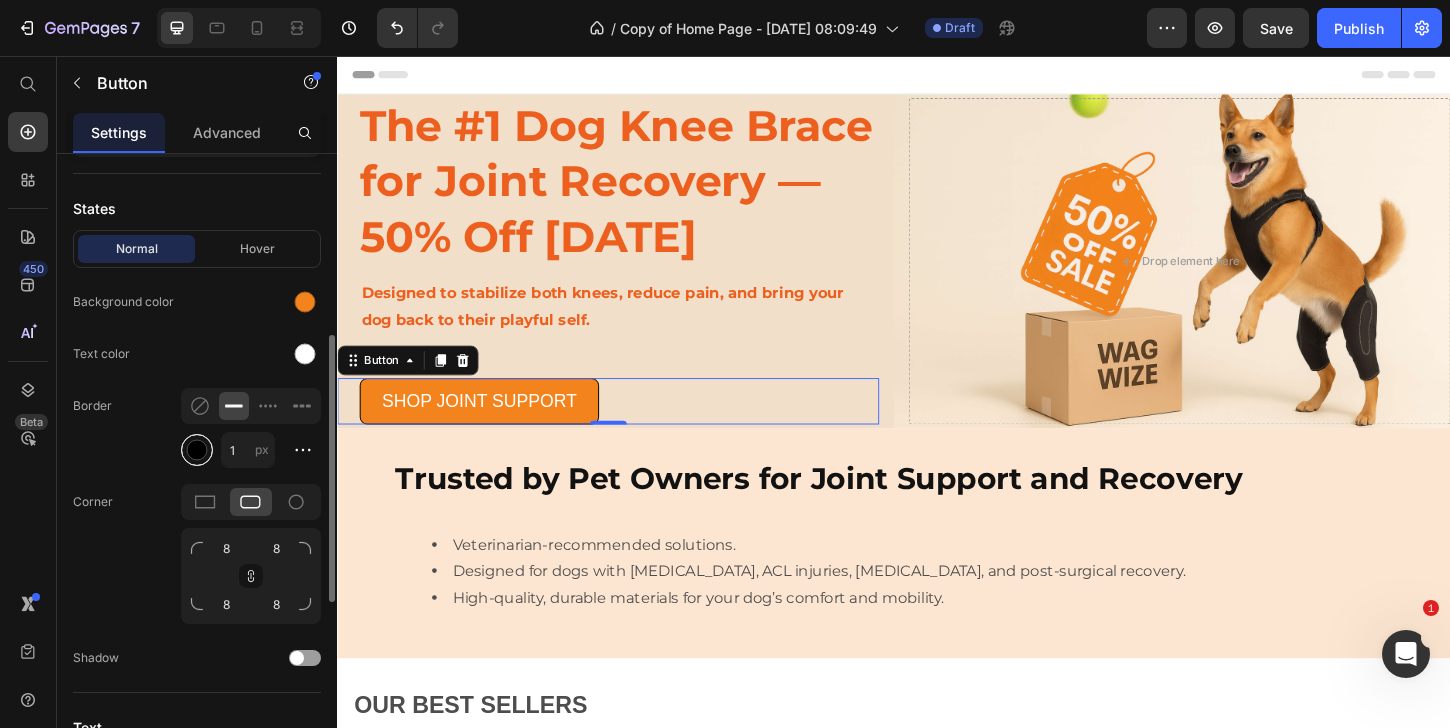 click at bounding box center (197, 450) 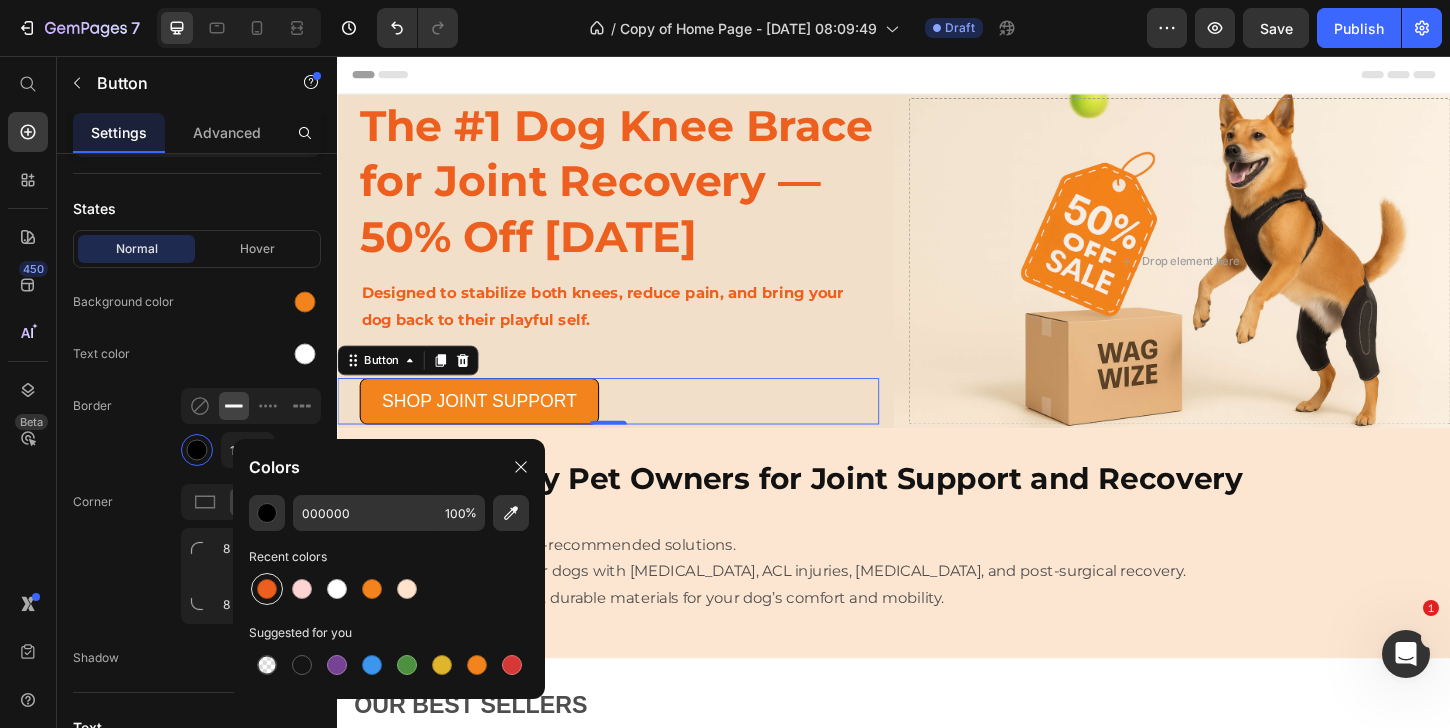 click at bounding box center (267, 589) 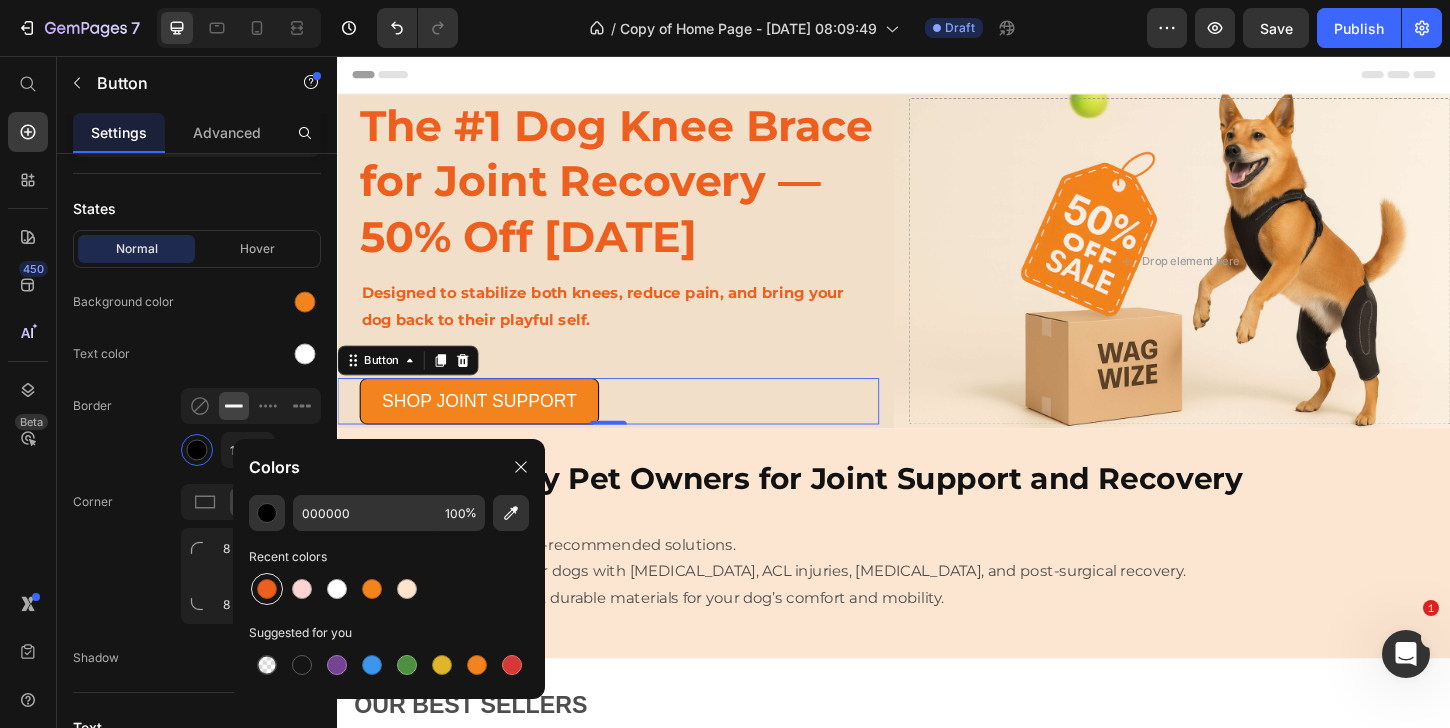 type on "ED5F1E" 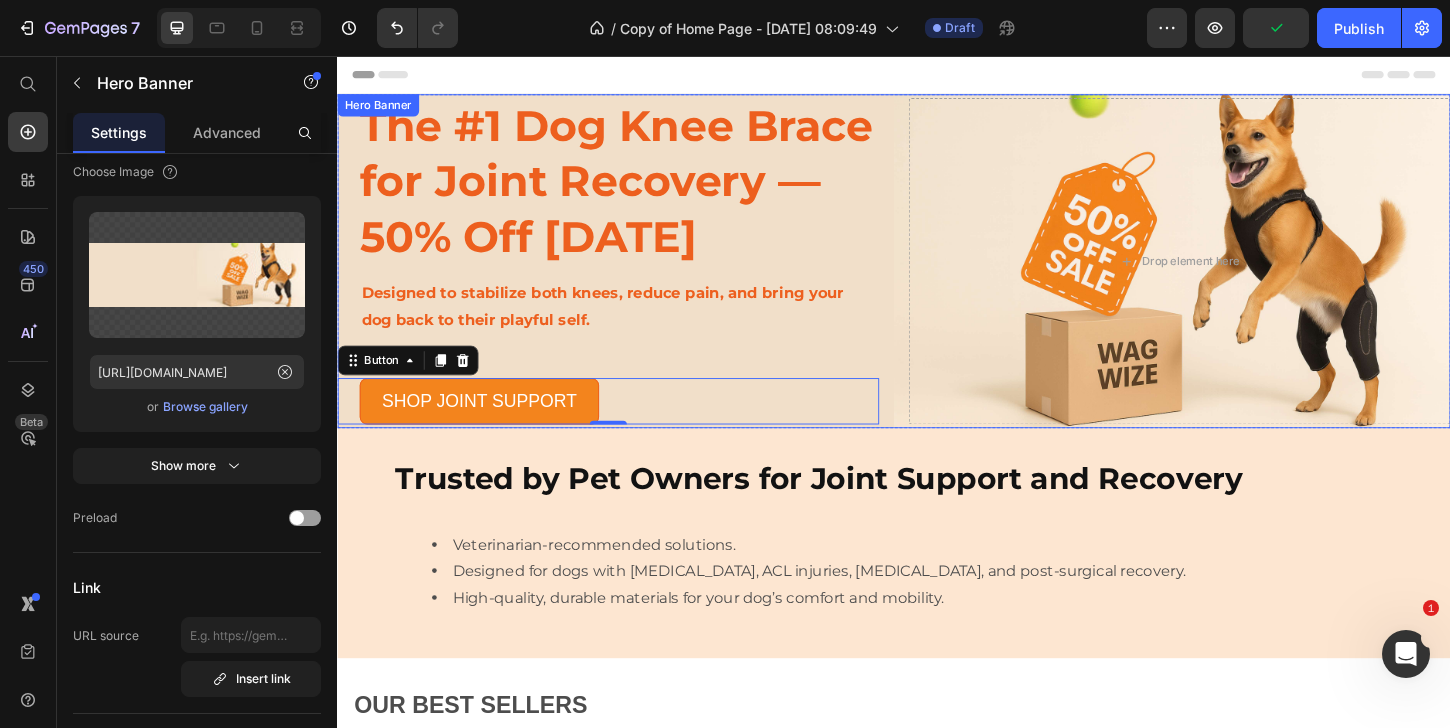 click on "The #1 Dog Knee Brace for Joint Recovery — 50% Off [DATE] Heading Designed to stabilize both knees, reduce pain, and bring your dog back to their playful self. Text Block SHOP JOINT SUPPORT Button   0
Drop element here" at bounding box center (937, 277) 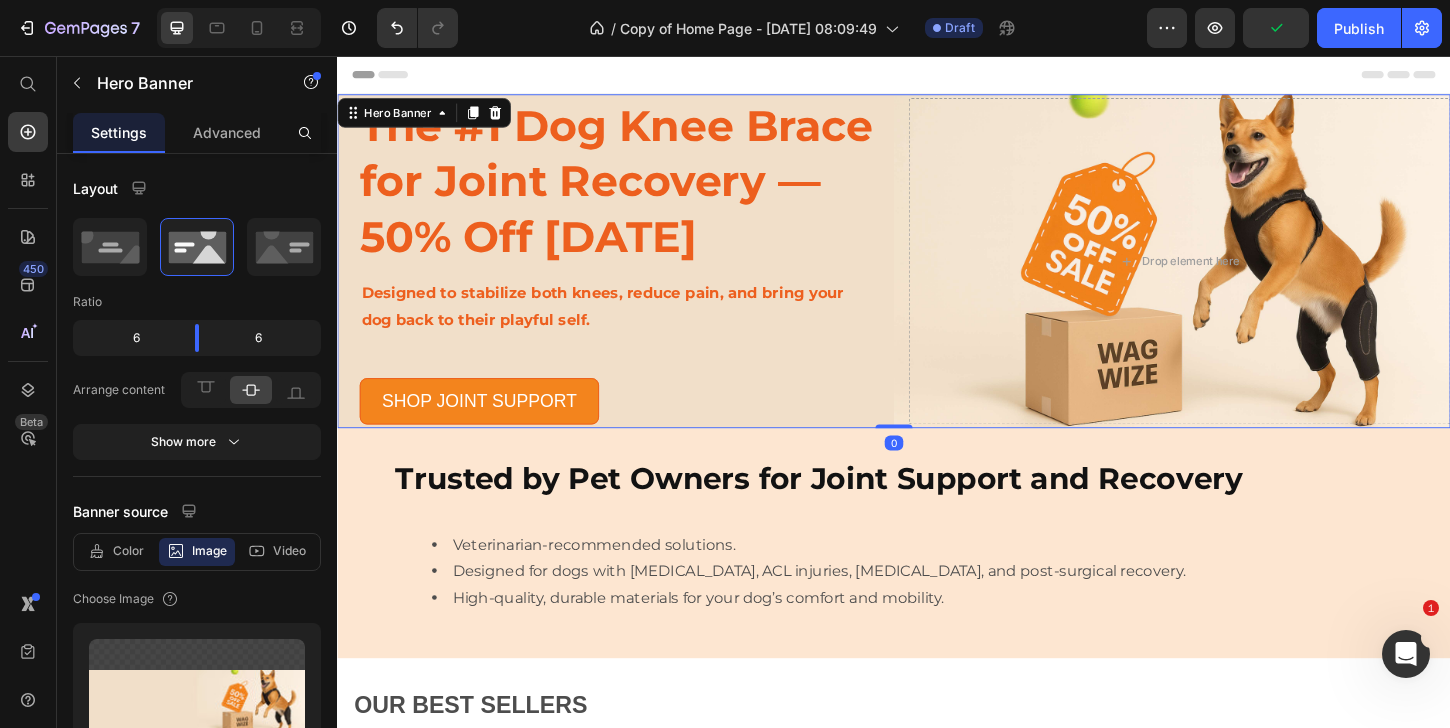click on "The #1 Dog Knee Brace for Joint Recovery — 50% Off [DATE] Heading Designed to stabilize both knees, reduce pain, and bring your dog back to their playful self. Text Block SHOP JOINT SUPPORT Button
Drop element here" at bounding box center [937, 277] 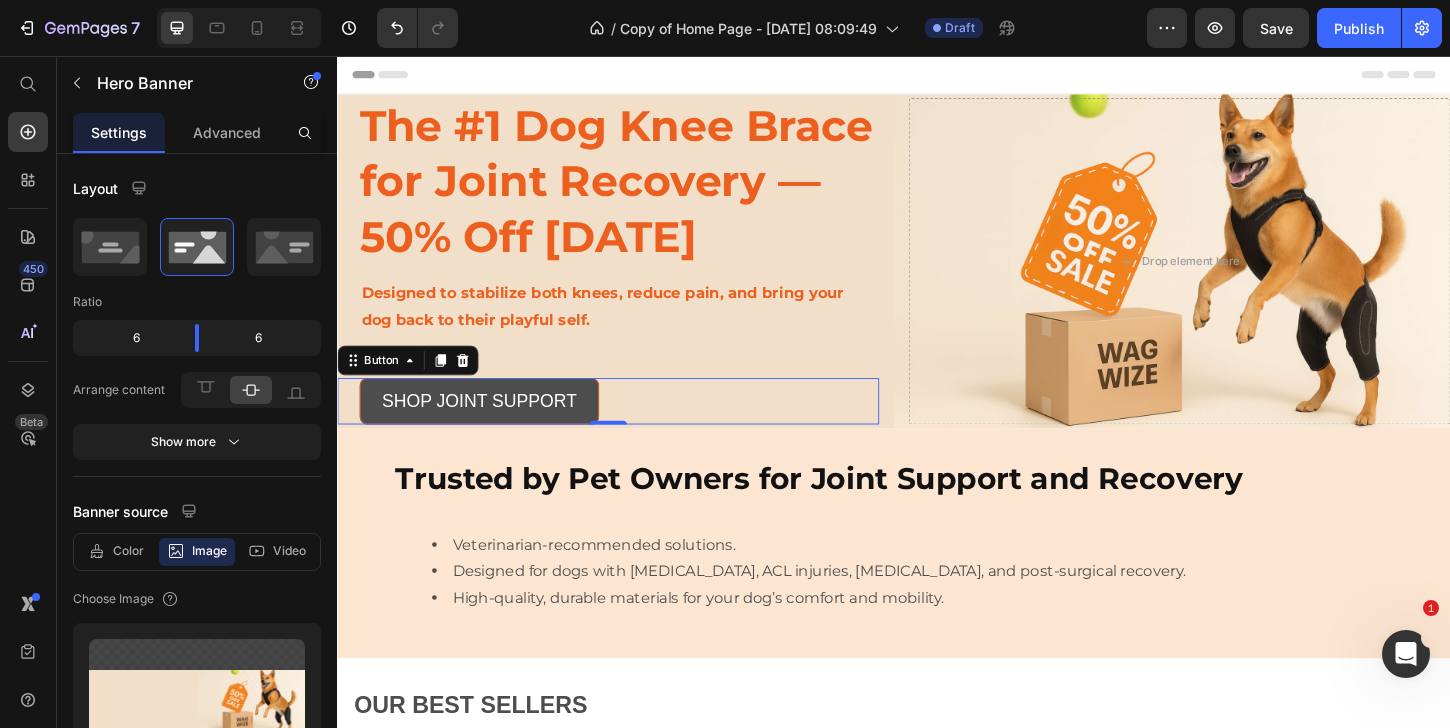 click on "SHOP JOINT SUPPORT" at bounding box center [490, 428] 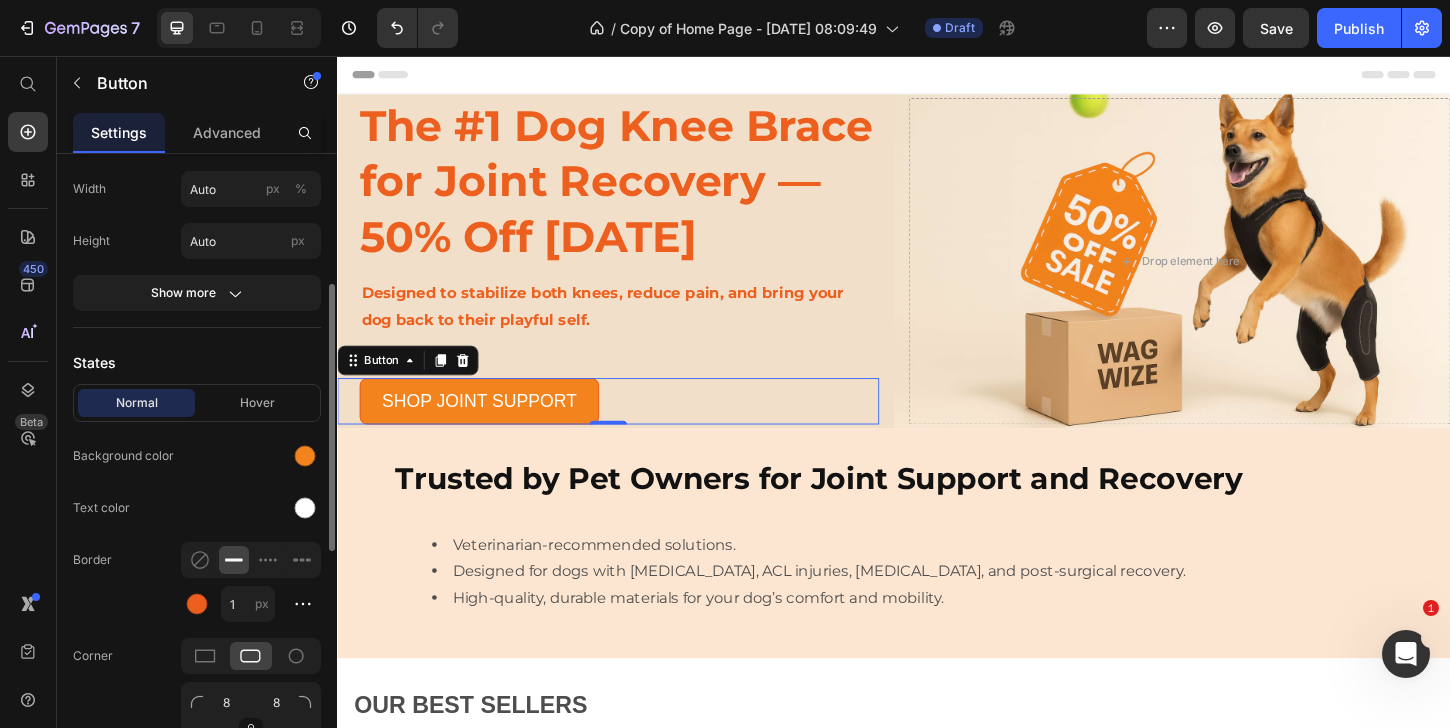 scroll, scrollTop: 289, scrollLeft: 0, axis: vertical 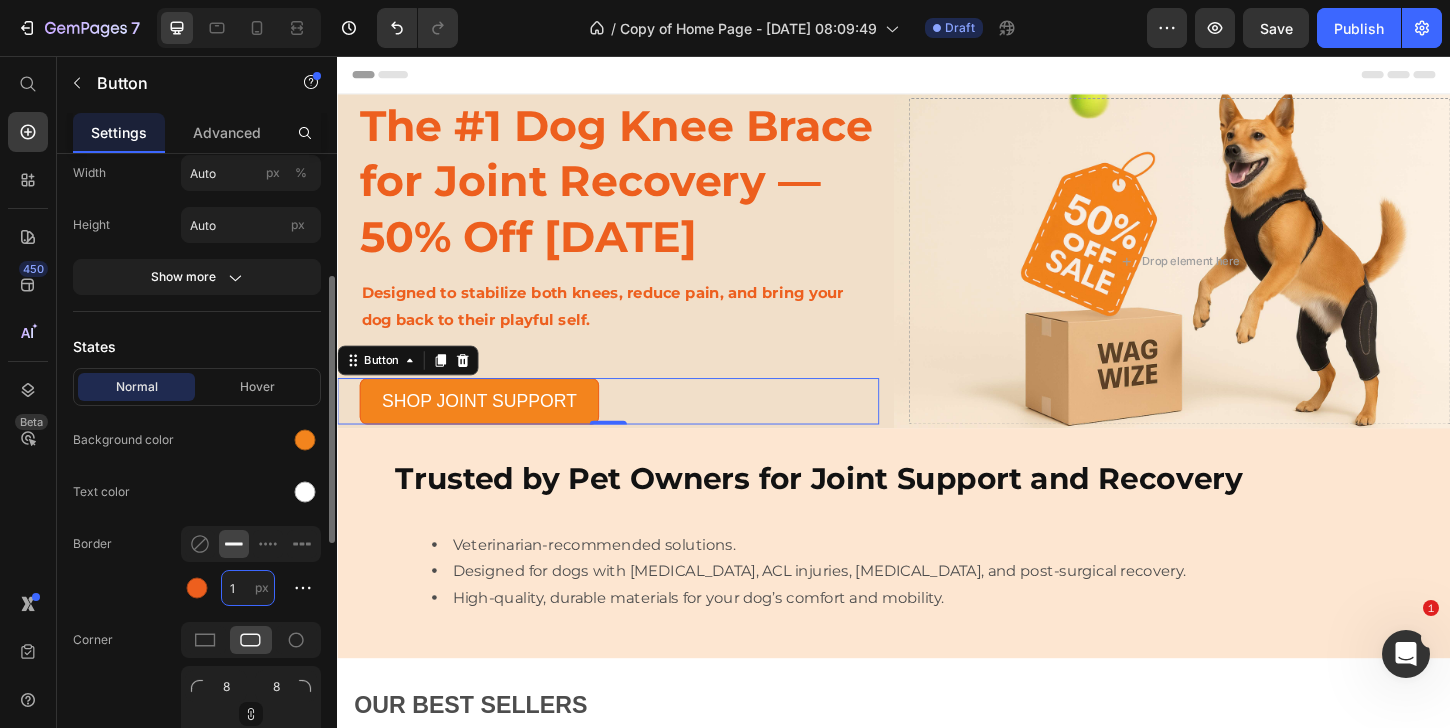 click on "1" at bounding box center [248, 588] 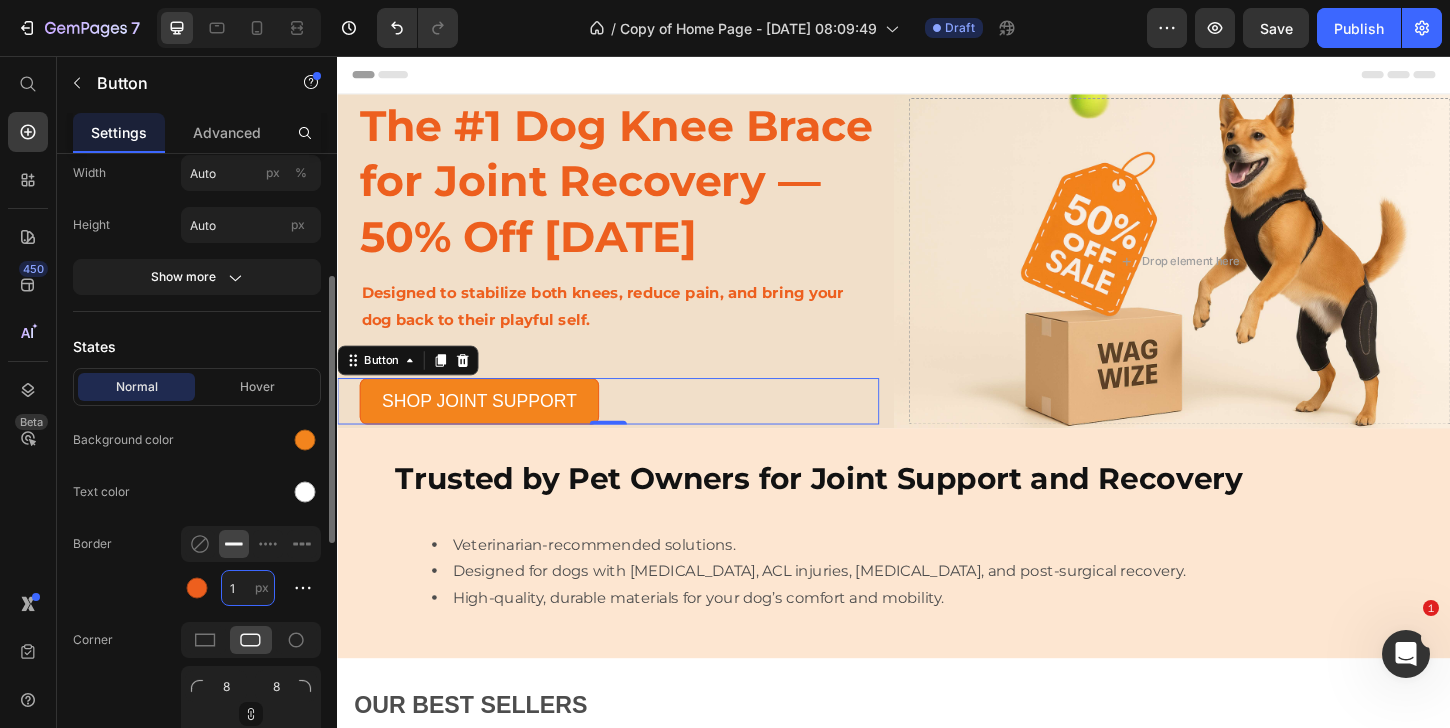type on "2" 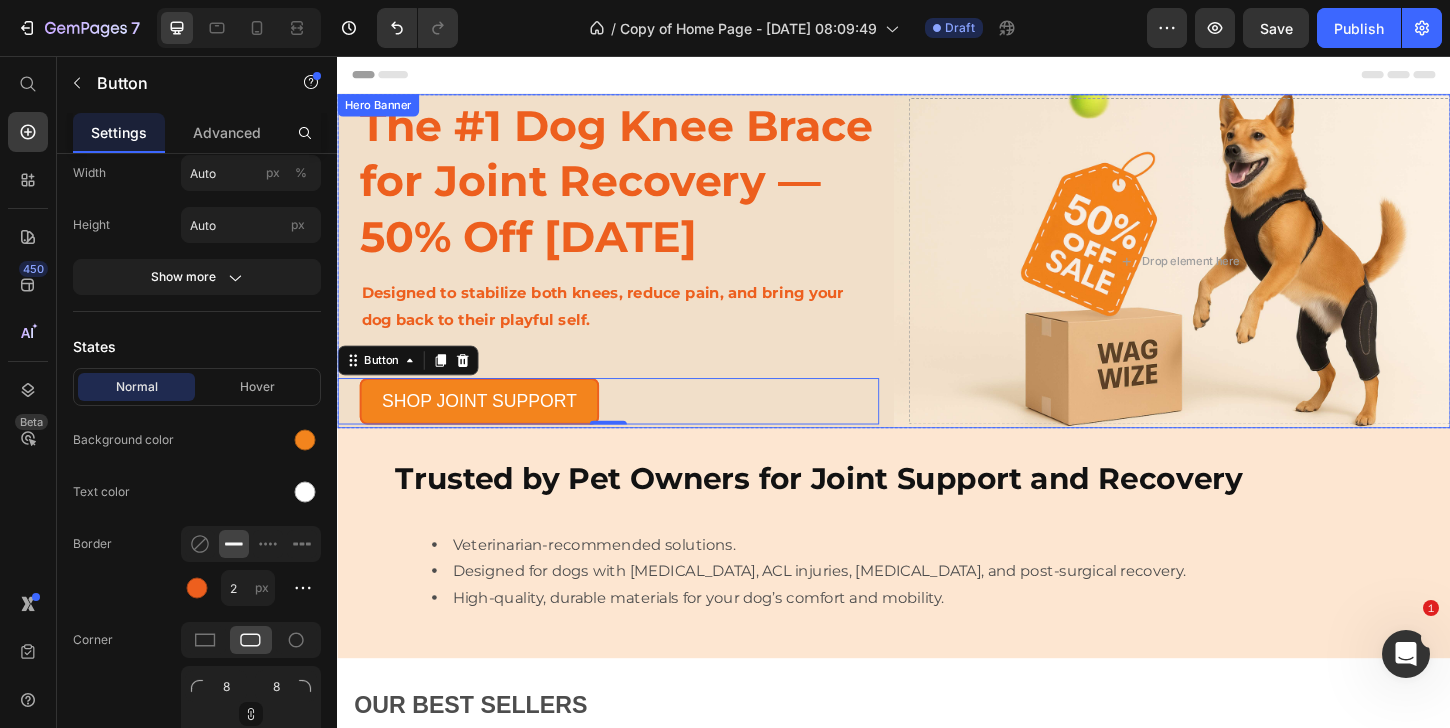 click on "The #1 Dog Knee Brace for Joint Recovery — 50% Off [DATE] Heading Designed to stabilize both knees, reduce pain, and bring your dog back to their playful self. Text Block SHOP JOINT SUPPORT Button   0
Drop element here" at bounding box center [937, 277] 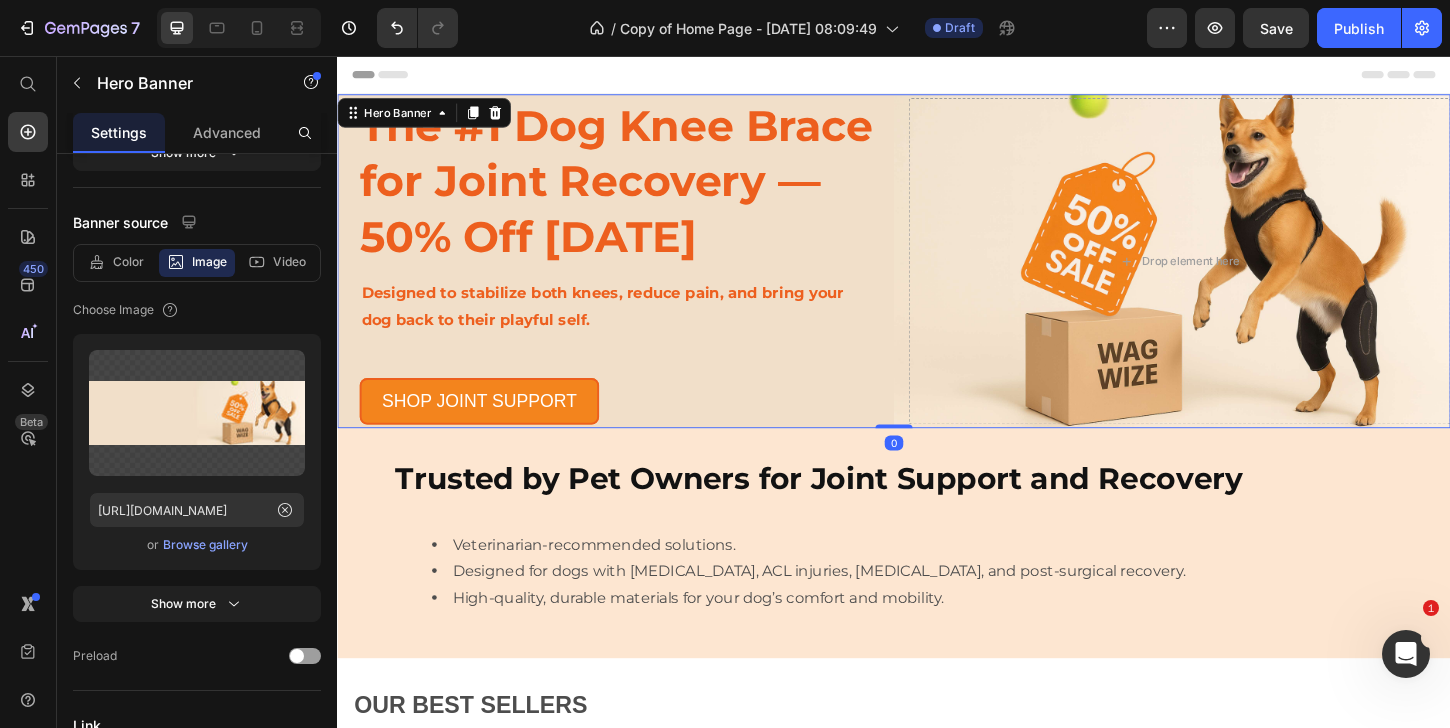 scroll, scrollTop: 0, scrollLeft: 0, axis: both 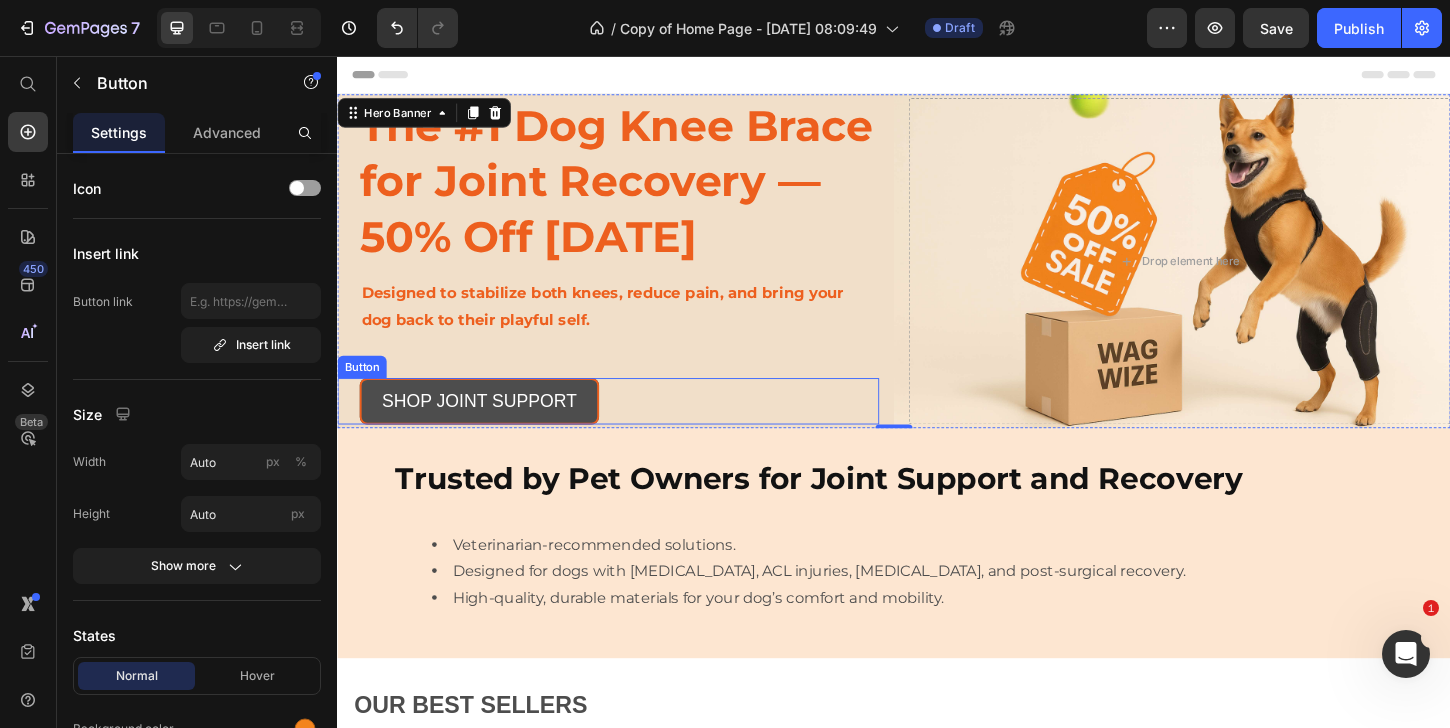 click on "SHOP JOINT SUPPORT" at bounding box center [490, 428] 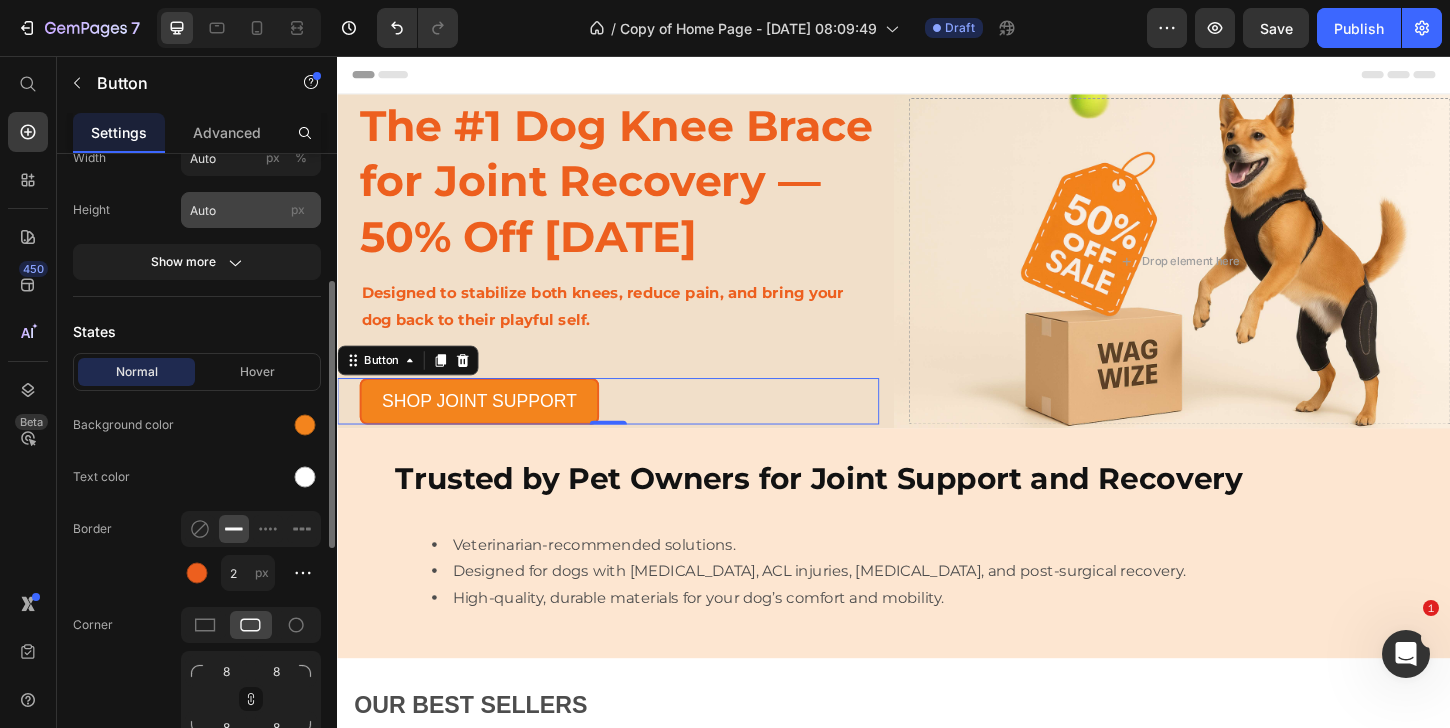 scroll, scrollTop: 308, scrollLeft: 0, axis: vertical 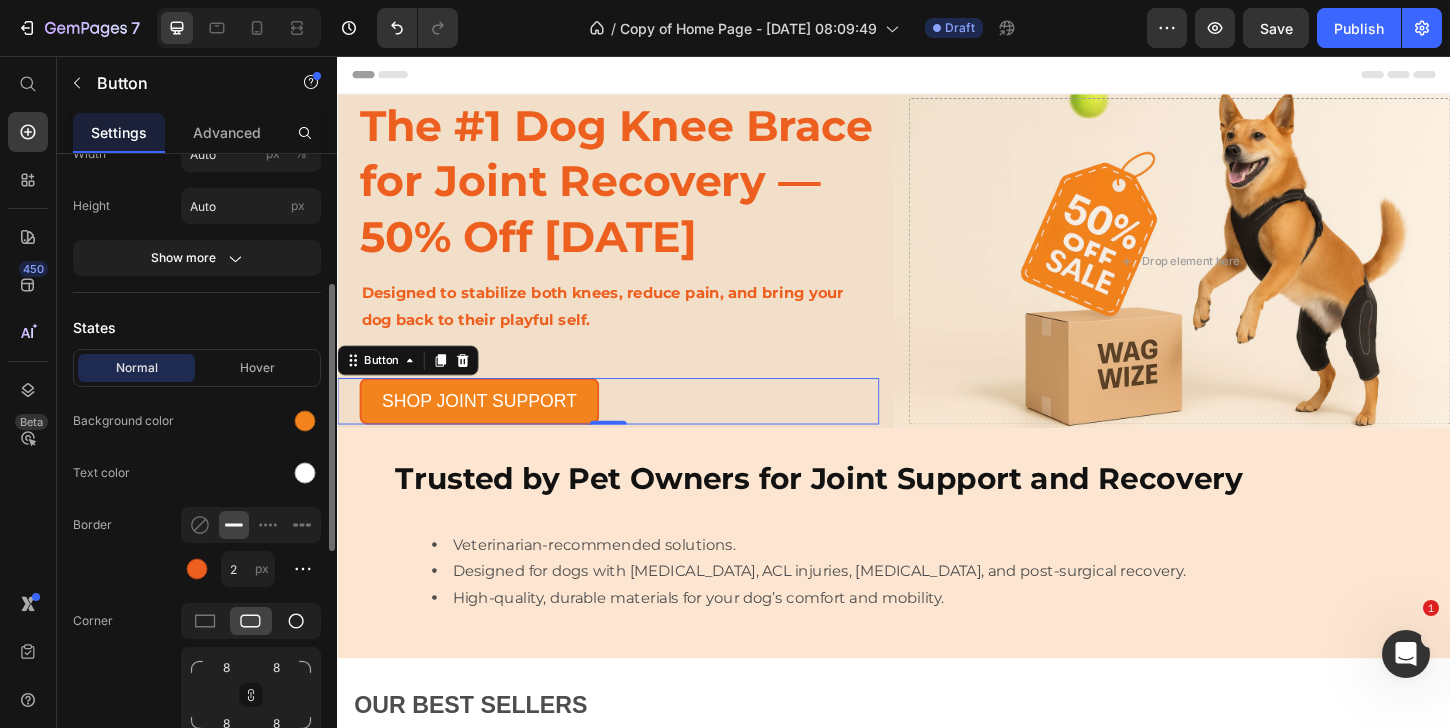 click 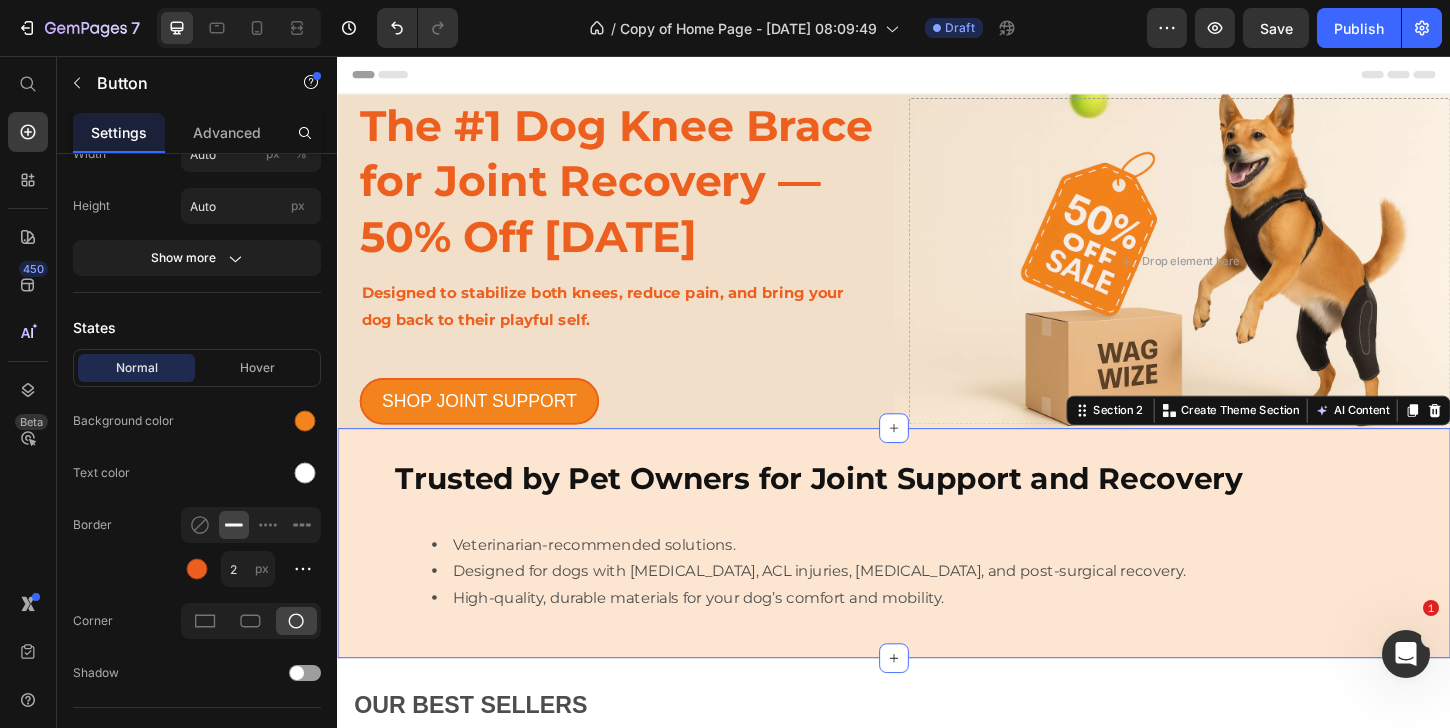 click on "Trusted by Pet Owners for Joint Support and Recovery Heading Row Veterinarian-recommended solutions. Designed for dogs with [MEDICAL_DATA], ACL injuries, [MEDICAL_DATA], and post-surgical recovery. High-quality, durable materials for your dog’s comfort and mobility. Text Block Section 2   You can create reusable sections Create Theme Section AI Content Write with GemAI What would you like to describe here? Tone and Voice Persuasive Product Dog Front Shoulder/Elbow Support Brace Show more Generate" at bounding box center (937, 581) 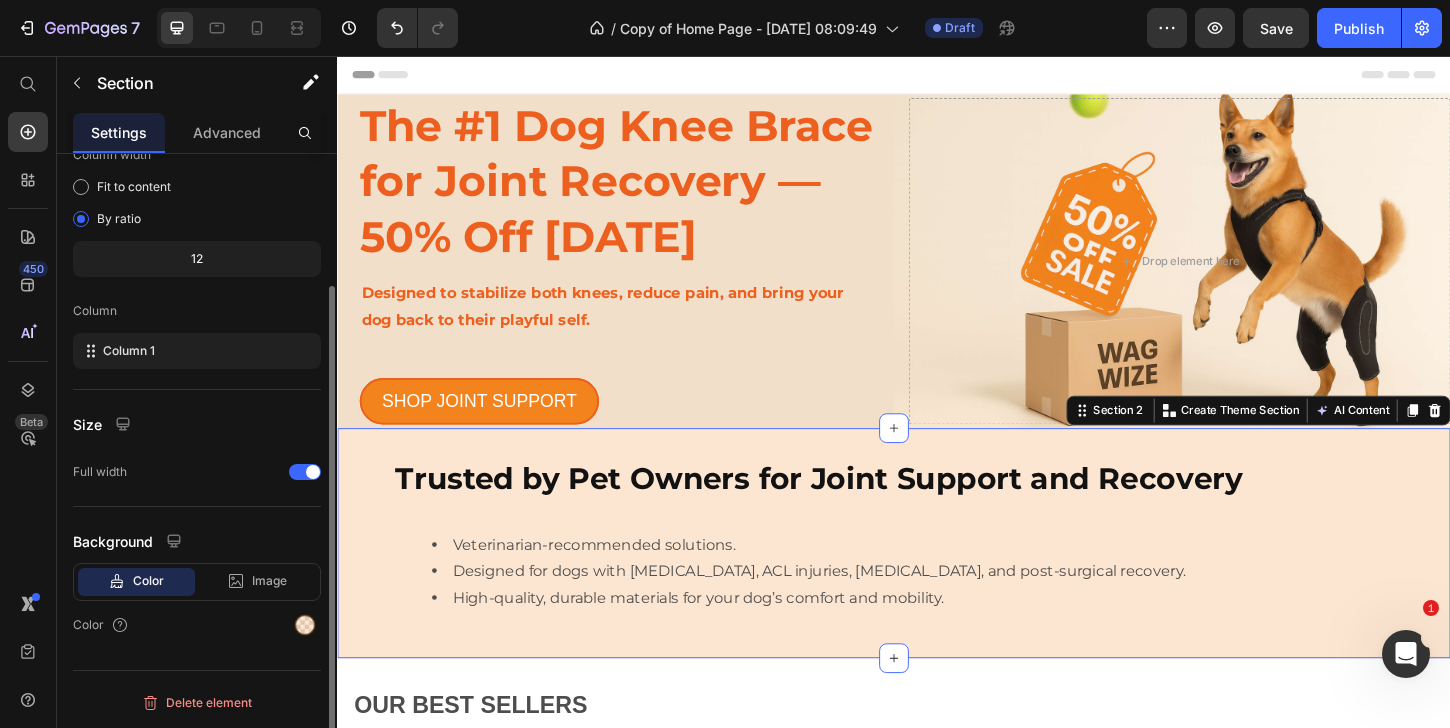 scroll, scrollTop: 0, scrollLeft: 0, axis: both 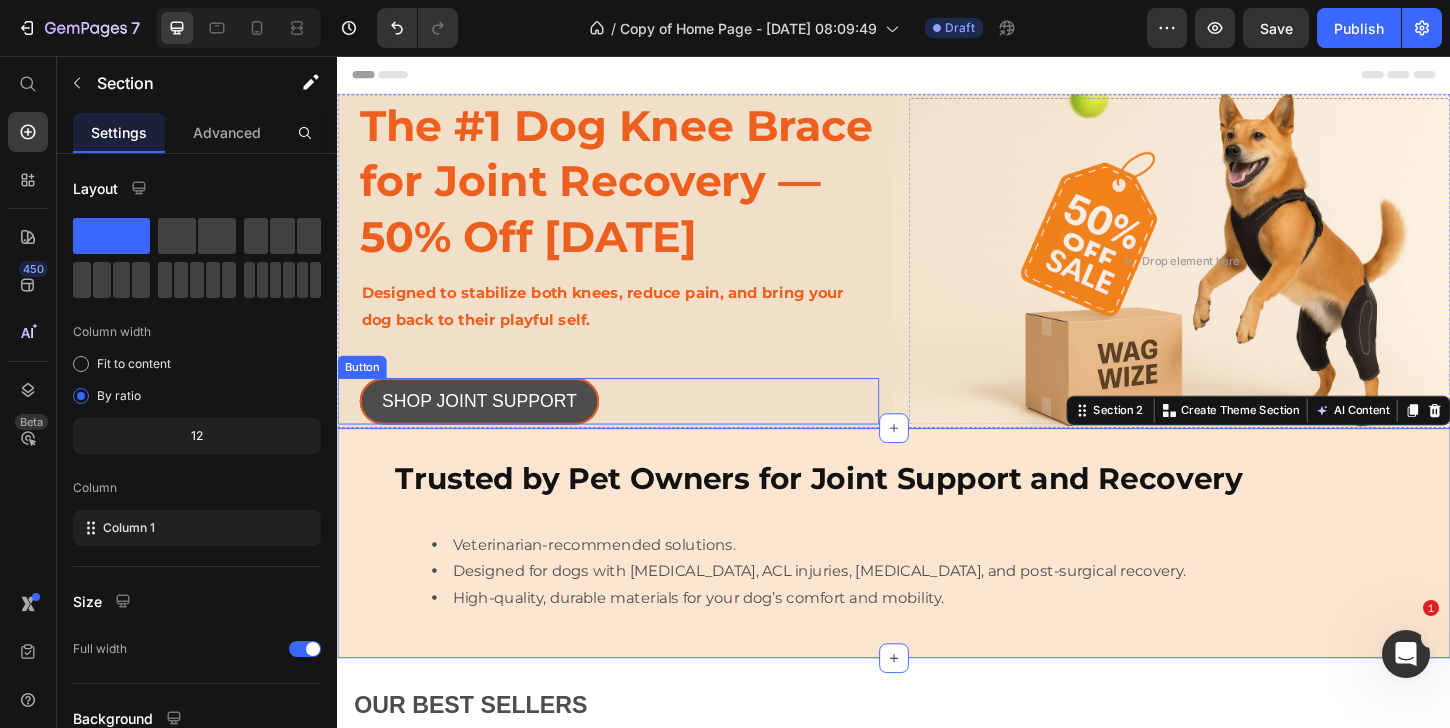 click on "SHOP JOINT SUPPORT" at bounding box center [490, 428] 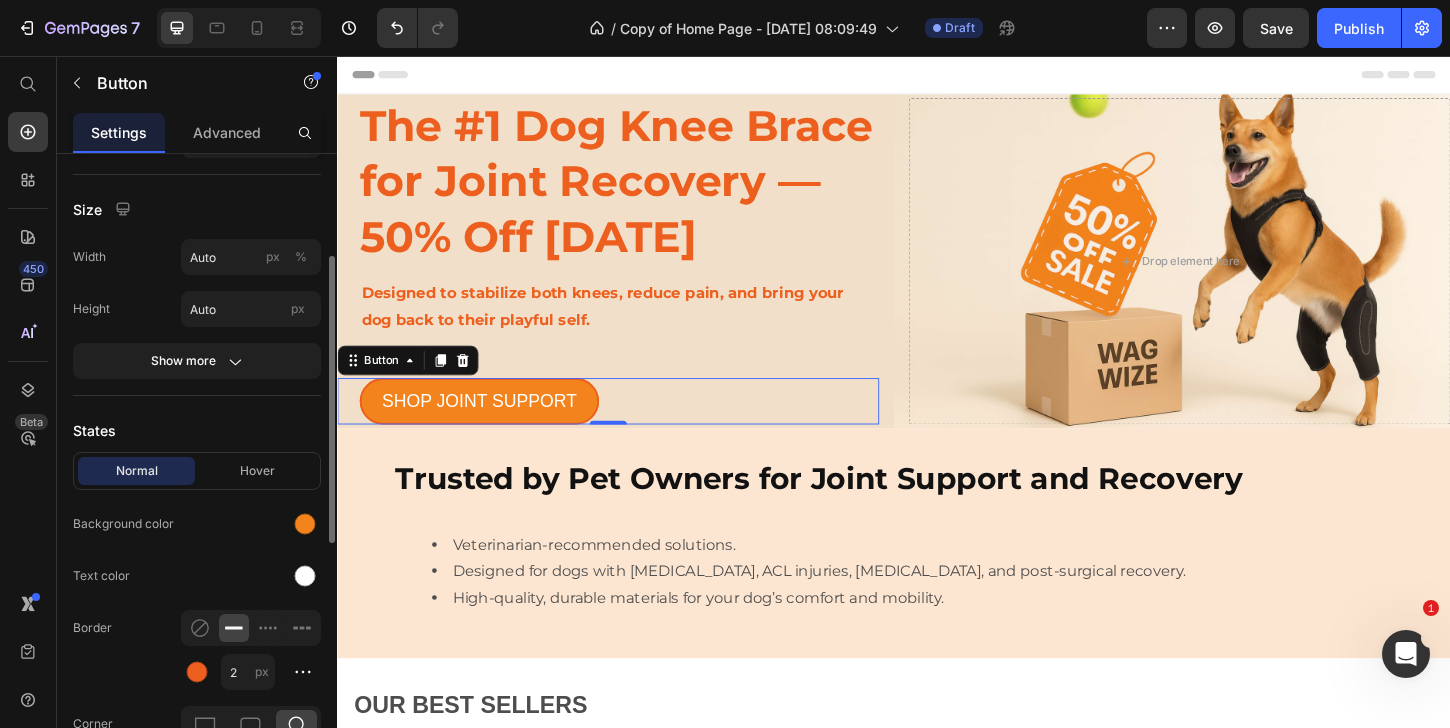 scroll, scrollTop: 214, scrollLeft: 0, axis: vertical 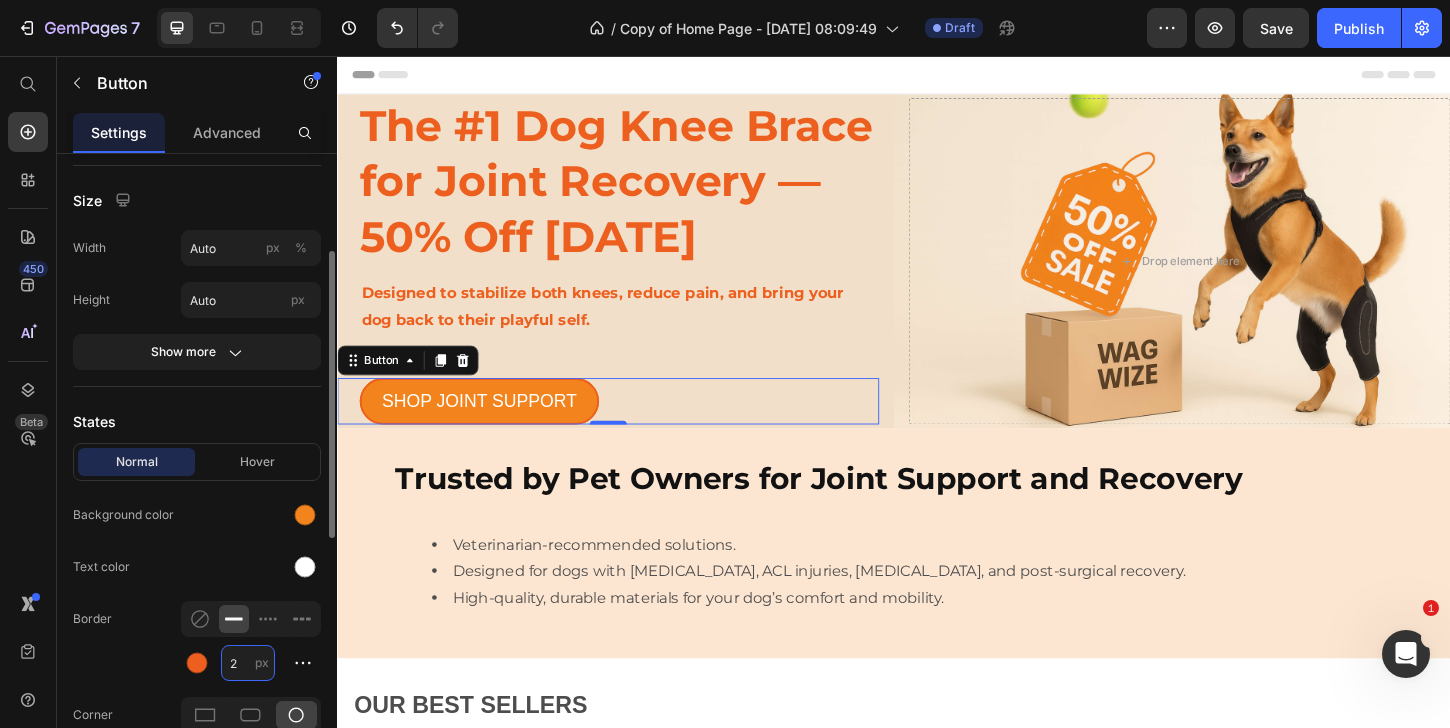 click on "2" at bounding box center (248, 663) 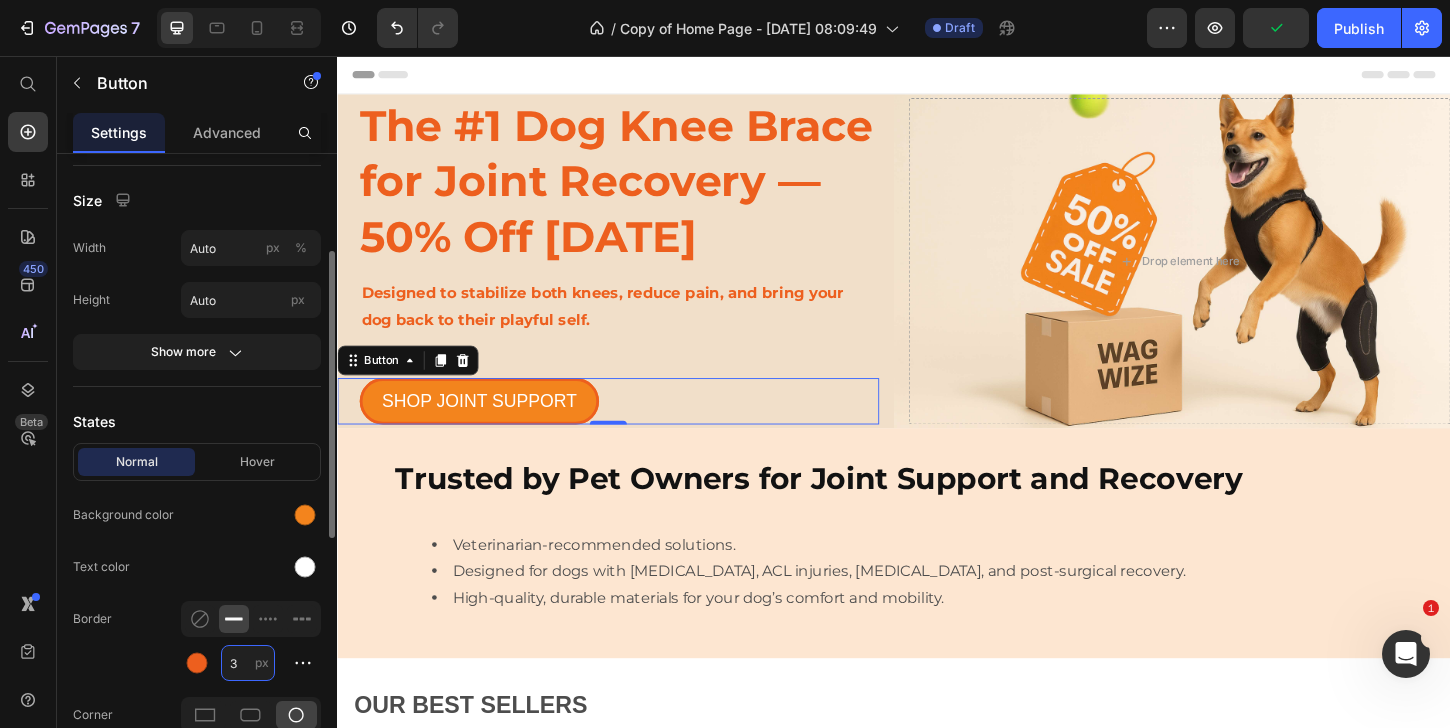 type on "3" 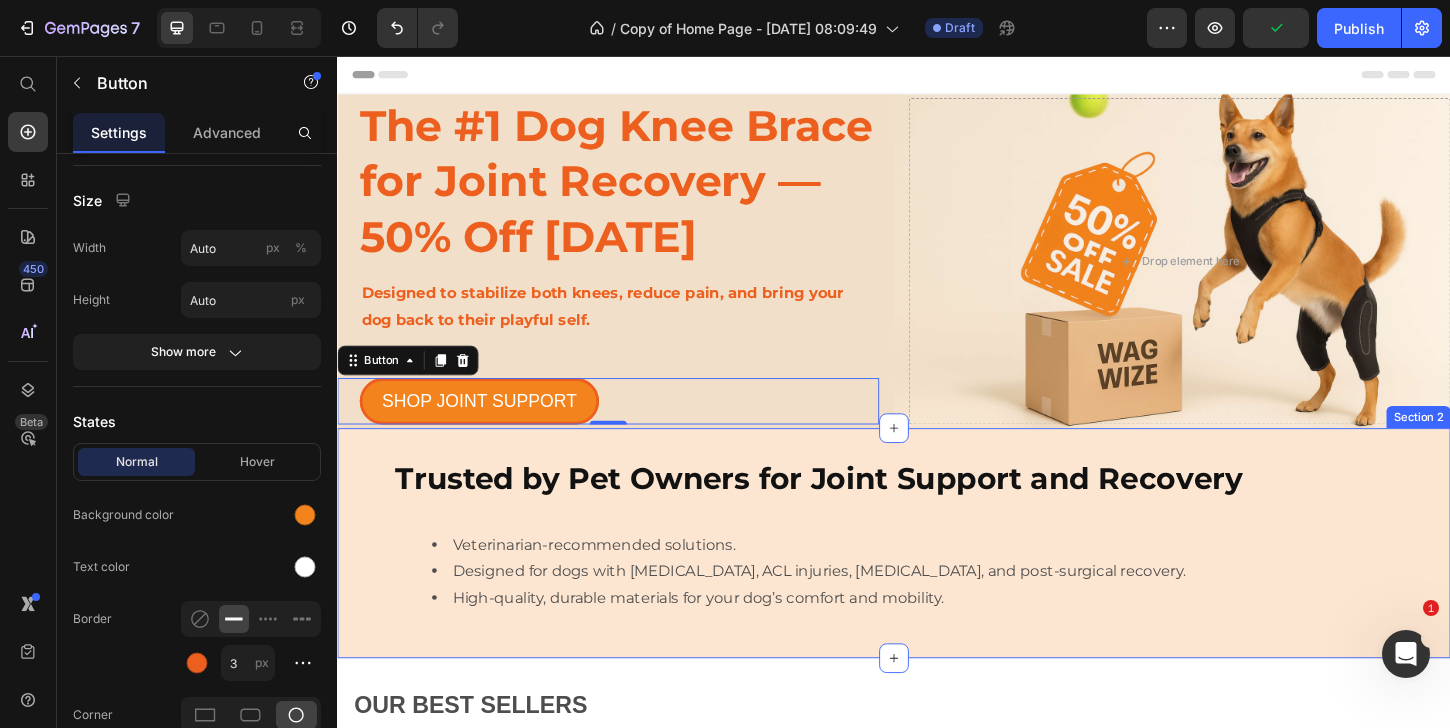 click on "Trusted by Pet Owners for Joint Support and Recovery Heading Row Veterinarian-recommended solutions. Designed for dogs with [MEDICAL_DATA], ACL injuries, [MEDICAL_DATA], and post-surgical recovery. High-quality, durable materials for your dog’s comfort and mobility. Text Block" at bounding box center (937, 581) 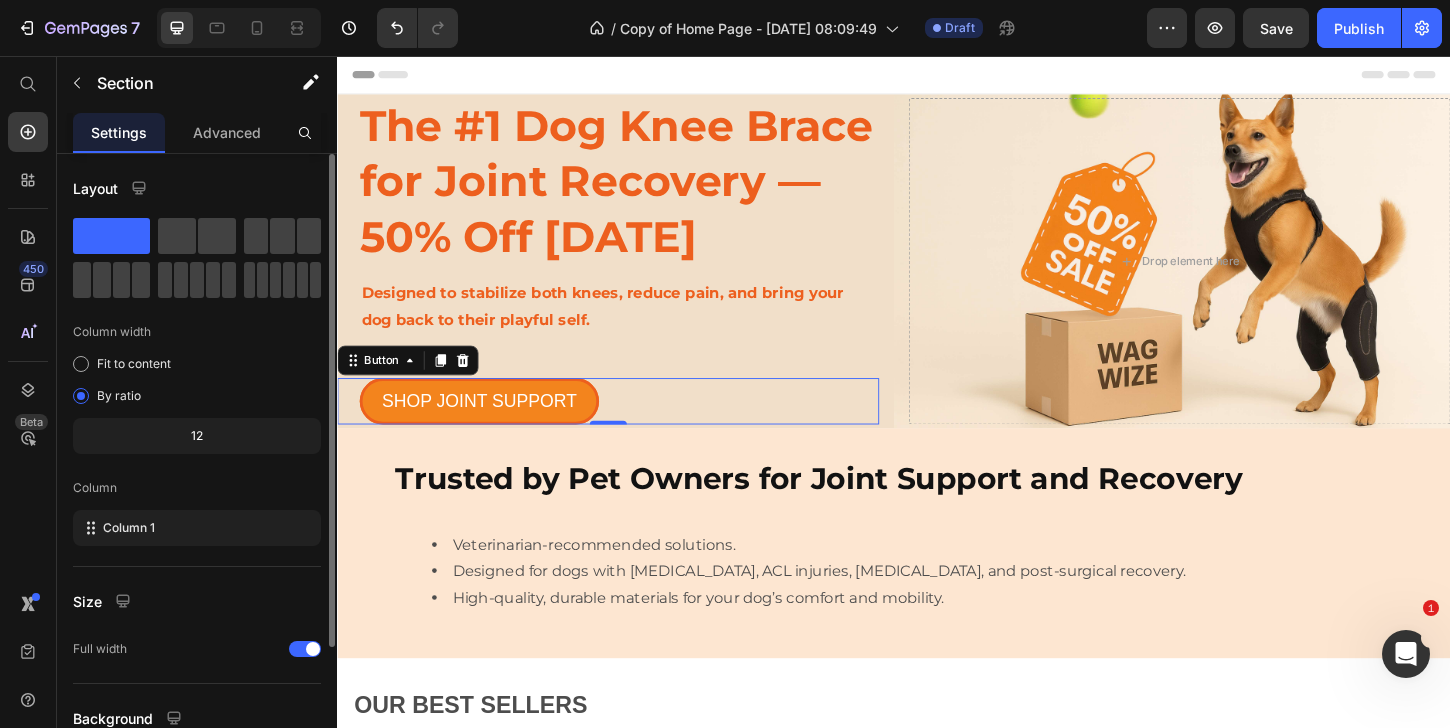 click on "SHOP JOINT SUPPORT Button   0" at bounding box center [629, 428] 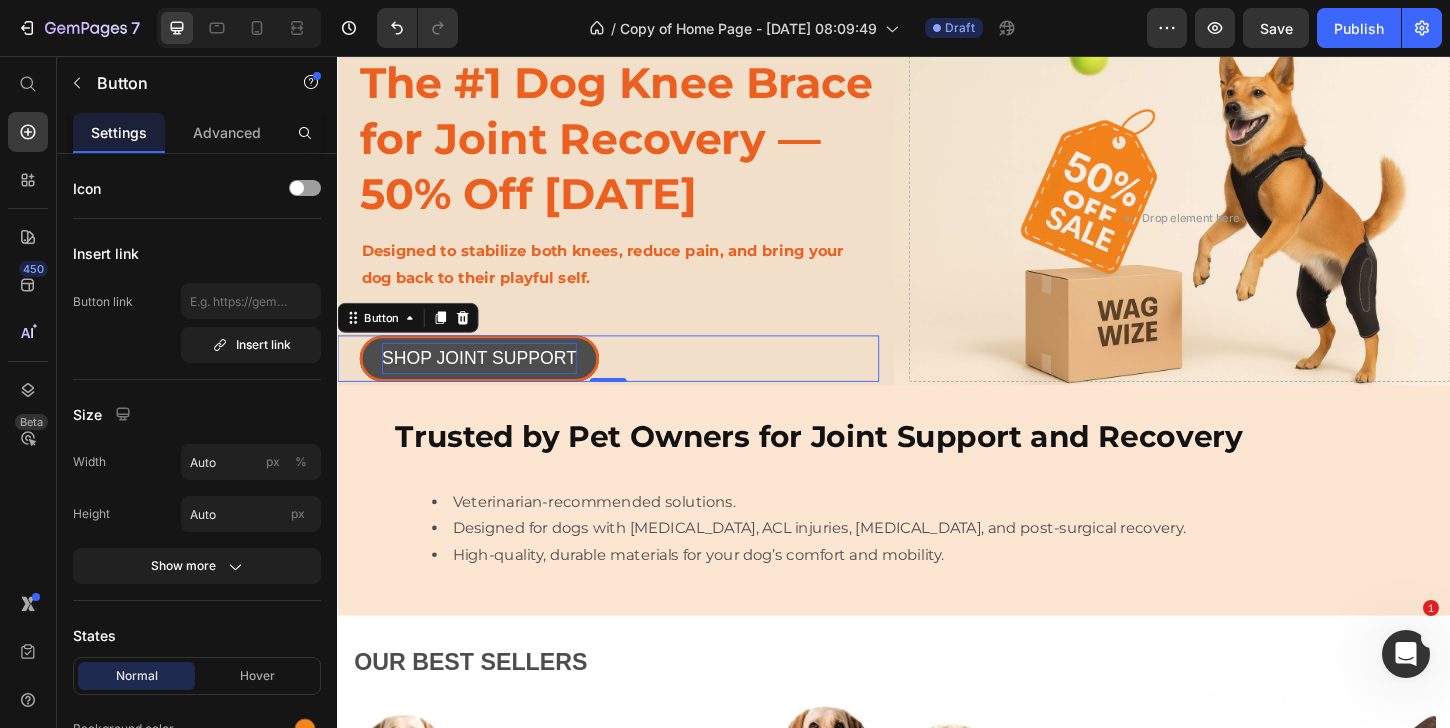 scroll, scrollTop: 66, scrollLeft: 0, axis: vertical 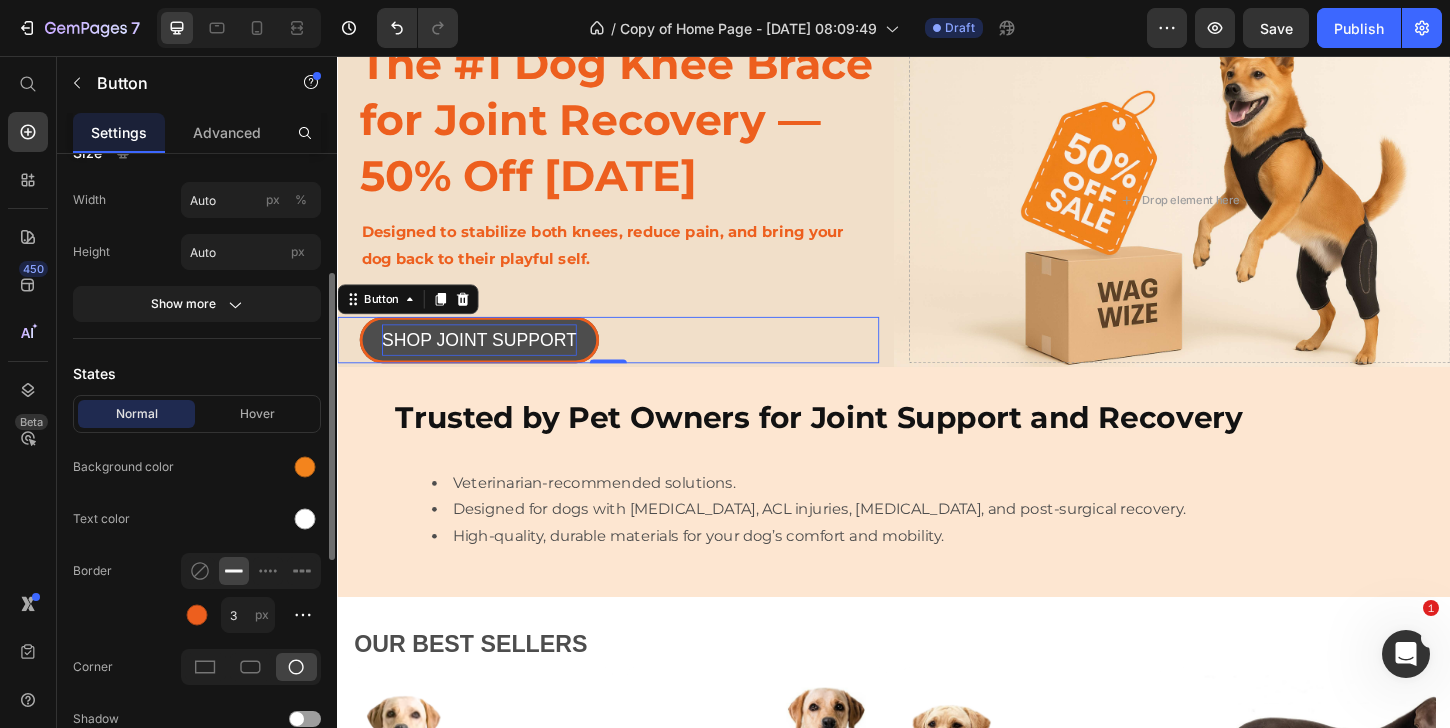 click on "States" at bounding box center [197, 373] 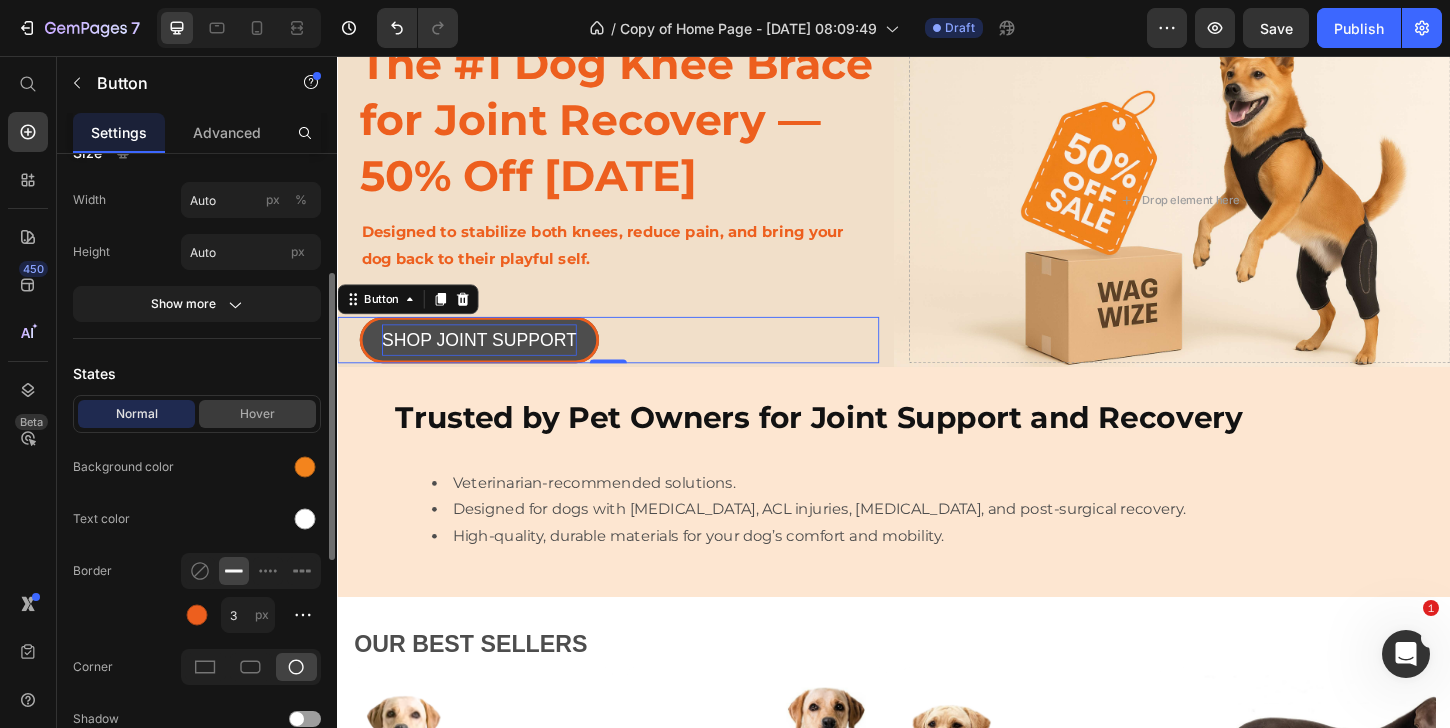 click on "Hover" at bounding box center (257, 414) 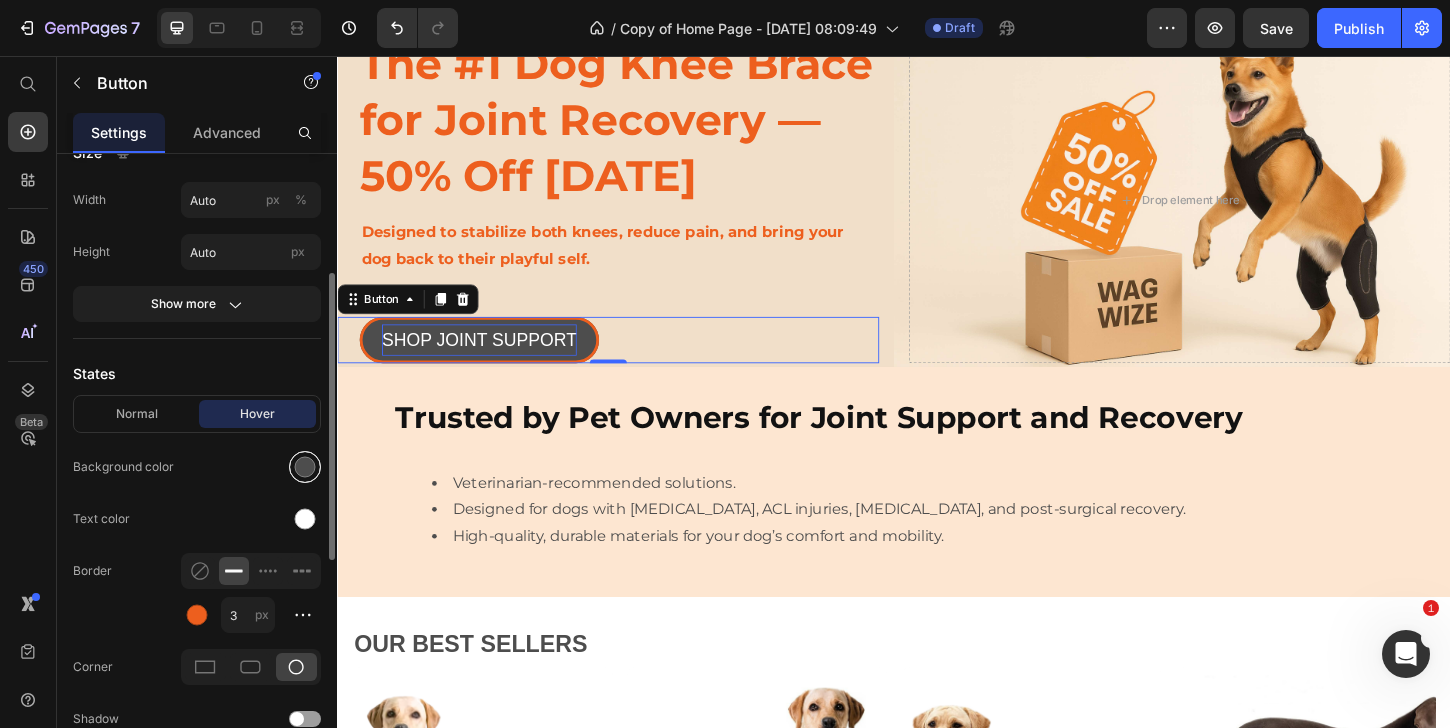 click at bounding box center (305, 467) 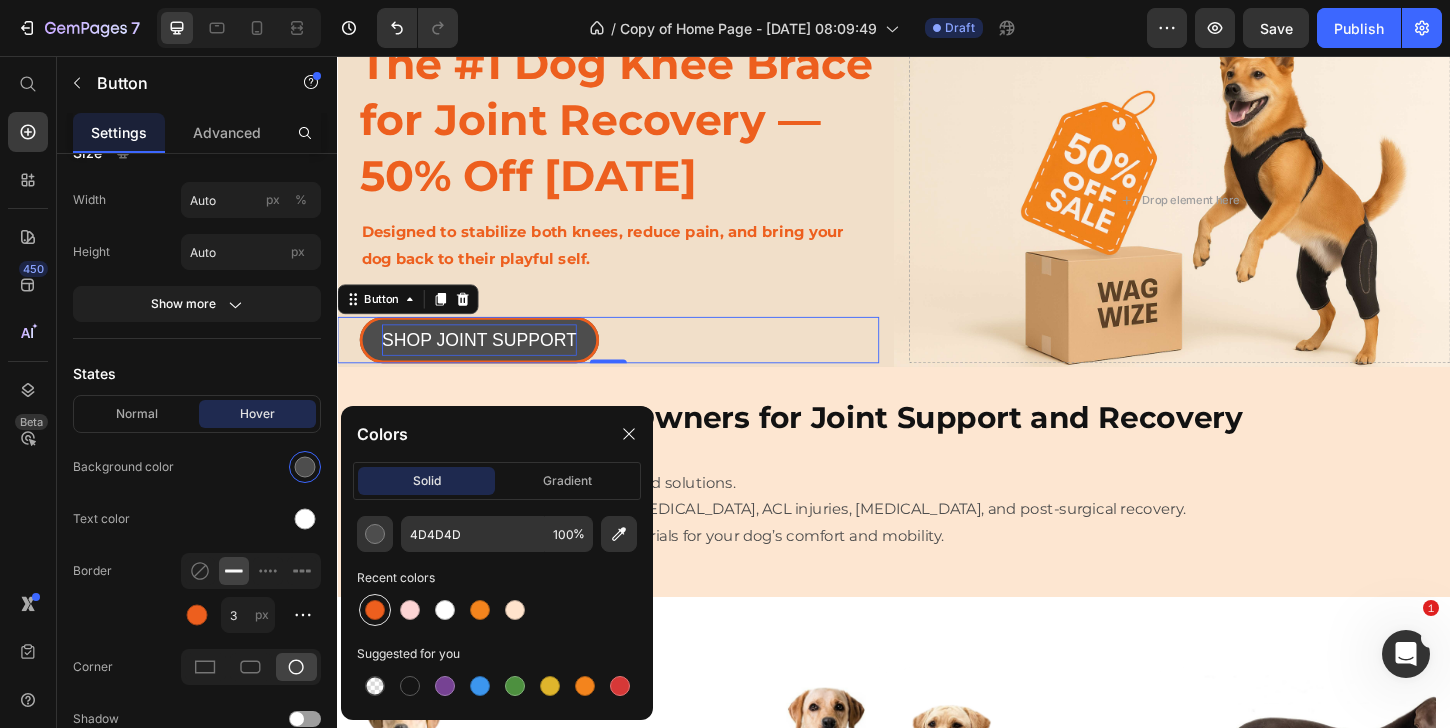 click at bounding box center (375, 610) 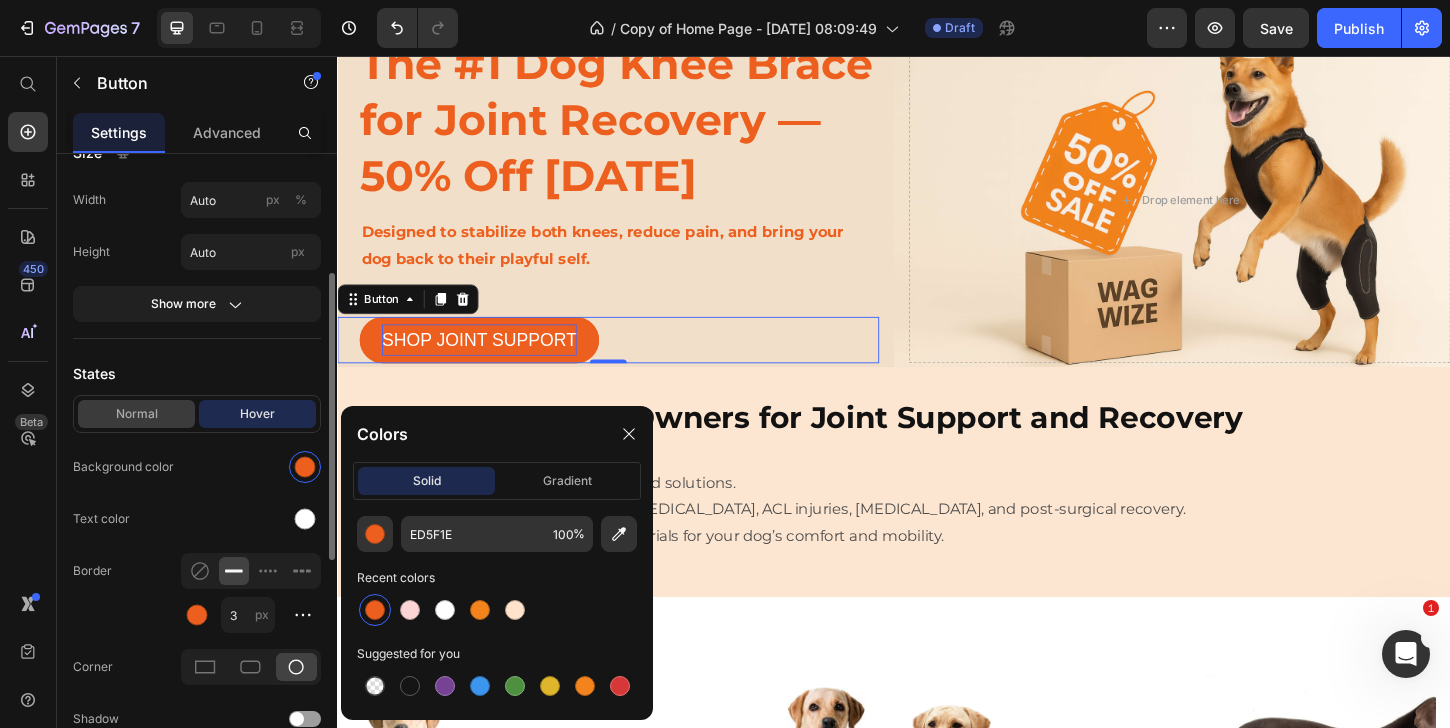click on "Normal" at bounding box center [136, 414] 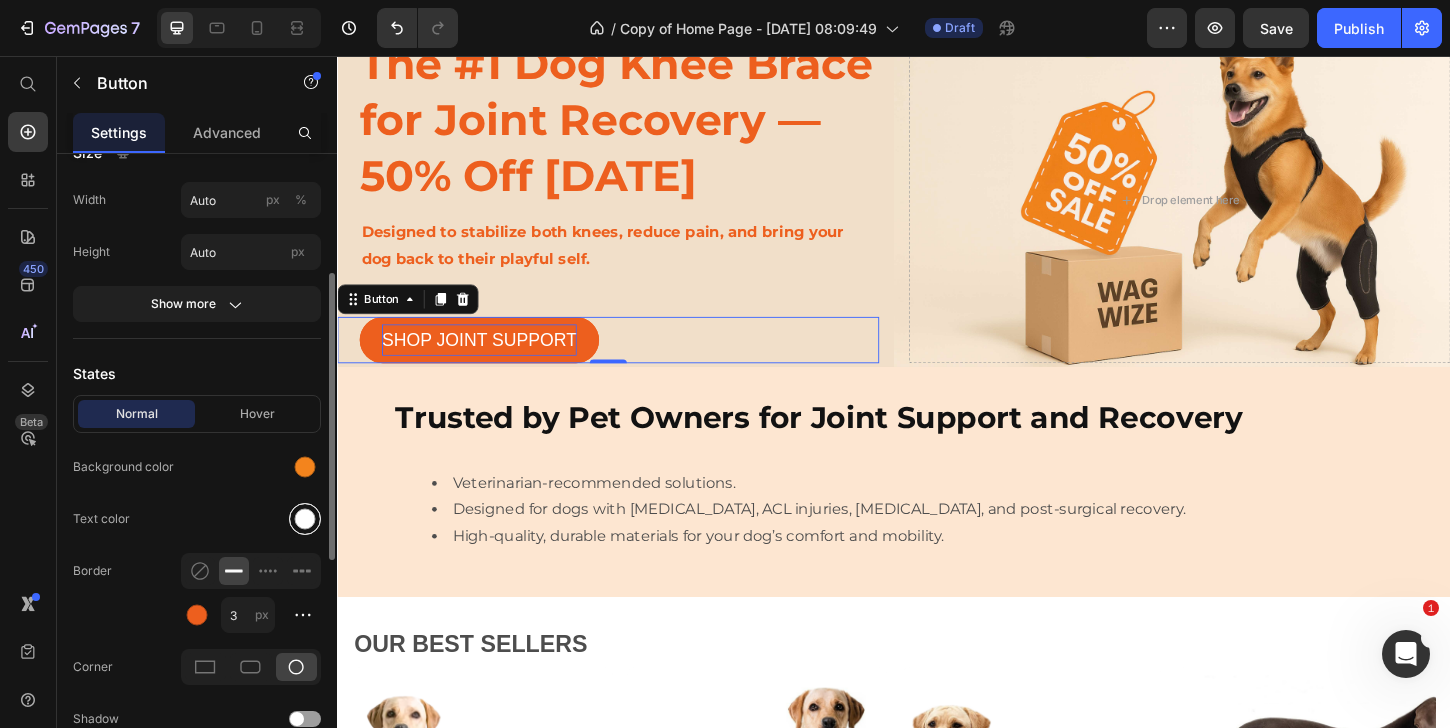 click at bounding box center [305, 519] 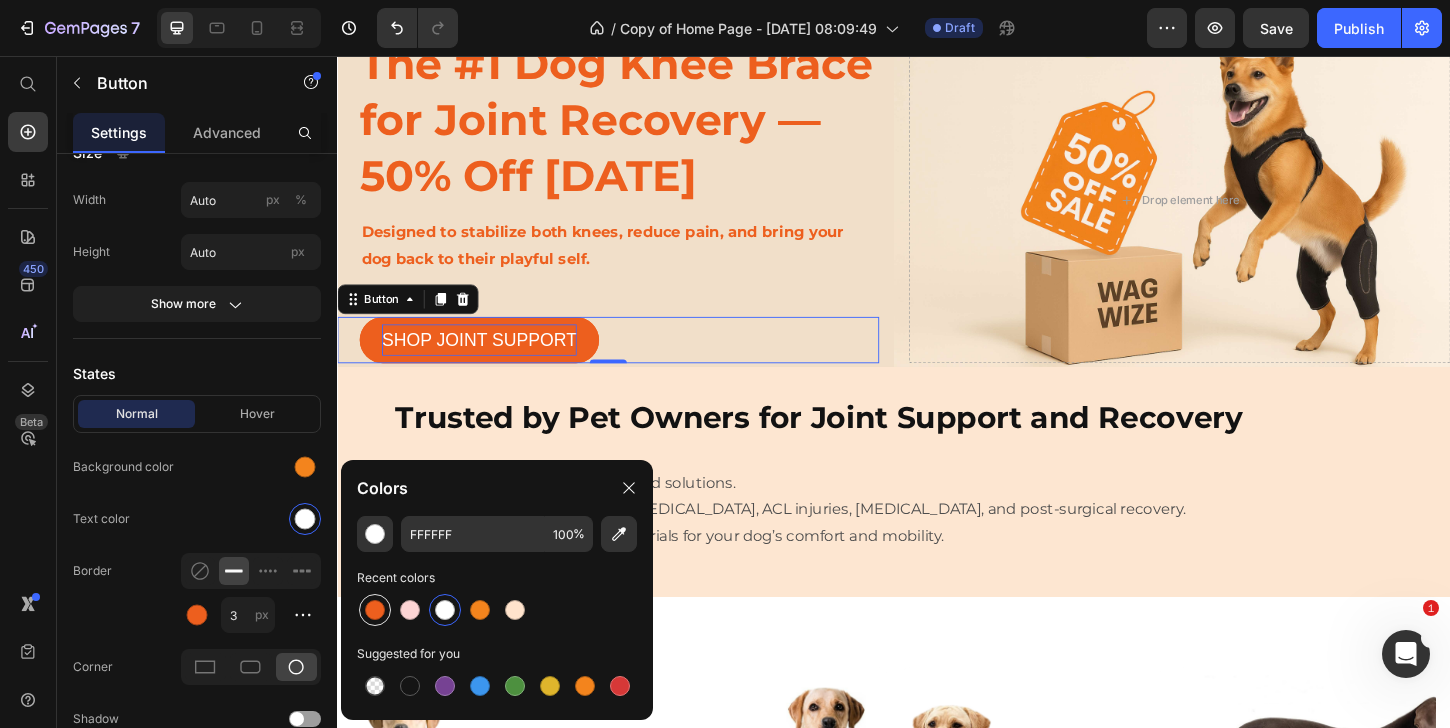 click at bounding box center [375, 610] 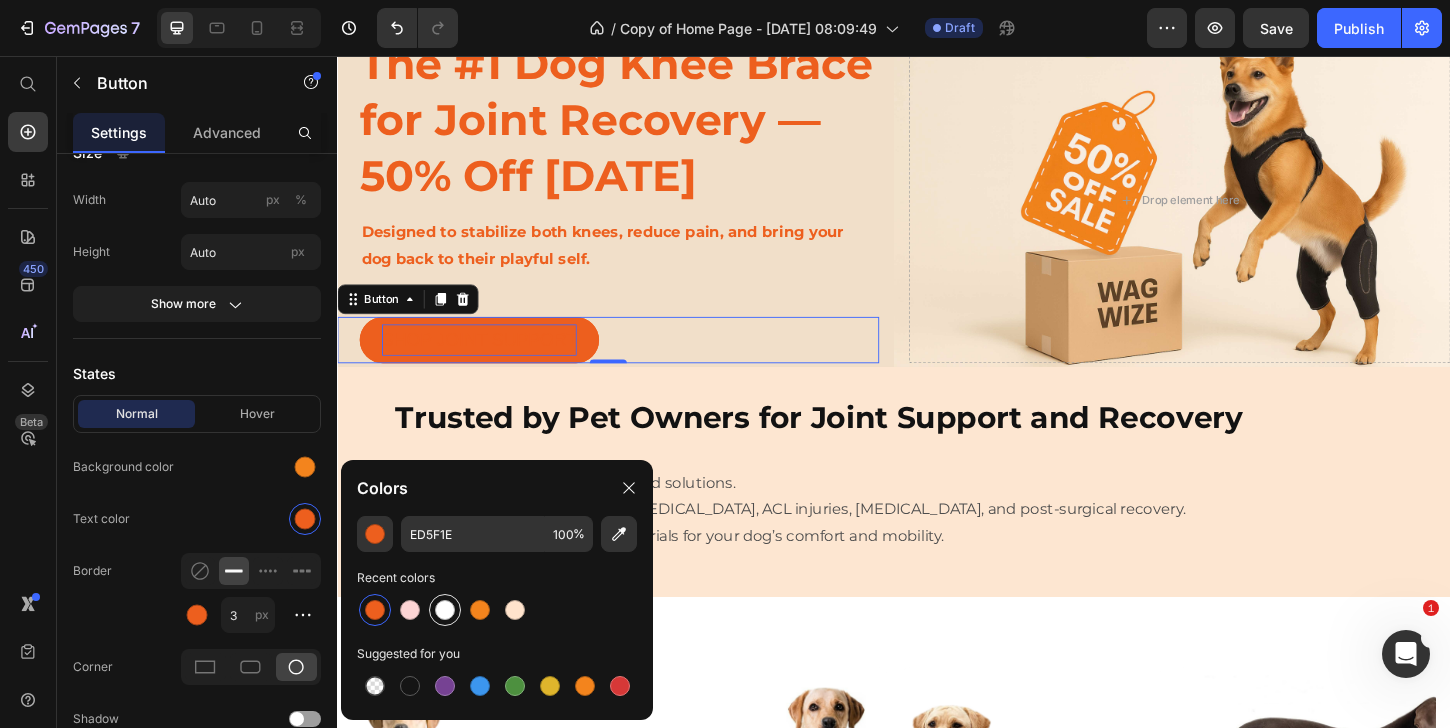 click at bounding box center (445, 610) 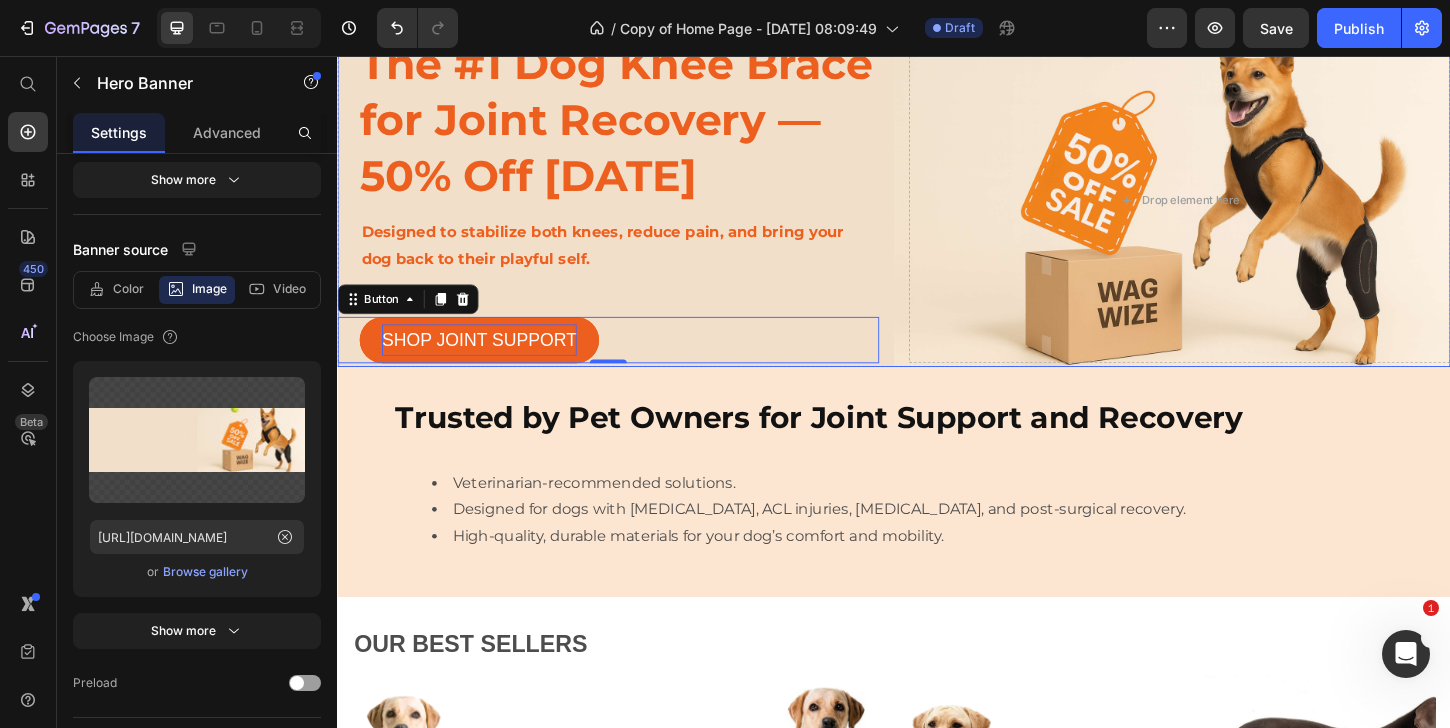 click on "The #1 Dog Knee Brace for Joint Recovery — 50% Off [DATE] Heading Designed to stabilize both knees, reduce pain, and bring your dog back to their playful self. Text Block SHOP JOINT SUPPORT Button   0
Drop element here" at bounding box center (937, 211) 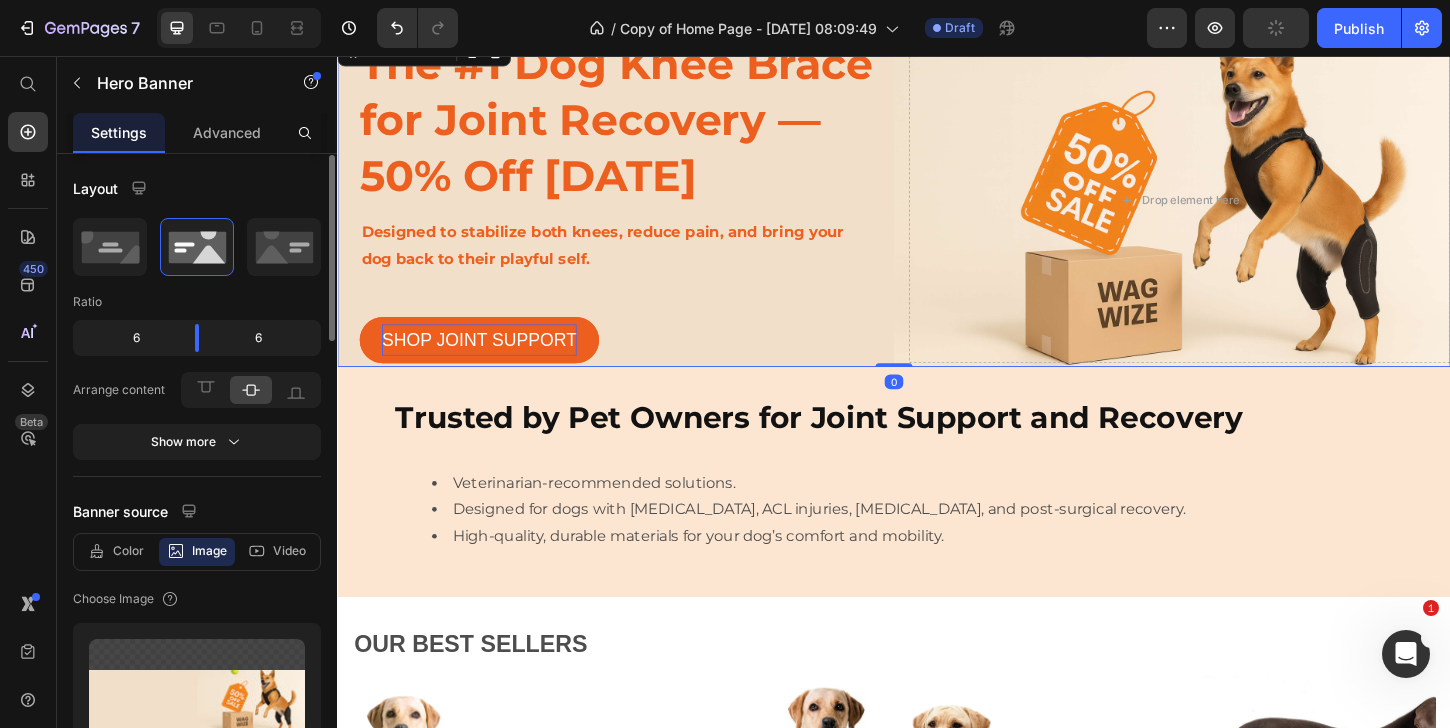 scroll, scrollTop: 1, scrollLeft: 0, axis: vertical 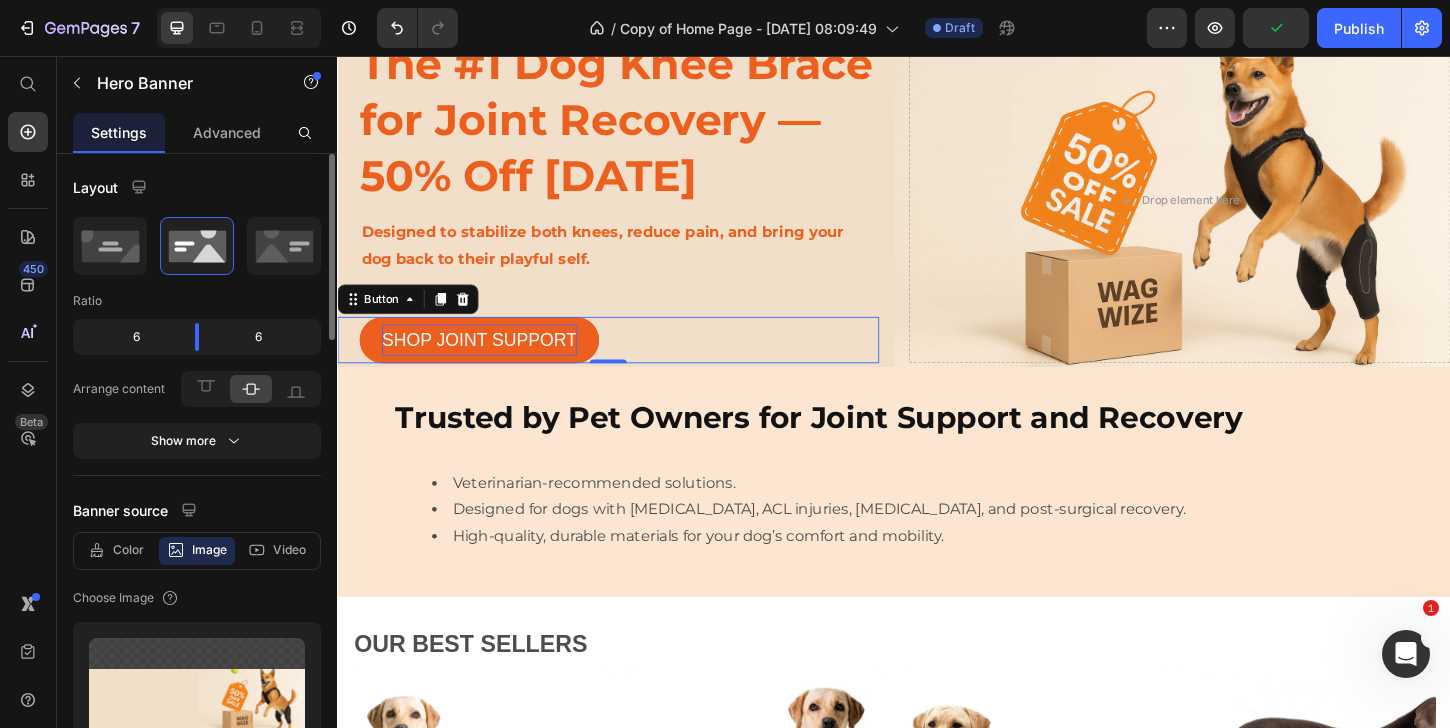 click on "SHOP JOINT SUPPORT" at bounding box center (490, 362) 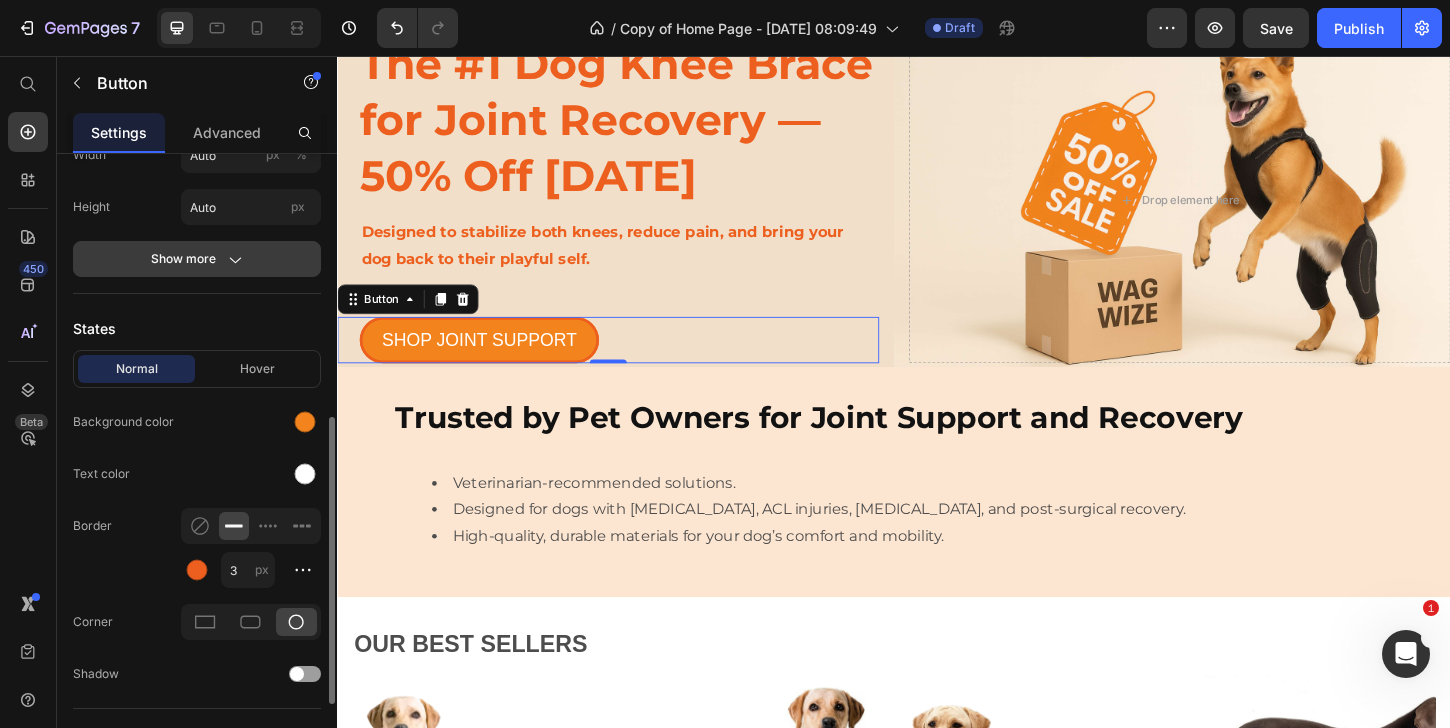 scroll, scrollTop: 667, scrollLeft: 0, axis: vertical 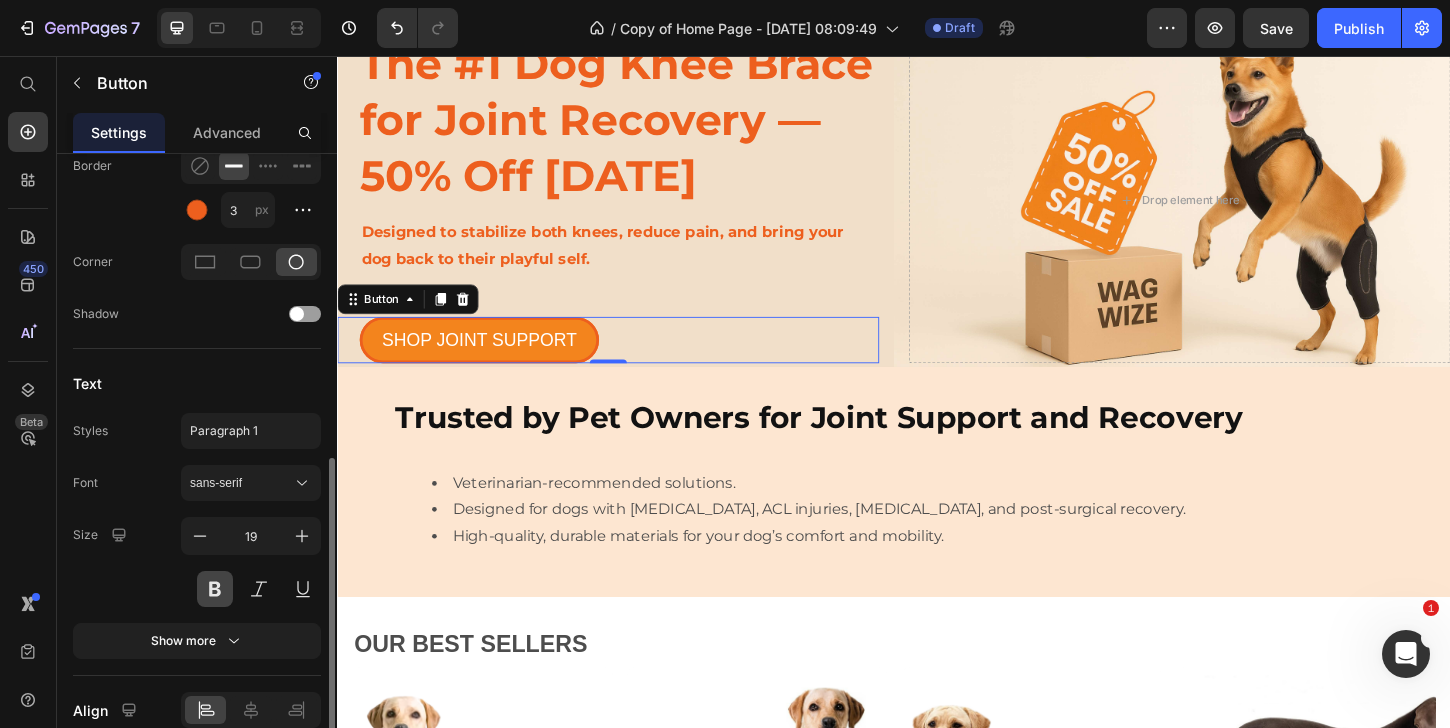 click at bounding box center [215, 589] 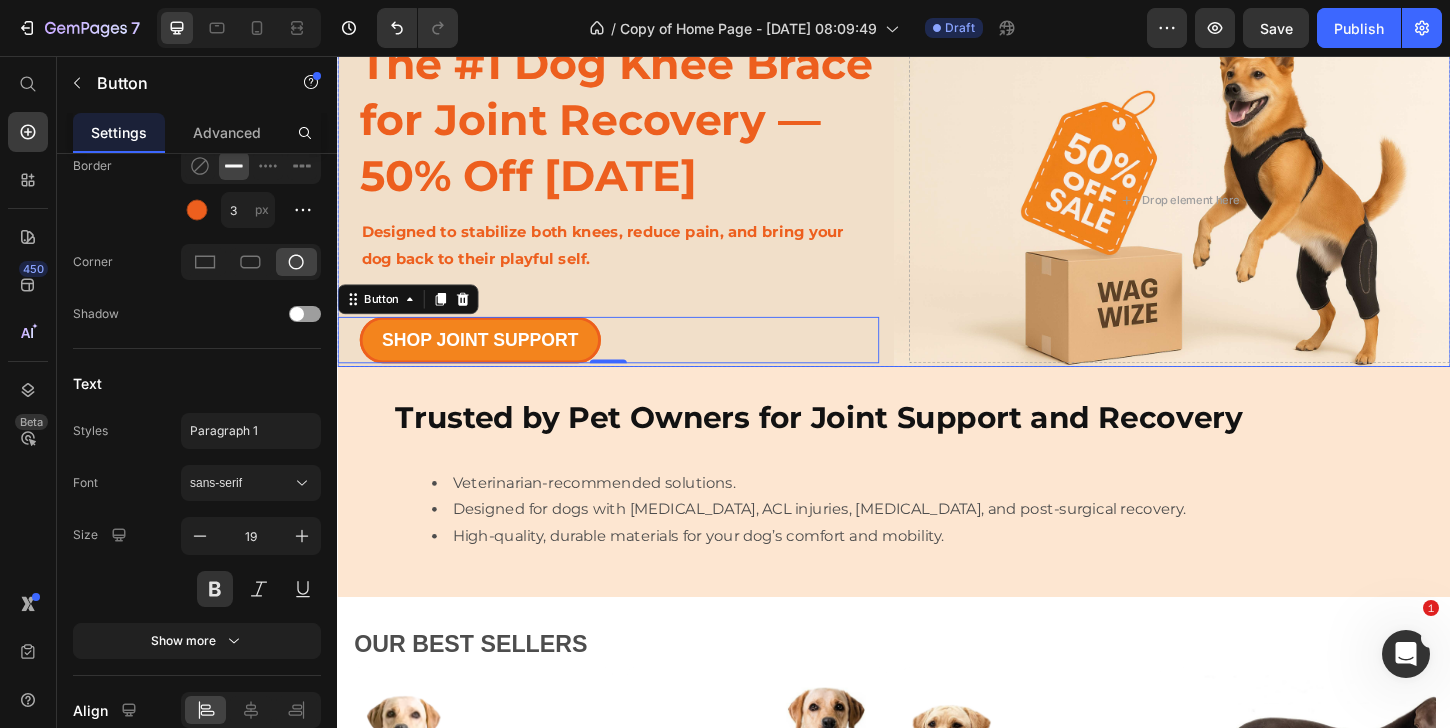 click on "The #1 Dog Knee Brace for Joint Recovery — 50% Off [DATE] Heading Designed to stabilize both knees, reduce pain, and bring your dog back to their playful self. Text Block SHOP JOINT SUPPORT Button   0
Drop element here" at bounding box center (937, 211) 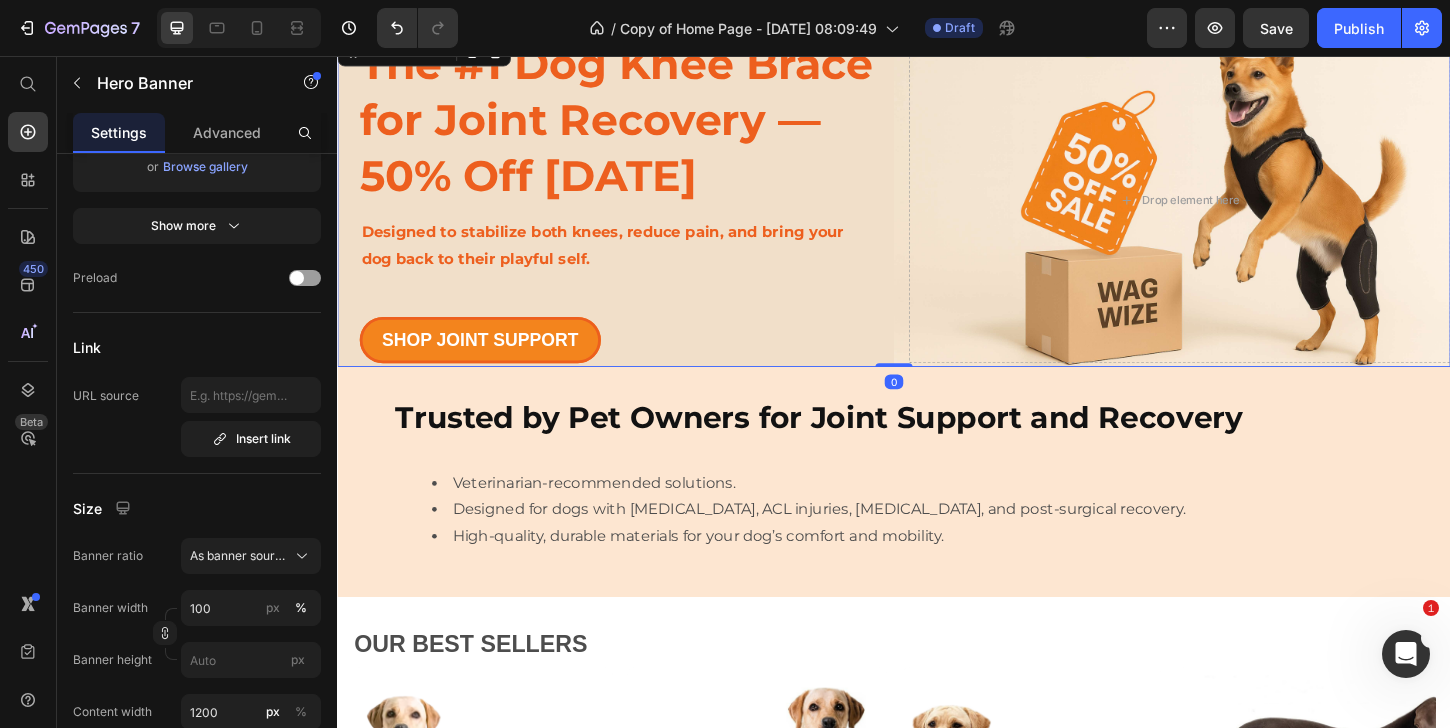 scroll, scrollTop: 0, scrollLeft: 0, axis: both 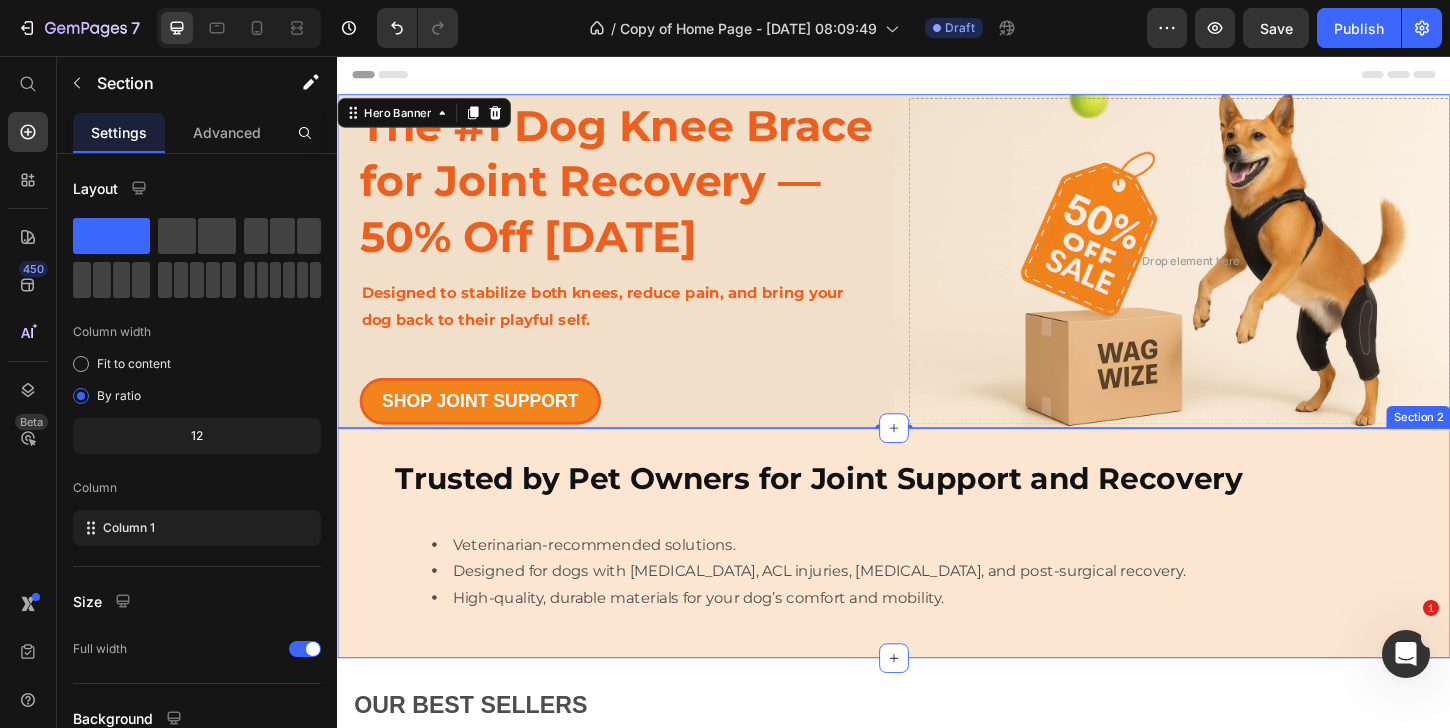 click on "Trusted by Pet Owners for Joint Support and Recovery Heading Row Veterinarian-recommended solutions. Designed for dogs with [MEDICAL_DATA], ACL injuries, [MEDICAL_DATA], and post-surgical recovery. High-quality, durable materials for your dog’s comfort and mobility. Text Block Section 2" at bounding box center [937, 581] 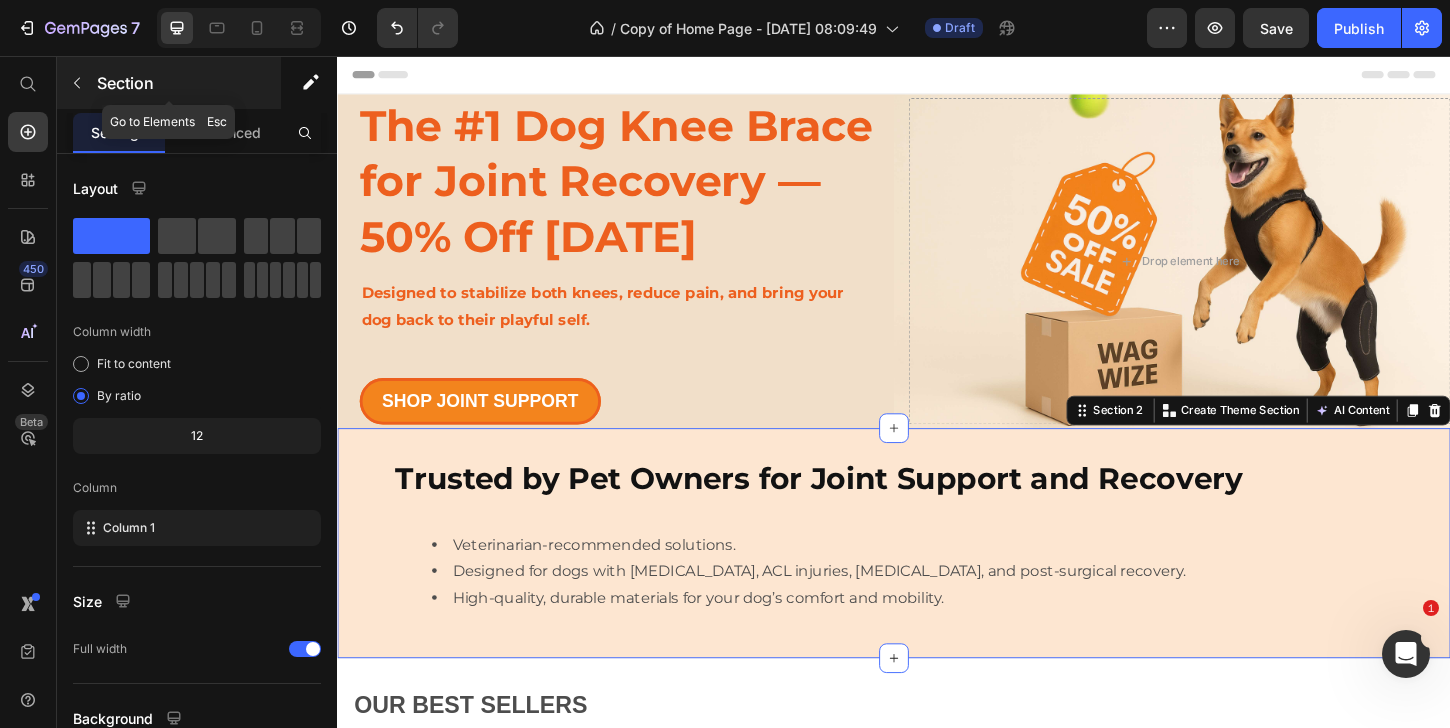 click on "Section" at bounding box center (169, 83) 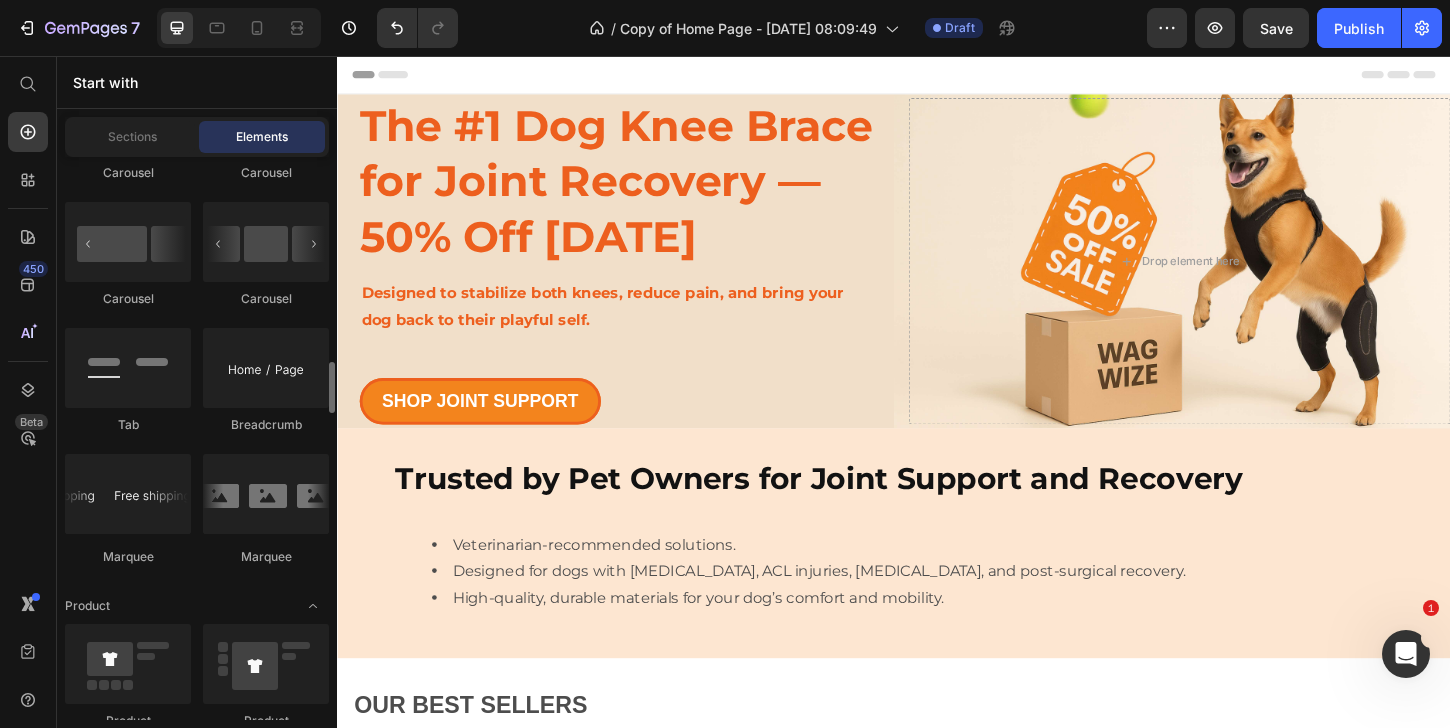 scroll, scrollTop: 2253, scrollLeft: 0, axis: vertical 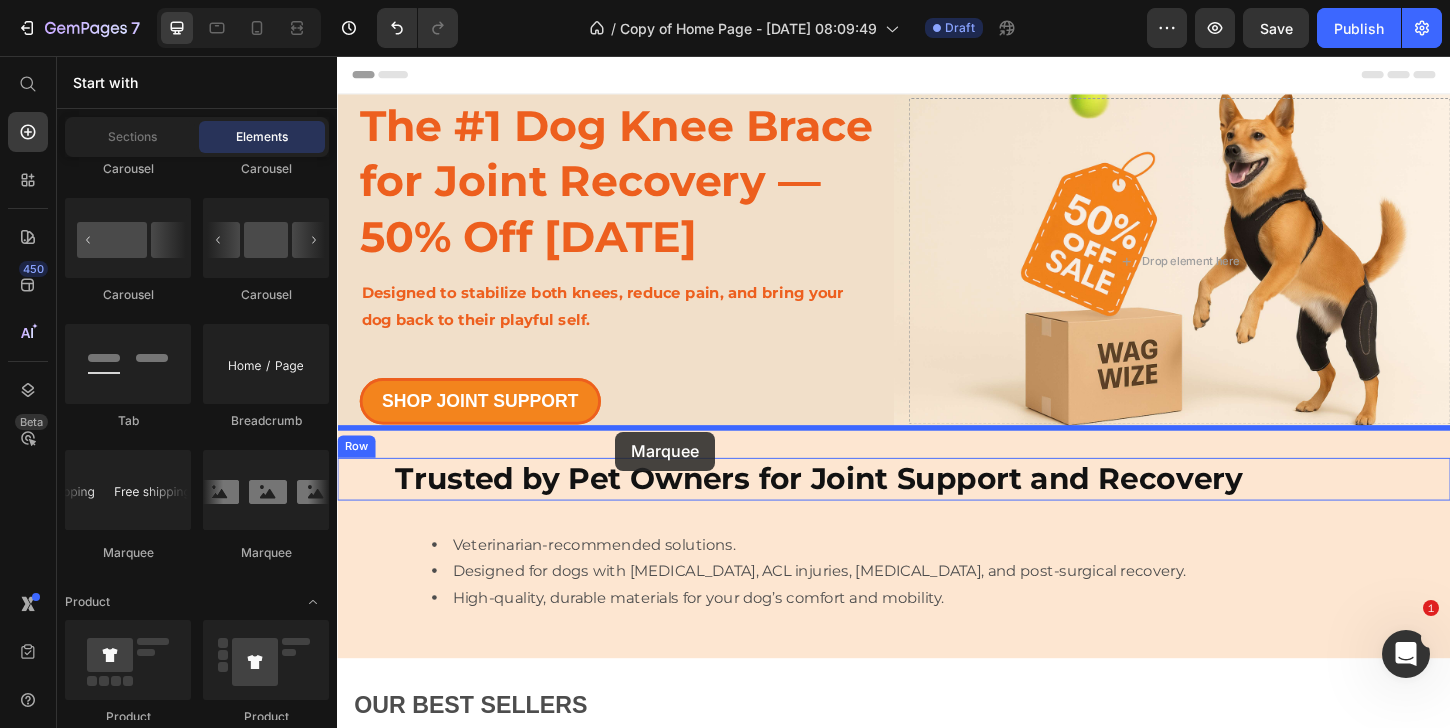 drag, startPoint x: 480, startPoint y: 570, endPoint x: 637, endPoint y: 461, distance: 191.12823 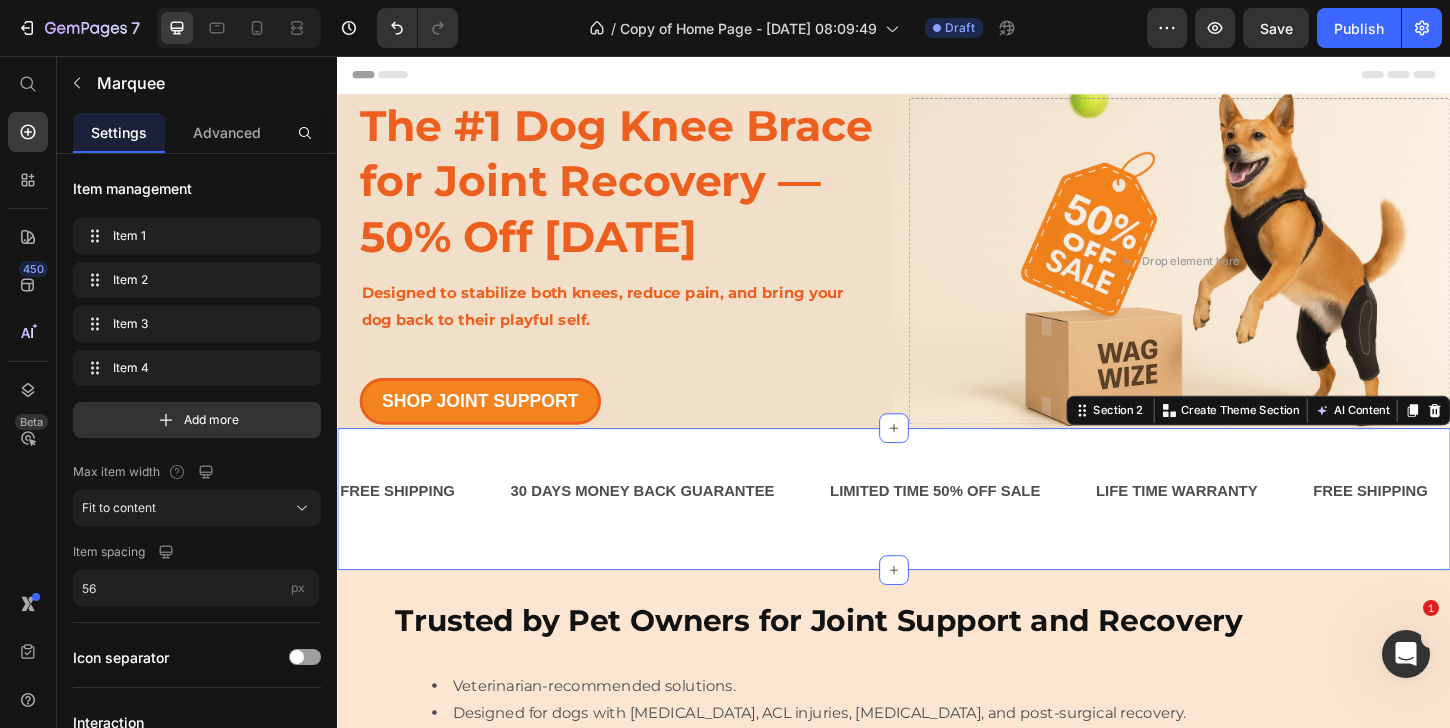 click on "FREE SHIPPING Text 30 DAYS MONEY BACK GUARANTEE Text LIMITED TIME 50% OFF SALE Text LIFE TIME WARRANTY Text FREE SHIPPING Text 30 DAYS MONEY BACK GUARANTEE Text LIMITED TIME 50% OFF SALE Text LIFE TIME WARRANTY Text FREE SHIPPING Text 30 DAYS MONEY BACK GUARANTEE Text LIMITED TIME 50% OFF SALE Text LIFE TIME WARRANTY Text FREE SHIPPING Text 30 DAYS MONEY BACK GUARANTEE Text LIMITED TIME 50% OFF SALE Text LIFE TIME WARRANTY Text FREE SHIPPING Text 30 DAYS MONEY BACK GUARANTEE Text LIMITED TIME 50% OFF SALE Text LIFE TIME WARRANTY Text FREE SHIPPING Text 30 DAYS MONEY BACK GUARANTEE Text LIMITED TIME 50% OFF SALE Text LIFE TIME WARRANTY Text Marquee Section 2   You can create reusable sections Create Theme Section AI Content Write with GemAI What would you like to describe here? Tone and Voice Persuasive Product Dog Front Shoulder/Elbow Support Brace Show more Generate" at bounding box center [937, 533] 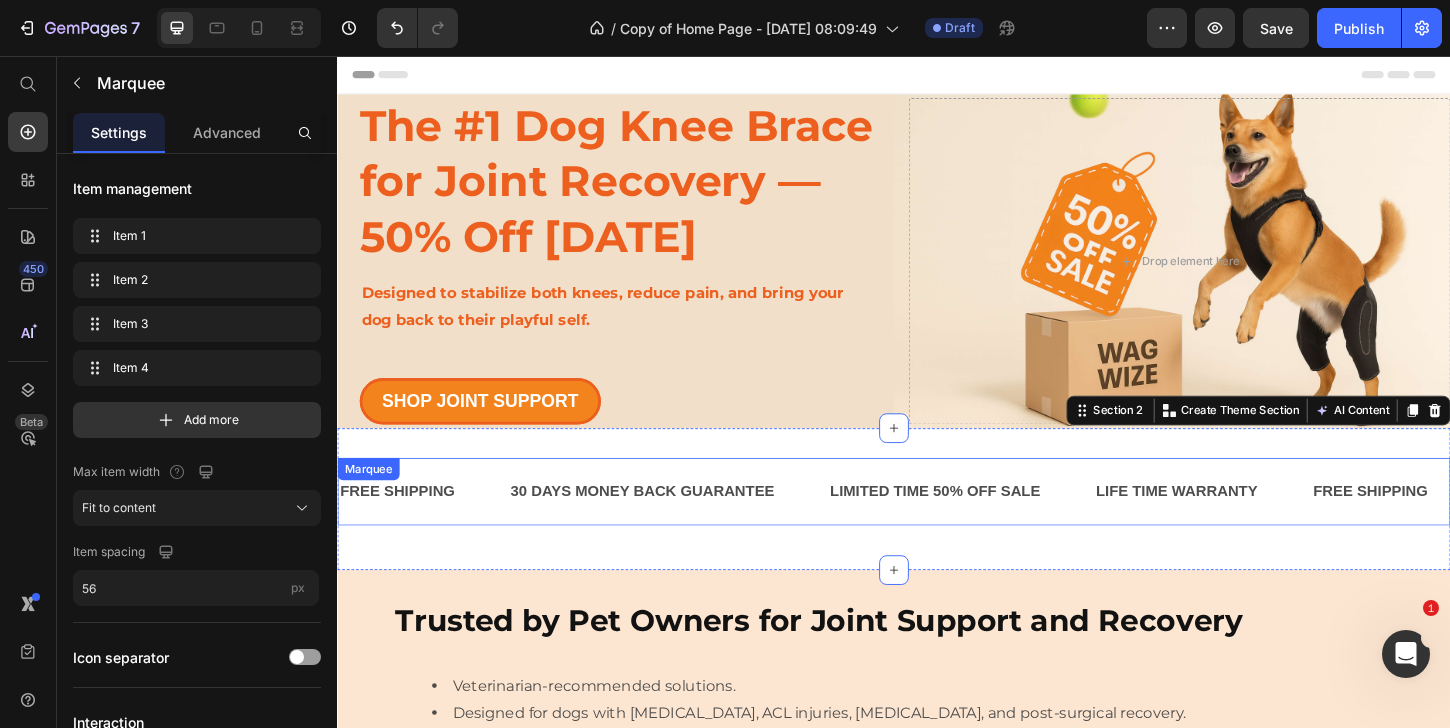 click on "FREE SHIPPING Text" at bounding box center (430, 525) 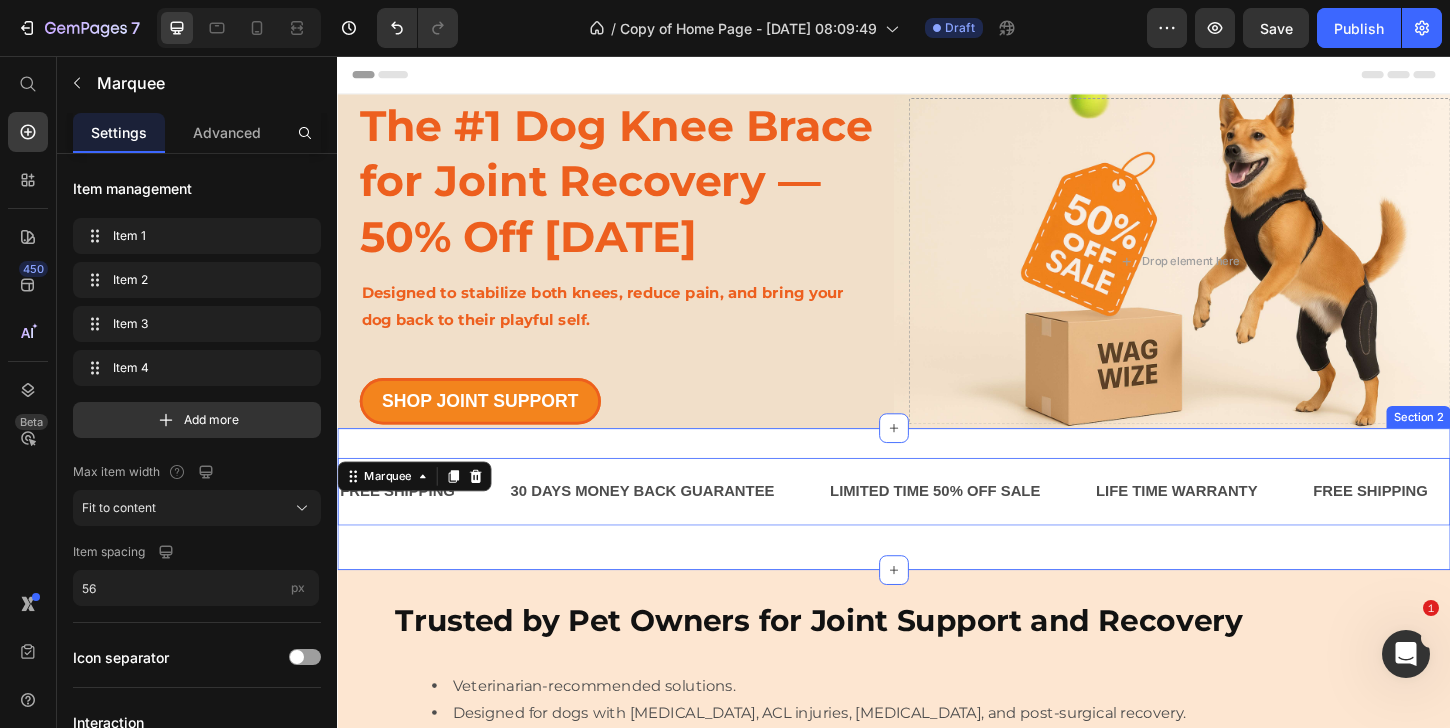 click on "FREE SHIPPING Text 30 DAYS MONEY BACK GUARANTEE Text LIMITED TIME 50% OFF SALE Text LIFE TIME WARRANTY Text FREE SHIPPING Text 30 DAYS MONEY BACK GUARANTEE Text LIMITED TIME 50% OFF SALE Text LIFE TIME WARRANTY Text FREE SHIPPING Text 30 DAYS MONEY BACK GUARANTEE Text LIMITED TIME 50% OFF SALE Text LIFE TIME WARRANTY Text FREE SHIPPING Text 30 DAYS MONEY BACK GUARANTEE Text LIMITED TIME 50% OFF SALE Text LIFE TIME WARRANTY Text FREE SHIPPING Text 30 DAYS MONEY BACK GUARANTEE Text LIMITED TIME 50% OFF SALE Text LIFE TIME WARRANTY Text FREE SHIPPING Text 30 DAYS MONEY BACK GUARANTEE Text LIMITED TIME 50% OFF SALE Text LIFE TIME WARRANTY Text Marquee   16 Section 2" at bounding box center (937, 533) 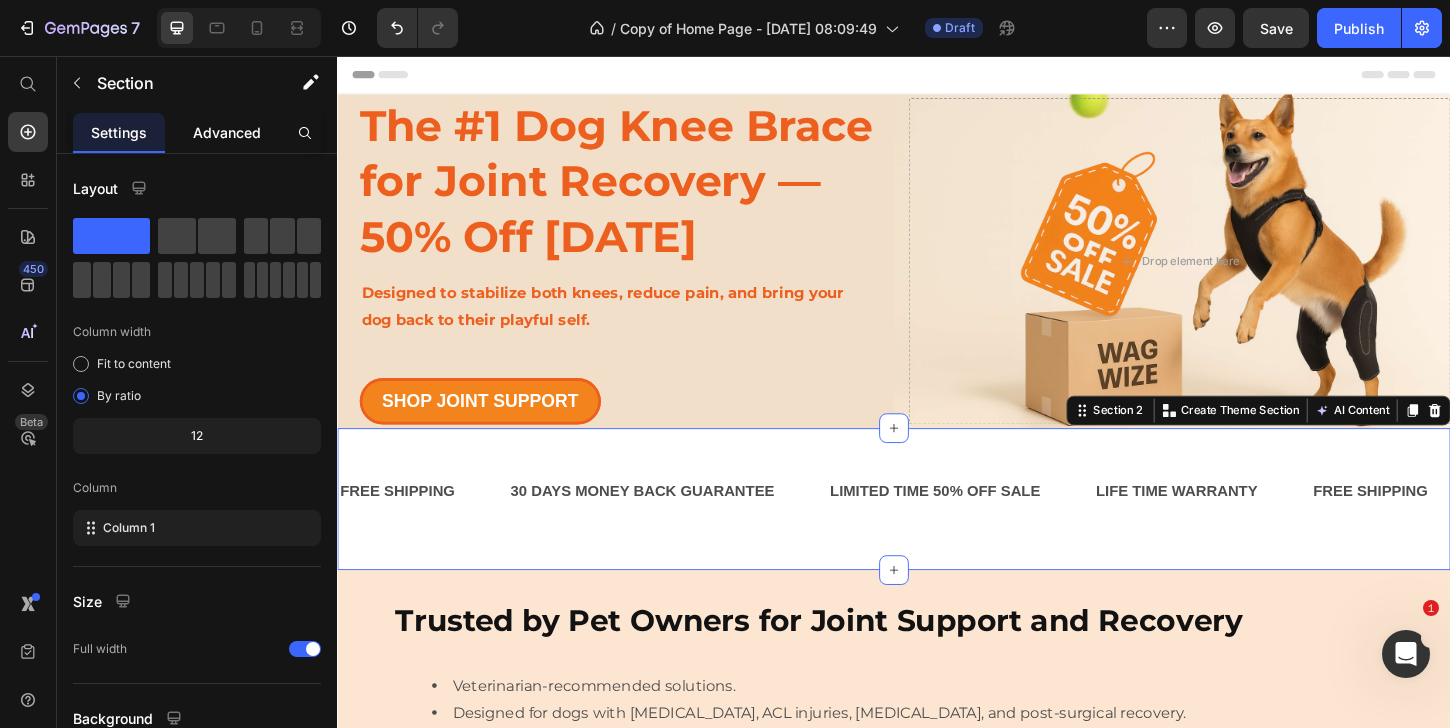 click on "Advanced" at bounding box center [227, 132] 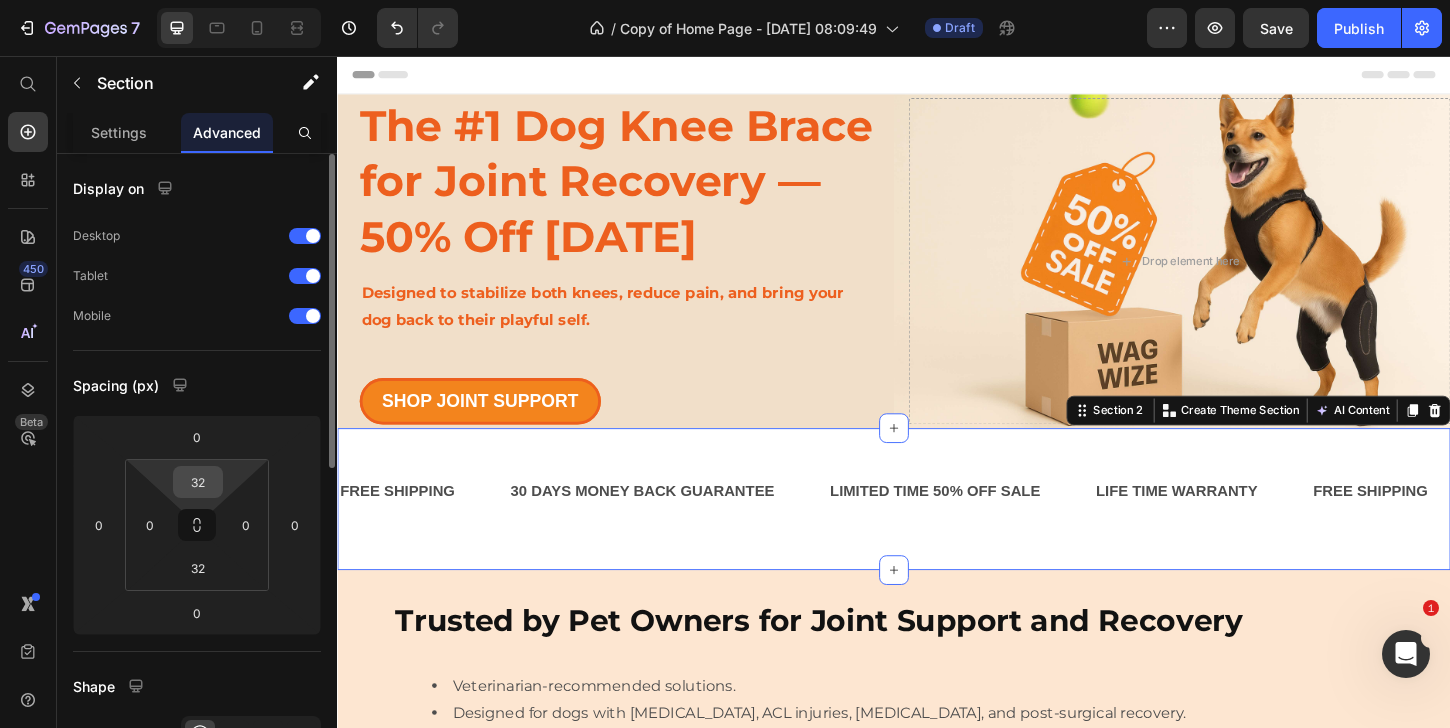 click on "32" at bounding box center [198, 482] 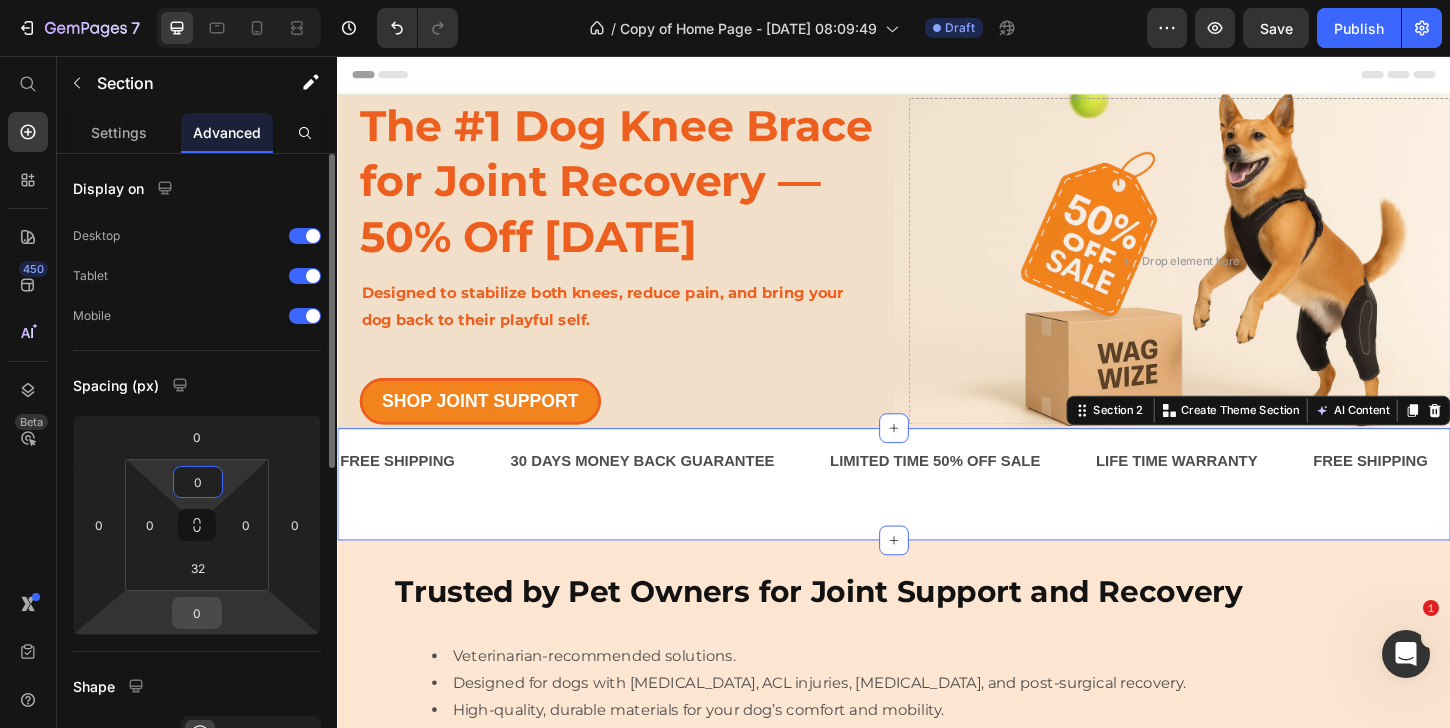 type on "0" 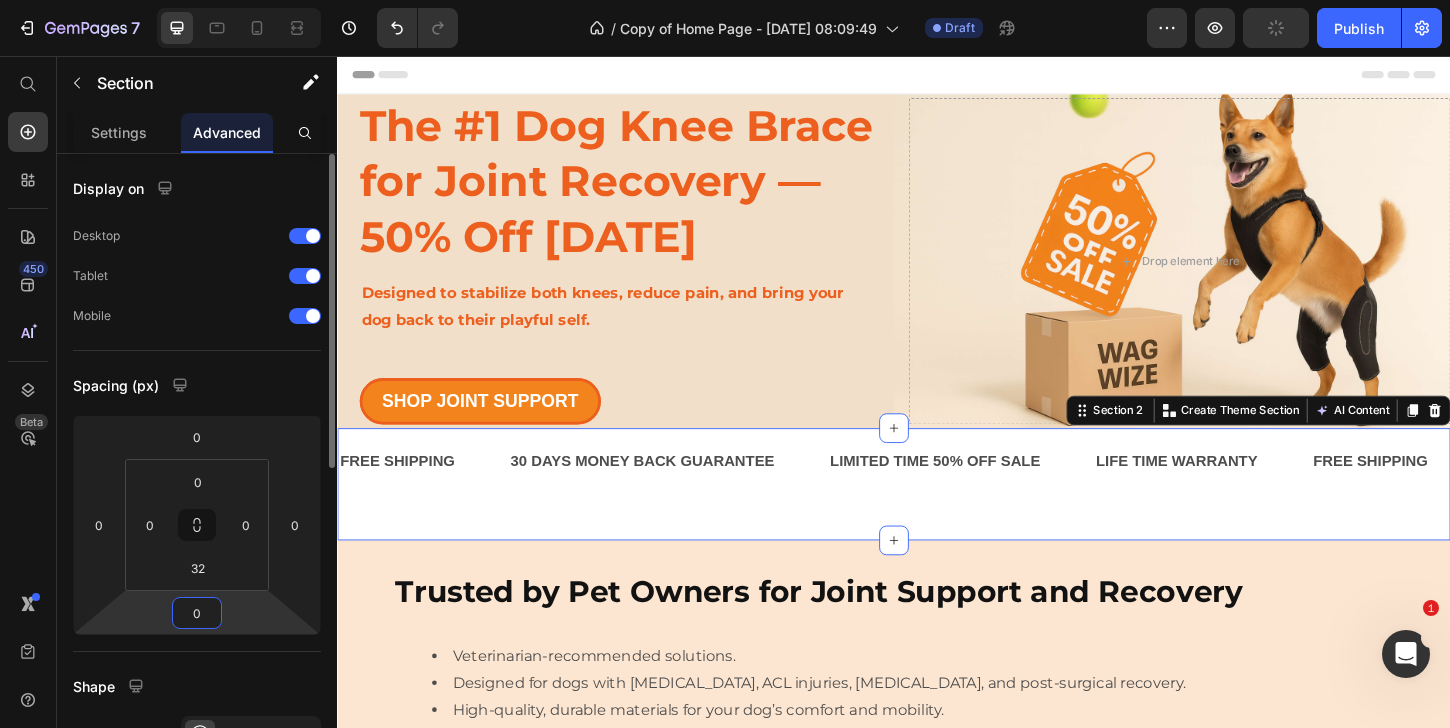 click on "0" at bounding box center (197, 613) 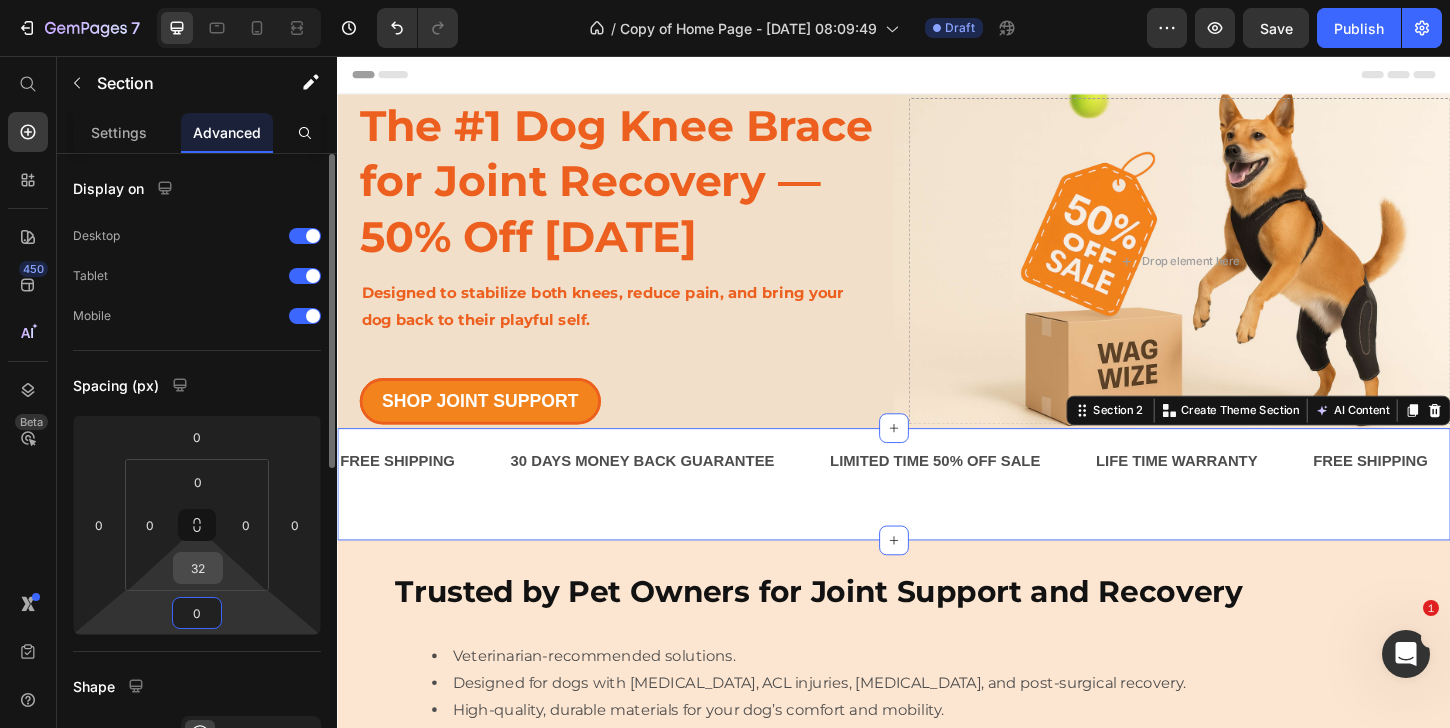 click on "32" at bounding box center (198, 568) 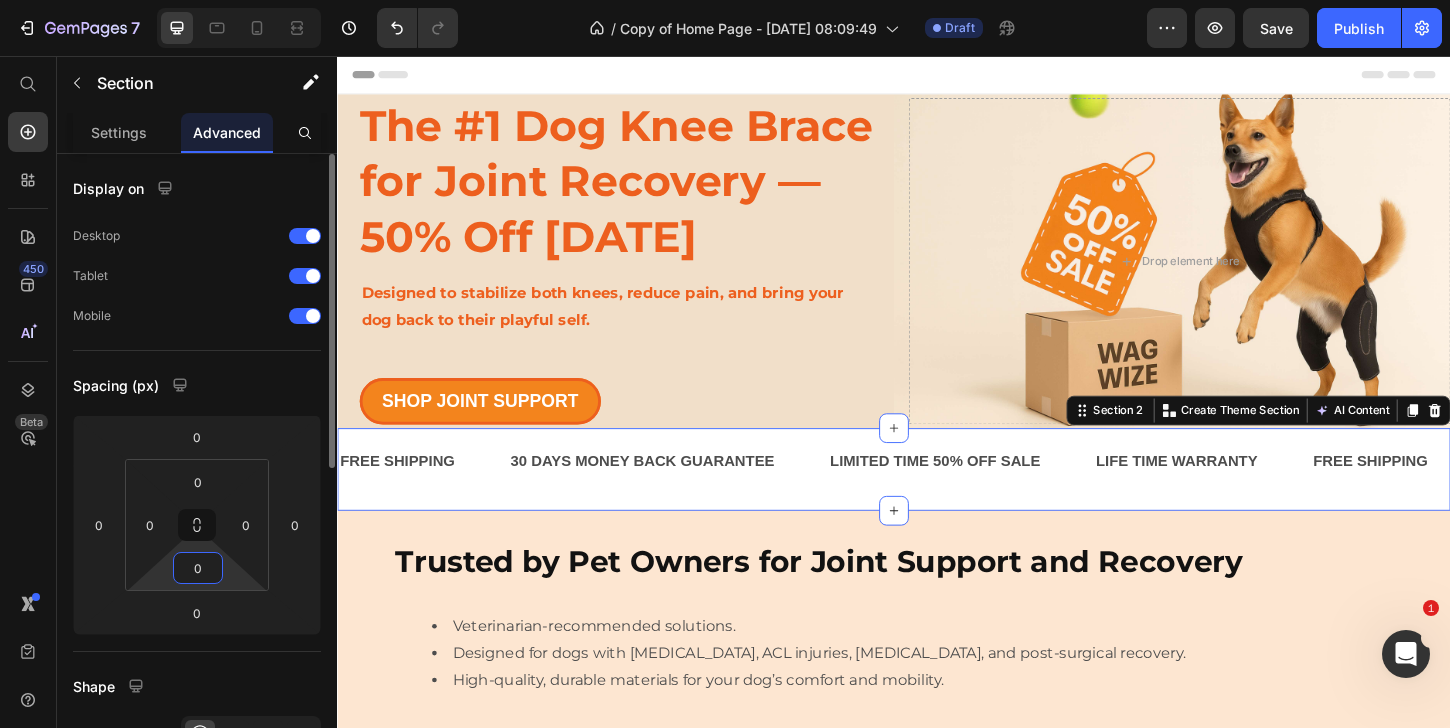 type on "0" 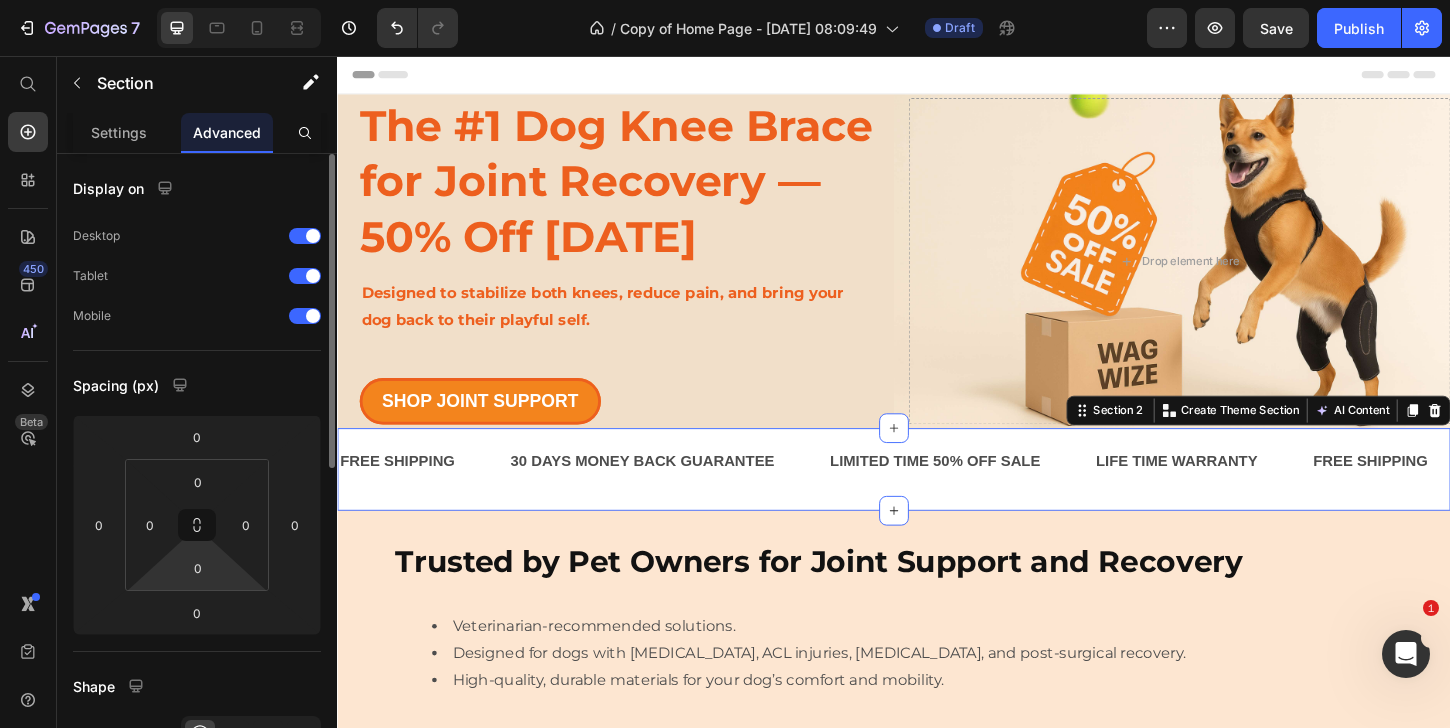 click on "Spacing (px)" at bounding box center [197, 385] 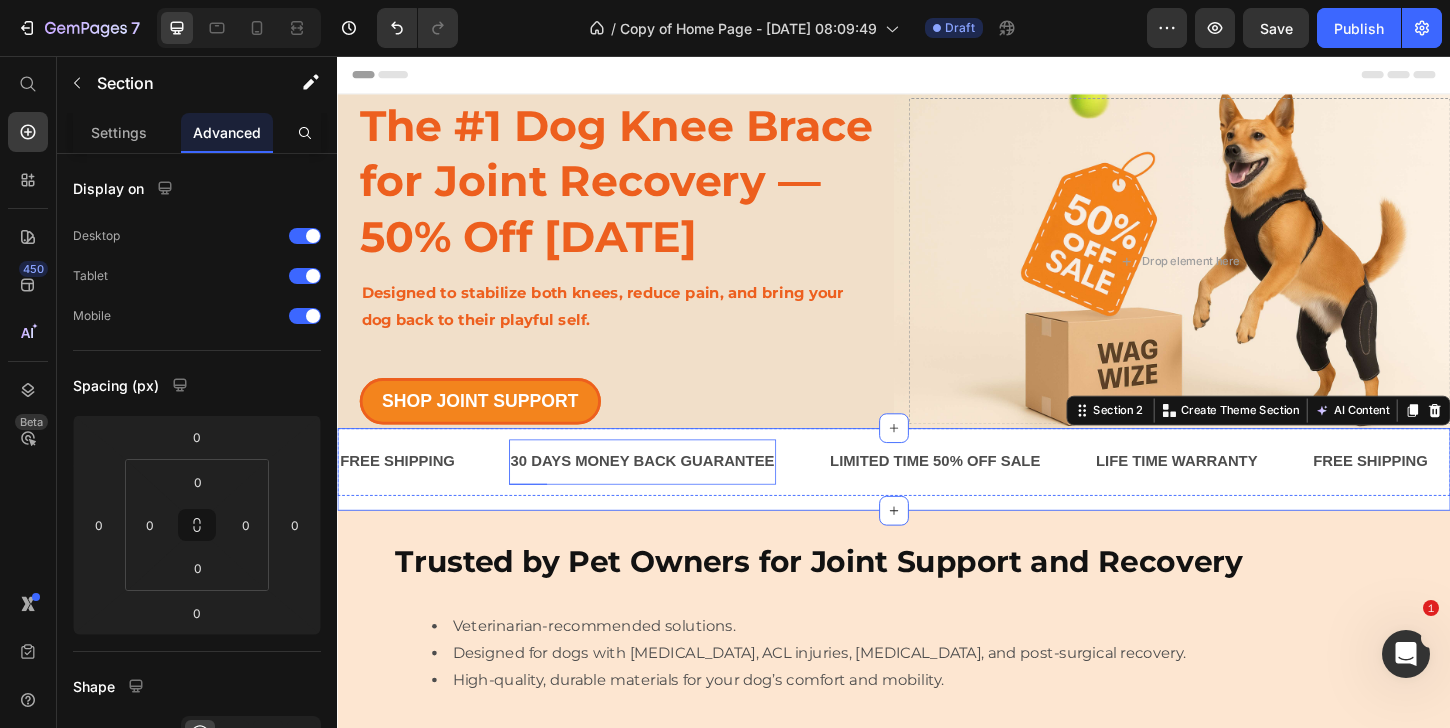 click on "30 DAYS MONEY BACK GUARANTEE" at bounding box center (666, 493) 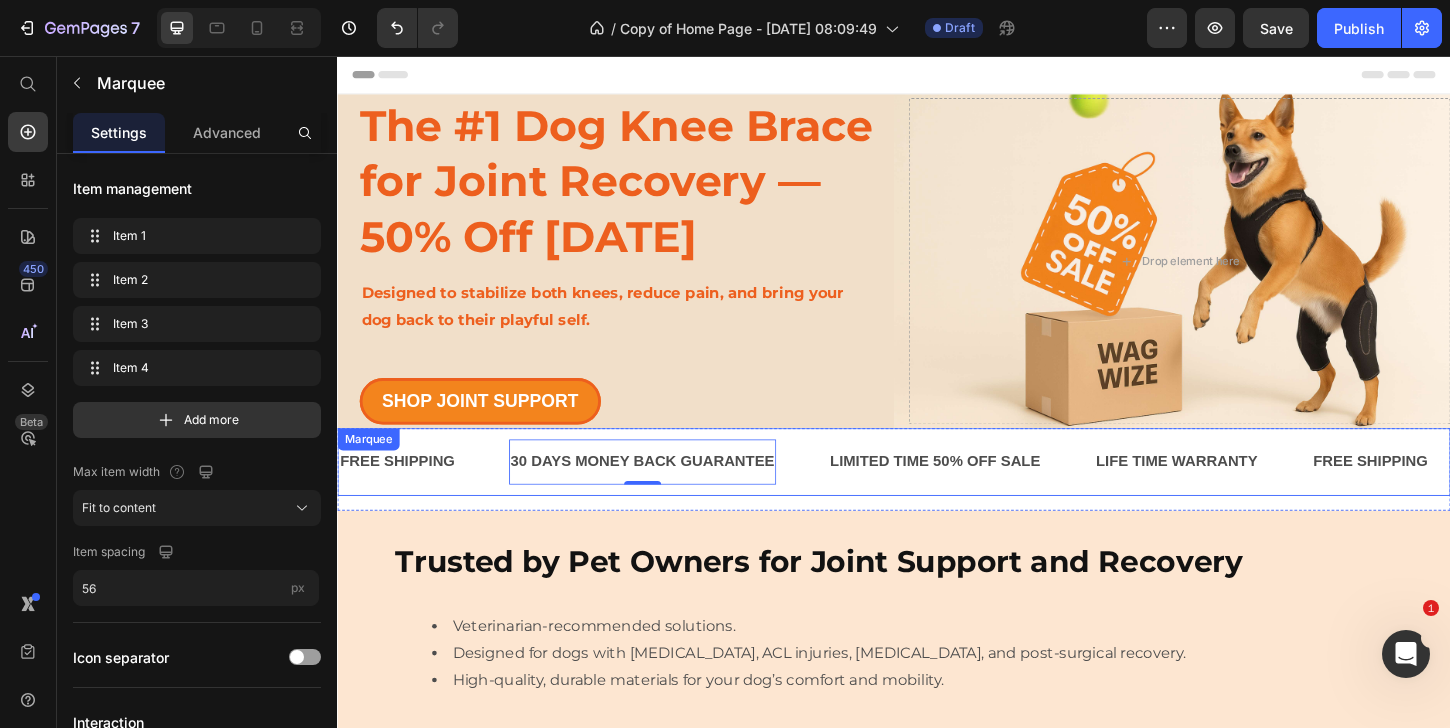 click on "30 DAYS MONEY BACK GUARANTEE Text   0" at bounding box center [694, 493] 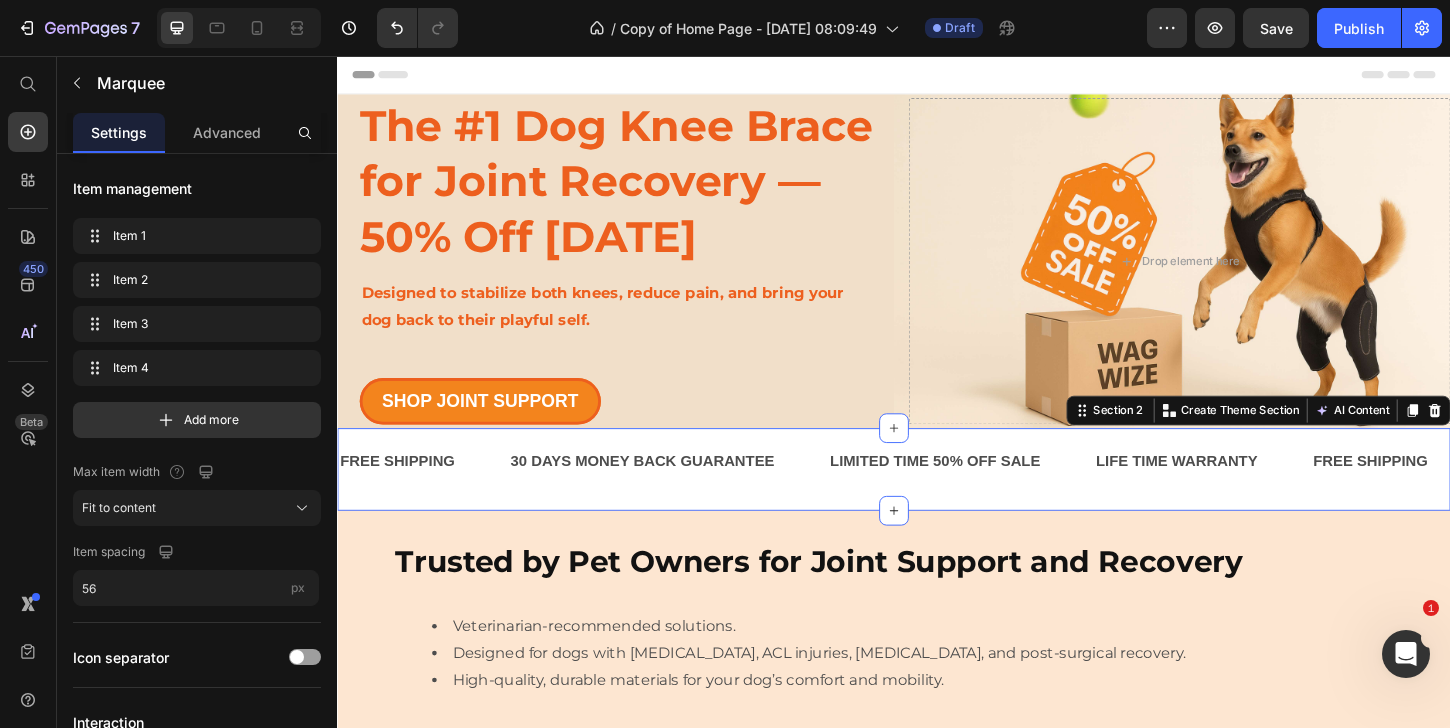 click on "FREE SHIPPING Text 30 DAYS MONEY BACK GUARANTEE Text LIMITED TIME 50% OFF SALE Text LIFE TIME WARRANTY Text FREE SHIPPING Text 30 DAYS MONEY BACK GUARANTEE Text LIMITED TIME 50% OFF SALE Text LIFE TIME WARRANTY Text FREE SHIPPING Text 30 DAYS MONEY BACK GUARANTEE Text LIMITED TIME 50% OFF SALE Text LIFE TIME WARRANTY Text FREE SHIPPING Text 30 DAYS MONEY BACK GUARANTEE Text LIMITED TIME 50% OFF SALE Text LIFE TIME WARRANTY Text FREE SHIPPING Text 30 DAYS MONEY BACK GUARANTEE Text LIMITED TIME 50% OFF SALE Text LIFE TIME WARRANTY Text FREE SHIPPING Text 30 DAYS MONEY BACK GUARANTEE Text LIMITED TIME 50% OFF SALE Text LIFE TIME WARRANTY Text Marquee" at bounding box center [937, 501] 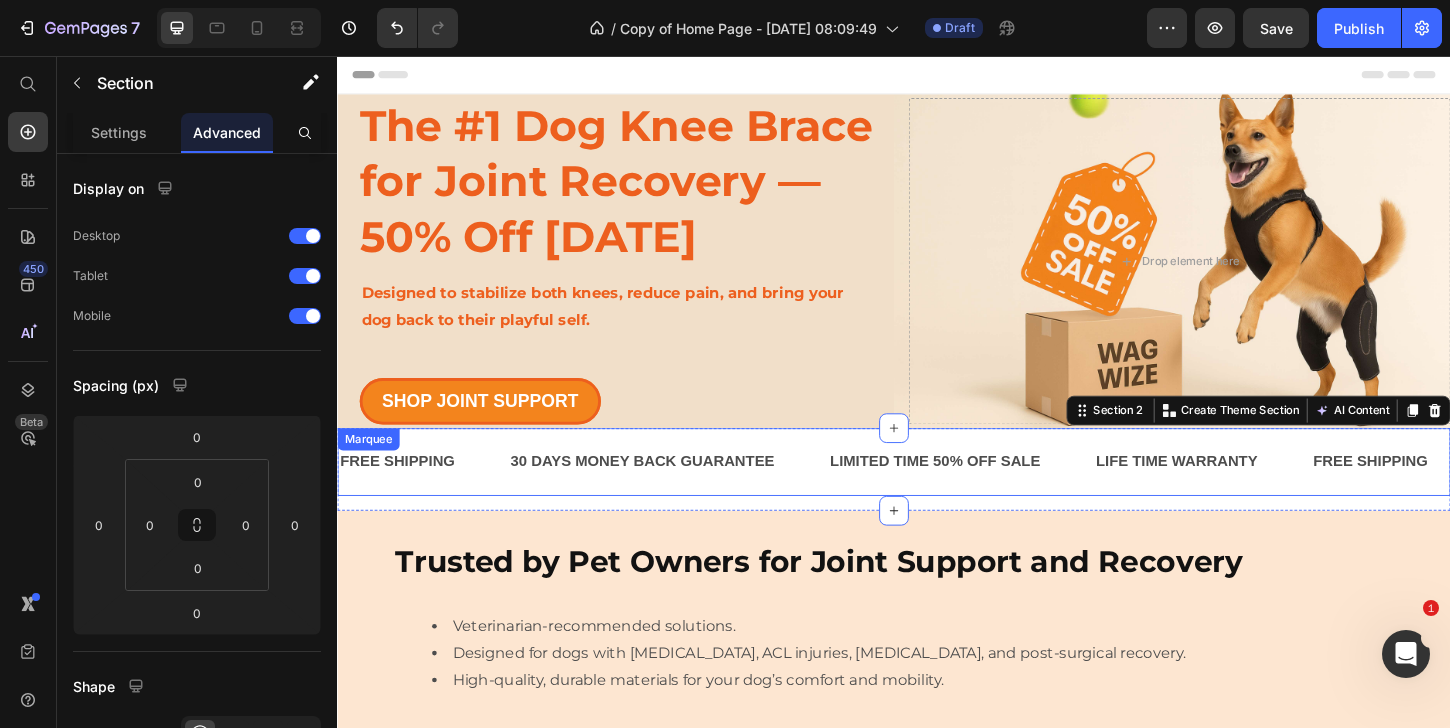 click on "30 DAYS MONEY BACK GUARANTEE Text" at bounding box center [694, 493] 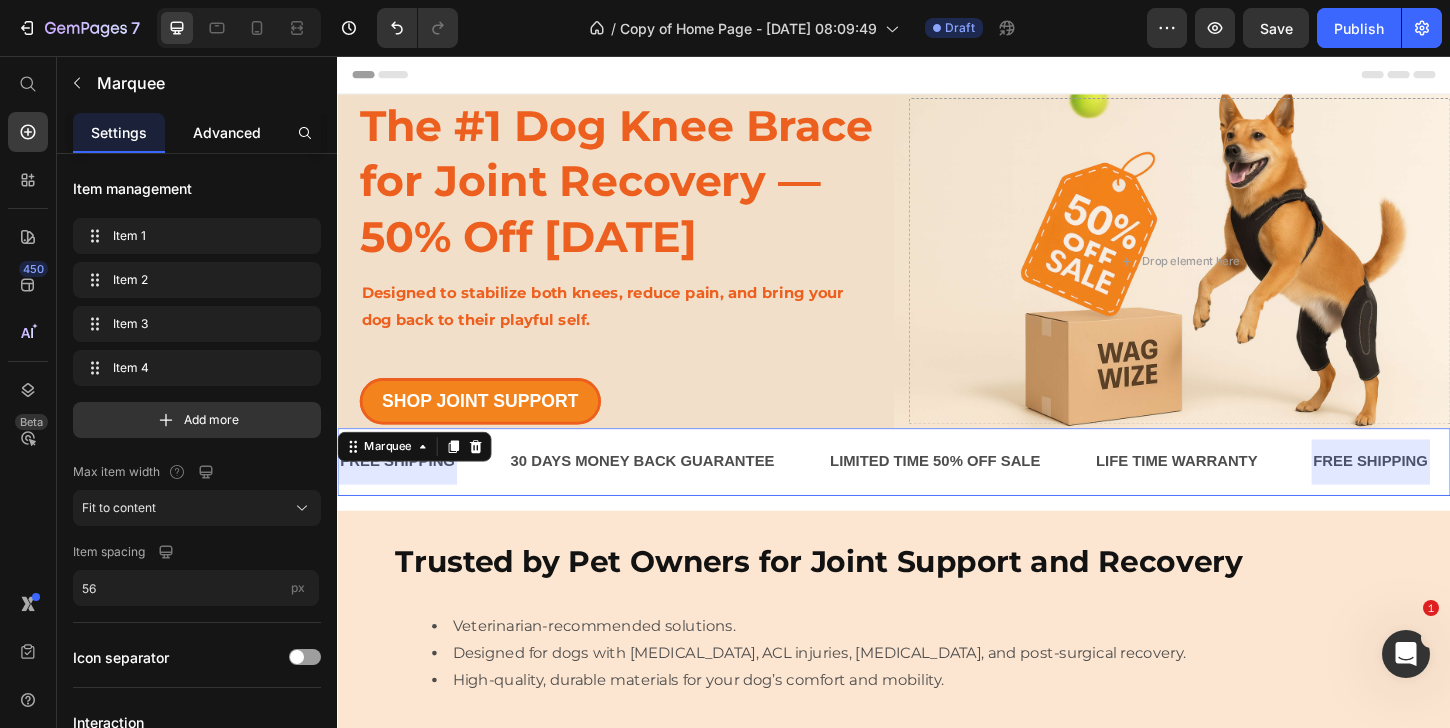 click on "Advanced" at bounding box center [227, 132] 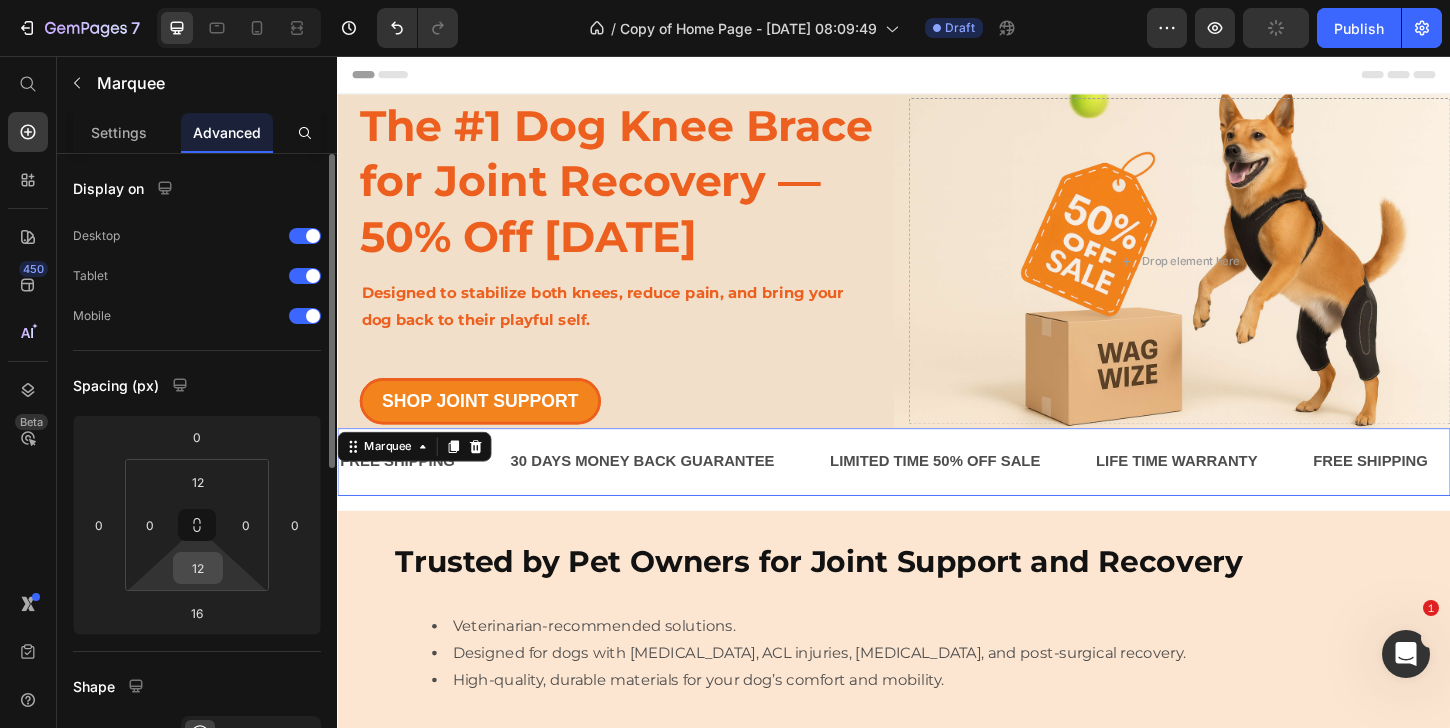 click on "12" at bounding box center [198, 568] 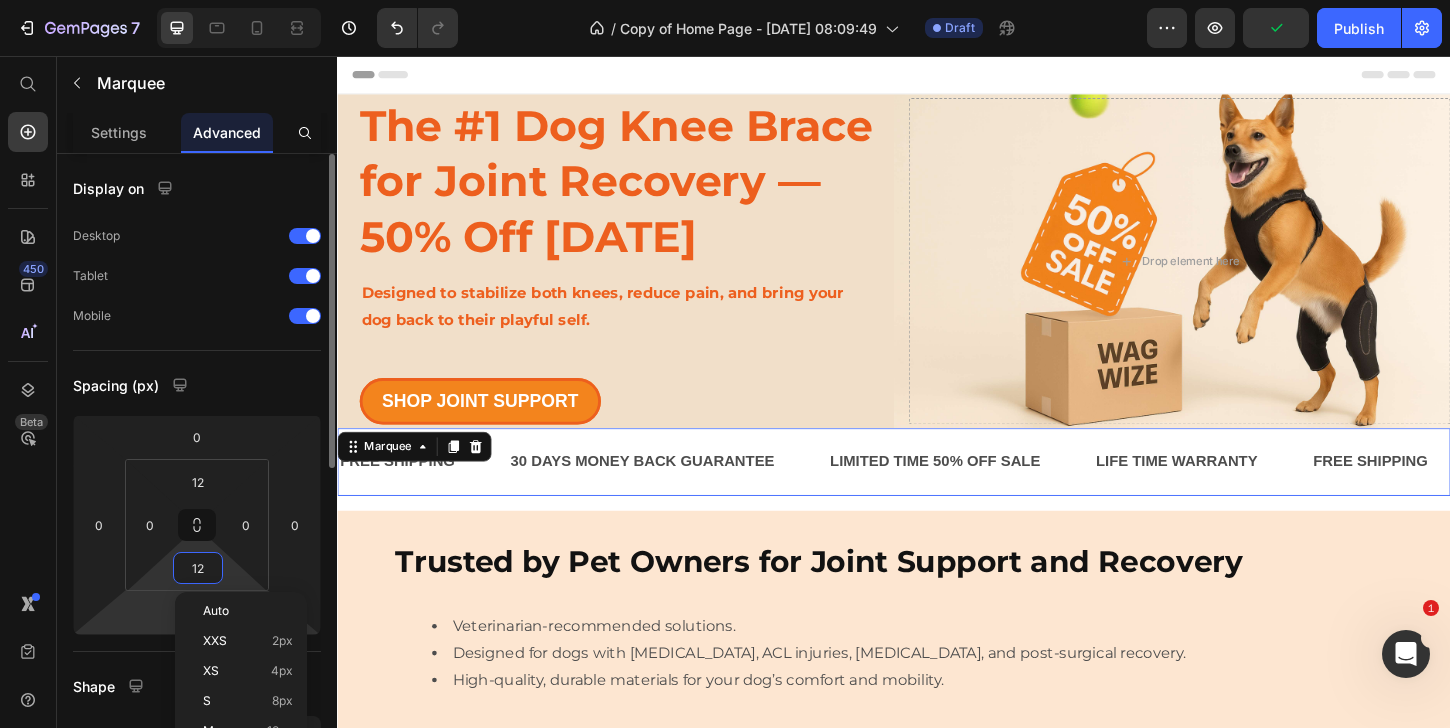 click on "7  Version history  /  Copy of Home Page - [DATE] 08:09:49 Draft Preview  Publish  450 Beta Start with Sections Elements Hero Section Product Detail Brands Trusted Badges Guarantee Product Breakdown How to use Testimonials Compare Bundle FAQs Social Proof Brand Story Product List Collection Blog List Contact Sticky Add to Cart Custom Footer Browse Library 450 Layout
Row
Row
Row
Row Text
Heading
Text Block Button
Button
Button
Sticky Back to top Media
Image Image" at bounding box center [725, 0] 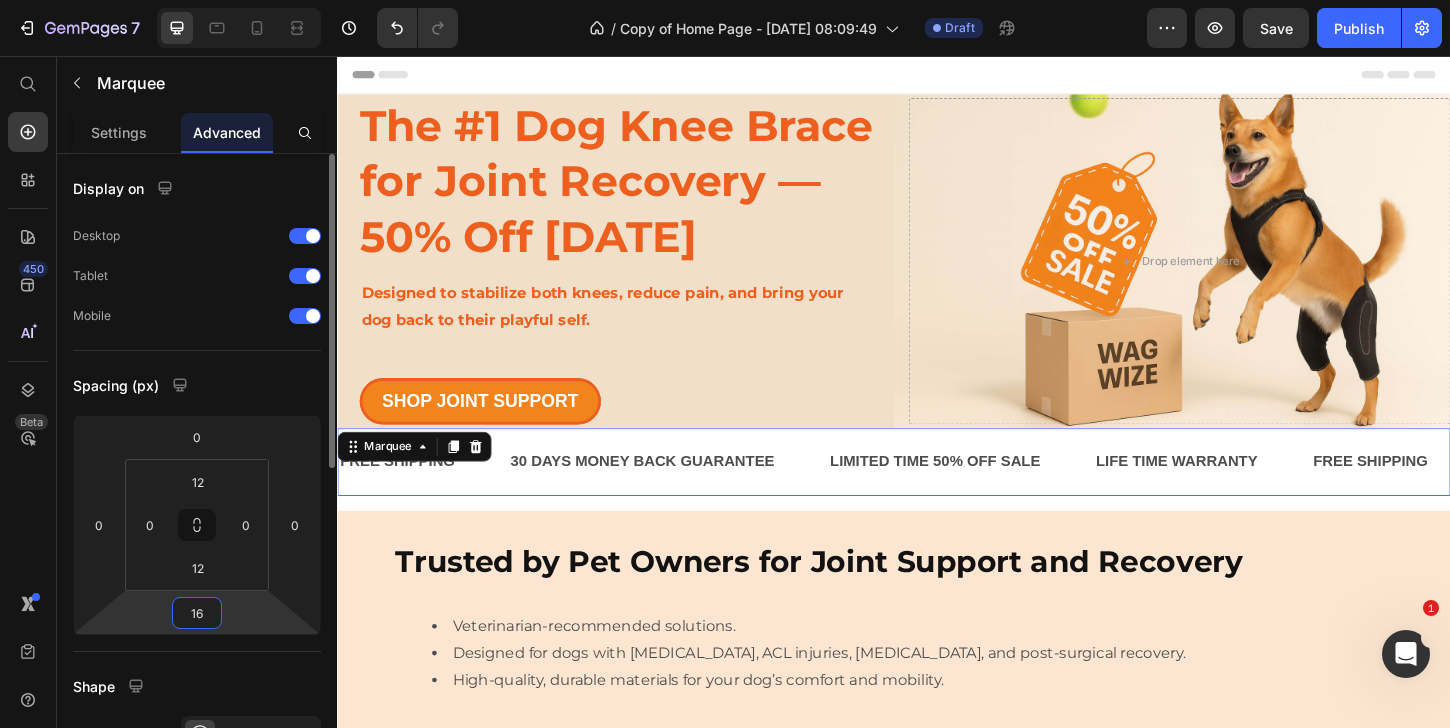 click on "16" at bounding box center [197, 613] 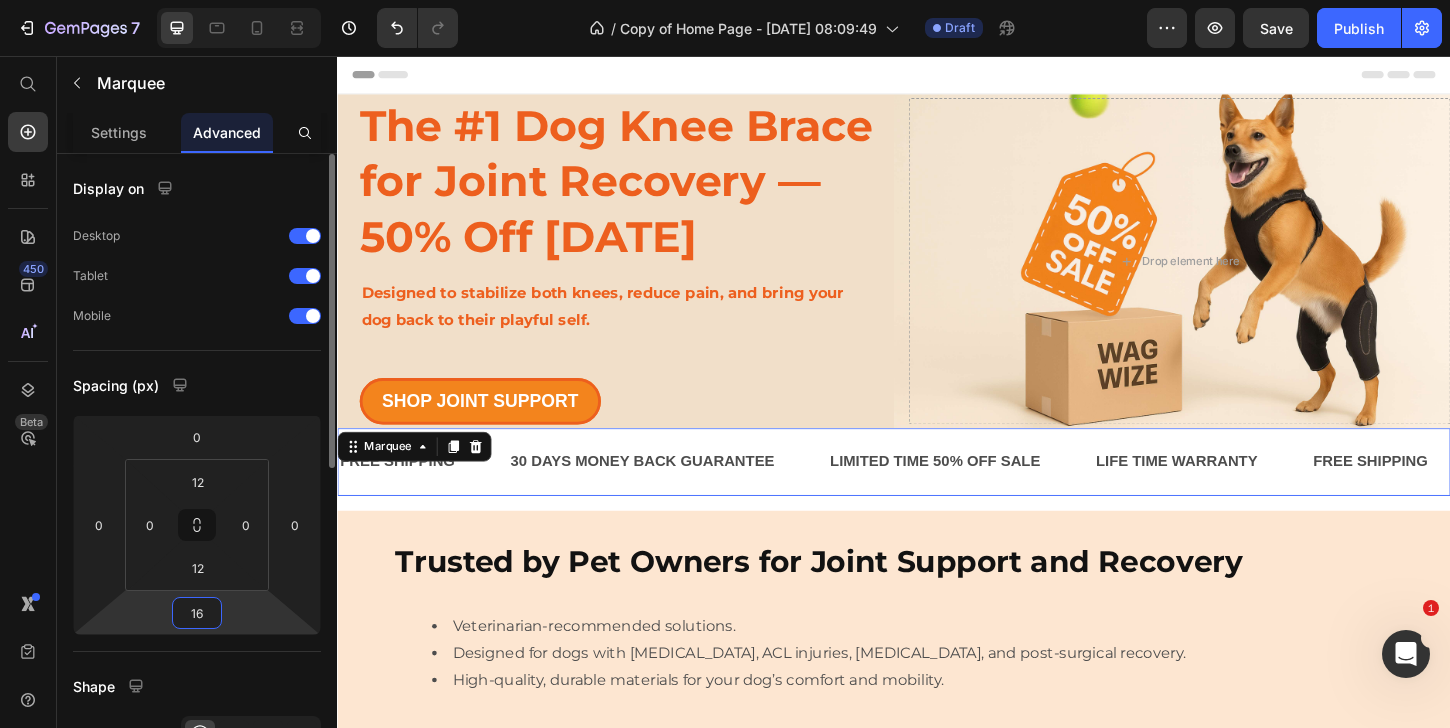 click on "16" at bounding box center (197, 613) 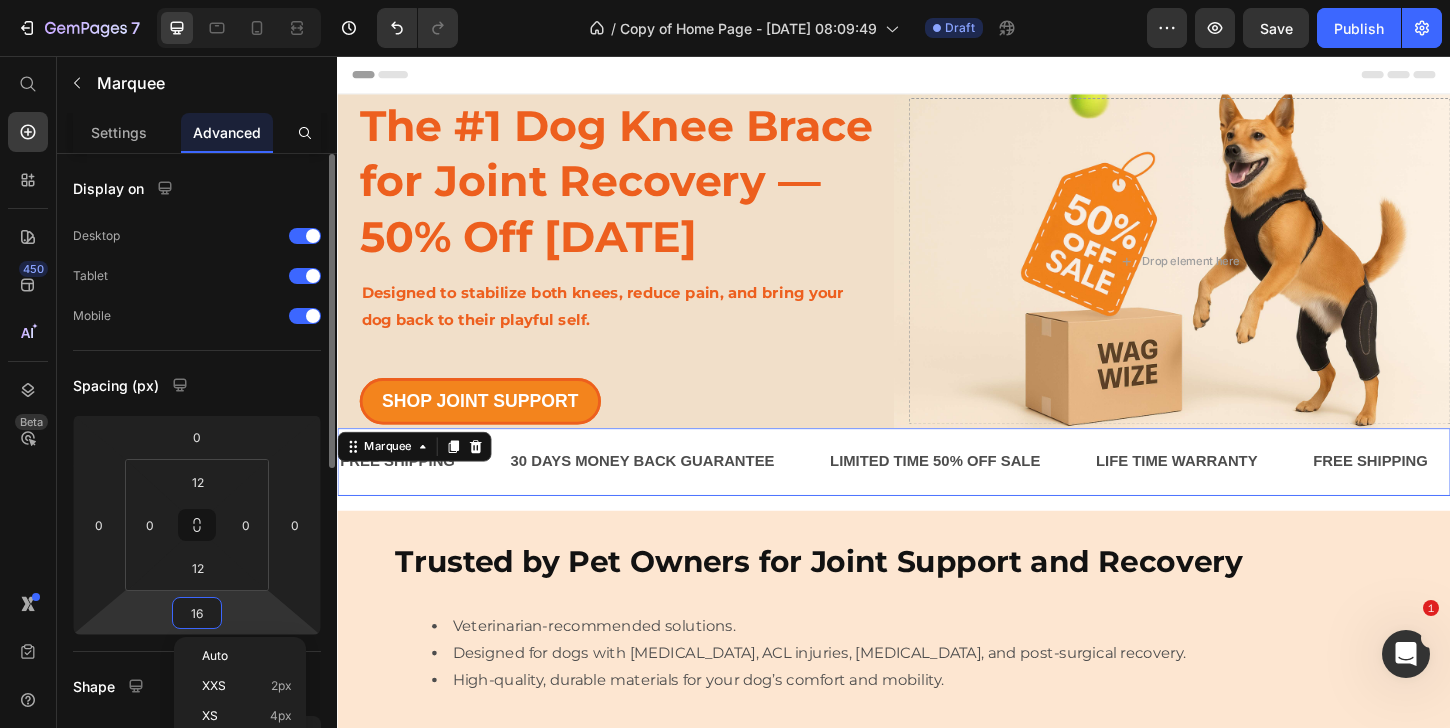 type on "0" 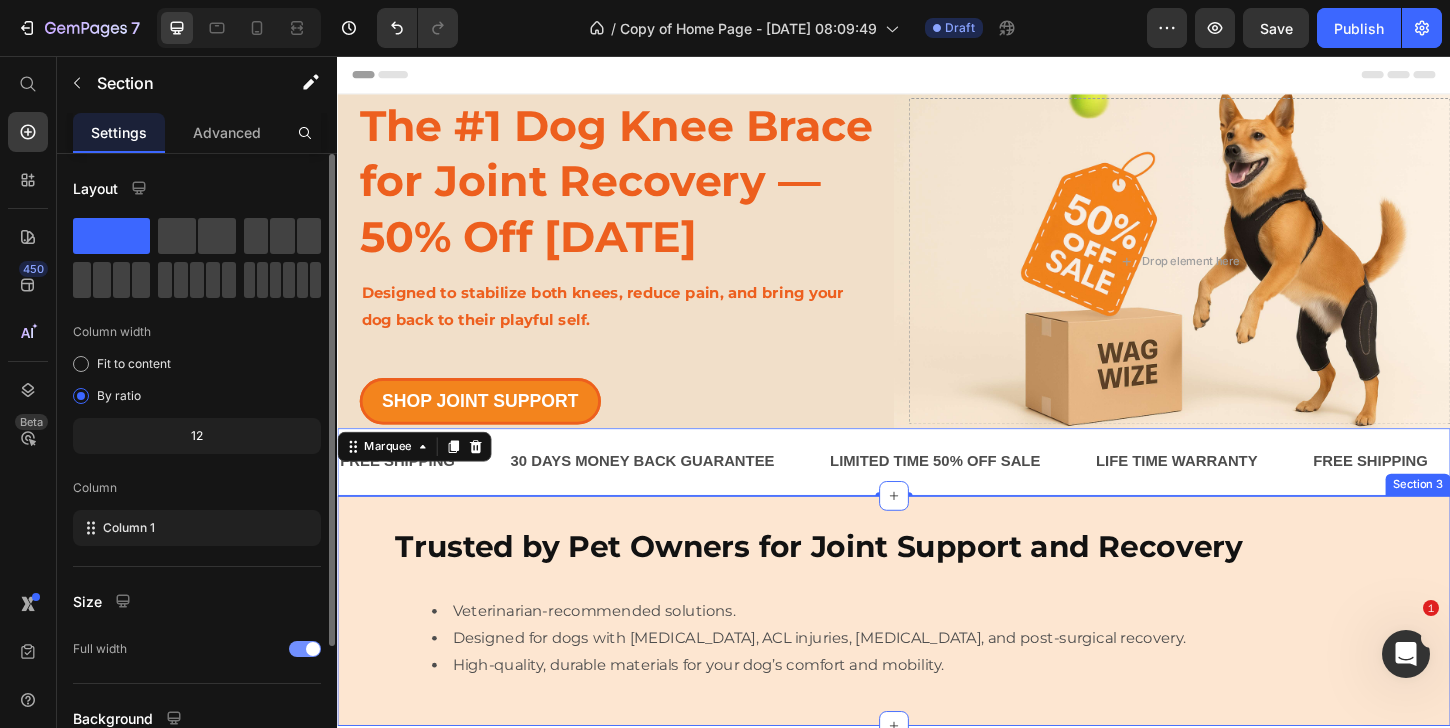 click on "Trusted by Pet Owners for Joint Support and Recovery Heading Row Veterinarian-recommended solutions. Designed for dogs with [MEDICAL_DATA], ACL injuries, [MEDICAL_DATA], and post-surgical recovery. High-quality, durable materials for your dog’s comfort and mobility. Text Block Section 3" at bounding box center [937, 654] 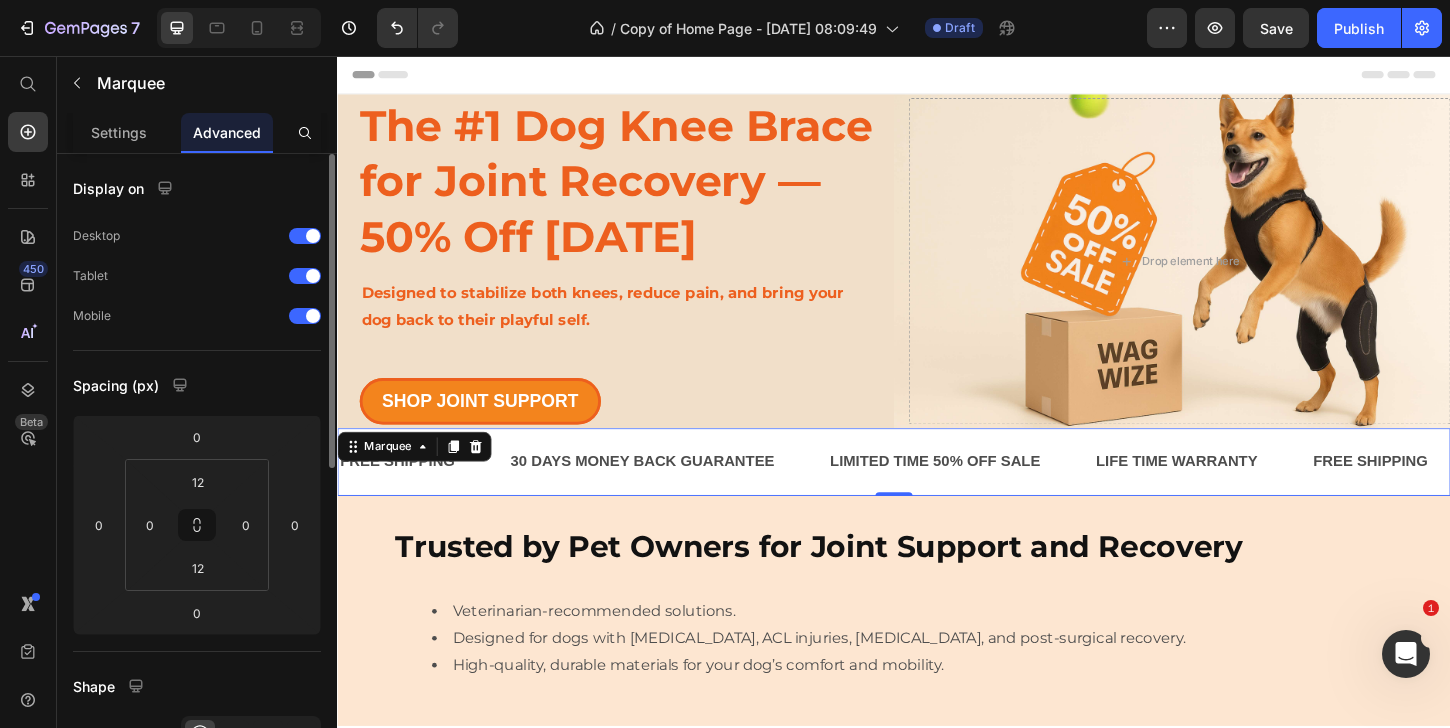 click on "FREE SHIPPING Text 30 DAYS MONEY BACK GUARANTEE Text LIMITED TIME 50% OFF SALE Text LIFE TIME WARRANTY Text FREE SHIPPING Text 30 DAYS MONEY BACK GUARANTEE Text LIMITED TIME 50% OFF SALE Text LIFE TIME WARRANTY Text FREE SHIPPING Text 30 DAYS MONEY BACK GUARANTEE Text LIMITED TIME 50% OFF SALE Text LIFE TIME WARRANTY Text FREE SHIPPING Text 30 DAYS MONEY BACK GUARANTEE Text LIMITED TIME 50% OFF SALE Text LIFE TIME WARRANTY Text FREE SHIPPING Text 30 DAYS MONEY BACK GUARANTEE Text LIMITED TIME 50% OFF SALE Text LIFE TIME WARRANTY Text FREE SHIPPING Text 30 DAYS MONEY BACK GUARANTEE Text LIMITED TIME 50% OFF SALE Text LIFE TIME WARRANTY Text Marquee   0" at bounding box center (937, 493) 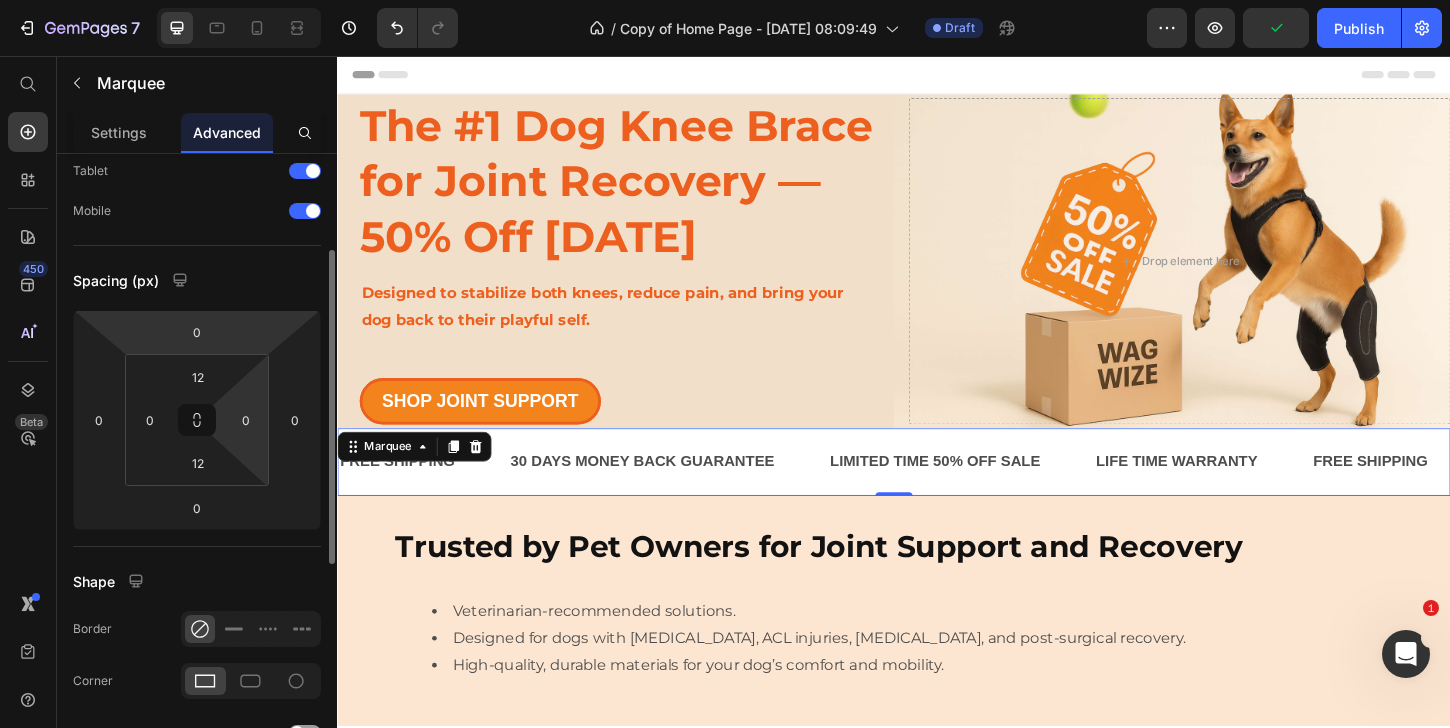 scroll, scrollTop: 0, scrollLeft: 0, axis: both 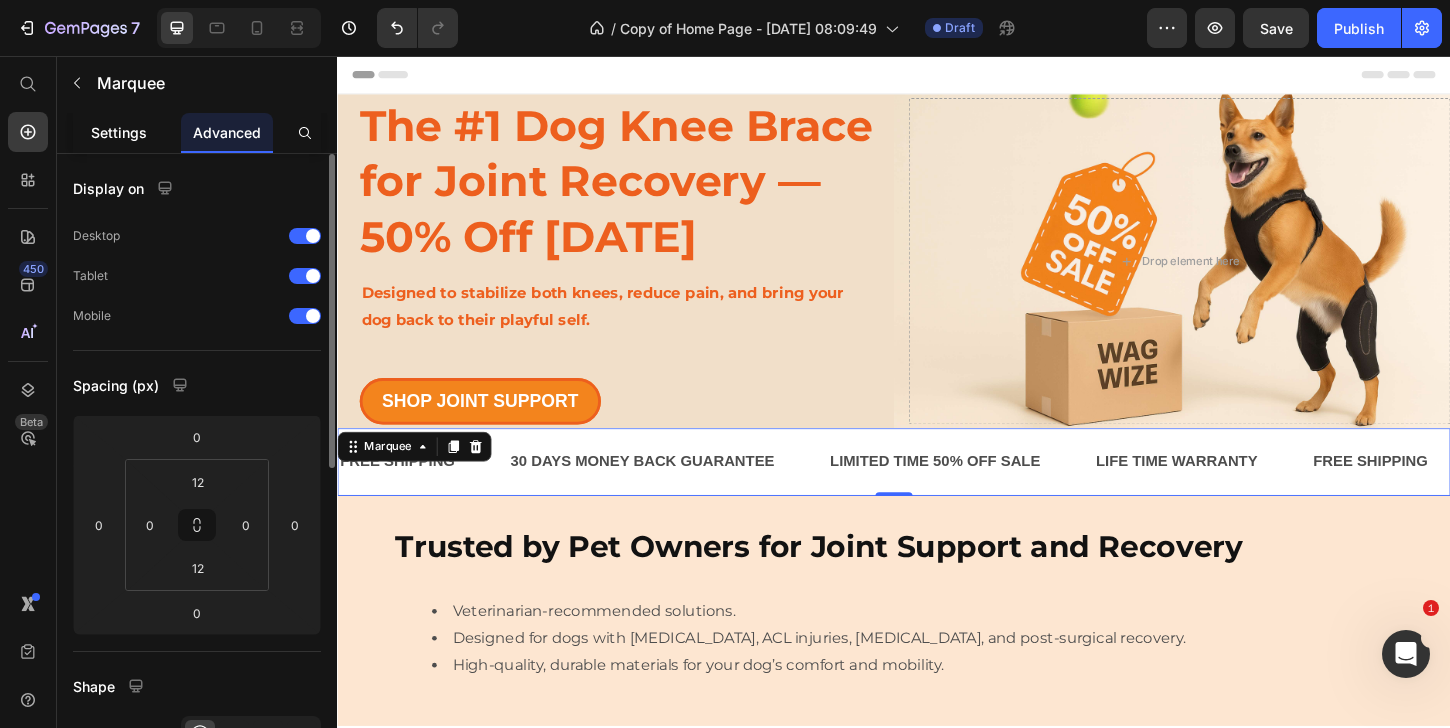 click on "Settings" at bounding box center (119, 132) 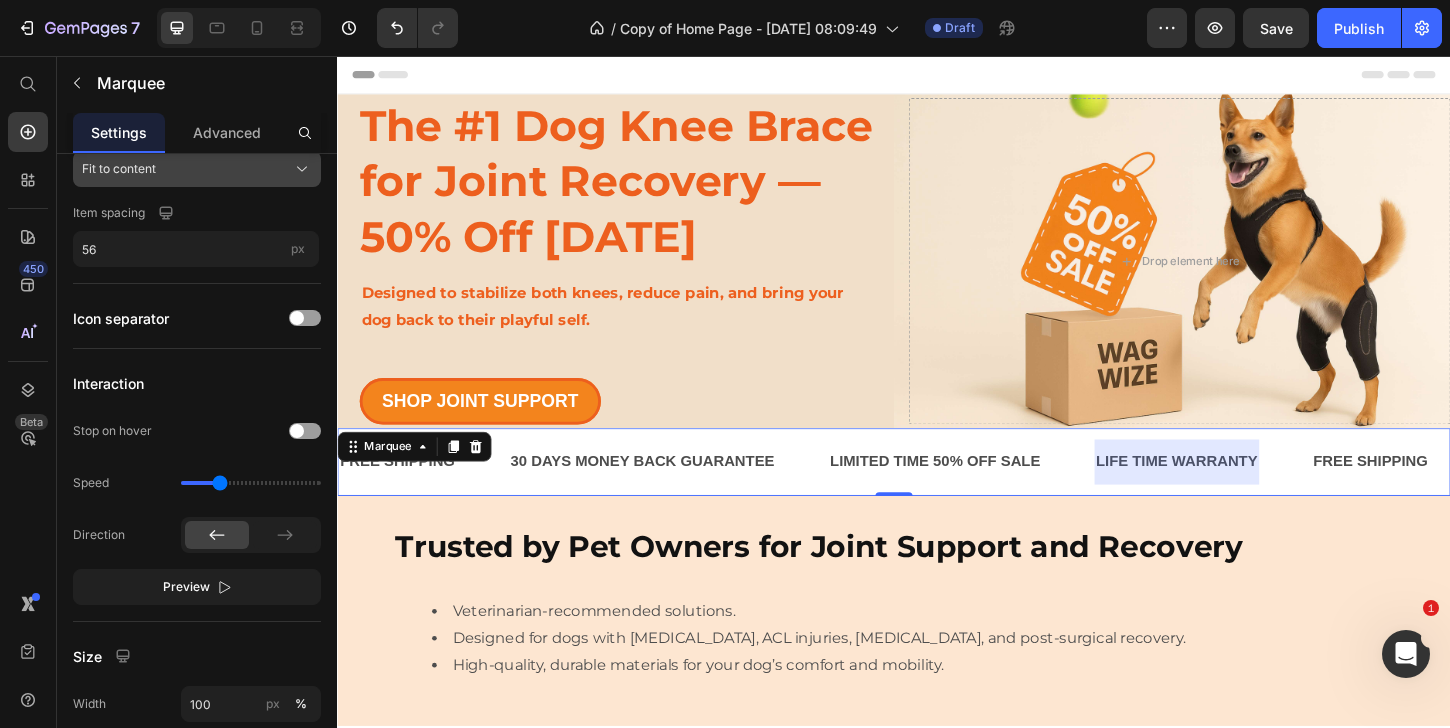 scroll, scrollTop: 866, scrollLeft: 0, axis: vertical 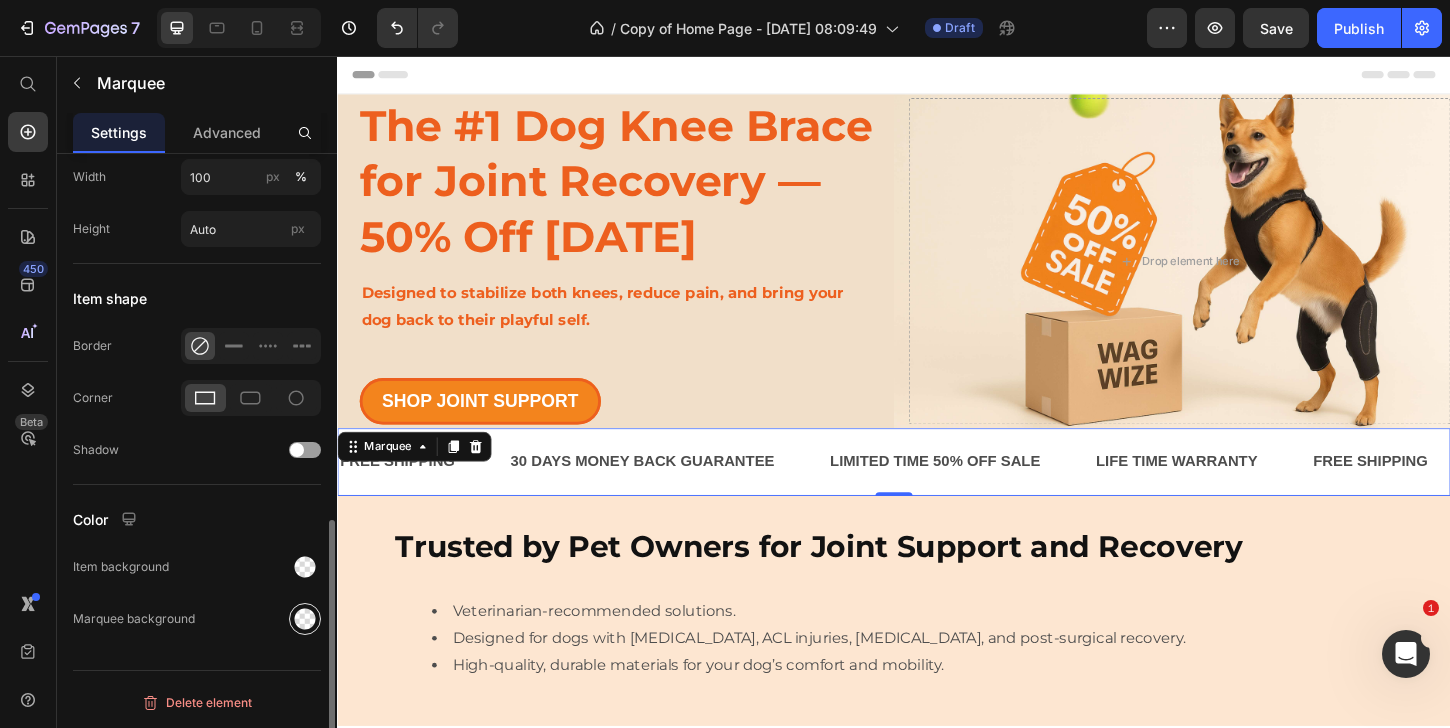 click at bounding box center (305, 619) 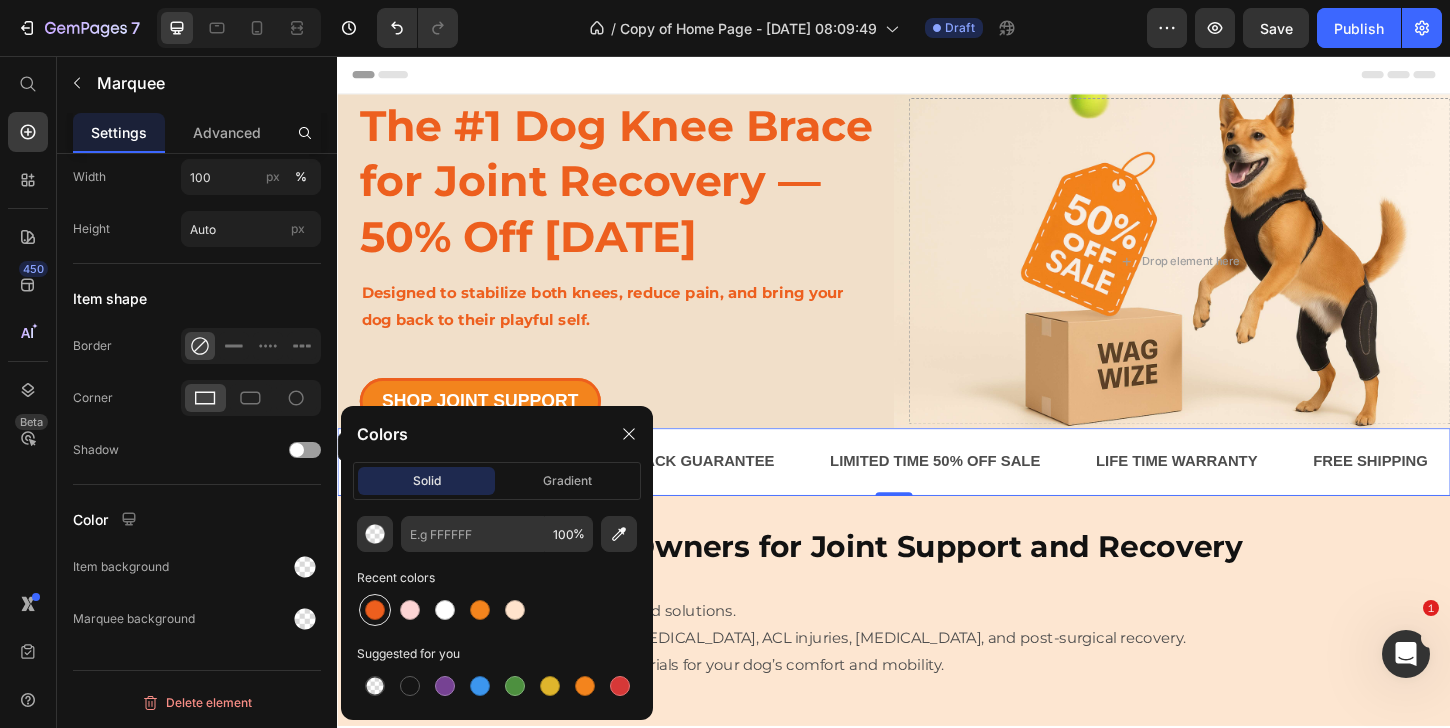click at bounding box center (375, 610) 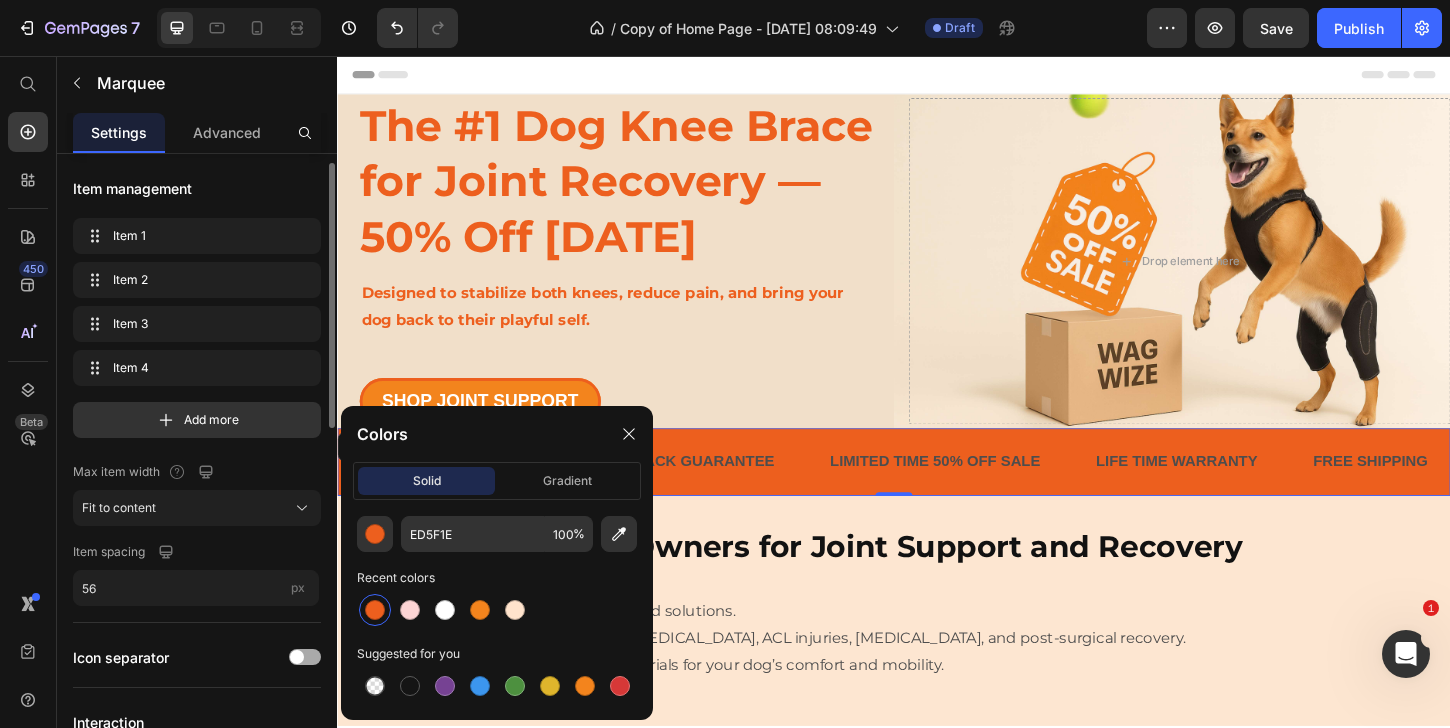scroll, scrollTop: 866, scrollLeft: 0, axis: vertical 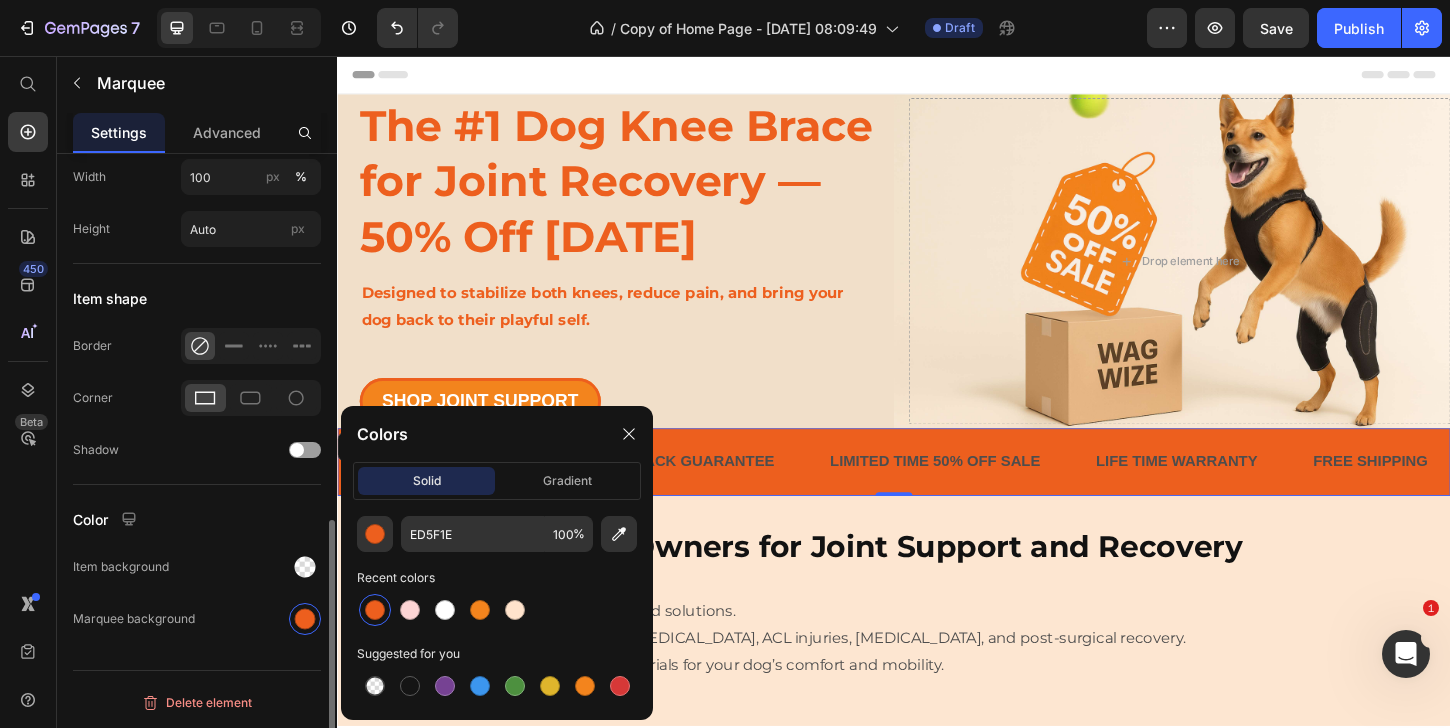 click on "Color Item background Marquee background" 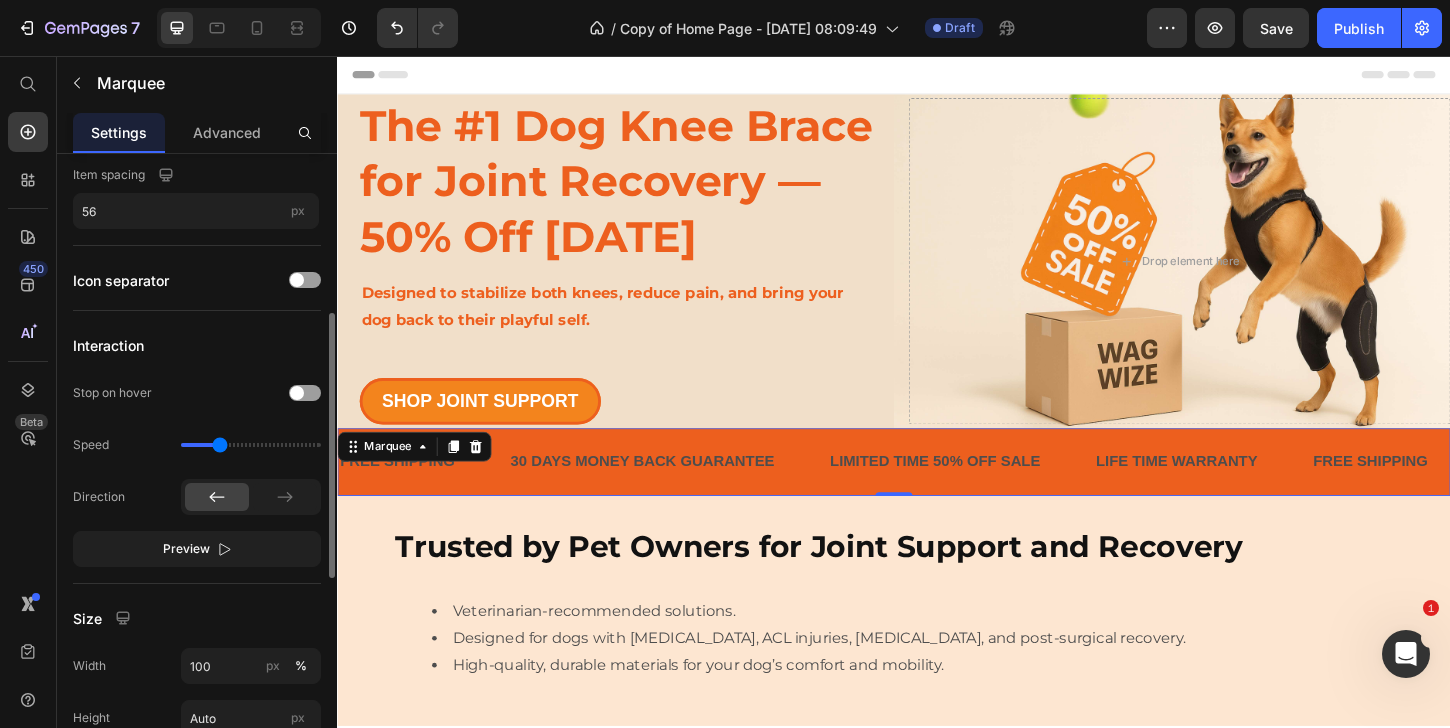 scroll, scrollTop: 0, scrollLeft: 0, axis: both 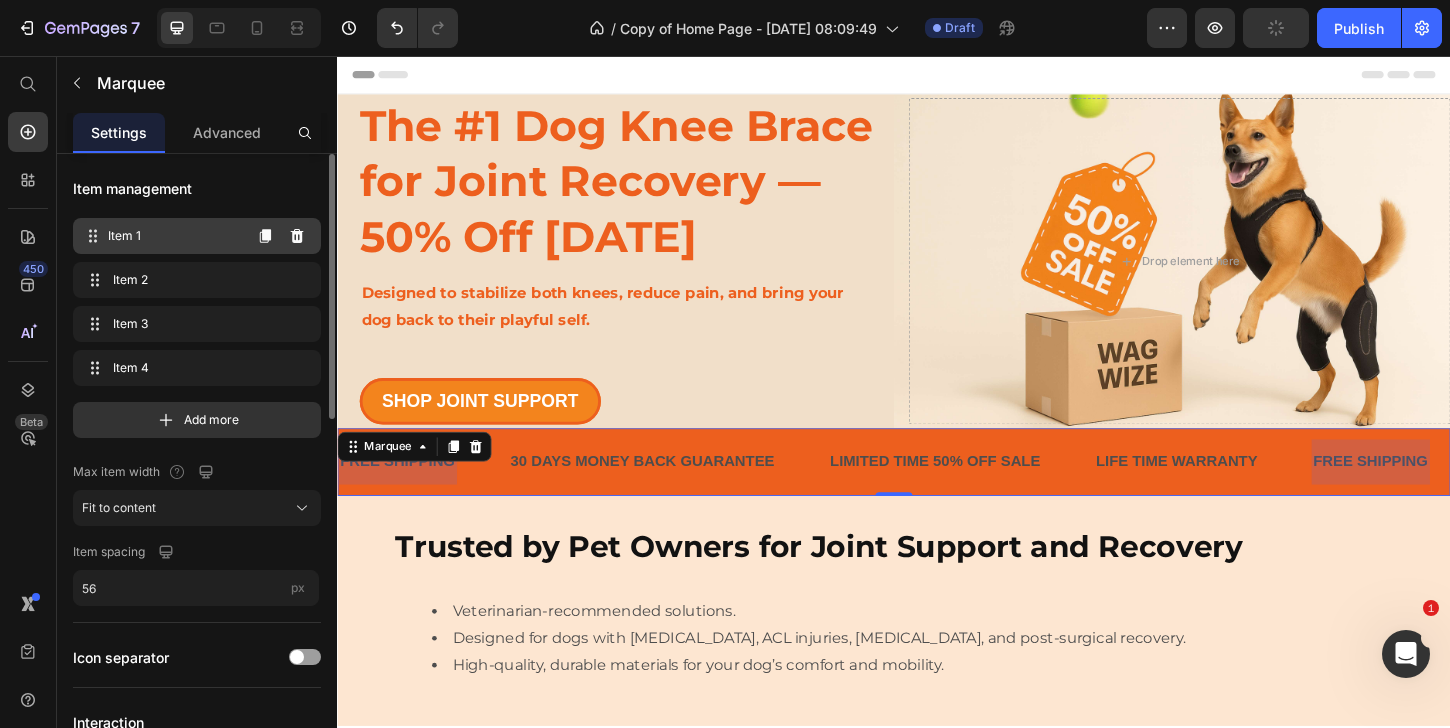 click on "Item 1" at bounding box center [174, 236] 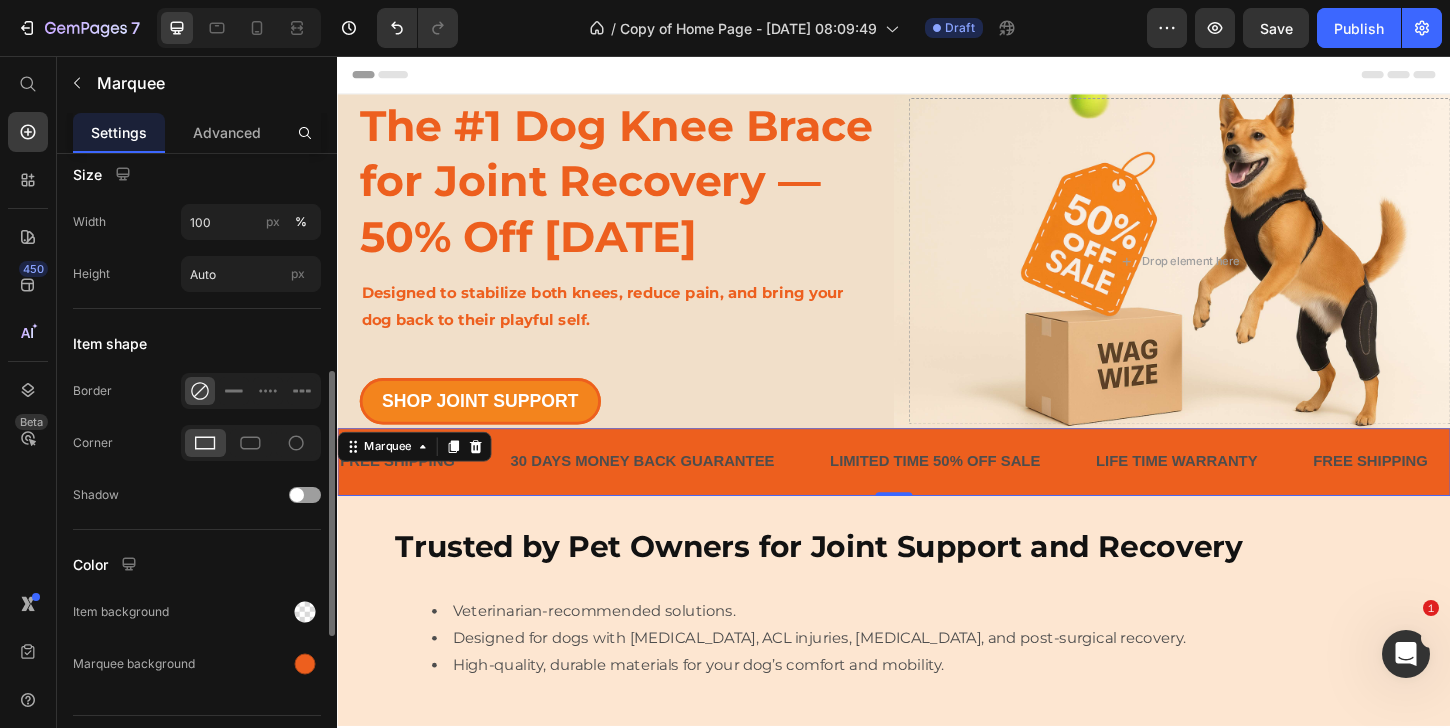 scroll, scrollTop: 866, scrollLeft: 0, axis: vertical 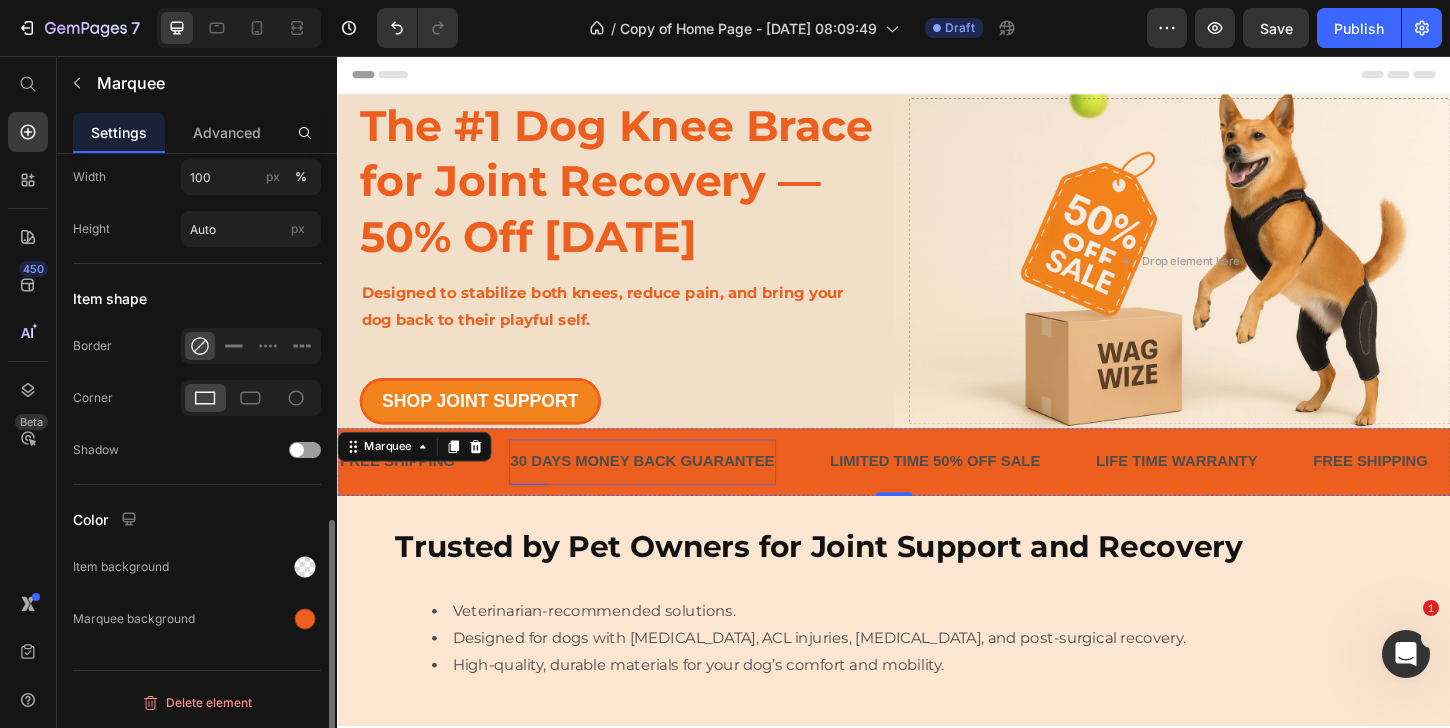 click on "30 DAYS MONEY BACK GUARANTEE" at bounding box center (666, 493) 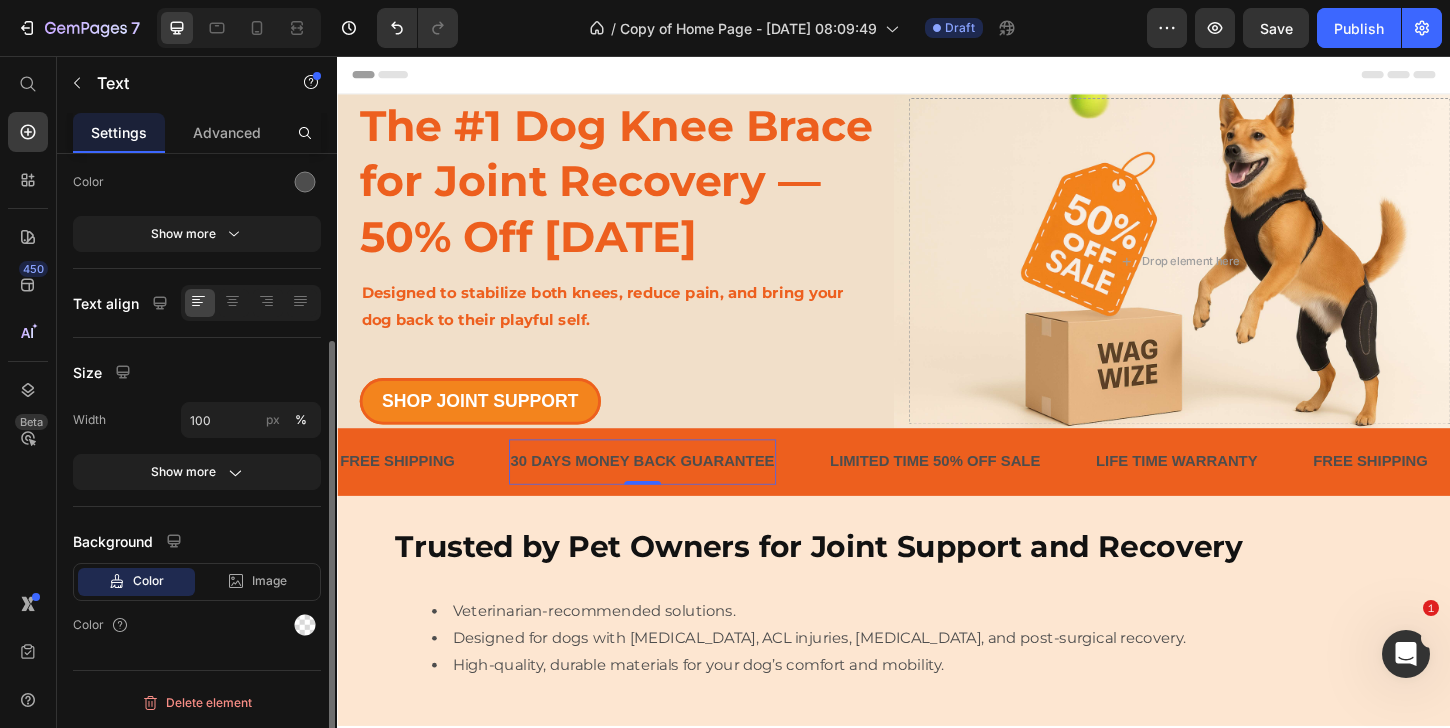 scroll, scrollTop: 0, scrollLeft: 0, axis: both 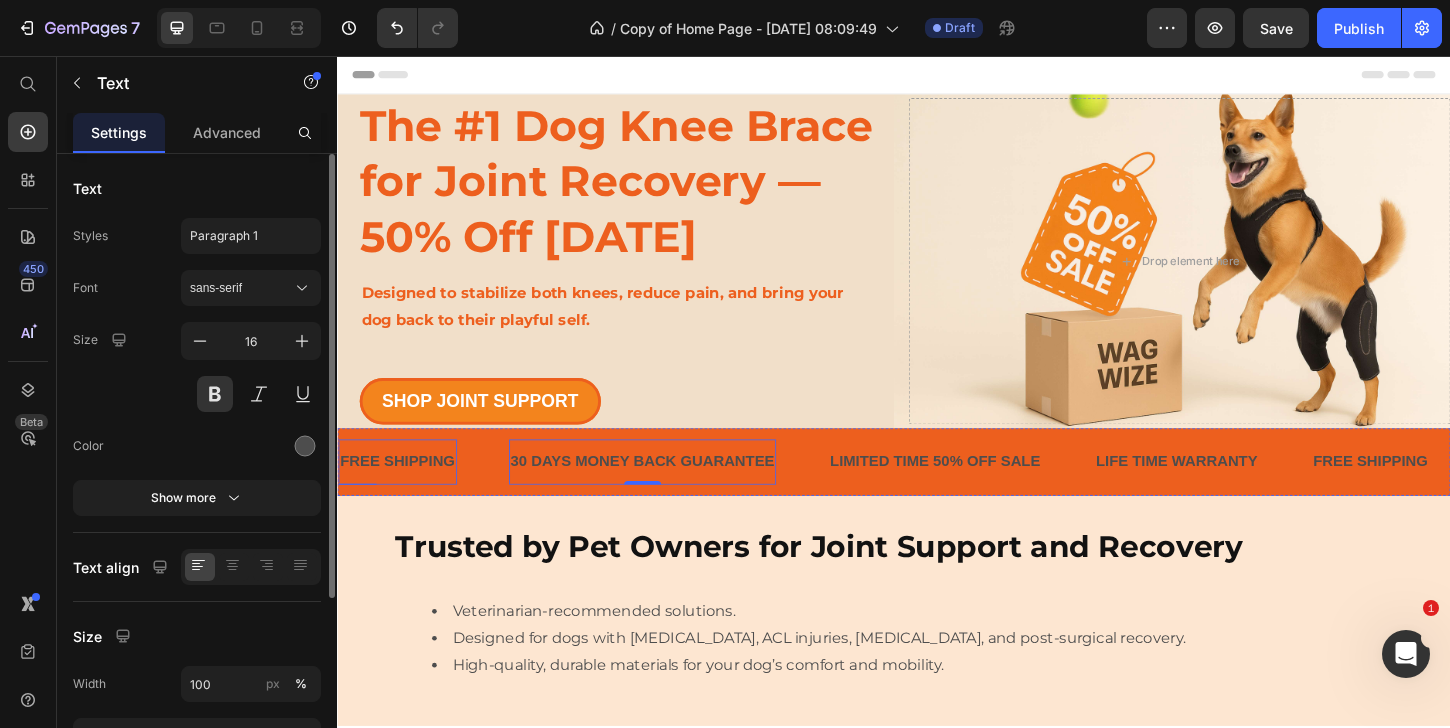 click on "FREE SHIPPING" at bounding box center [402, 493] 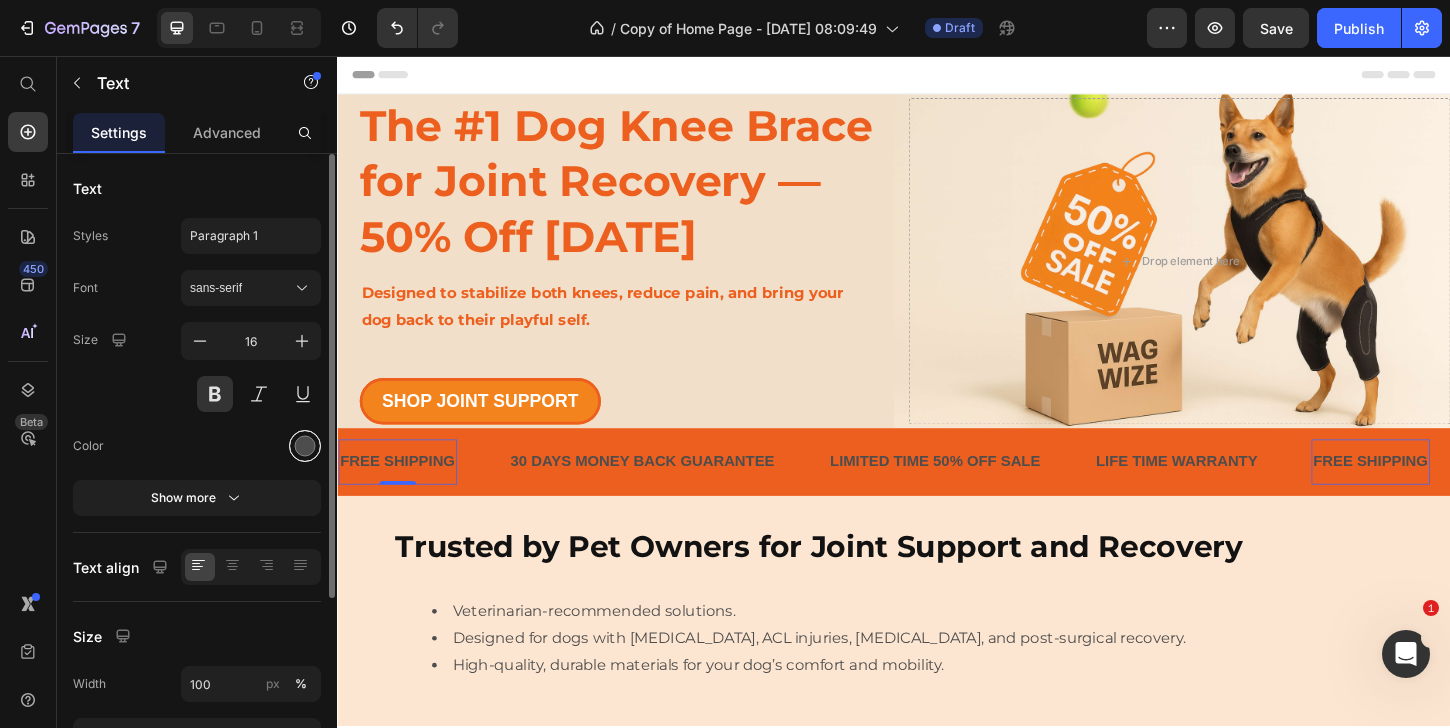 click at bounding box center (305, 446) 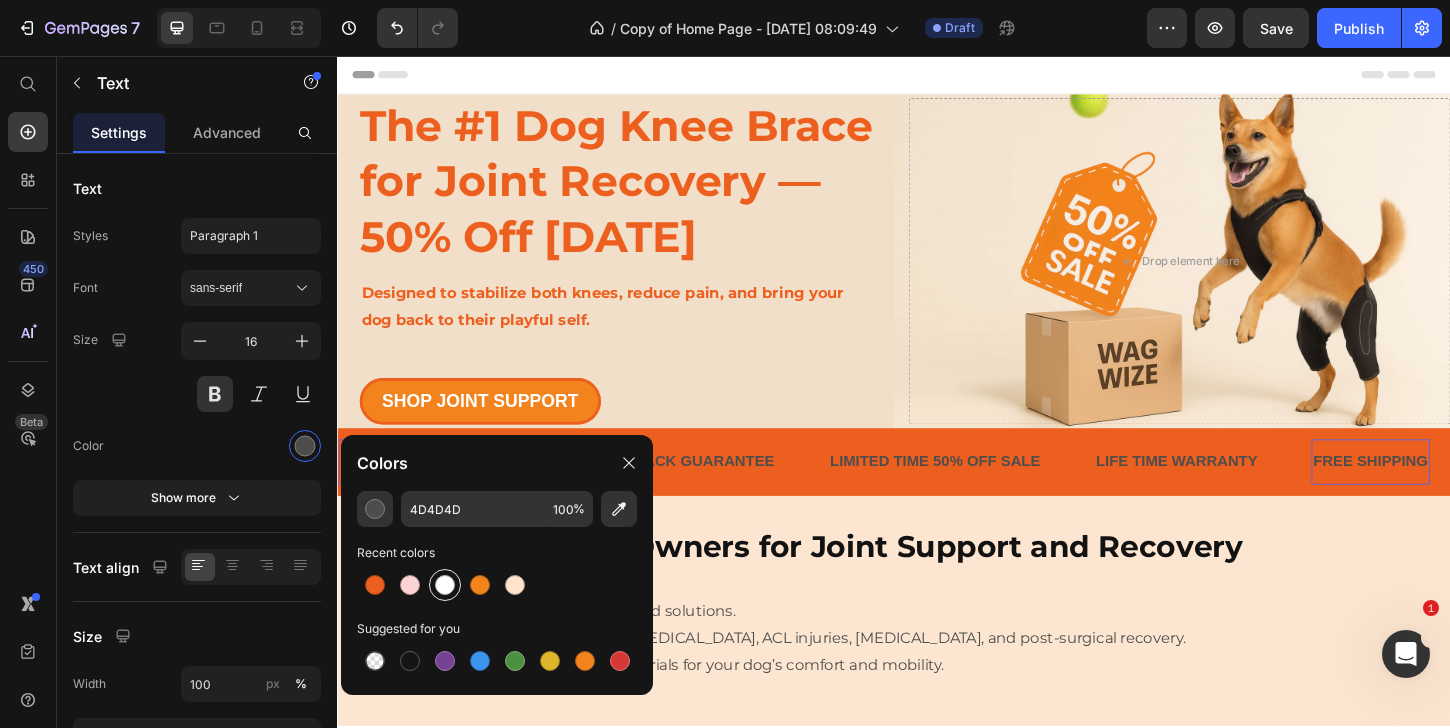 click at bounding box center [445, 585] 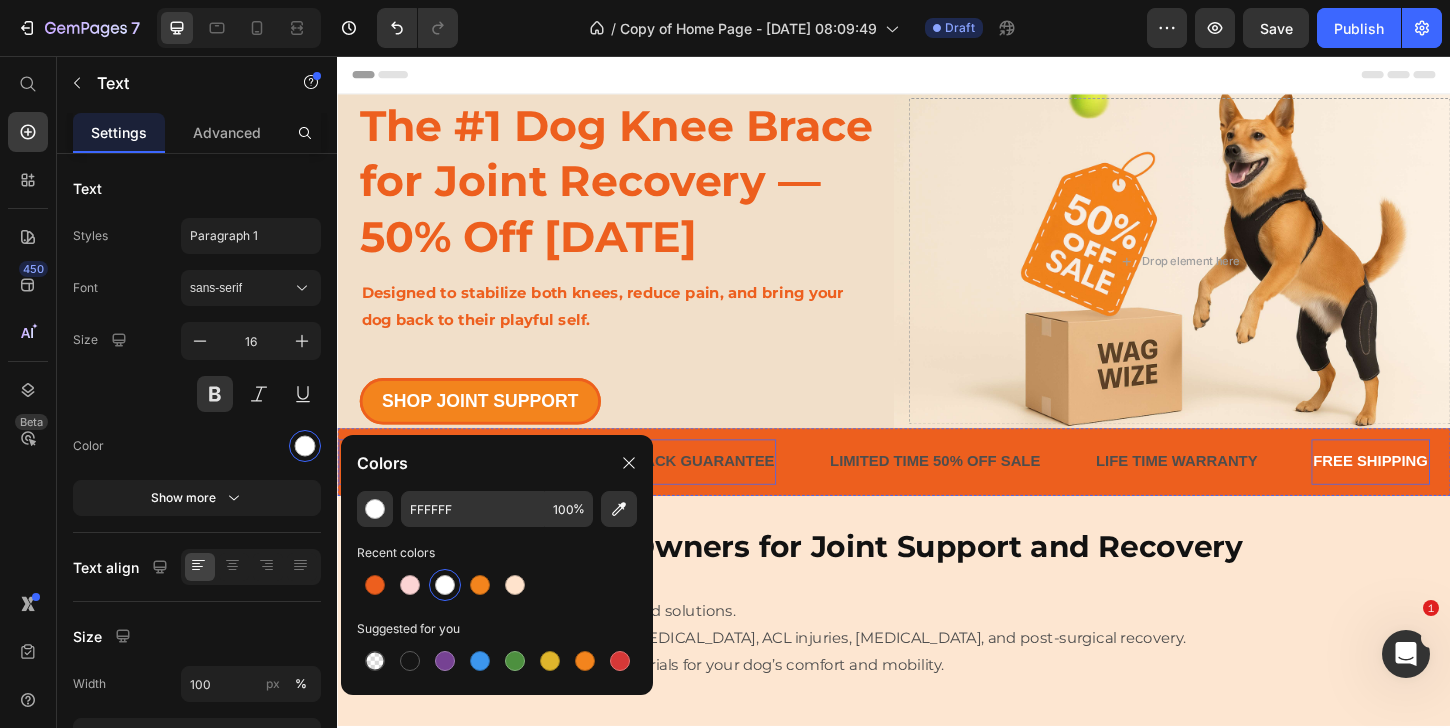 click on "30 DAYS MONEY BACK GUARANTEE" at bounding box center (666, 493) 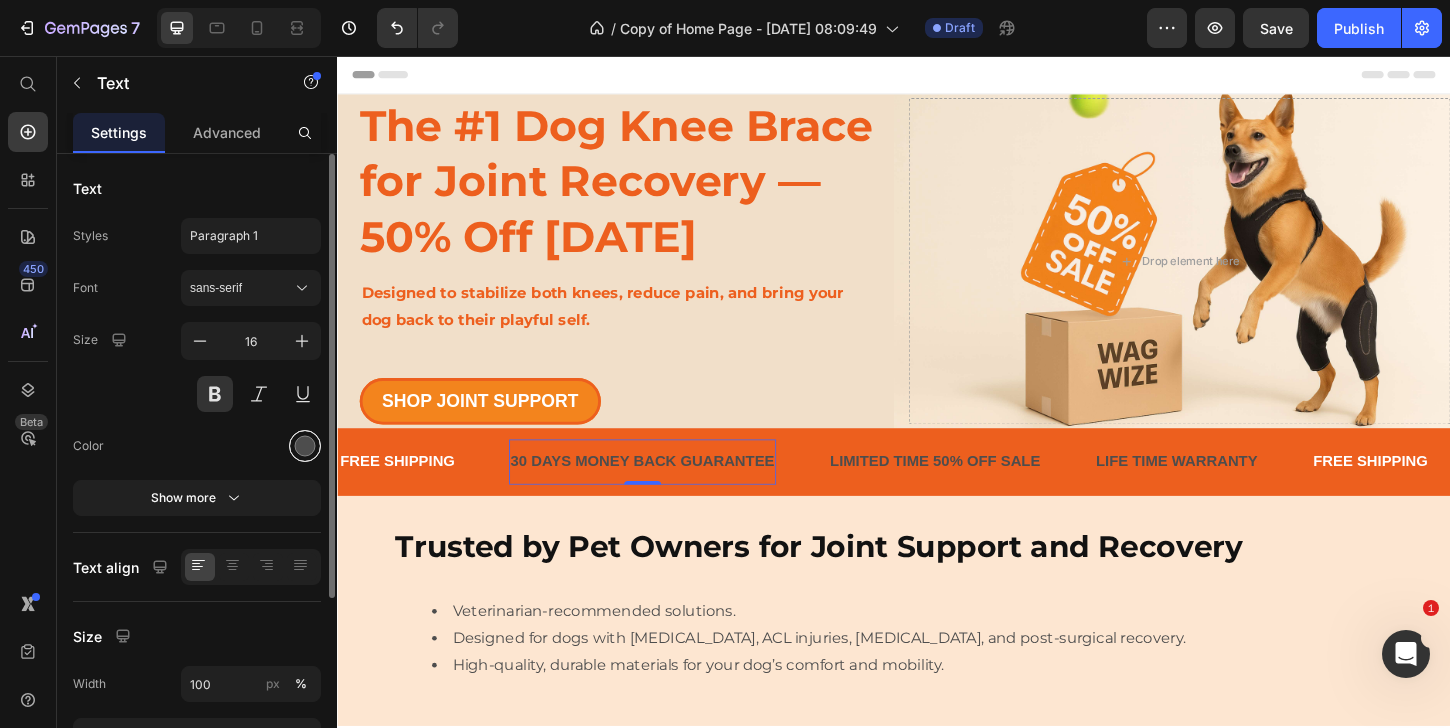 click at bounding box center (305, 446) 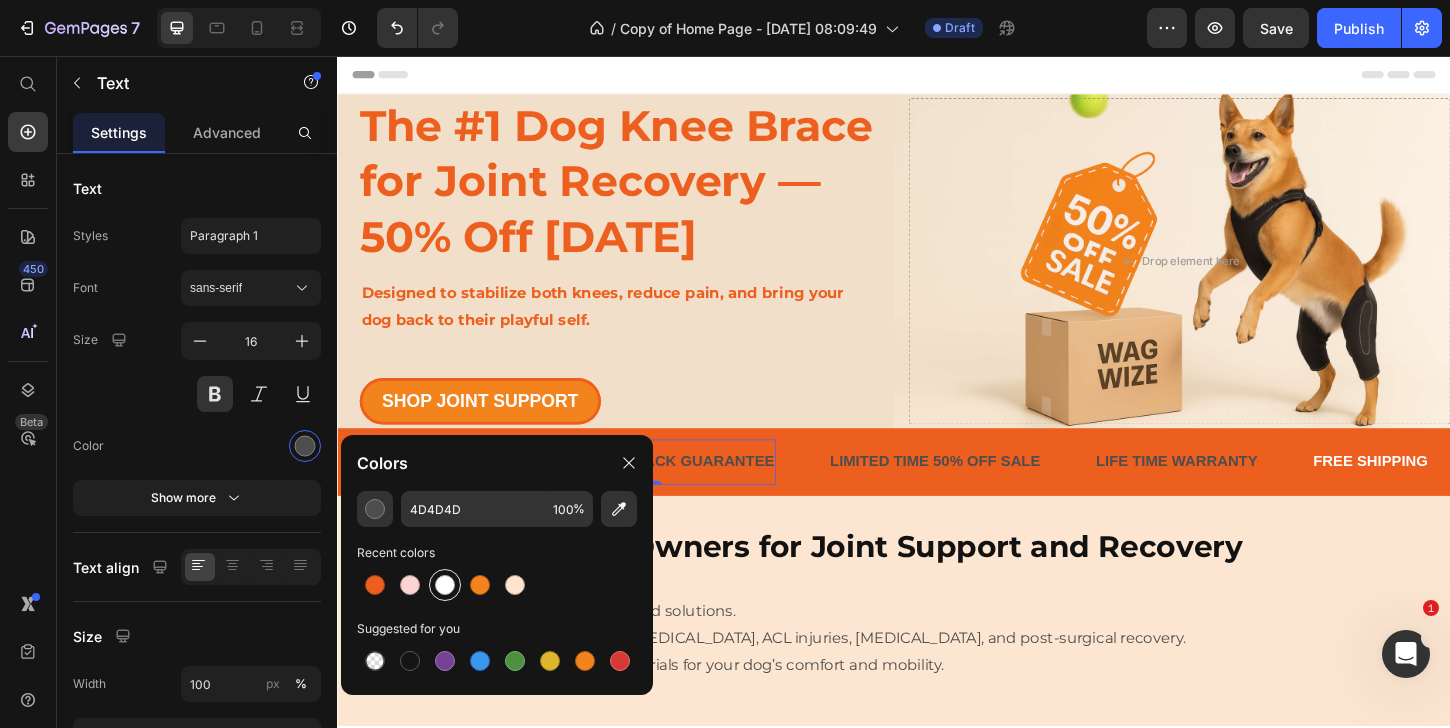 click at bounding box center (445, 585) 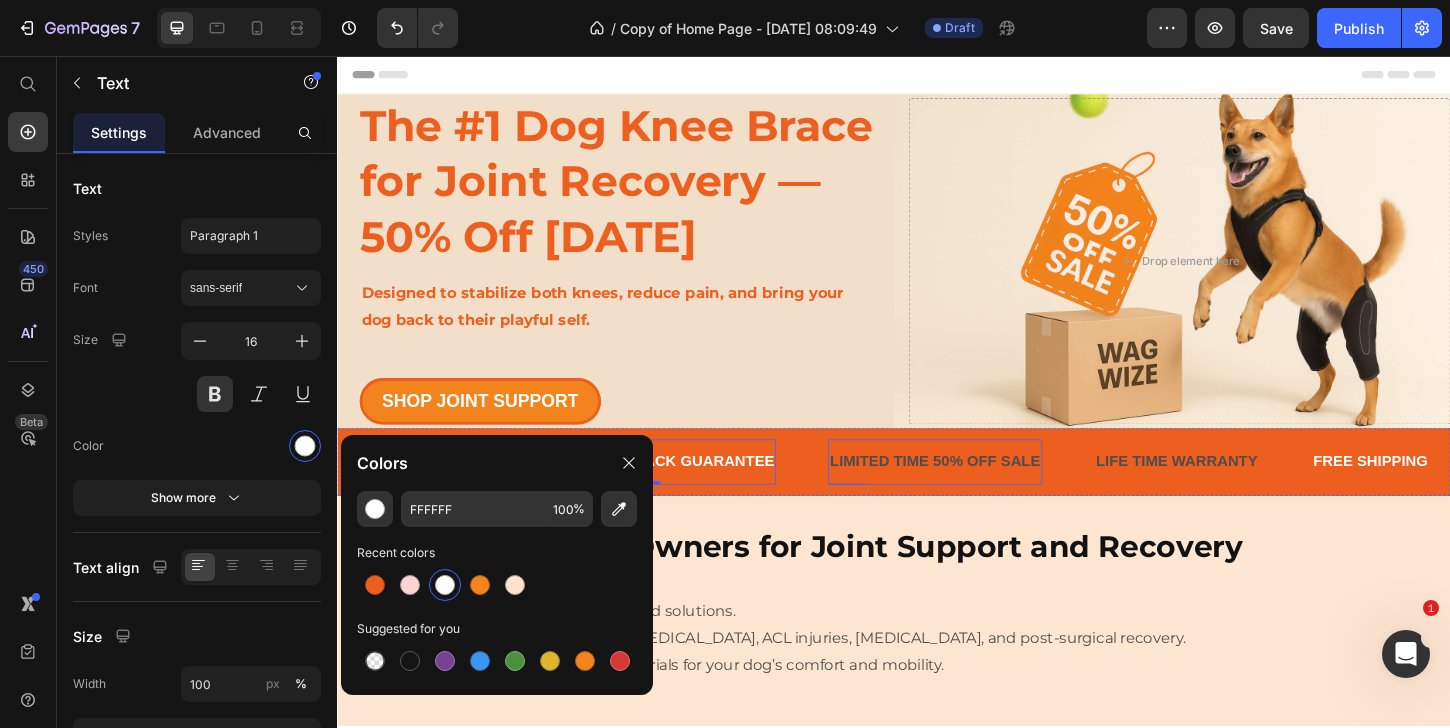 click on "LIMITED TIME 50% OFF SALE" at bounding box center [981, 493] 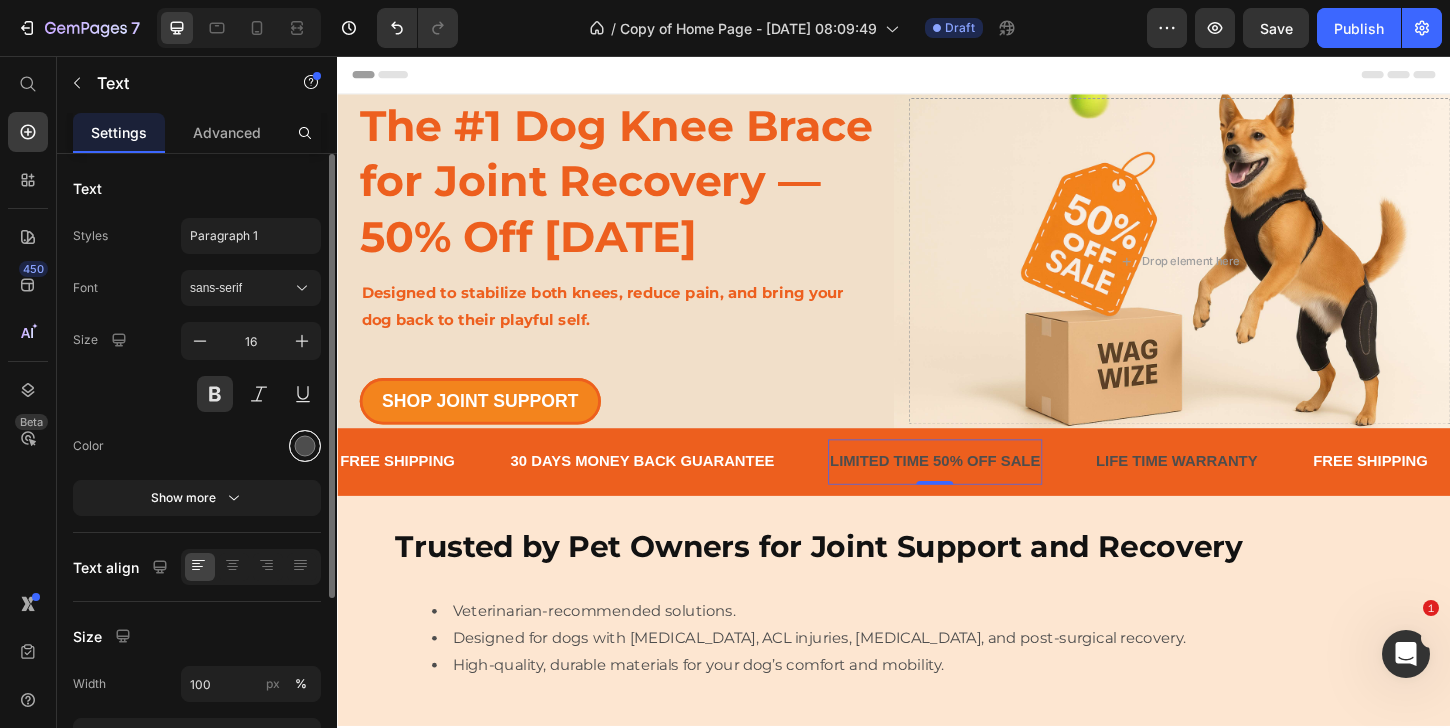click at bounding box center [305, 446] 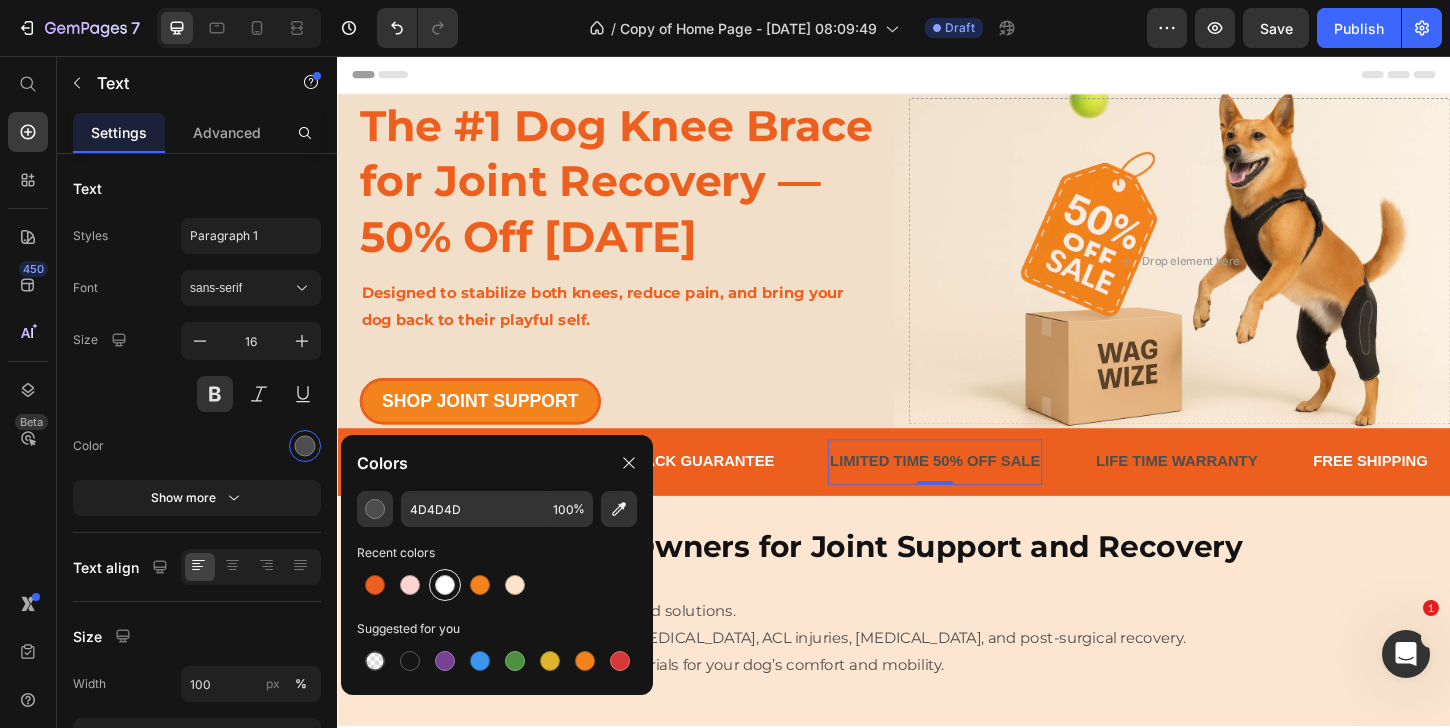 click at bounding box center (445, 585) 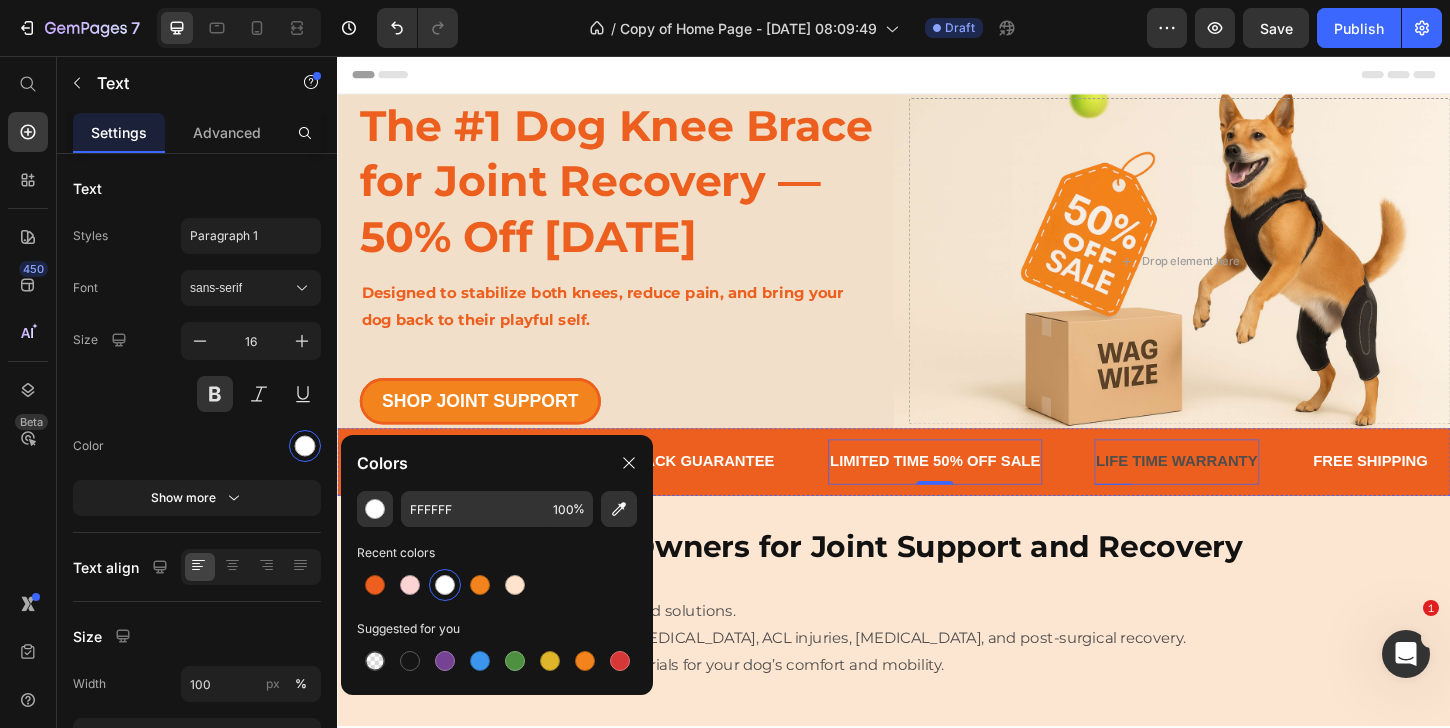 click on "LIFE TIME WARRANTY" at bounding box center [1242, 493] 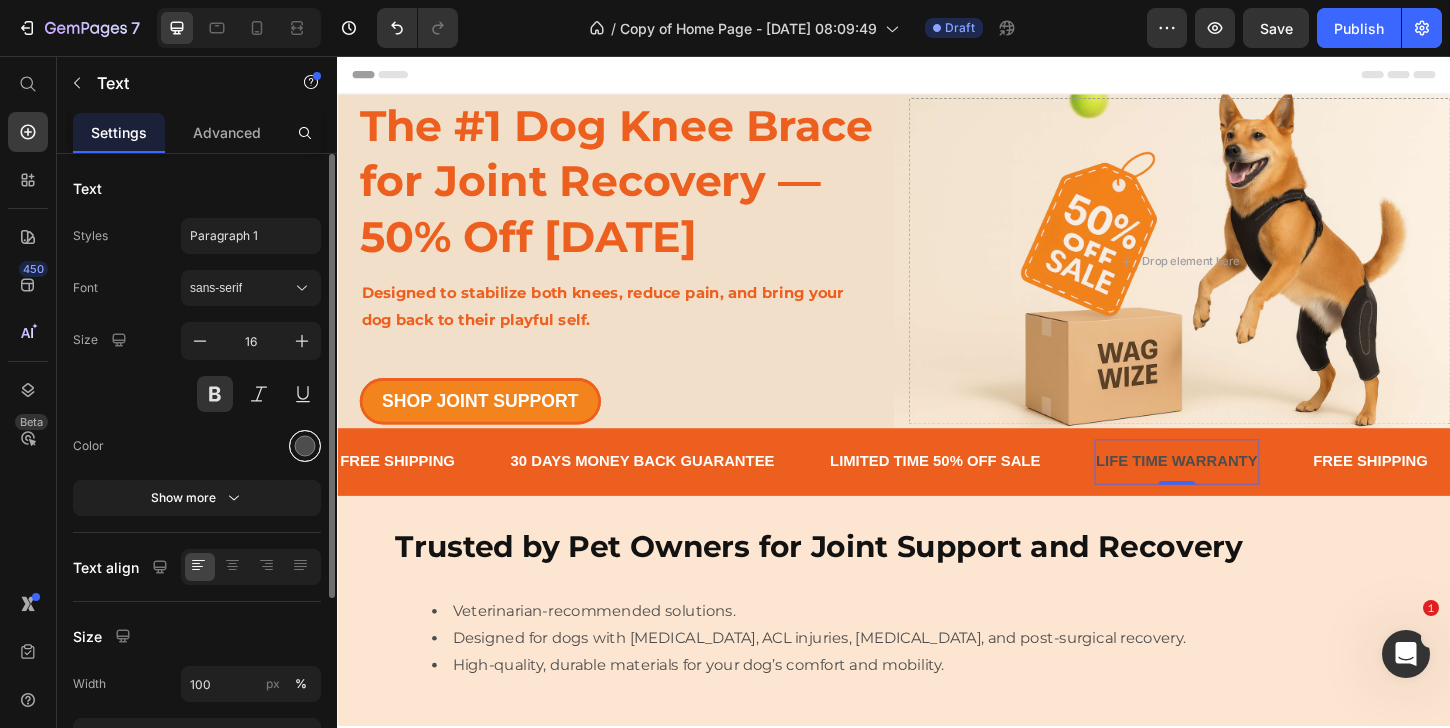 click at bounding box center (305, 446) 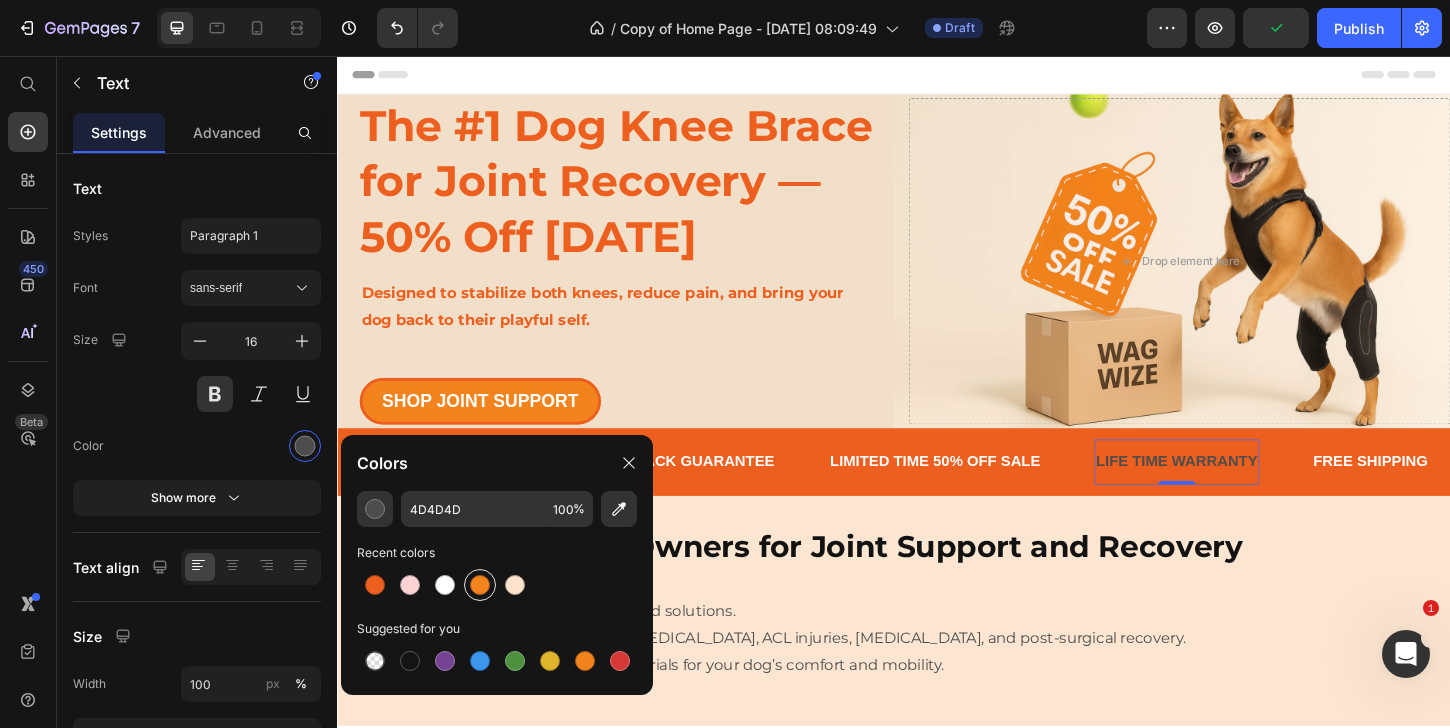 click at bounding box center (480, 585) 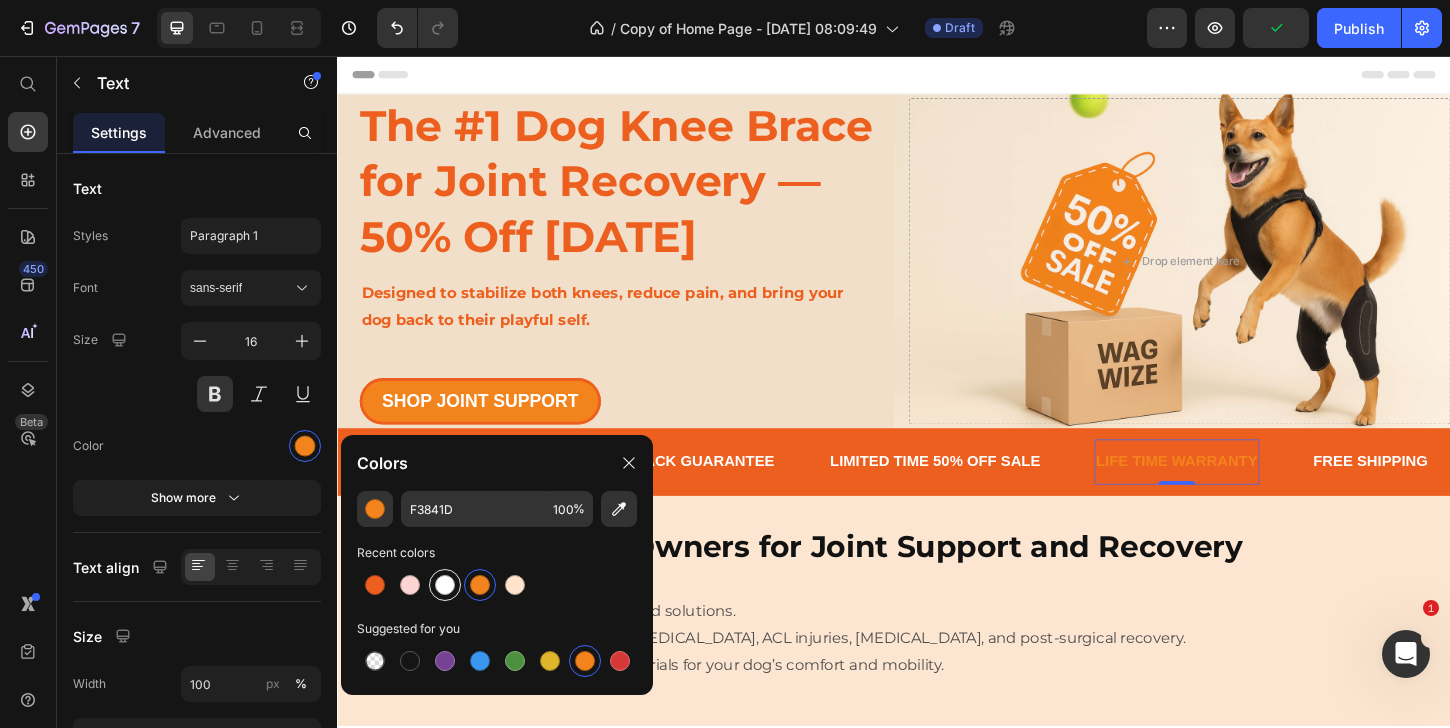 click at bounding box center [445, 585] 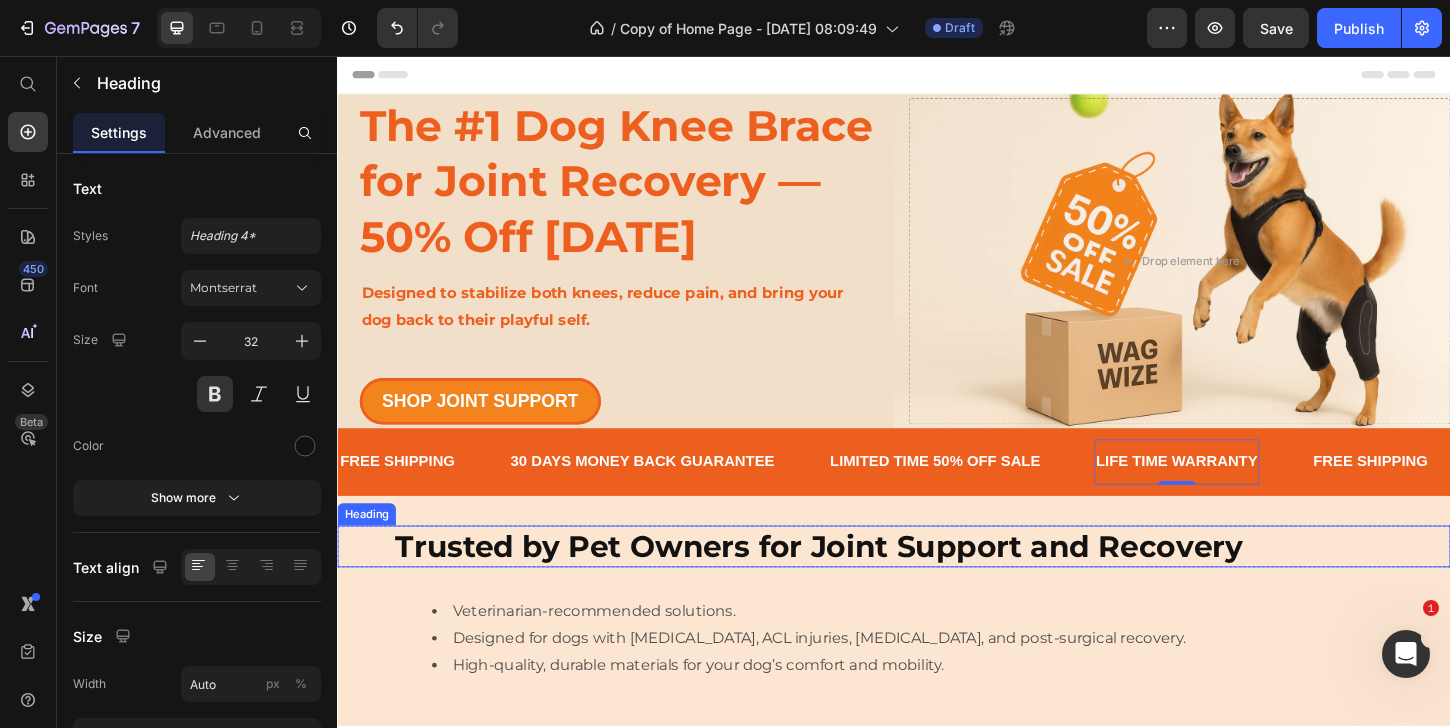 click on "Trusted by Pet Owners for Joint Support and Recovery" at bounding box center (937, 585) 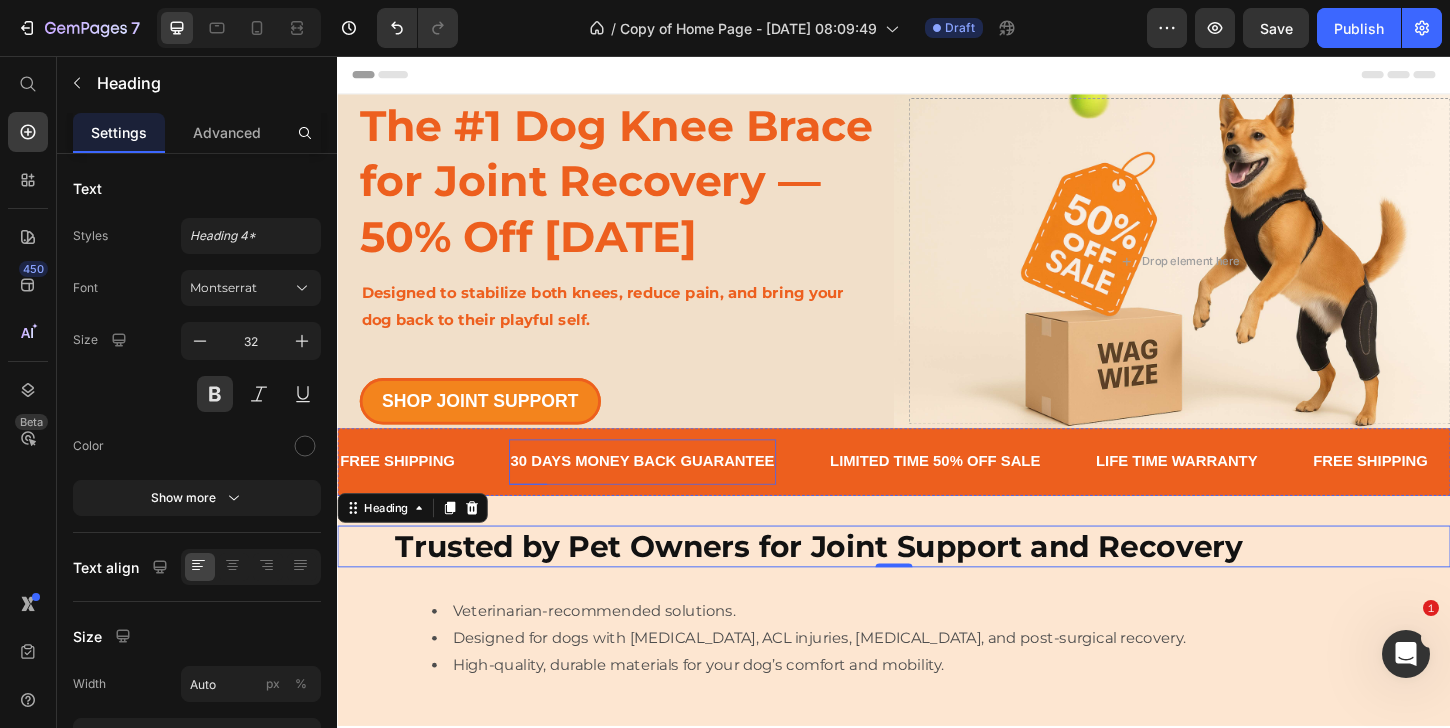 click on "30 DAYS MONEY BACK GUARANTEE" at bounding box center (666, 493) 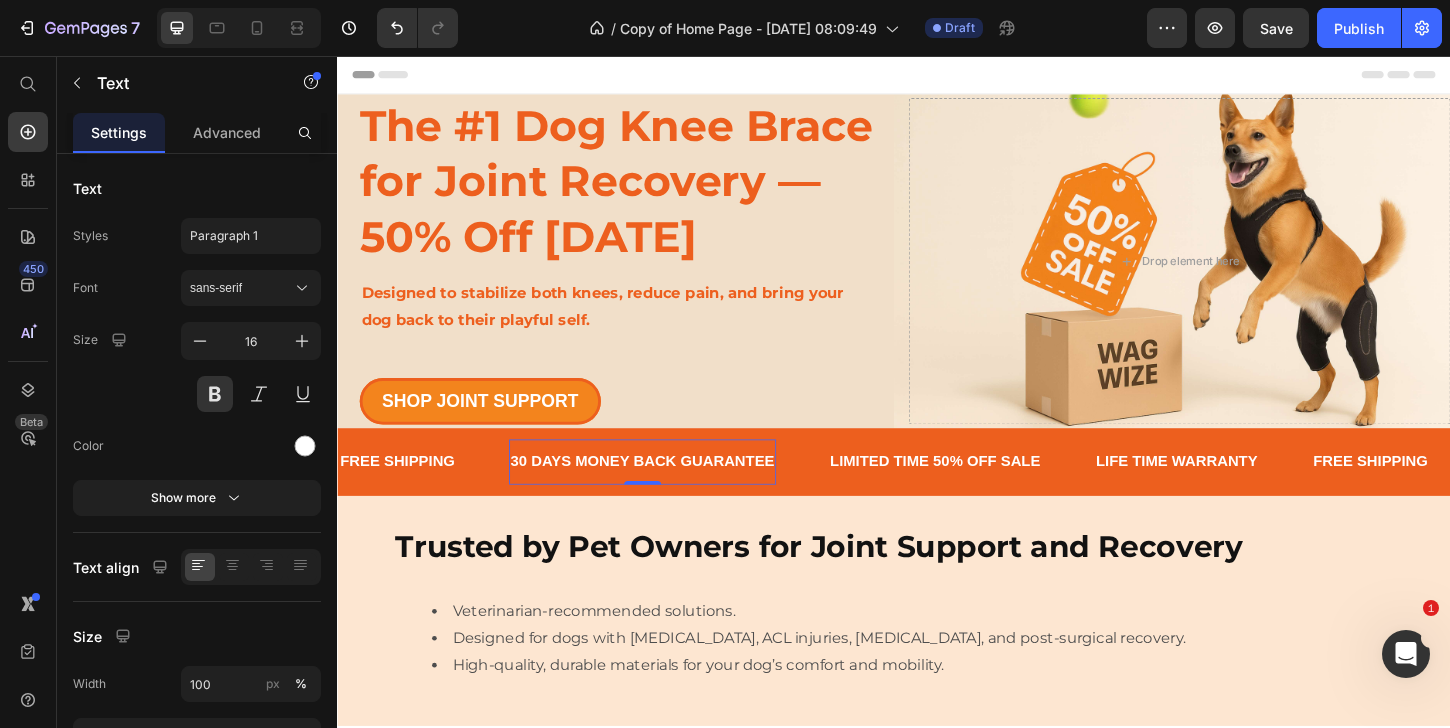 click on "30 DAYS MONEY BACK GUARANTEE" at bounding box center (666, 493) 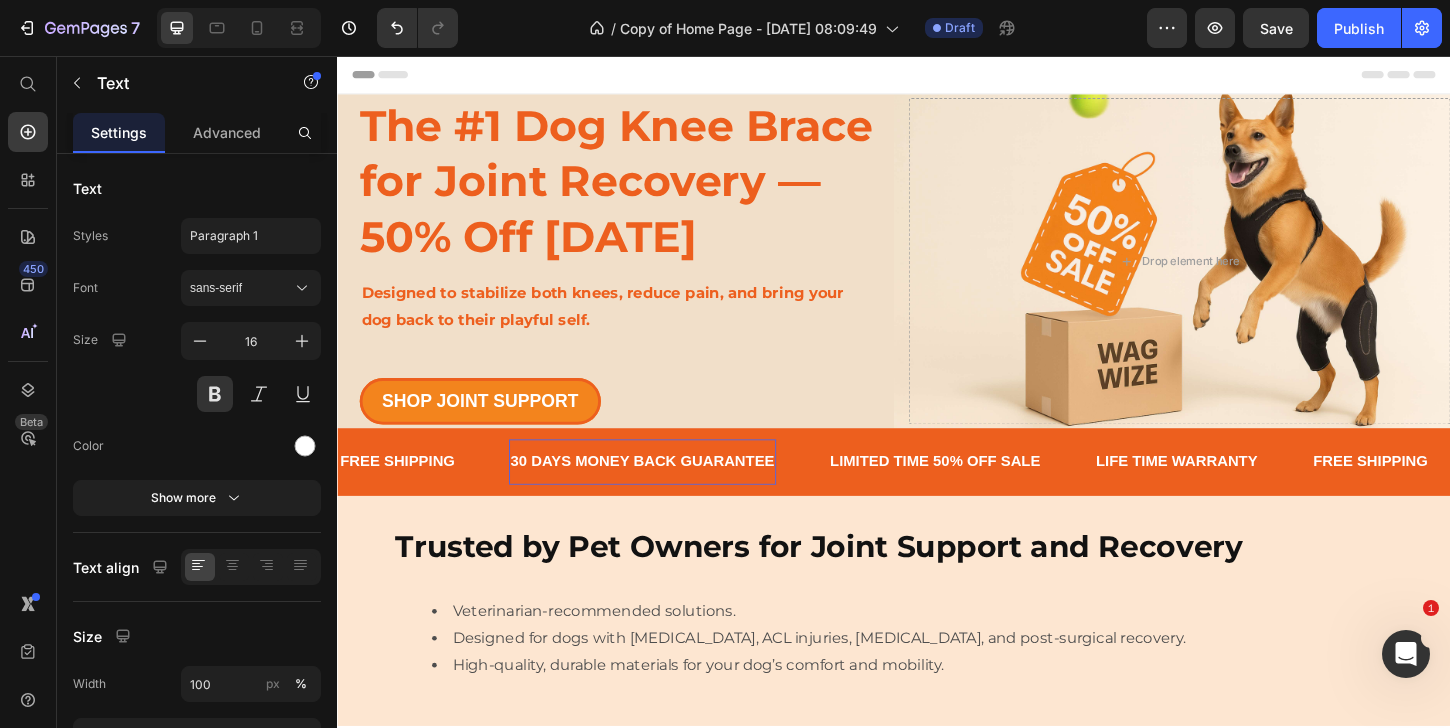 click on "30 DAYS MONEY BACK GUARANTEE" at bounding box center [666, 493] 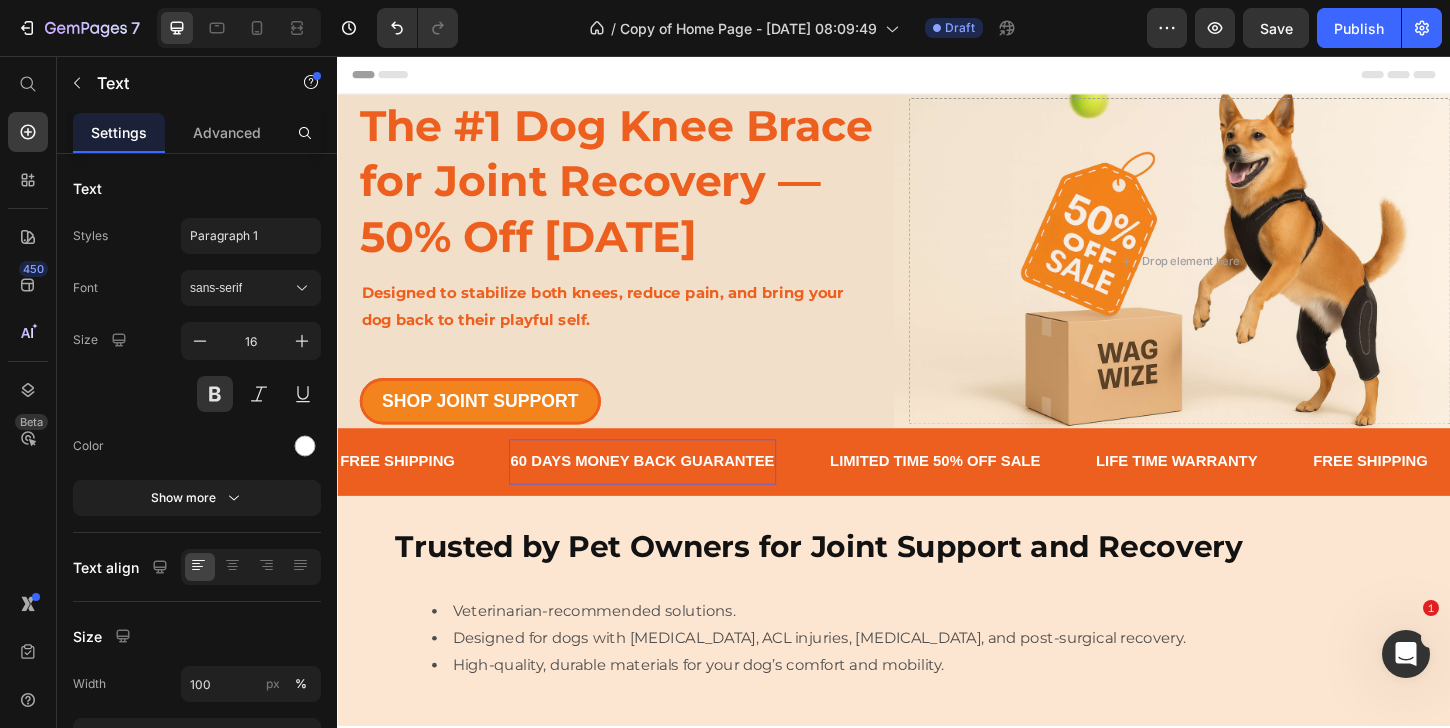 scroll, scrollTop: 0, scrollLeft: 0, axis: both 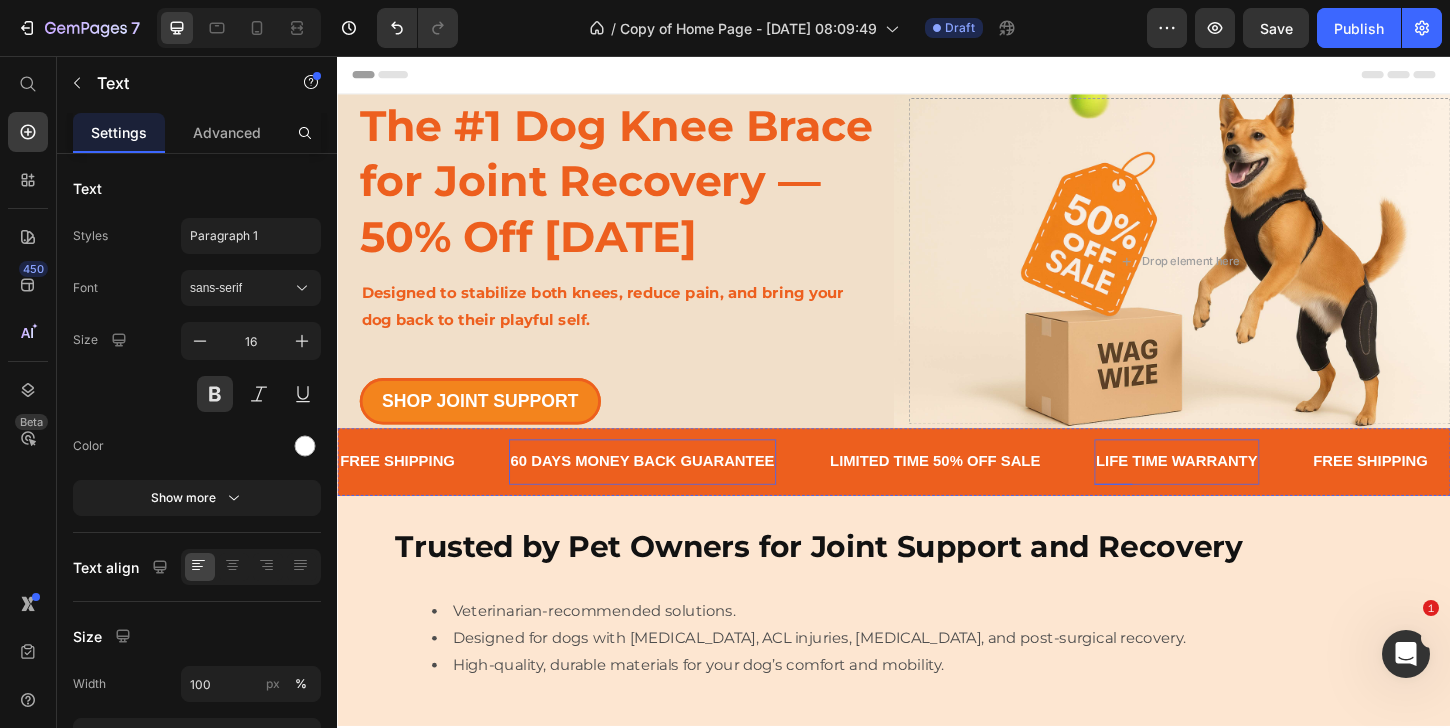 click on "LIFE TIME WARRANTY" at bounding box center [1242, 493] 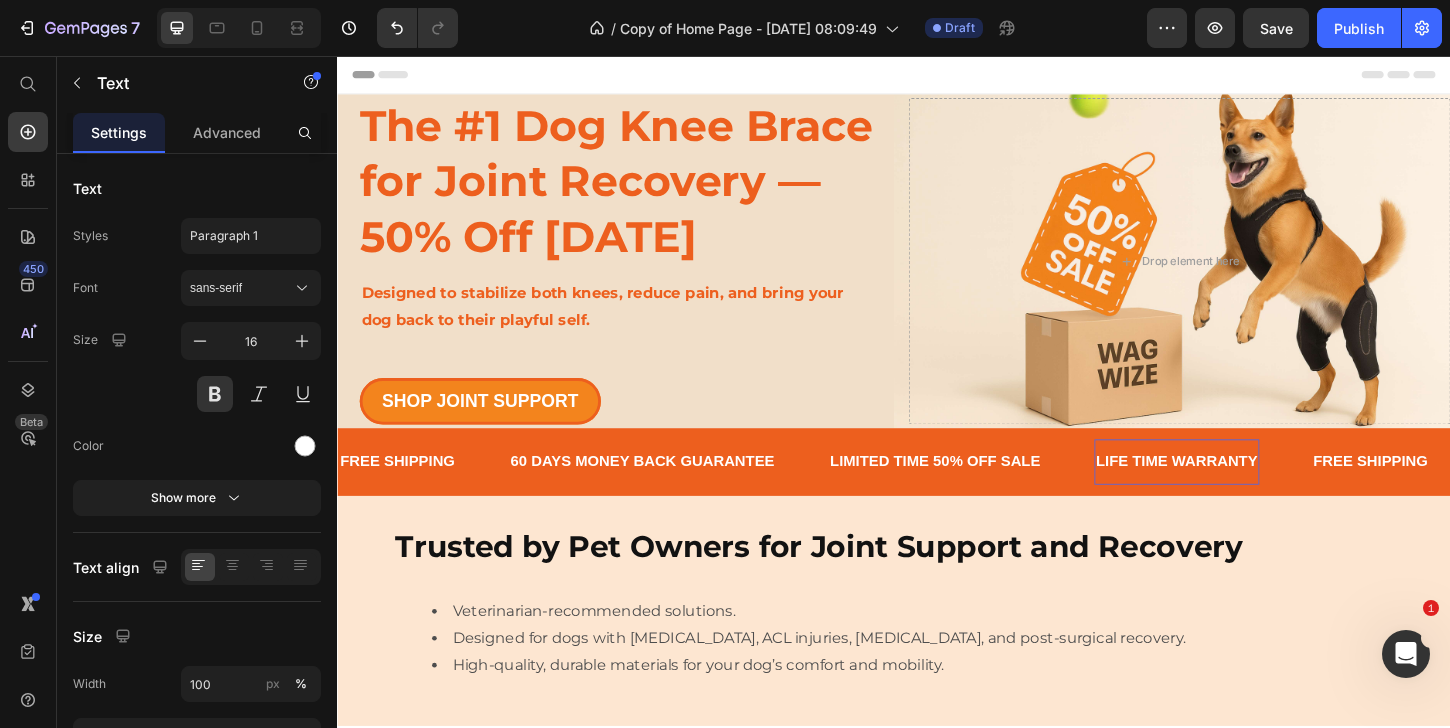 click on "LIFE TIME WARRANTY" at bounding box center (1242, 493) 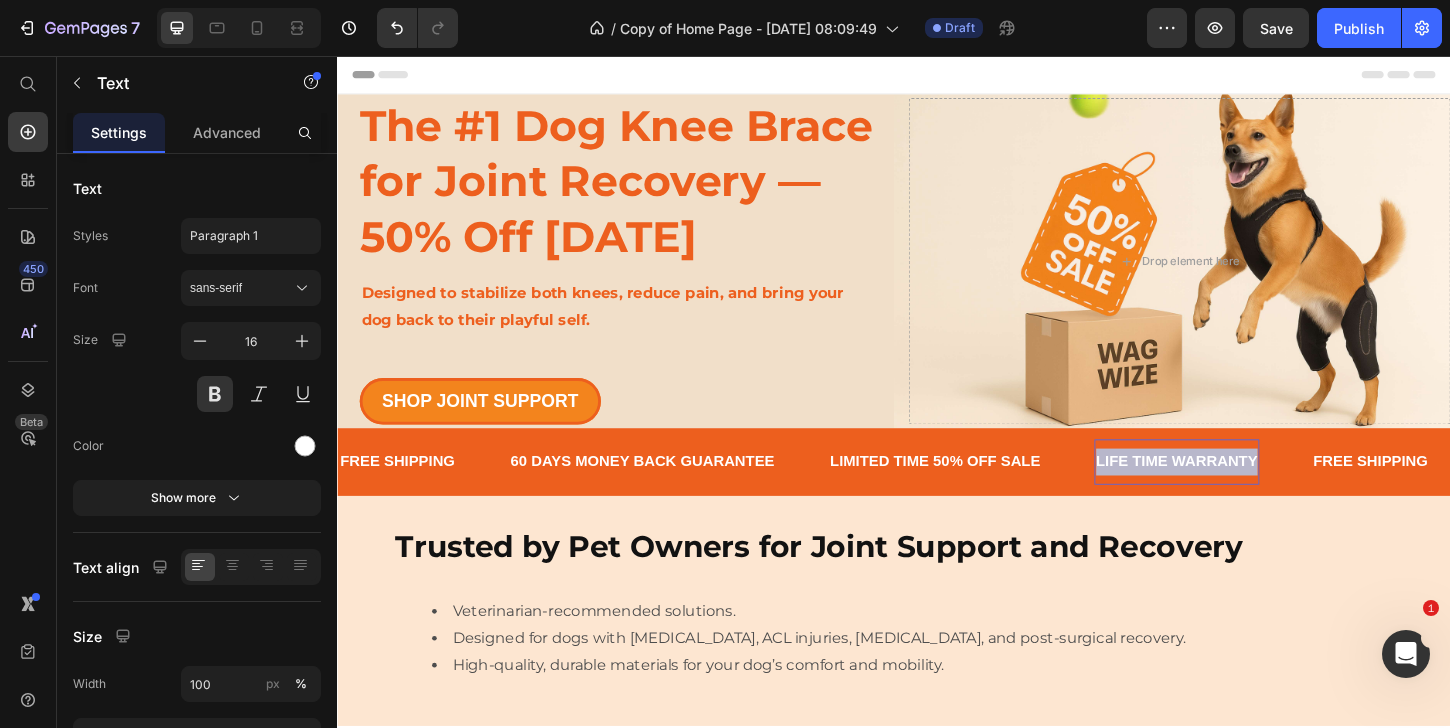 click on "LIFE TIME WARRANTY" at bounding box center (1242, 493) 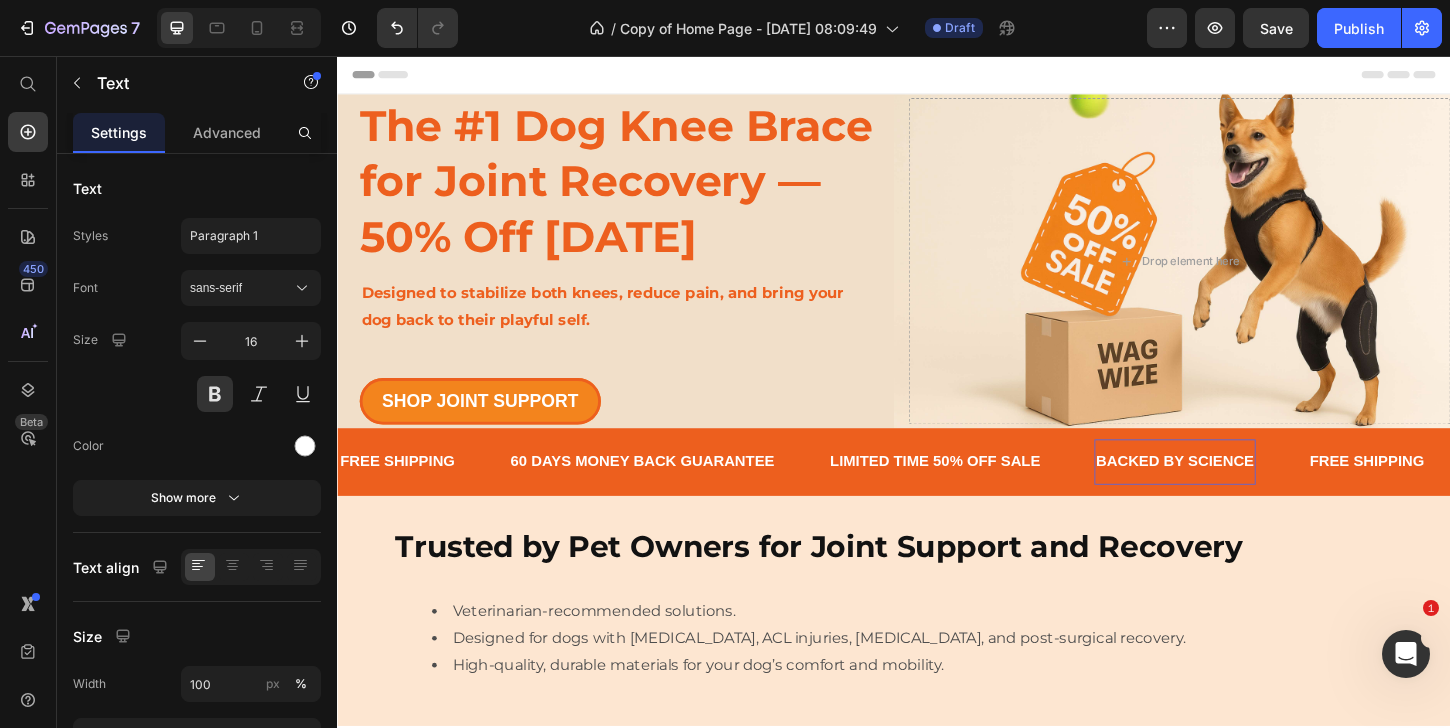drag, startPoint x: 1158, startPoint y: 491, endPoint x: 1166, endPoint y: 499, distance: 11.313708 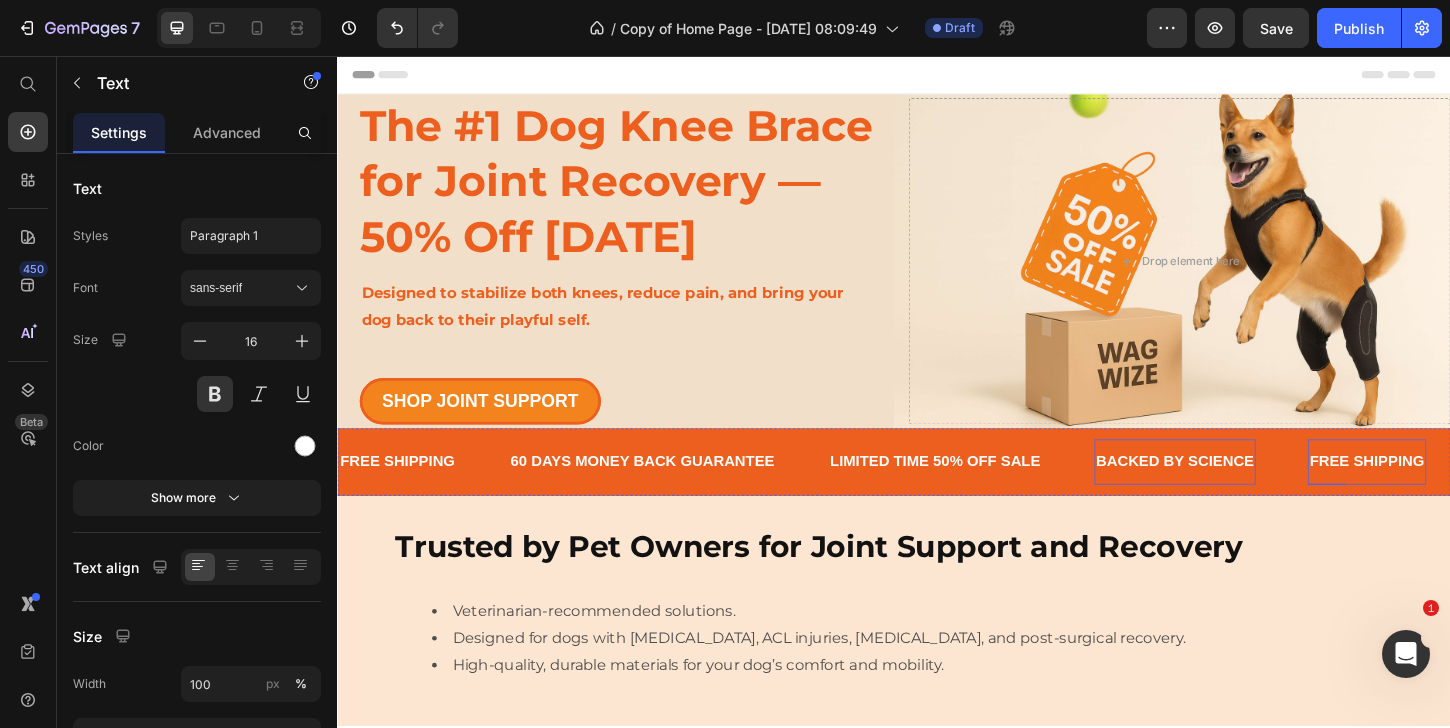 click on "FREE SHIPPING" at bounding box center (1447, 493) 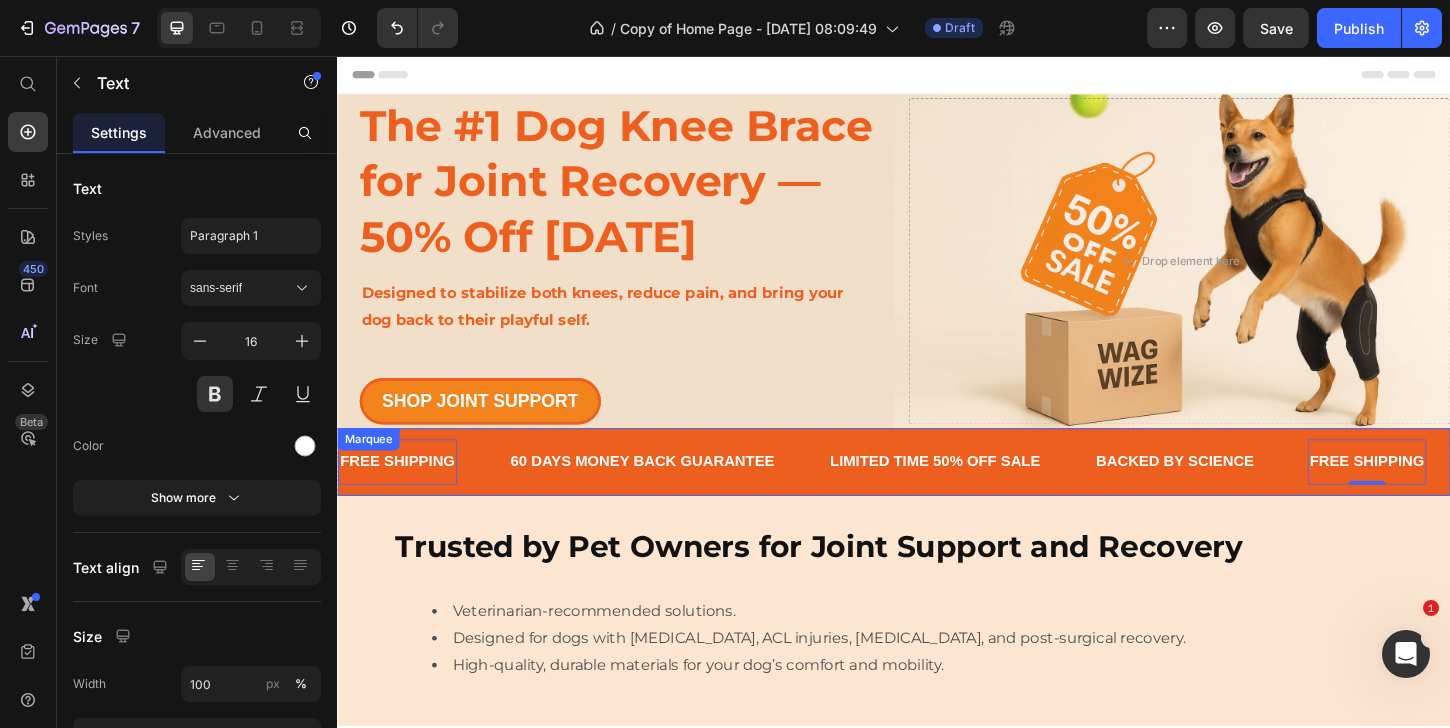 click on "BACKED BY SCIENCE Text" at bounding box center (1268, 493) 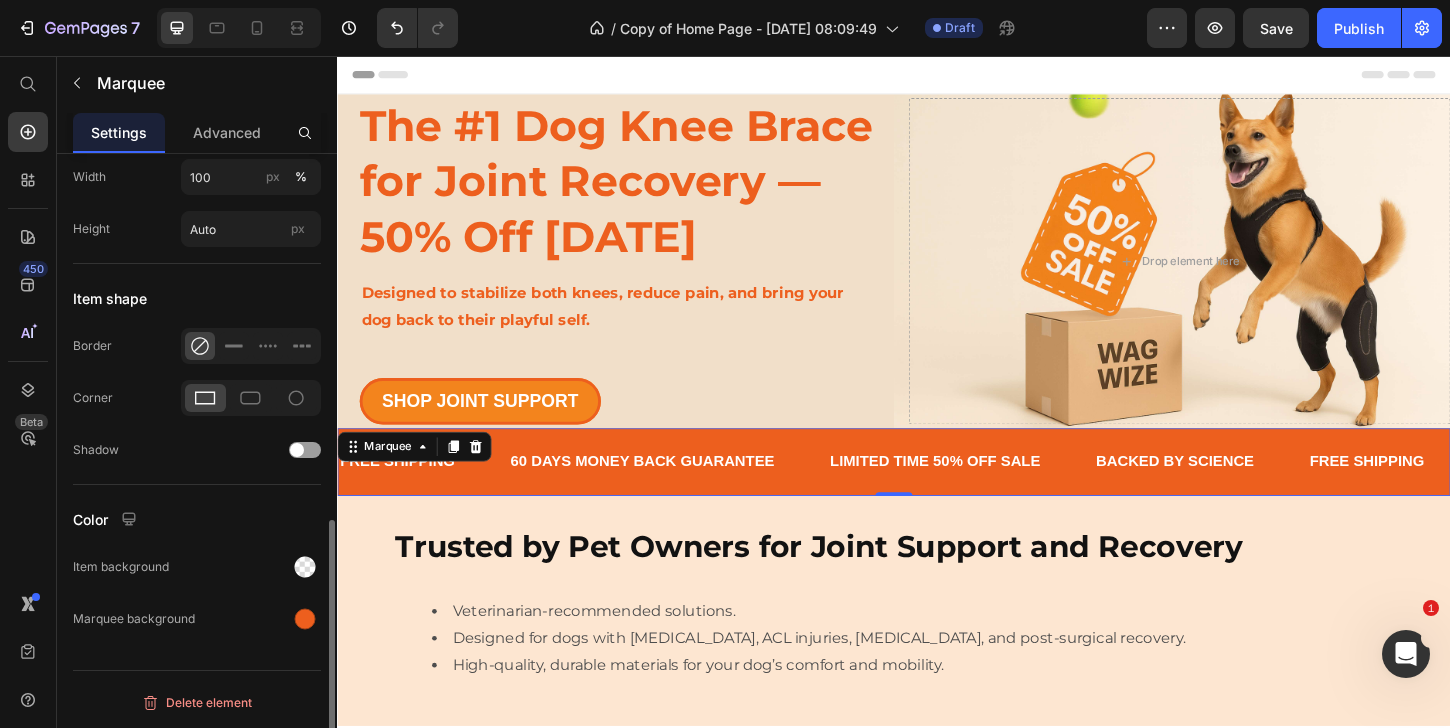 scroll, scrollTop: 0, scrollLeft: 0, axis: both 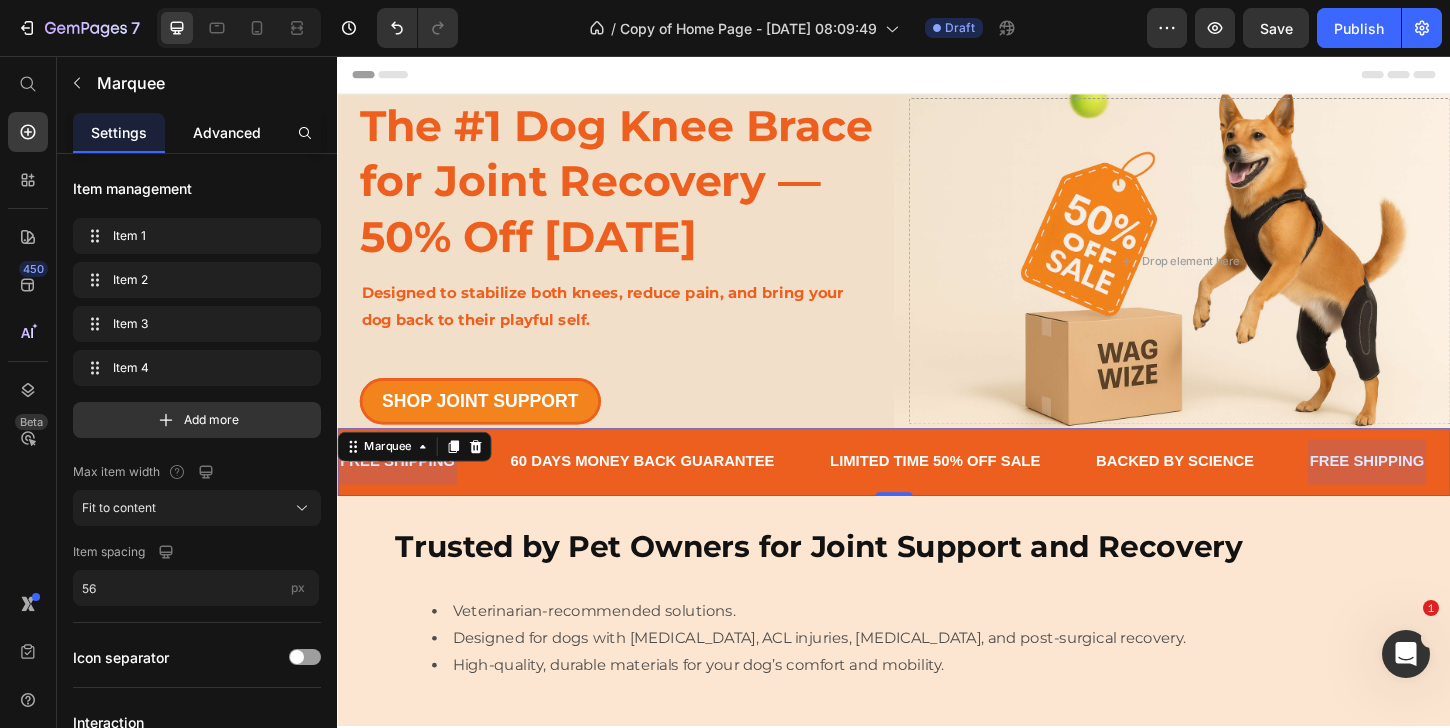 click on "Advanced" at bounding box center (227, 132) 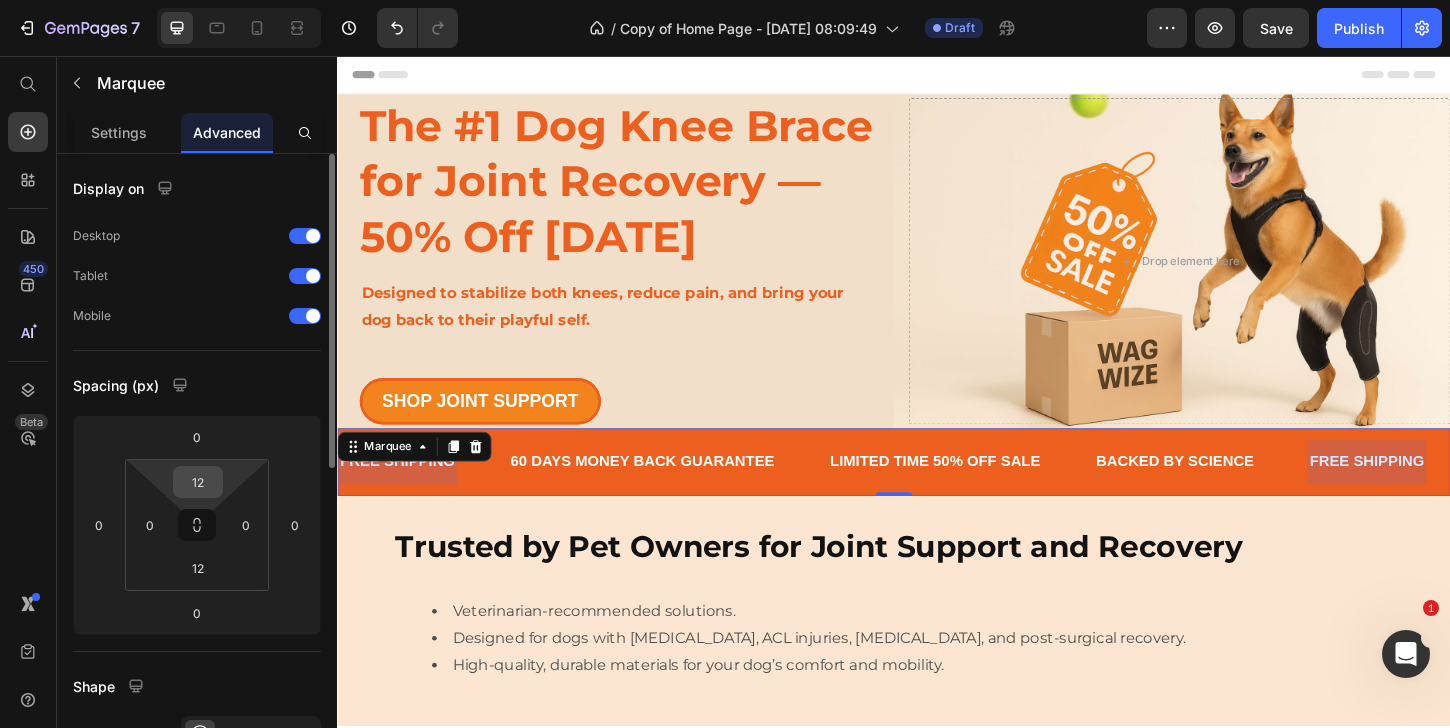 click on "12" at bounding box center [198, 482] 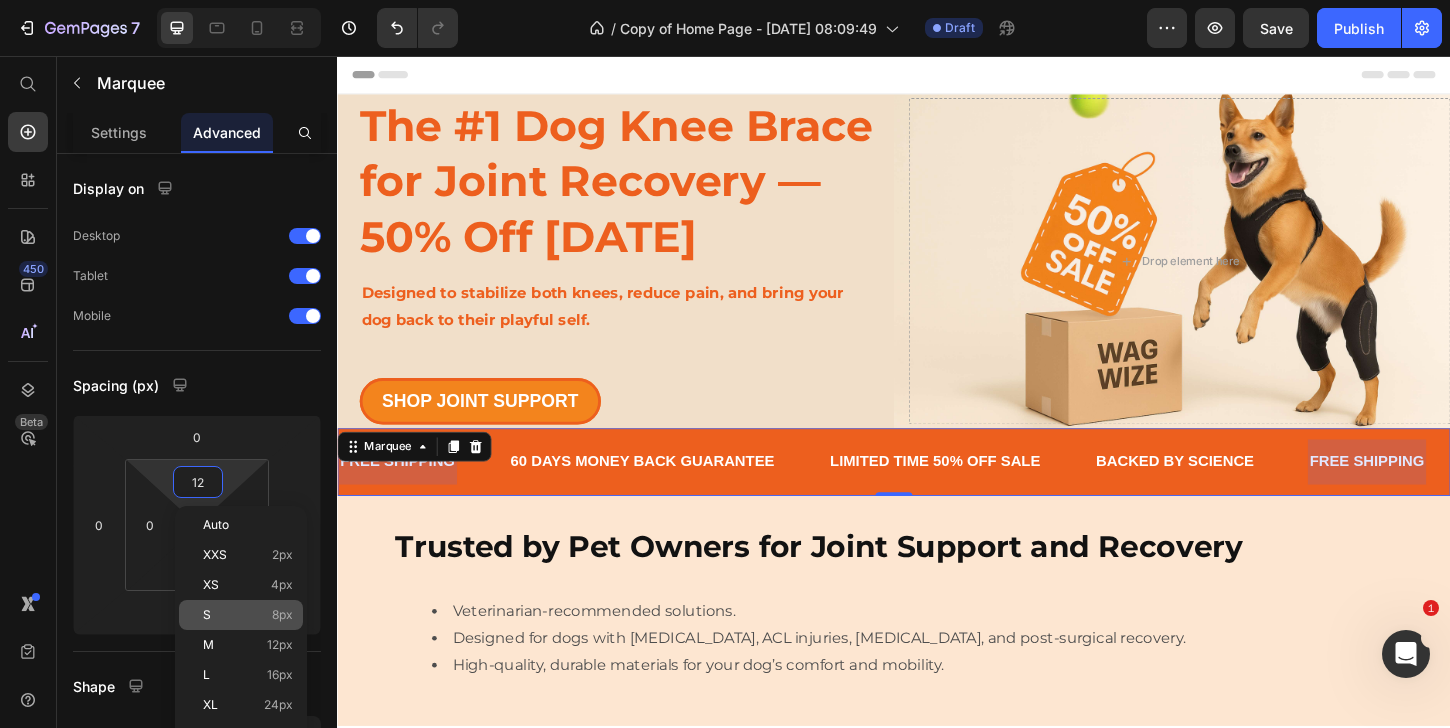click on "S 8px" at bounding box center (248, 615) 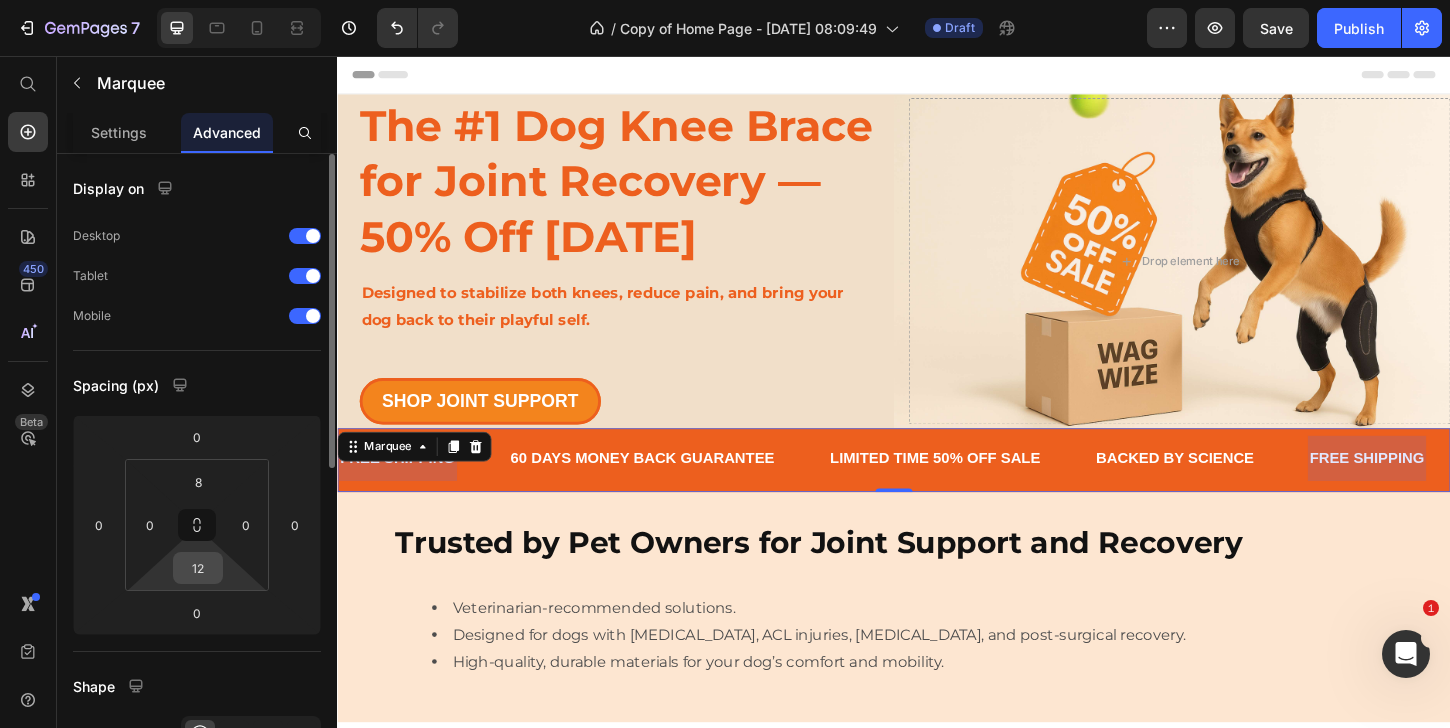 click on "12" at bounding box center (198, 568) 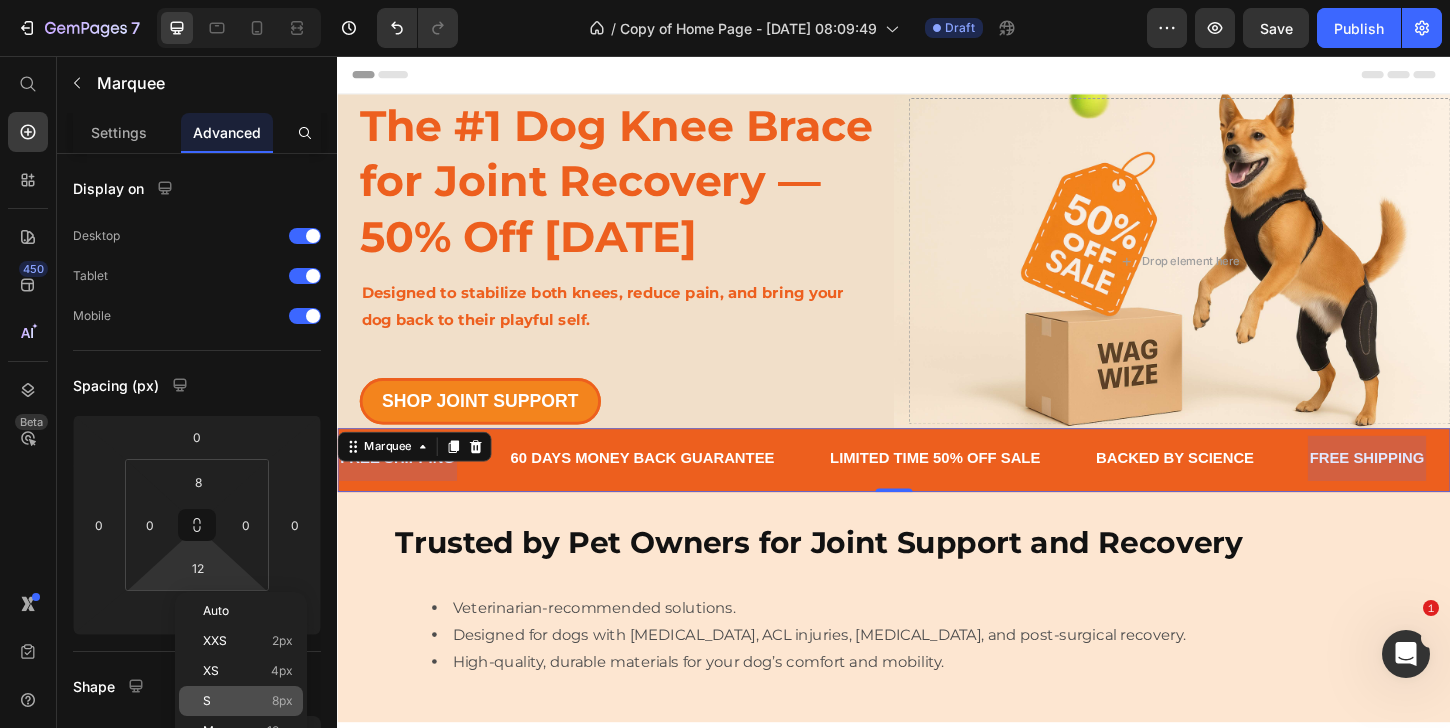 click on "S 8px" at bounding box center (248, 701) 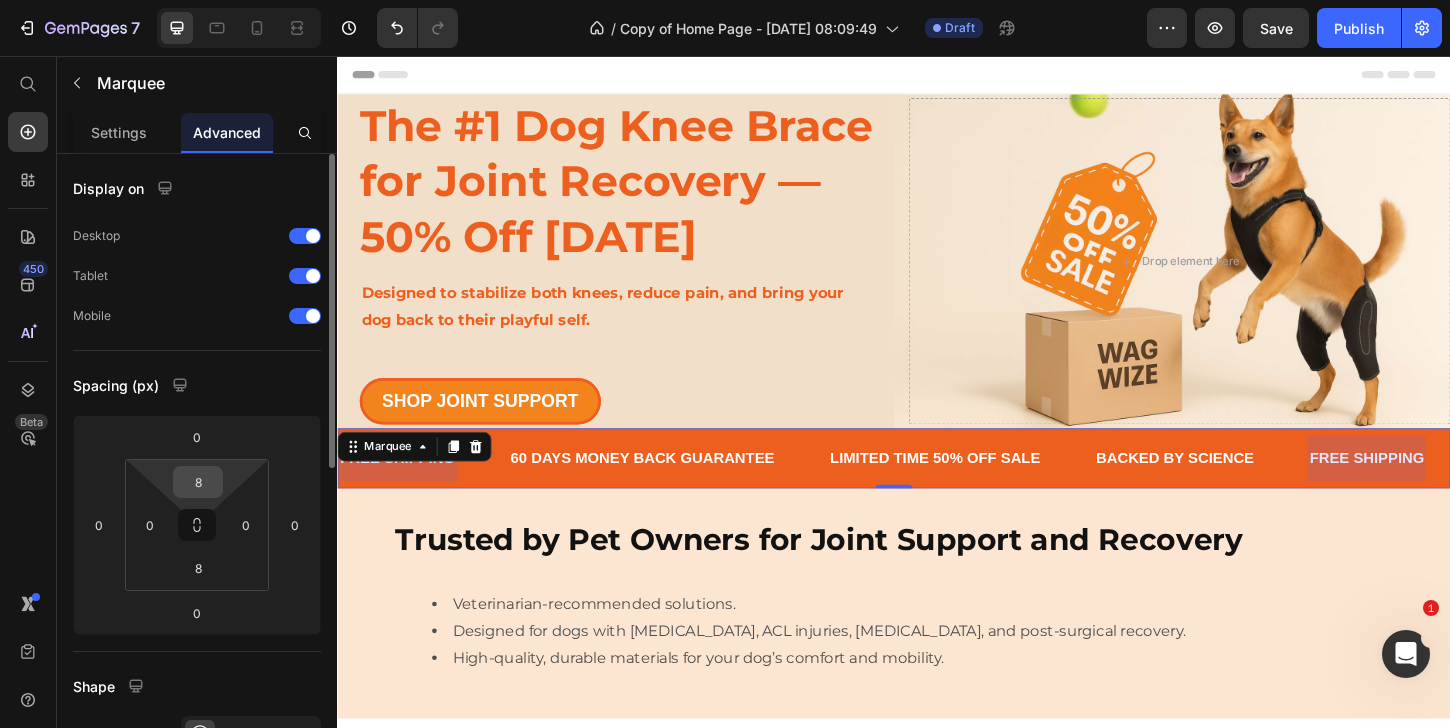 click on "8" at bounding box center (198, 482) 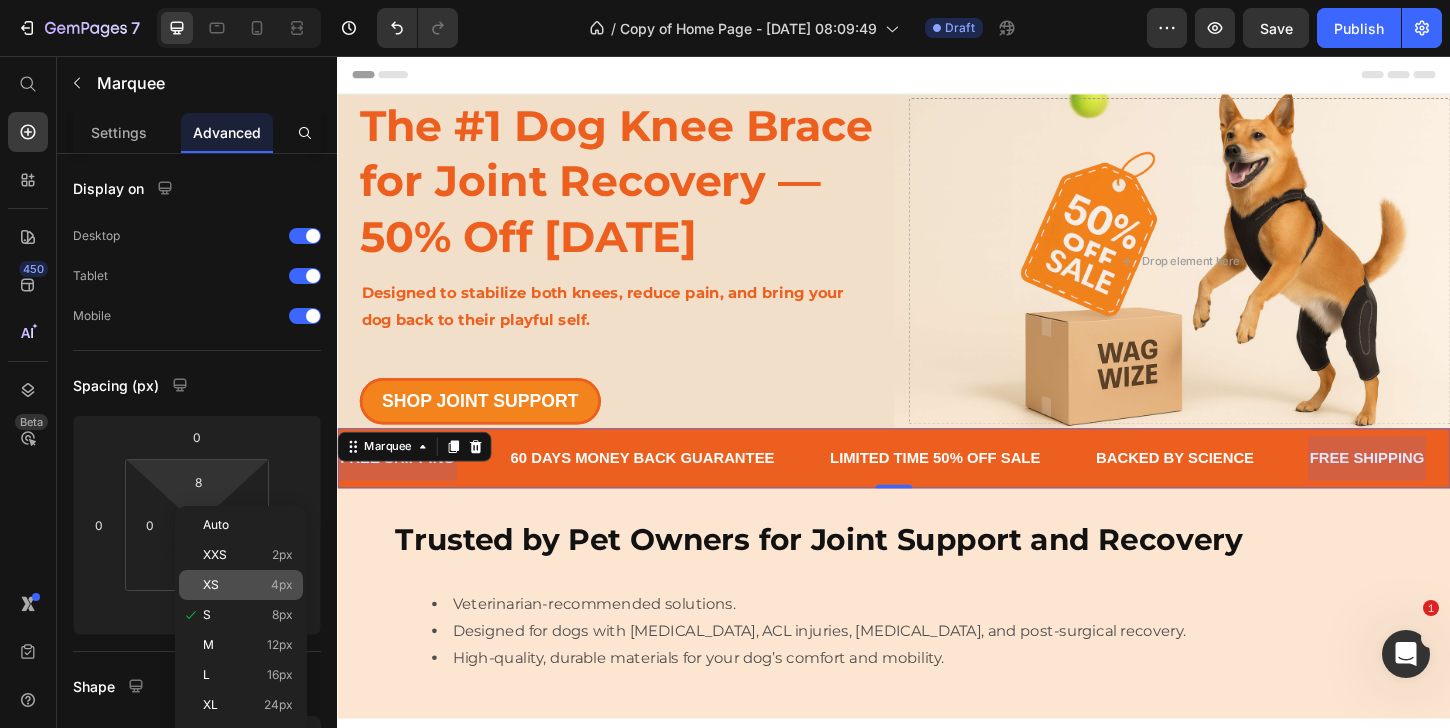 click on "XS 4px" at bounding box center [248, 585] 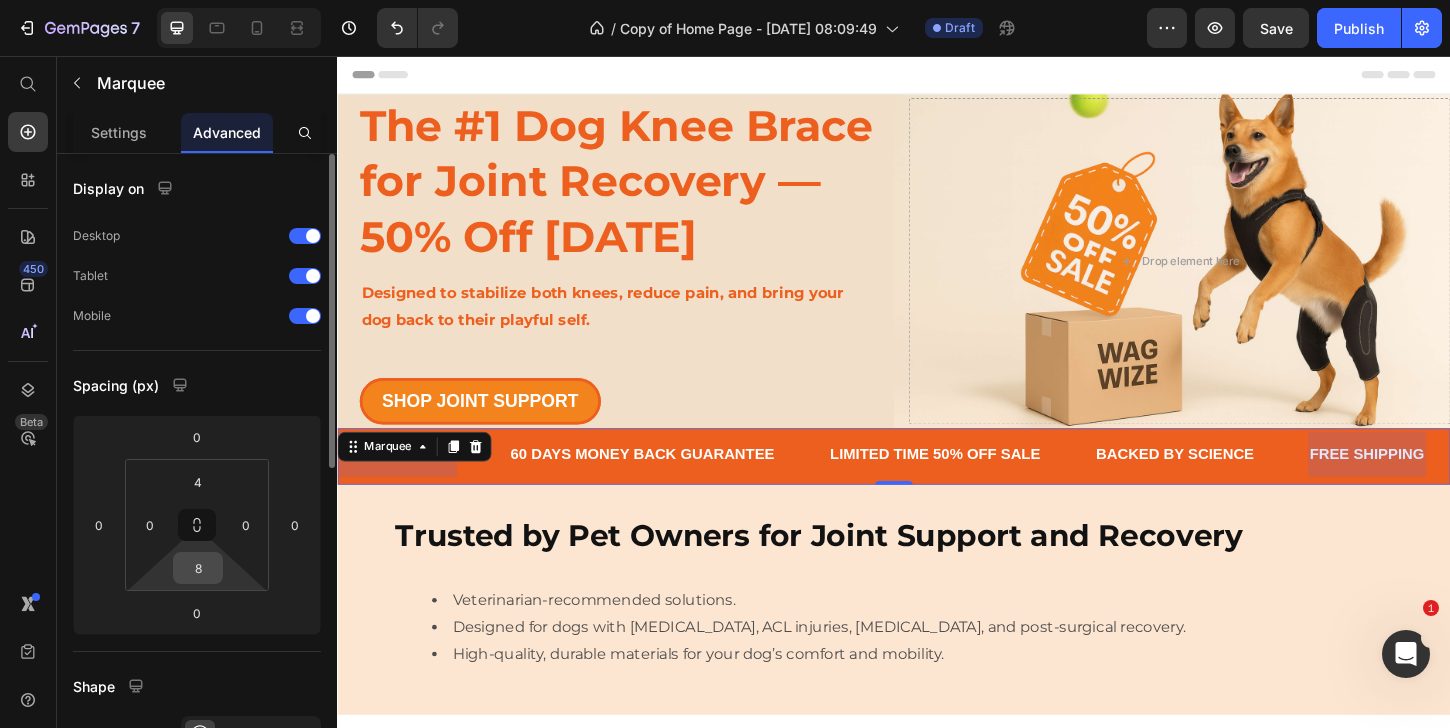 click on "8" at bounding box center (198, 568) 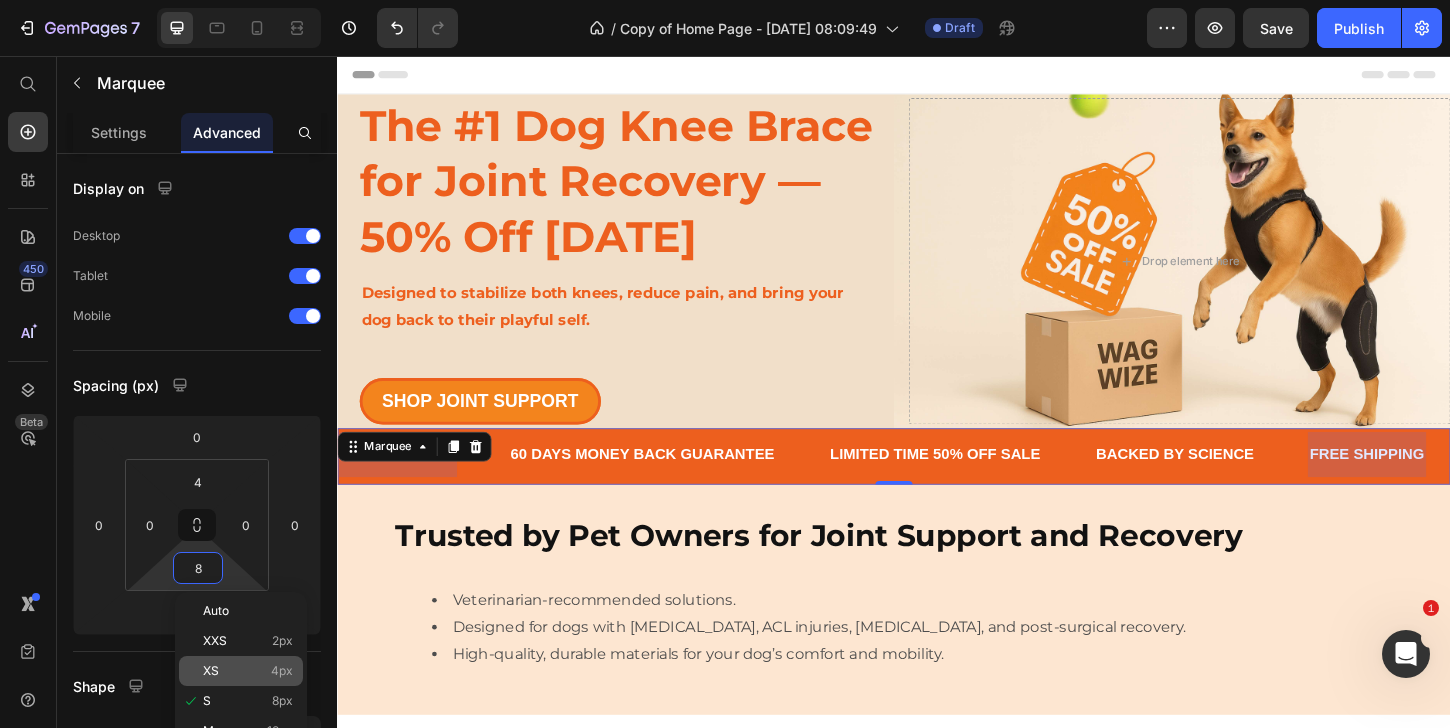 click on "XS 4px" at bounding box center (248, 671) 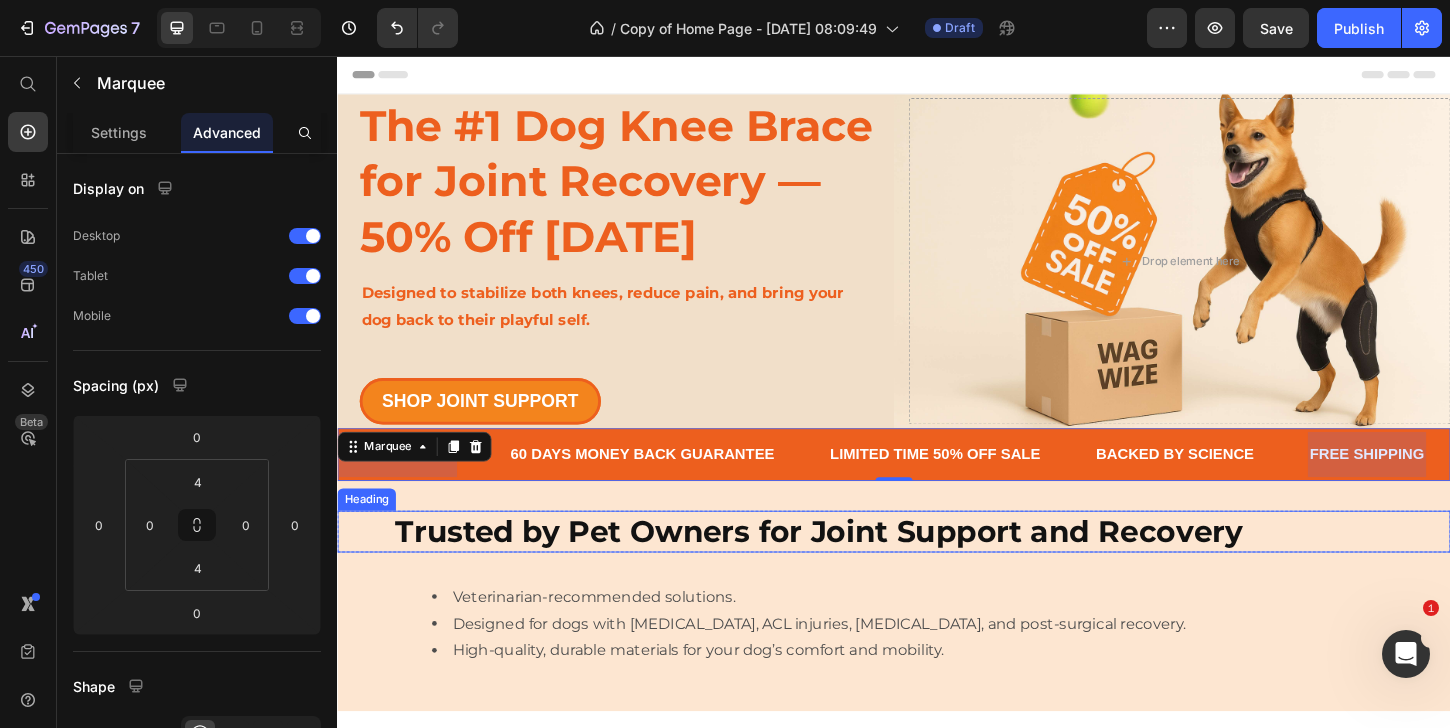 click on "Trusted by Pet Owners for Joint Support and Recovery Heading Row Veterinarian-recommended solutions. Designed for dogs with [MEDICAL_DATA], ACL injuries, [MEDICAL_DATA], and post-surgical recovery. High-quality, durable materials for your dog’s comfort and mobility. Text Block Section 3" at bounding box center (937, 638) 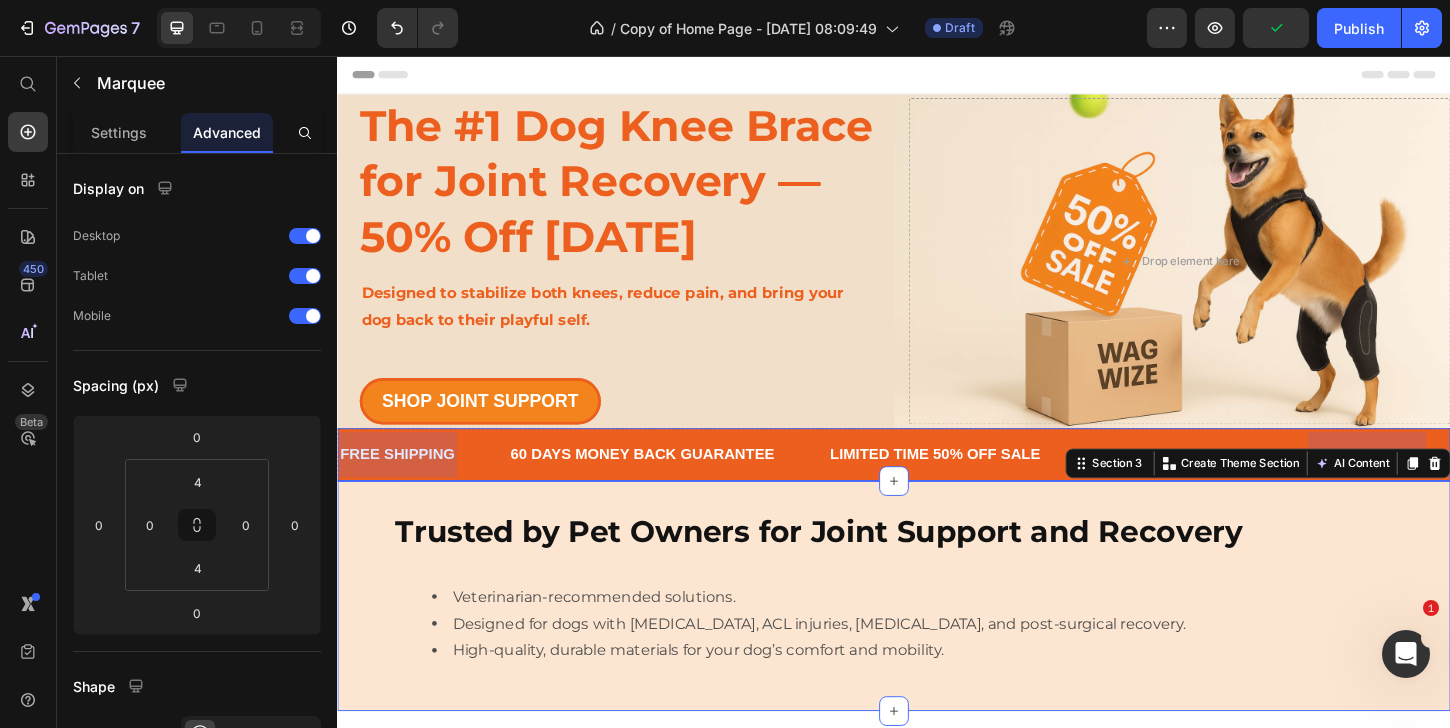 click on "60 DAYS MONEY BACK GUARANTEE Text" at bounding box center [694, 485] 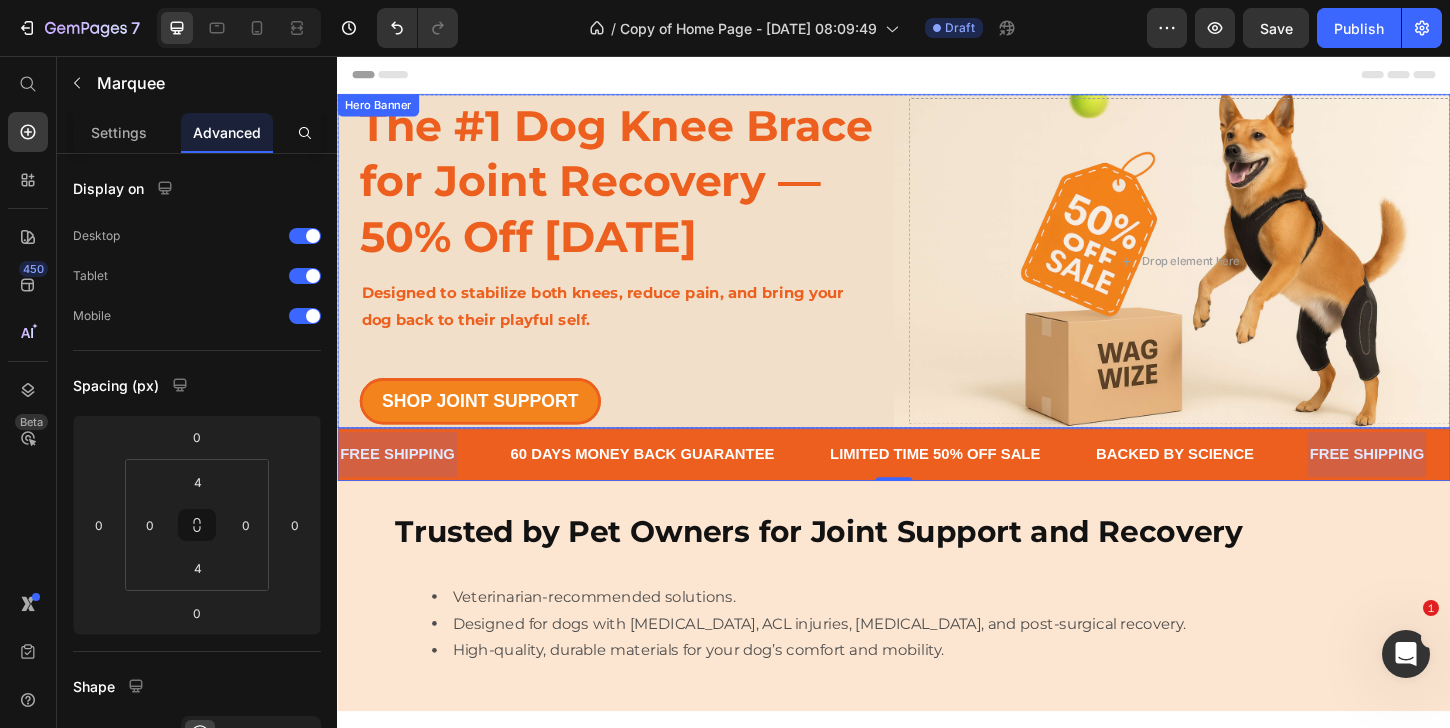 click on "The #1 Dog Knee Brace for Joint Recovery — 50% Off [DATE] Heading Designed to stabilize both knees, reduce pain, and bring your dog back to their playful self. Text Block SHOP JOINT SUPPORT Button
Drop element here" at bounding box center [937, 277] 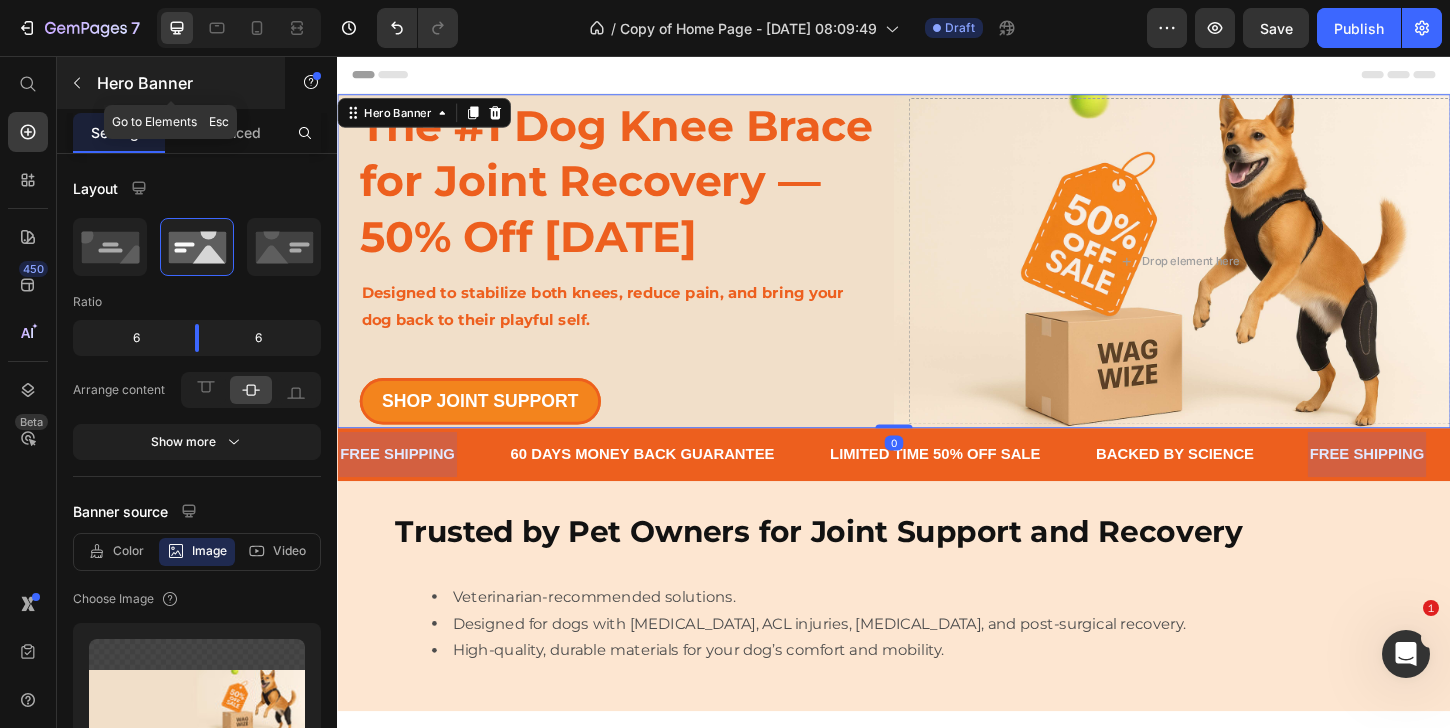 click on "Hero Banner" at bounding box center [171, 83] 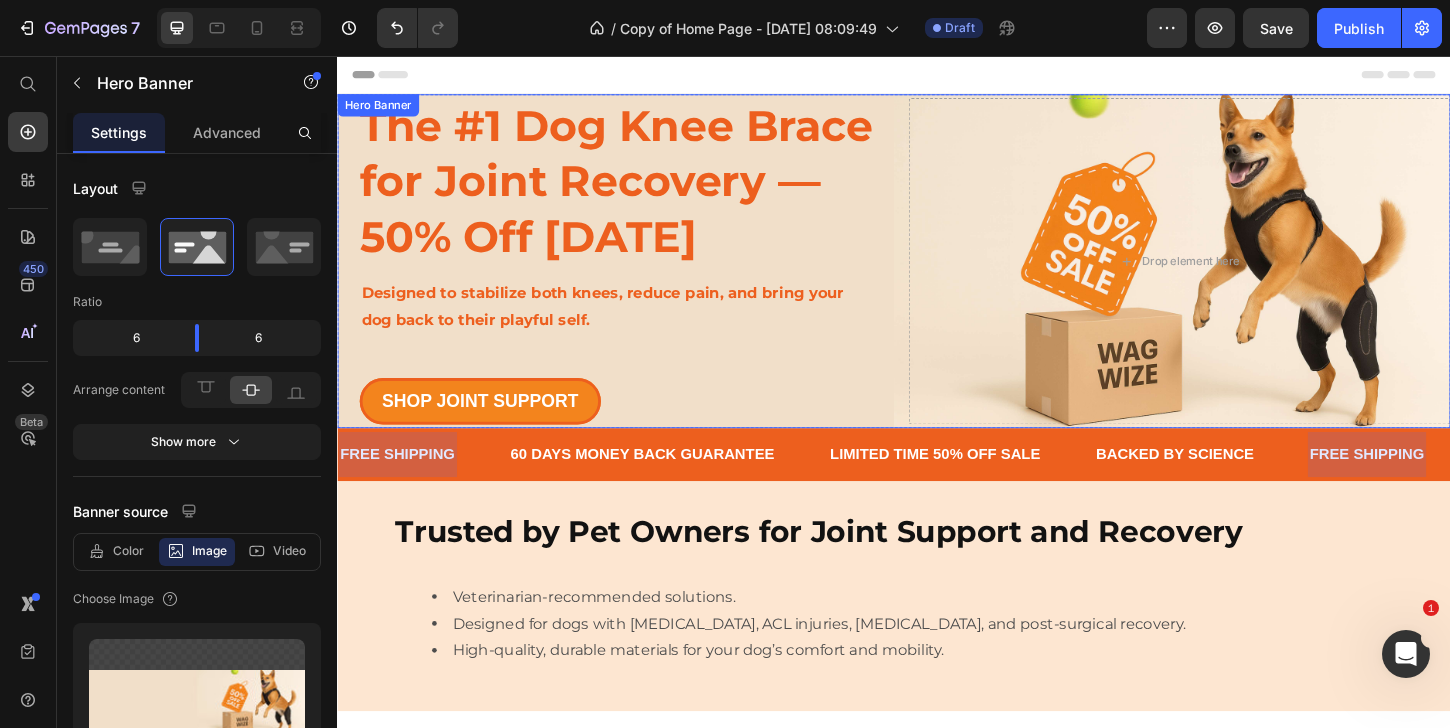 click on "The #1 Dog Knee Brace for Joint Recovery — 50% Off [DATE] Heading Designed to stabilize both knees, reduce pain, and bring your dog back to their playful self. Text Block SHOP JOINT SUPPORT Button
Drop element here" at bounding box center [937, 277] 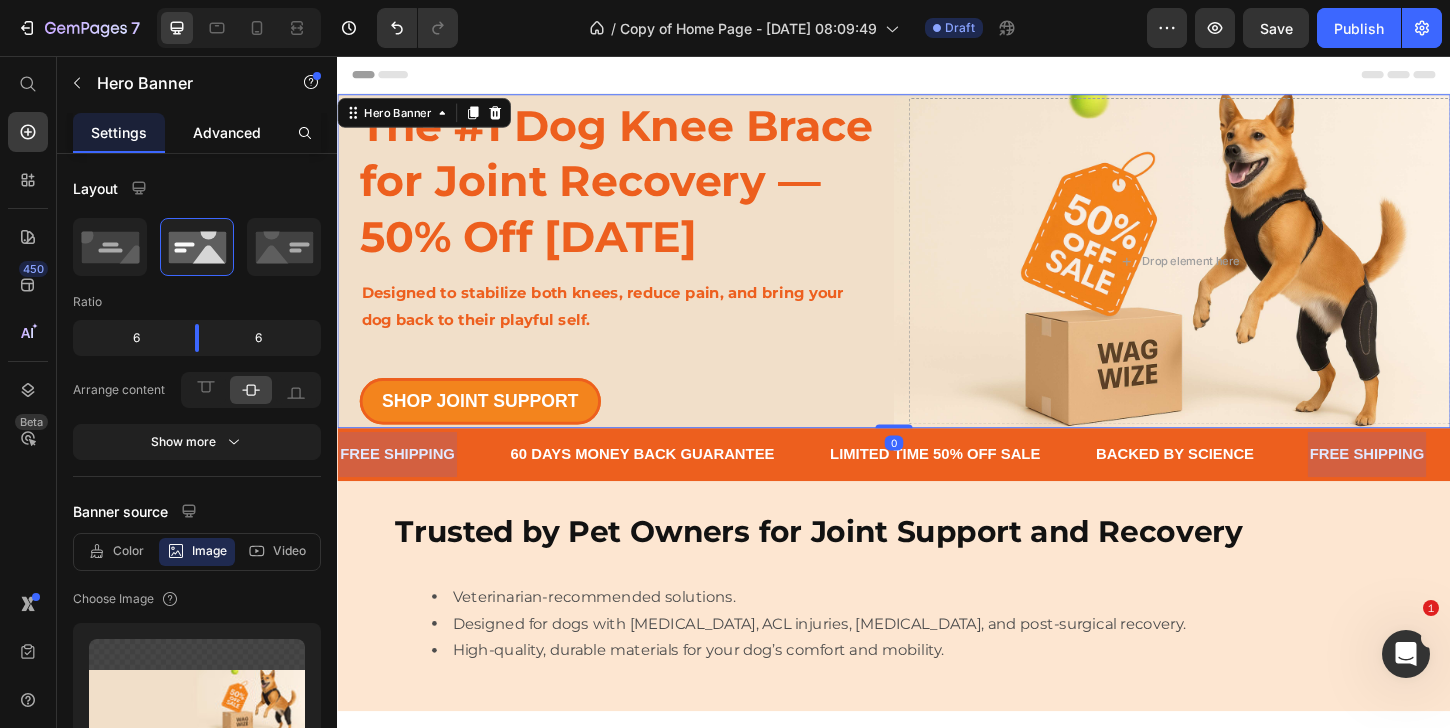 click on "Advanced" 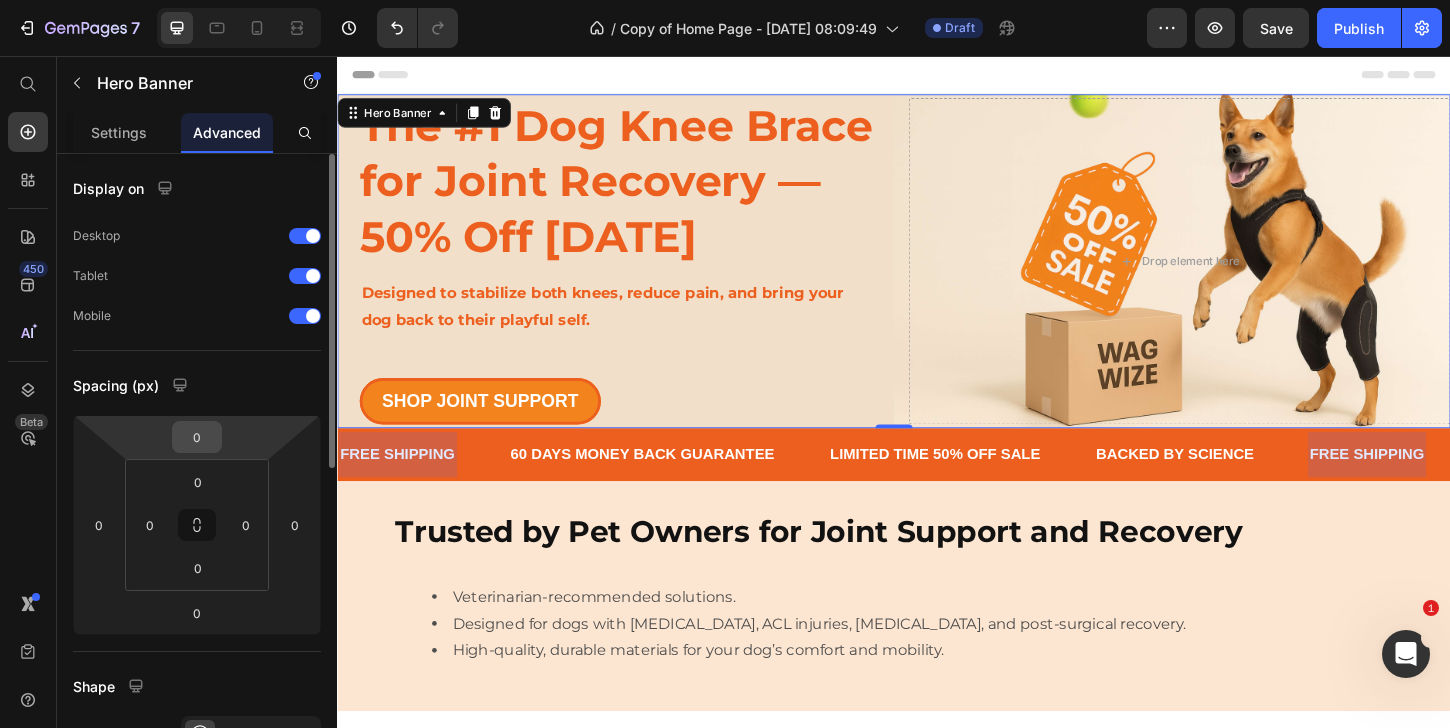 click on "0" at bounding box center [197, 437] 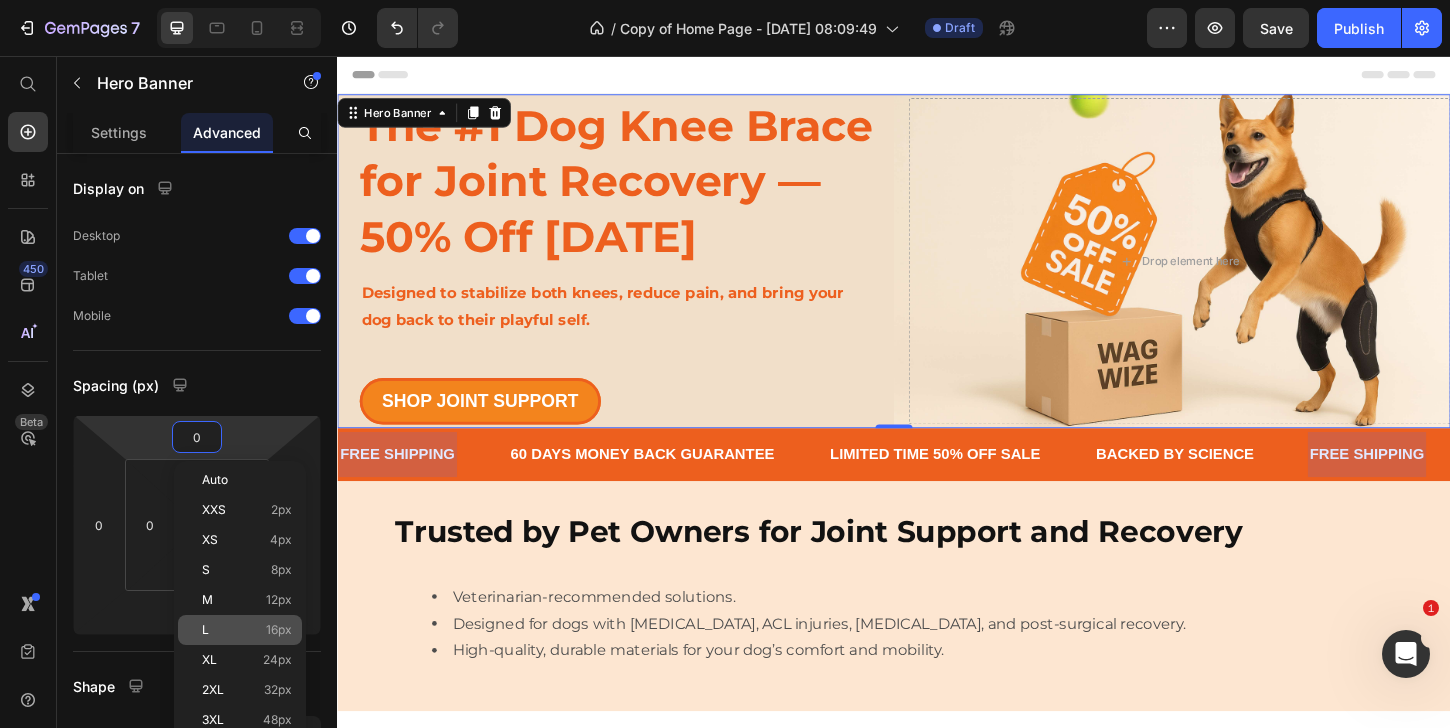 click on "L 16px" 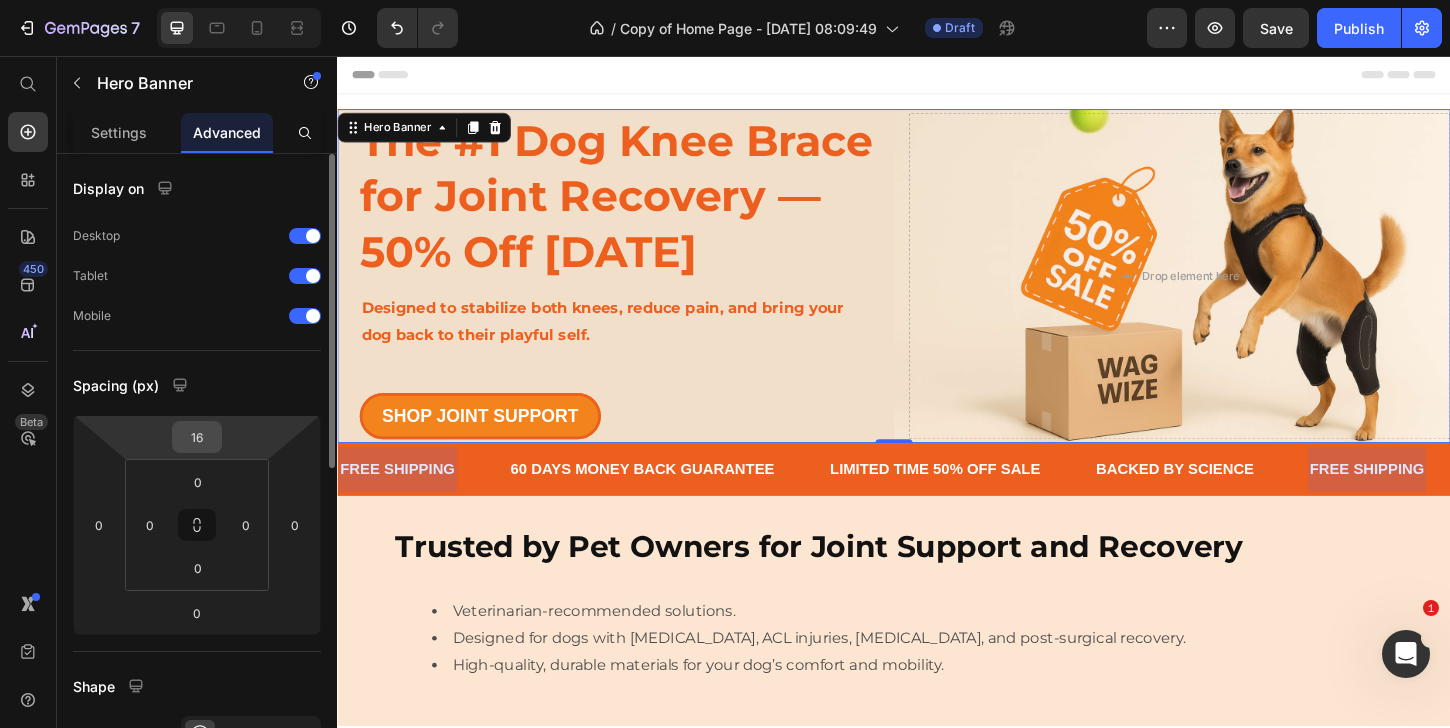 click on "16" at bounding box center (197, 437) 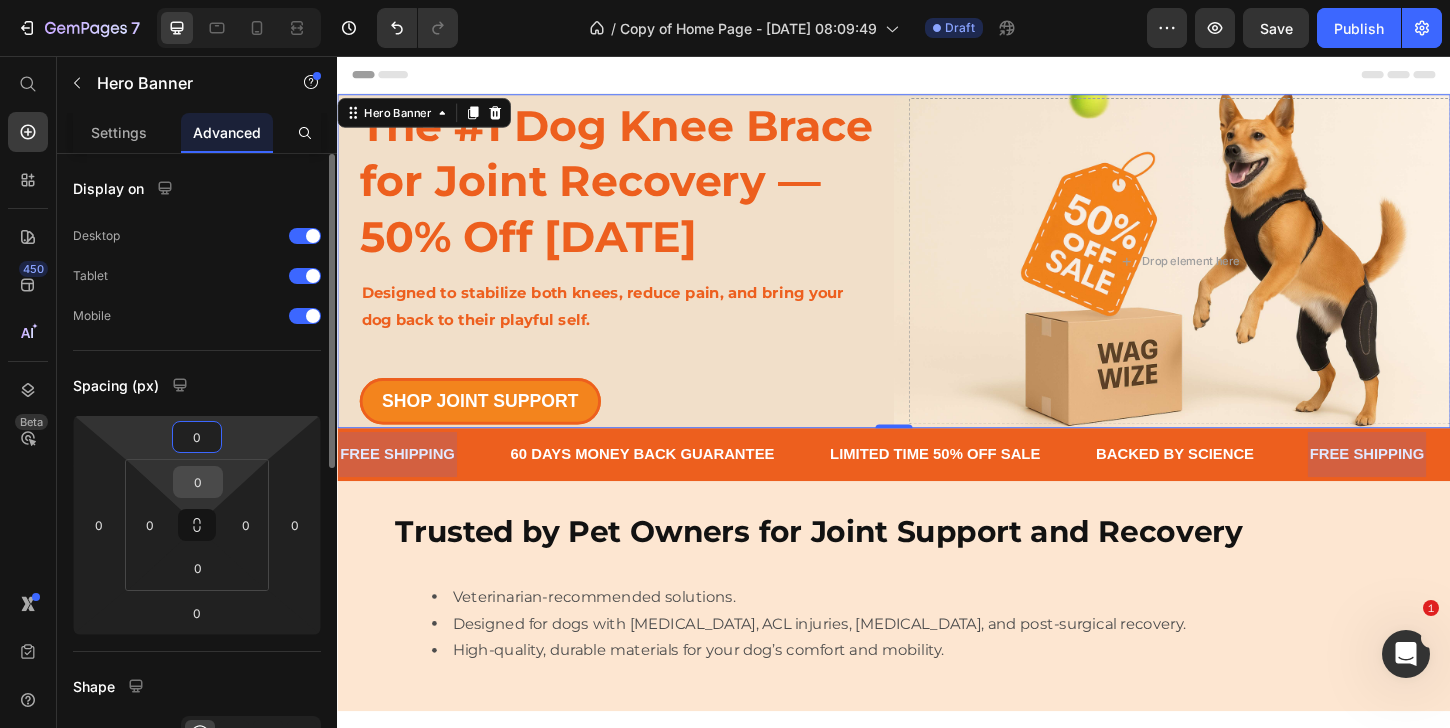 type on "0" 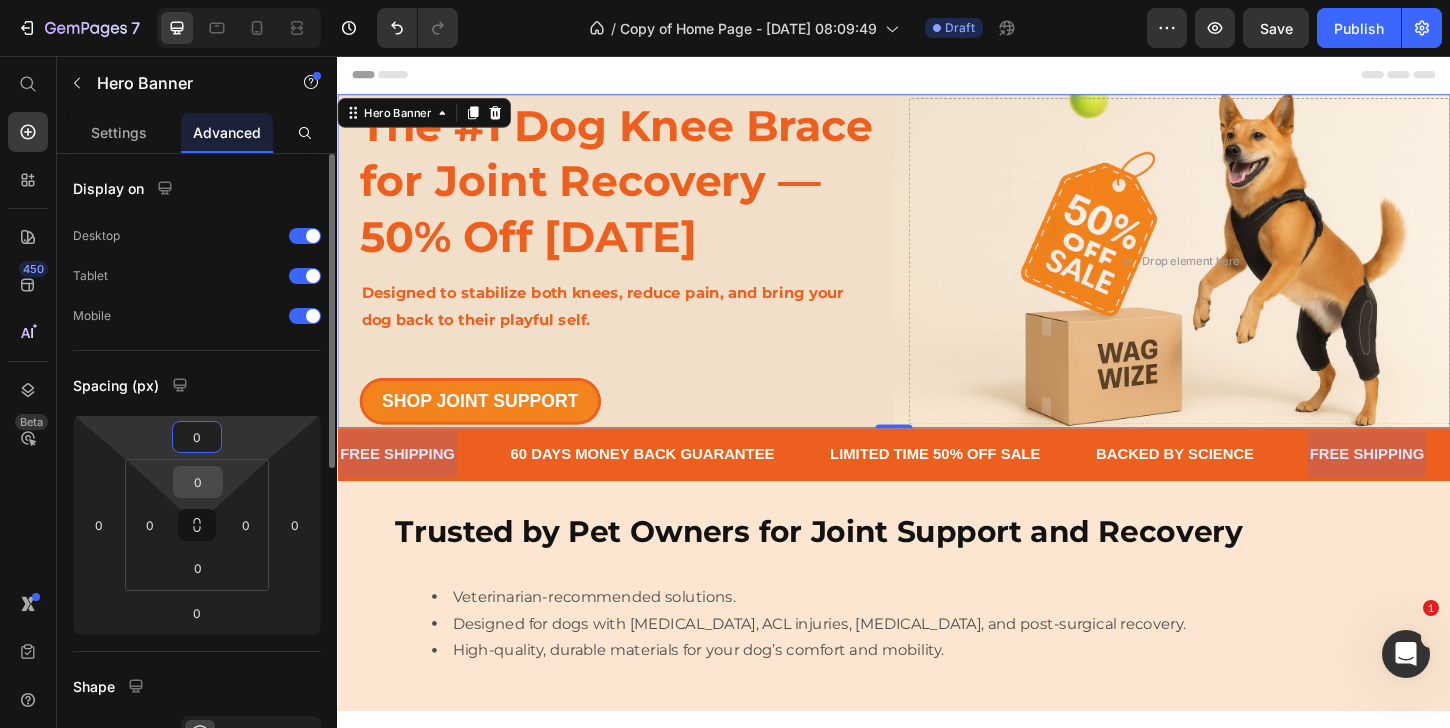 click on "0" at bounding box center [198, 482] 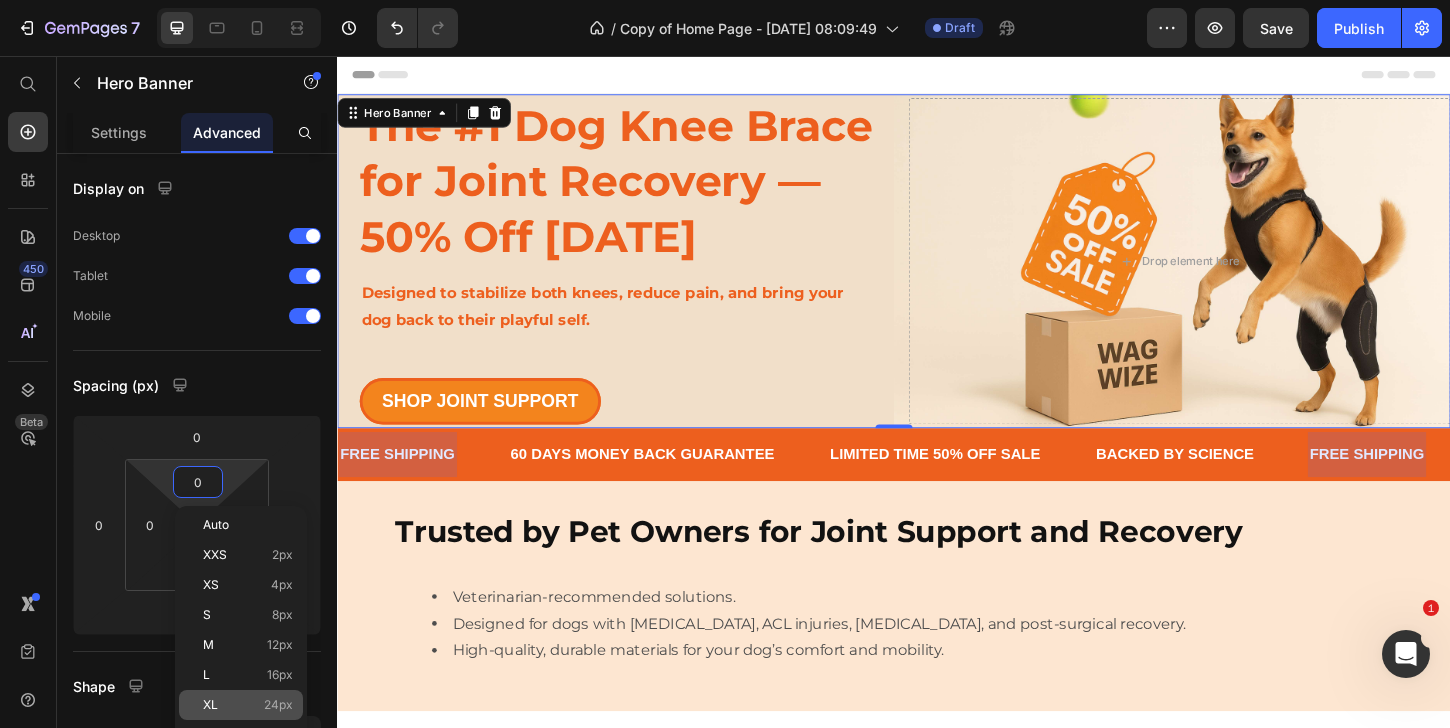 click on "XL 24px" at bounding box center [248, 705] 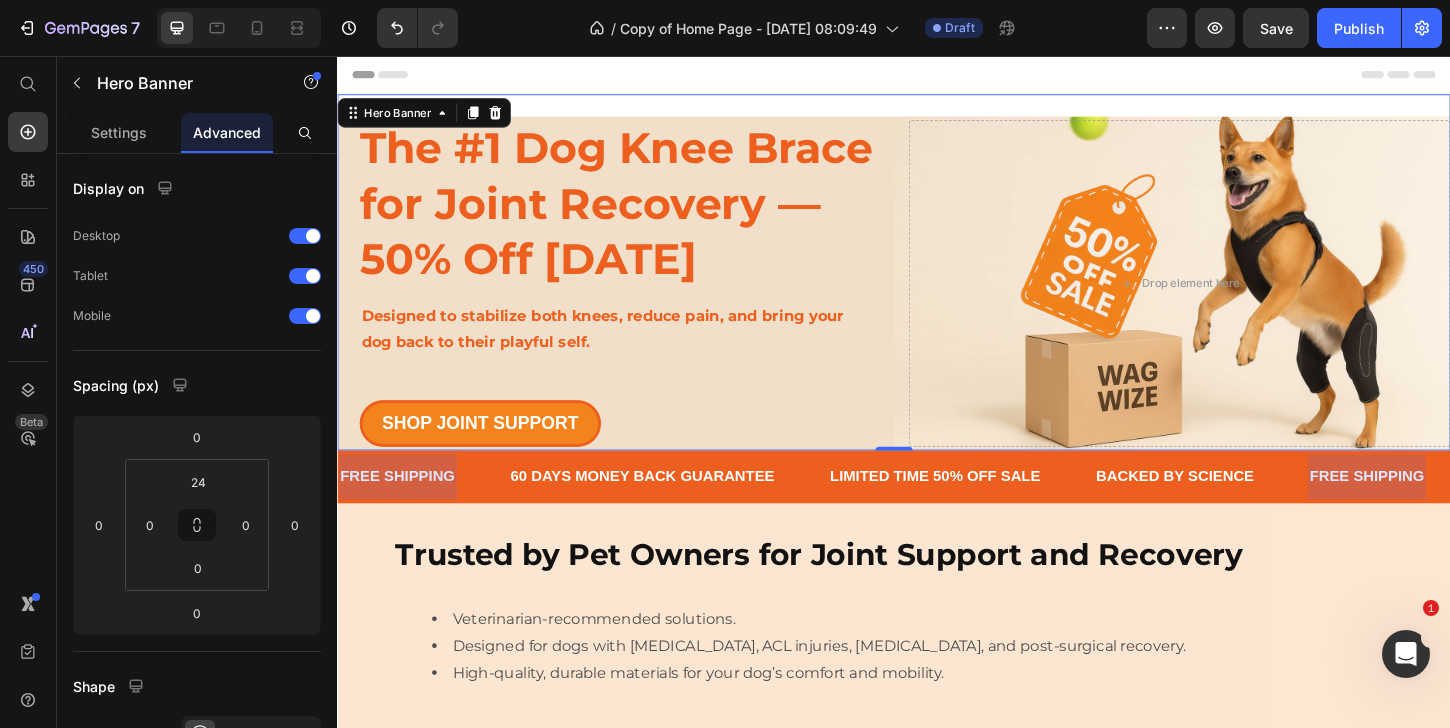 click on "The #1 Dog Knee Brace for Joint Recovery — 50% Off Today Heading Designed to stabilize both knees, reduce pain, and bring your dog back to their playful self. Text Block SHOP JOINT SUPPORT Button
Drop element here Hero Banner   0" at bounding box center (937, 289) 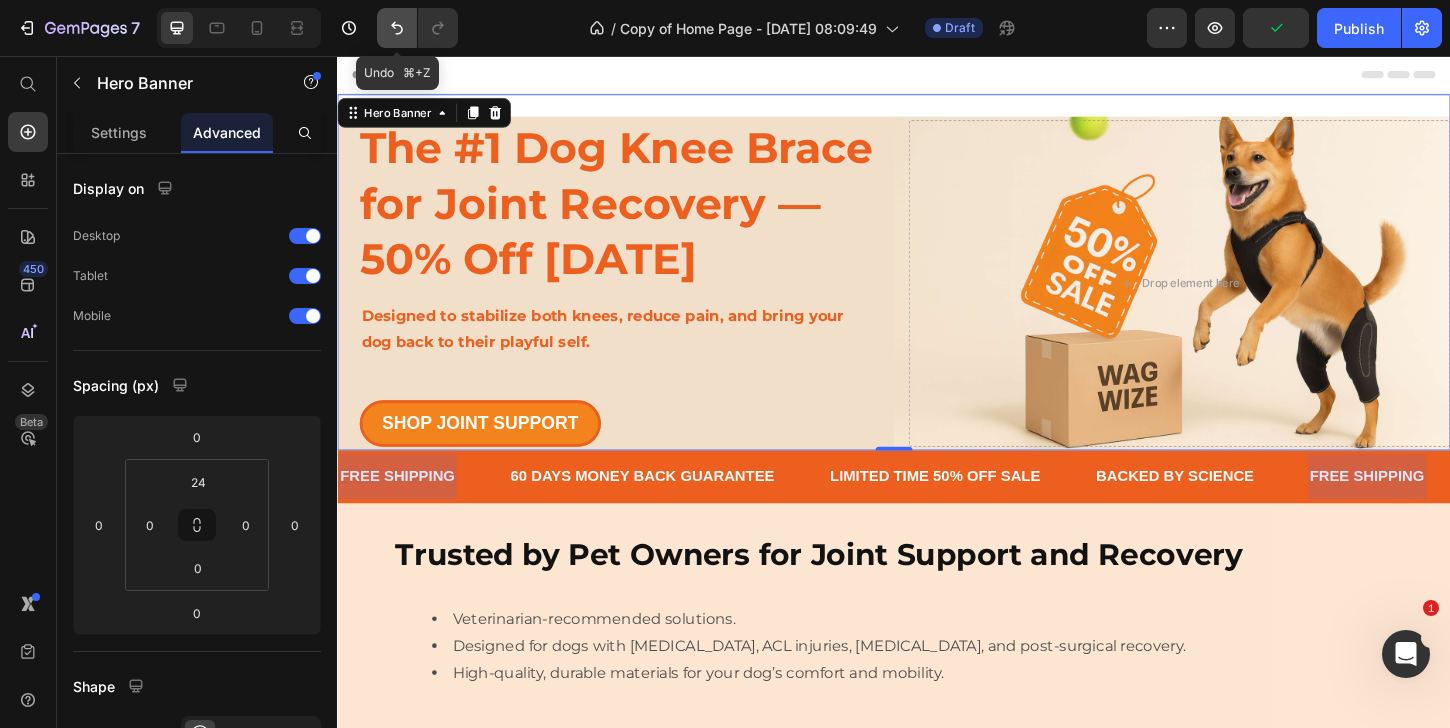 click 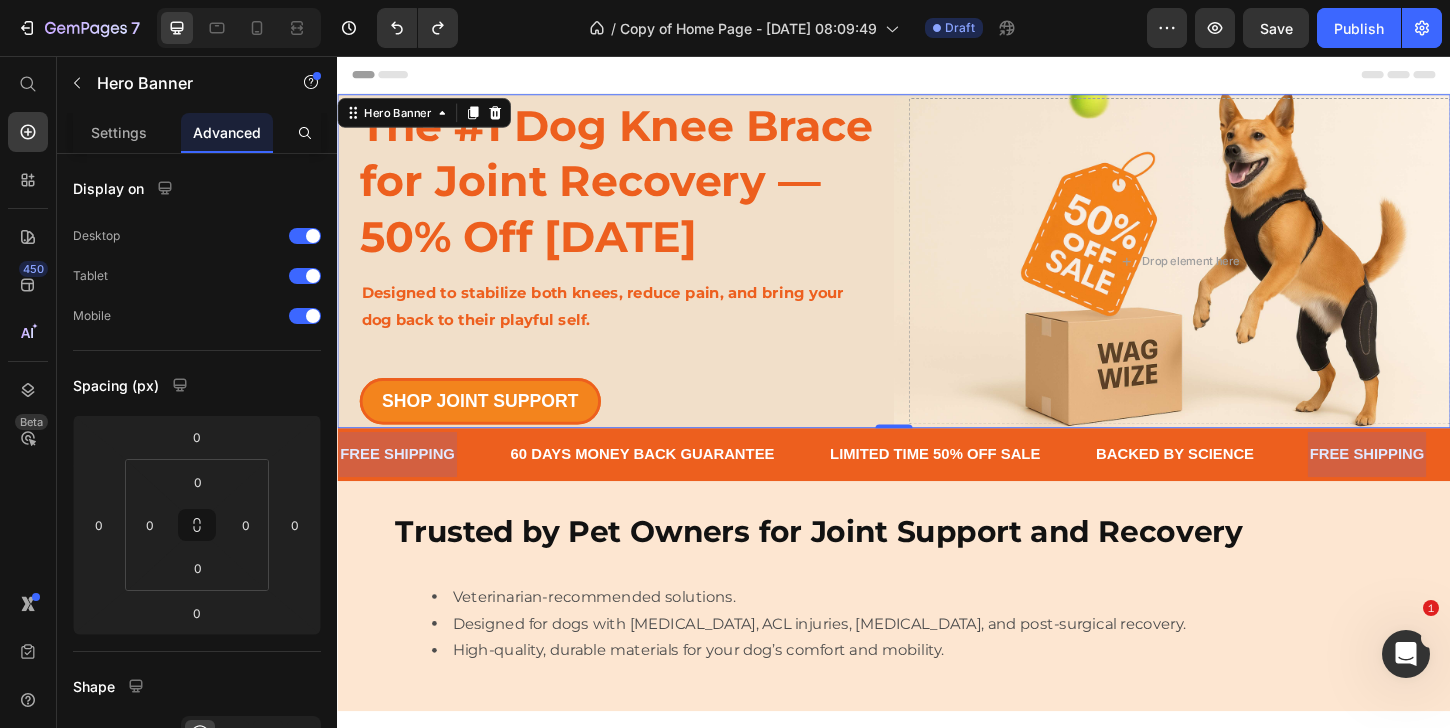 click on "The #1 Dog Knee Brace for Joint Recovery — 50% Off [DATE] Heading Designed to stabilize both knees, reduce pain, and bring your dog back to their playful self. Text Block SHOP JOINT SUPPORT Button
Drop element here" at bounding box center [937, 277] 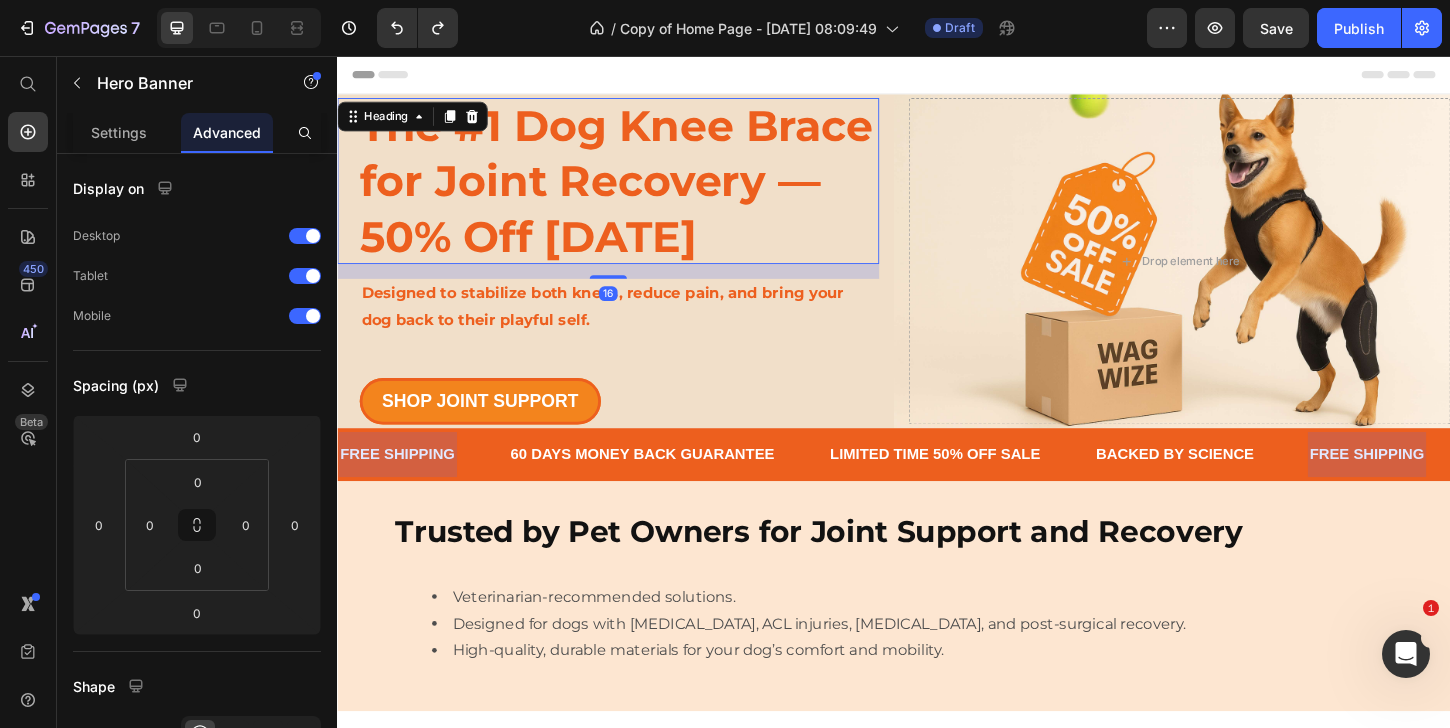 click on "The #1 Dog Knee Brace for Joint Recovery — 50% Off [DATE]" at bounding box center (641, 190) 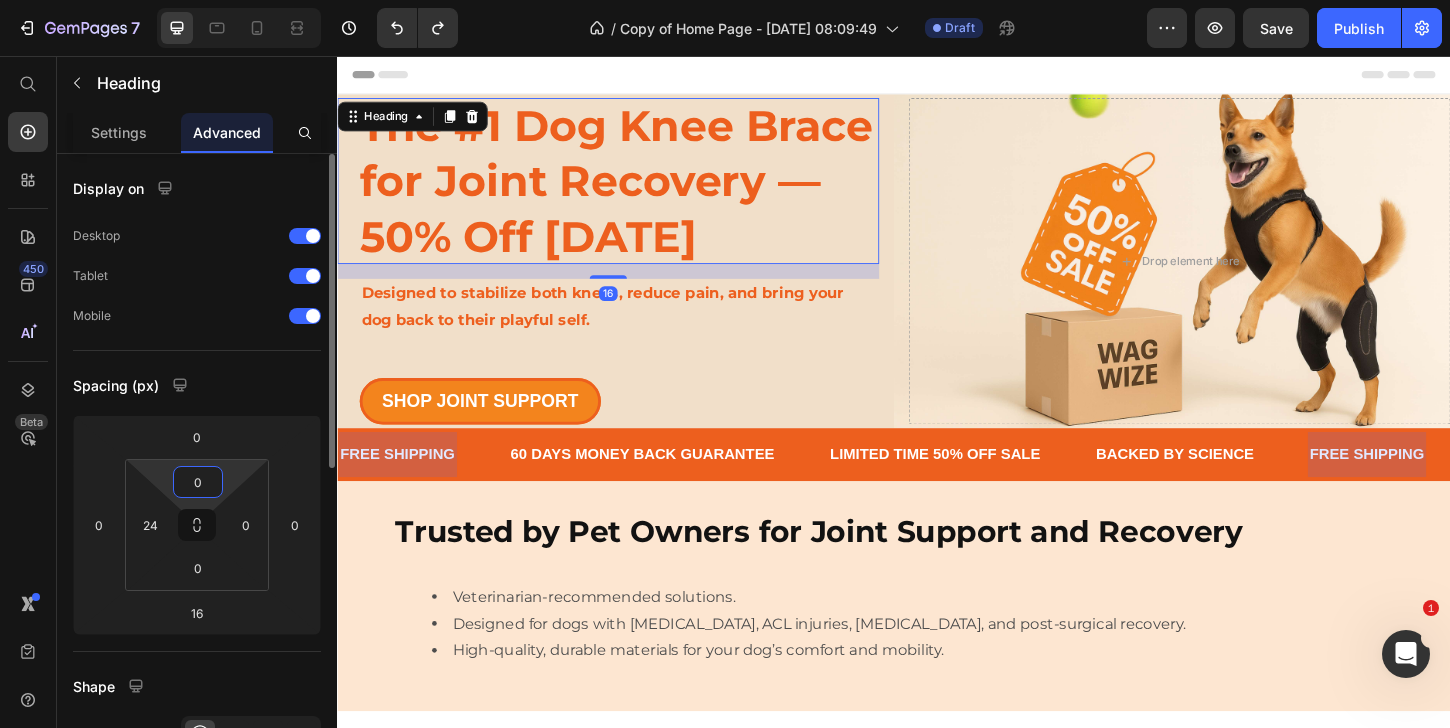 click on "0" at bounding box center (198, 482) 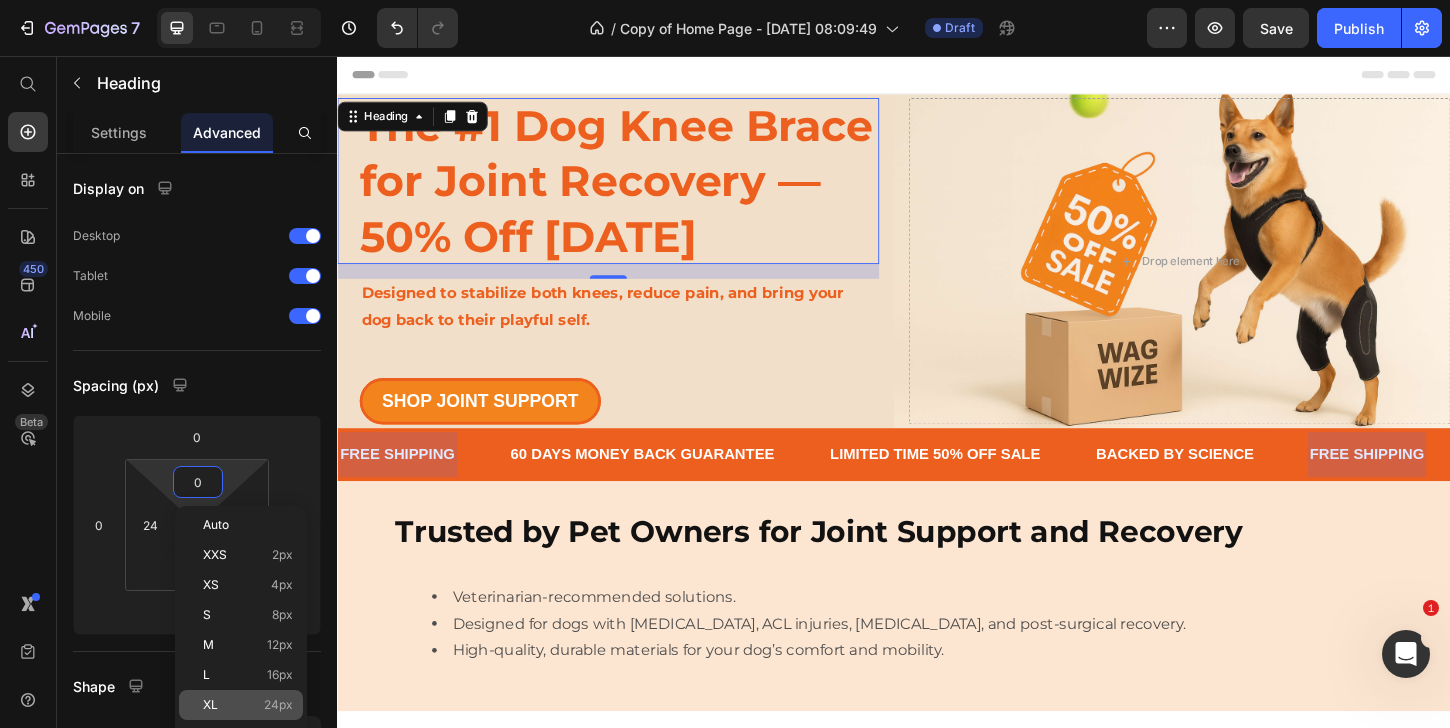 click on "XL 24px" at bounding box center (248, 705) 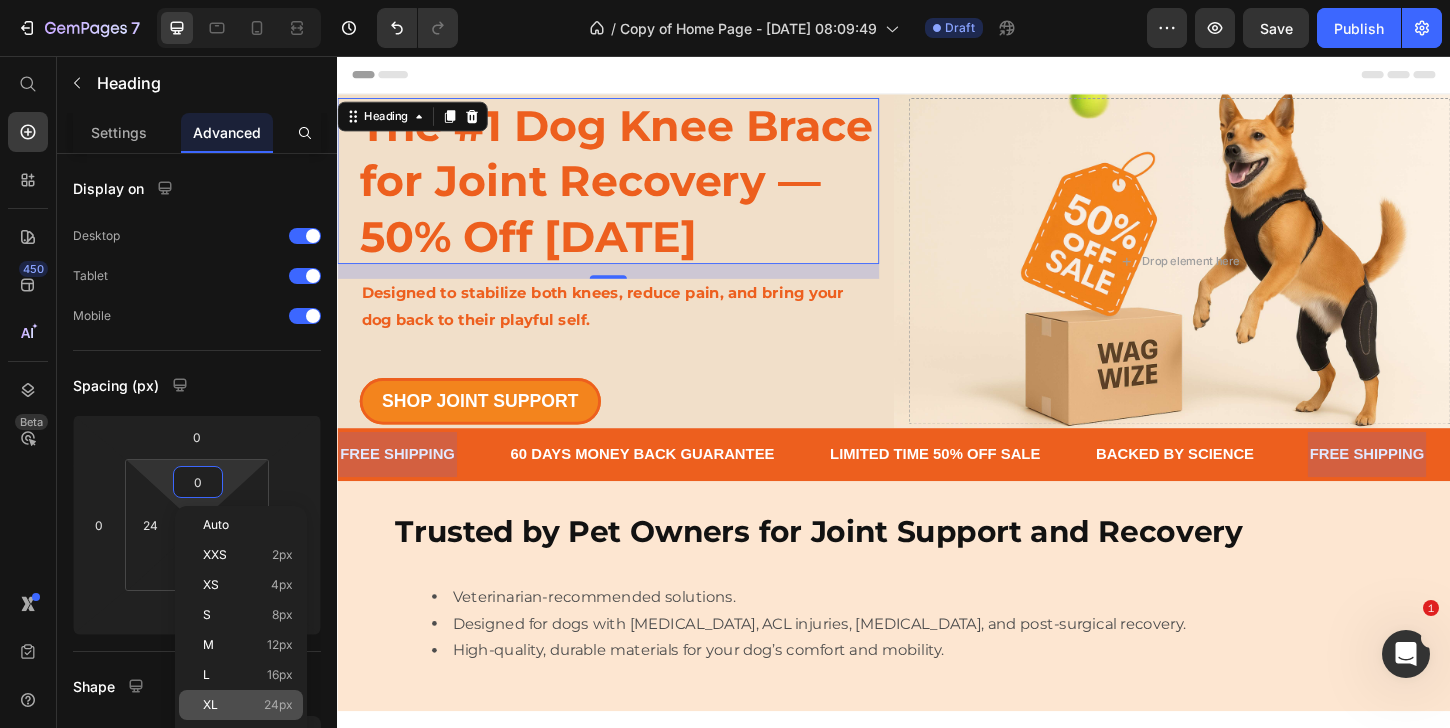 type on "24" 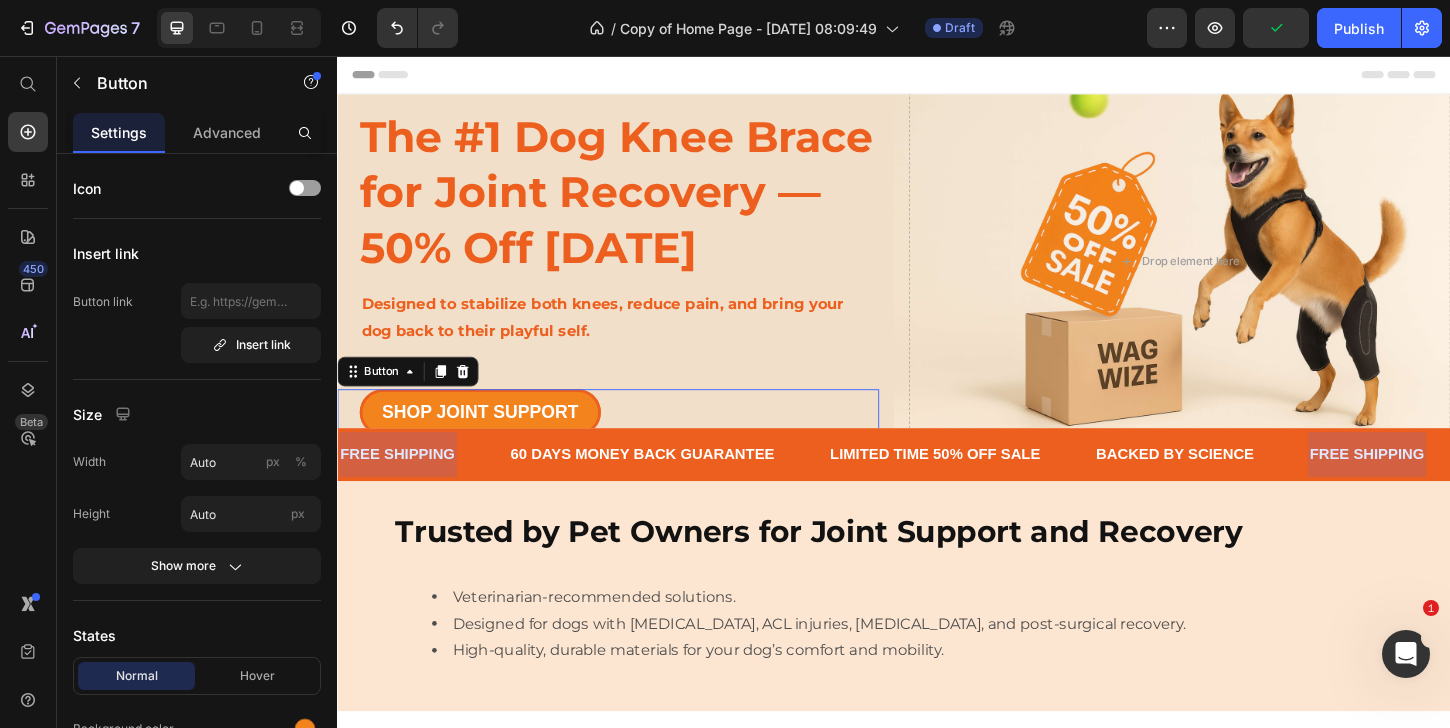 click on "SHOP JOINT SUPPORT Button   0" at bounding box center (629, 440) 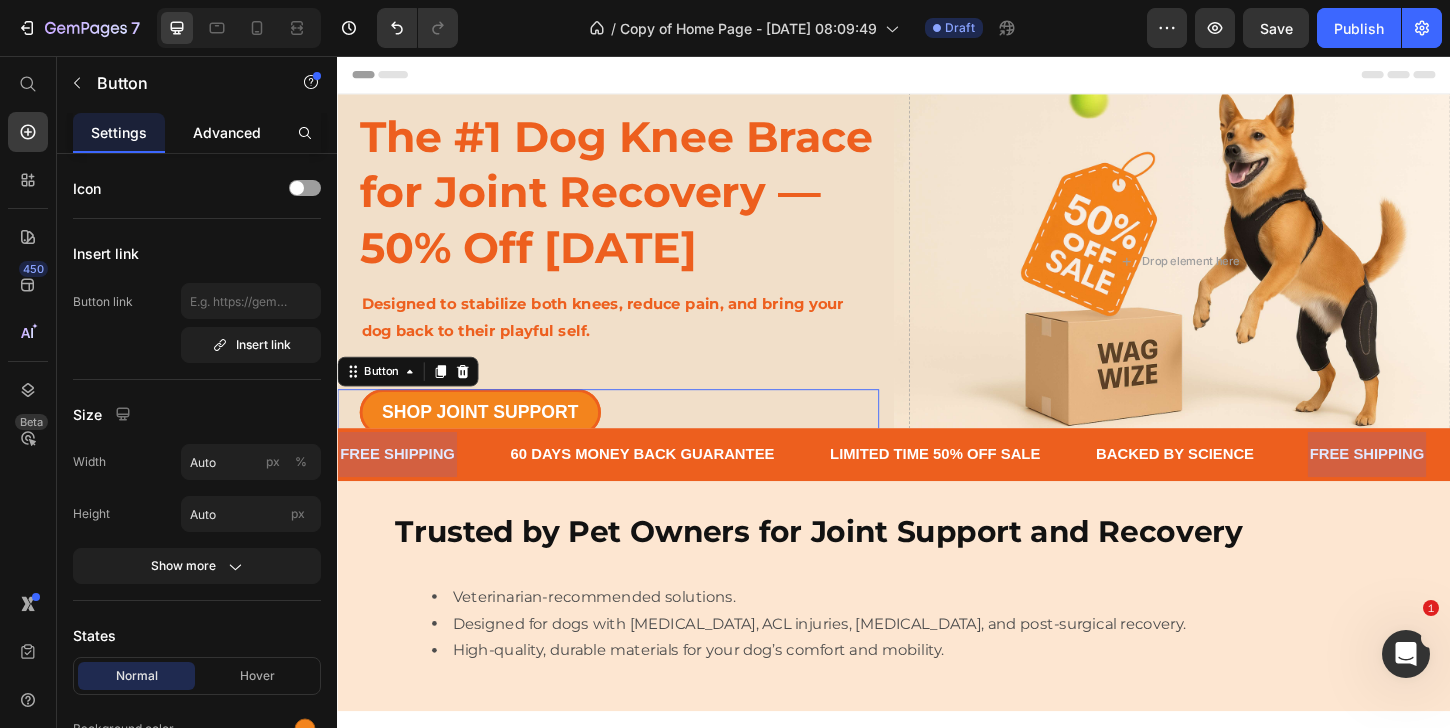 click on "Advanced" at bounding box center (227, 132) 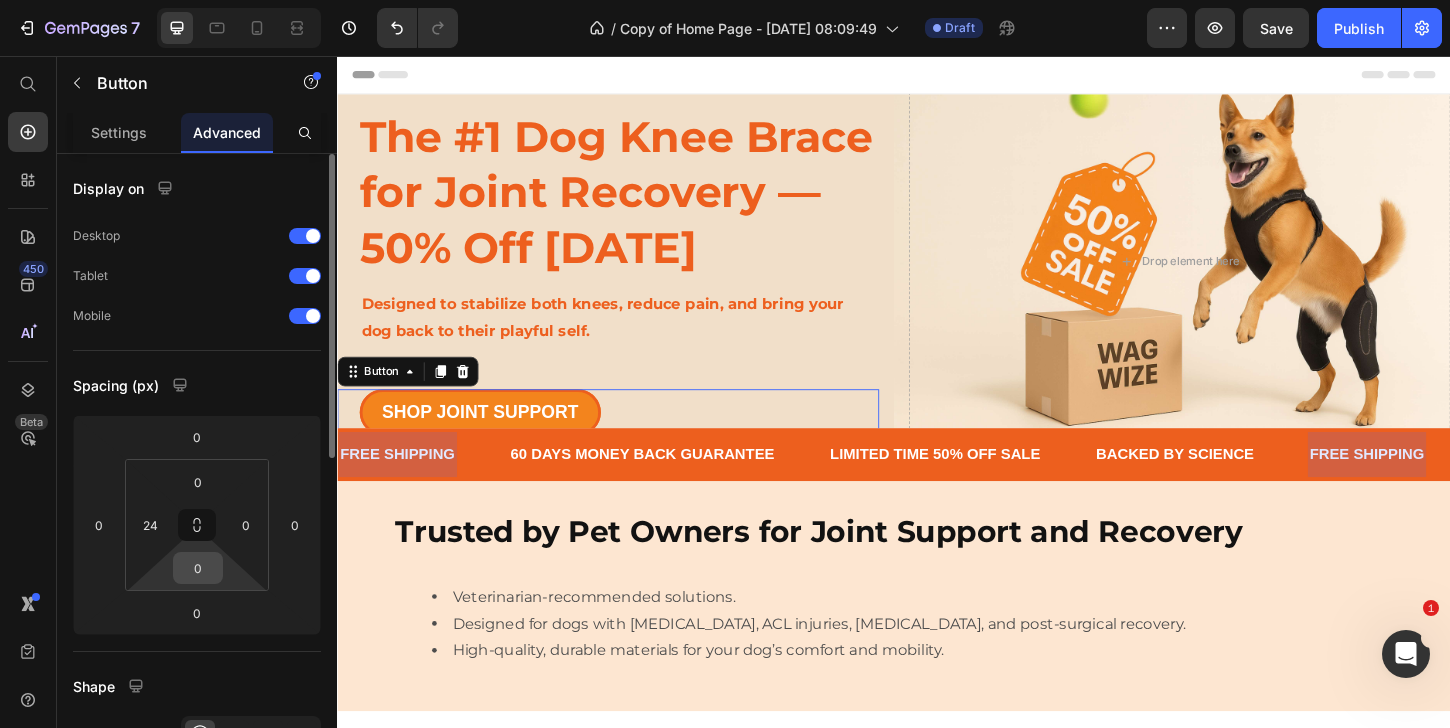 click on "0" at bounding box center (198, 568) 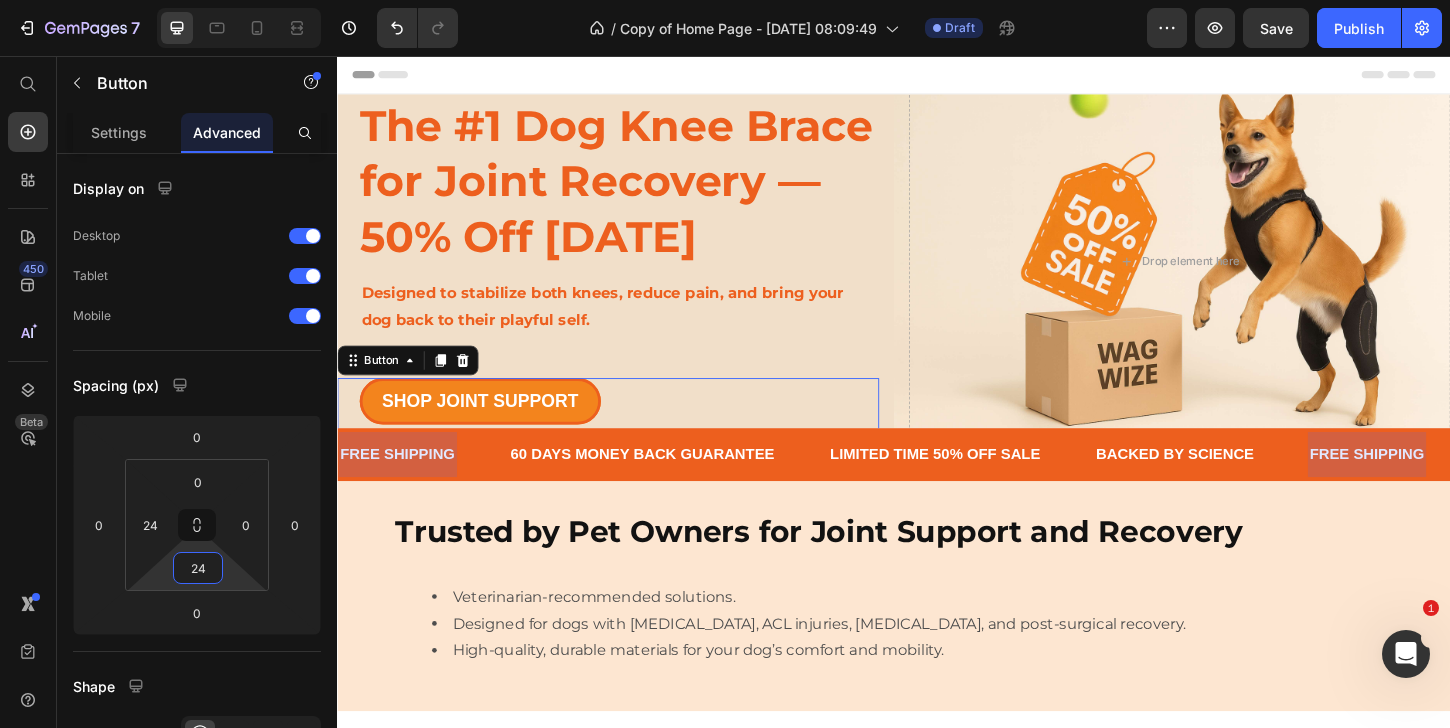 type on "24" 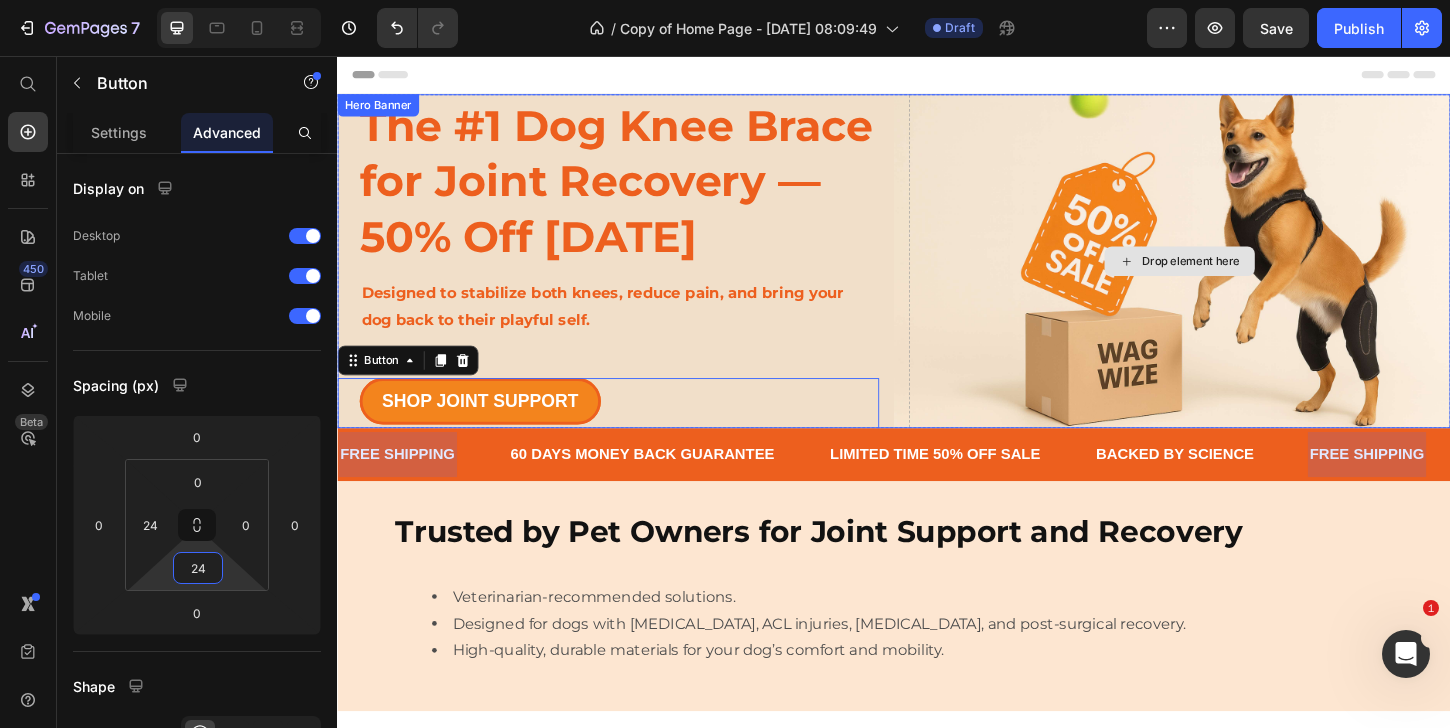 click on "The #1 Dog Knee Brace for Joint Recovery — 50% Off Today Heading Designed to stabilize both knees, reduce pain, and bring your dog back to their playful self. Text Block SHOP JOINT SUPPORT Button   0
Drop element here" at bounding box center (937, 277) 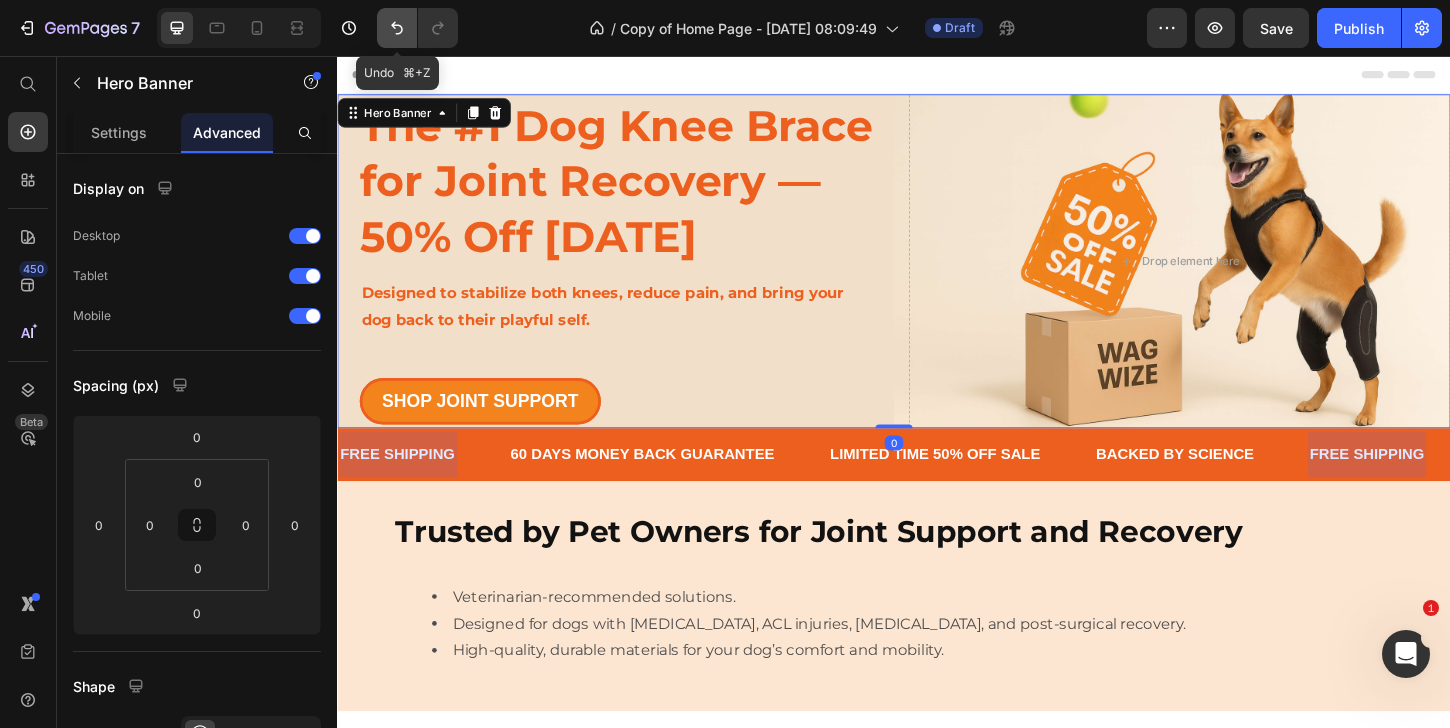 click 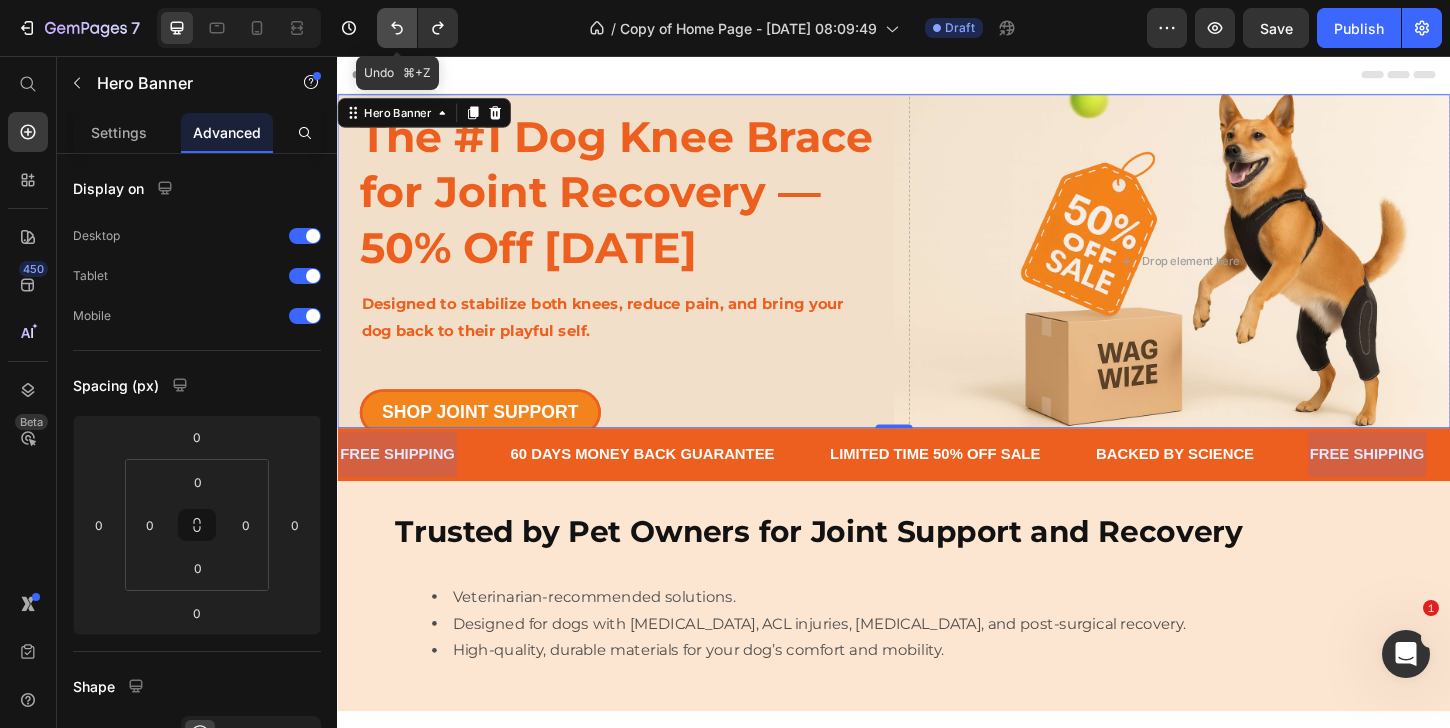 click 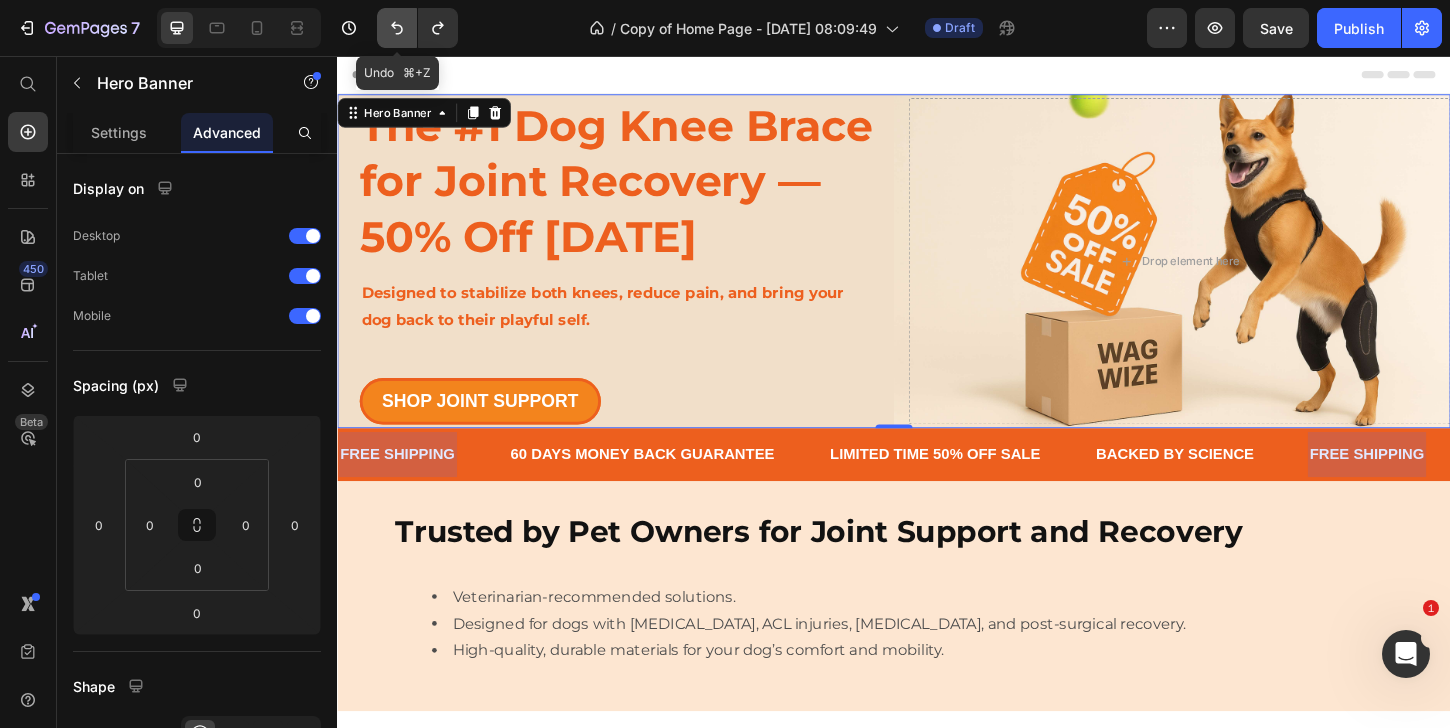 click 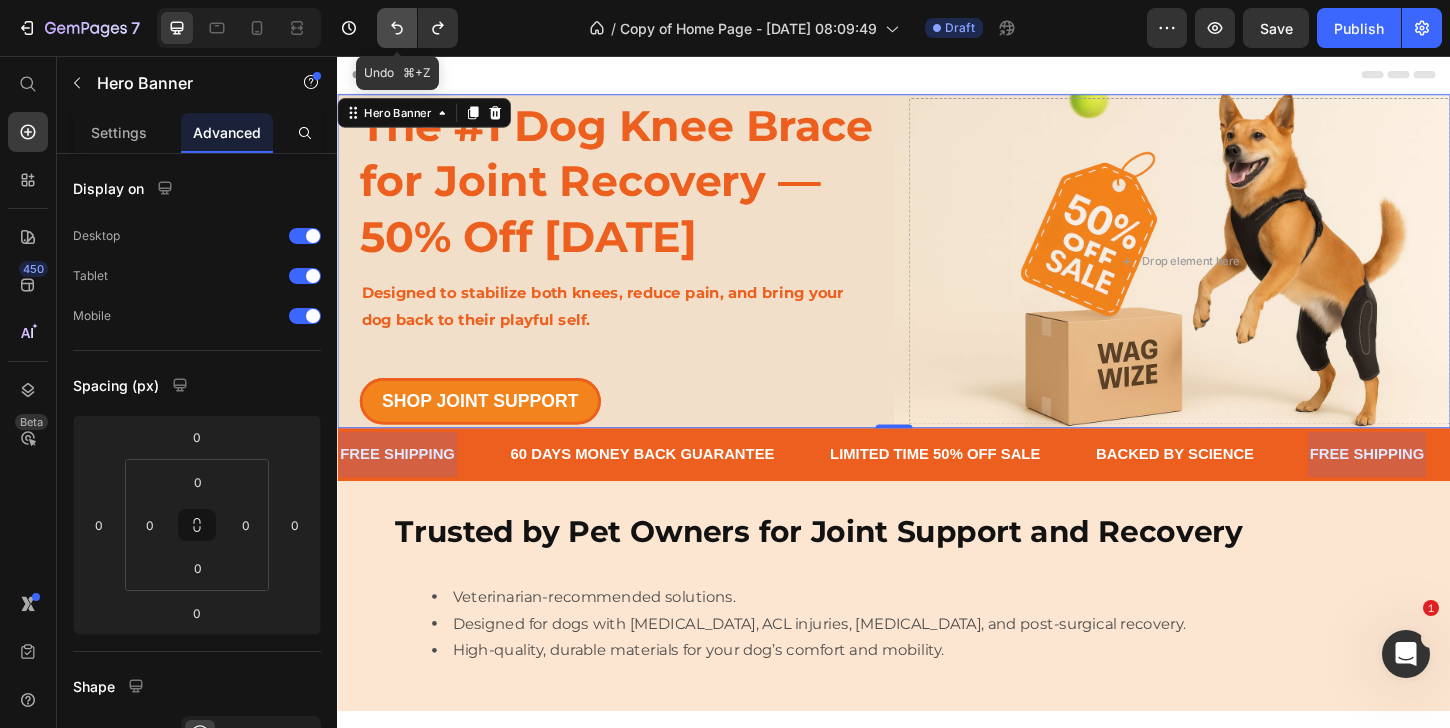 click 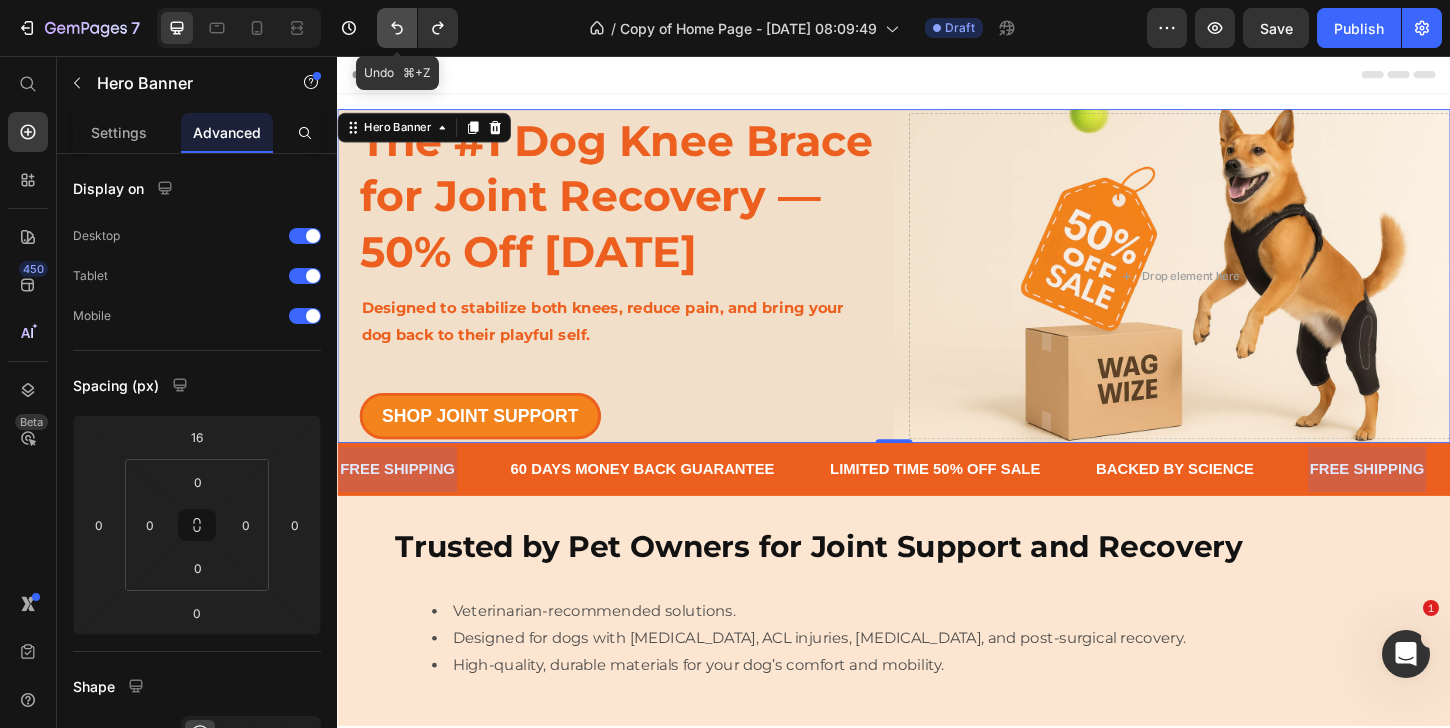 click 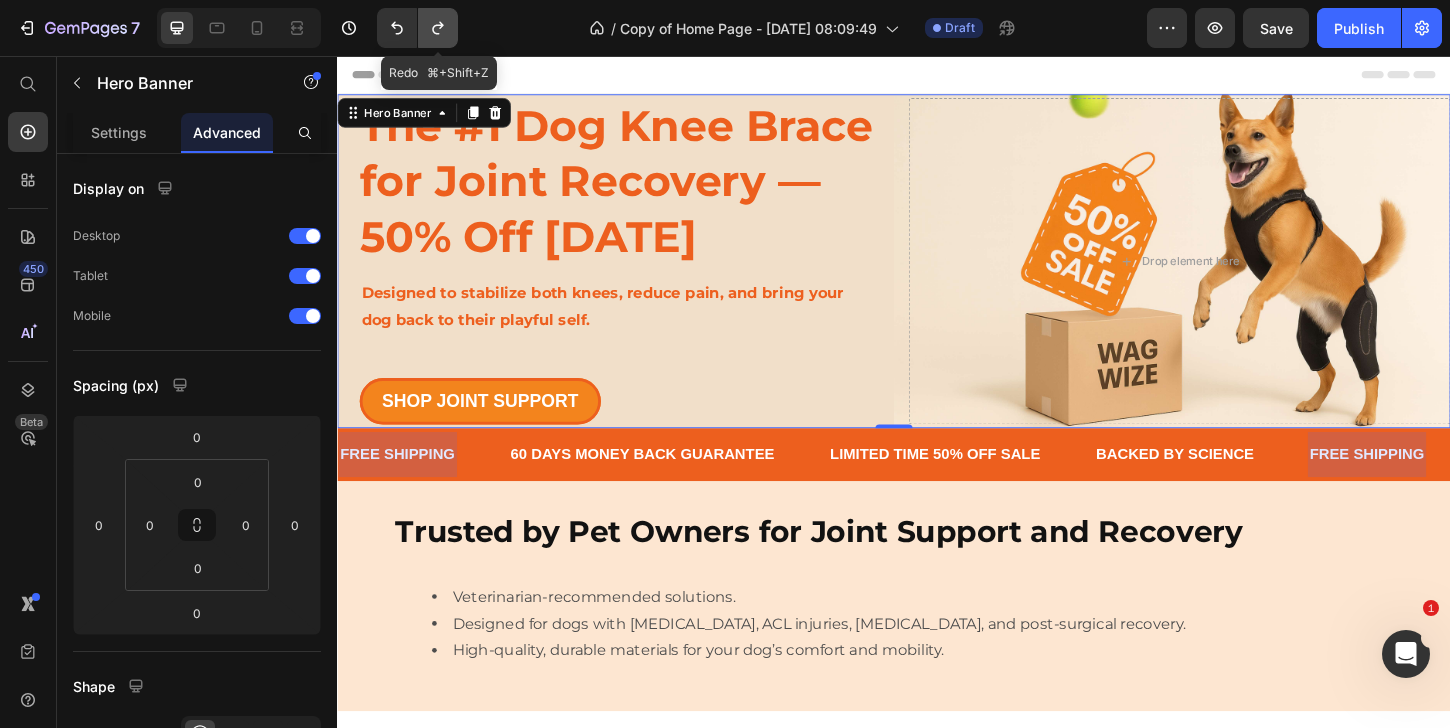 click 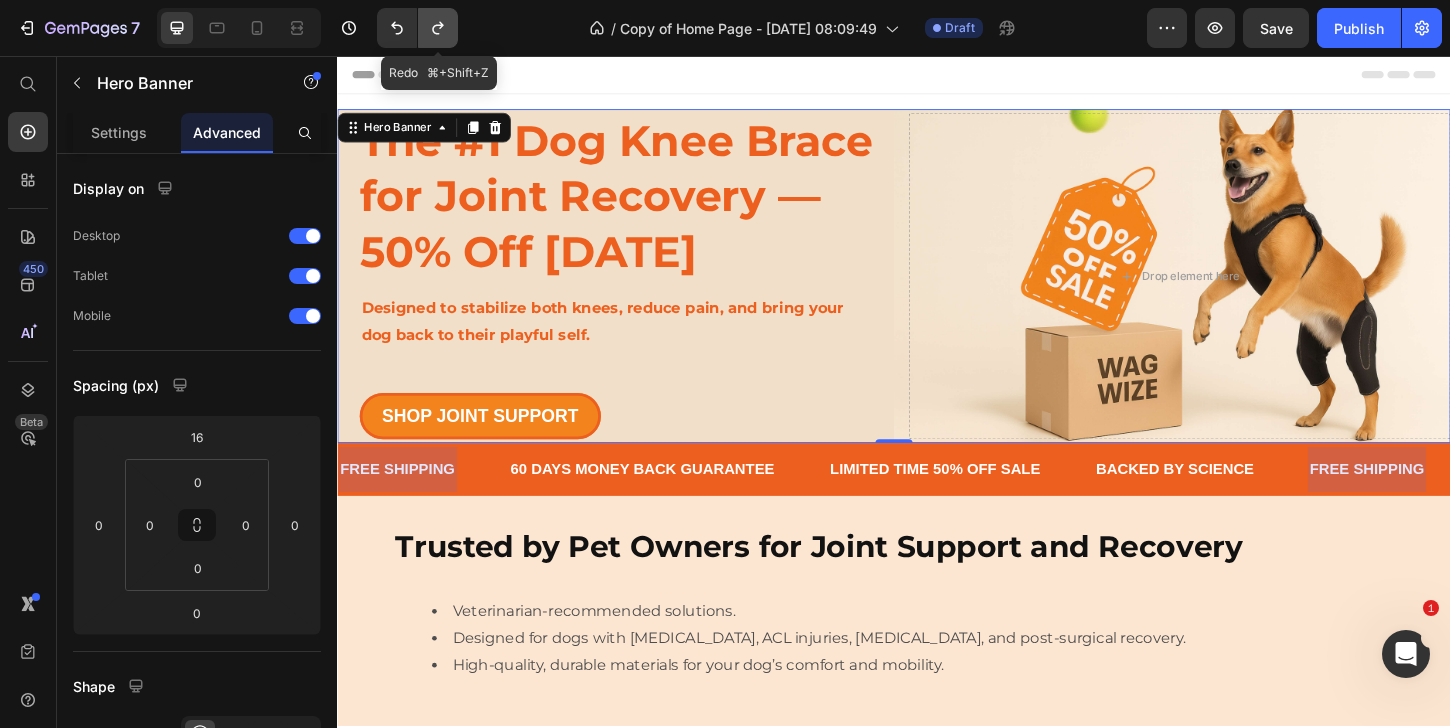 click 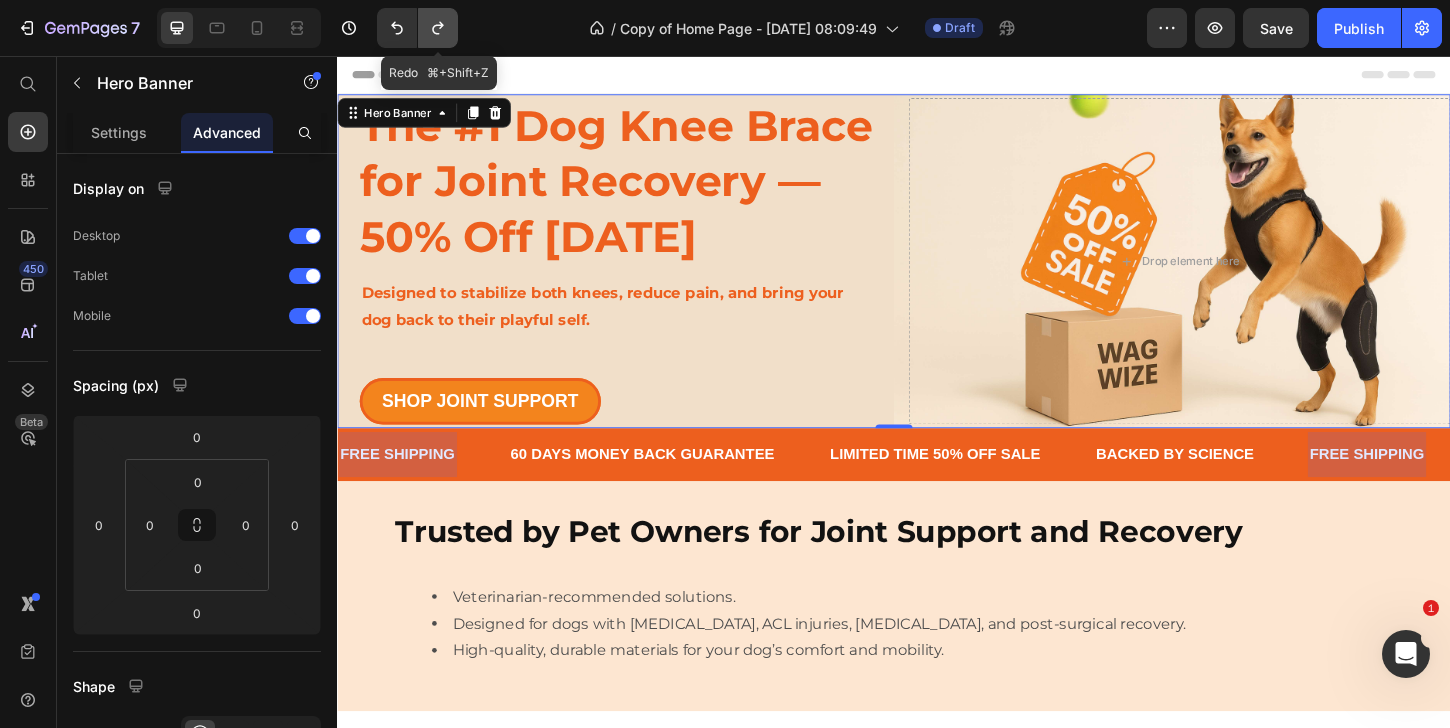 click 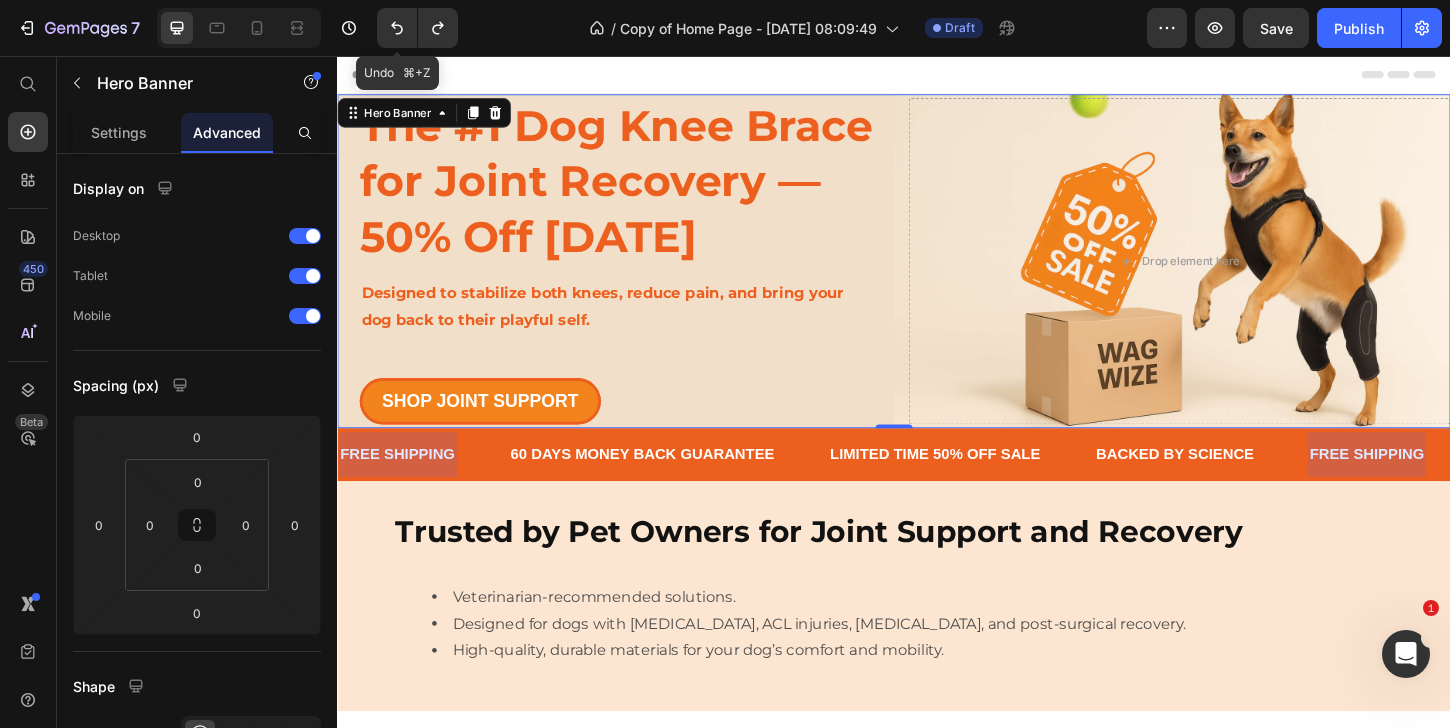 click on "Undo   ⌘+Z" at bounding box center [413, 28] 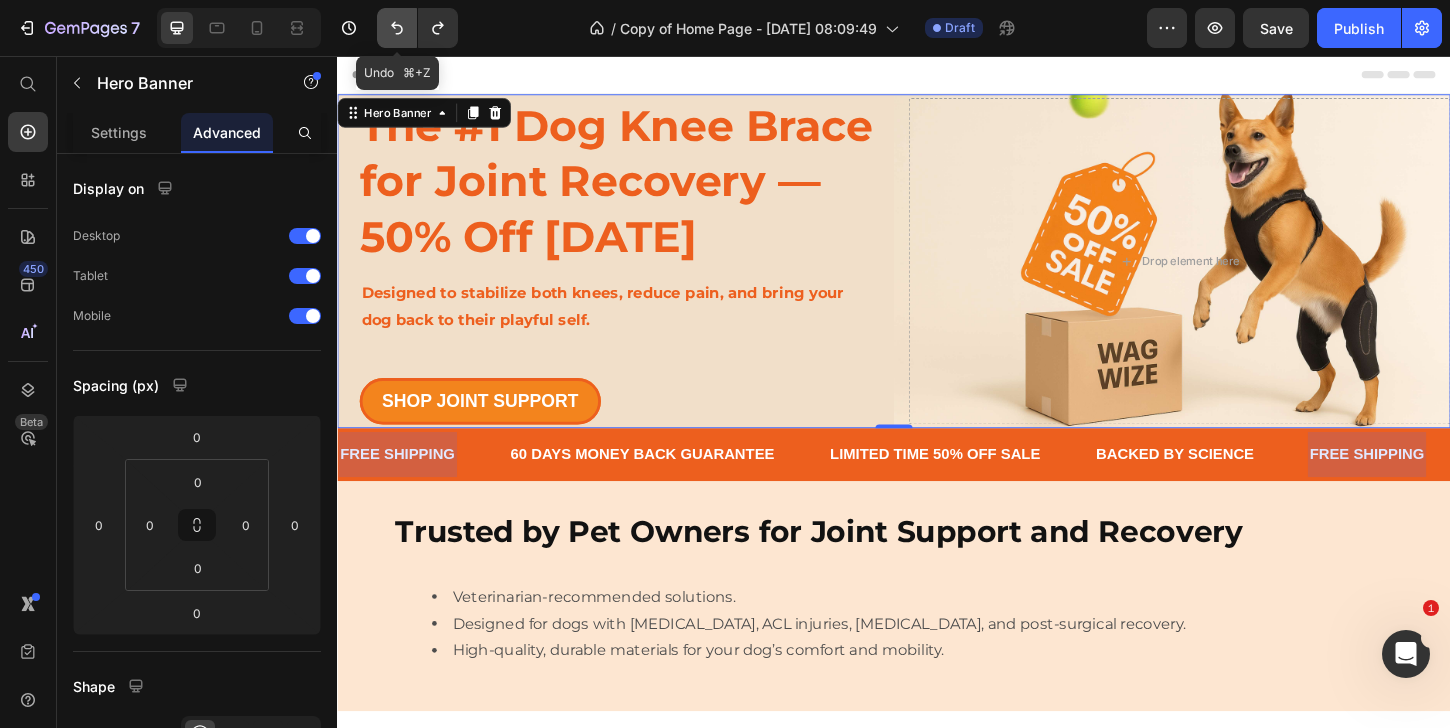 click 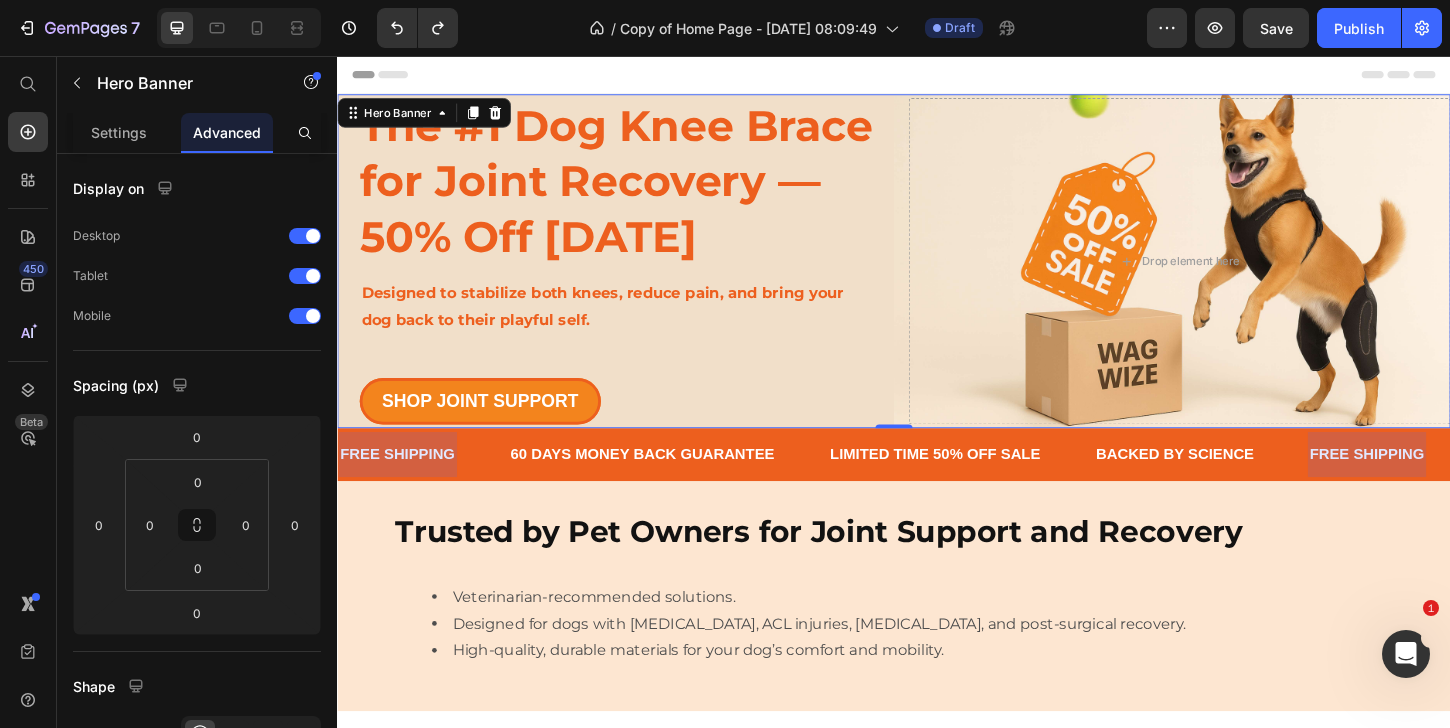 click on "The #1 Dog Knee Brace for Joint Recovery — 50% Off [DATE] Heading Designed to stabilize both knees, reduce pain, and bring your dog back to their playful self. Text Block SHOP JOINT SUPPORT Button
Drop element here" at bounding box center [937, 277] 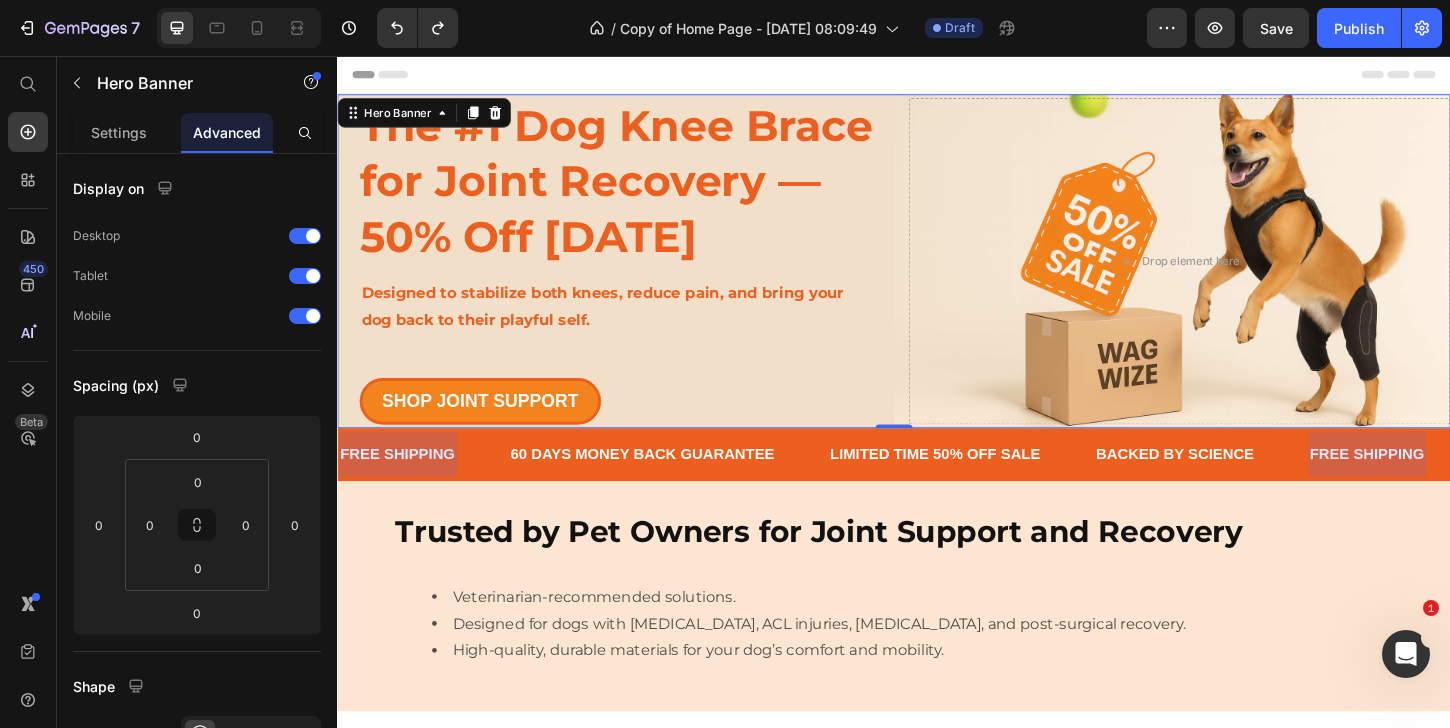 click on "The #1 Dog Knee Brace for Joint Recovery — 50% Off [DATE] Heading Designed to stabilize both knees, reduce pain, and bring your dog back to their playful self. Text Block SHOP JOINT SUPPORT Button
Drop element here" at bounding box center (937, 277) 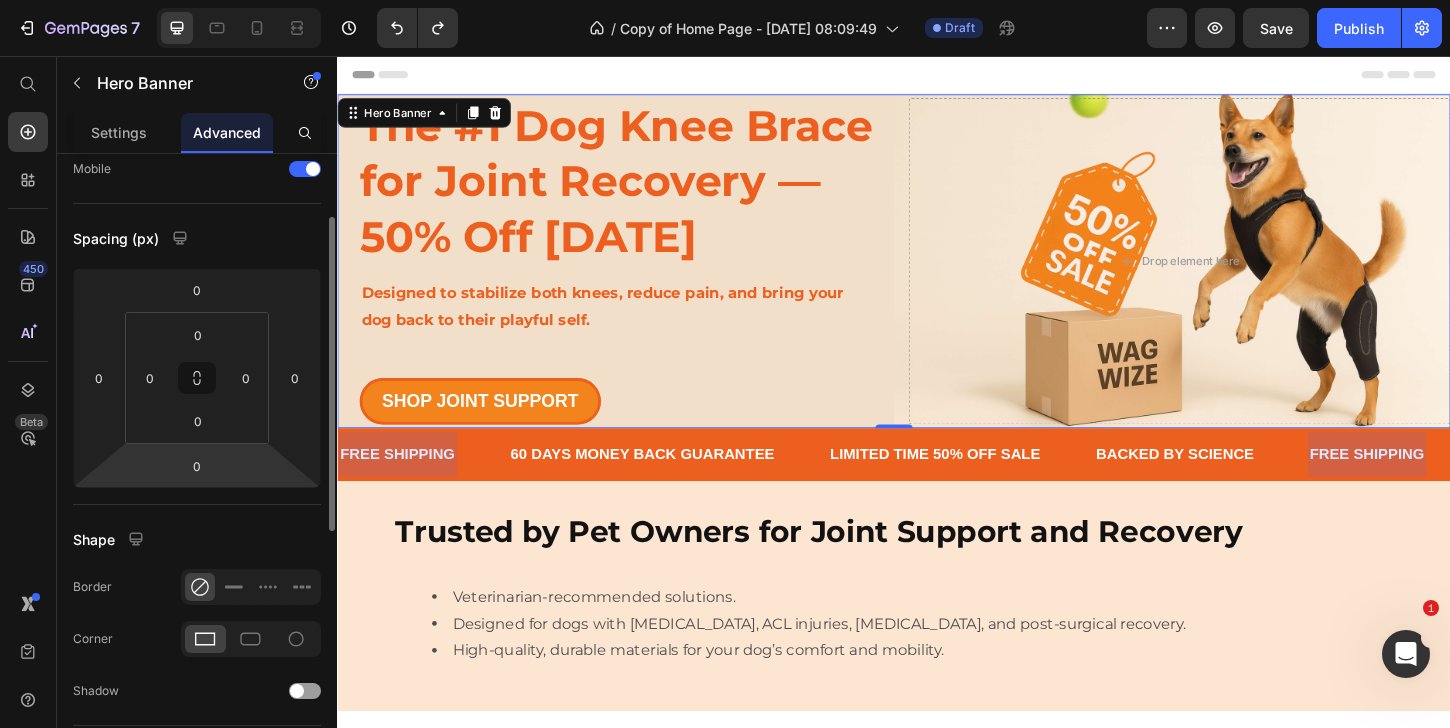 scroll, scrollTop: 0, scrollLeft: 0, axis: both 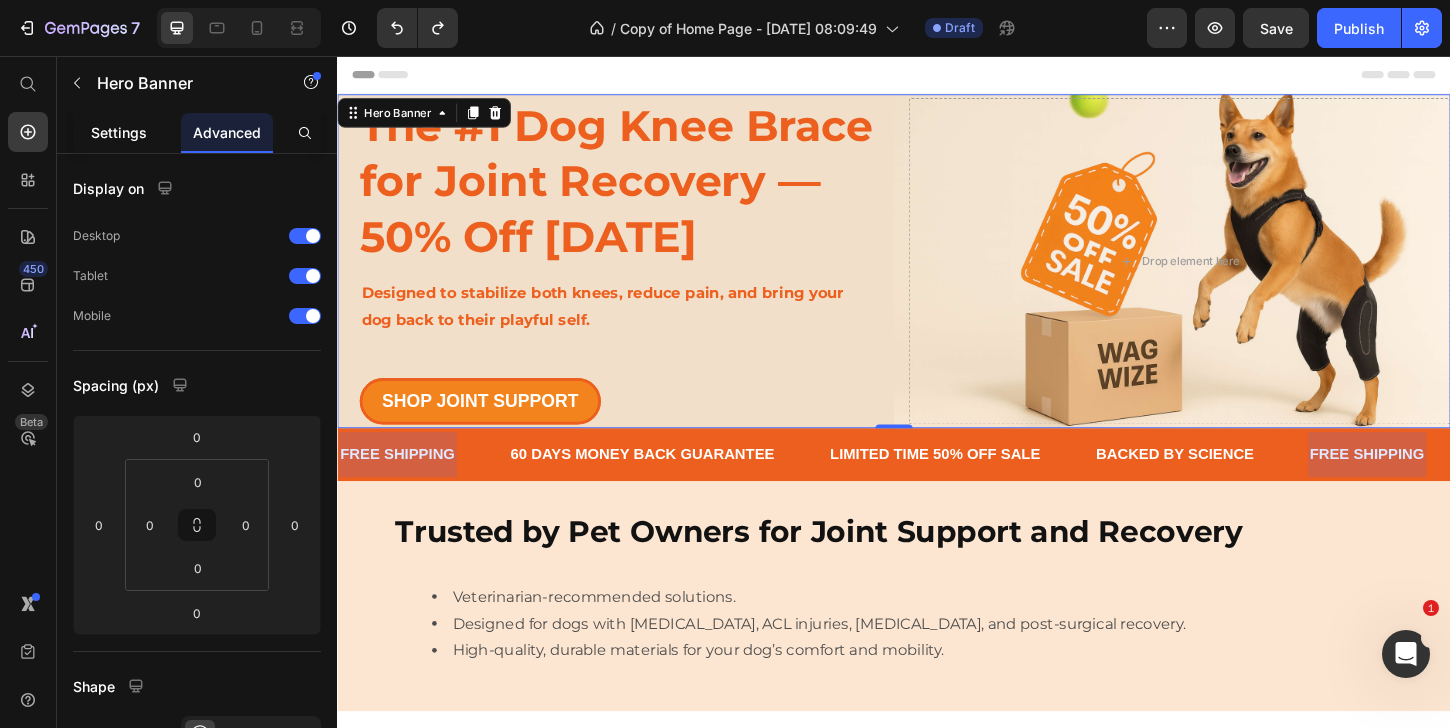 click on "Settings" at bounding box center [119, 132] 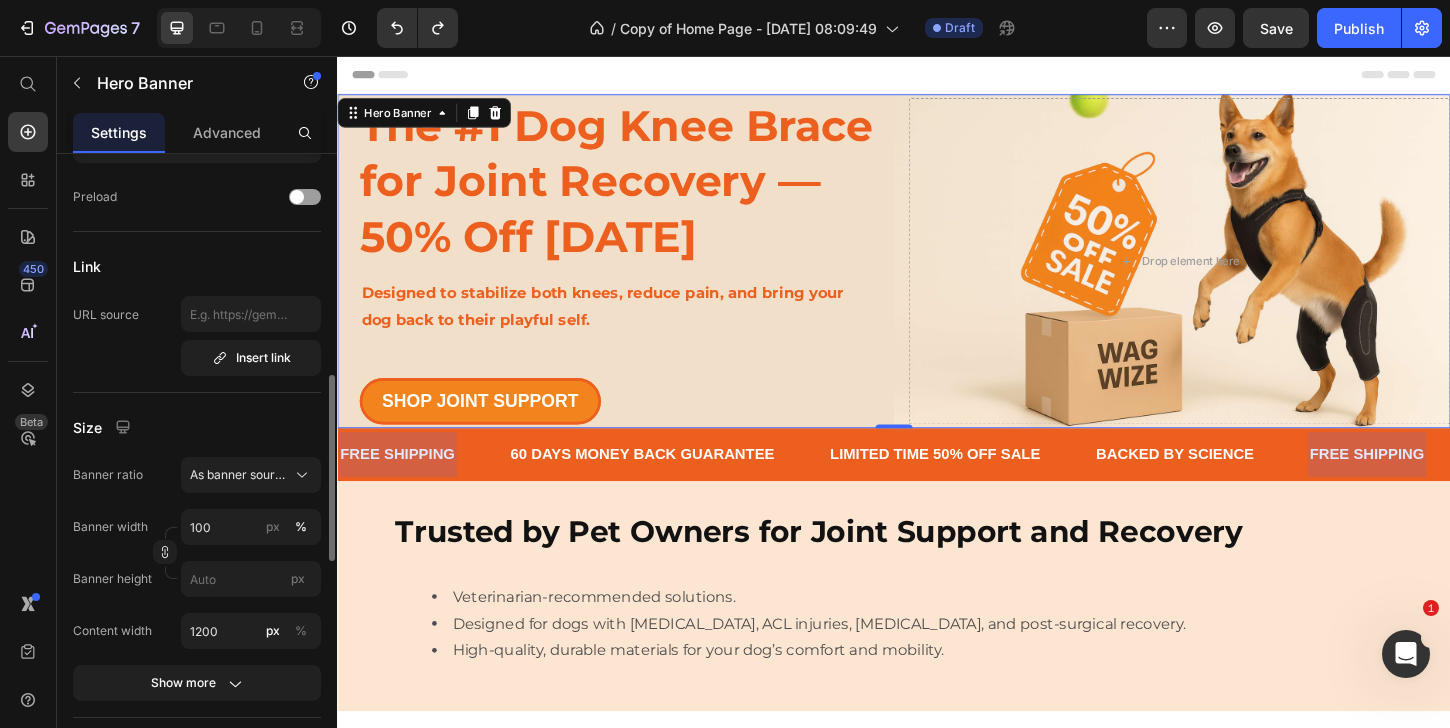 scroll, scrollTop: 754, scrollLeft: 0, axis: vertical 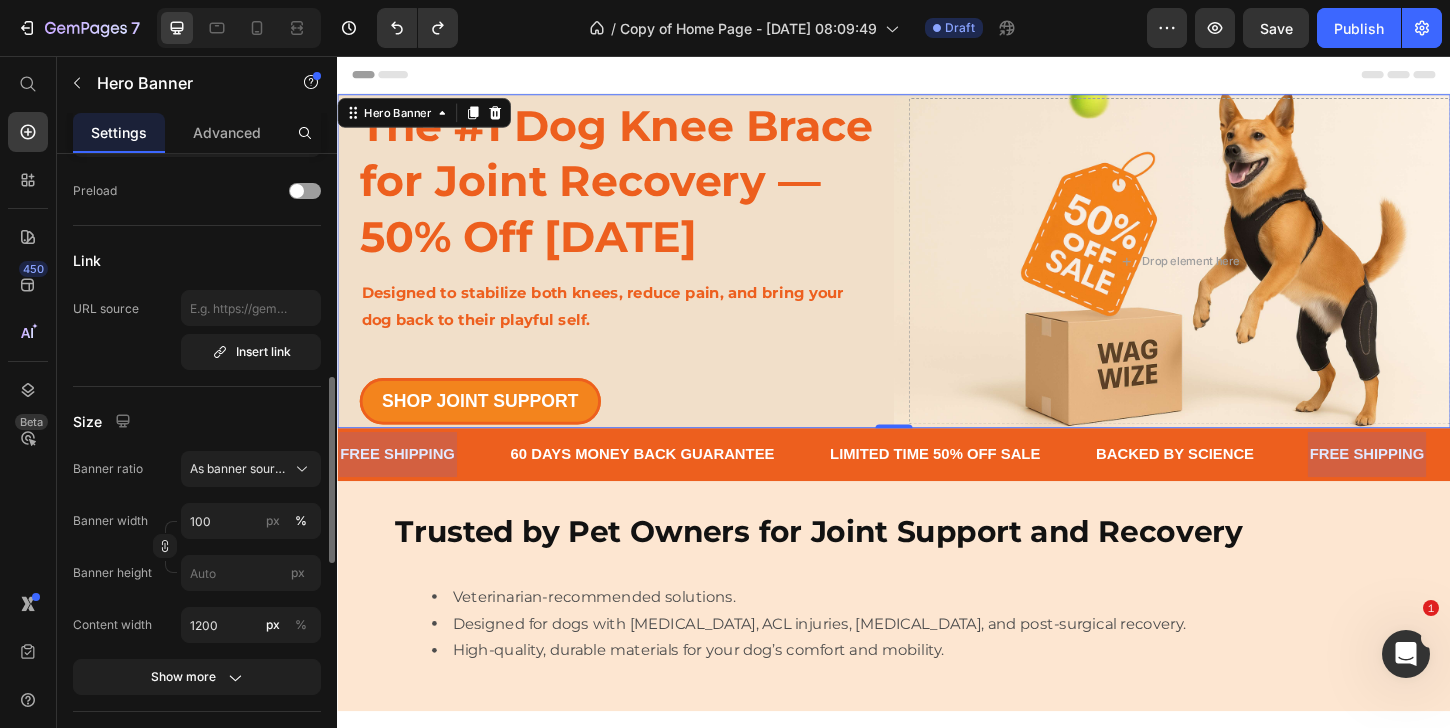 click on "The #1 Dog Knee Brace for Joint Recovery — 50% Off [DATE] Heading Designed to stabilize both knees, reduce pain, and bring your dog back to their playful self. Text Block SHOP JOINT SUPPORT Button
Drop element here" at bounding box center [937, 277] 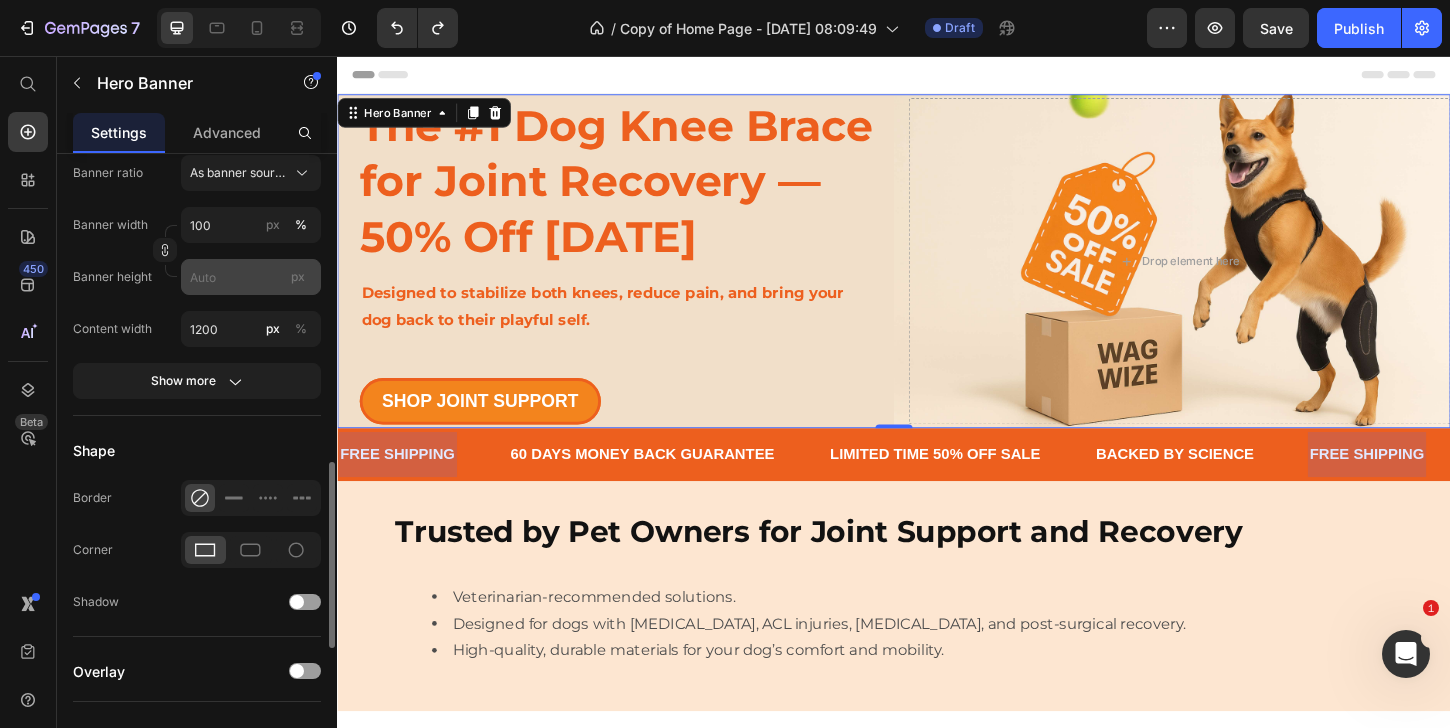 scroll, scrollTop: 1057, scrollLeft: 0, axis: vertical 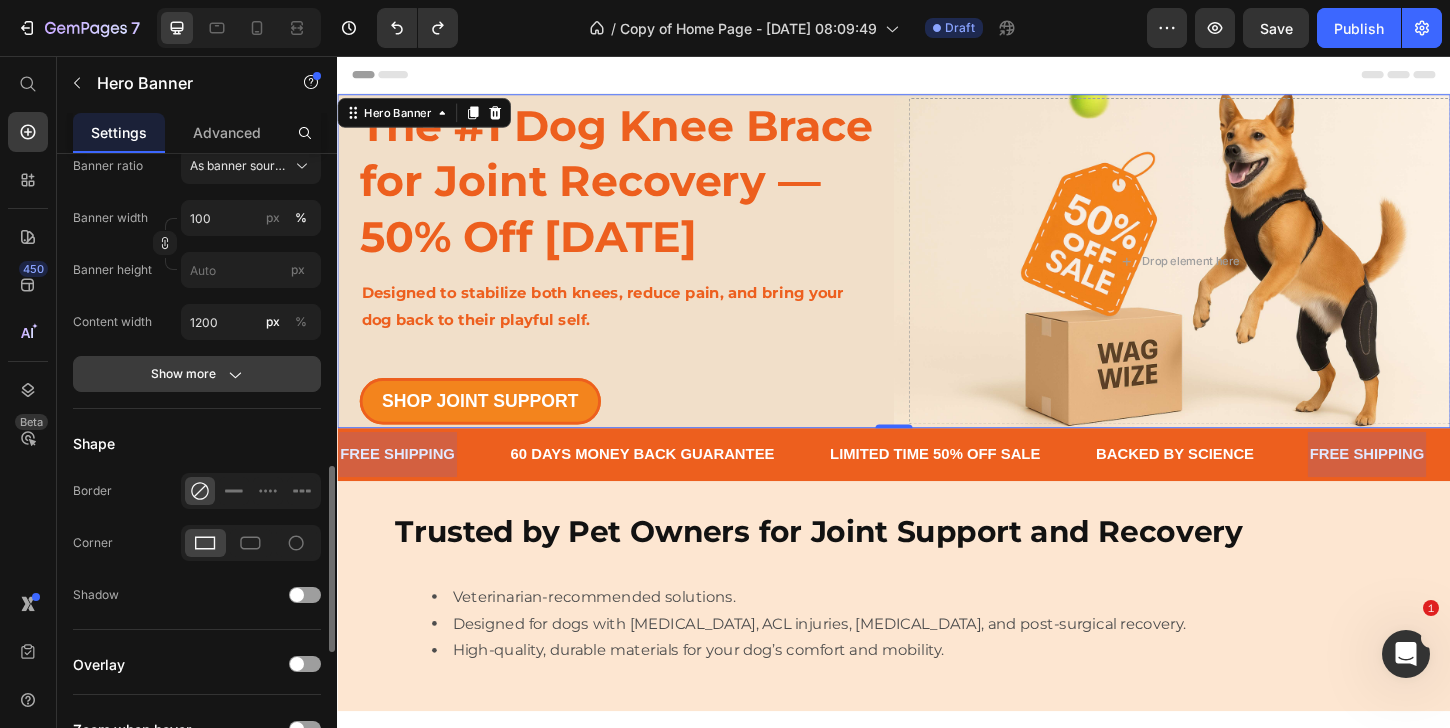 click on "Show more" 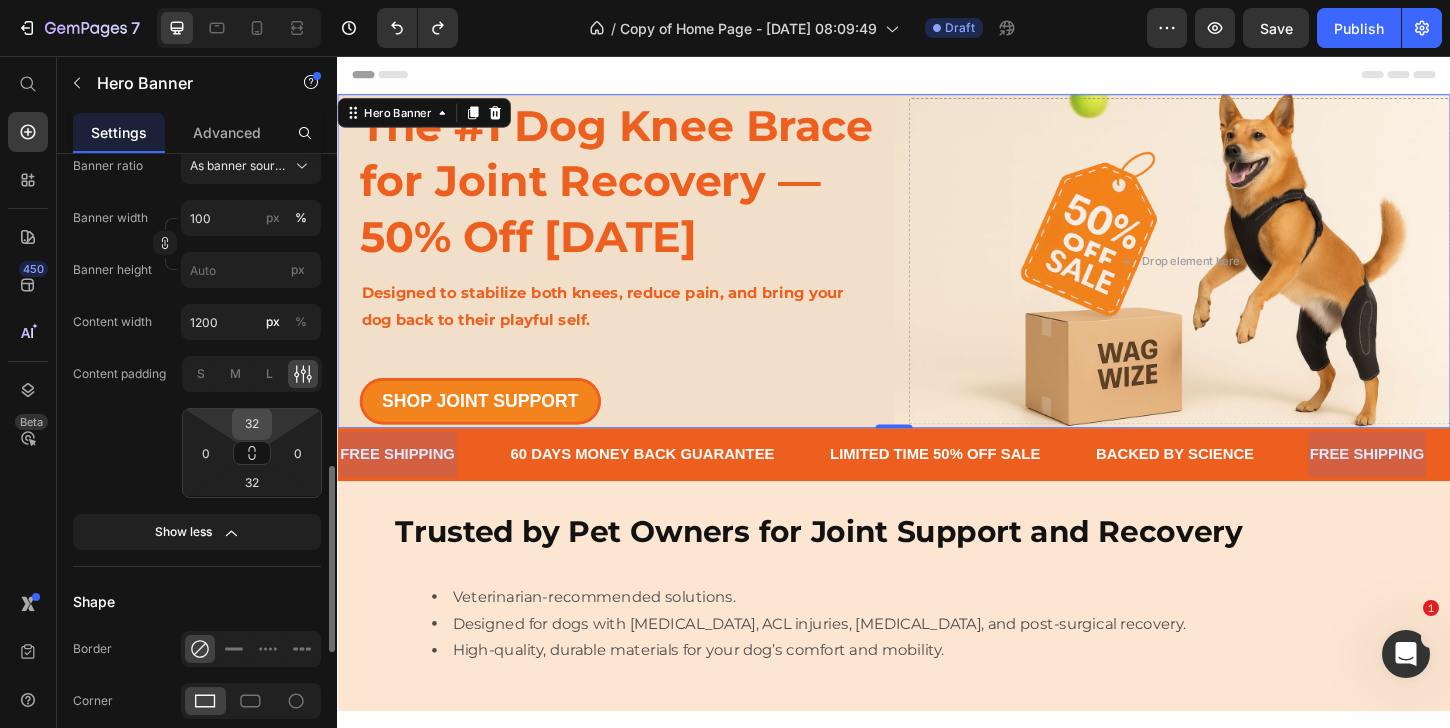 click on "32" at bounding box center [252, 424] 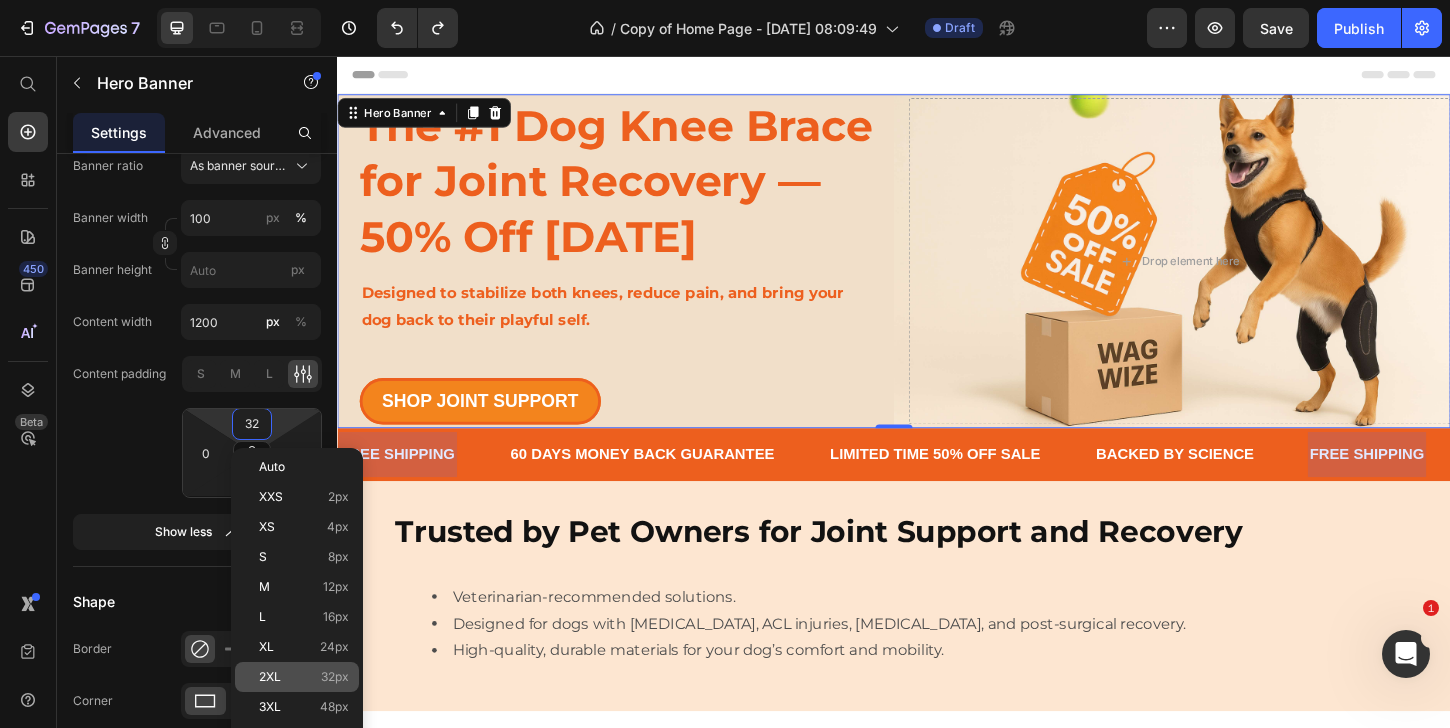 click on "2XL 32px" 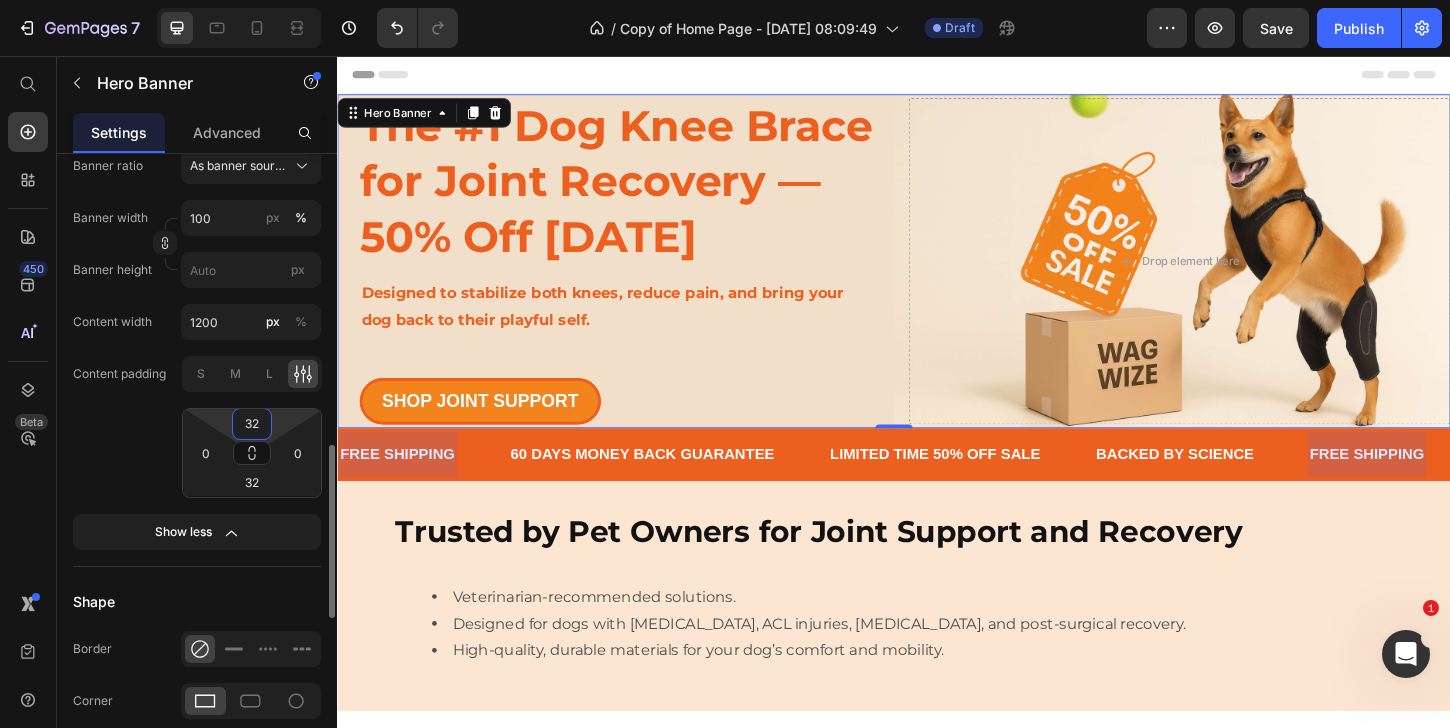 click on "32" at bounding box center [252, 424] 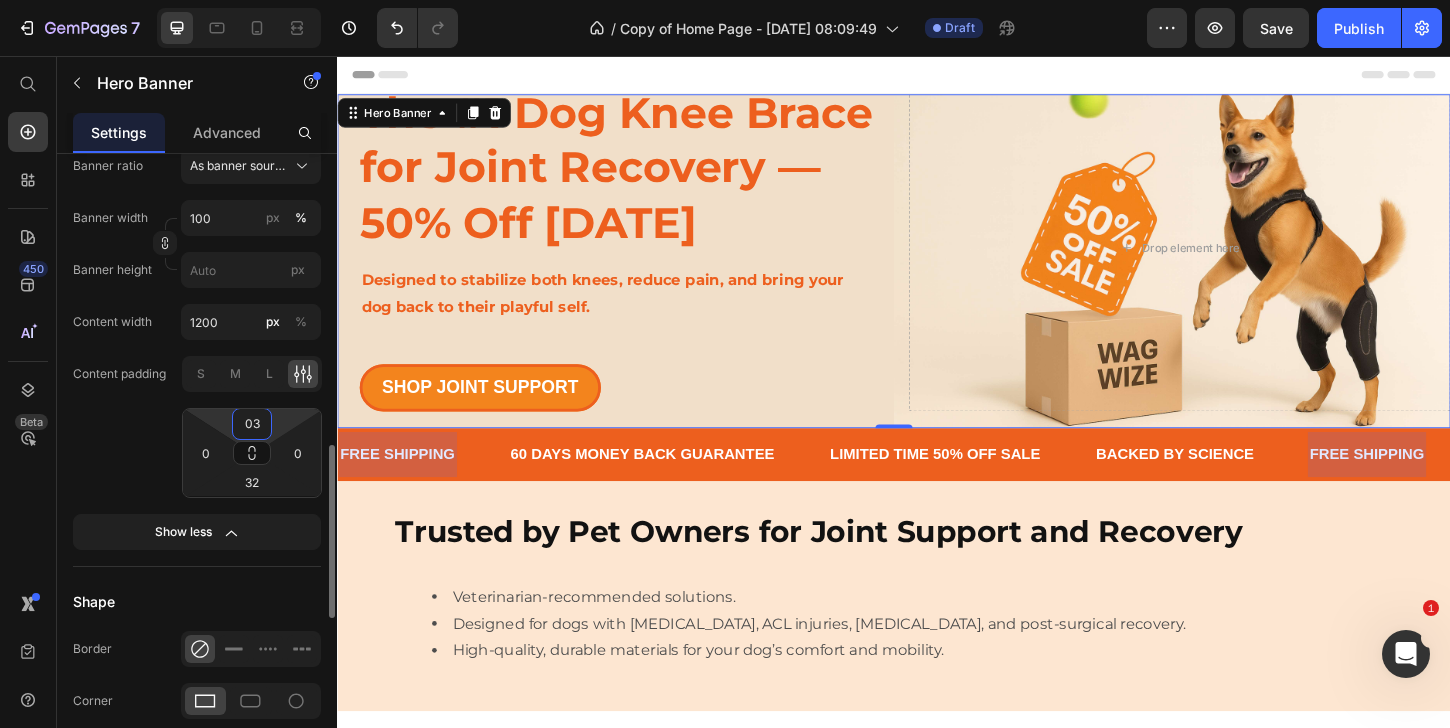 type on "0" 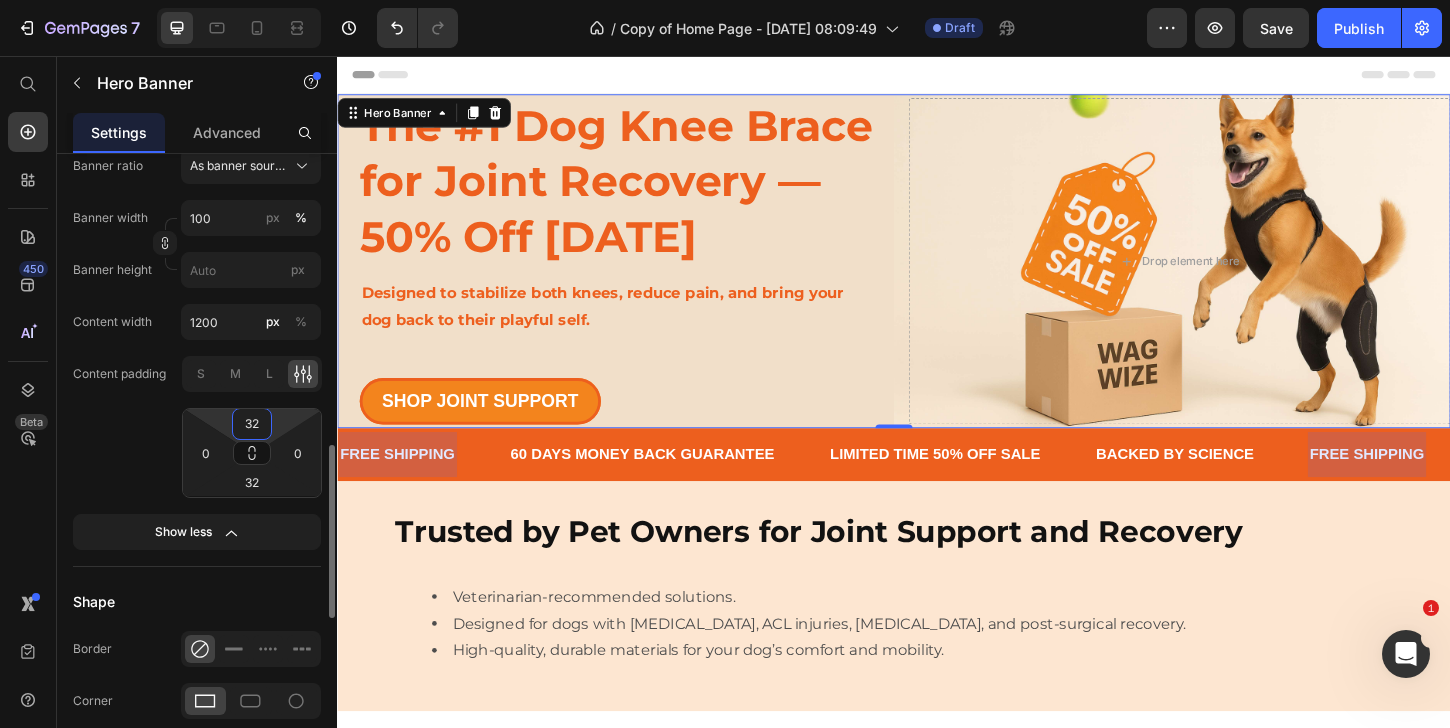 click on "Content padding S M L 32 0 32 0" 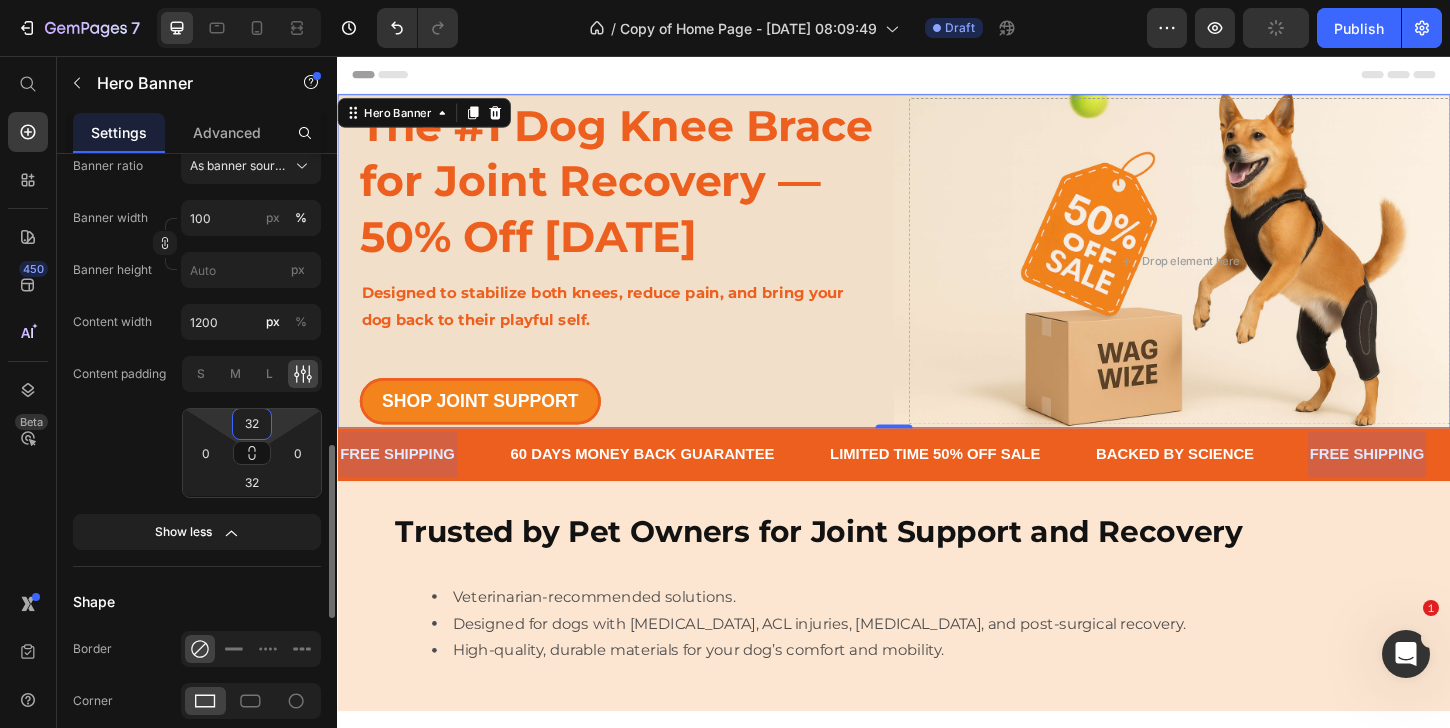 click on "32" at bounding box center [252, 424] 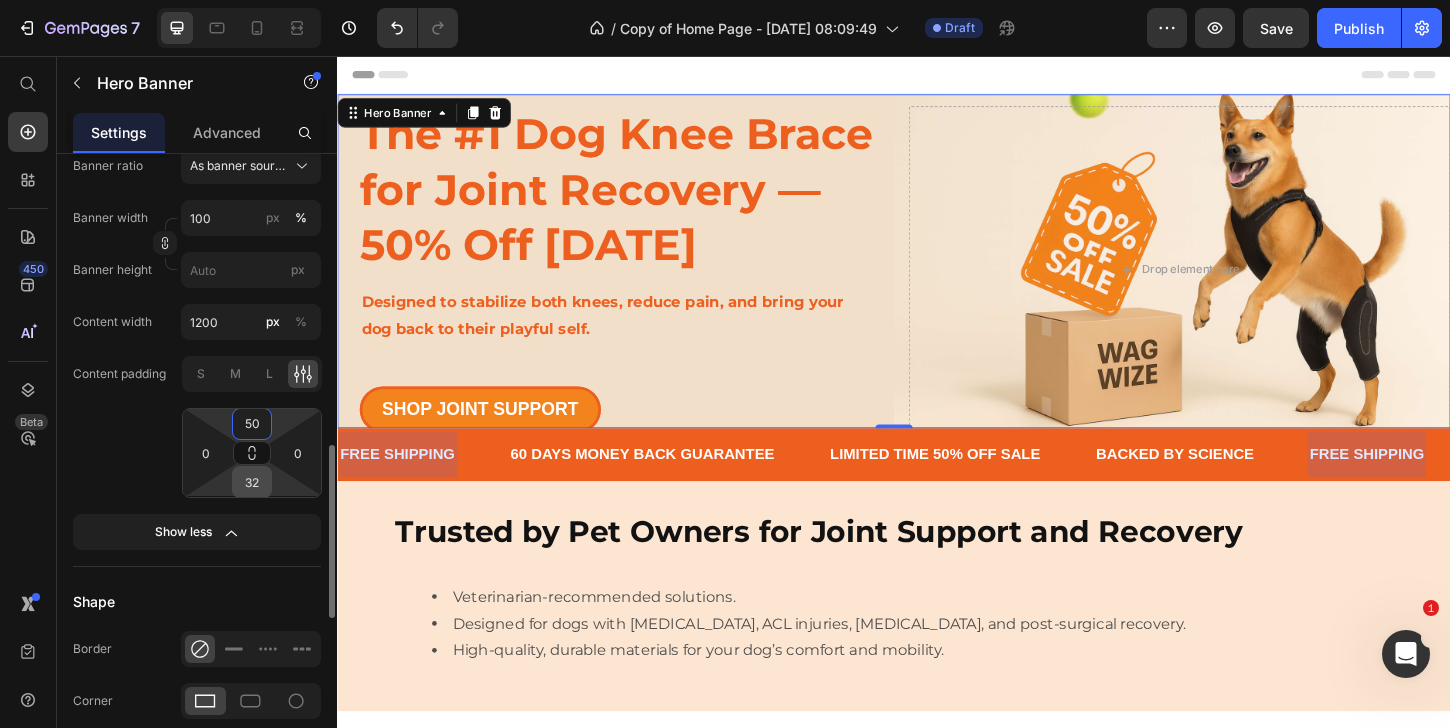 type on "50" 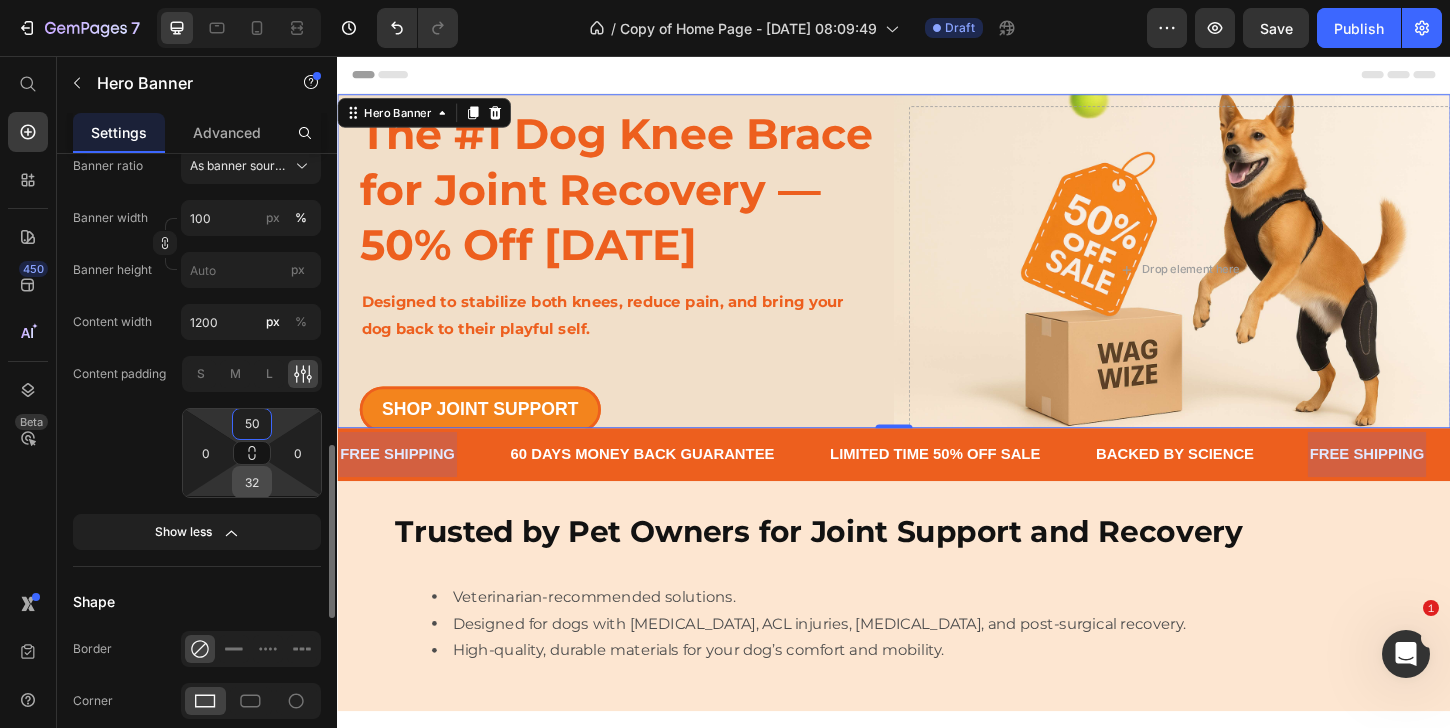 click on "32" at bounding box center (252, 482) 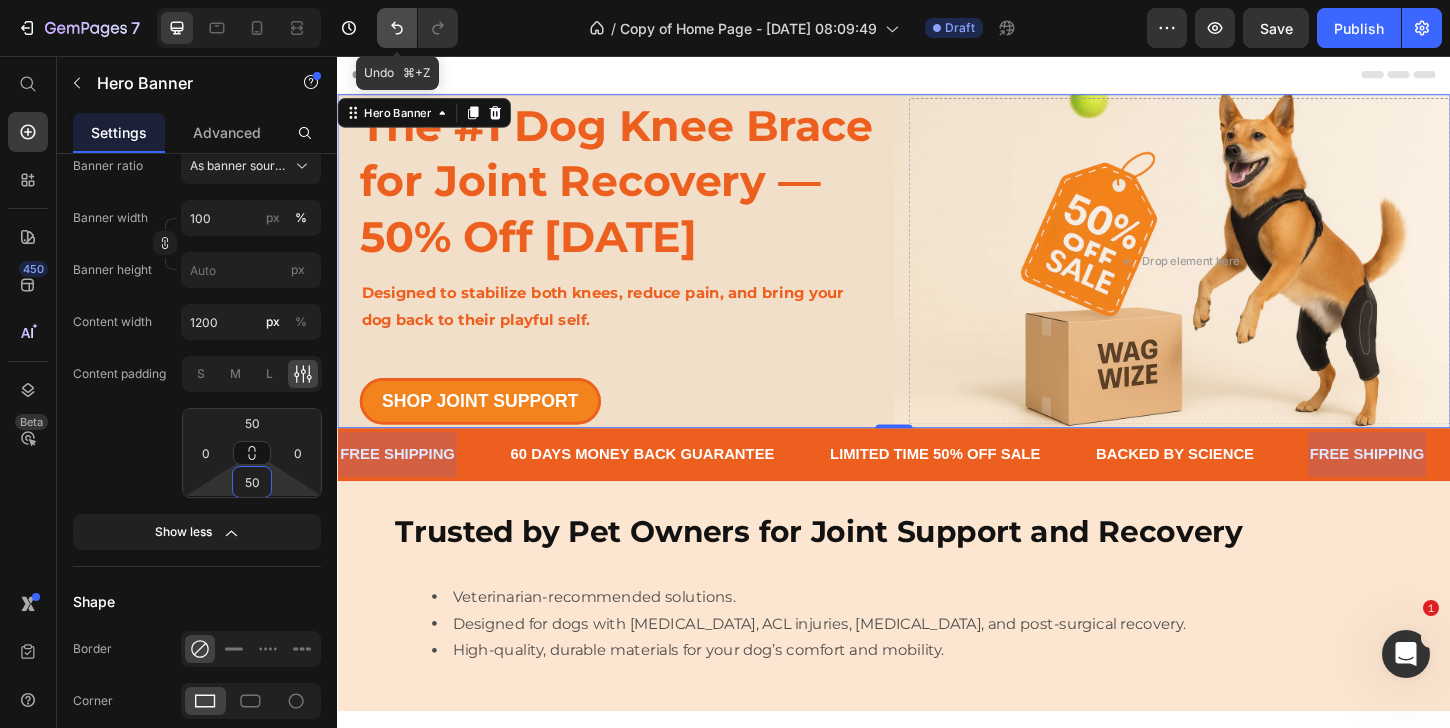 click 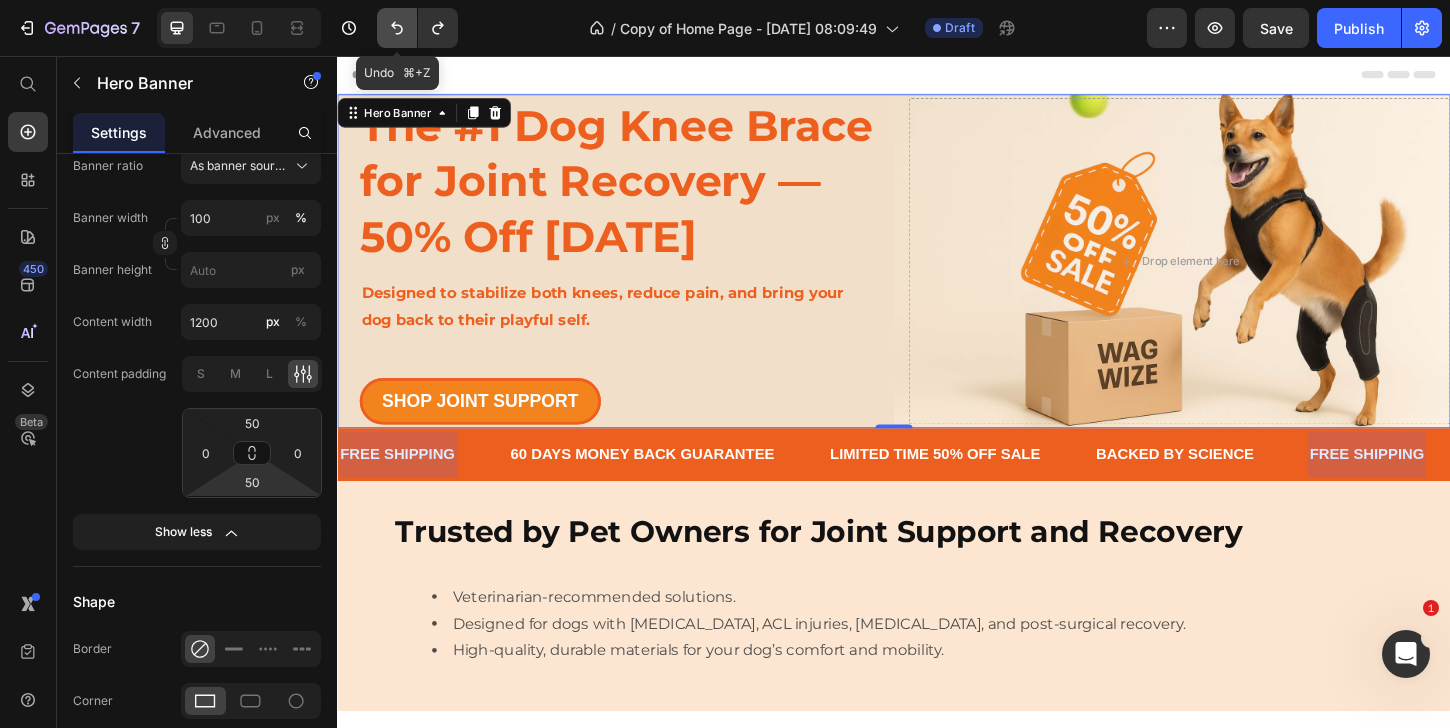 click 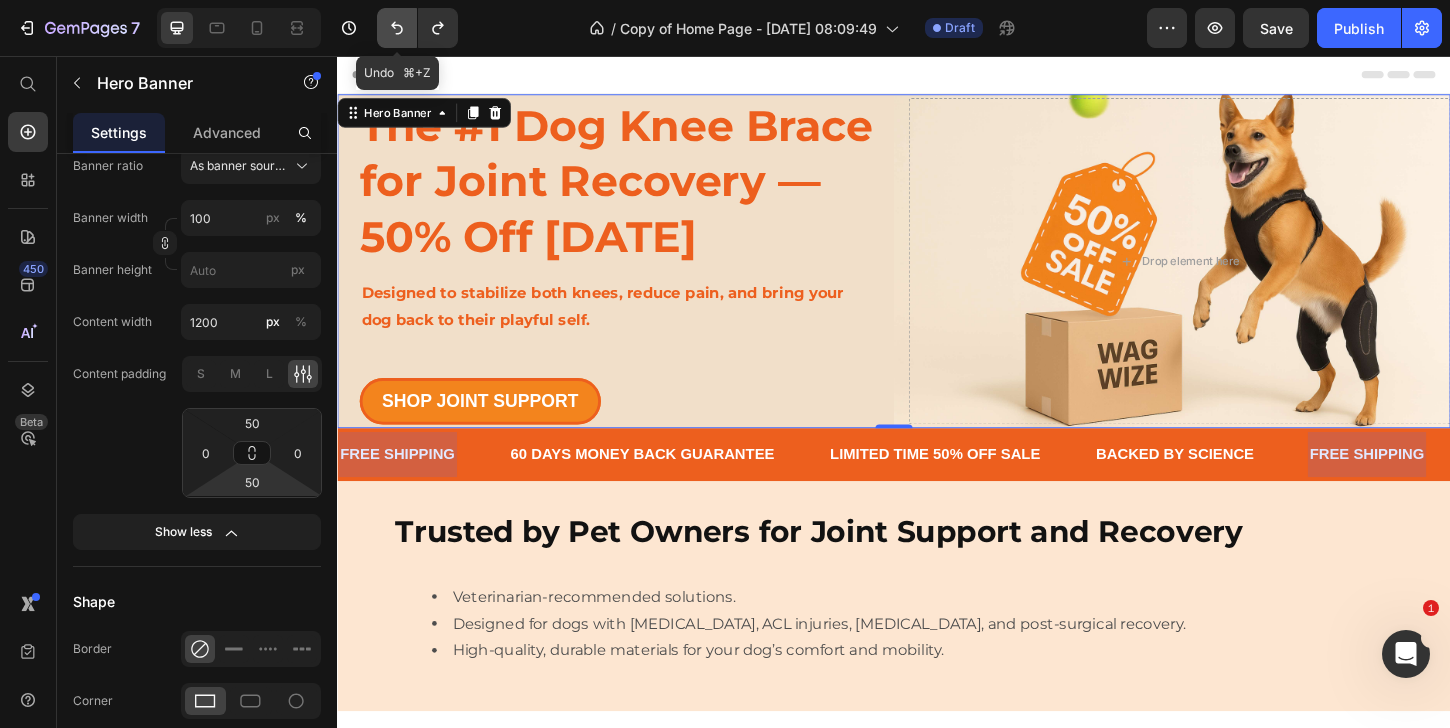 type on "32" 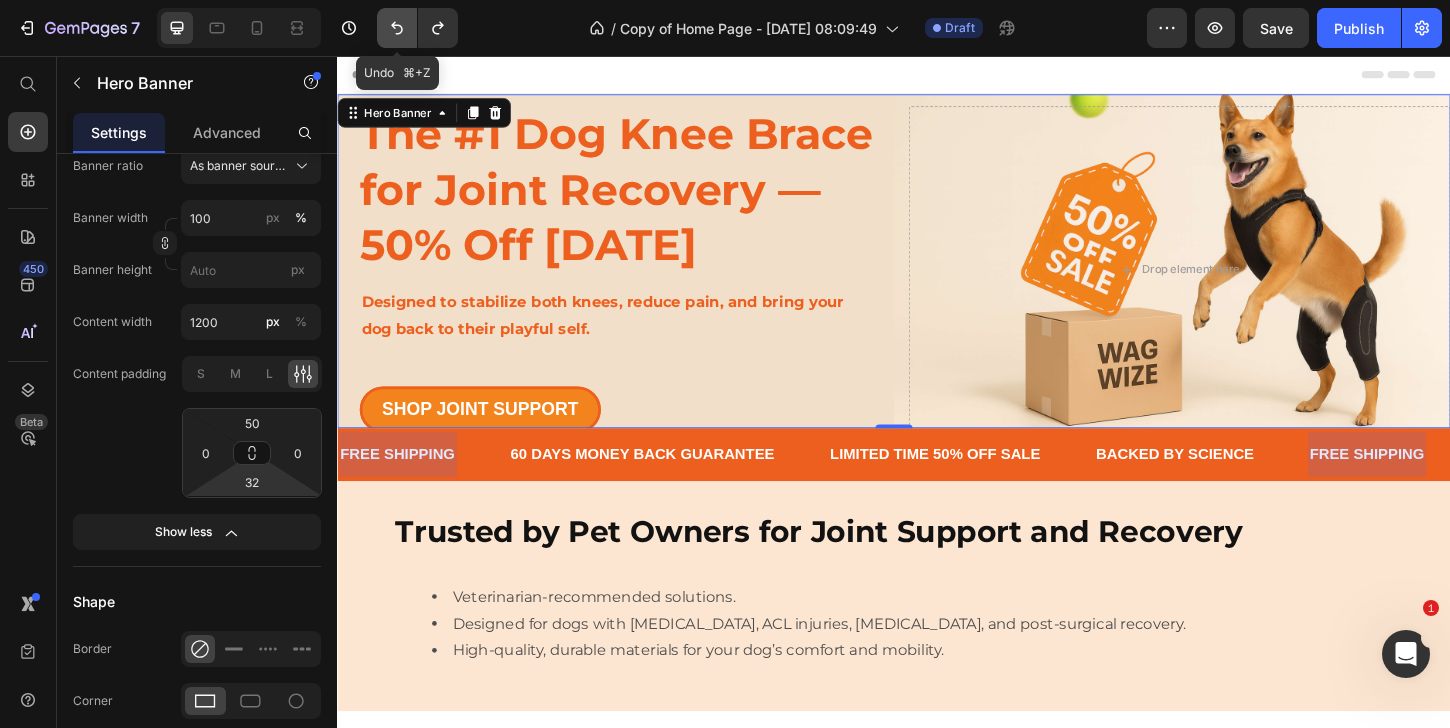click 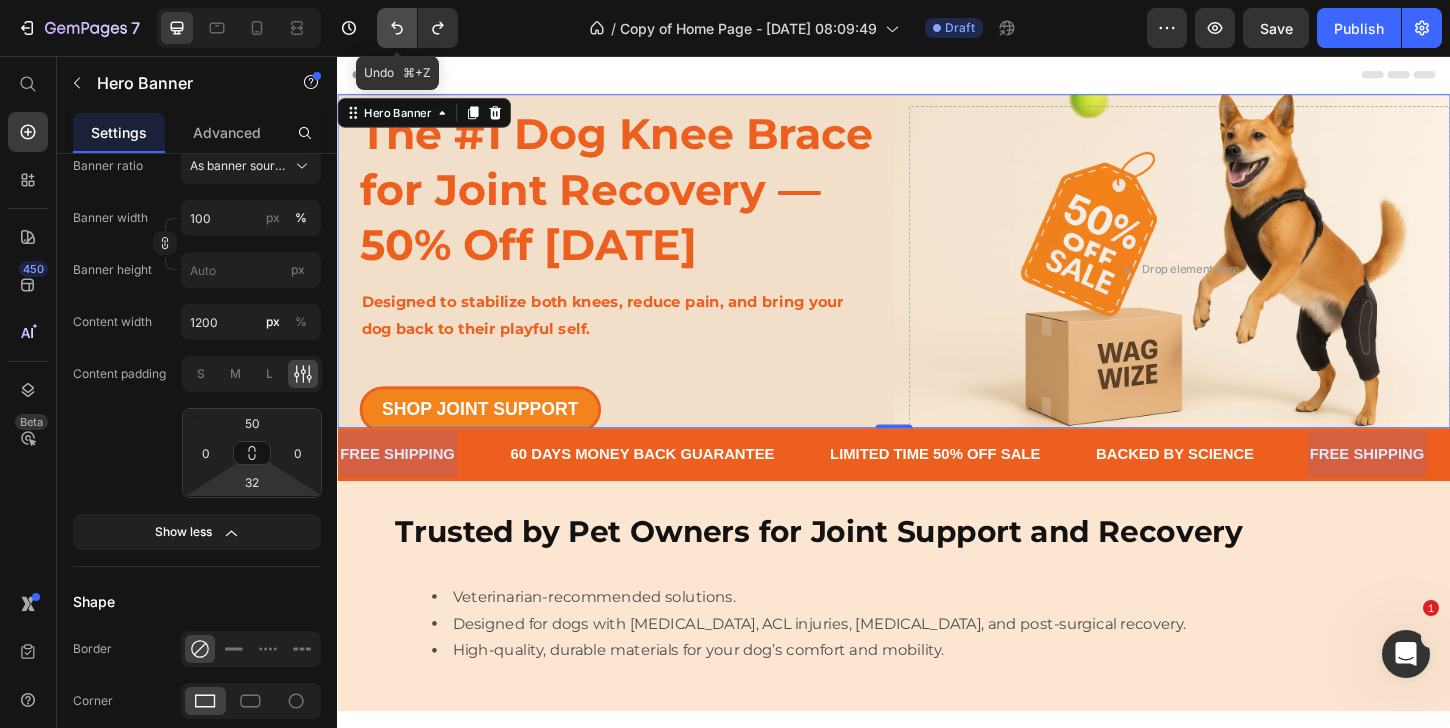 click 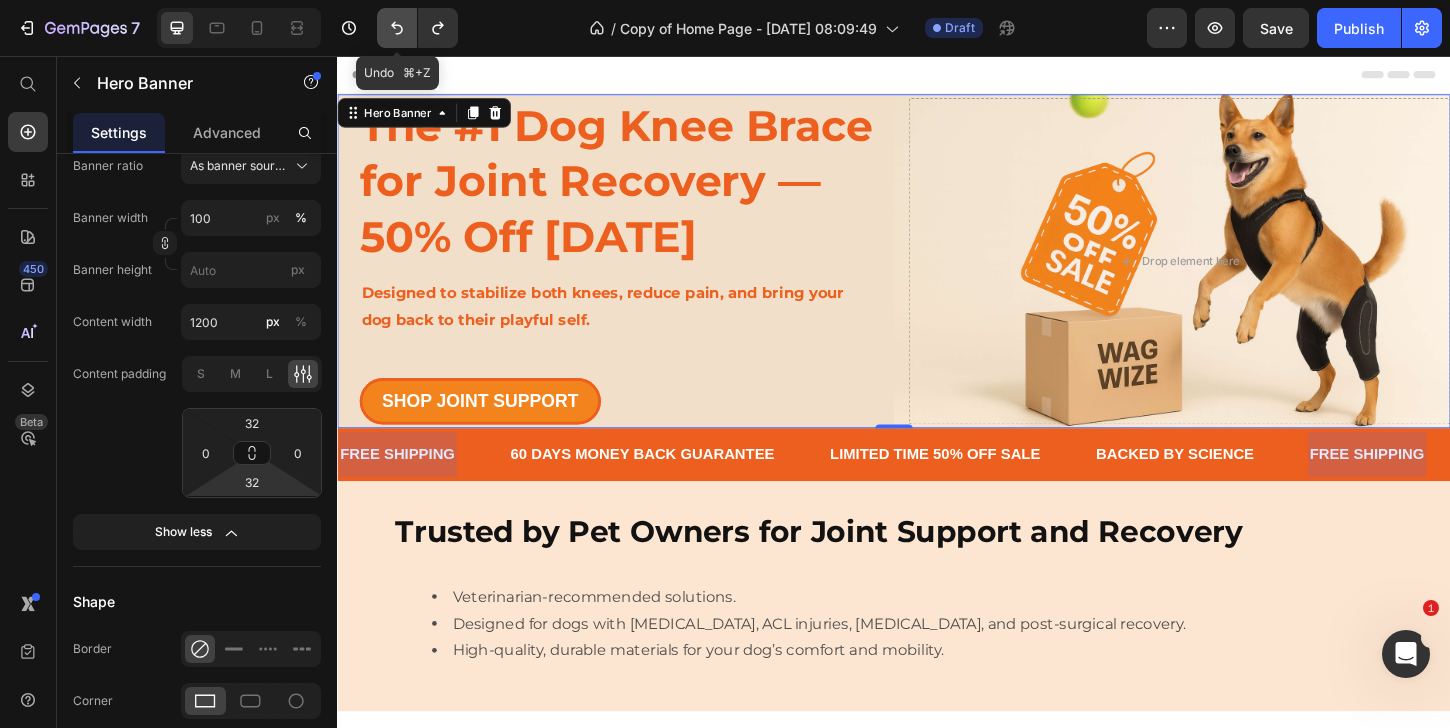 click 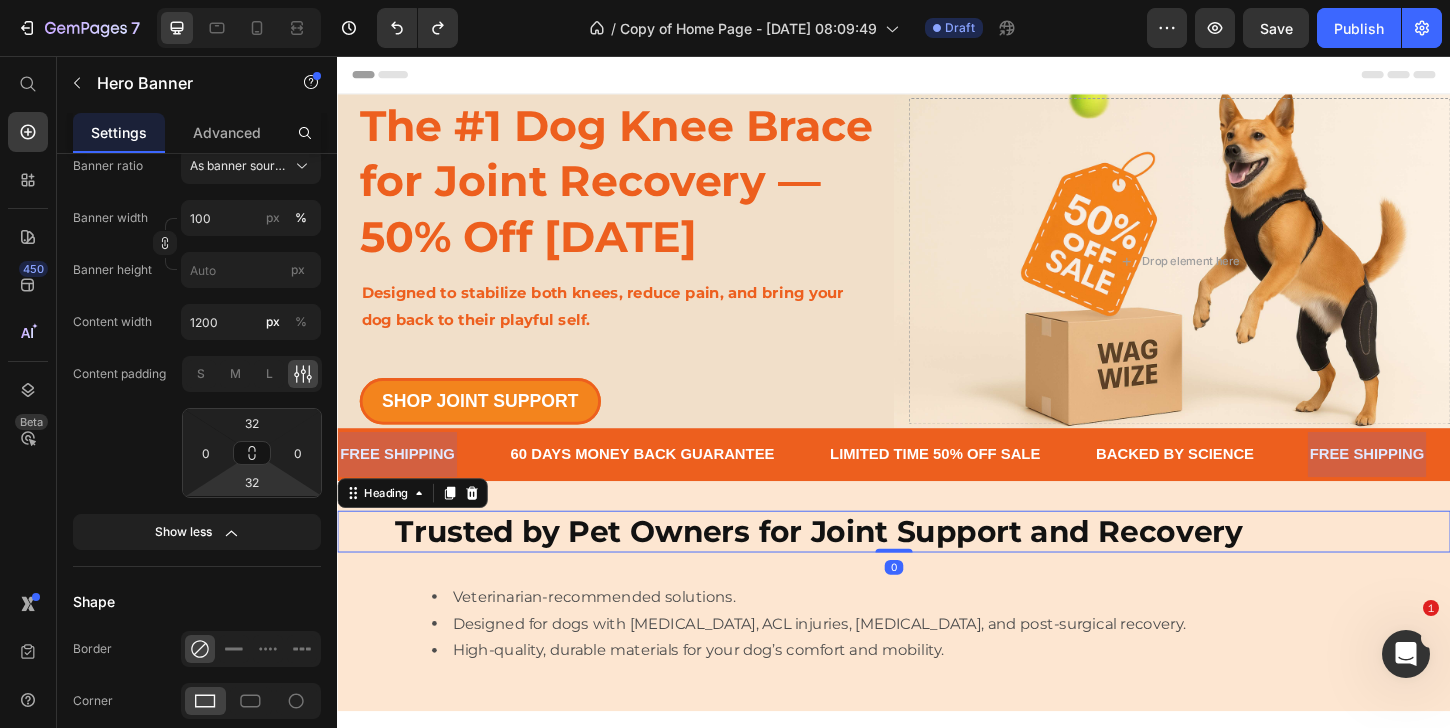 click on "Trusted by Pet Owners for Joint Support and Recovery" at bounding box center [856, 569] 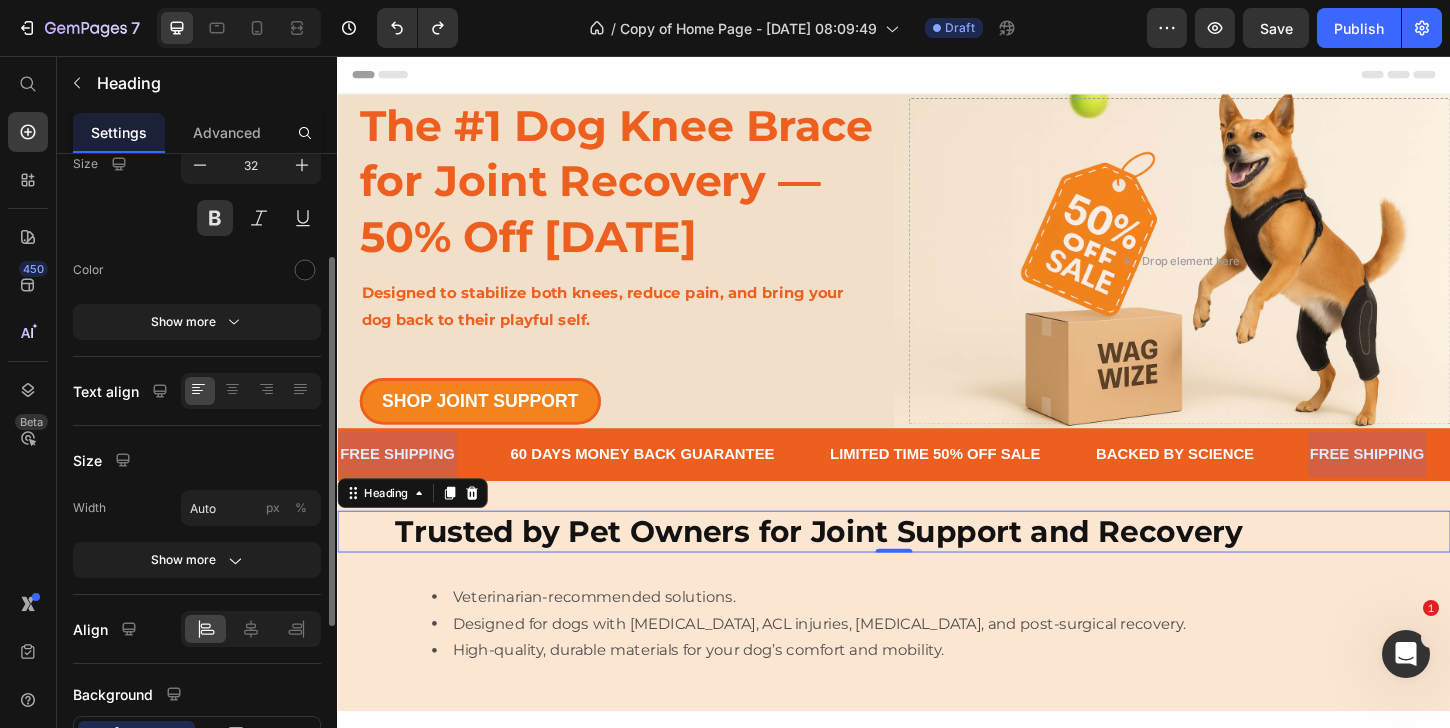 scroll, scrollTop: 0, scrollLeft: 0, axis: both 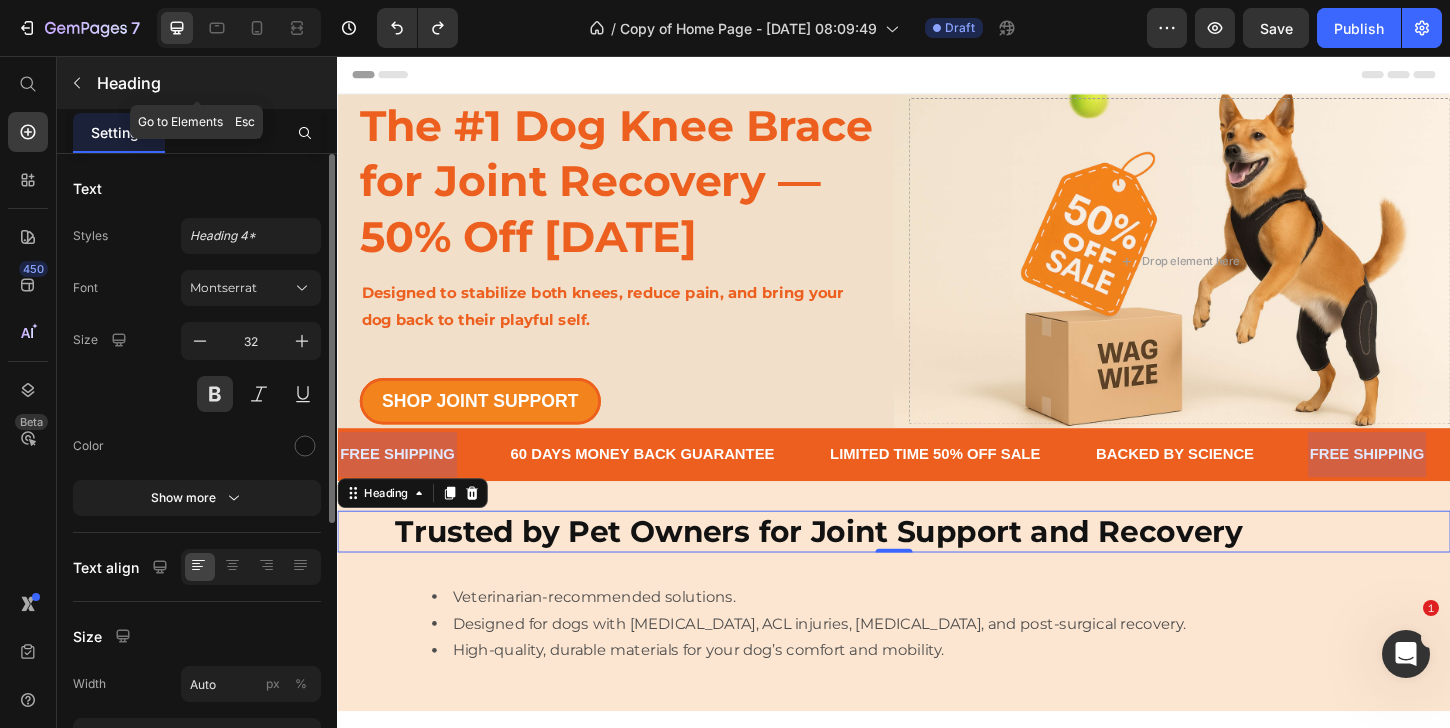 click 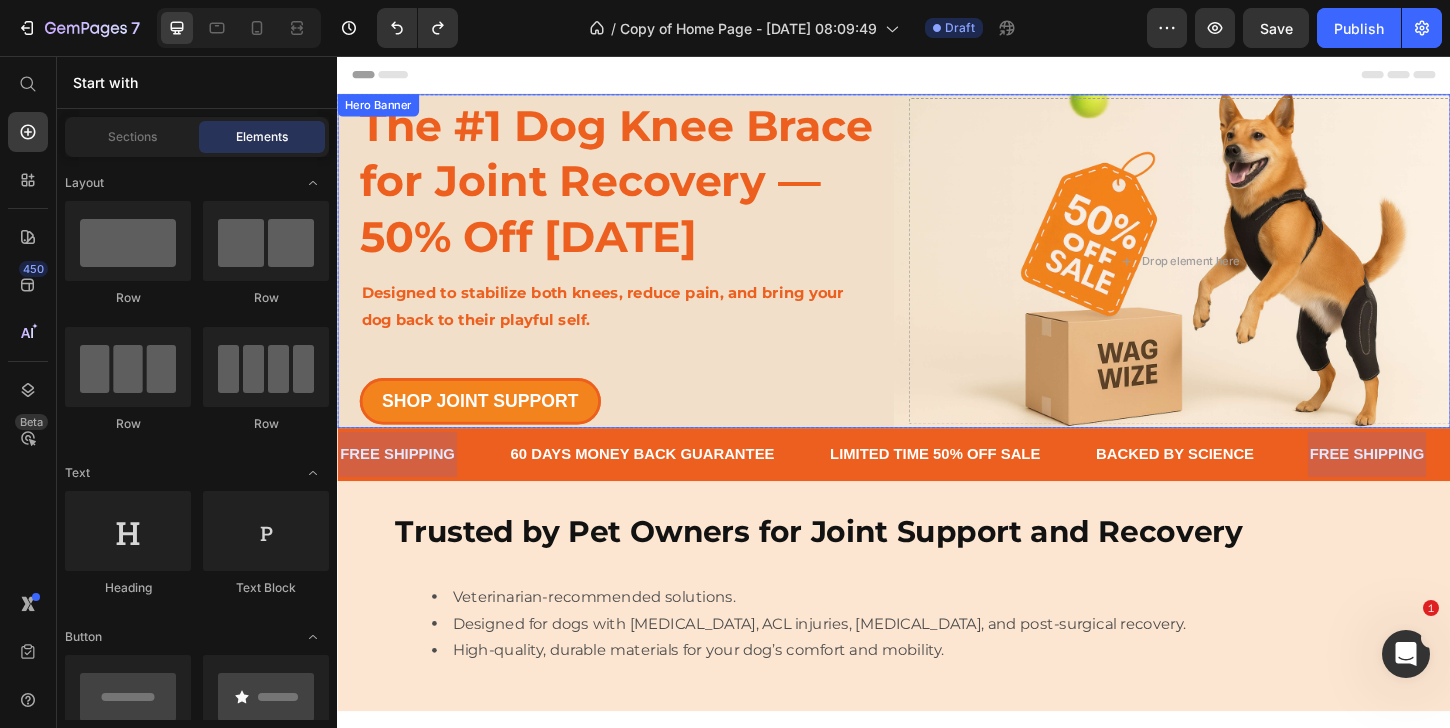 click on "The #1 Dog Knee Brace for Joint Recovery — 50% Off [DATE] Heading Designed to stabilize both knees, reduce pain, and bring your dog back to their playful self. Text Block SHOP JOINT SUPPORT Button
Drop element here" at bounding box center [937, 277] 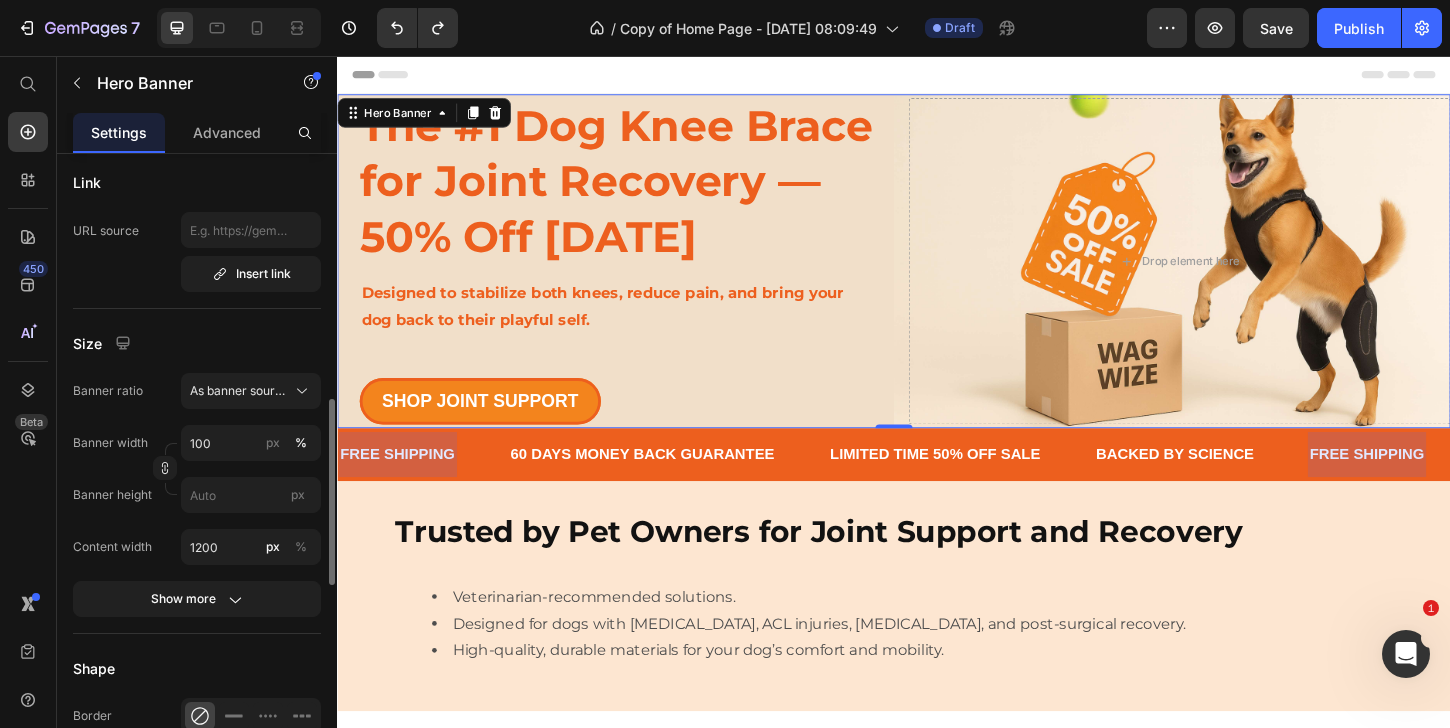 scroll, scrollTop: 831, scrollLeft: 0, axis: vertical 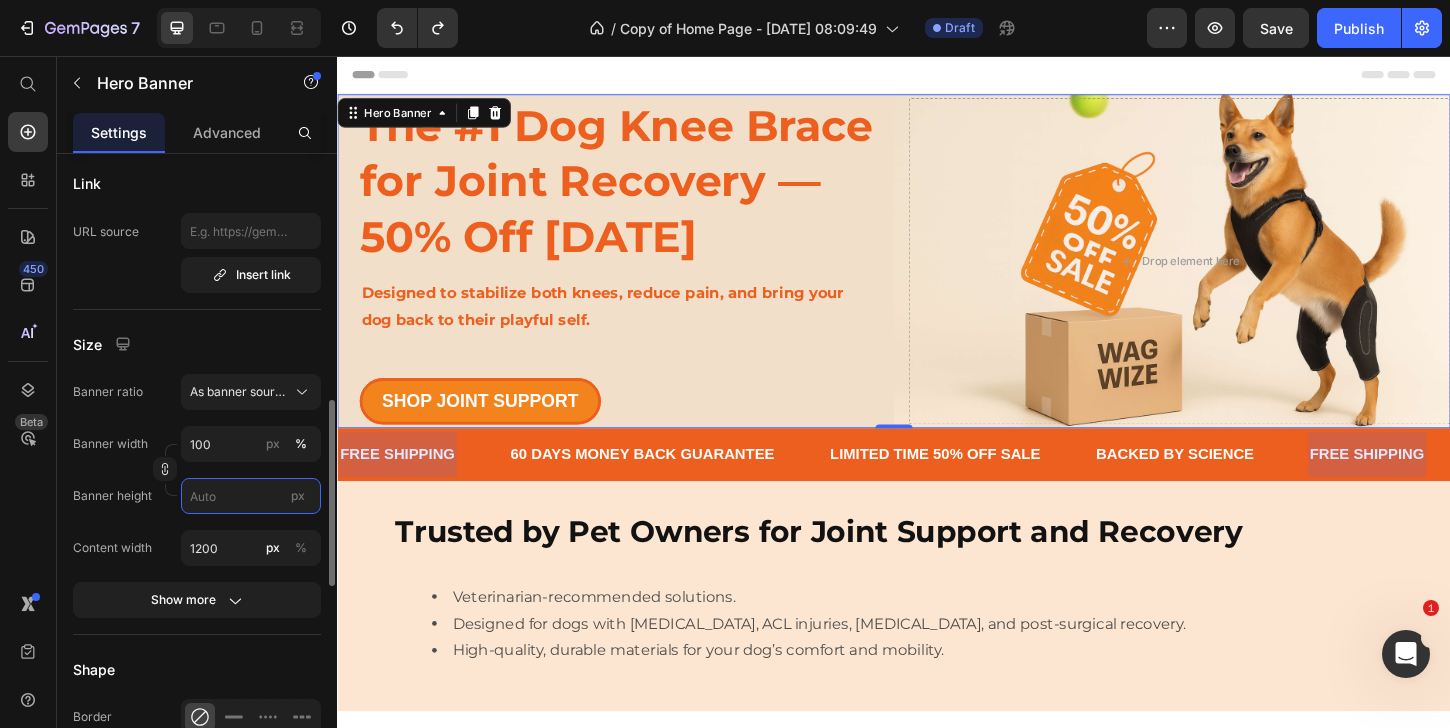 click on "px" at bounding box center (251, 496) 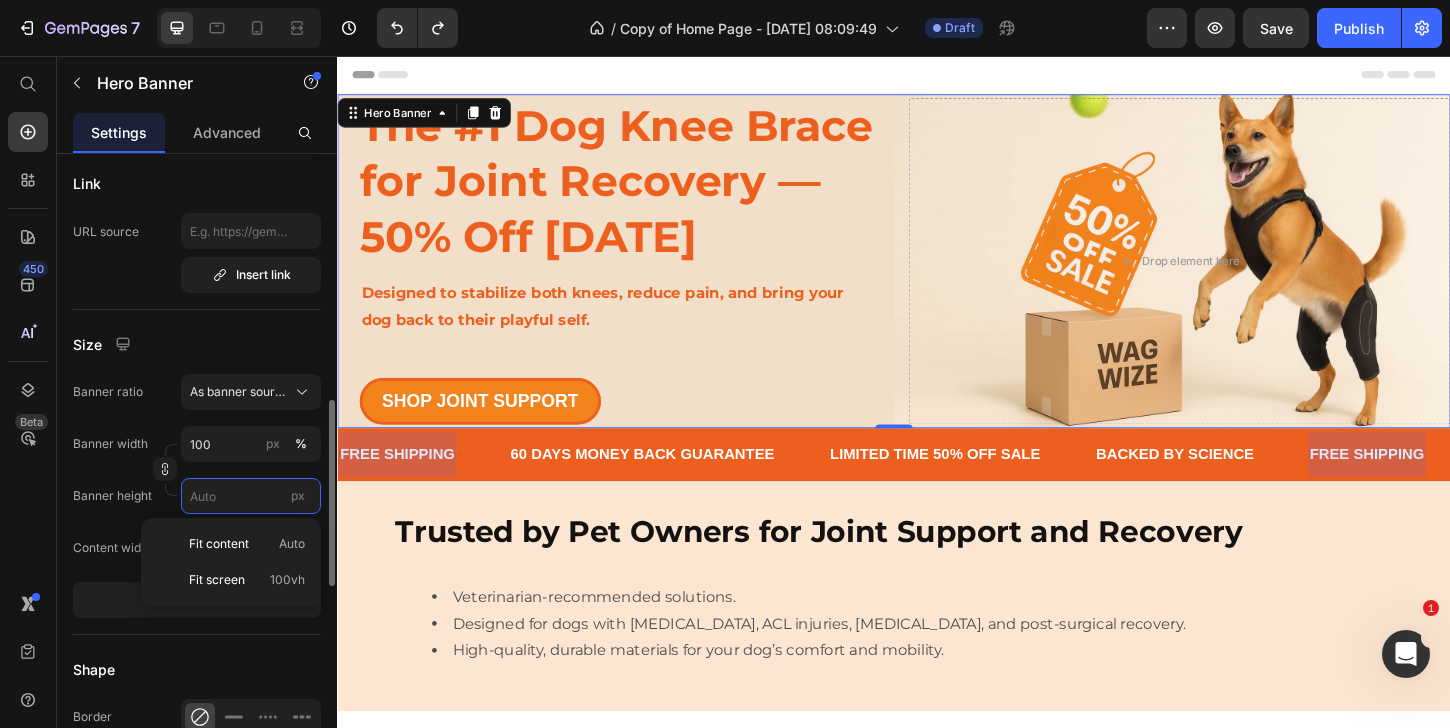 type 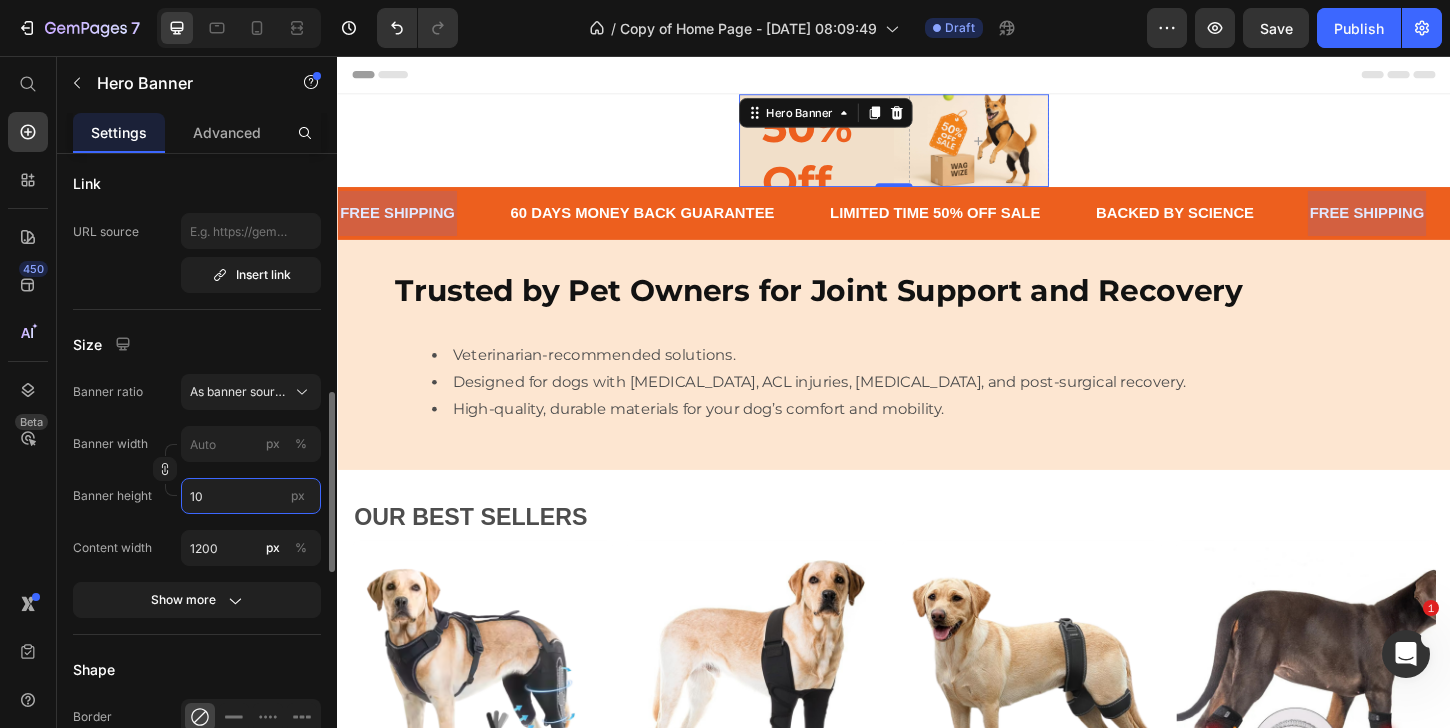 type on "1" 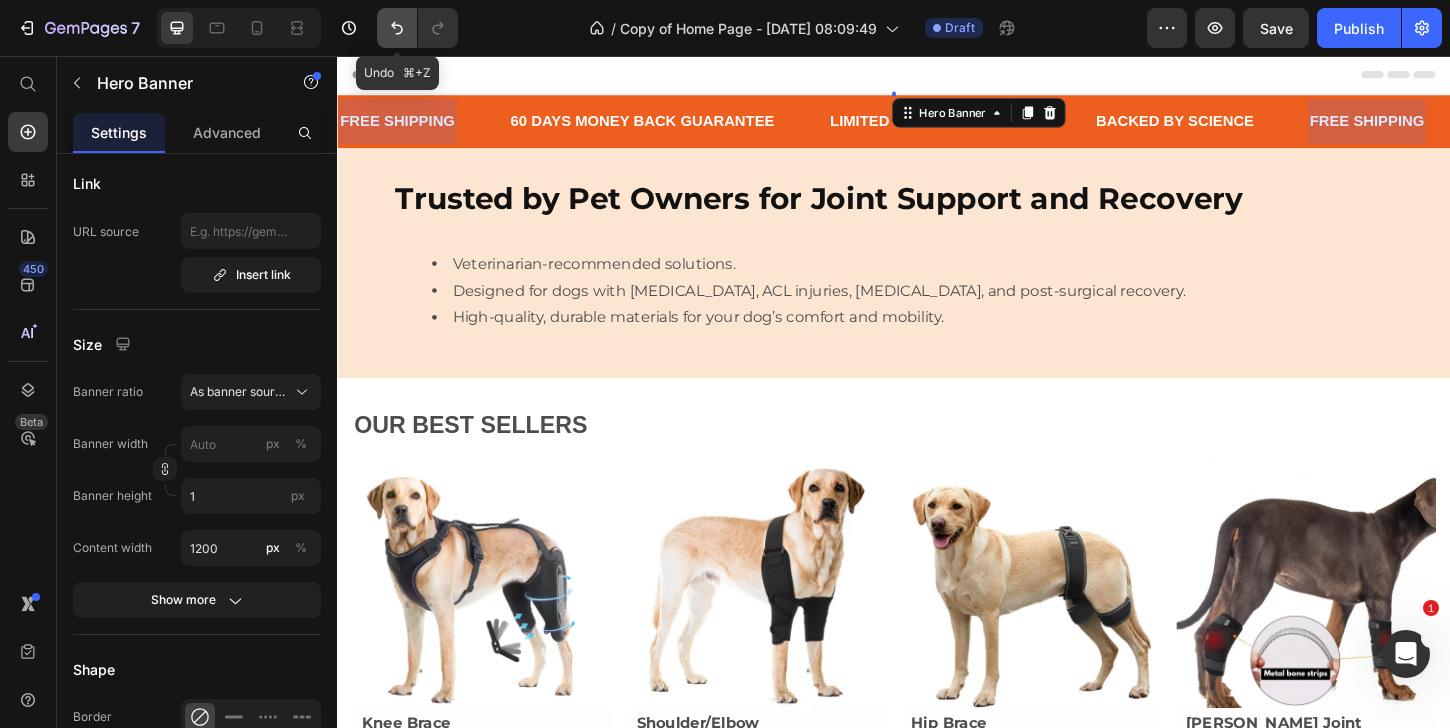 click 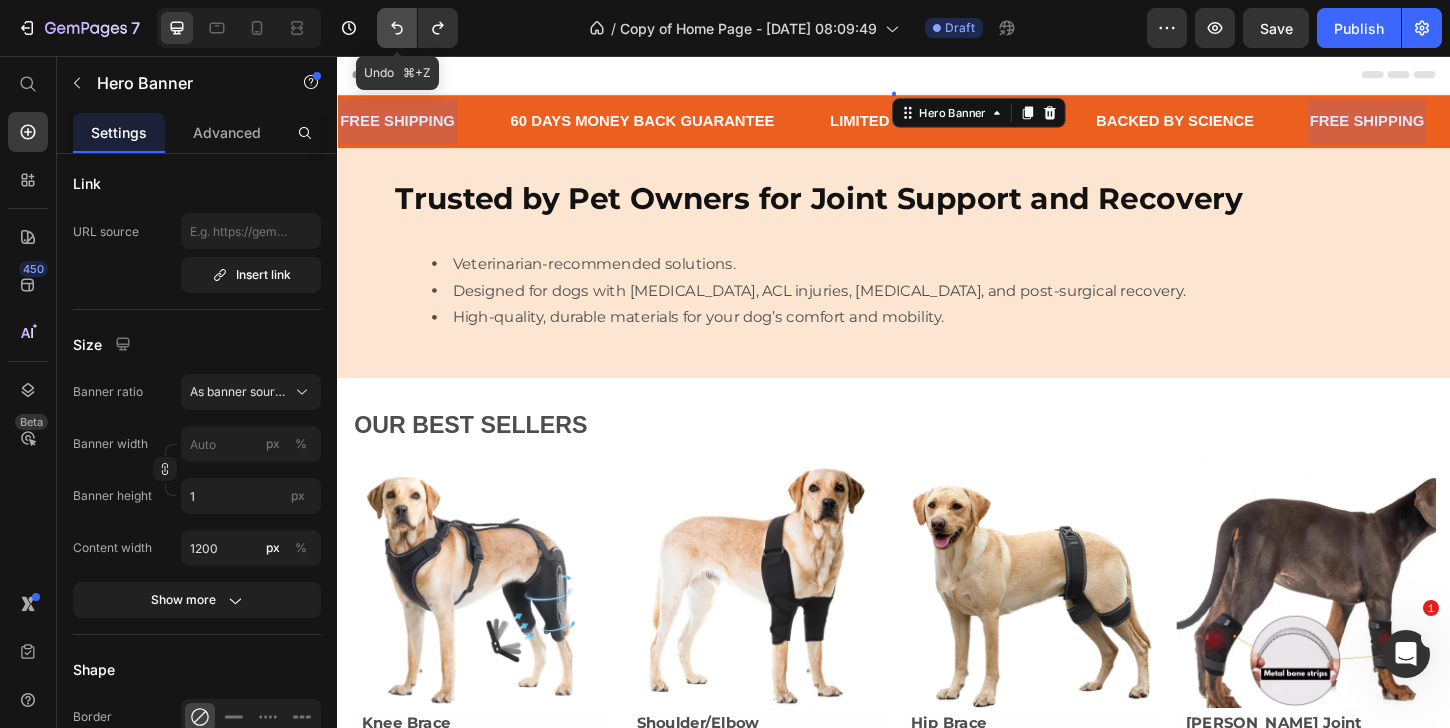 click 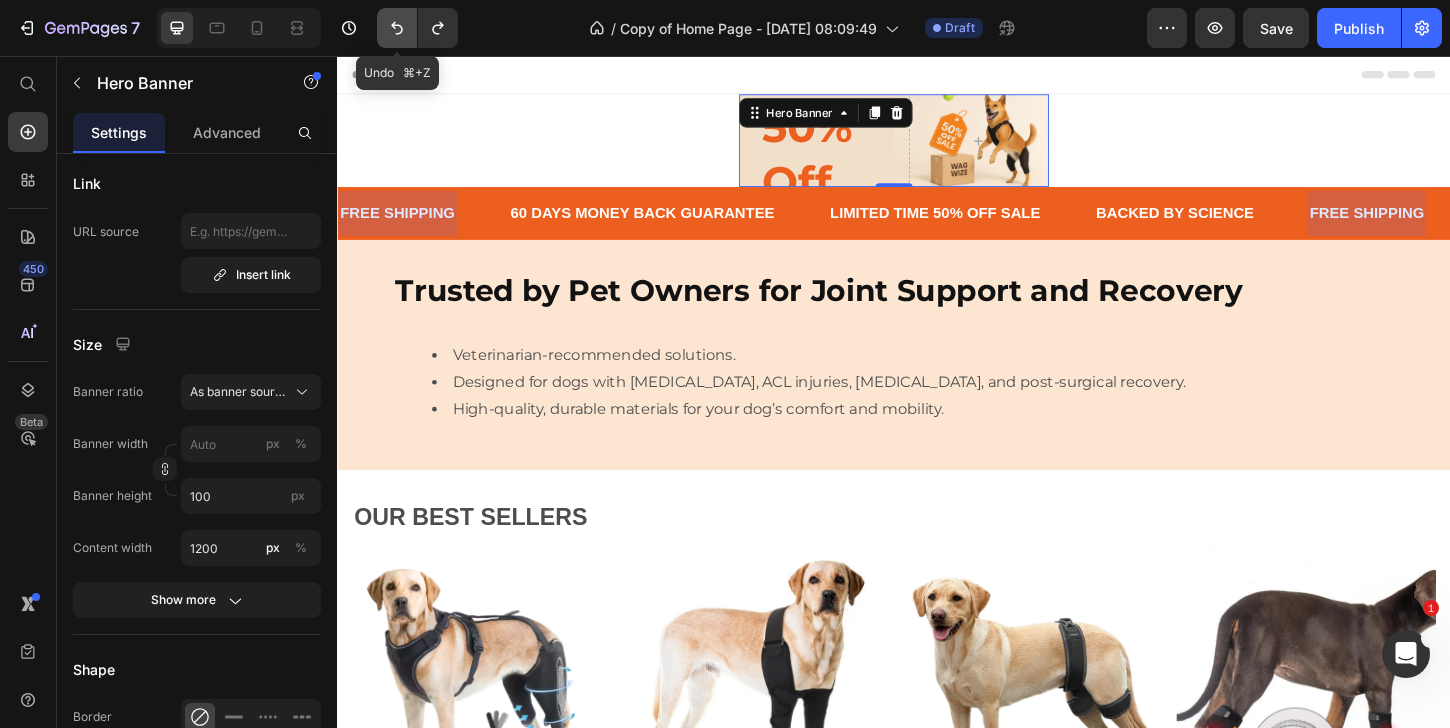 click 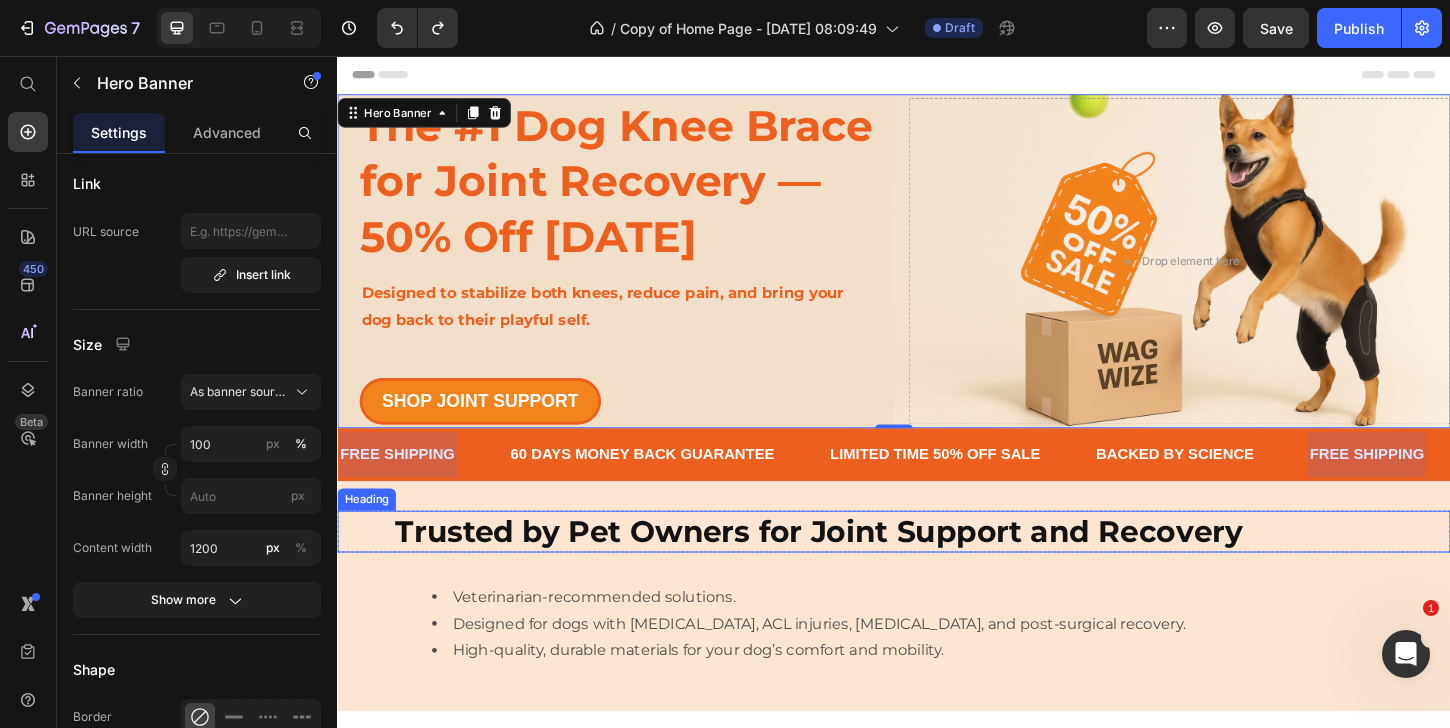 click on "Trusted by Pet Owners for Joint Support and Recovery" at bounding box center (937, 569) 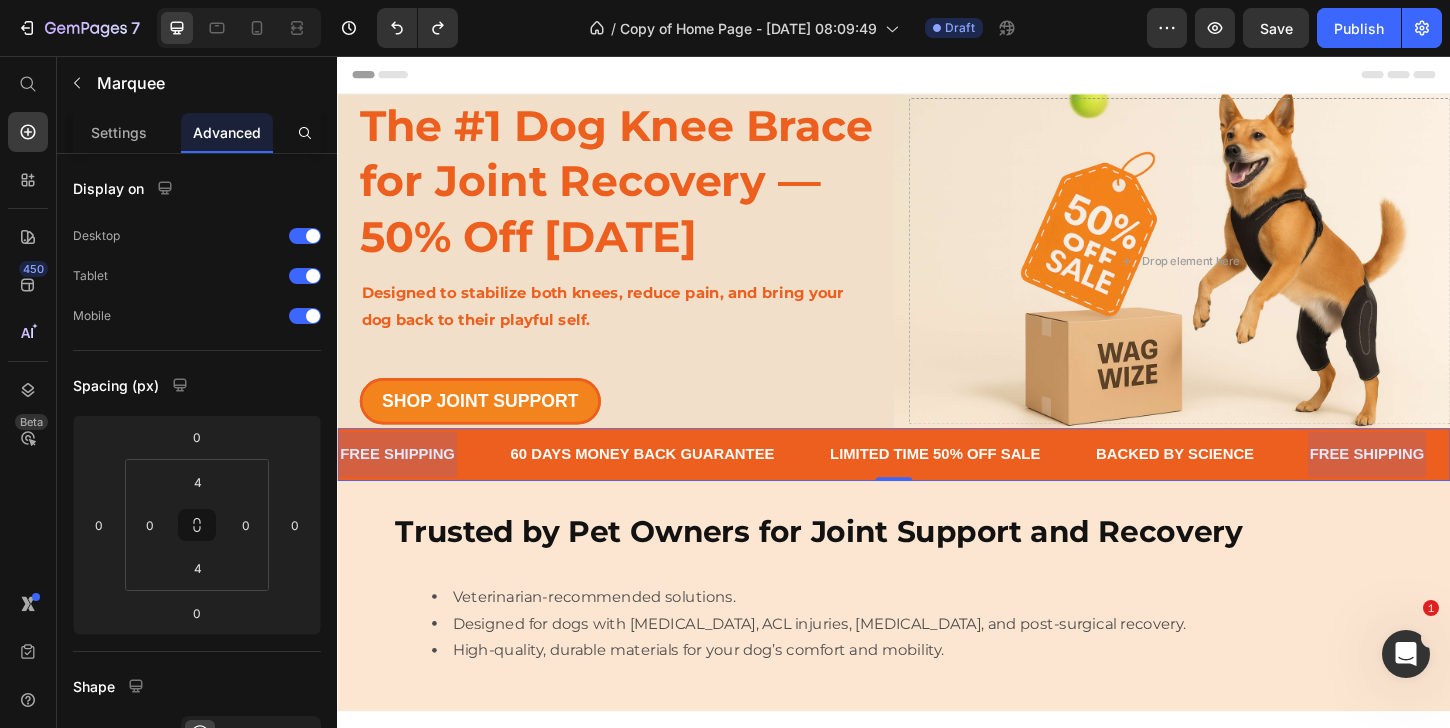 click on "BACKED BY SCIENCE Text" at bounding box center (1268, 485) 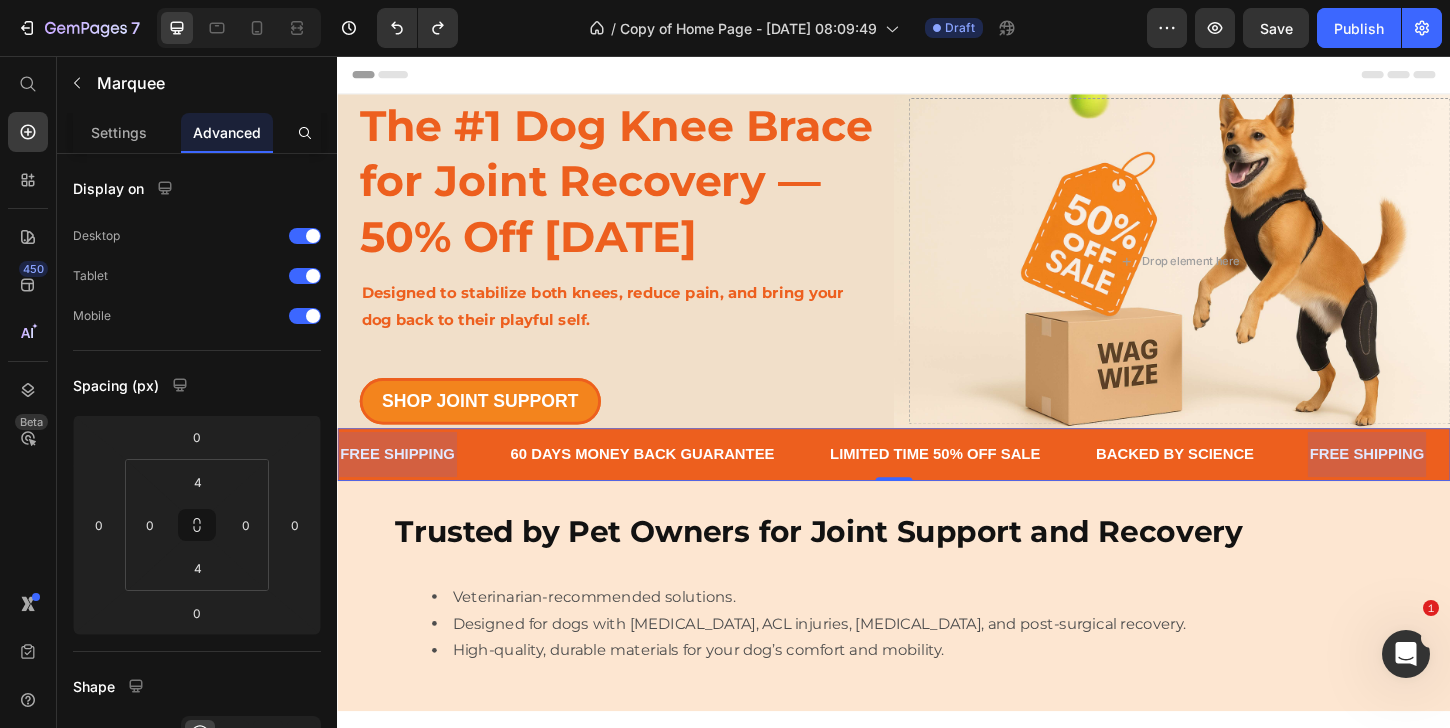 click on "BACKED BY SCIENCE Text" at bounding box center (1268, 485) 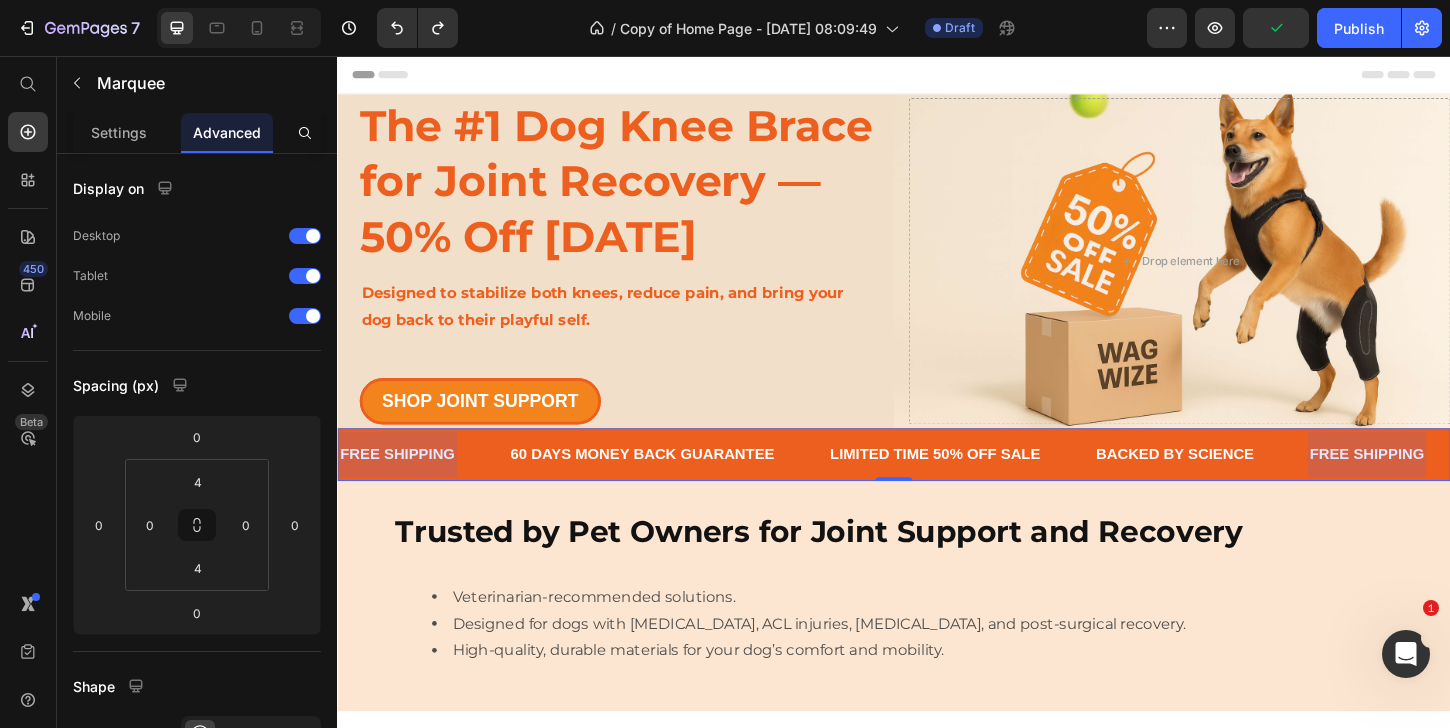 click at bounding box center [1447, 485] 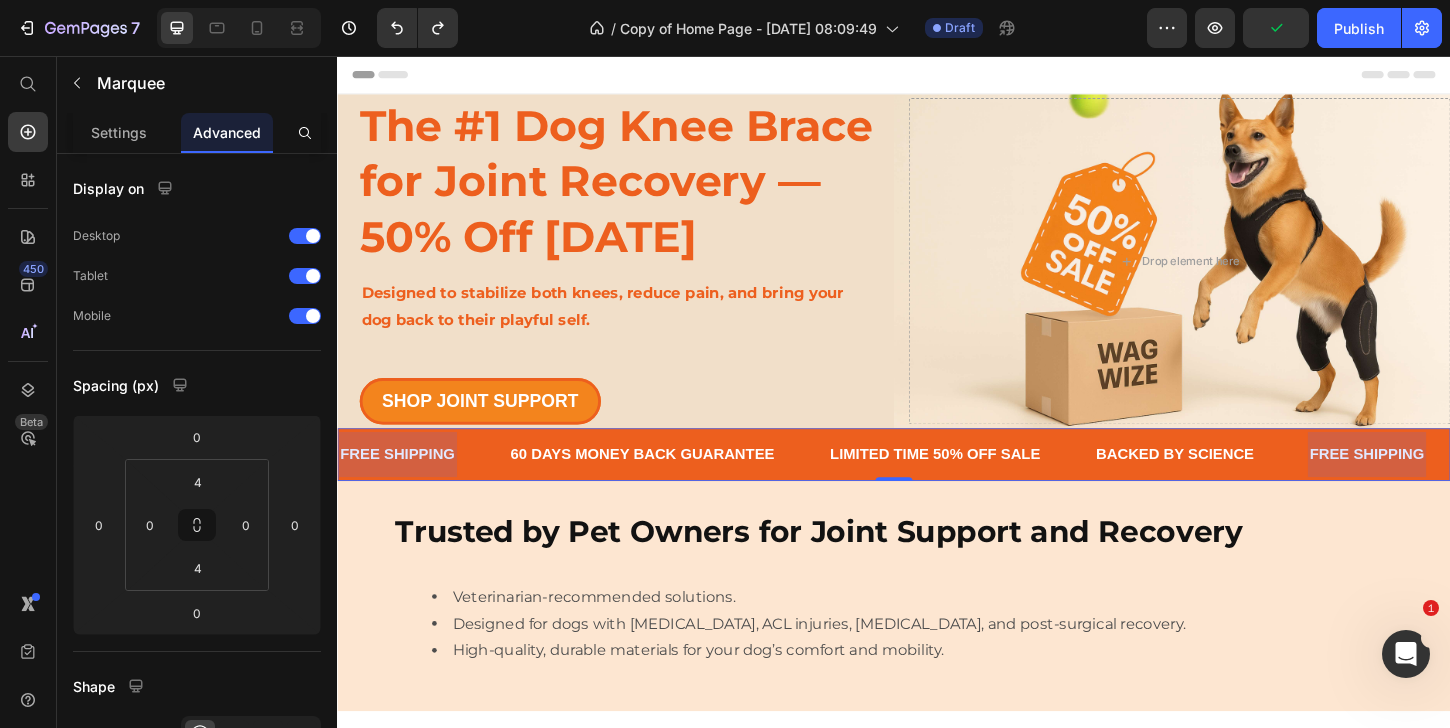click at bounding box center [1447, 485] 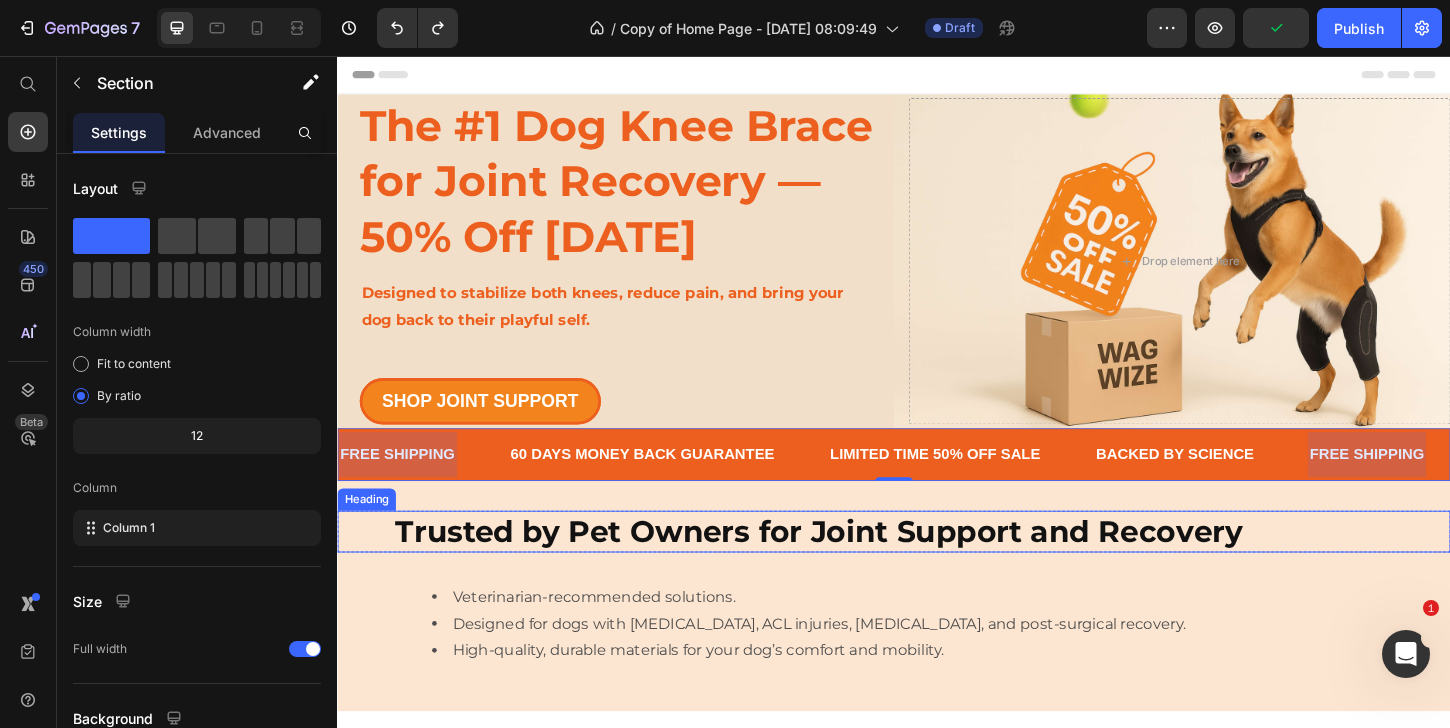 click on "Trusted by Pet Owners for Joint Support and Recovery Heading Row Veterinarian-recommended solutions. Designed for dogs with [MEDICAL_DATA], ACL injuries, [MEDICAL_DATA], and post-surgical recovery. High-quality, durable materials for your dog’s comfort and mobility. Text Block" at bounding box center (937, 638) 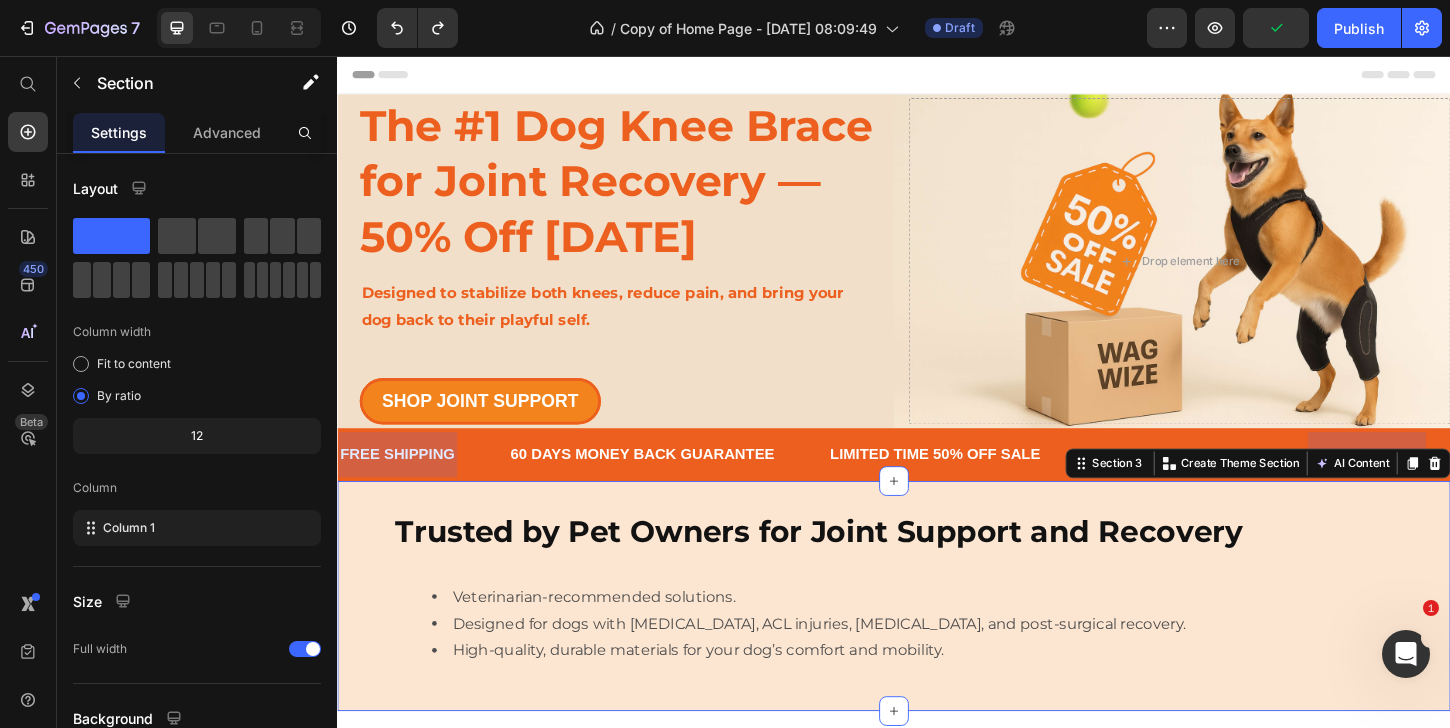 click on "Trusted by Pet Owners for Joint Support and Recovery Heading Row Veterinarian-recommended solutions. Designed for dogs with [MEDICAL_DATA], ACL injuries, [MEDICAL_DATA], and post-surgical recovery. High-quality, durable materials for your dog’s comfort and mobility. Text Block" at bounding box center [937, 638] 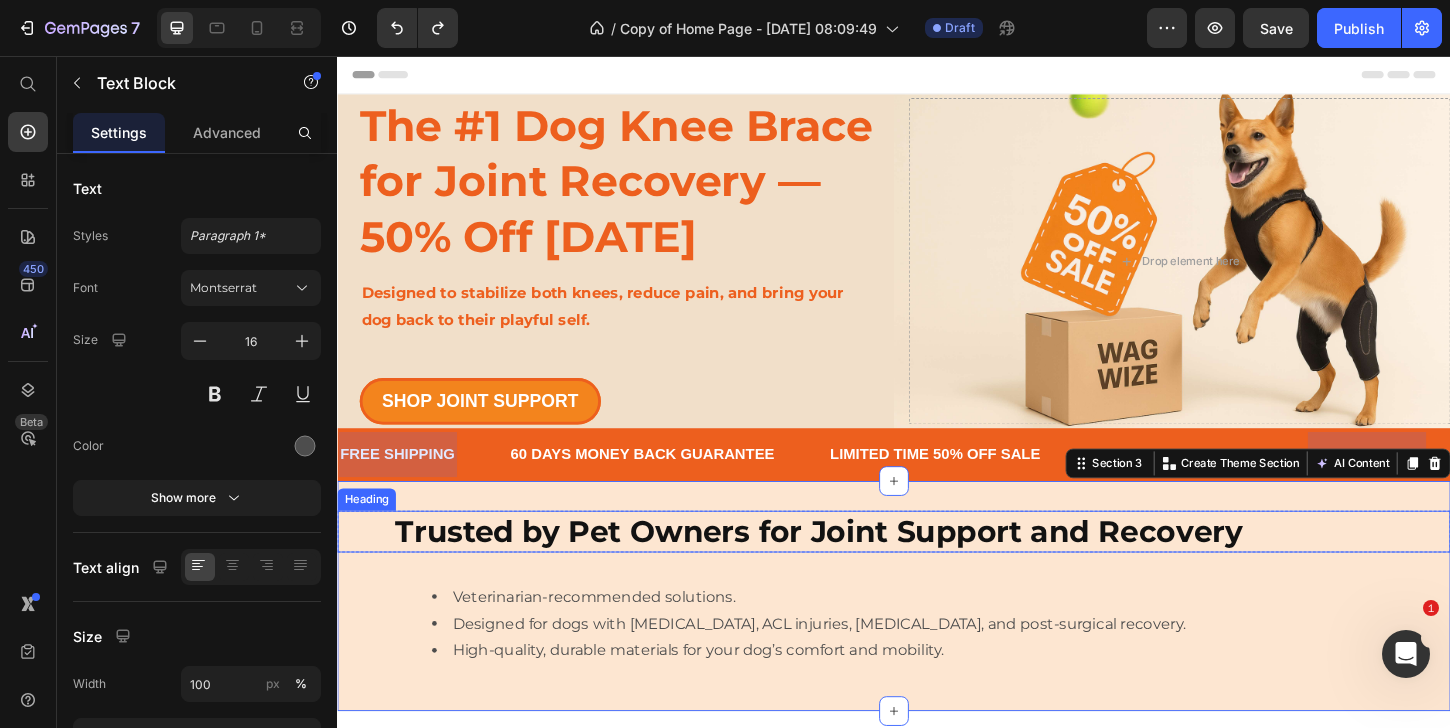 click on "Veterinarian-recommended solutions." at bounding box center [957, 639] 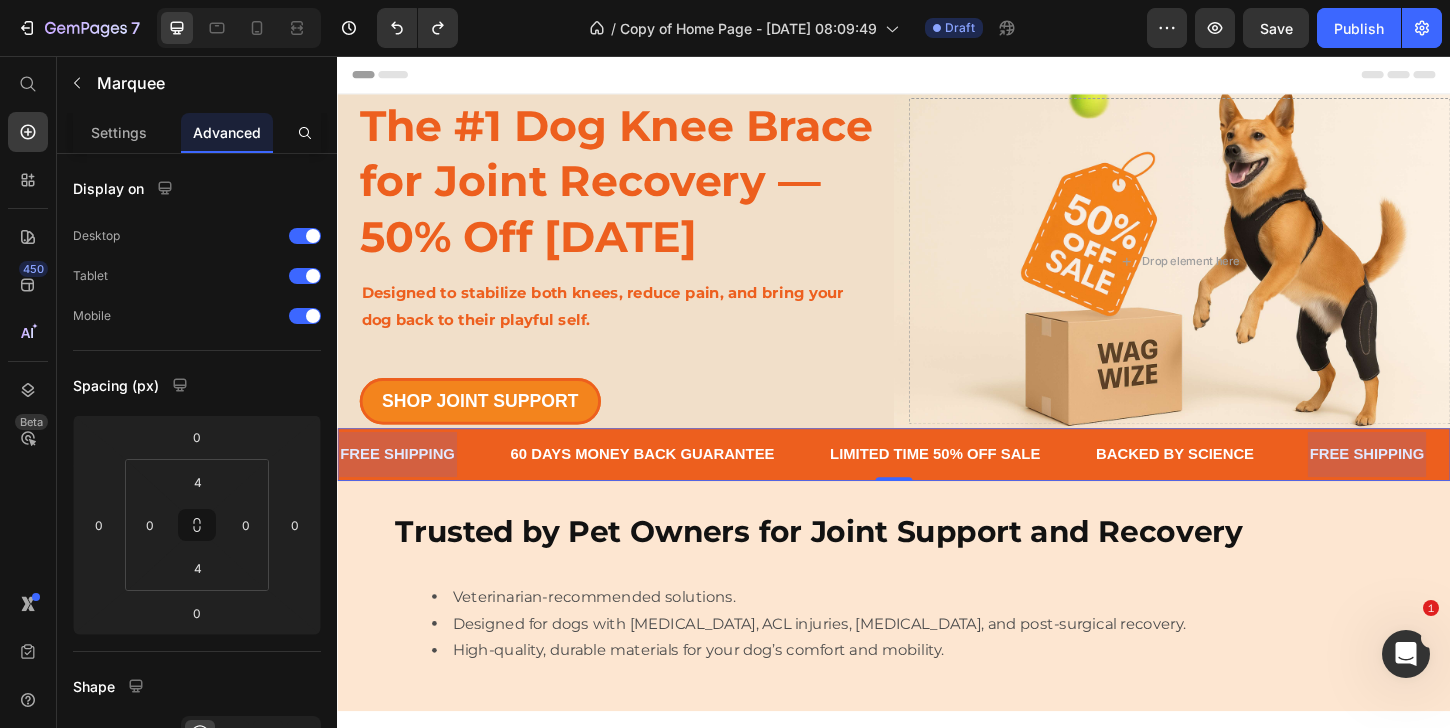 click at bounding box center [1447, 485] 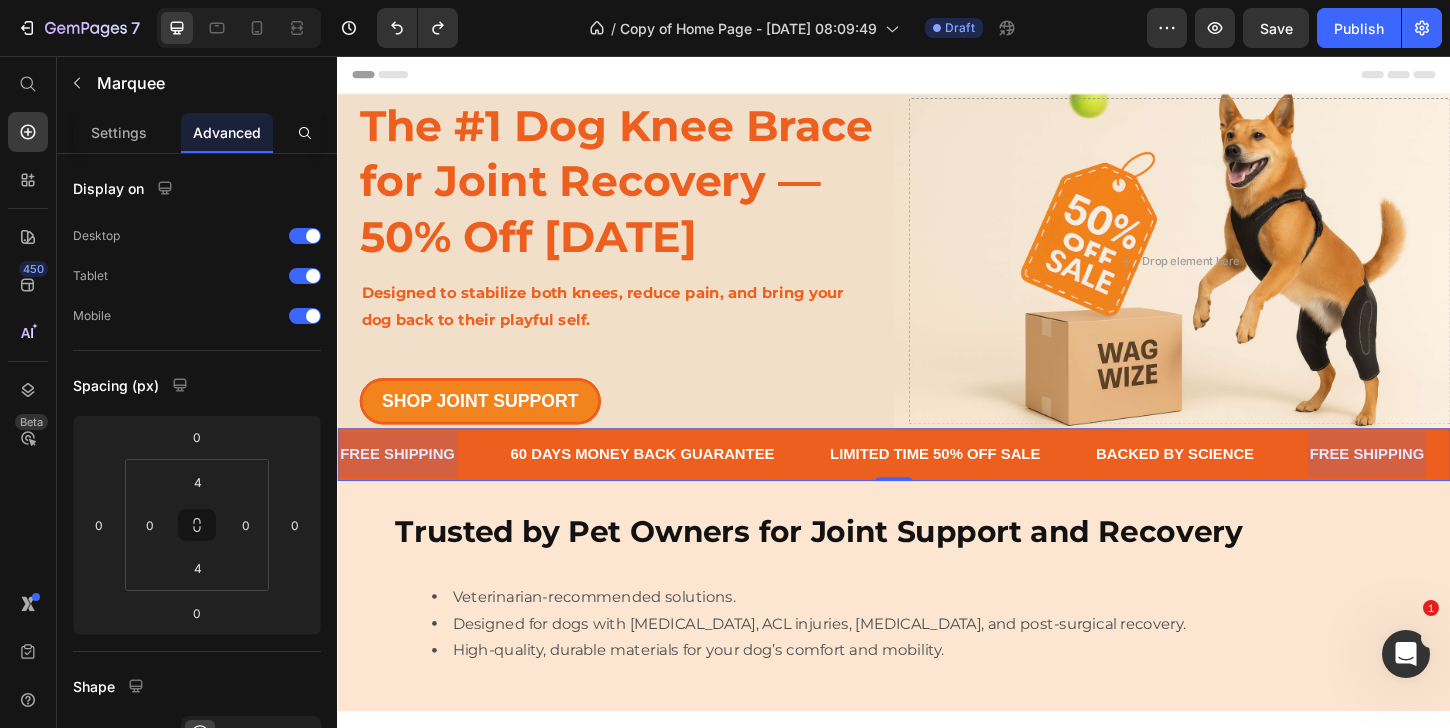 click at bounding box center (1447, 485) 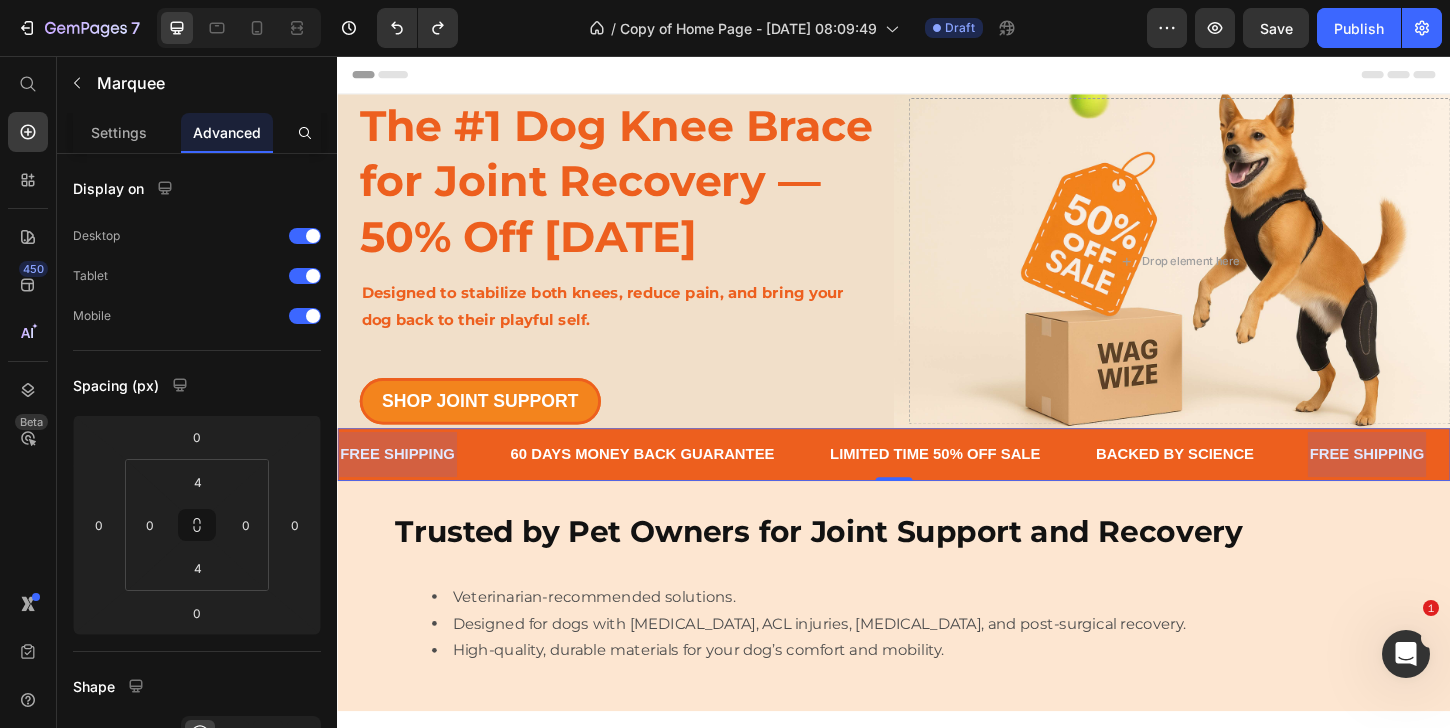 click at bounding box center (1447, 485) 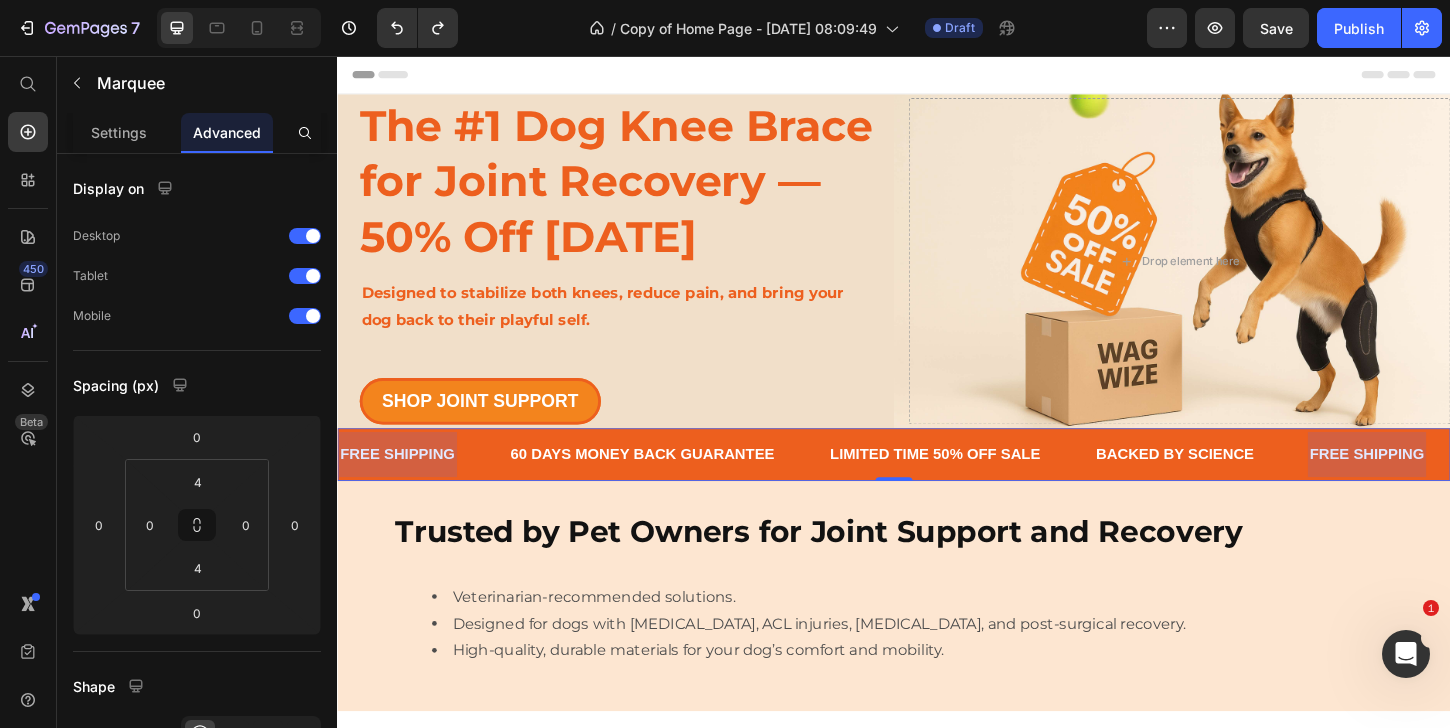 click at bounding box center (1447, 485) 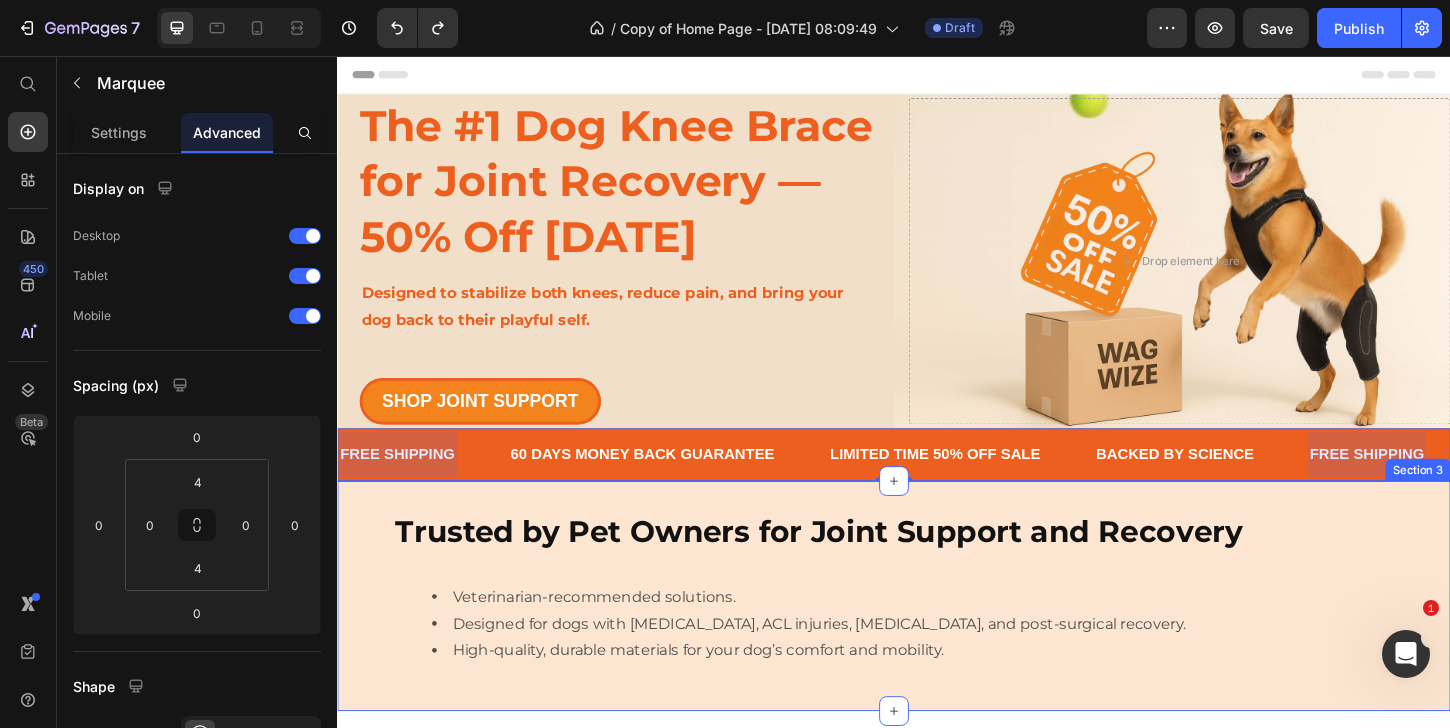 click at bounding box center [402, 485] 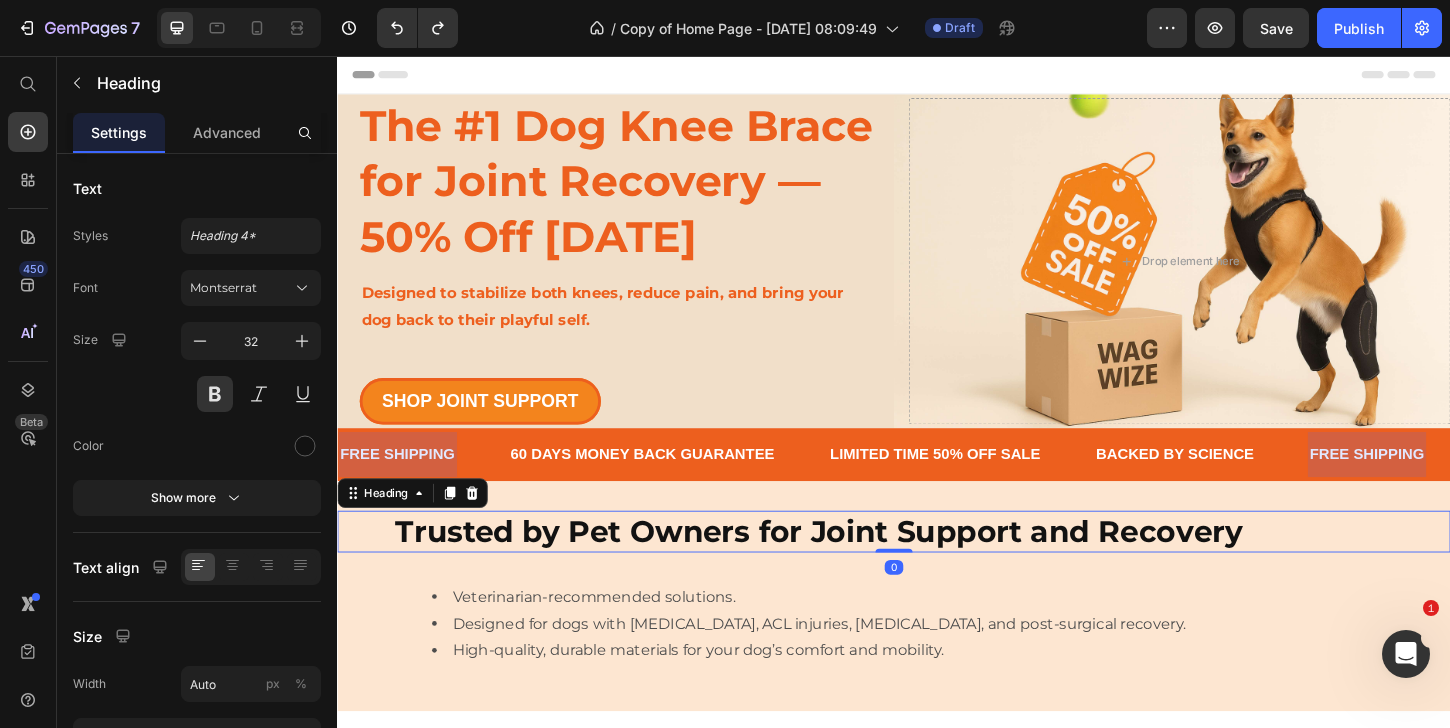 click on "Trusted by Pet Owners for Joint Support and Recovery Heading   0" at bounding box center [937, 569] 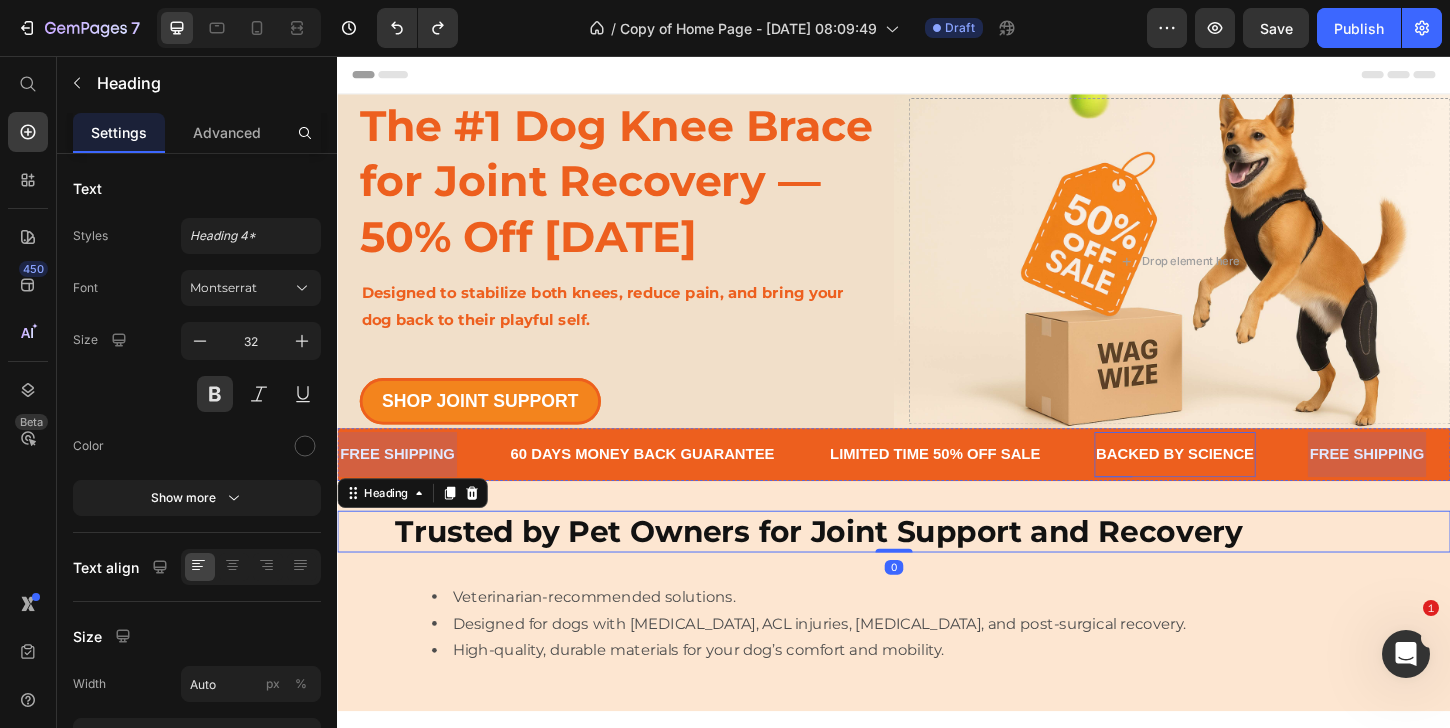 click on "BACKED BY SCIENCE" at bounding box center (1240, 485) 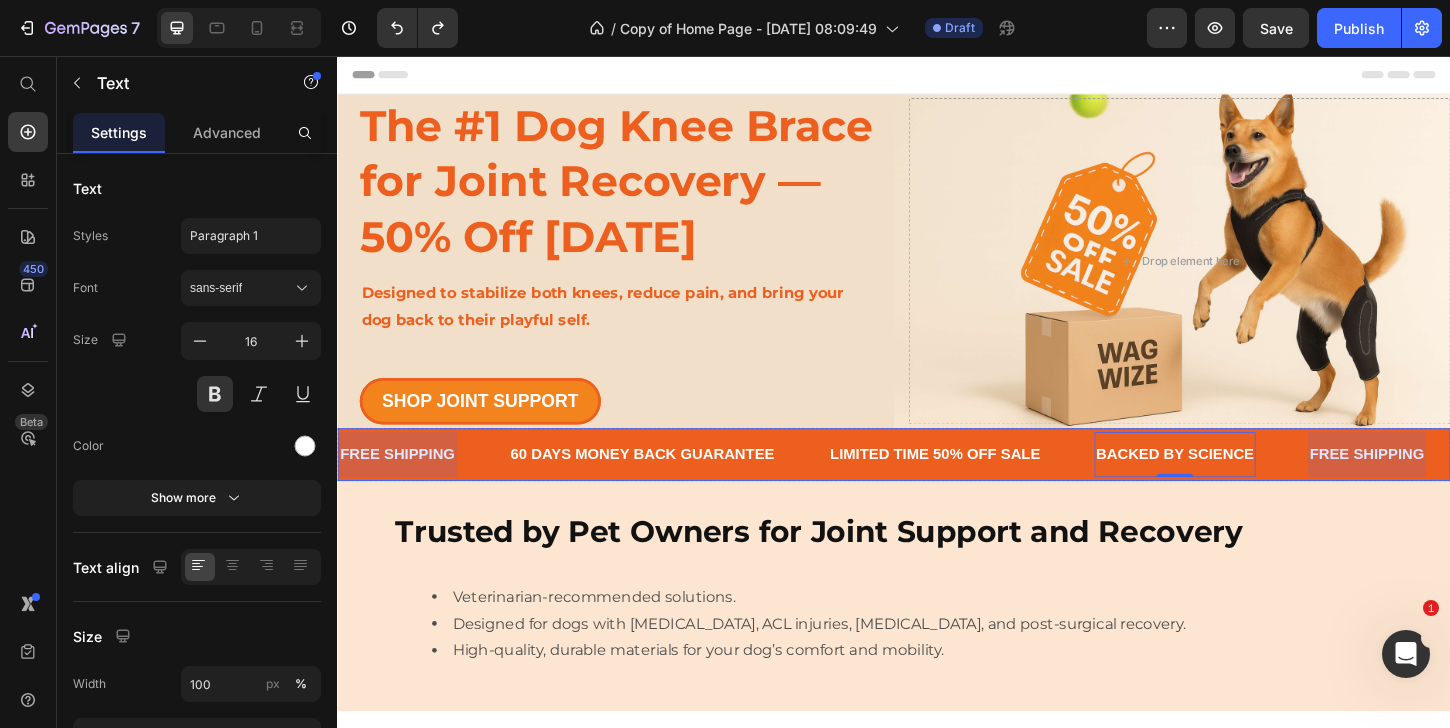 click on "LIMITED TIME 50% OFF SALE Text" at bounding box center (1009, 485) 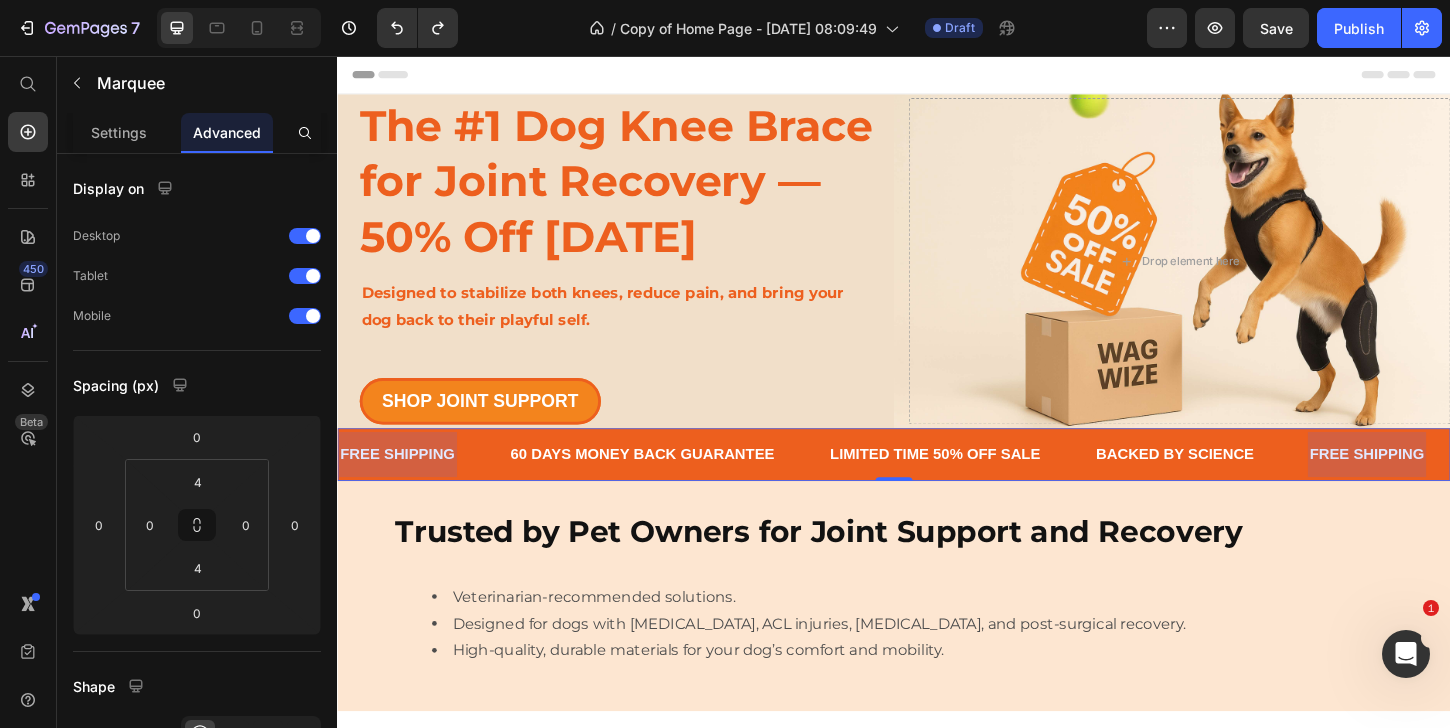 click on "Header" at bounding box center (937, 76) 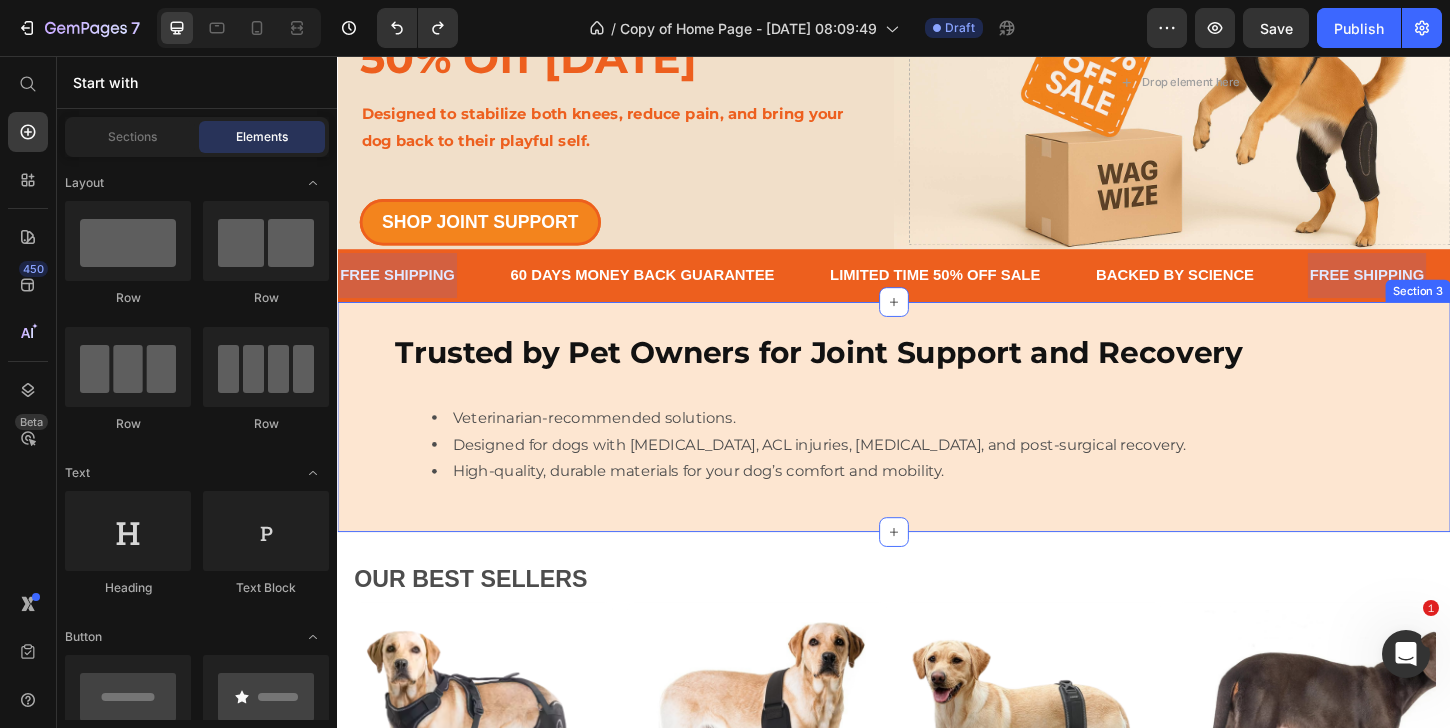 scroll, scrollTop: 196, scrollLeft: 0, axis: vertical 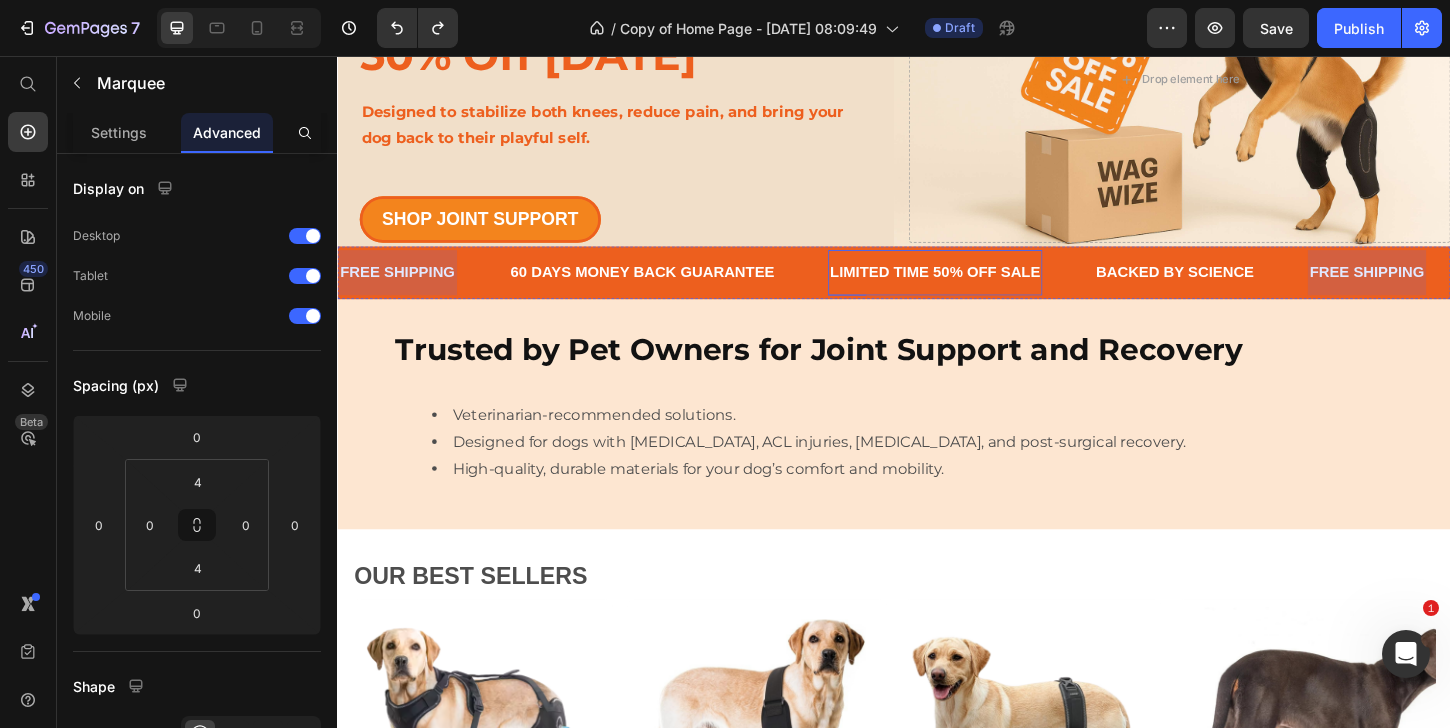 click on "LIMITED TIME 50% OFF SALE Text" at bounding box center (1009, 289) 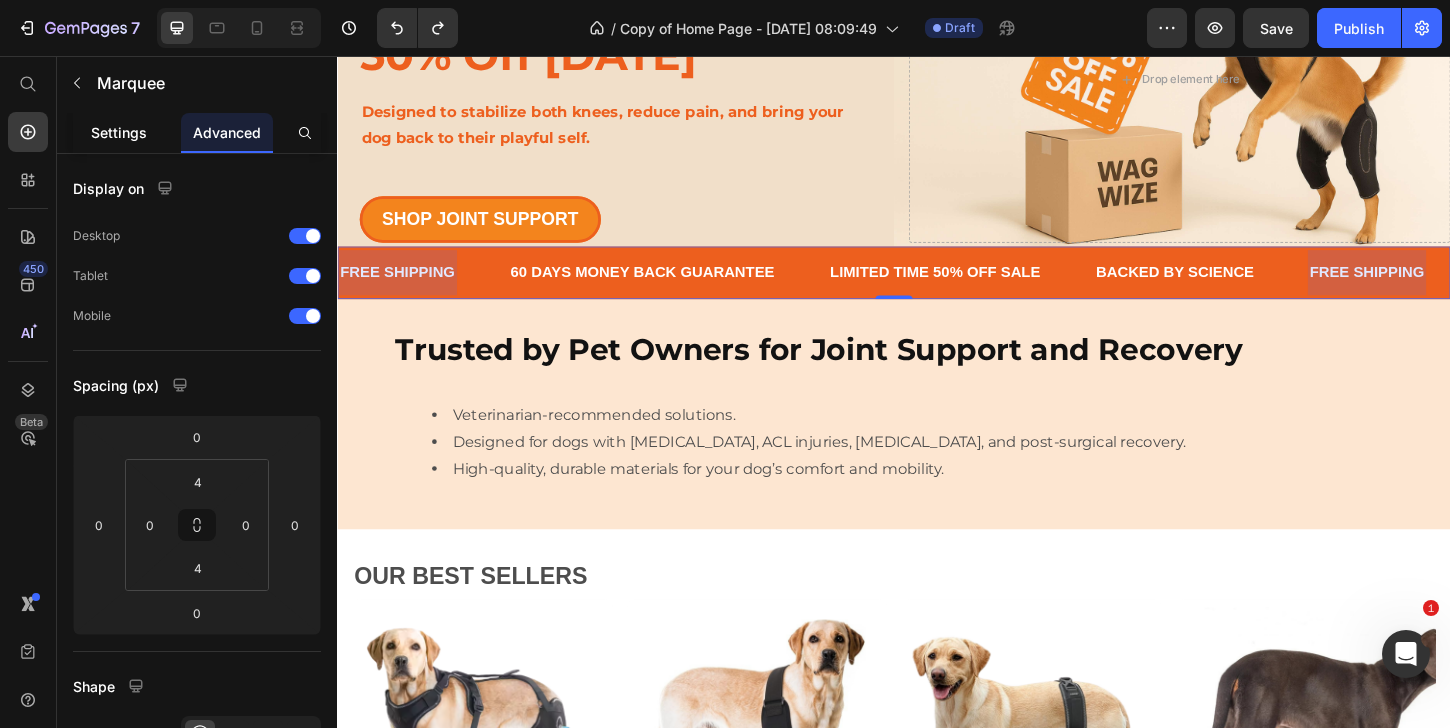 click on "Settings" at bounding box center [119, 132] 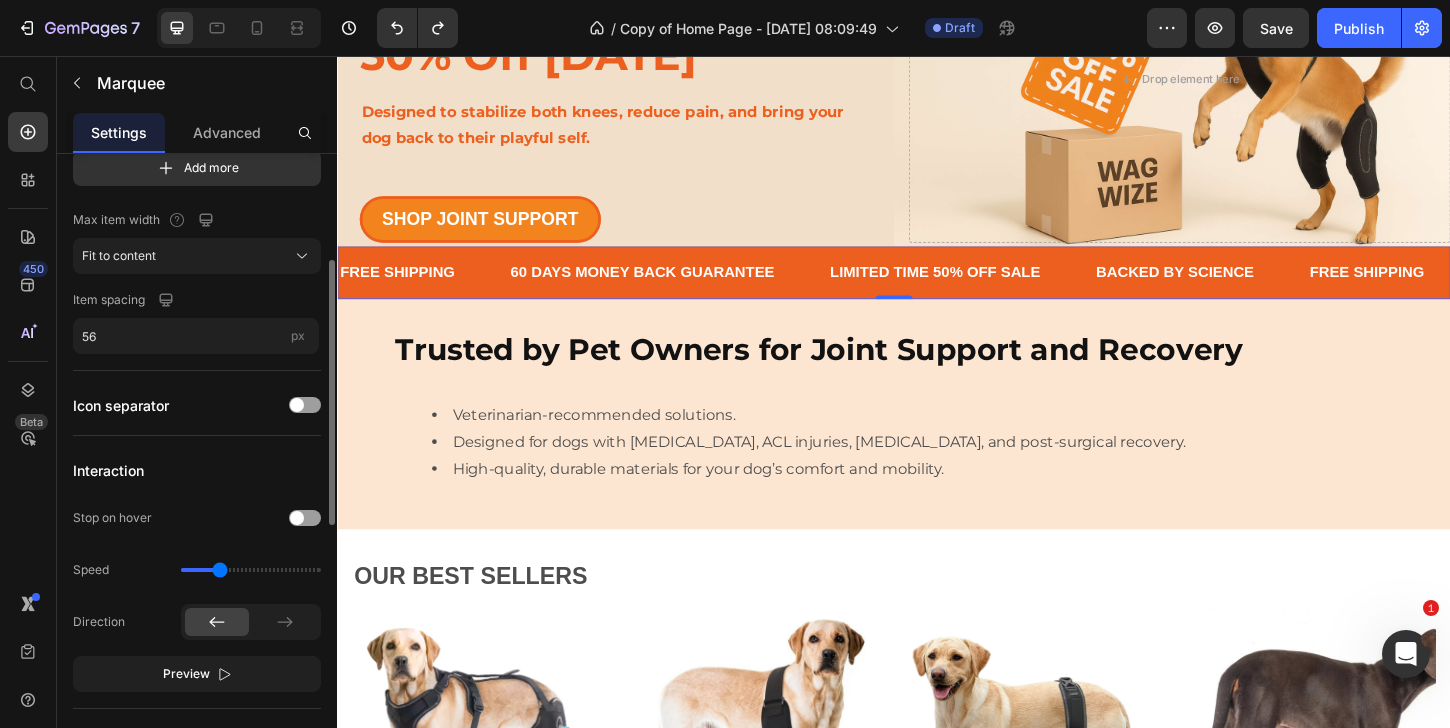 scroll, scrollTop: 0, scrollLeft: 0, axis: both 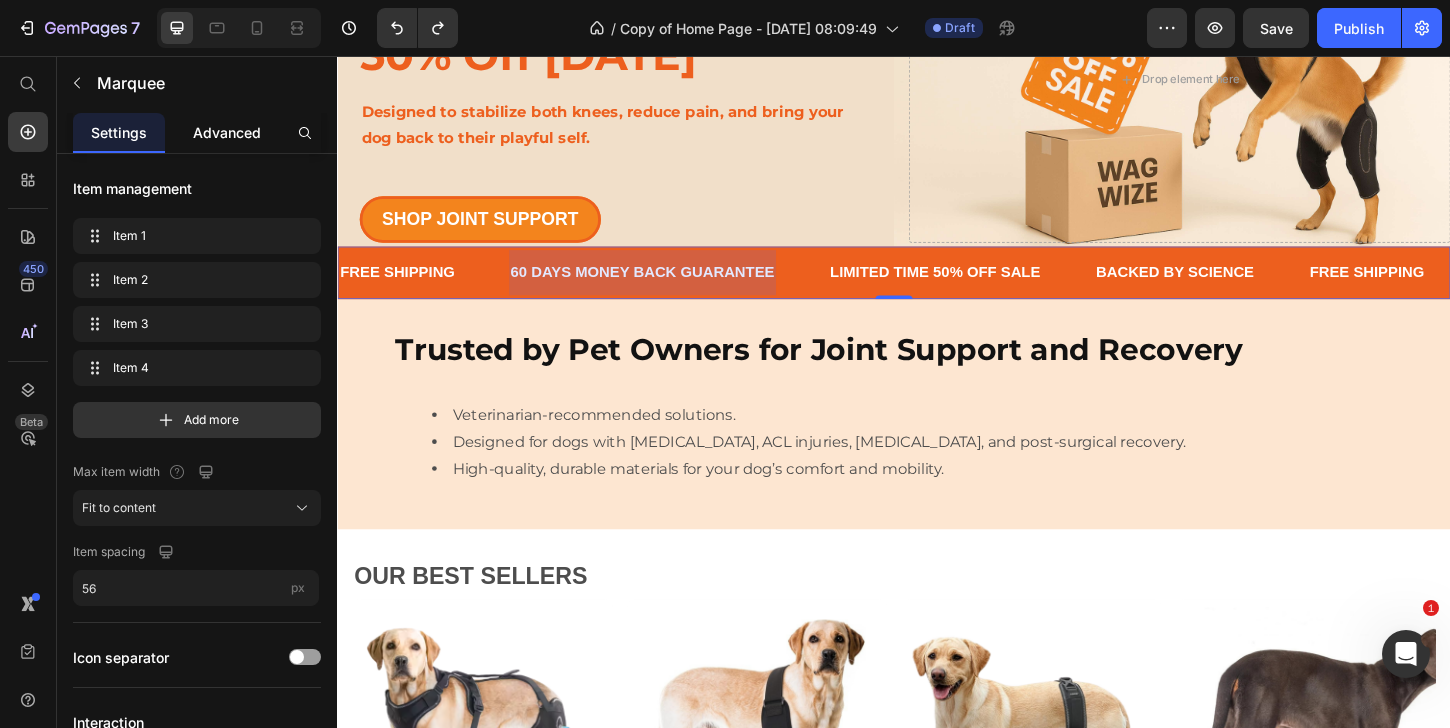 click on "Advanced" at bounding box center (227, 132) 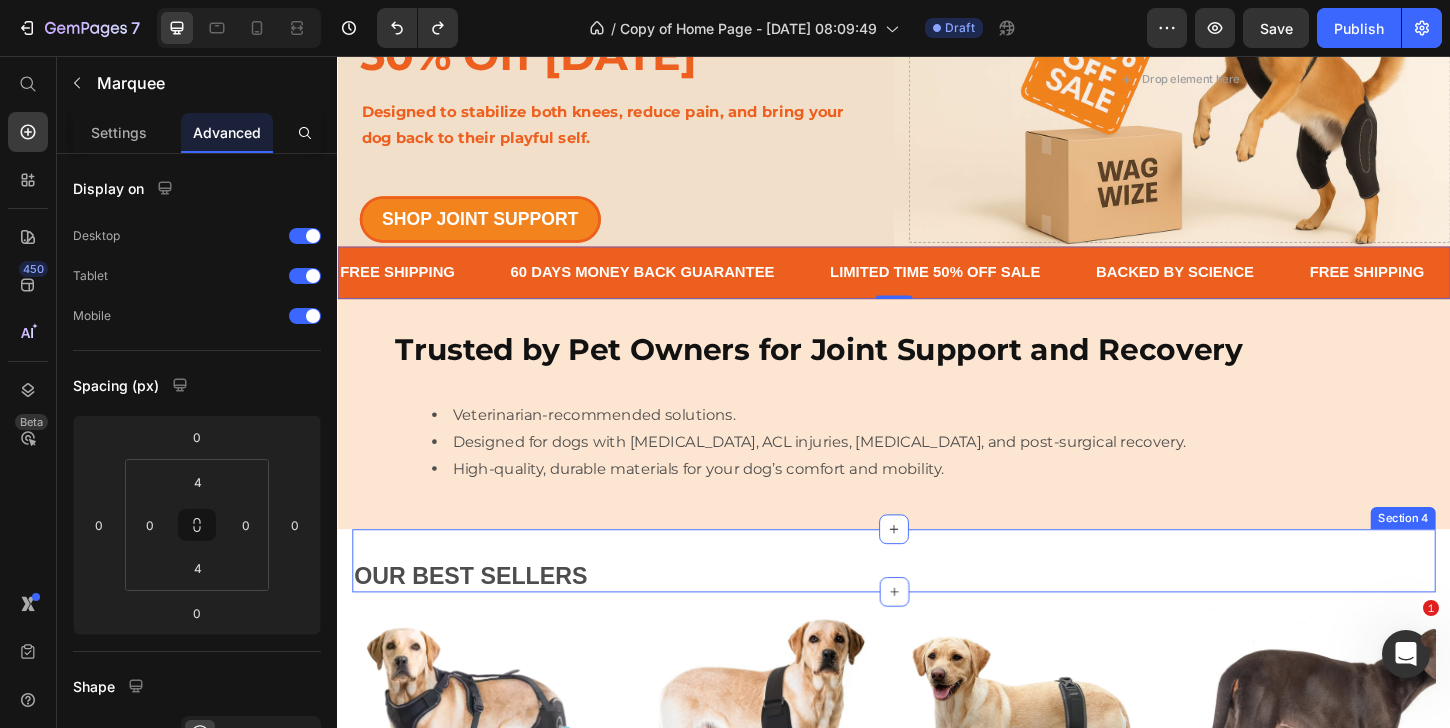 click on "Our best sellers Text Block Section 4" at bounding box center [937, 600] 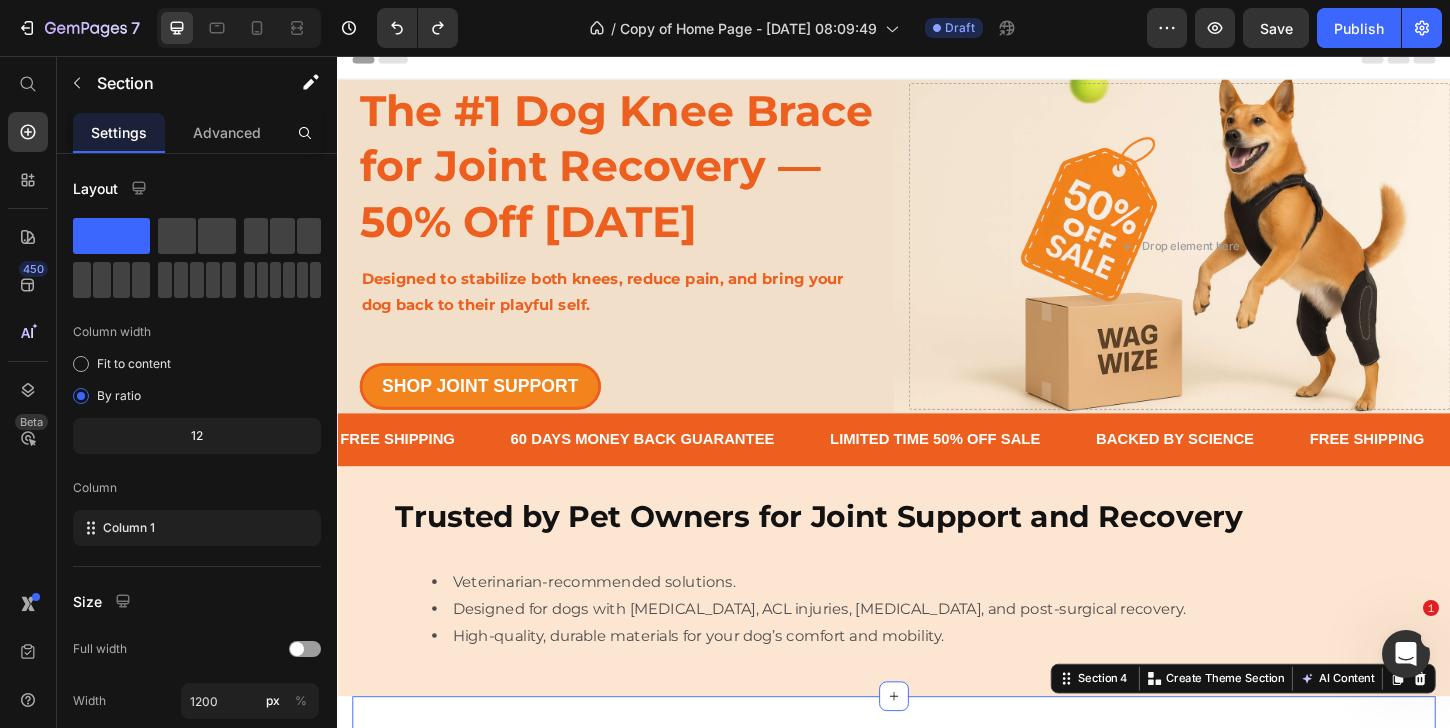 scroll, scrollTop: 0, scrollLeft: 0, axis: both 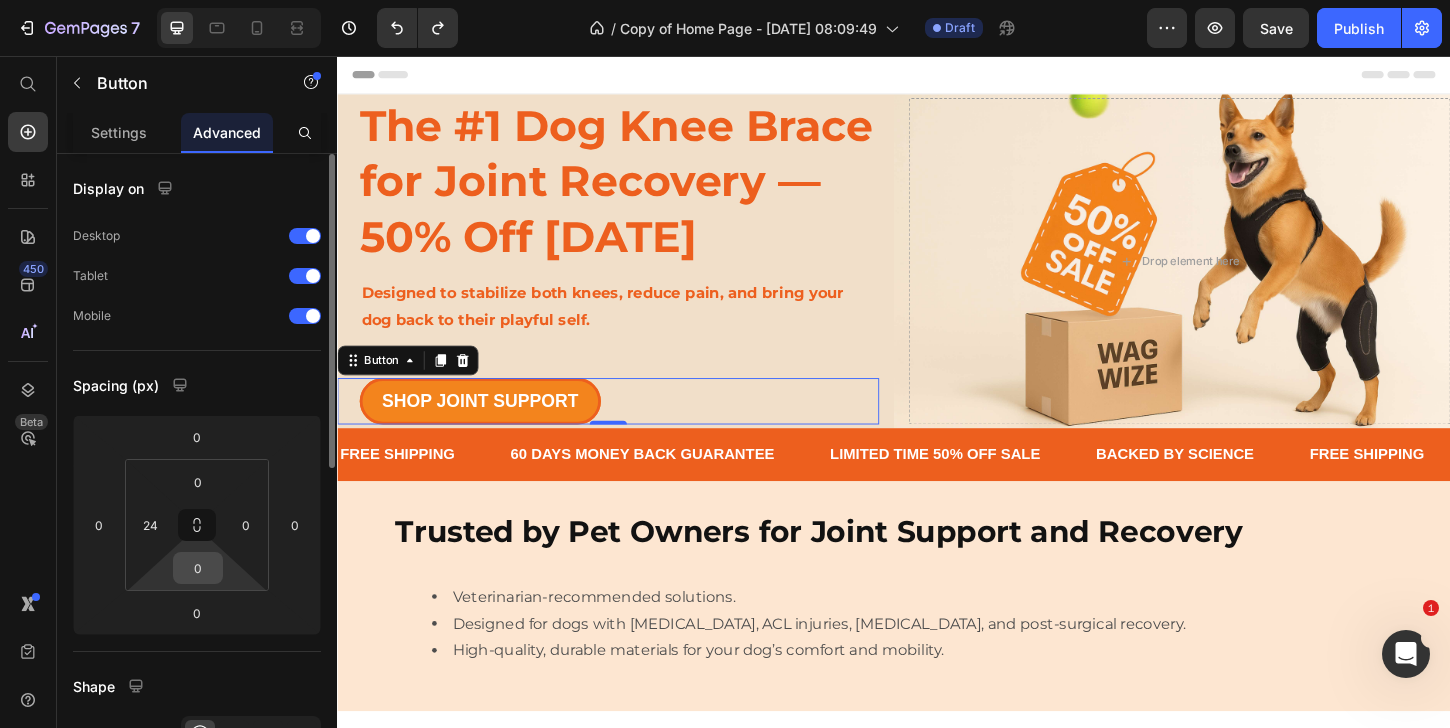 click on "0" at bounding box center (198, 568) 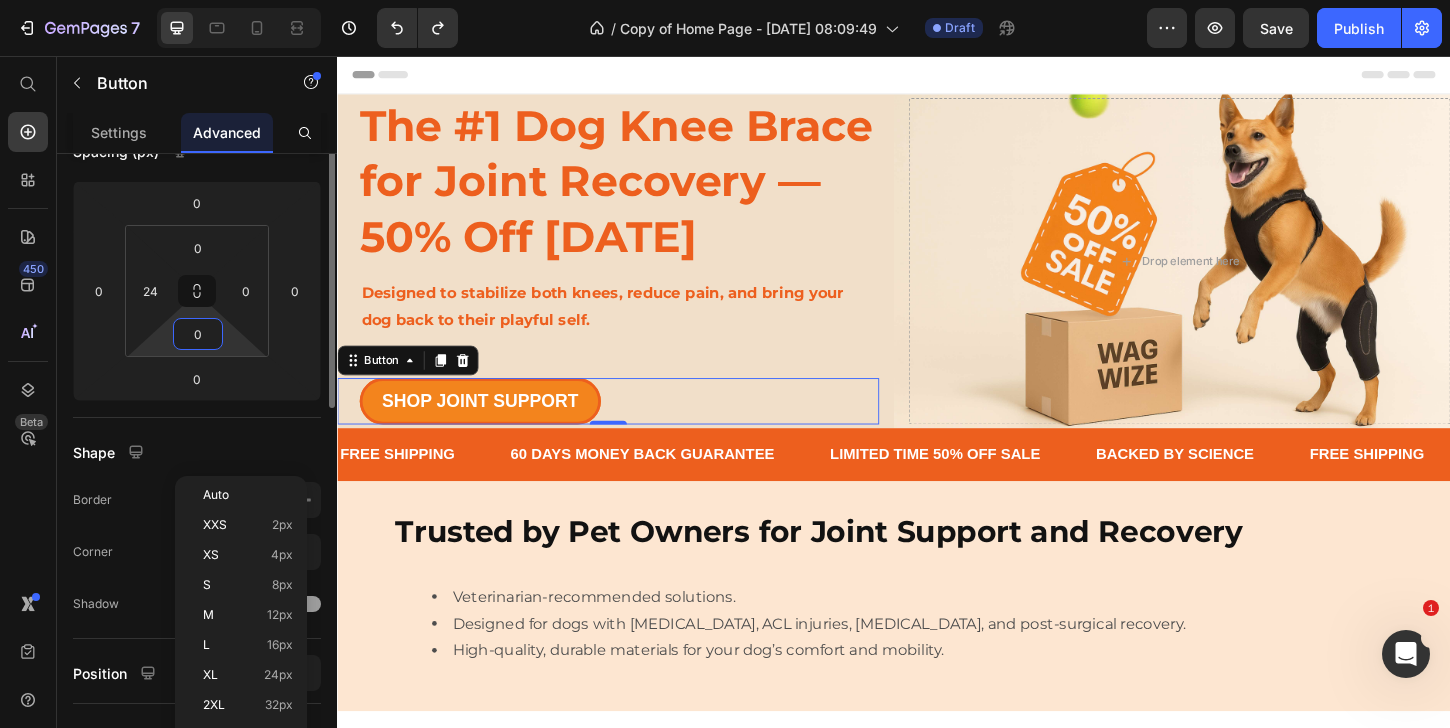 scroll, scrollTop: 253, scrollLeft: 0, axis: vertical 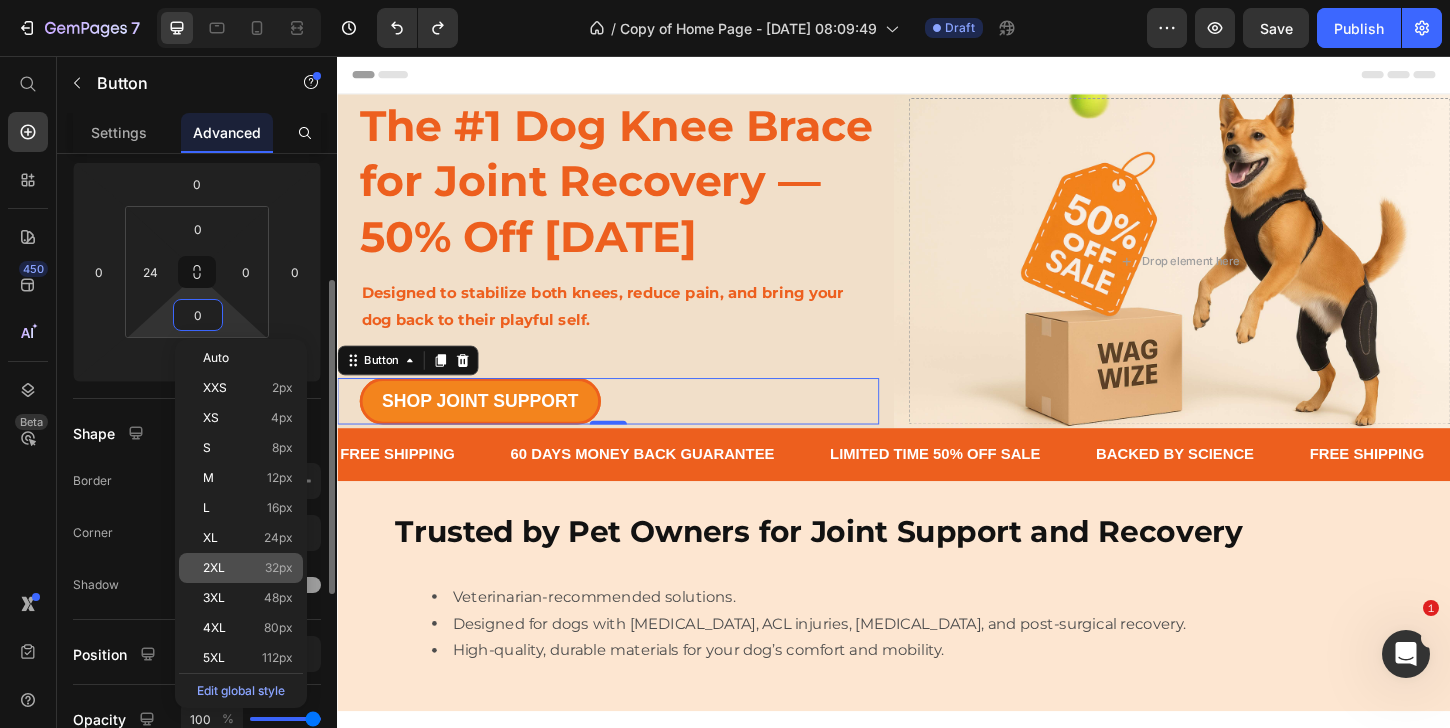 click on "2XL 32px" 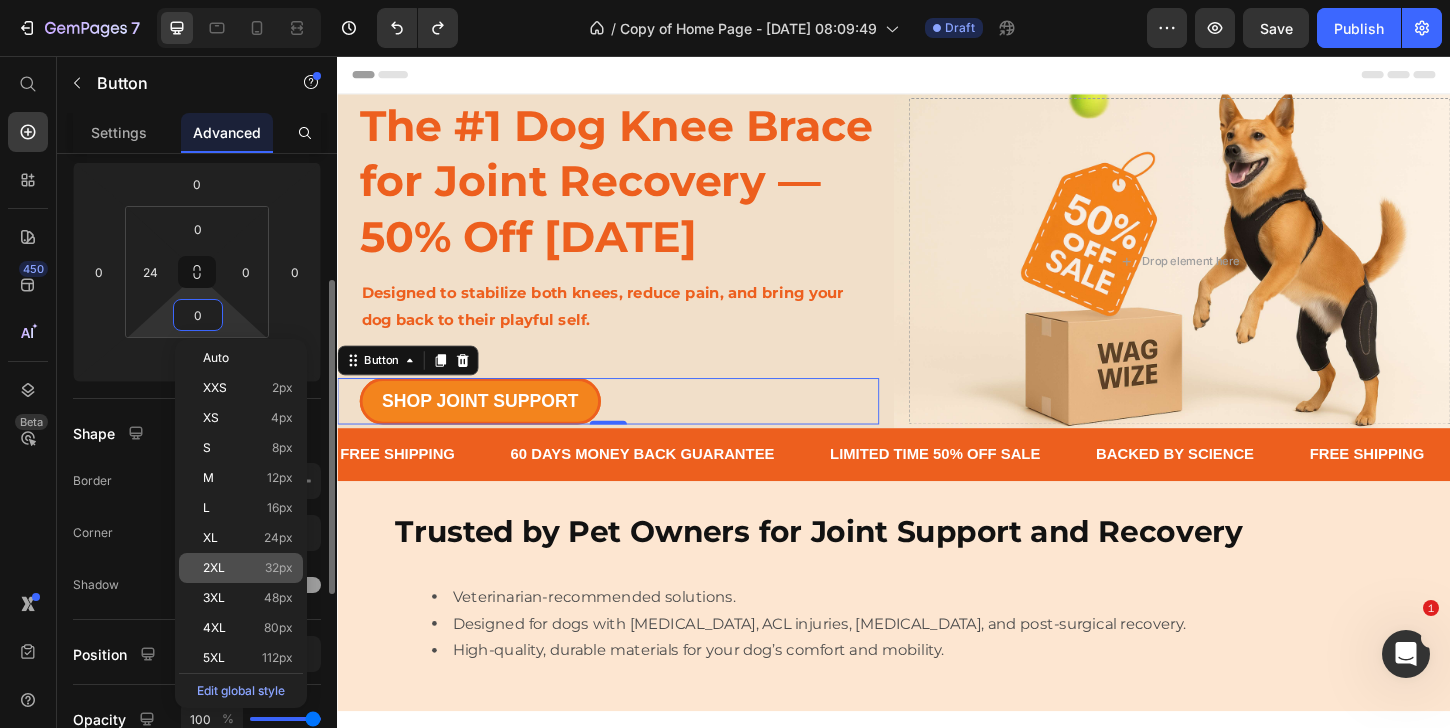 type on "32" 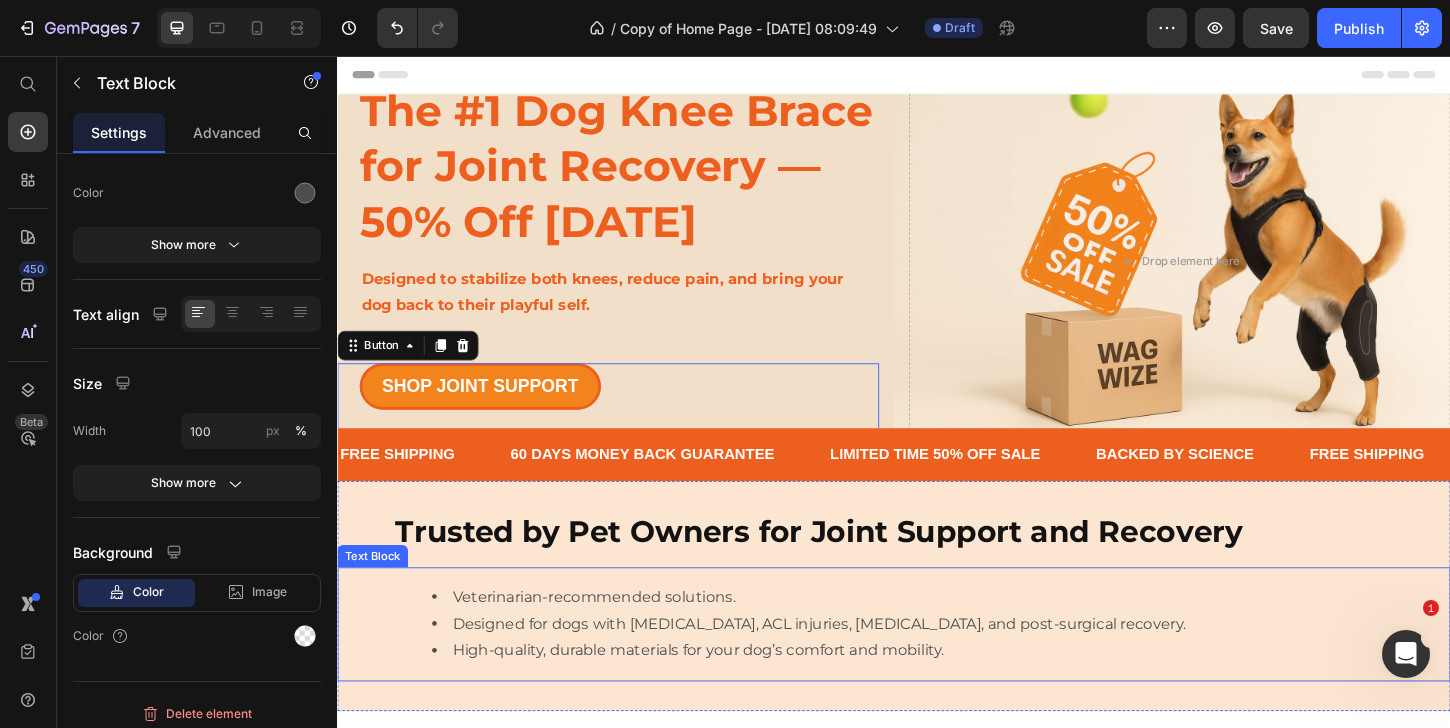 click on "Designed for dogs with [MEDICAL_DATA], ACL injuries, [MEDICAL_DATA], and post-surgical recovery." at bounding box center [957, 668] 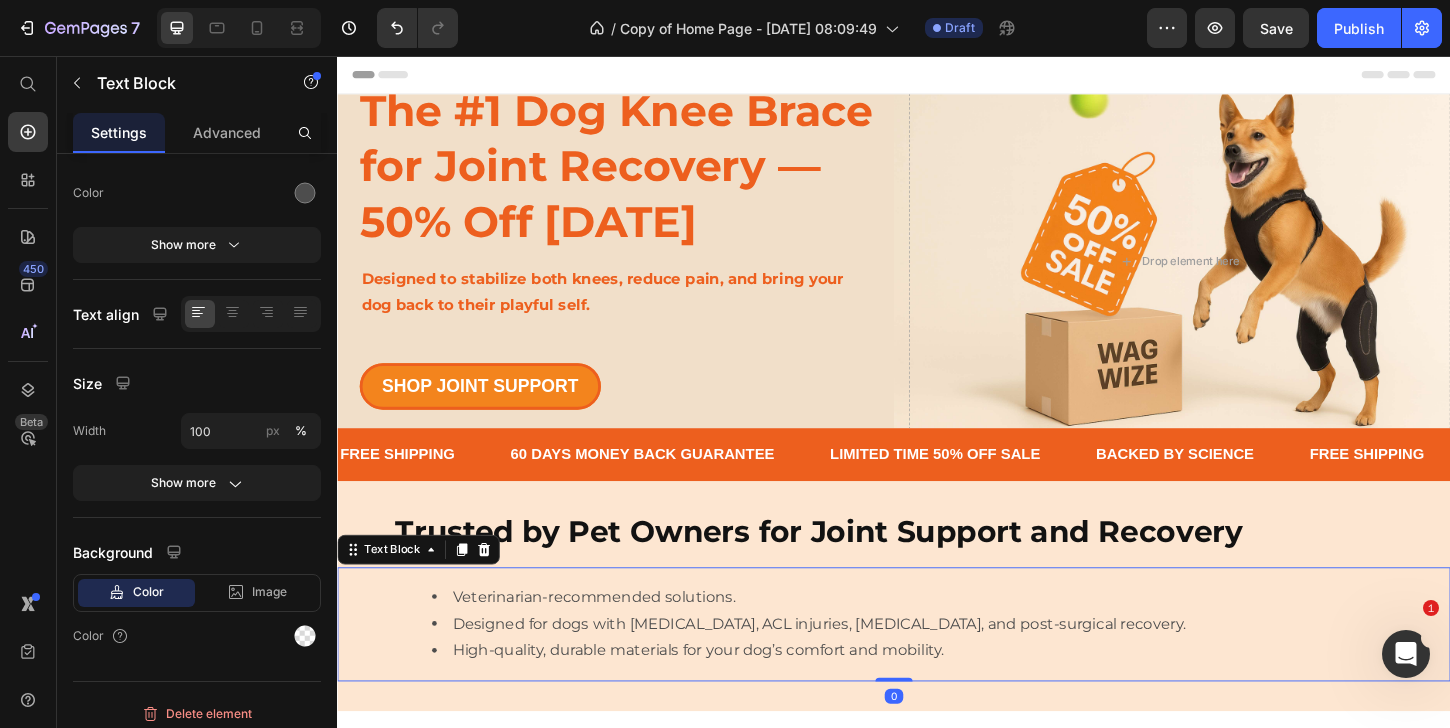 scroll, scrollTop: 0, scrollLeft: 0, axis: both 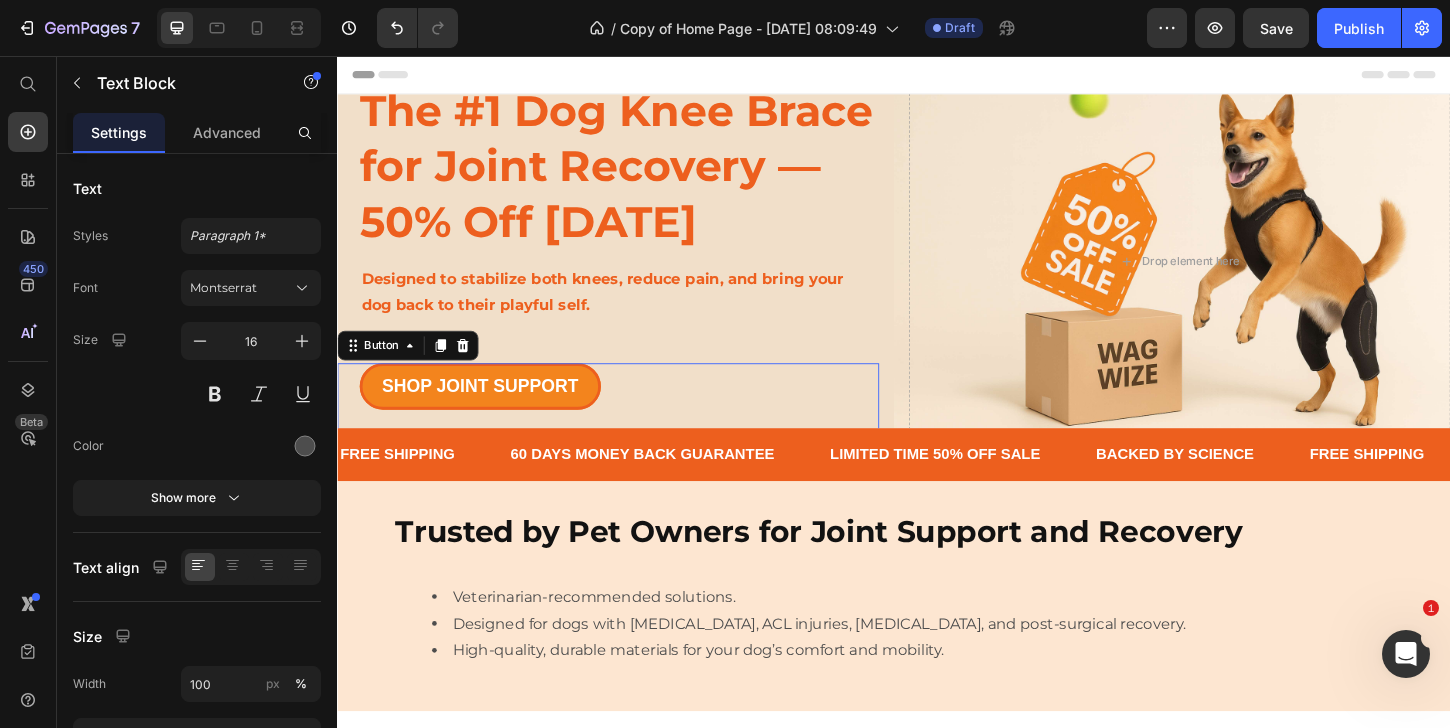 click on "SHOP JOINT SUPPORT Button   0" at bounding box center (629, 428) 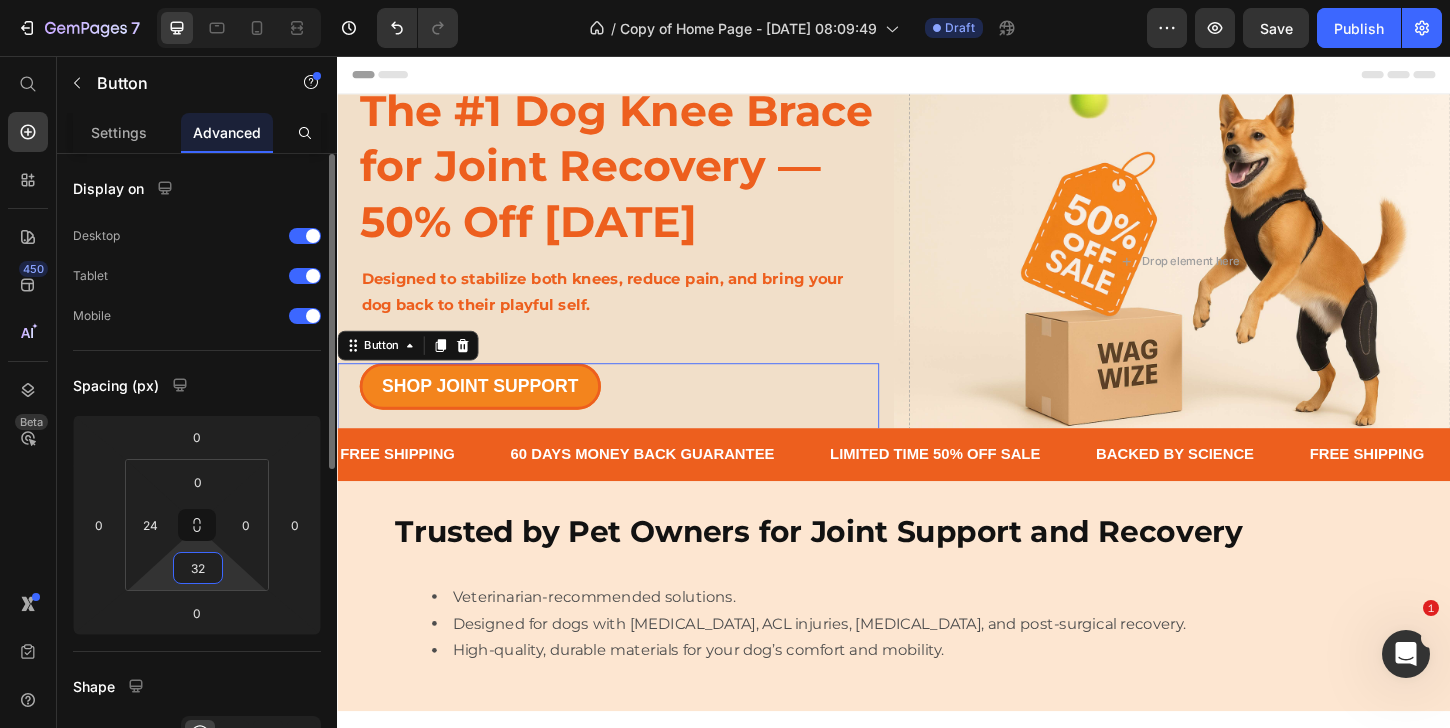 click on "32" at bounding box center (198, 568) 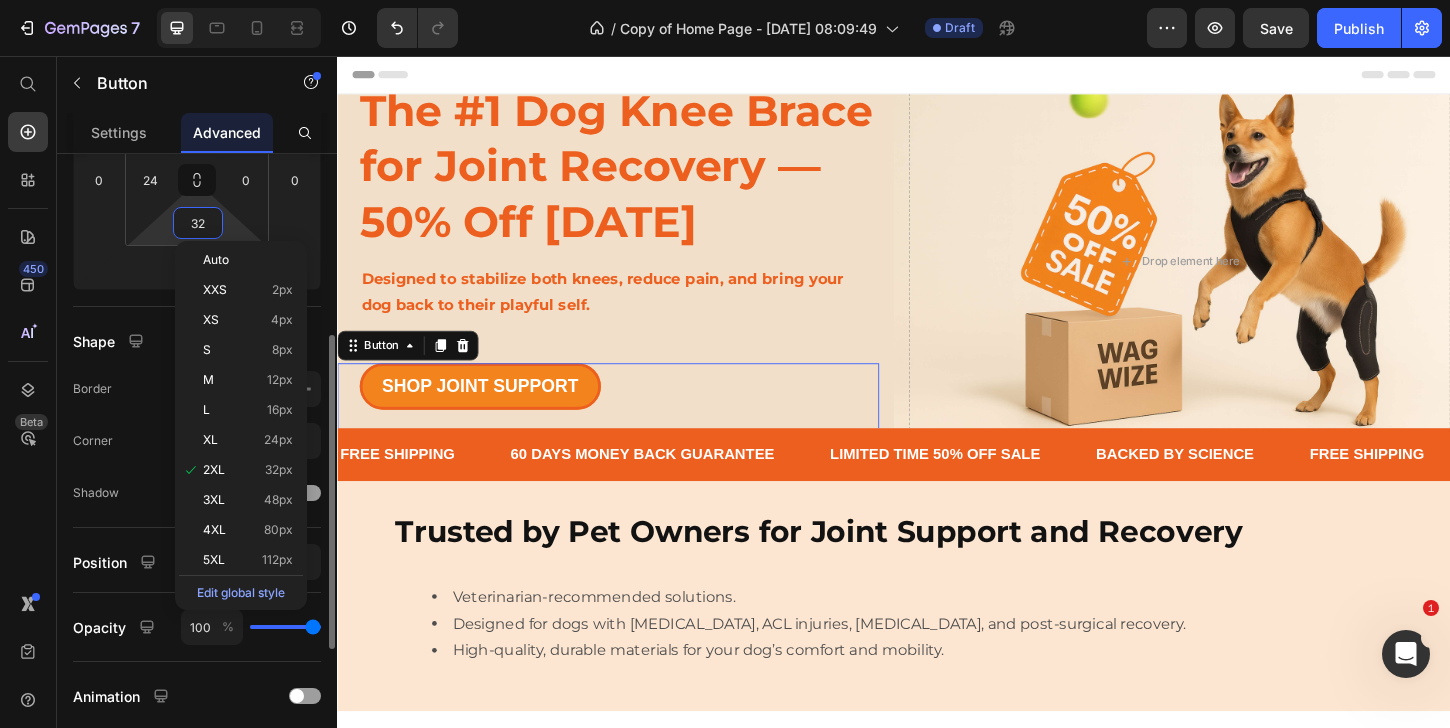 scroll, scrollTop: 355, scrollLeft: 0, axis: vertical 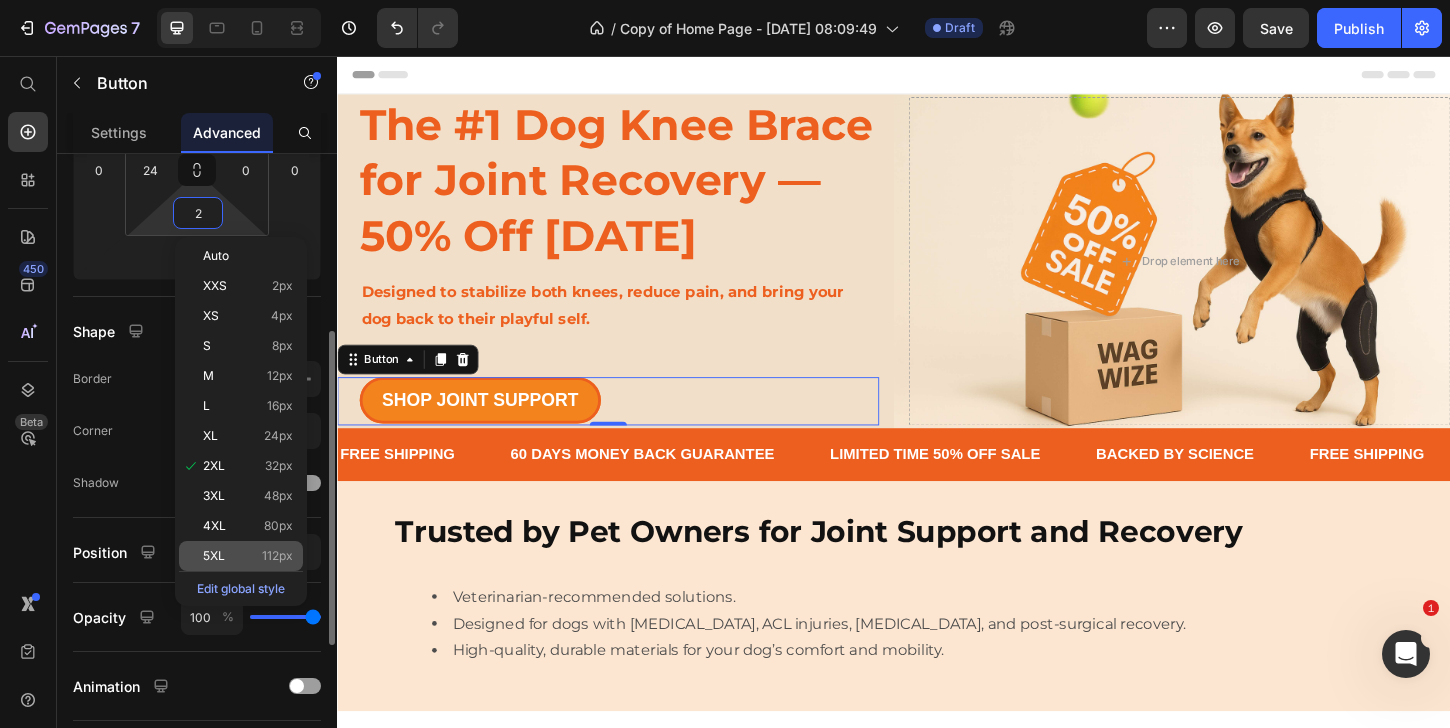 click on "5XL 112px" 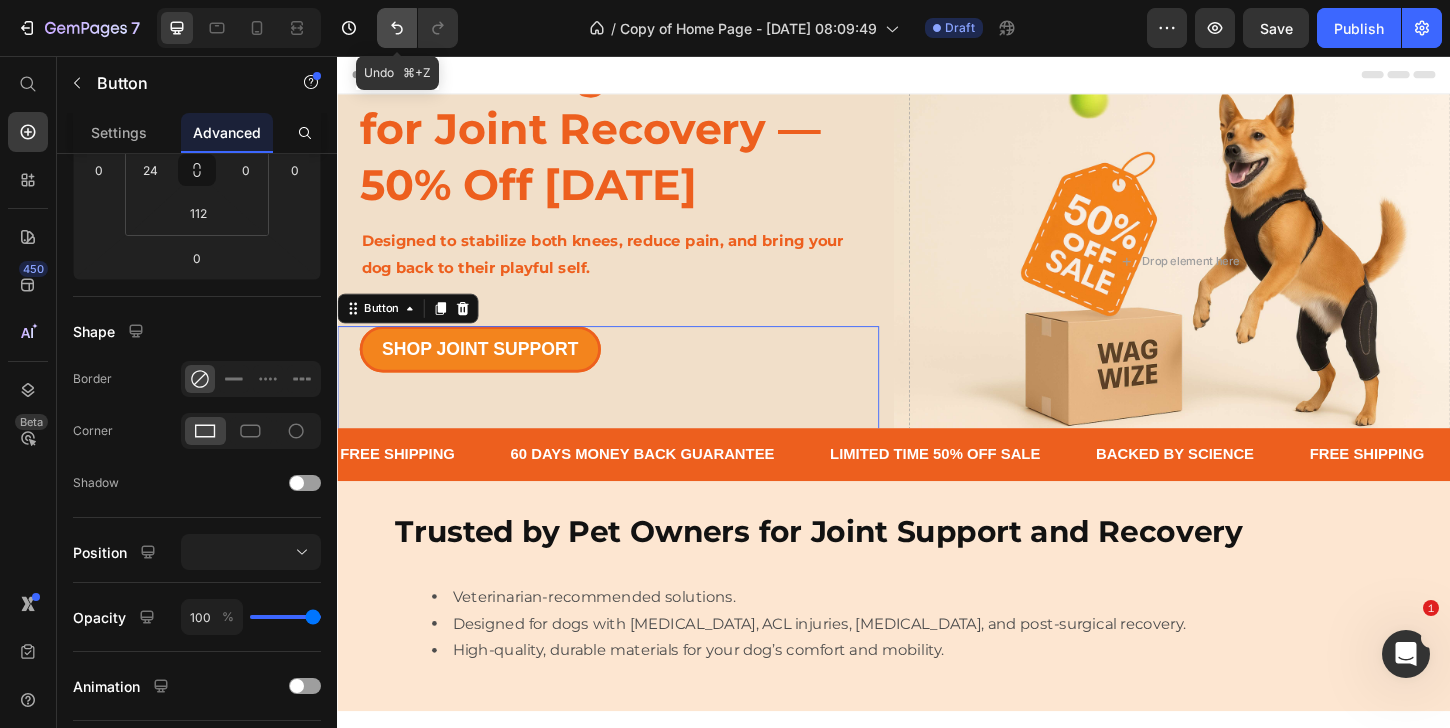 click 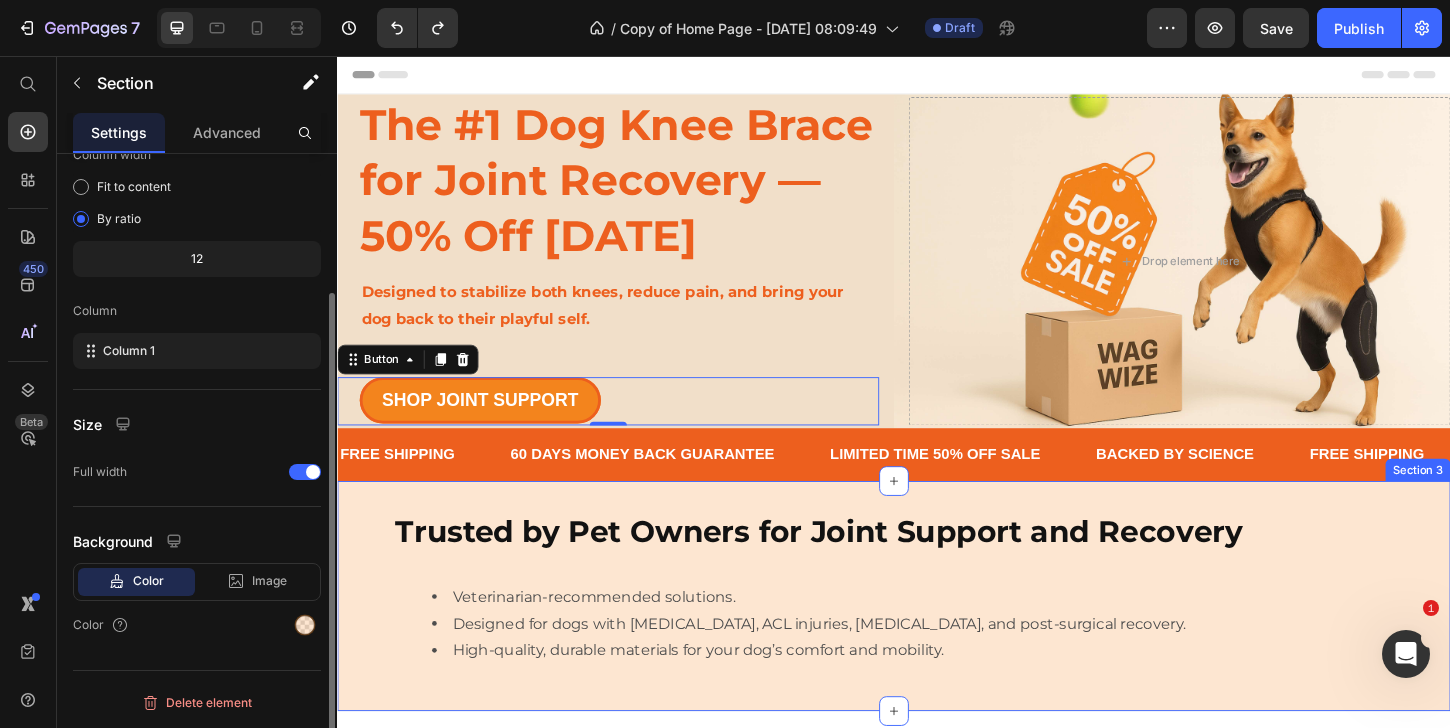 click on "Trusted by Pet Owners for Joint Support and Recovery Heading Row Veterinarian-recommended solutions. Designed for dogs with [MEDICAL_DATA], ACL injuries, [MEDICAL_DATA], and post-surgical recovery. High-quality, durable materials for your dog’s comfort and mobility. Text Block Section 3" at bounding box center (937, 638) 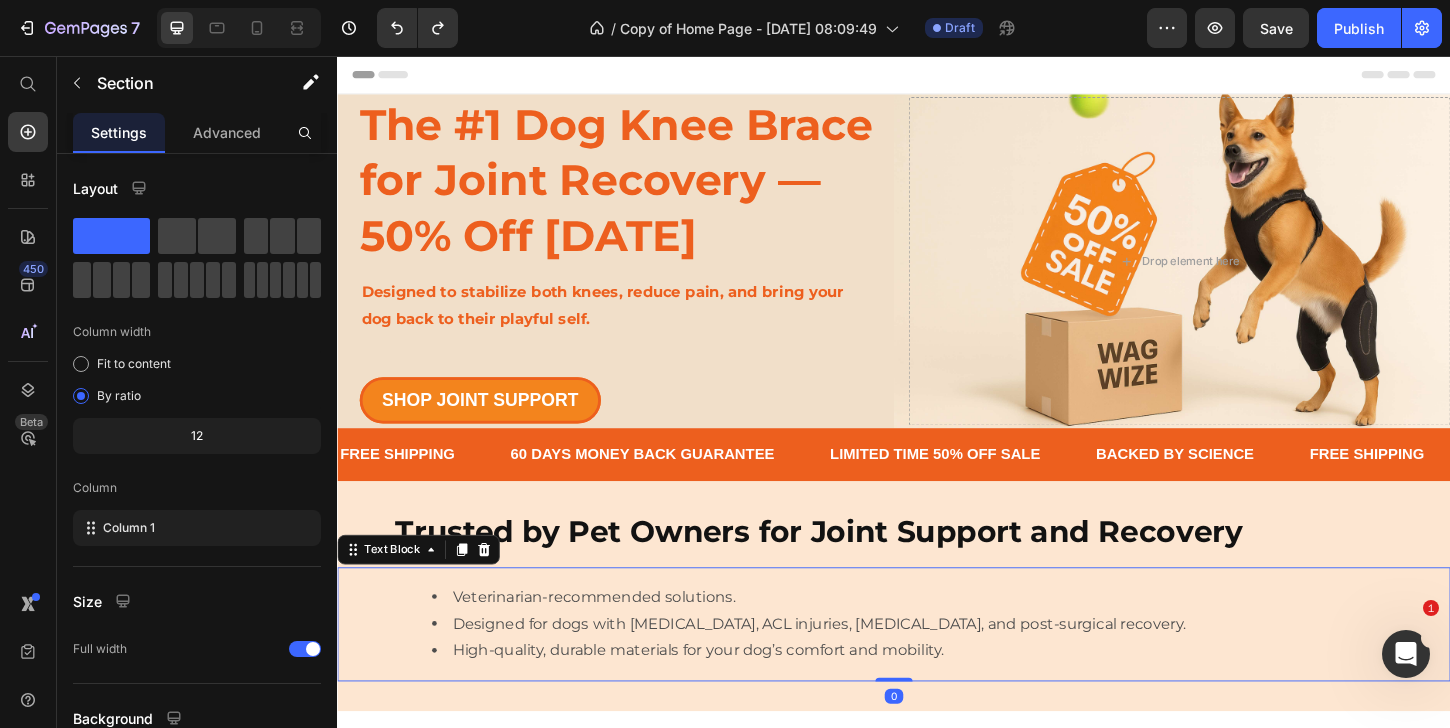 click on "High-quality, durable materials for your dog’s comfort and mobility." at bounding box center (957, 697) 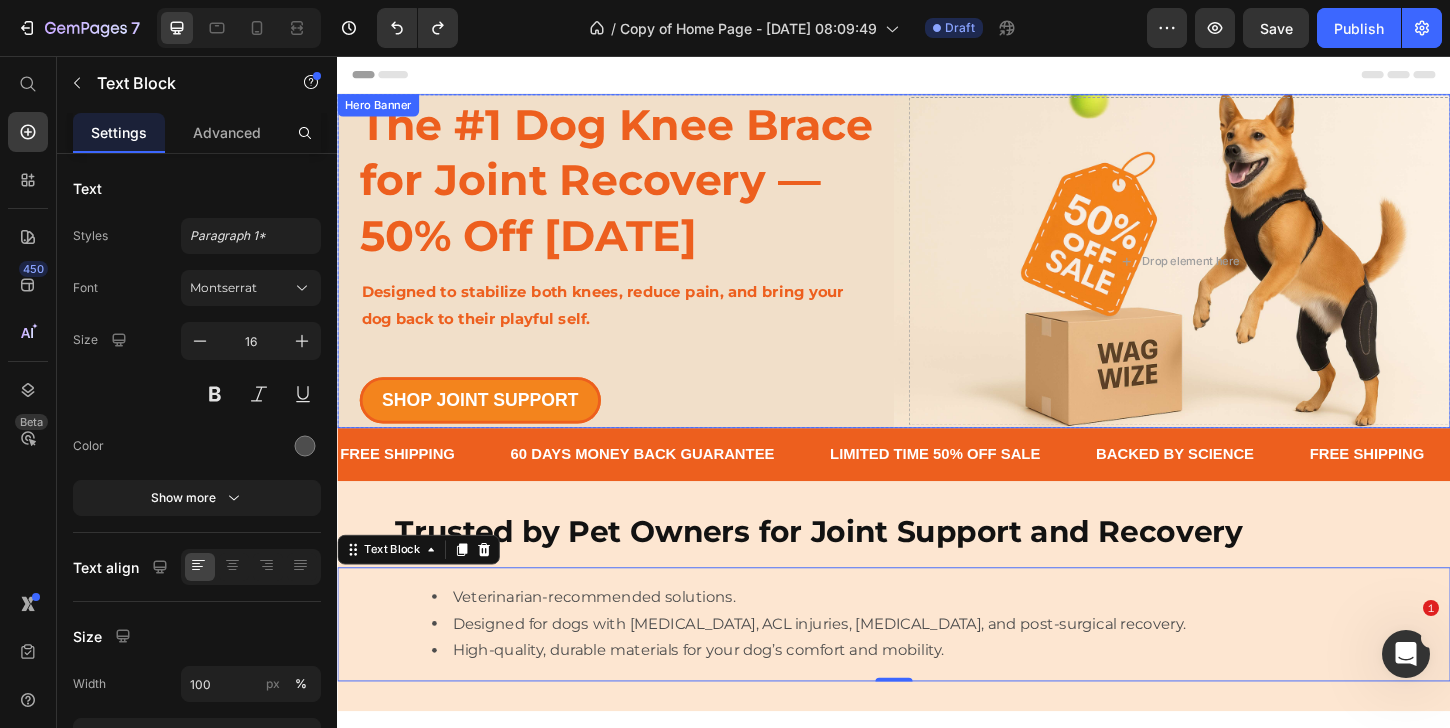 click on "The #1 Dog Knee Brace for Joint Recovery — 50% Off [DATE] Heading Designed to stabilize both knees, reduce pain, and bring your dog back to their playful self. Text Block SHOP JOINT SUPPORT Button
Drop element here" at bounding box center (937, 277) 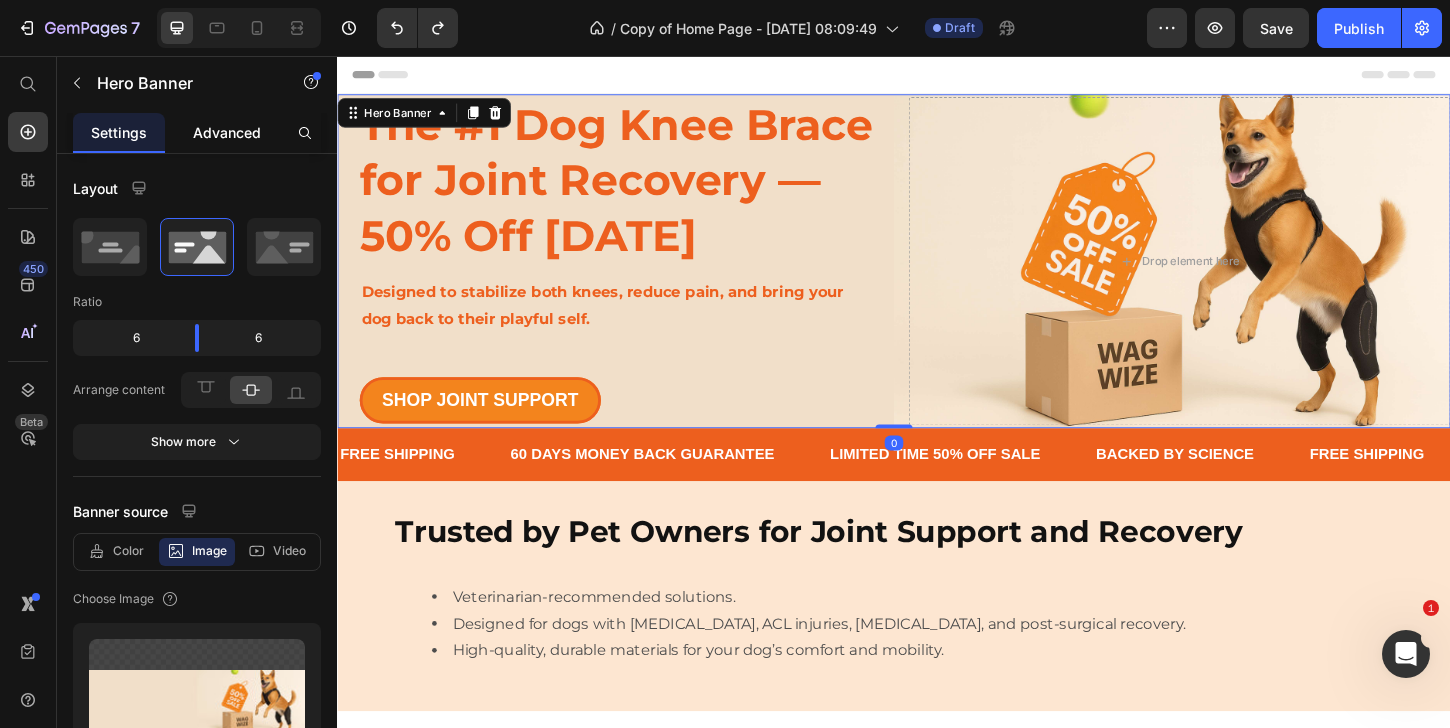 click on "Advanced" 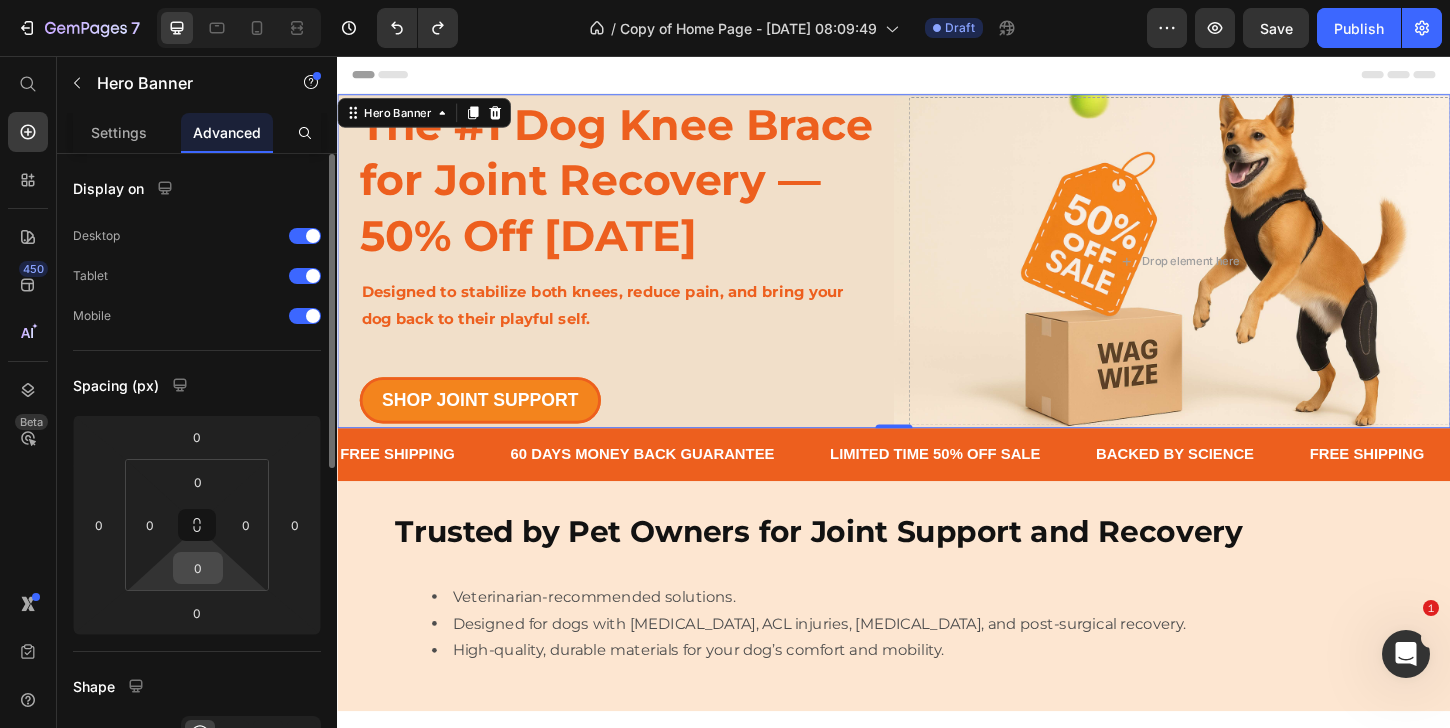 click on "0" at bounding box center (198, 568) 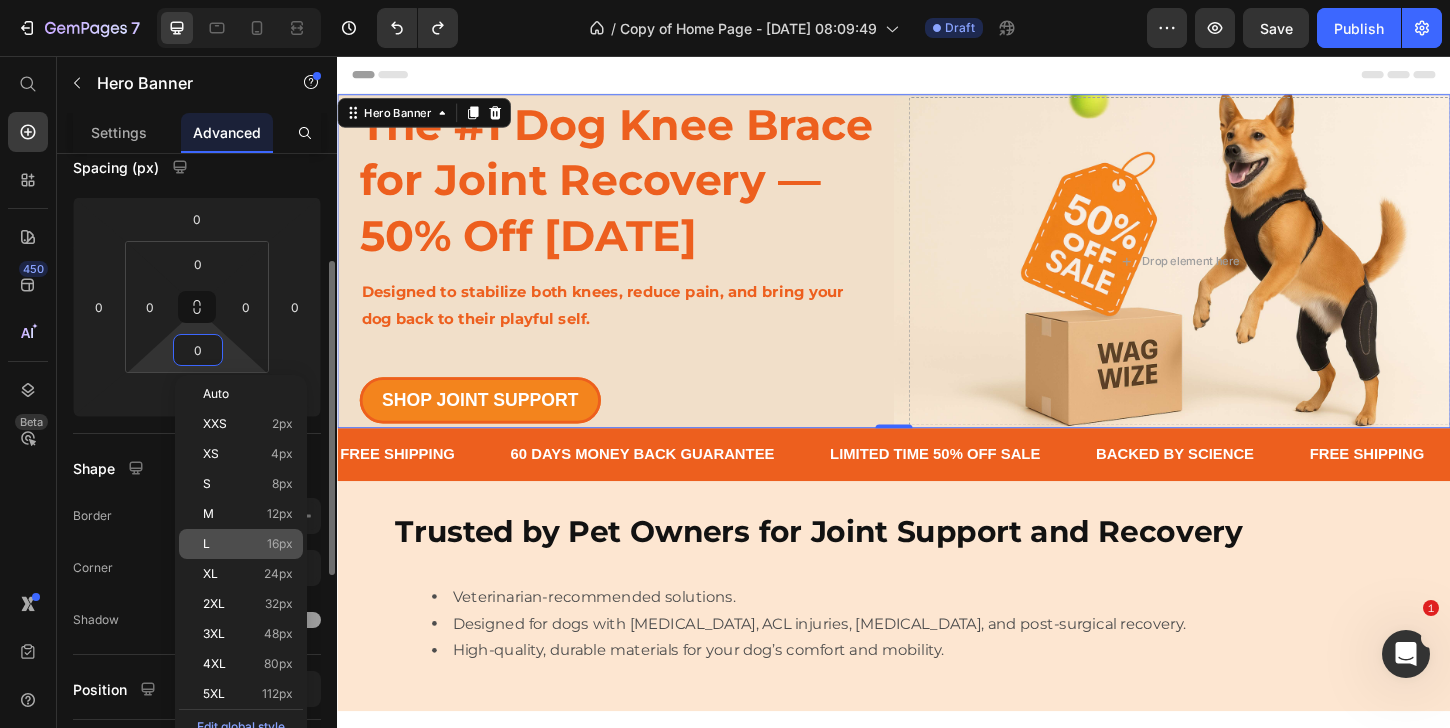 scroll, scrollTop: 216, scrollLeft: 0, axis: vertical 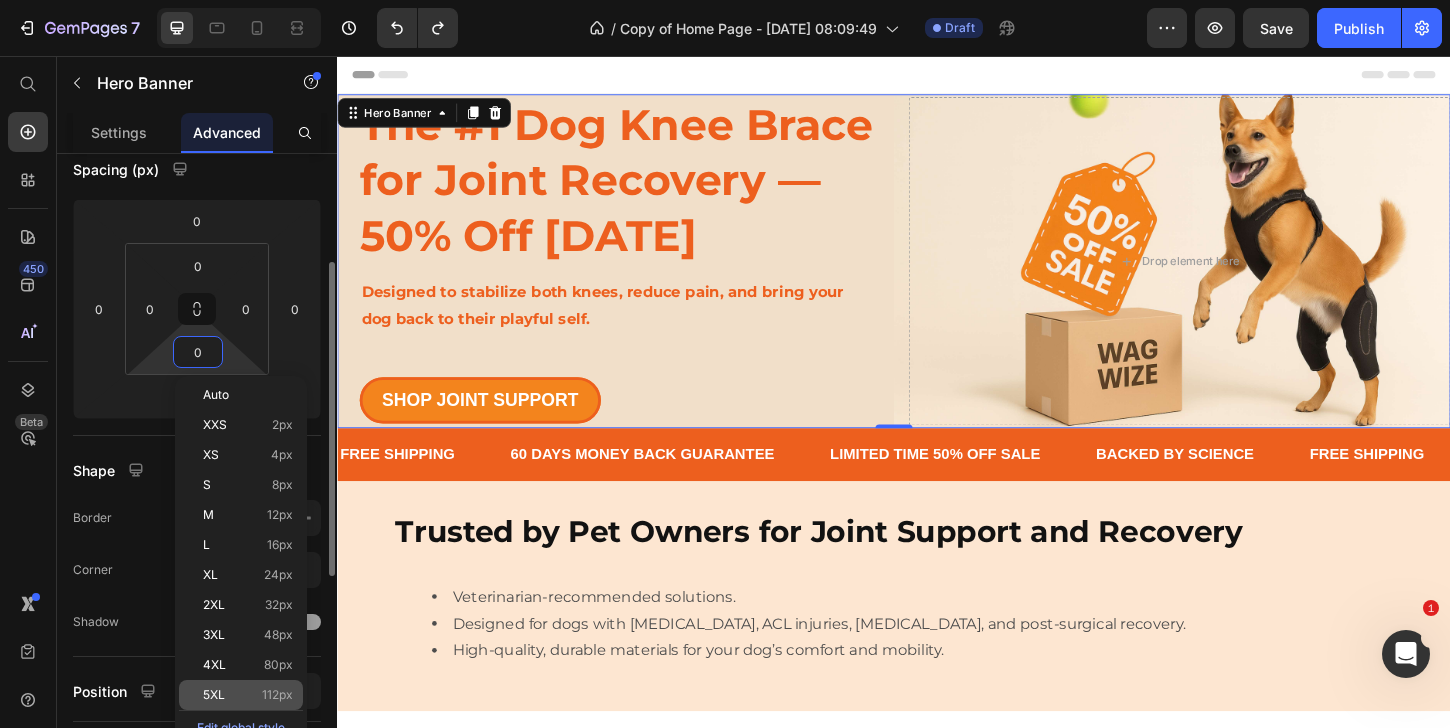 click on "5XL 112px" at bounding box center (248, 695) 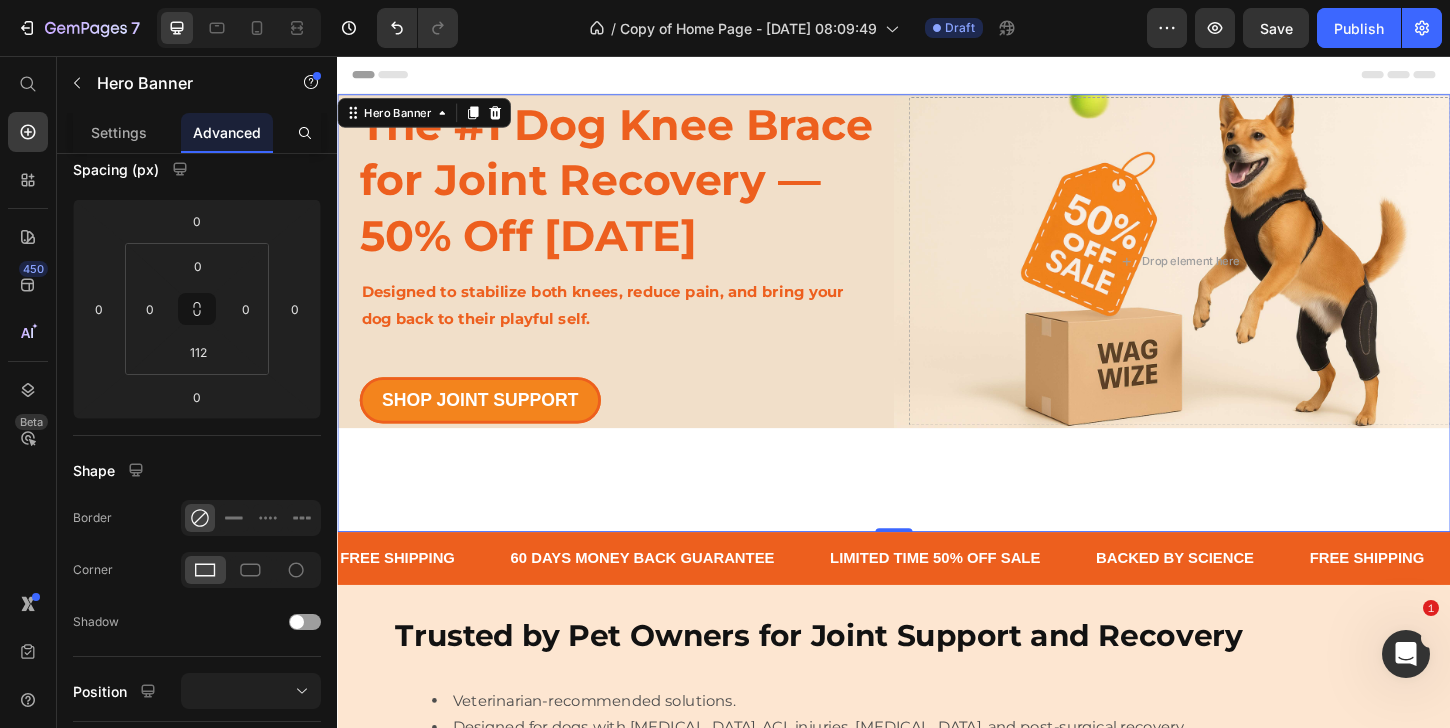 click on "The #1 Dog Knee Brace for Joint Recovery — 50% Off Today Heading Designed to stabilize both knees, reduce pain, and bring your dog back to their playful self. Text Block SHOP JOINT SUPPORT Button
Drop element here Hero Banner   0" at bounding box center (937, 333) 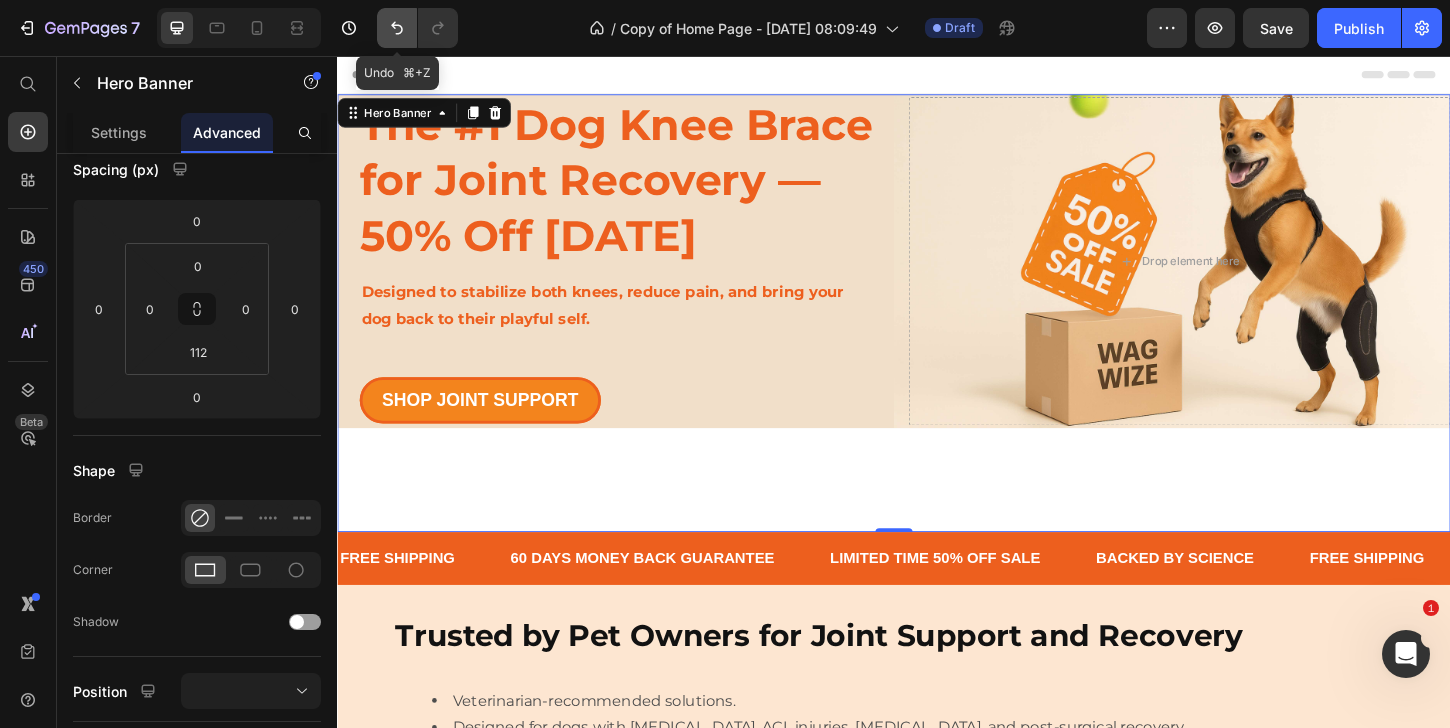 click 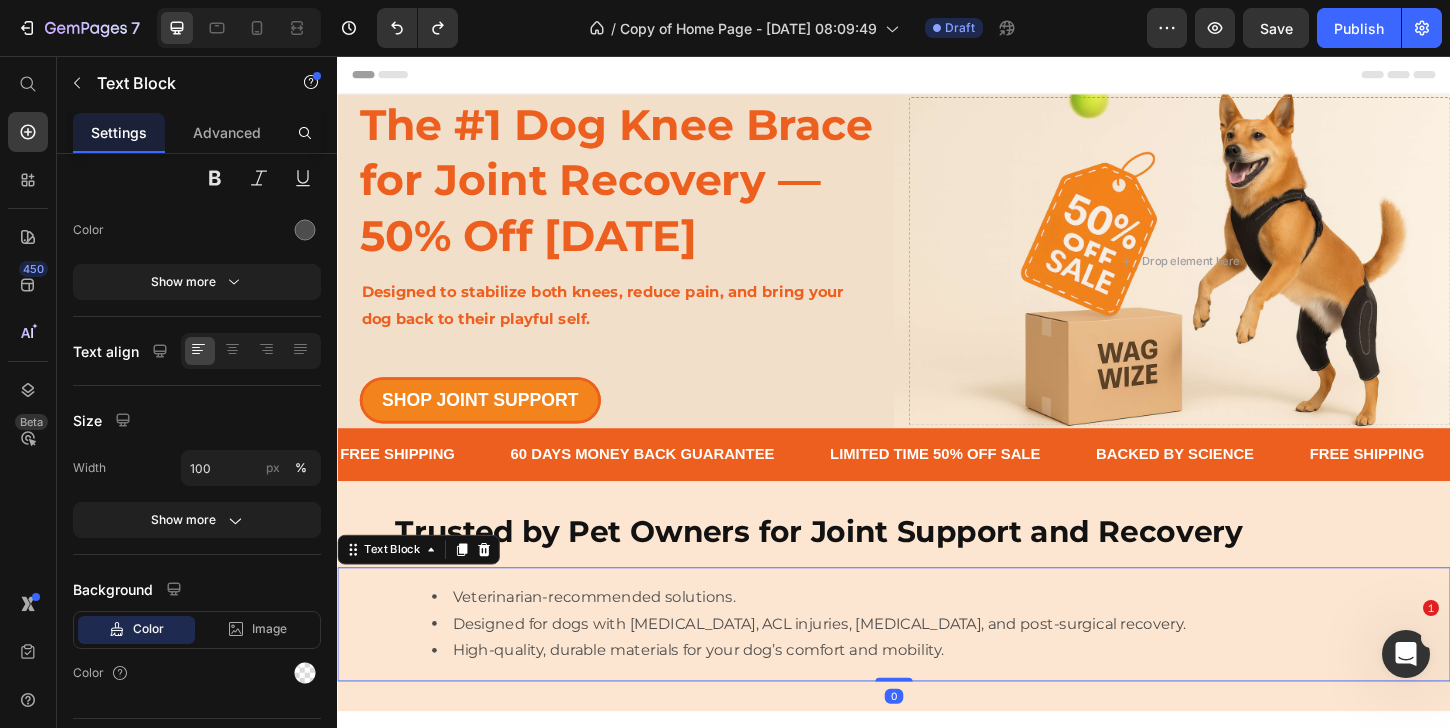 click on "Veterinarian-recommended solutions." at bounding box center (957, 639) 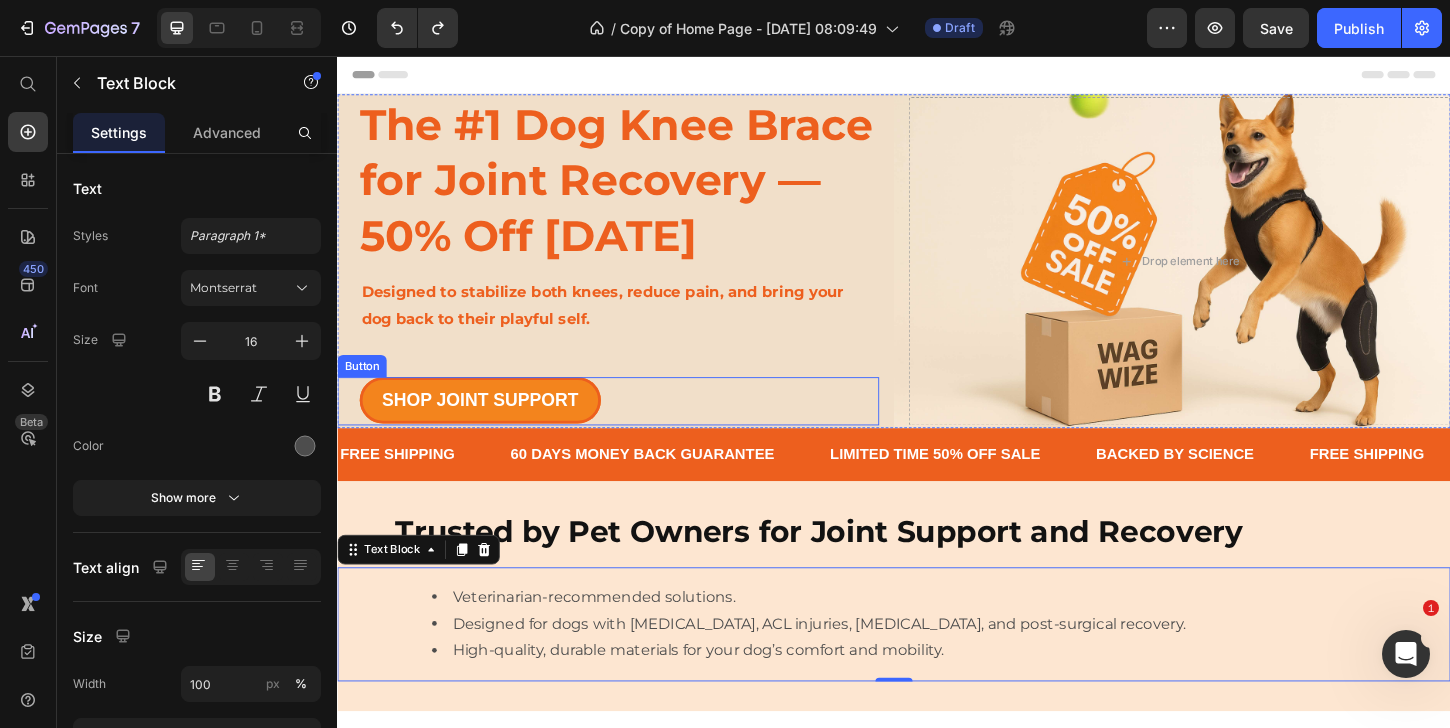 click on "SHOP JOINT SUPPORT Button" at bounding box center [629, 428] 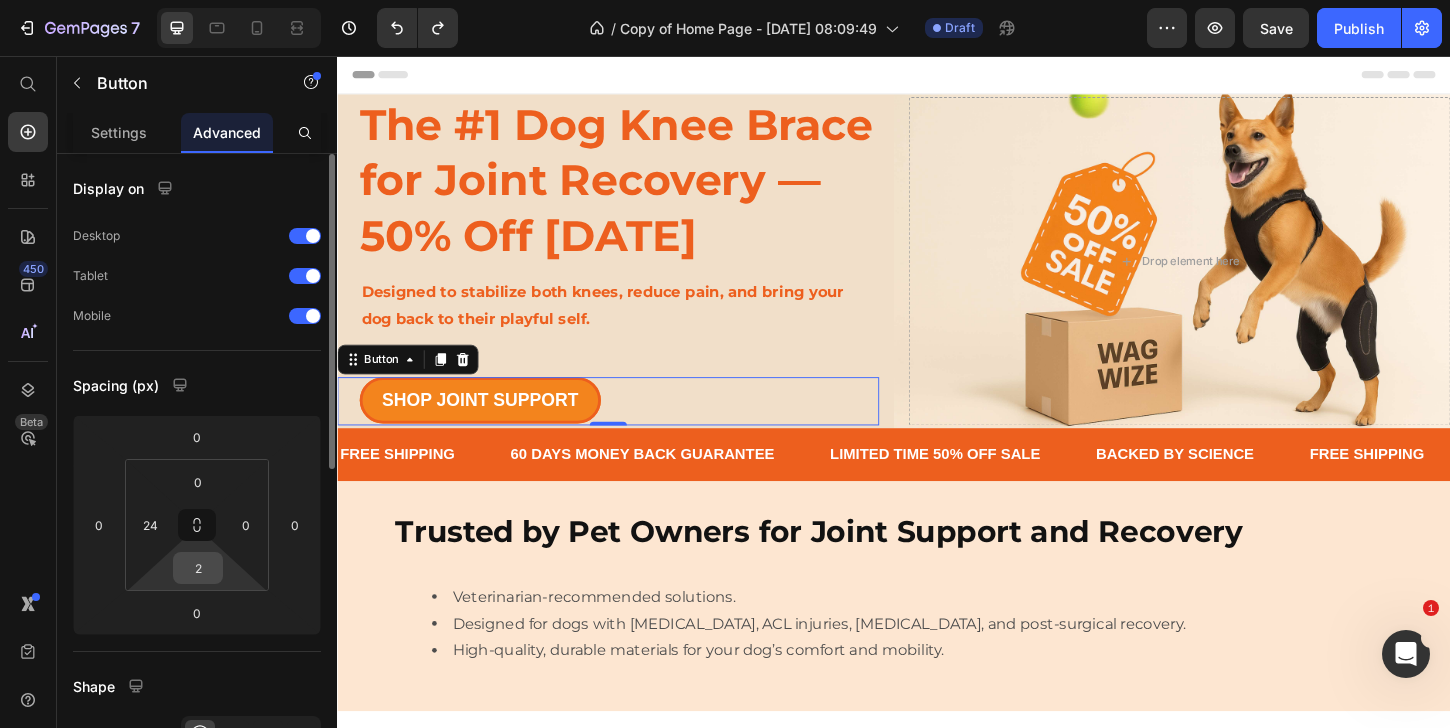 click on "2" at bounding box center [198, 568] 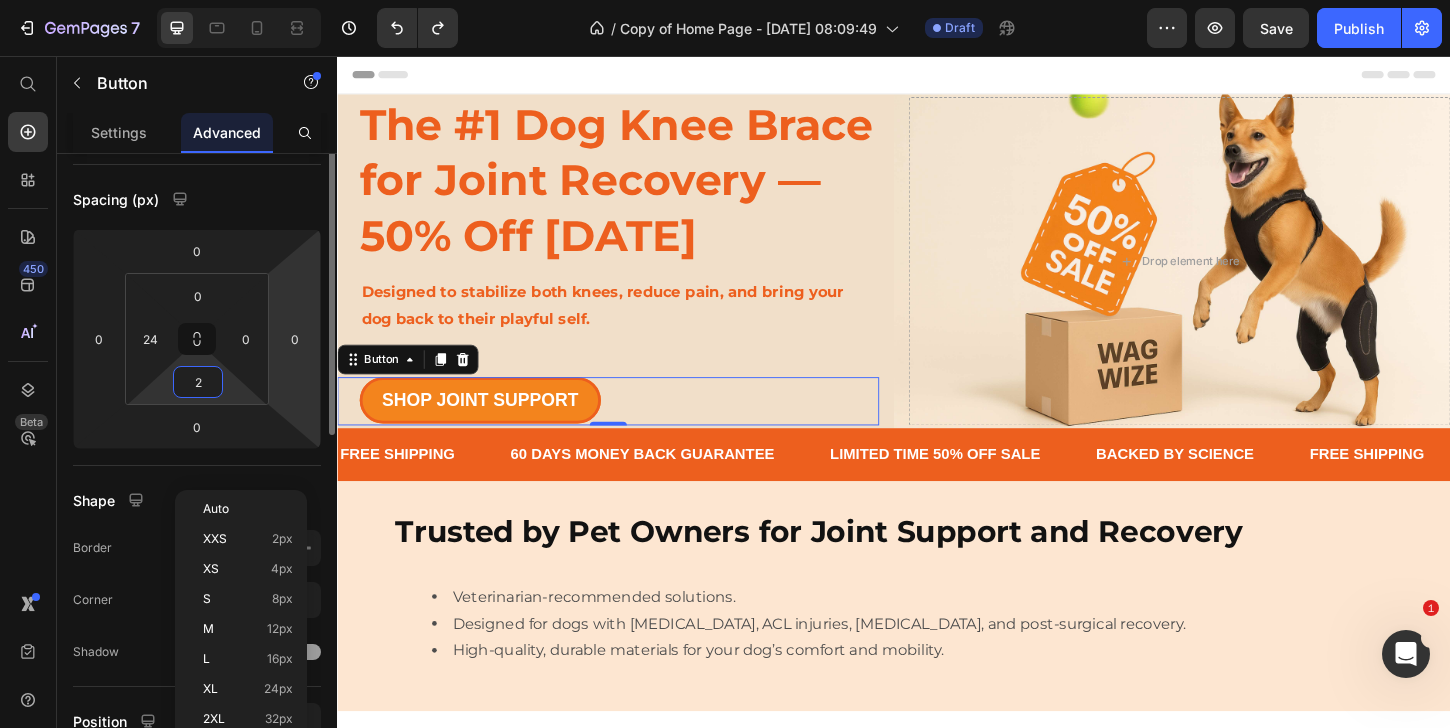 scroll, scrollTop: 307, scrollLeft: 0, axis: vertical 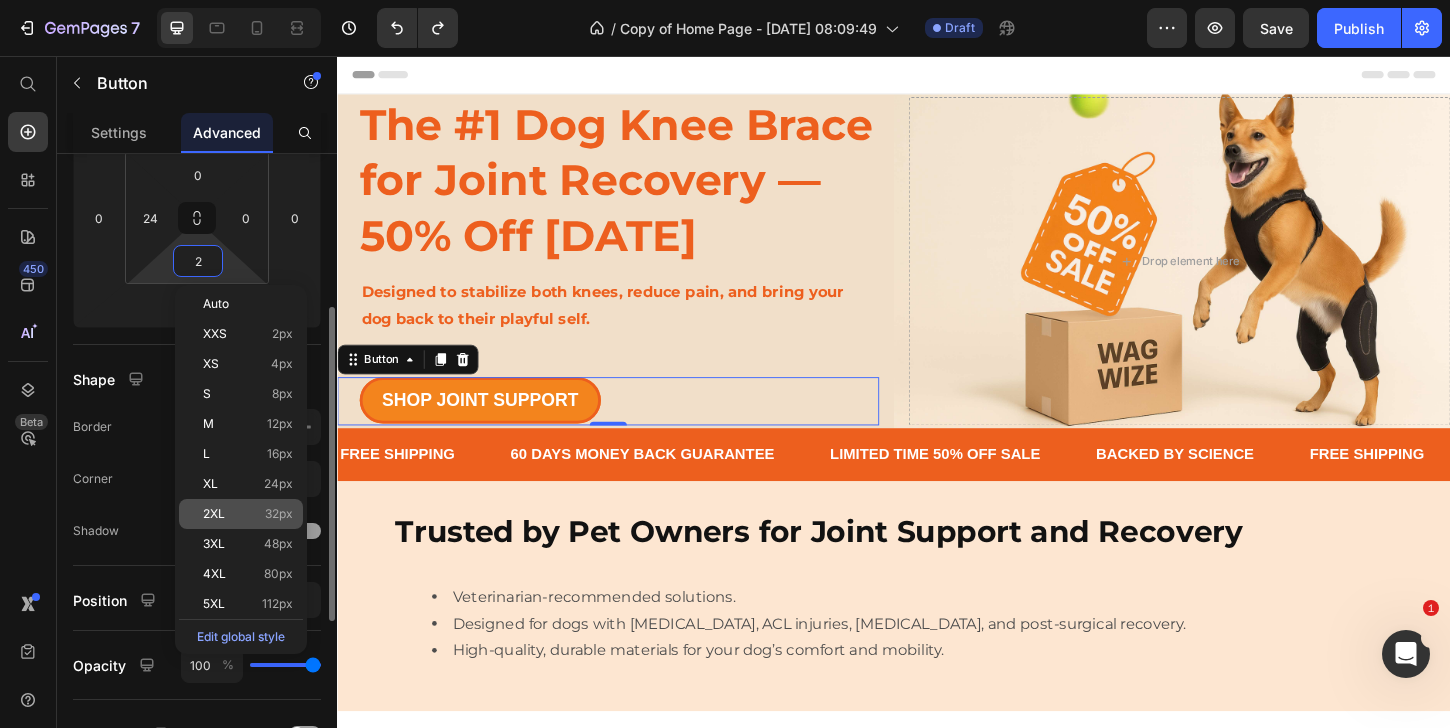 click on "2XL" at bounding box center (214, 514) 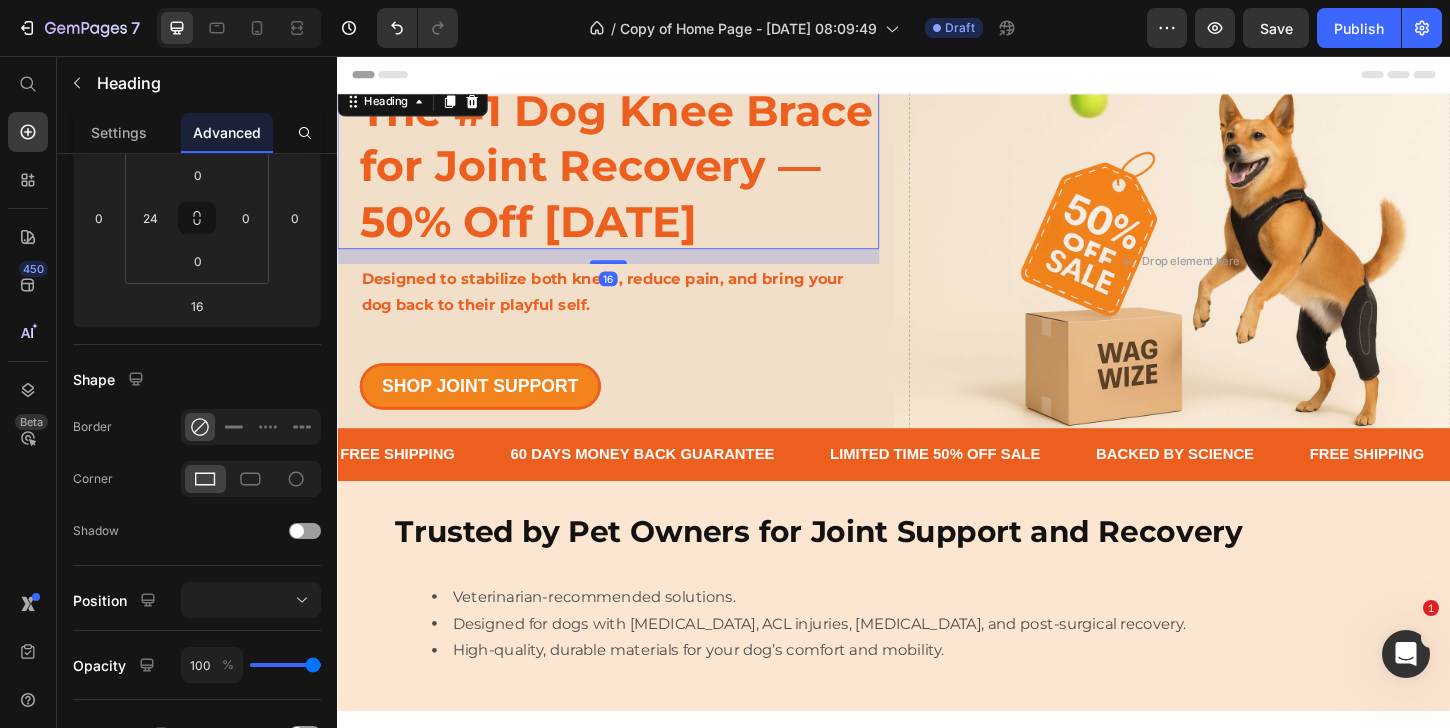 click on "The #1 Dog Knee Brace for Joint Recovery — 50% Off [DATE]" at bounding box center [641, 174] 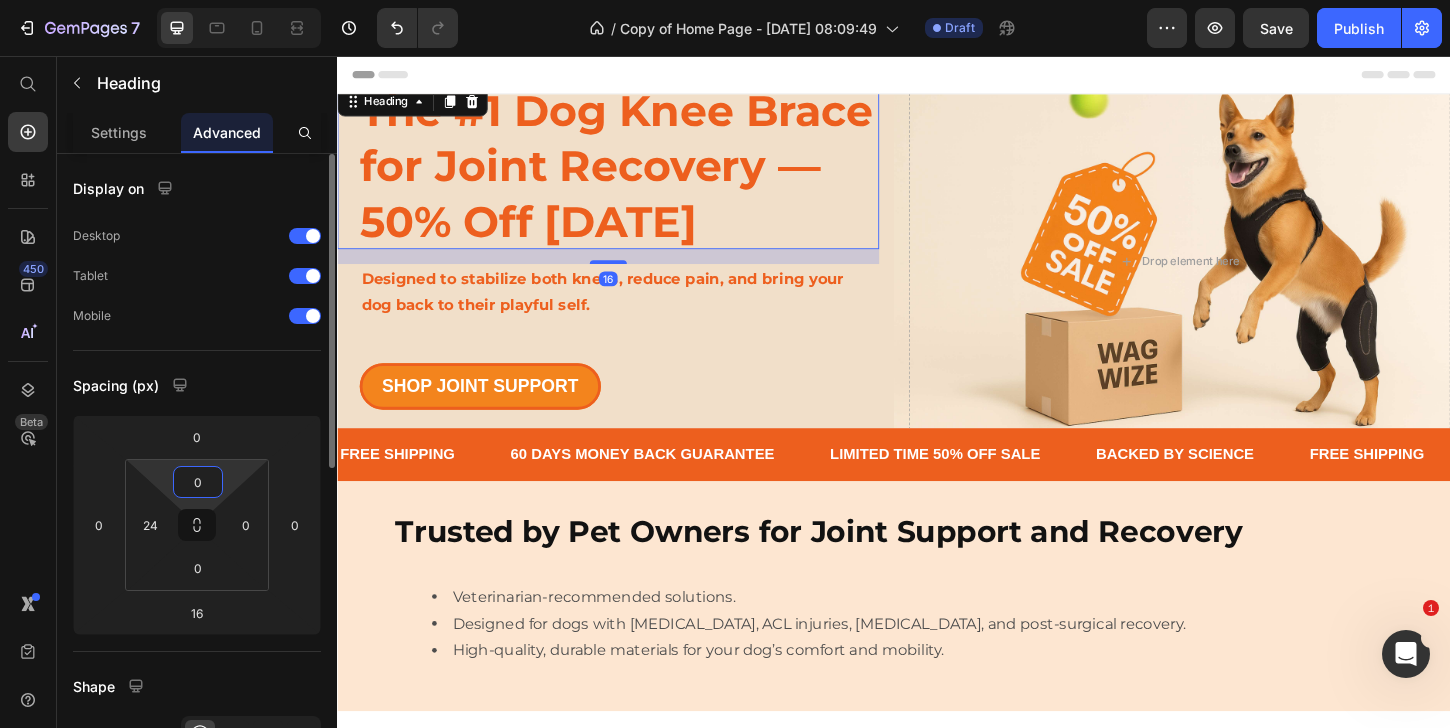 click on "0" at bounding box center [198, 482] 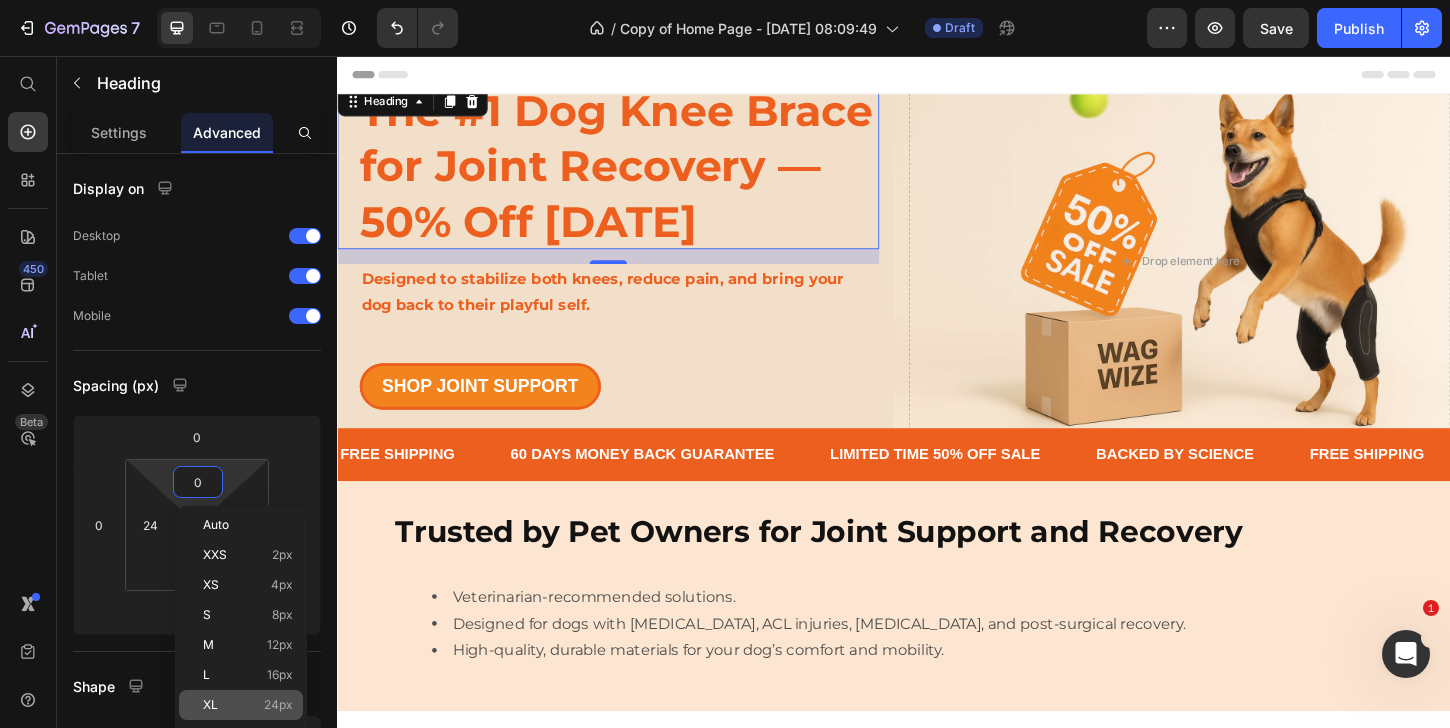click on "XL 24px" at bounding box center [248, 705] 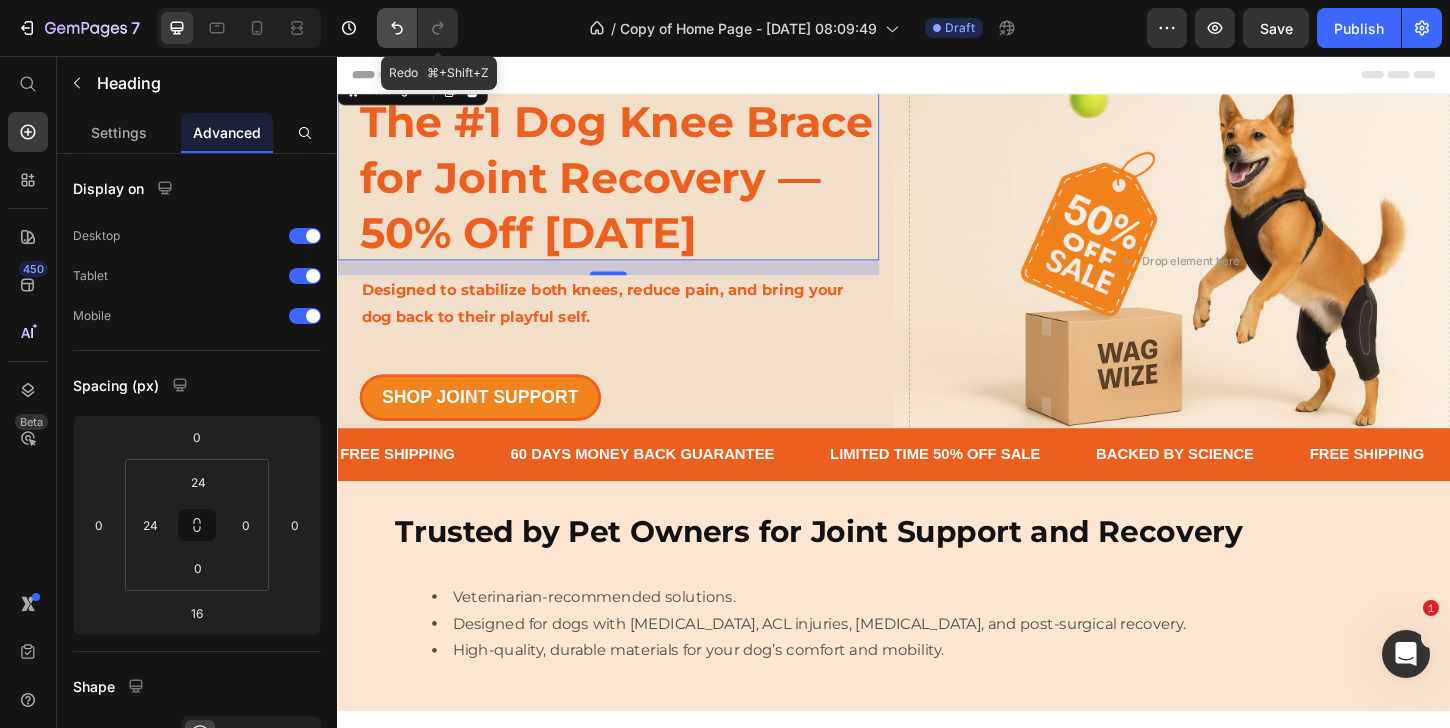 click 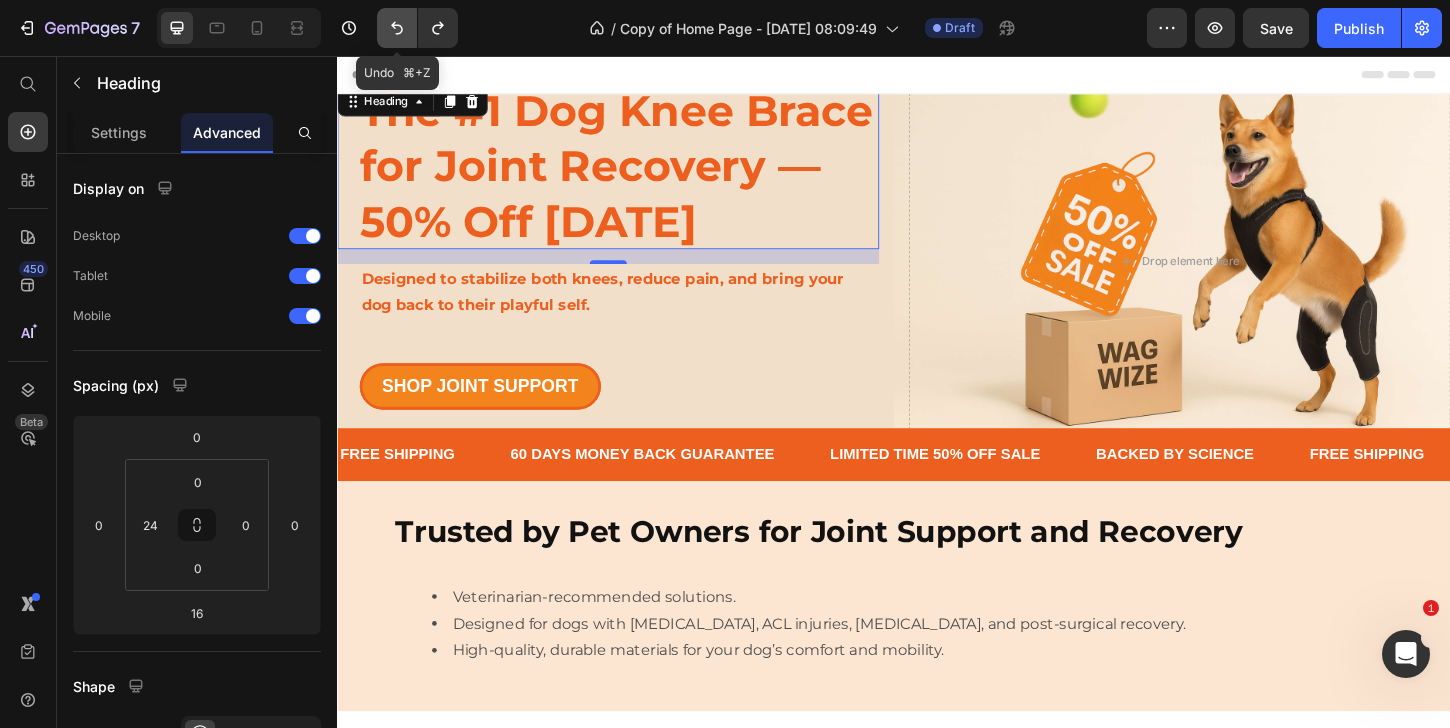 click 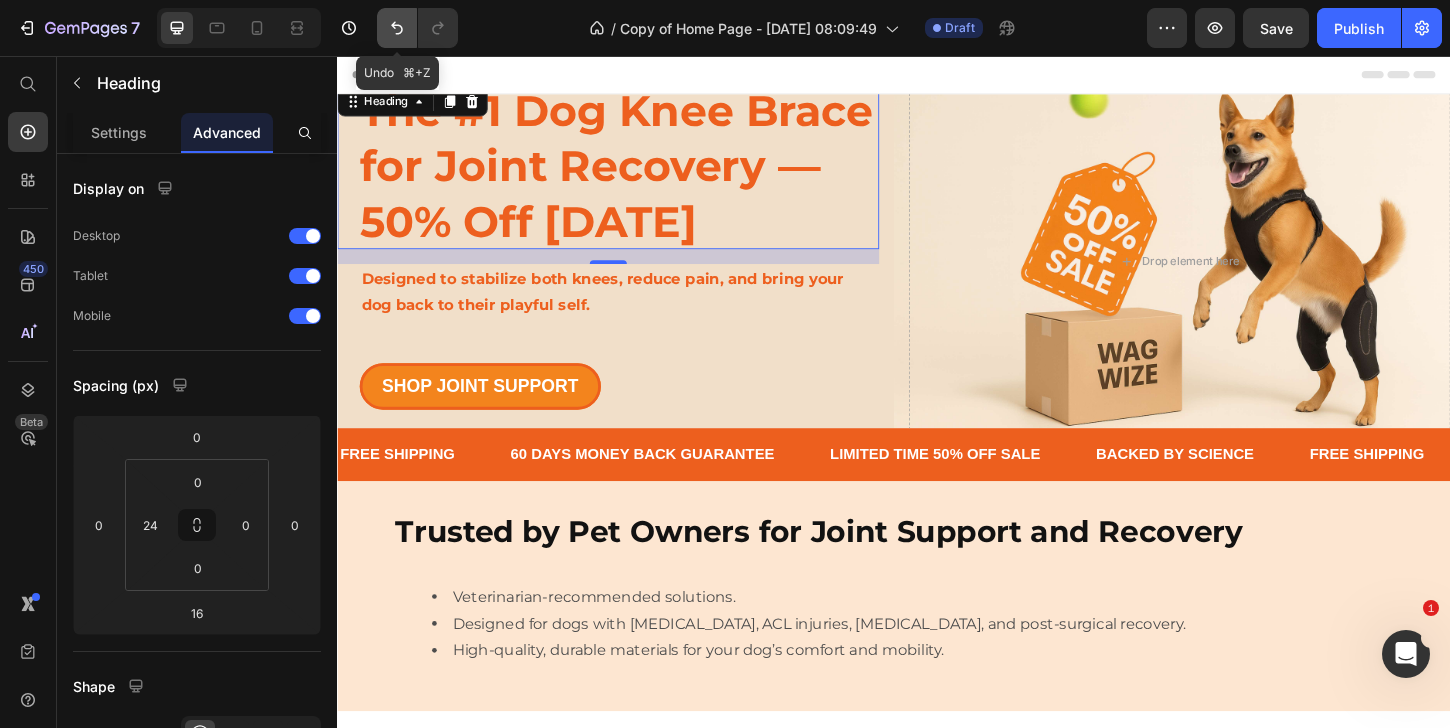 click 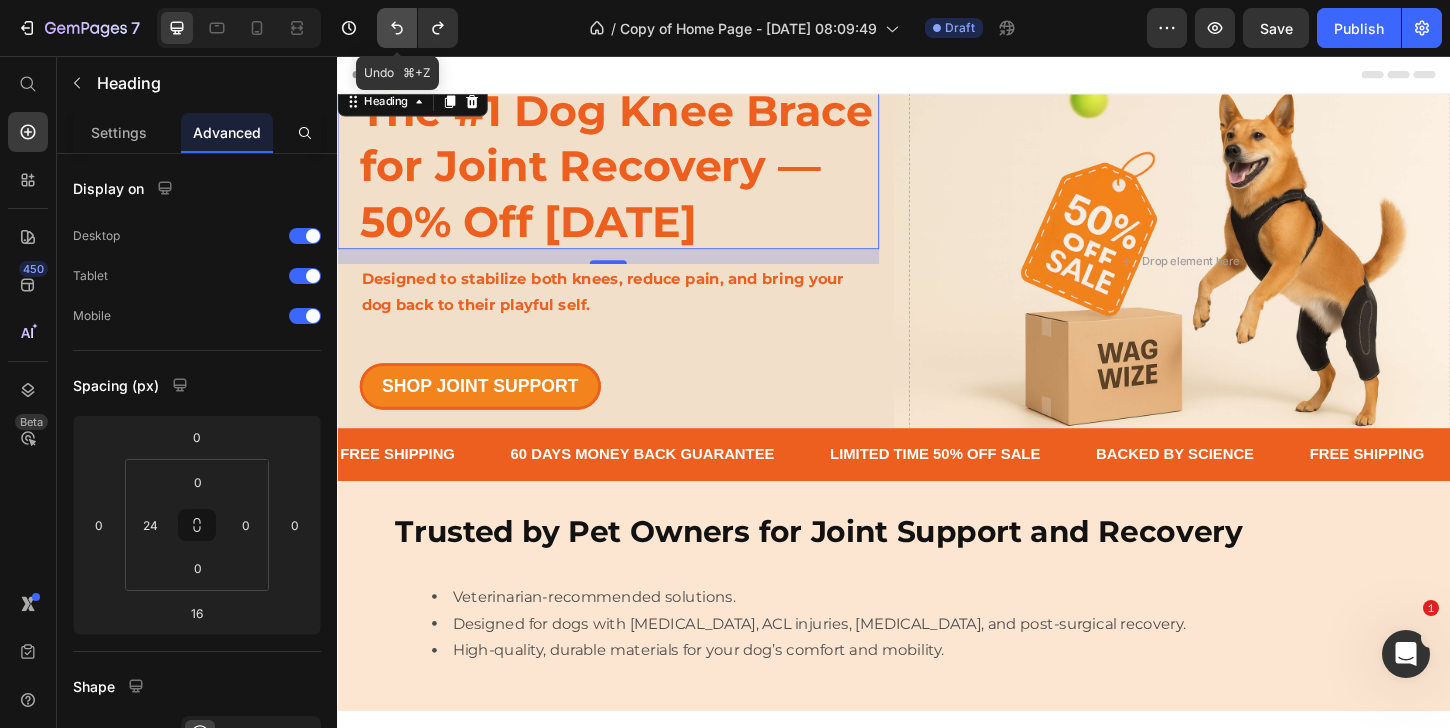 click 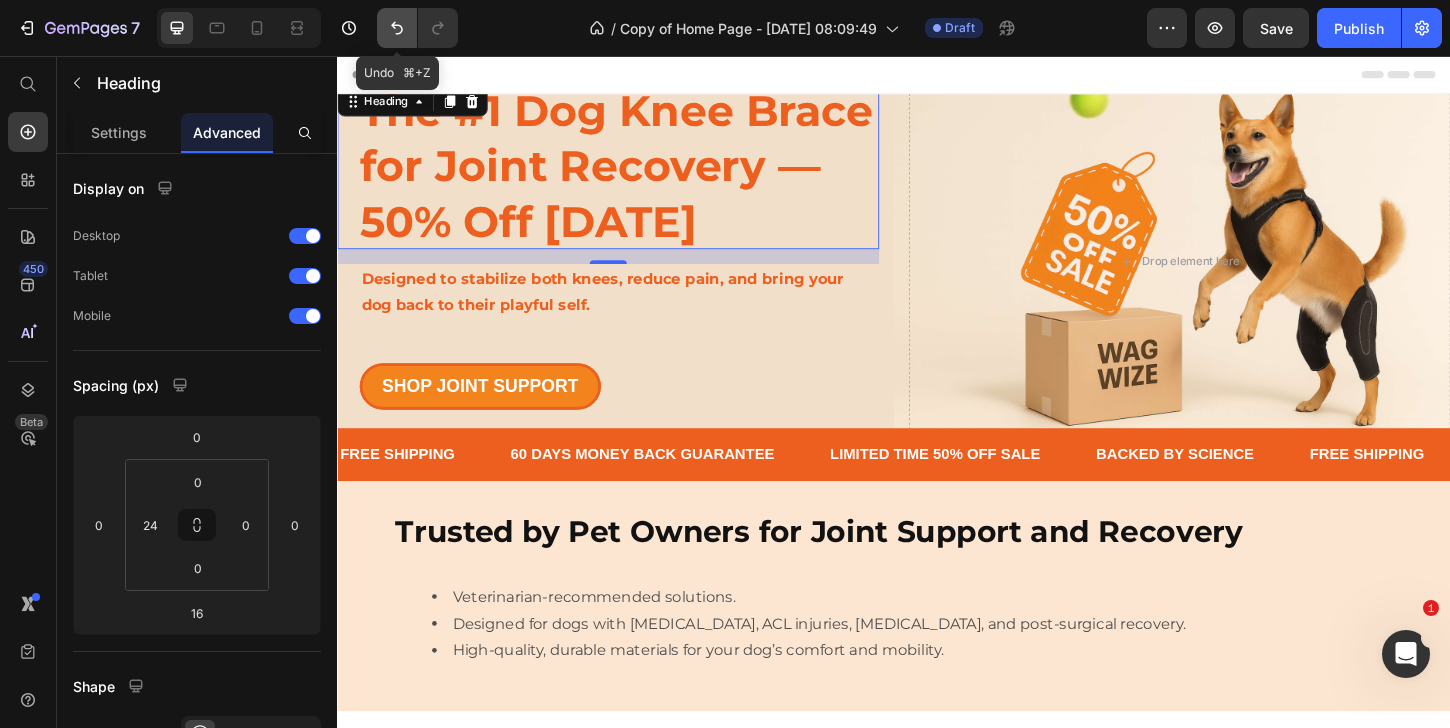 click 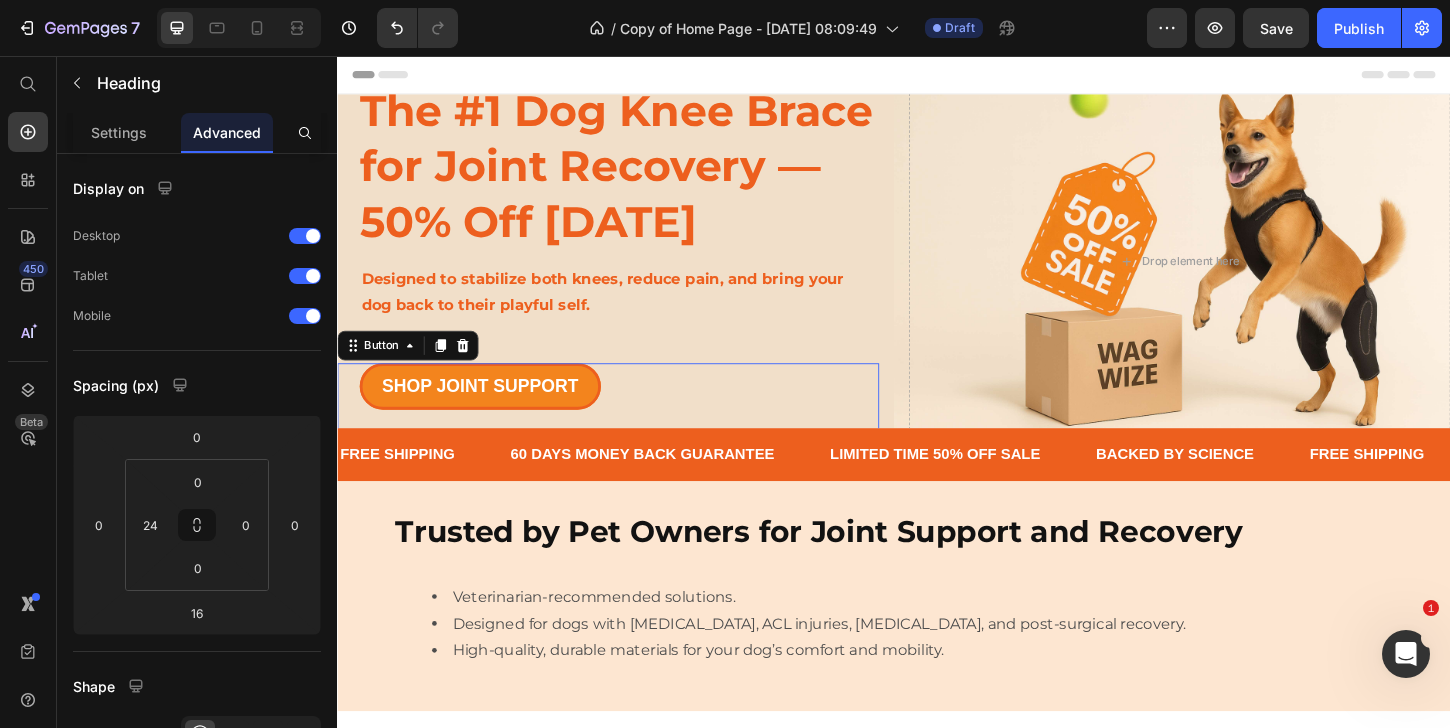 click on "SHOP JOINT SUPPORT Button   0" at bounding box center [629, 428] 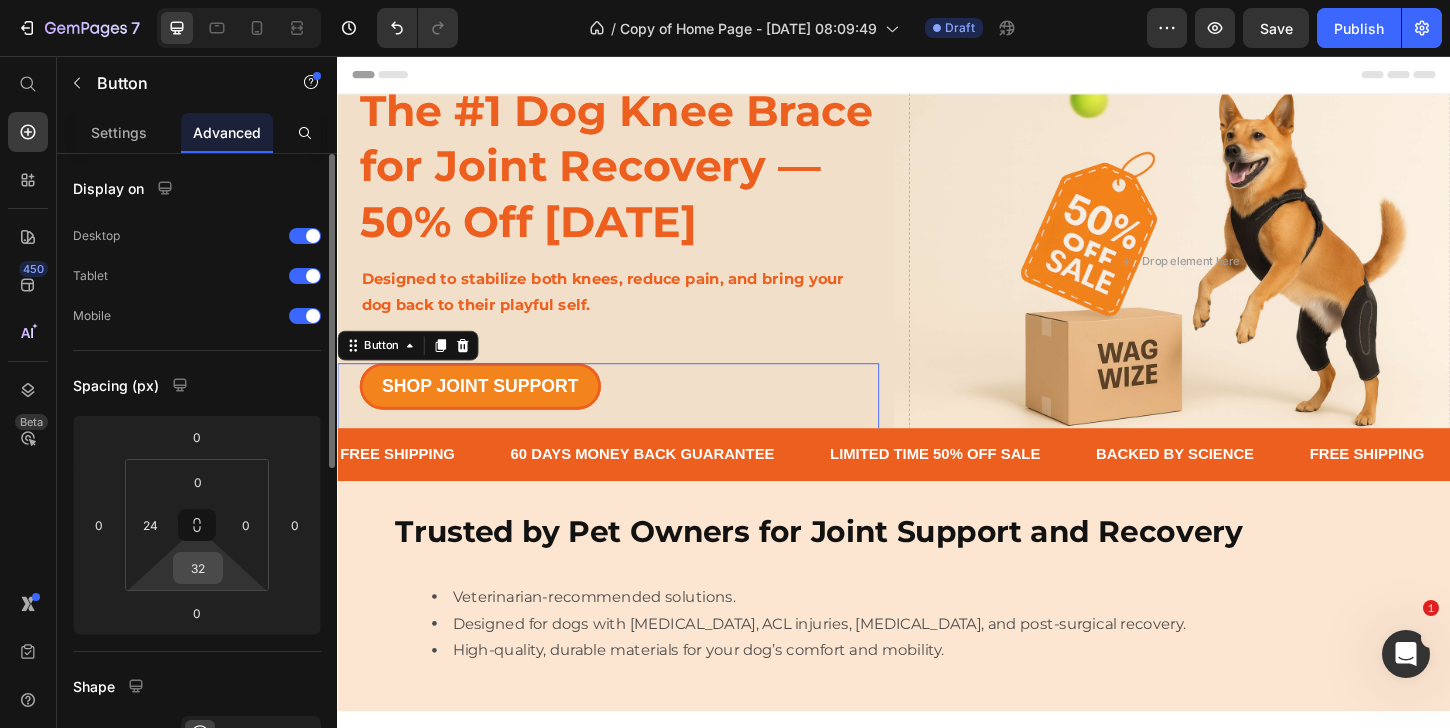 click on "32" at bounding box center [198, 568] 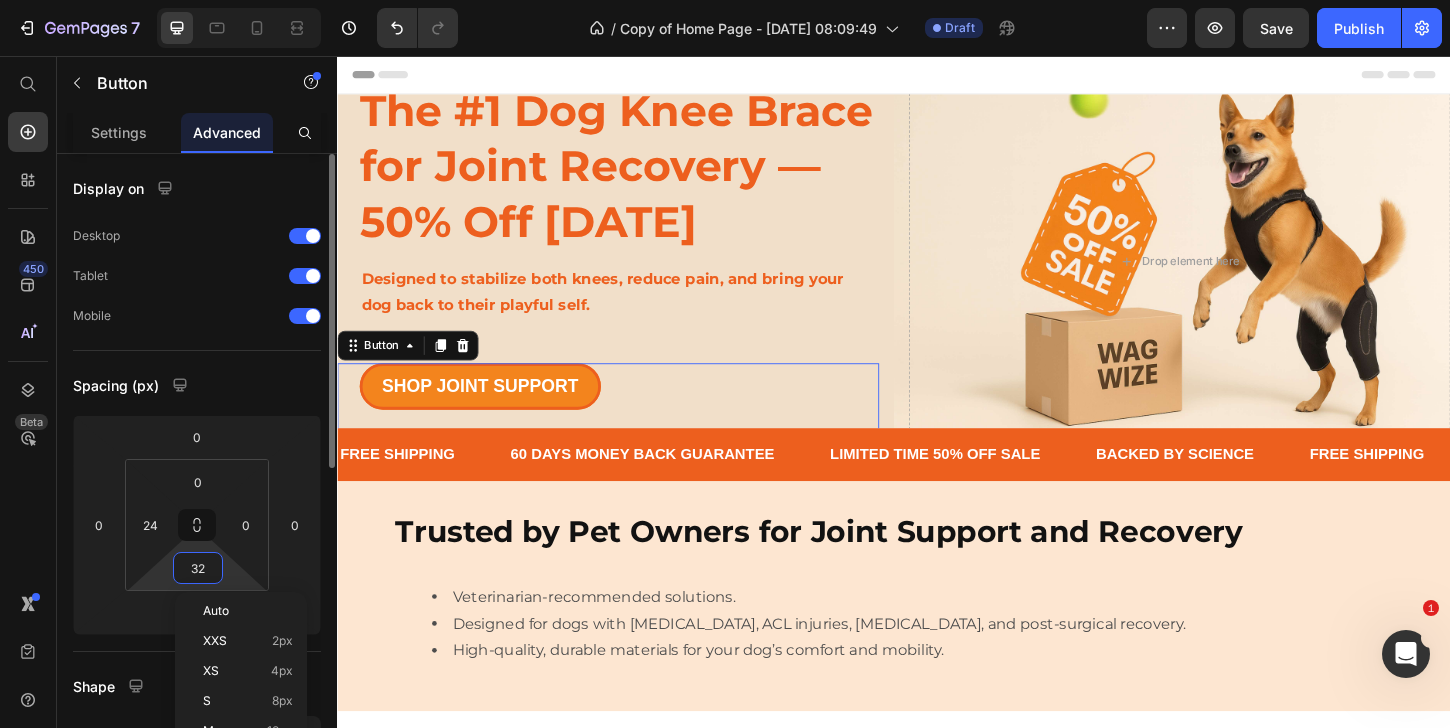 type on "0" 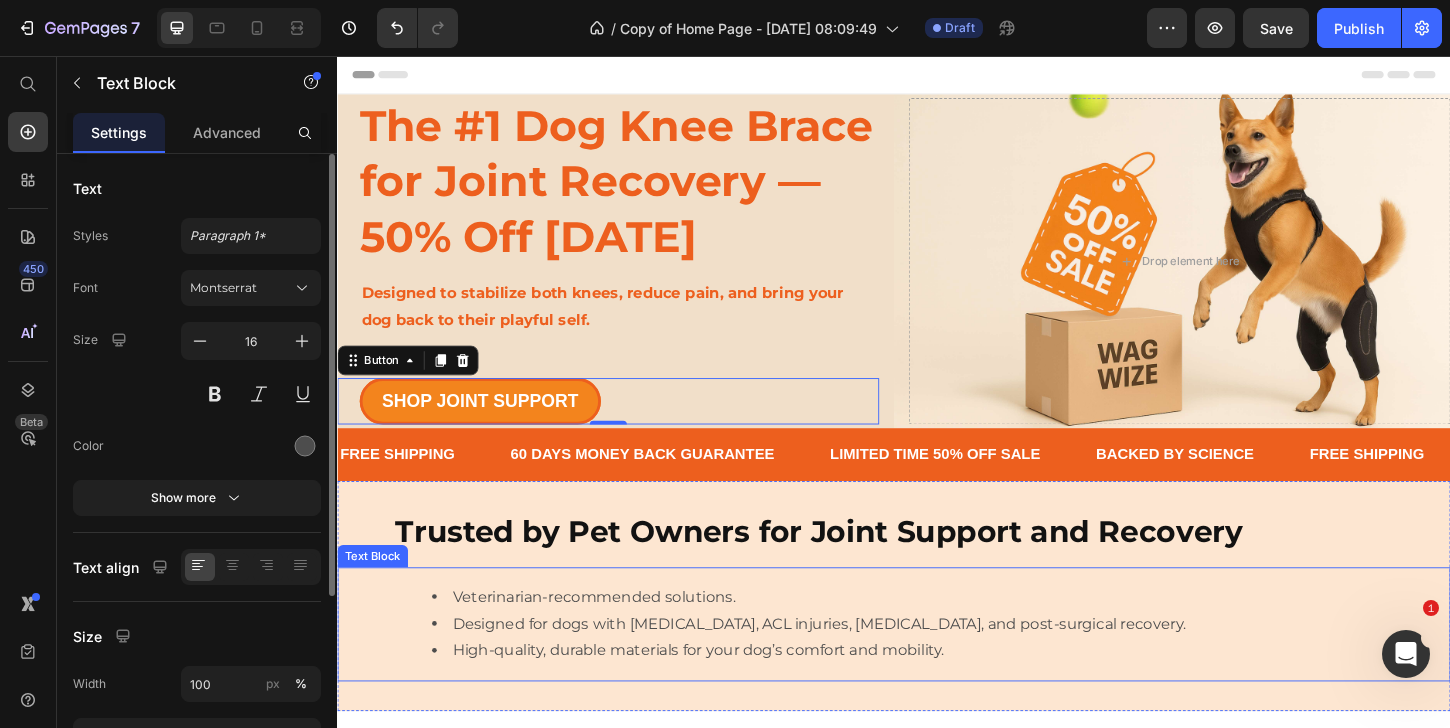 click on "Veterinarian-recommended solutions." at bounding box center [957, 639] 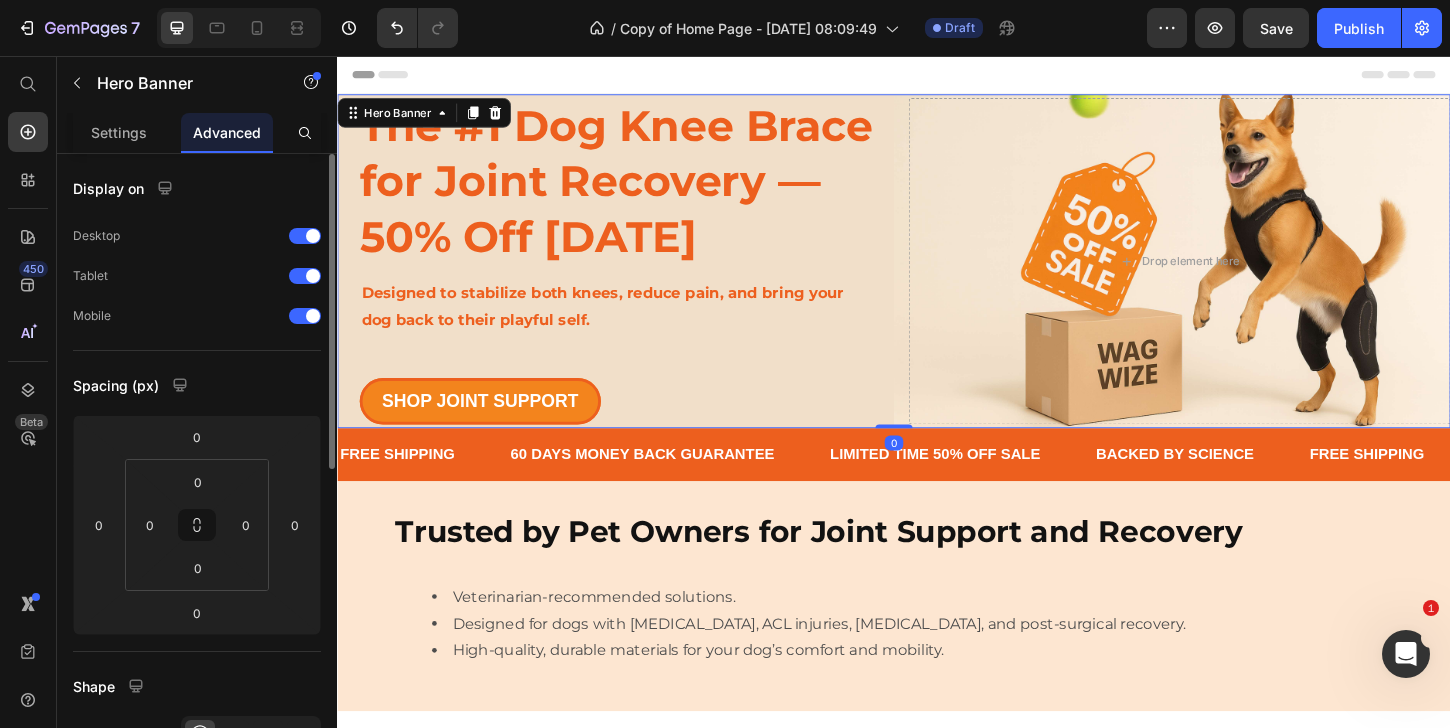 click on "The #1 Dog Knee Brace for Joint Recovery — 50% Off [DATE] Heading Designed to stabilize both knees, reduce pain, and bring your dog back to their playful self. Text Block SHOP JOINT SUPPORT Button
Drop element here" at bounding box center (937, 277) 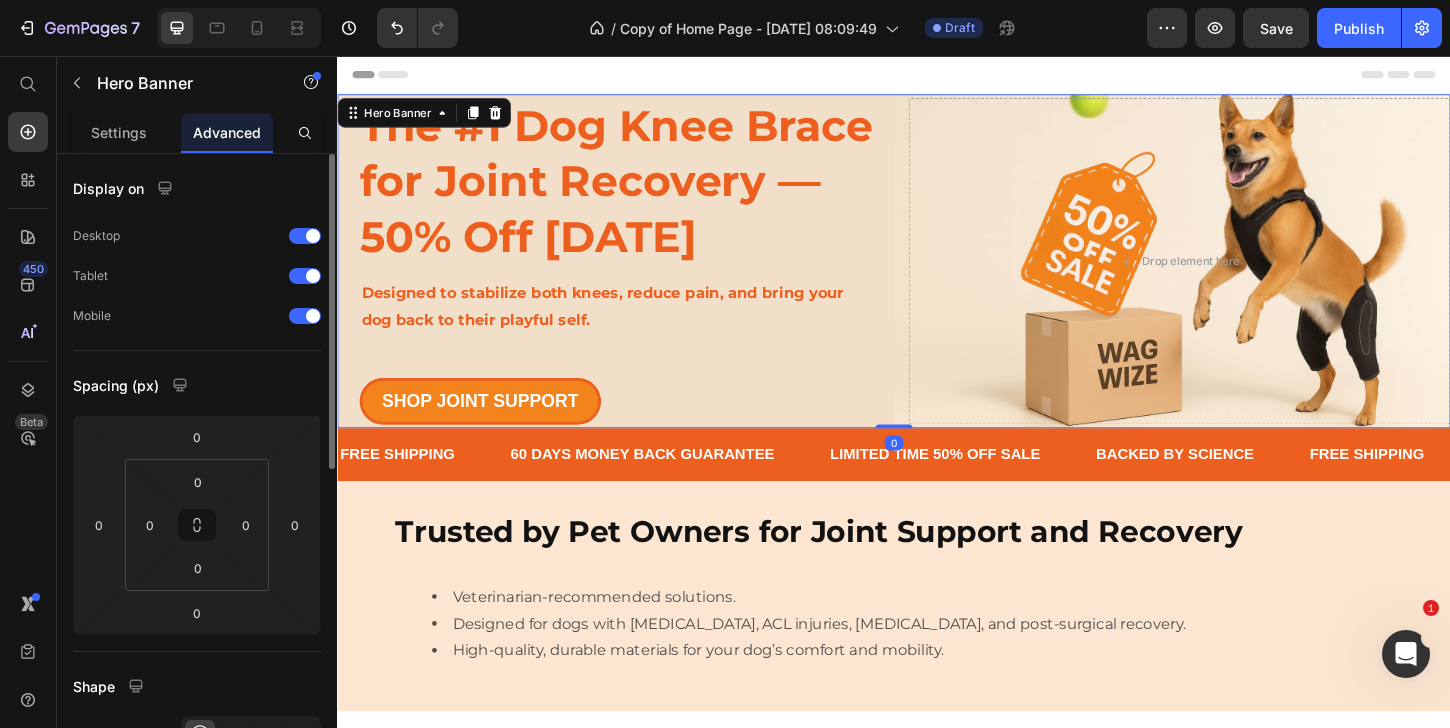 click on "The #1 Dog Knee Brace for Joint Recovery — 50% Off Today Heading Designed to stabilize both knees, reduce pain, and bring your dog back to their playful self. Text Block SHOP JOINT SUPPORT Button
Drop element here Hero Banner   0" at bounding box center (937, 277) 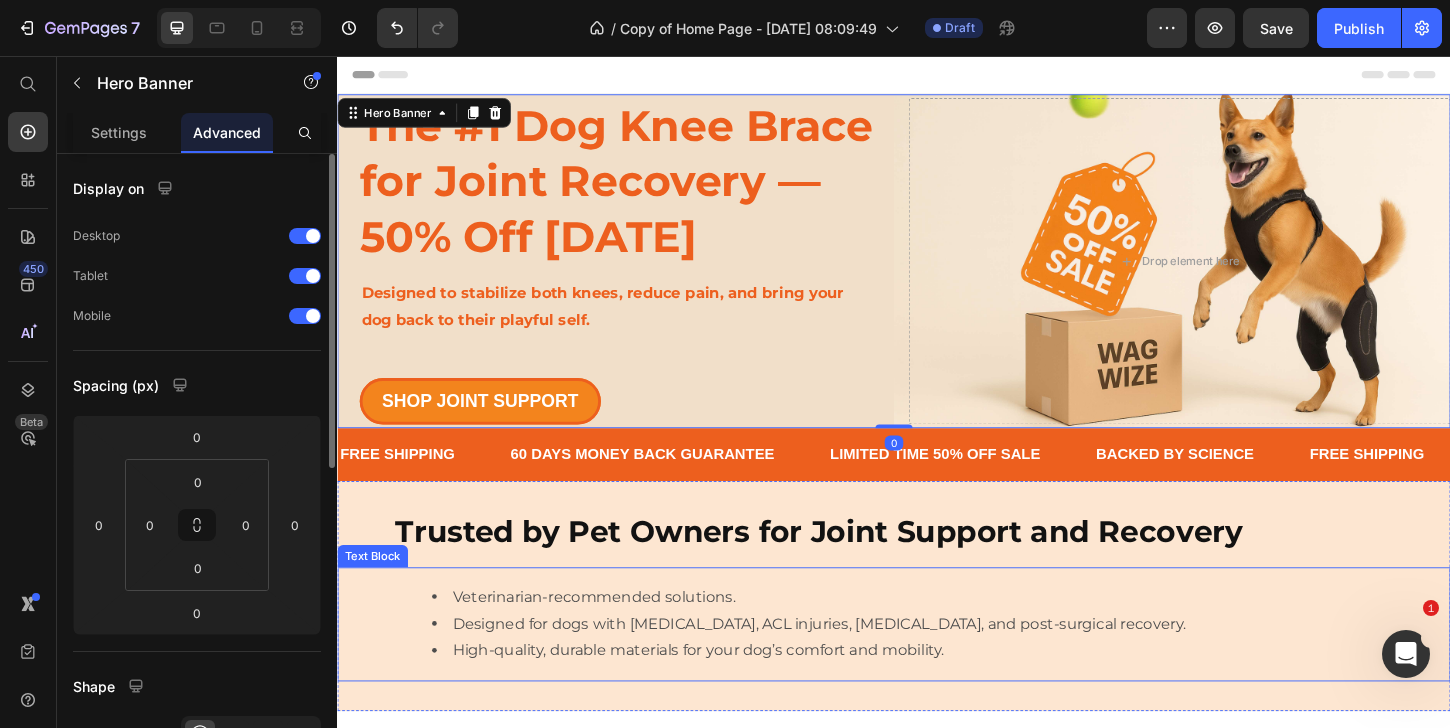 click on "Designed for dogs with [MEDICAL_DATA], ACL injuries, [MEDICAL_DATA], and post-surgical recovery." at bounding box center [957, 668] 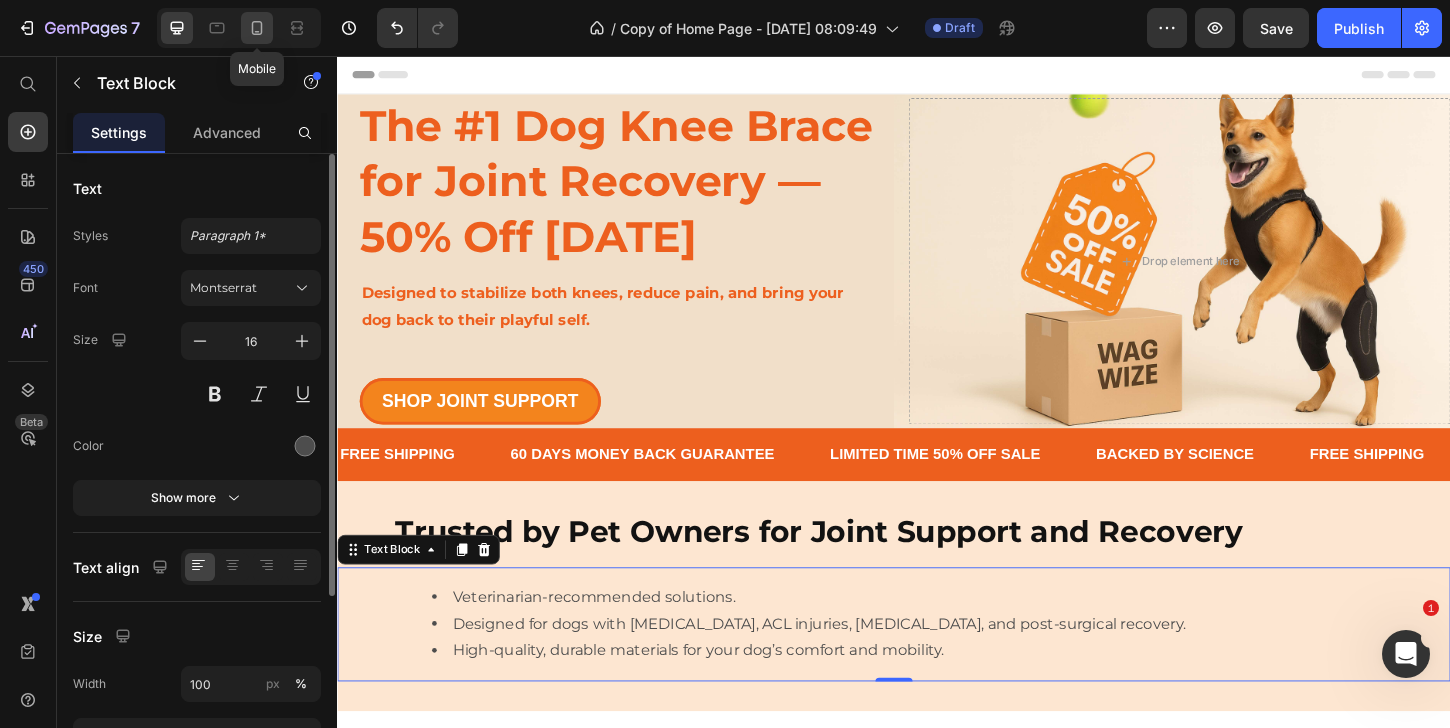 click 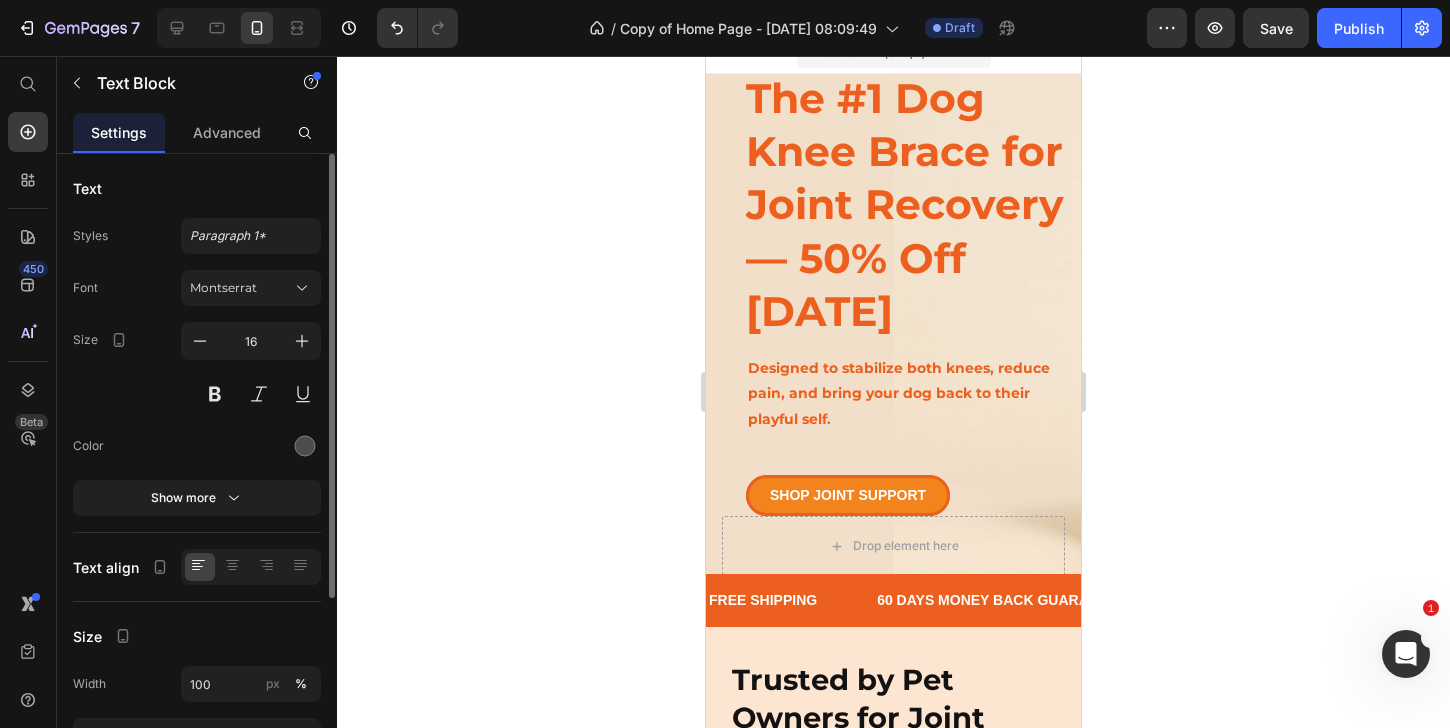 scroll, scrollTop: 0, scrollLeft: 0, axis: both 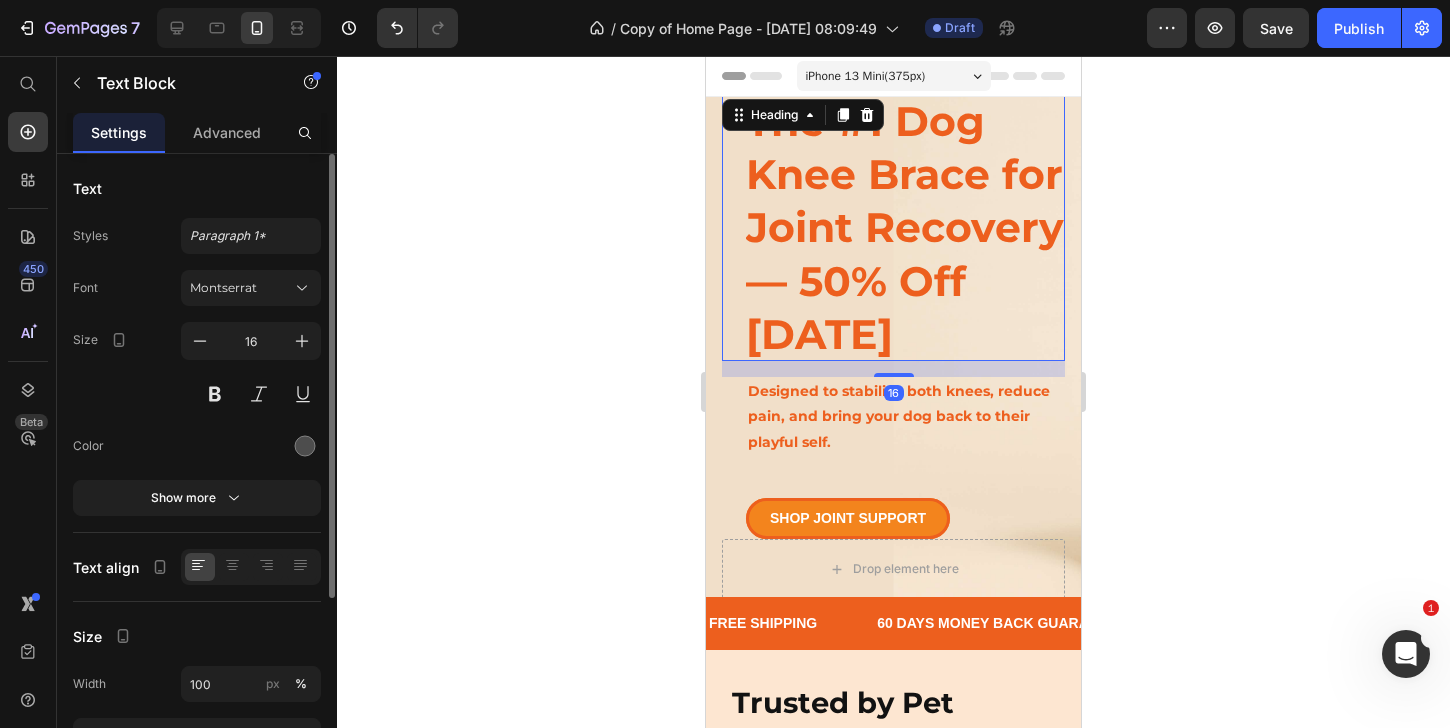click on "The #1 Dog Knee Brace for Joint Recovery — 50% Off [DATE]" at bounding box center [905, 228] 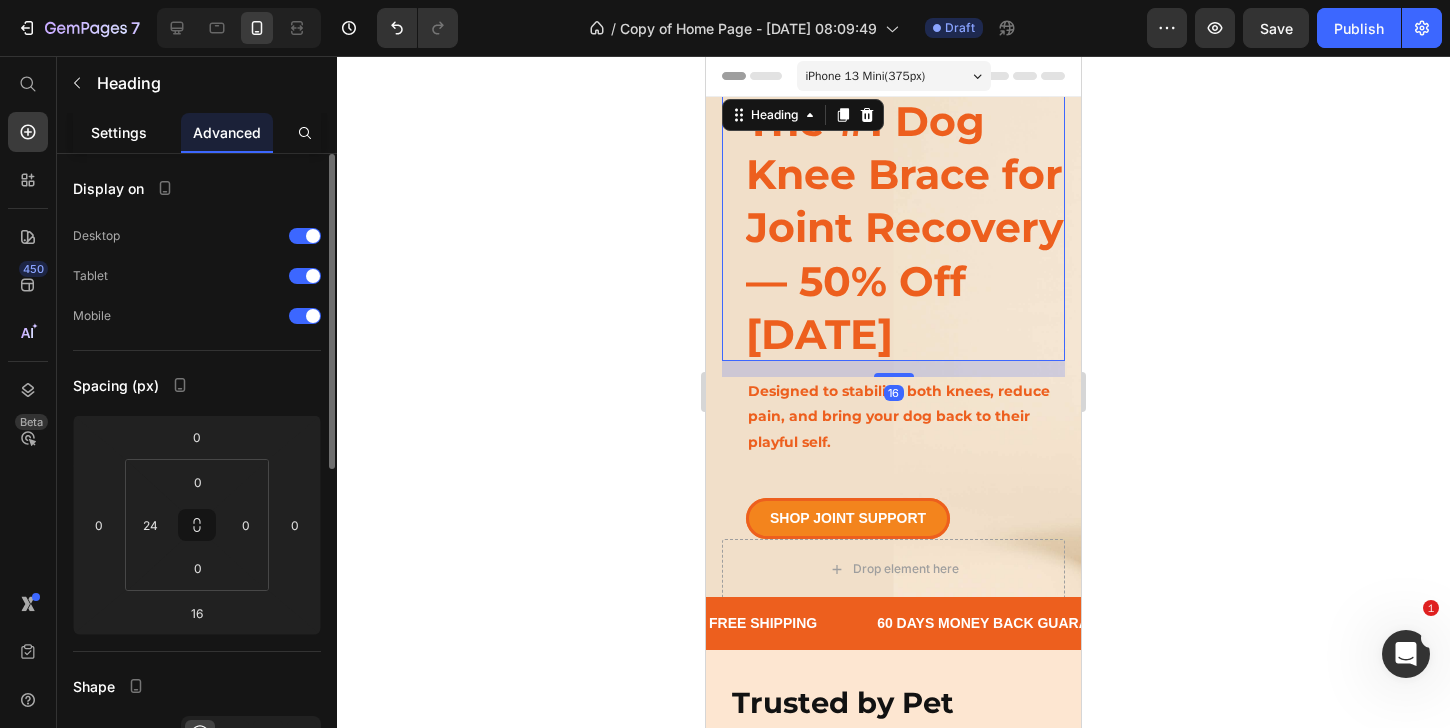 click on "Settings" at bounding box center (119, 132) 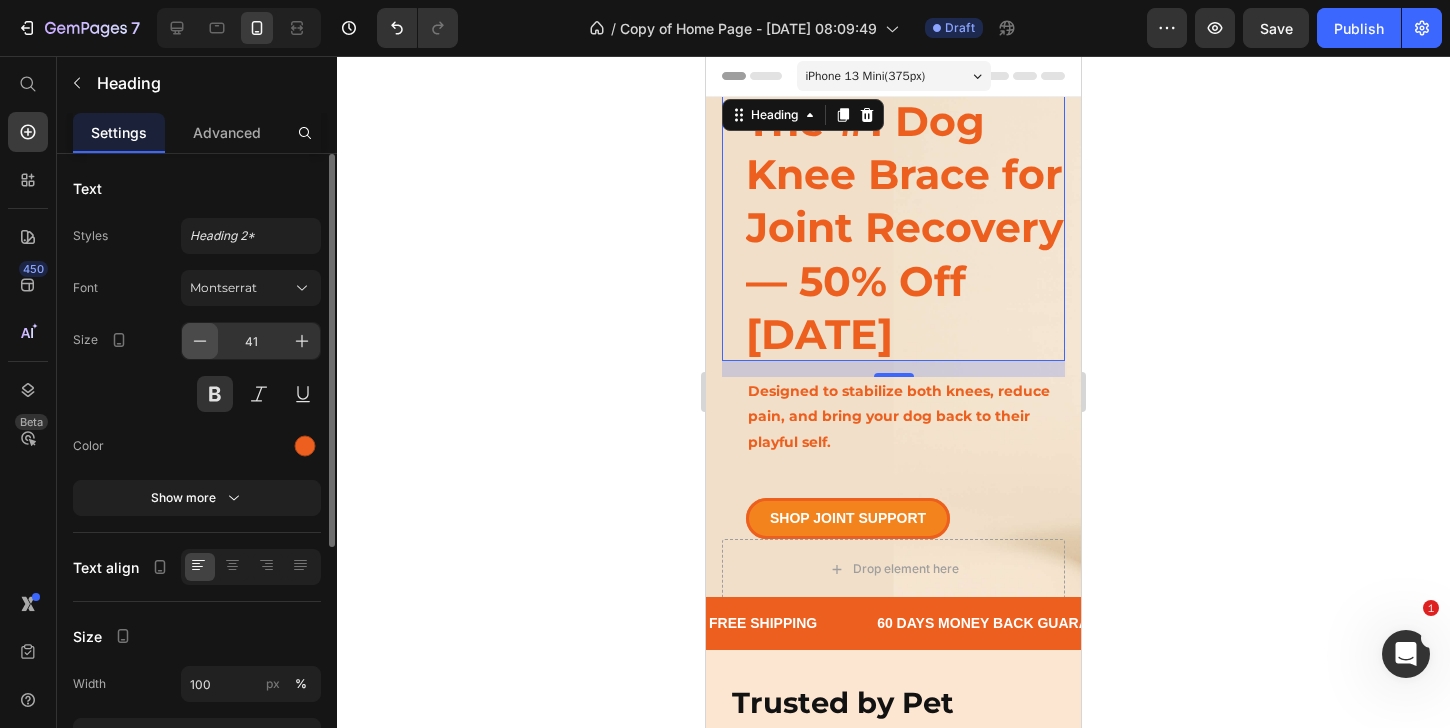click 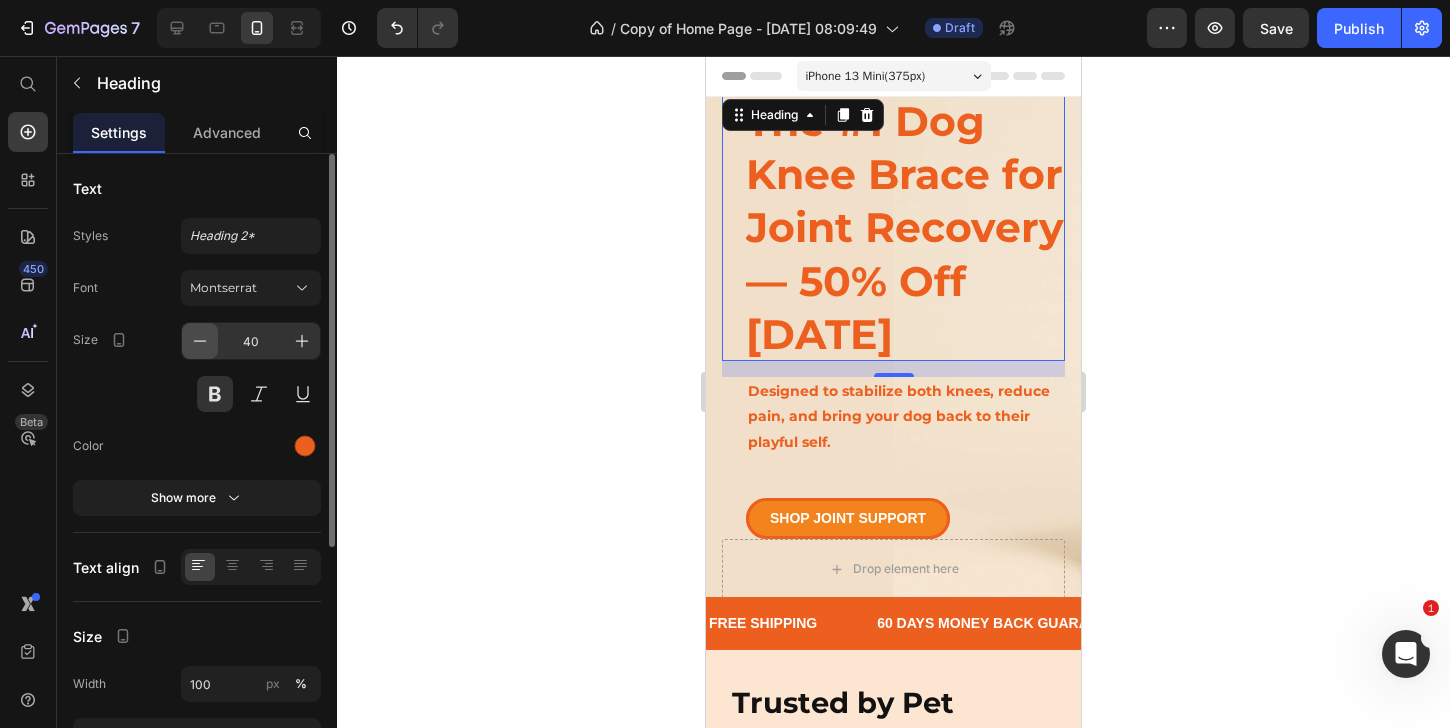 click 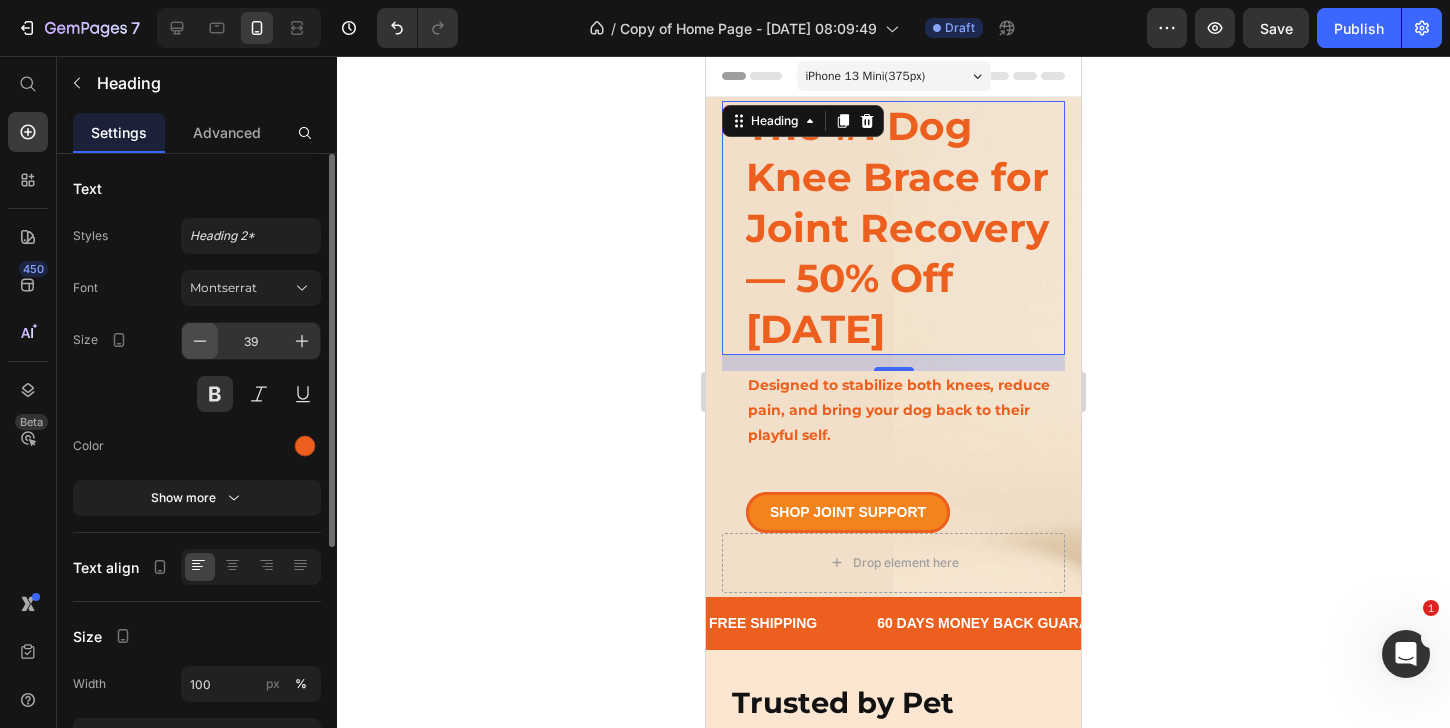click 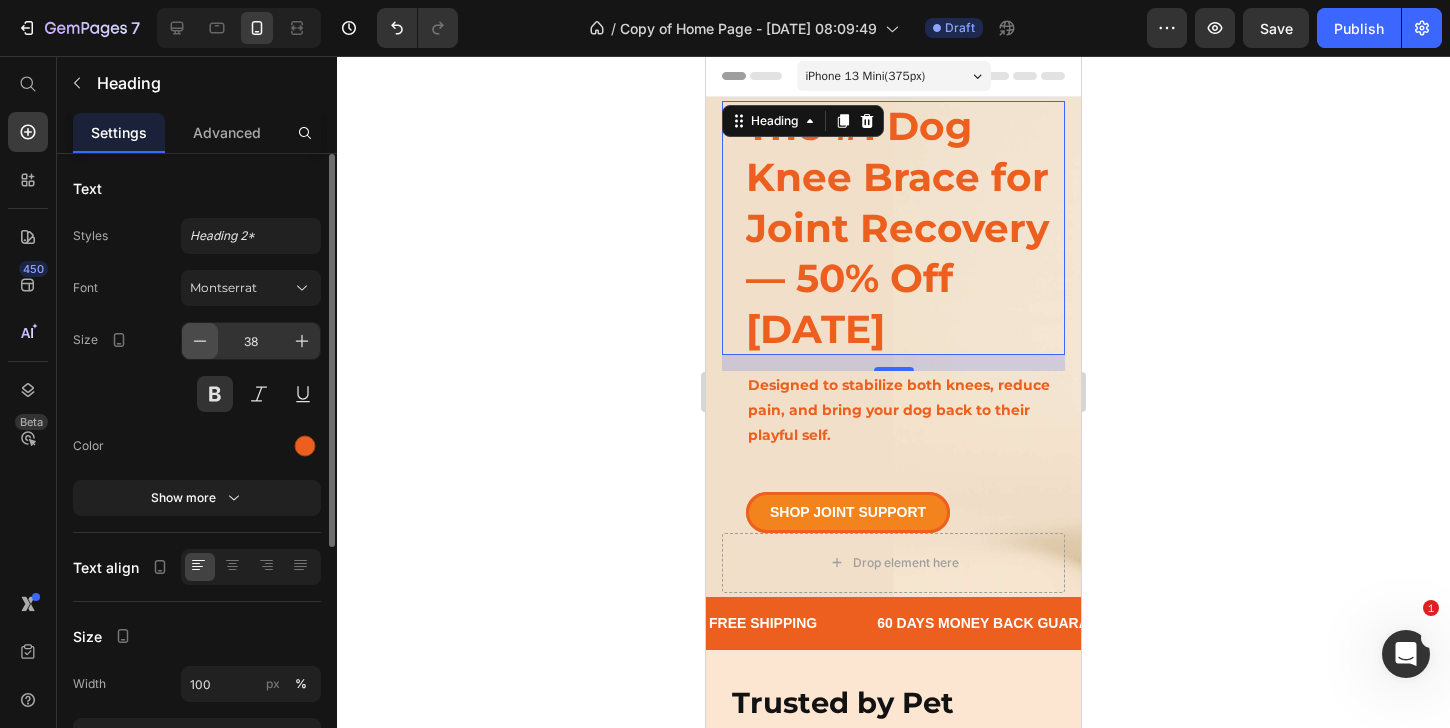 click 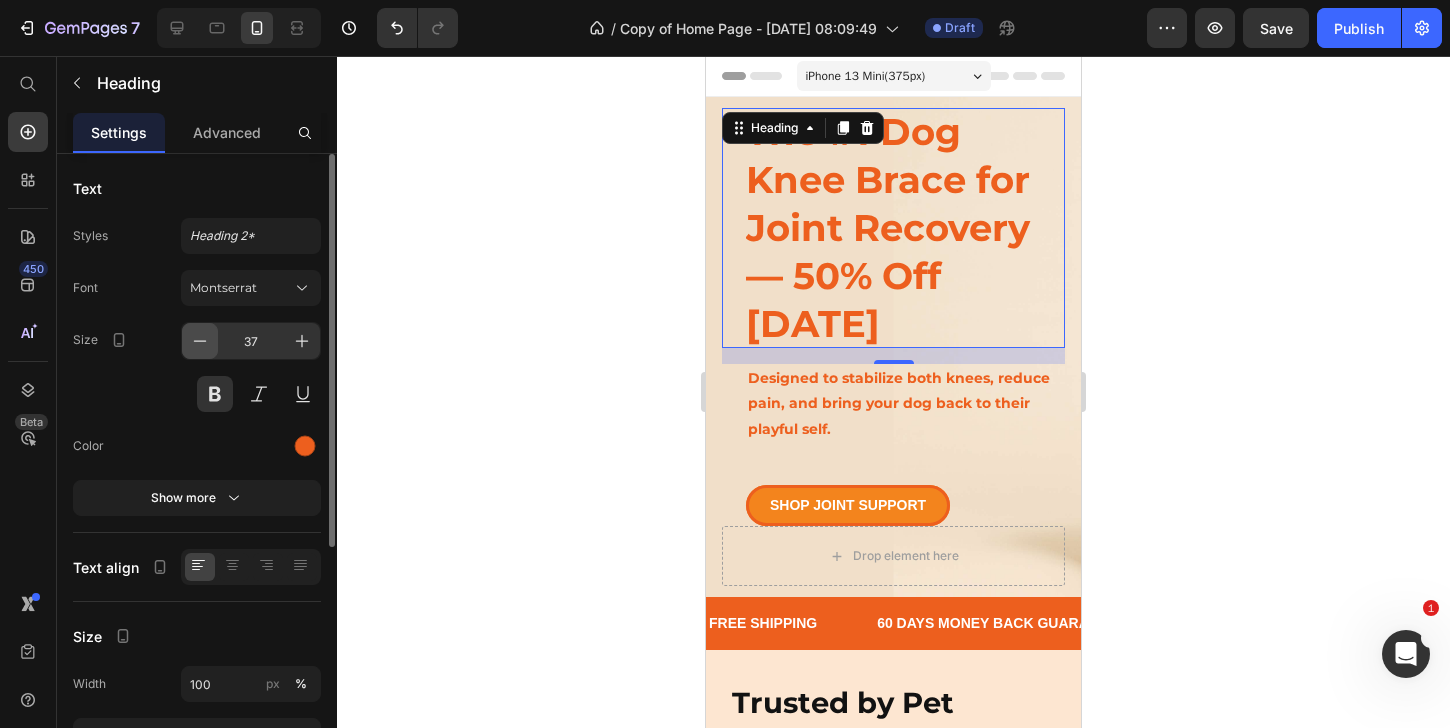 click 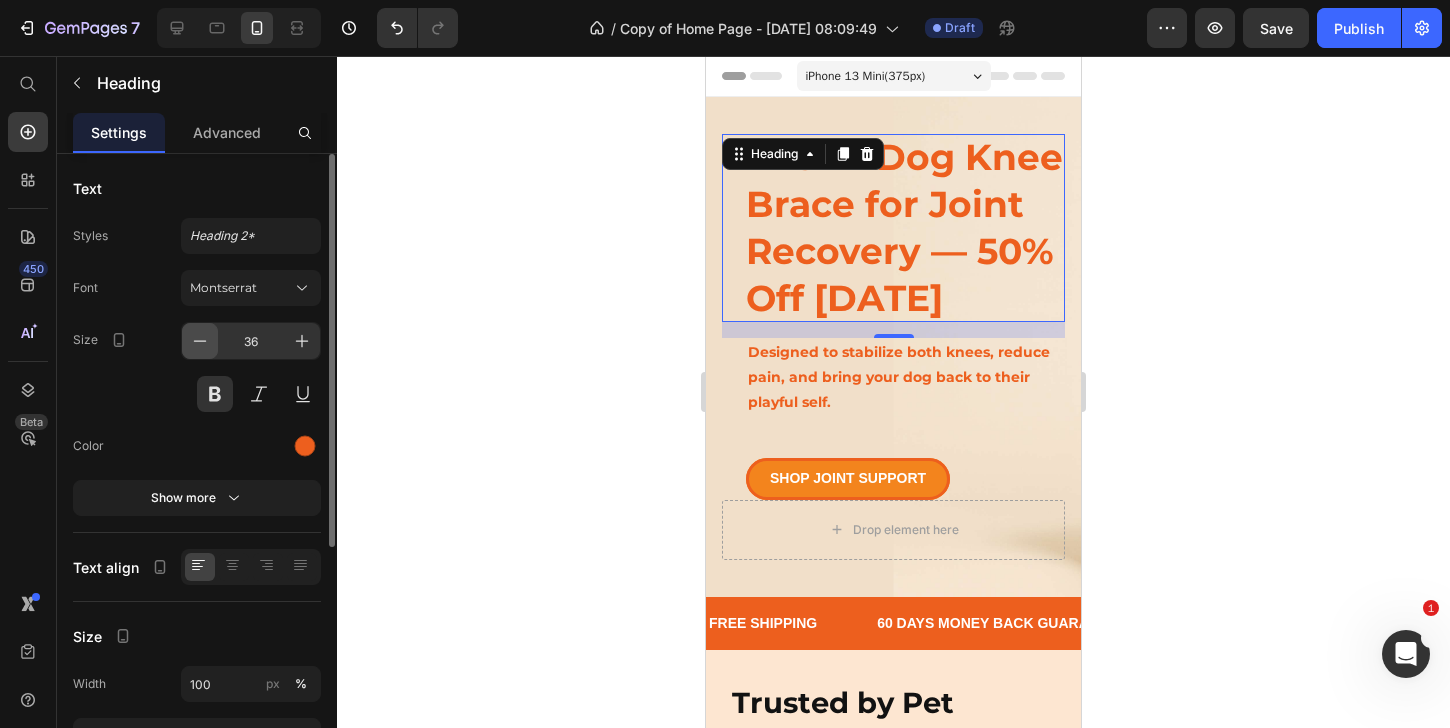 click 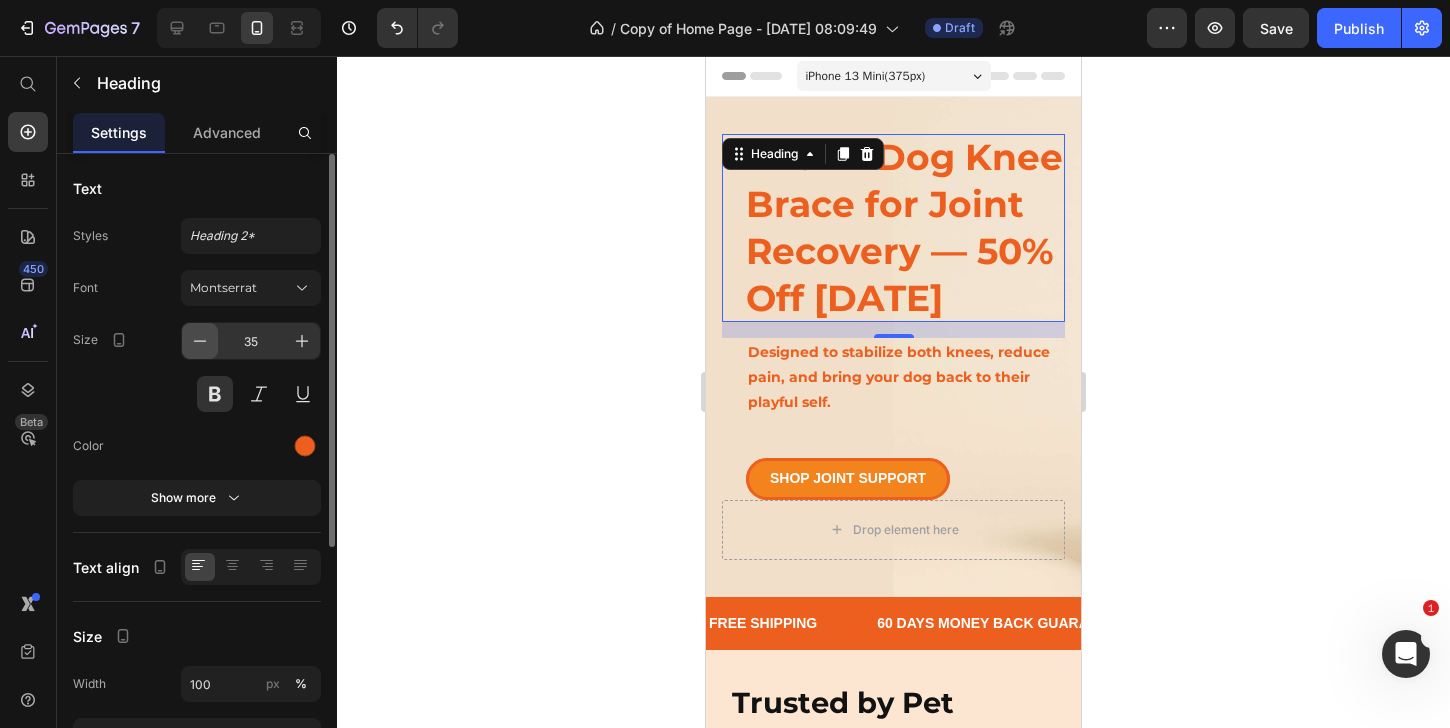 click 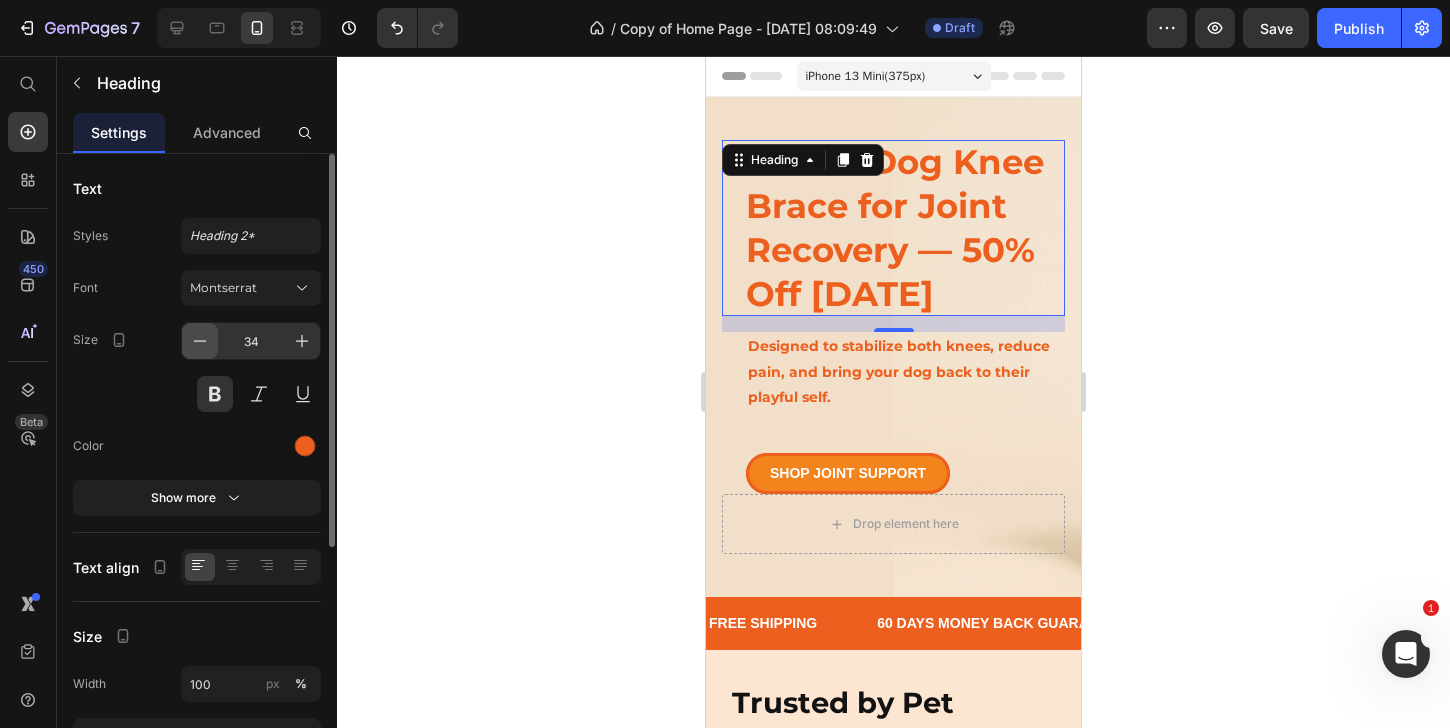 click 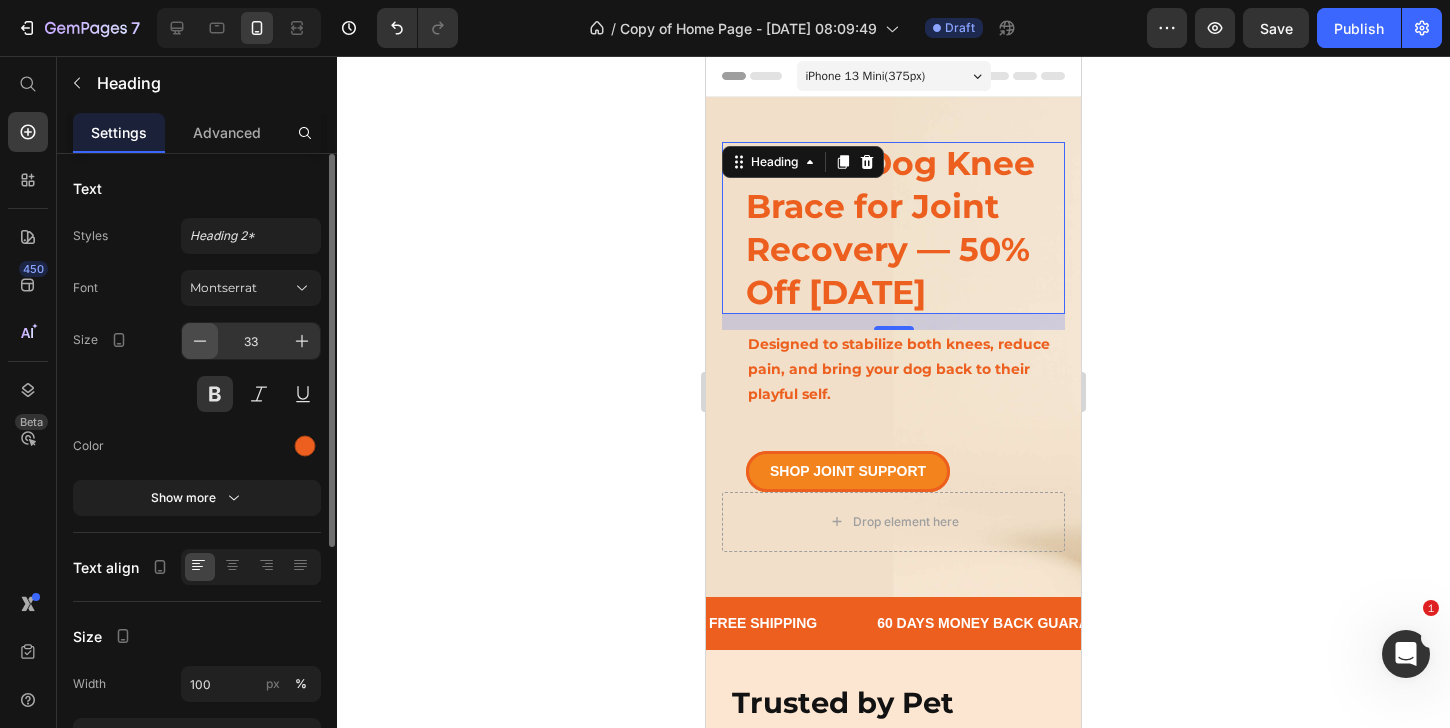 click 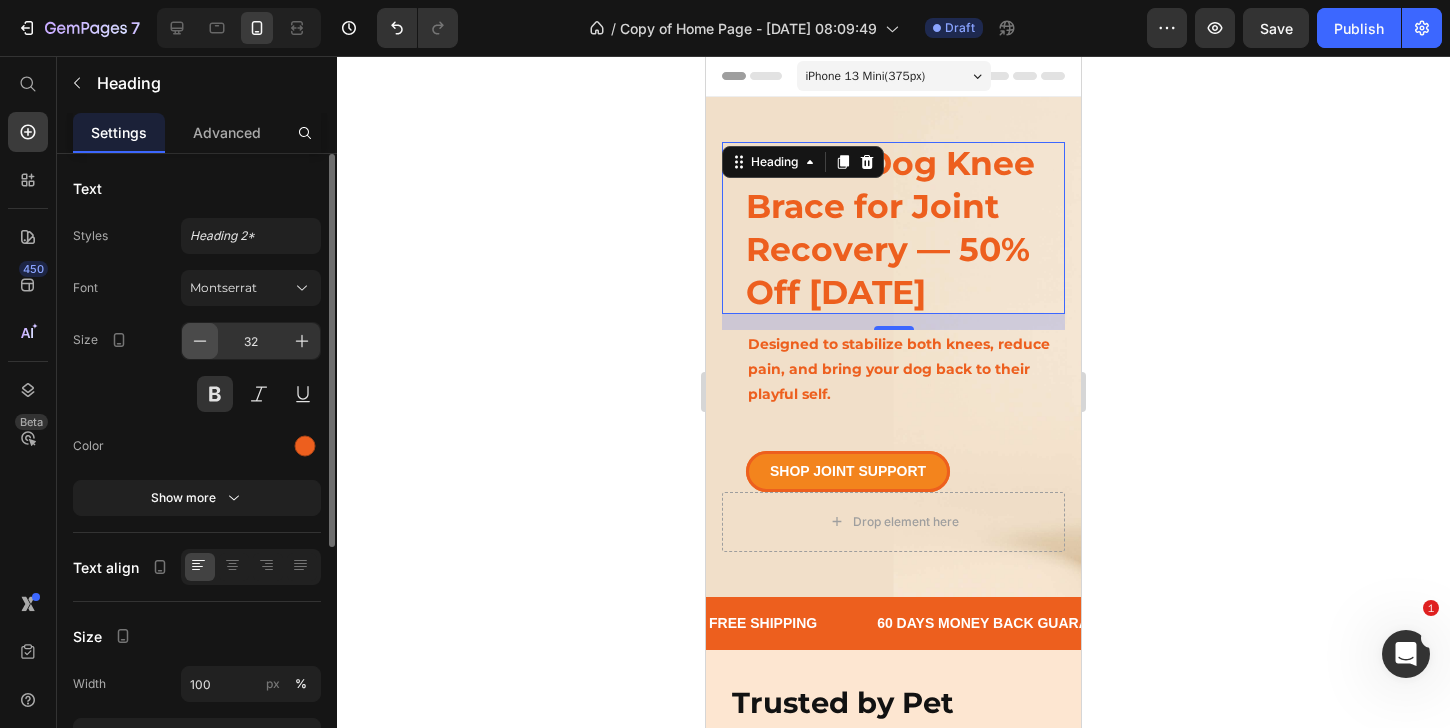 click 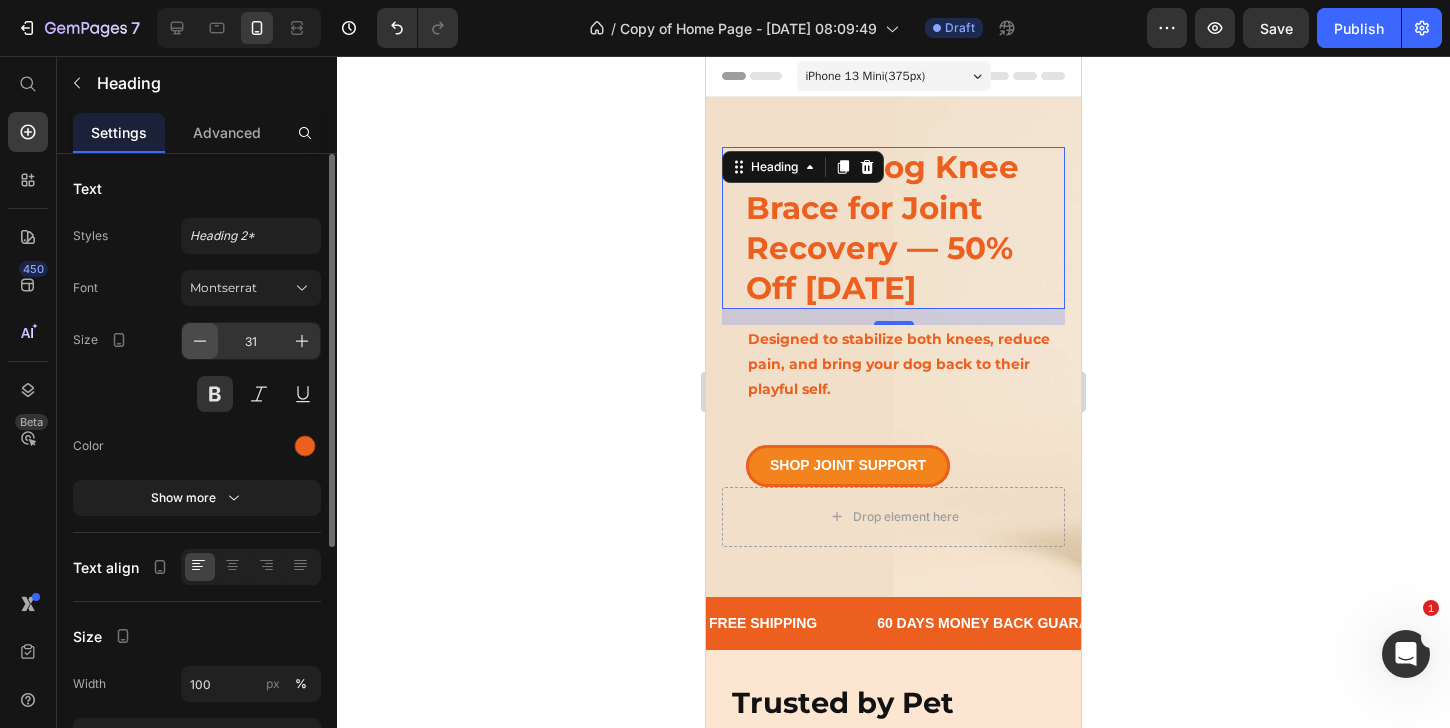 click 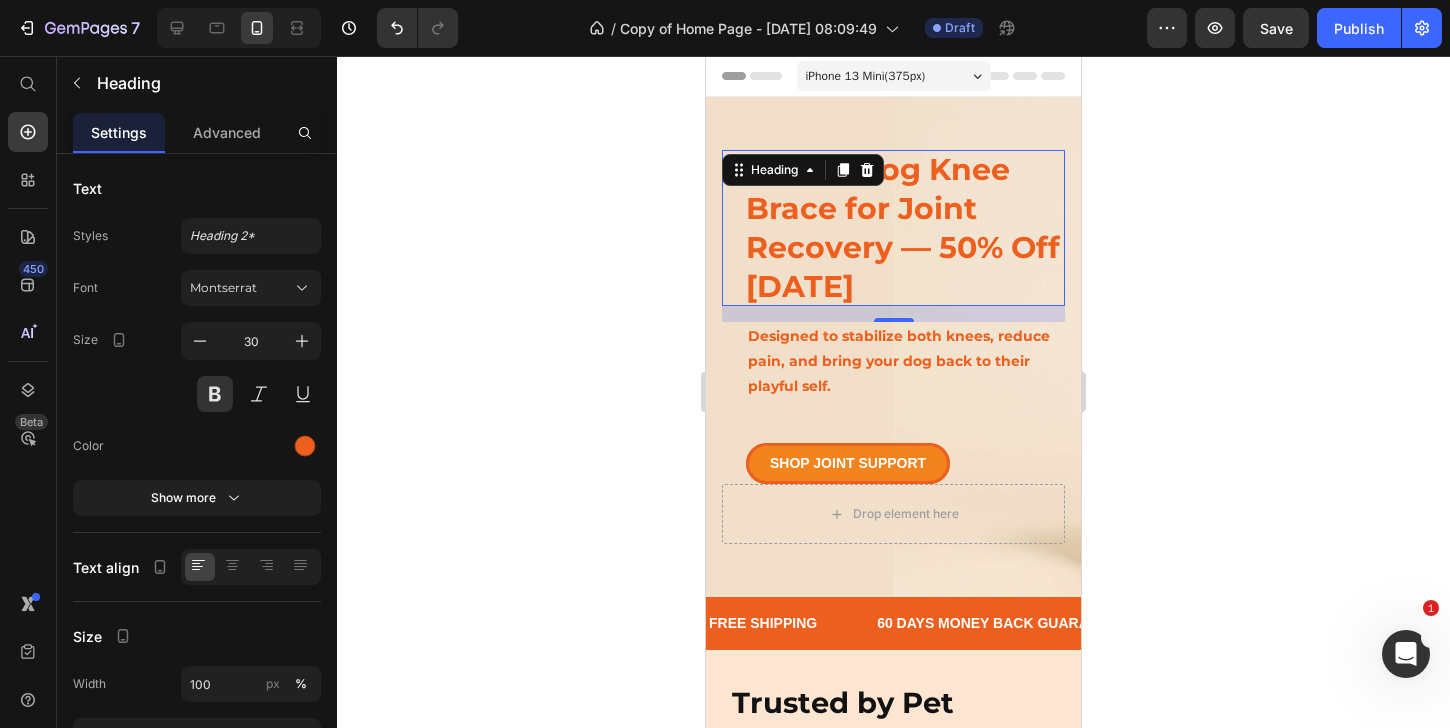 click 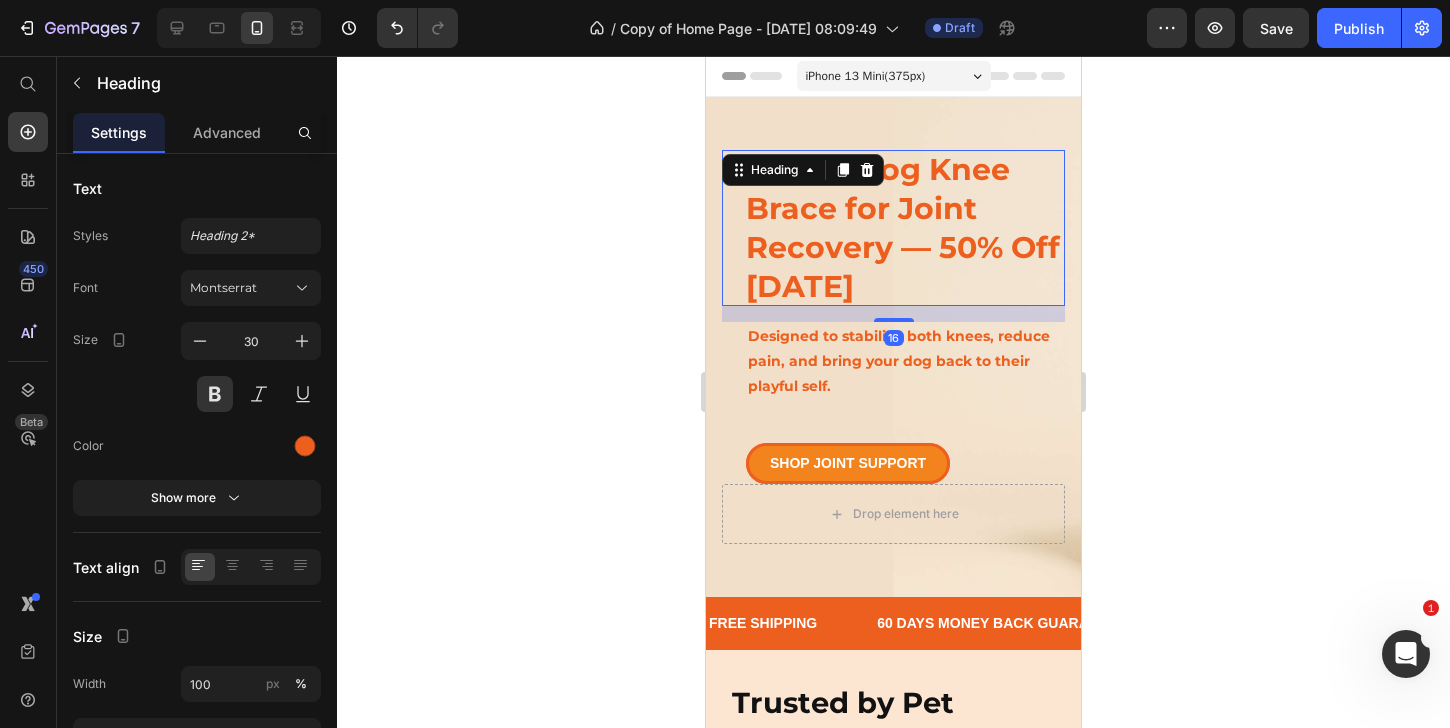click on "The #1 Dog Knee Brace for Joint Recovery — 50% Off [DATE]" at bounding box center (905, 228) 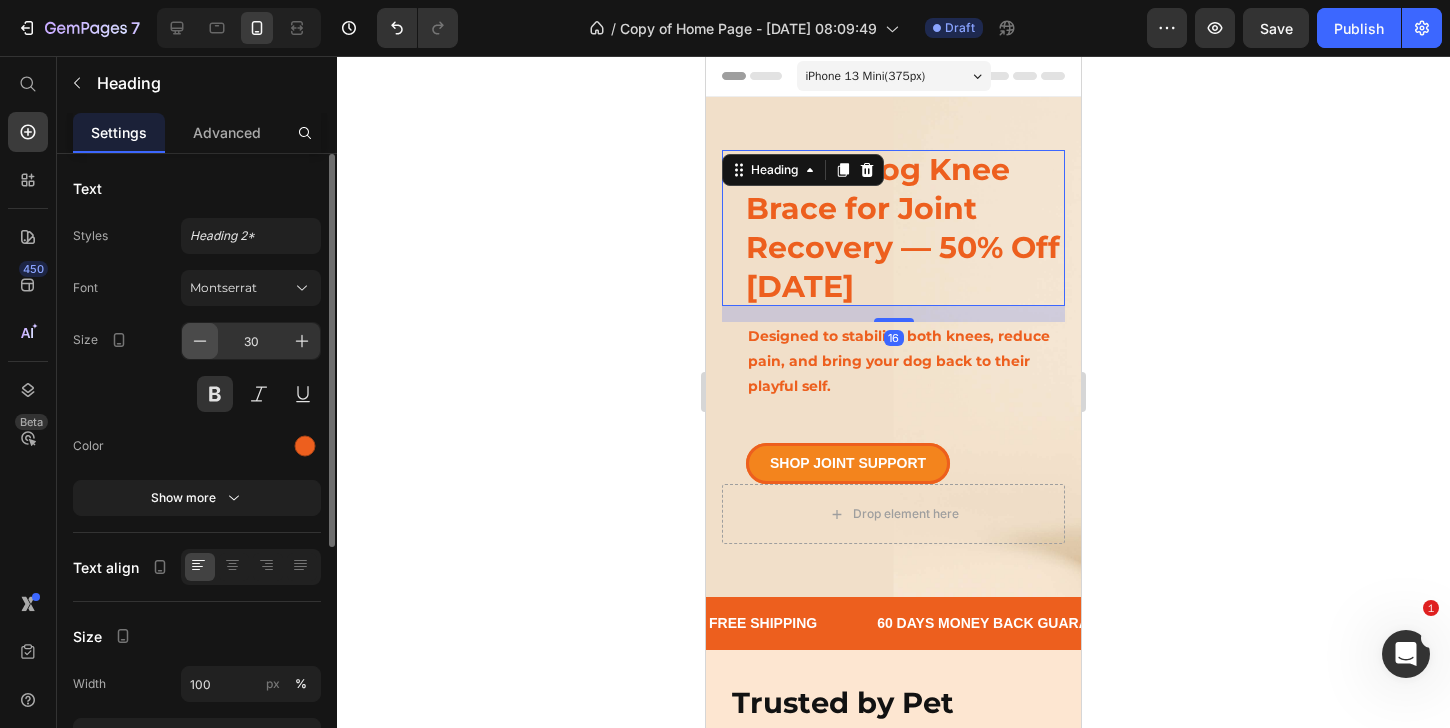 click 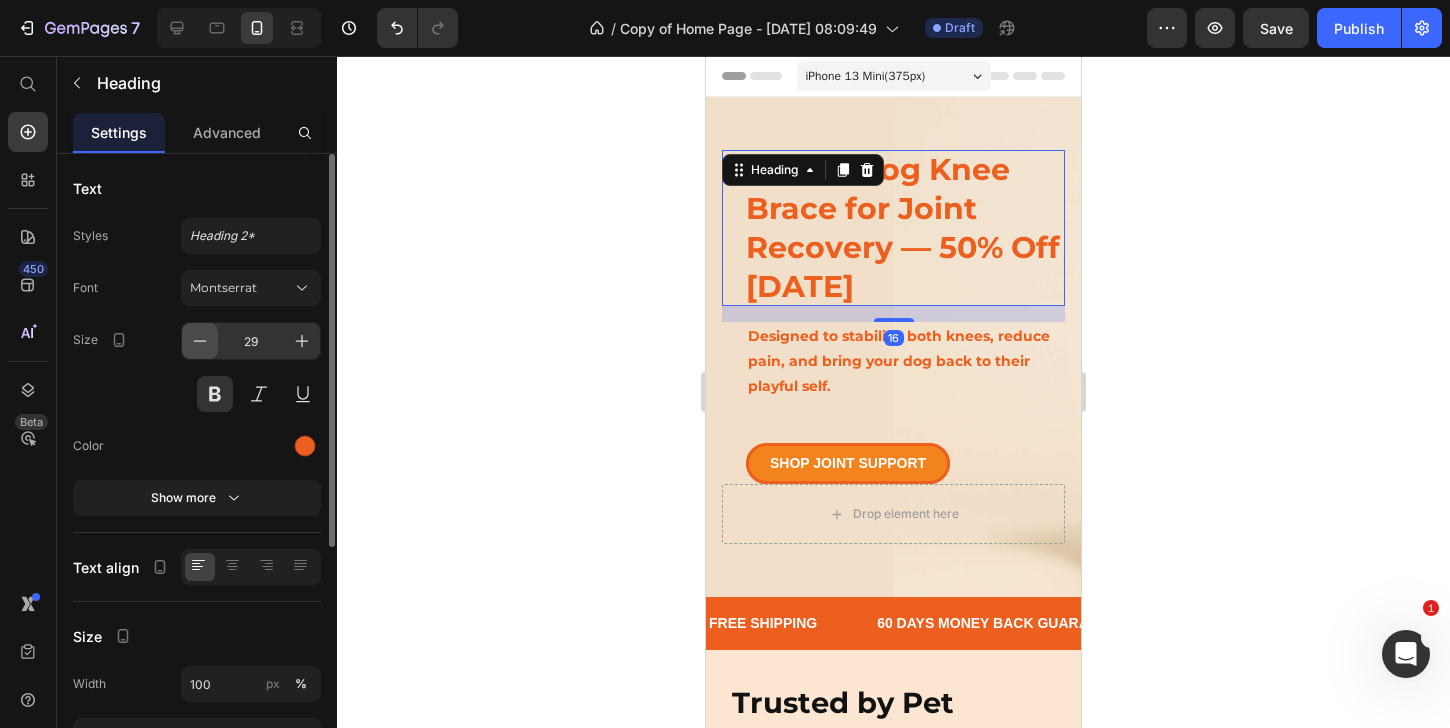 click 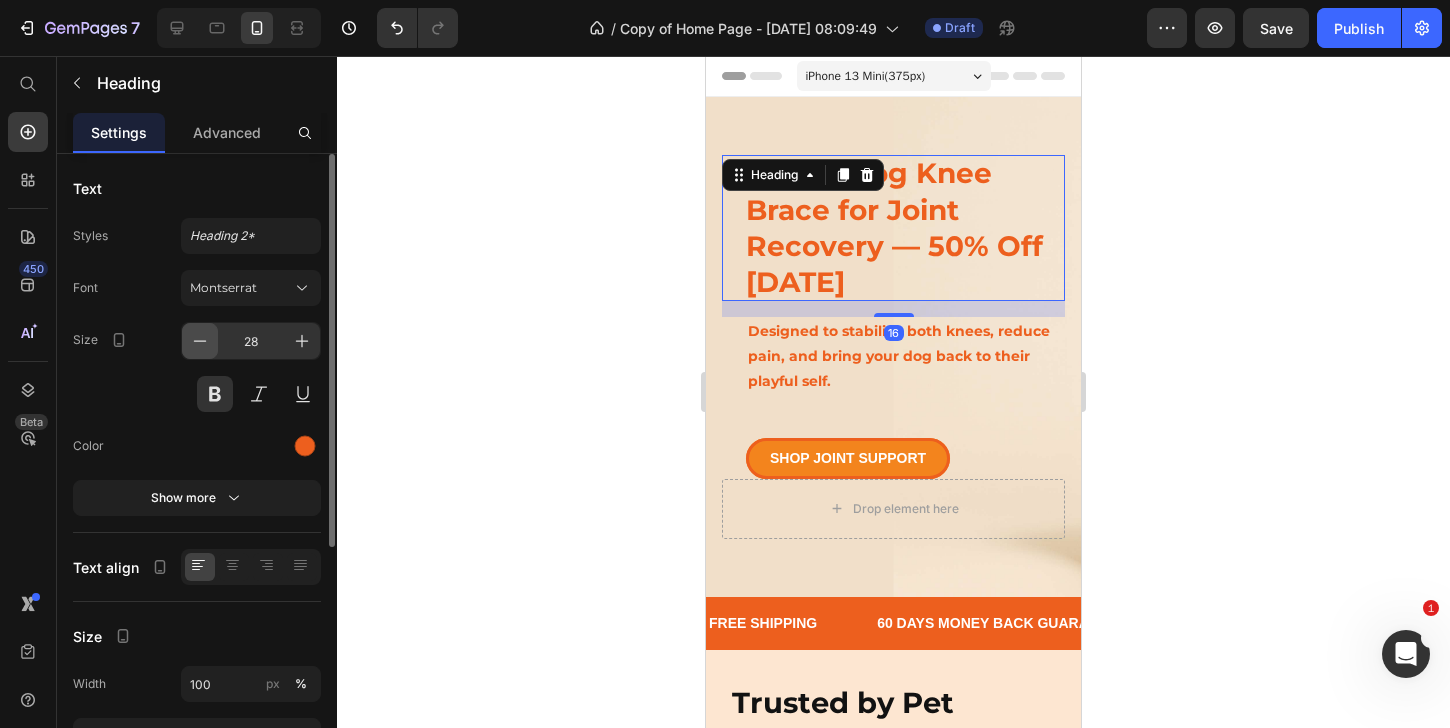 click 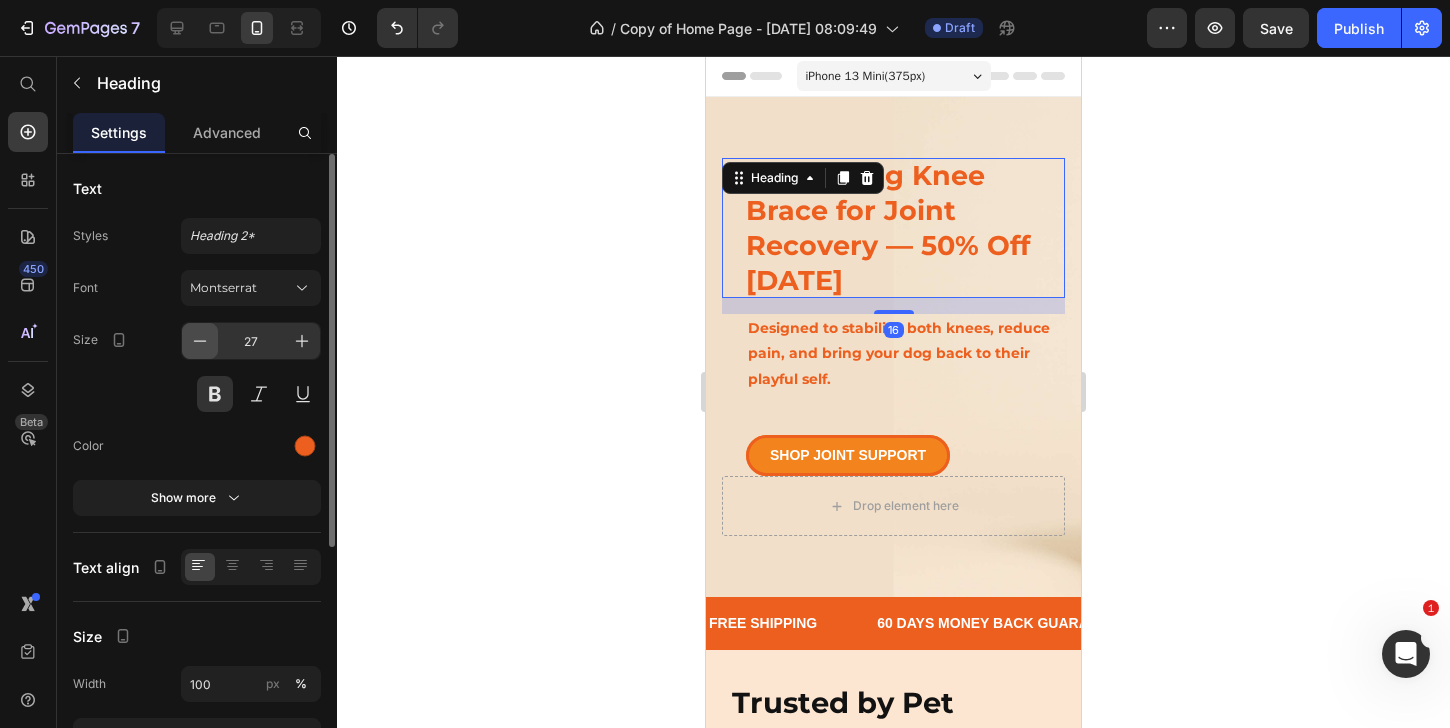 click 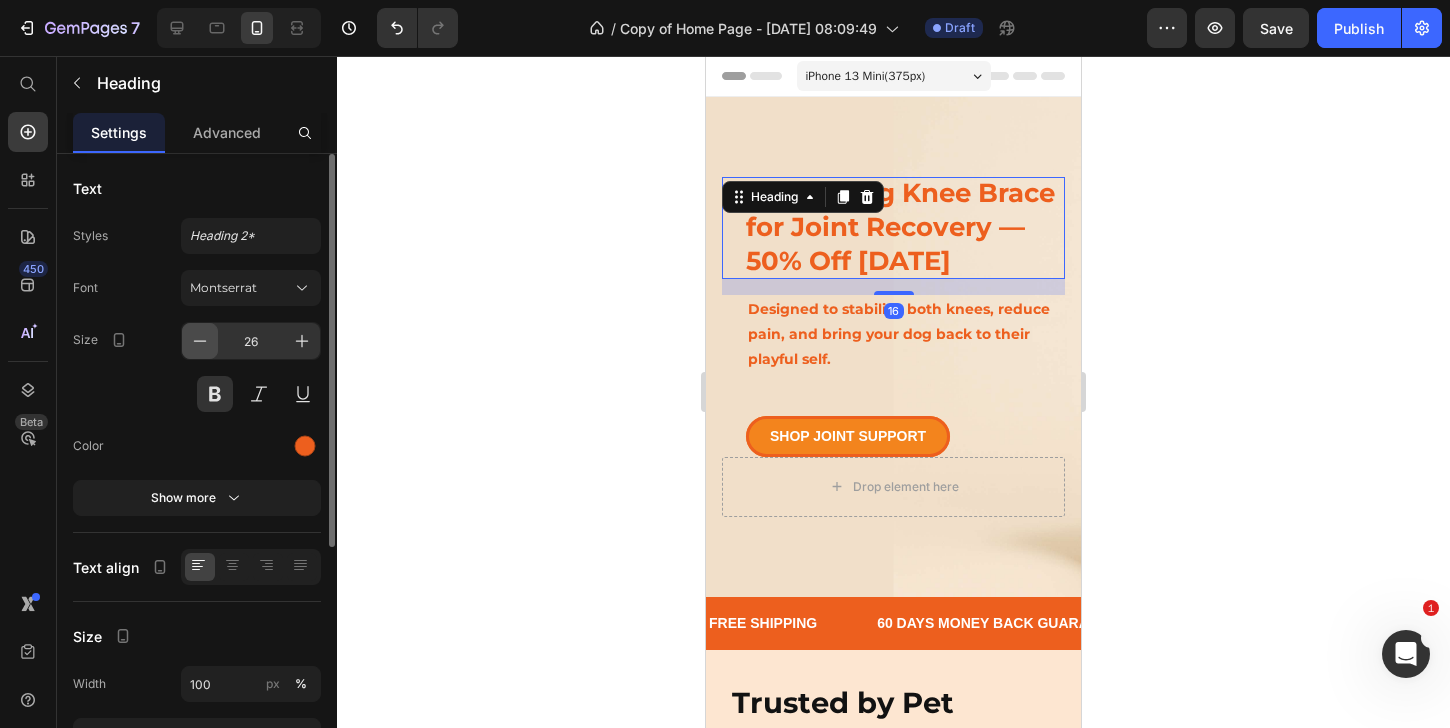 click 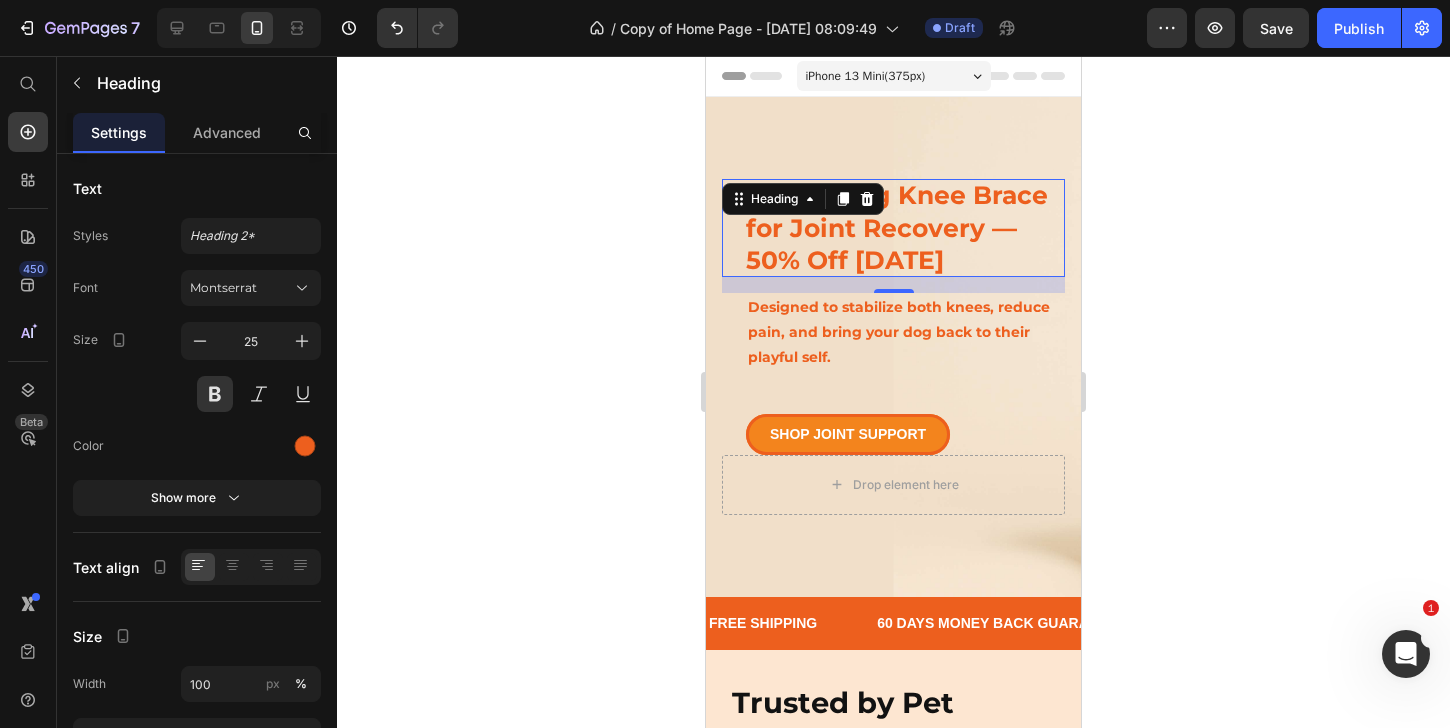 click 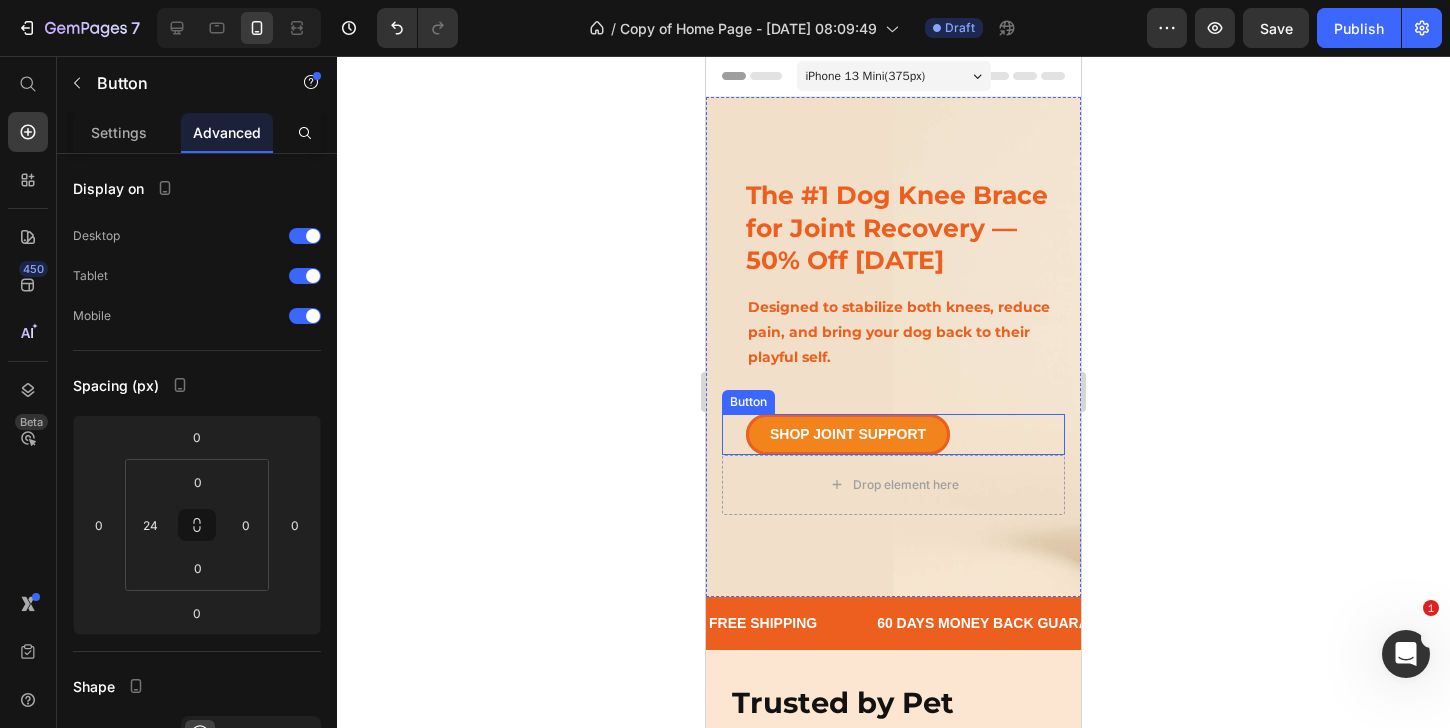 click on "SHOP JOINT SUPPORT Button" at bounding box center [893, 434] 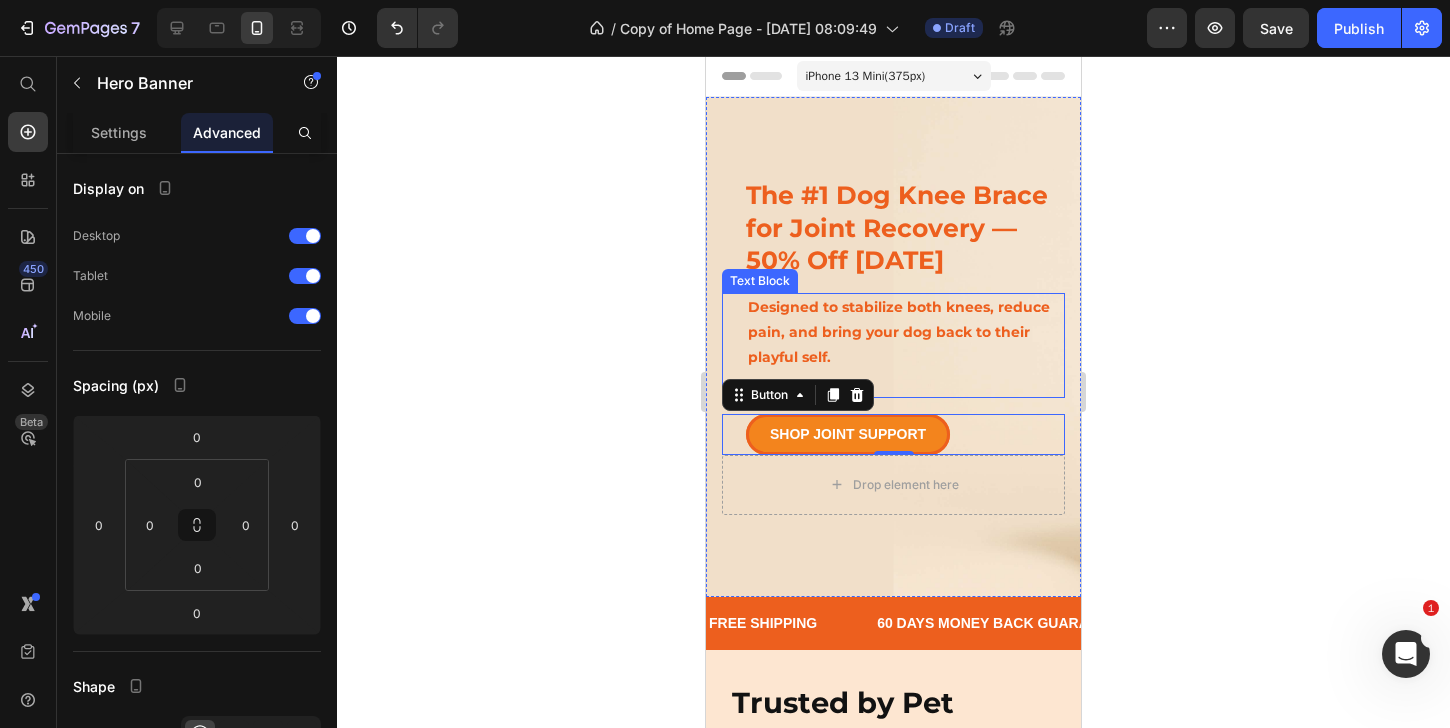 click on "The #1 Dog Knee Brace for Joint Recovery — 50% Off [DATE] Heading Designed to stabilize both knees, reduce pain, and bring your dog back to their playful self. Text Block SHOP JOINT SUPPORT Button   0
Drop element here" at bounding box center [893, 347] 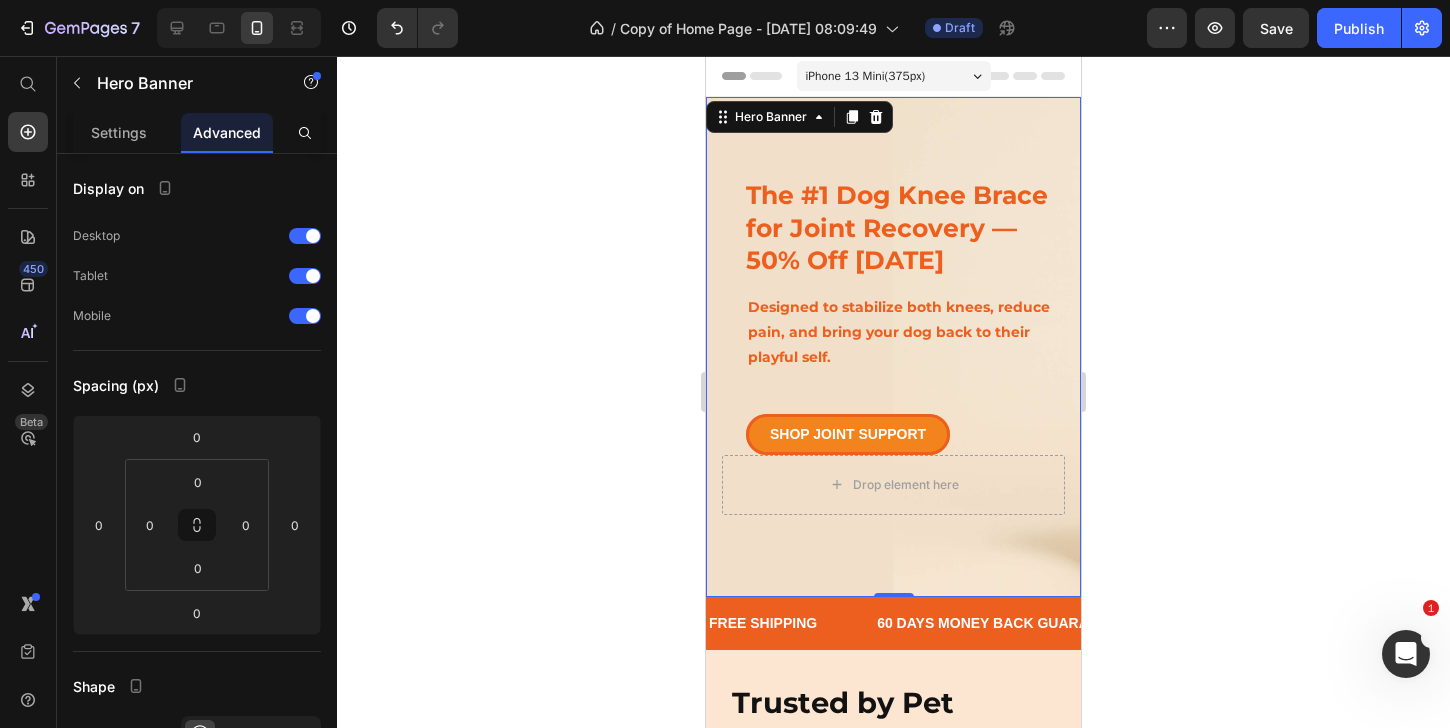 click 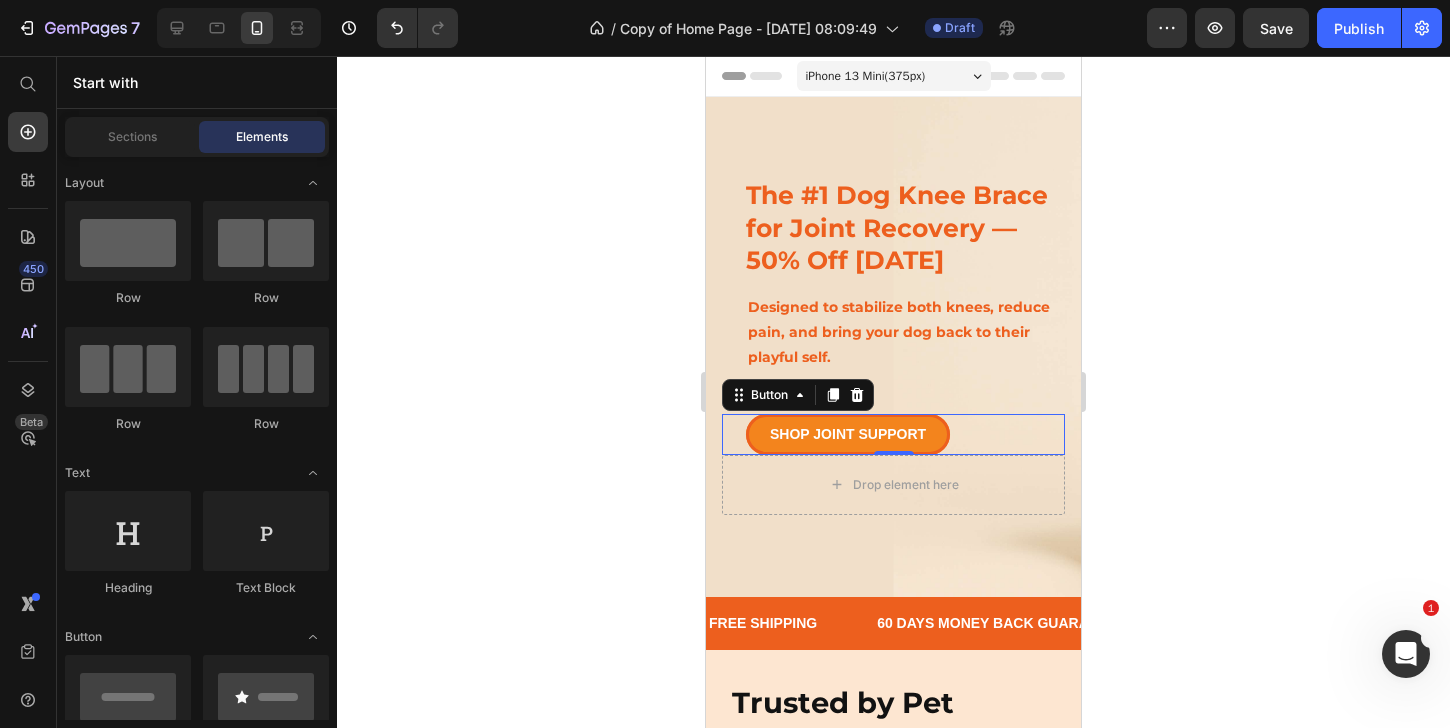 click on "SHOP JOINT SUPPORT Button   0" at bounding box center (893, 434) 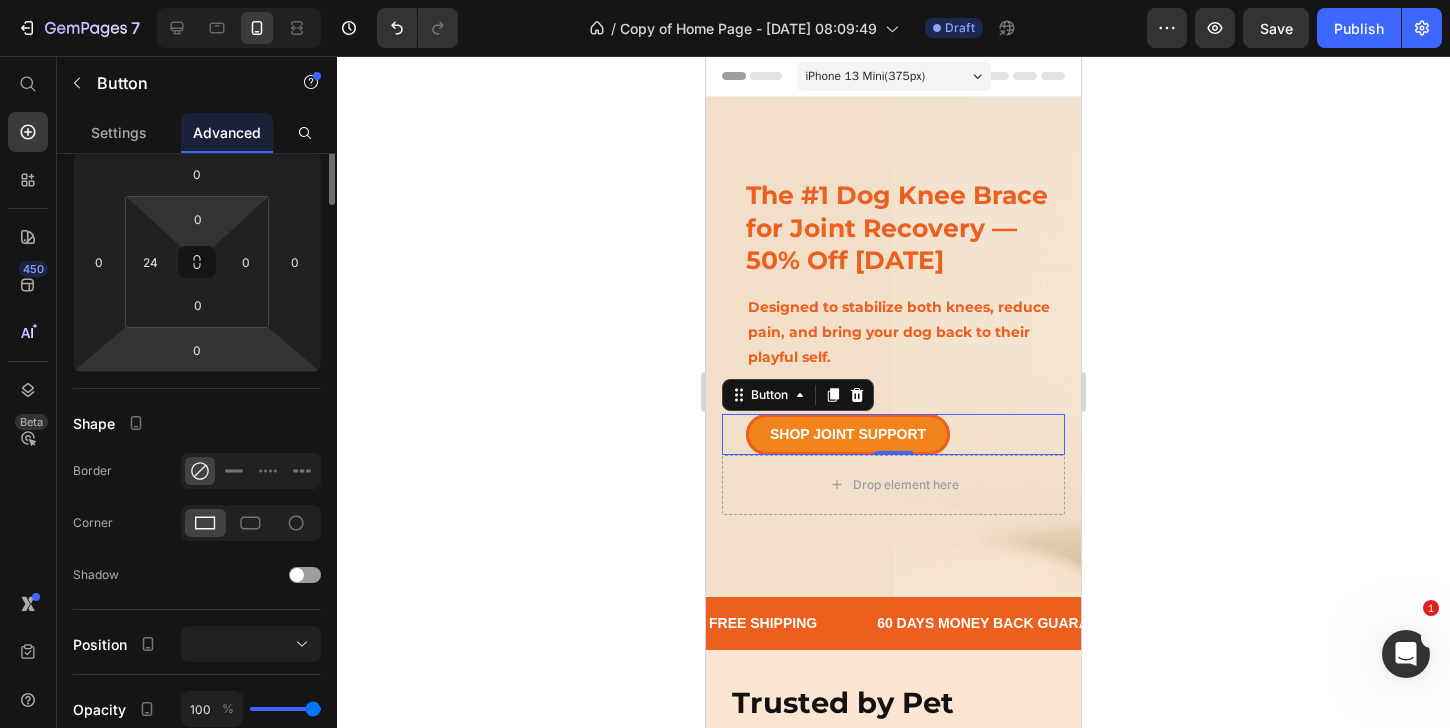 scroll, scrollTop: 0, scrollLeft: 0, axis: both 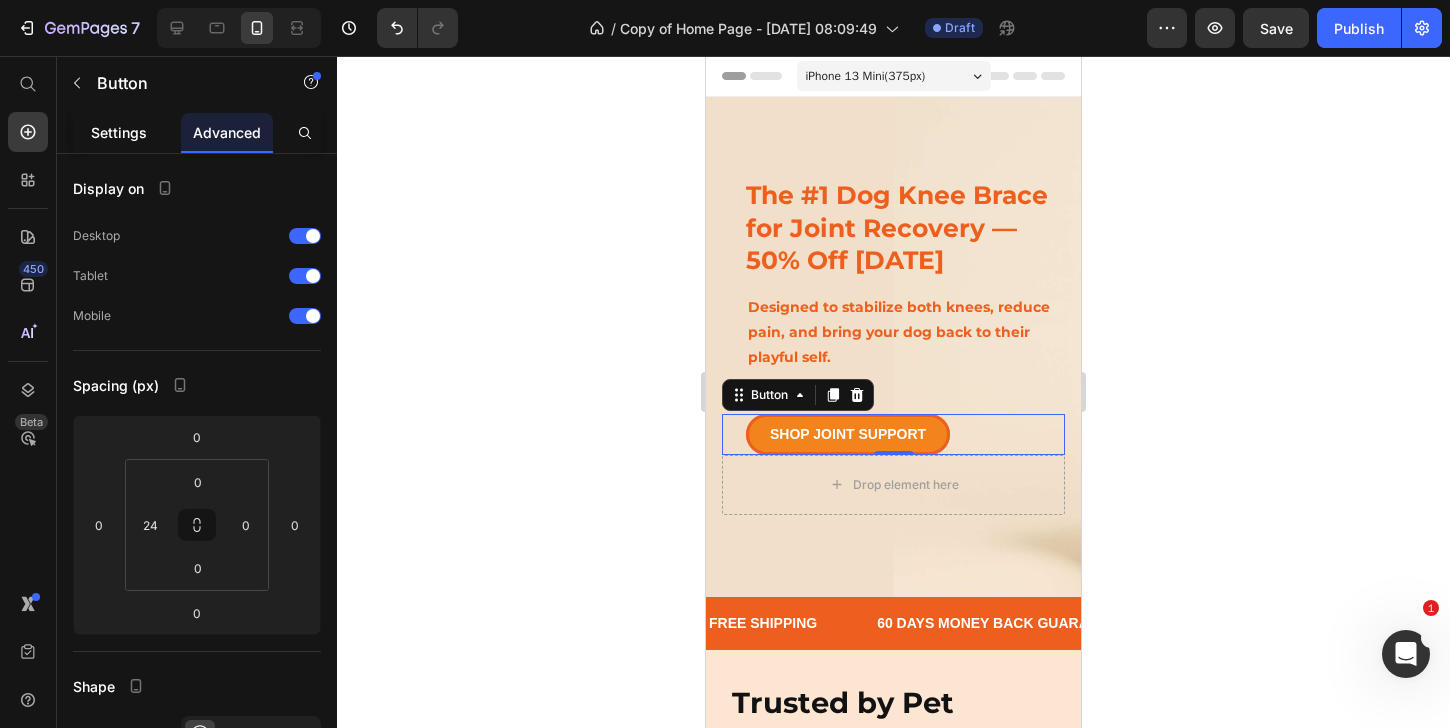 click on "Settings" at bounding box center [119, 132] 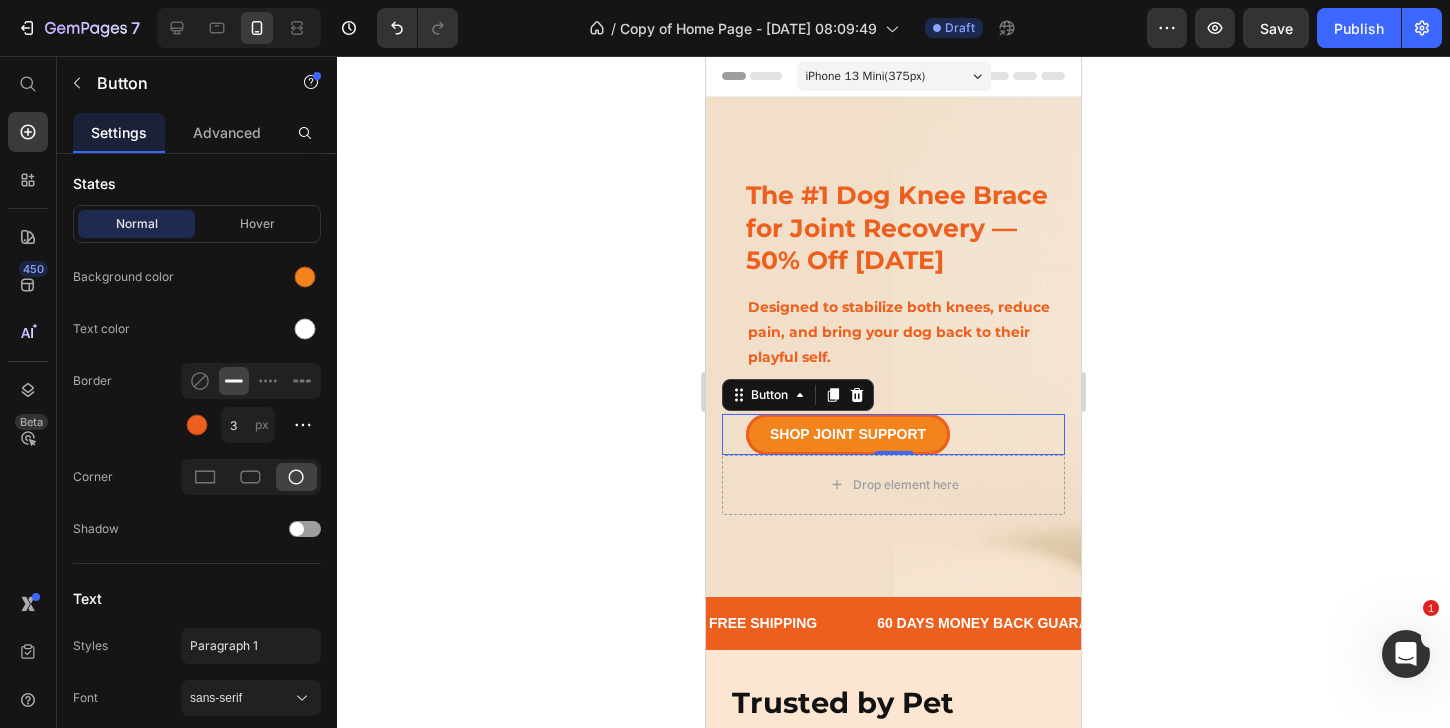 scroll, scrollTop: 754, scrollLeft: 0, axis: vertical 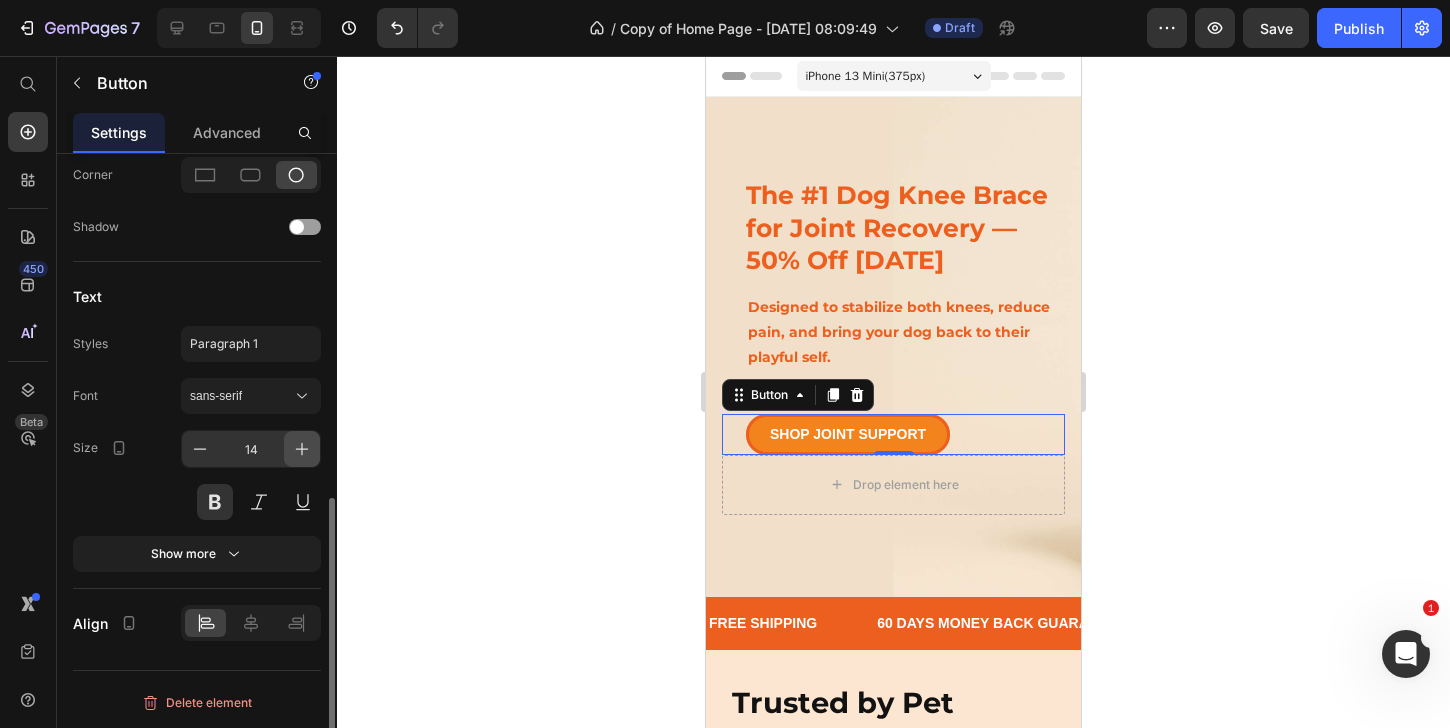 click 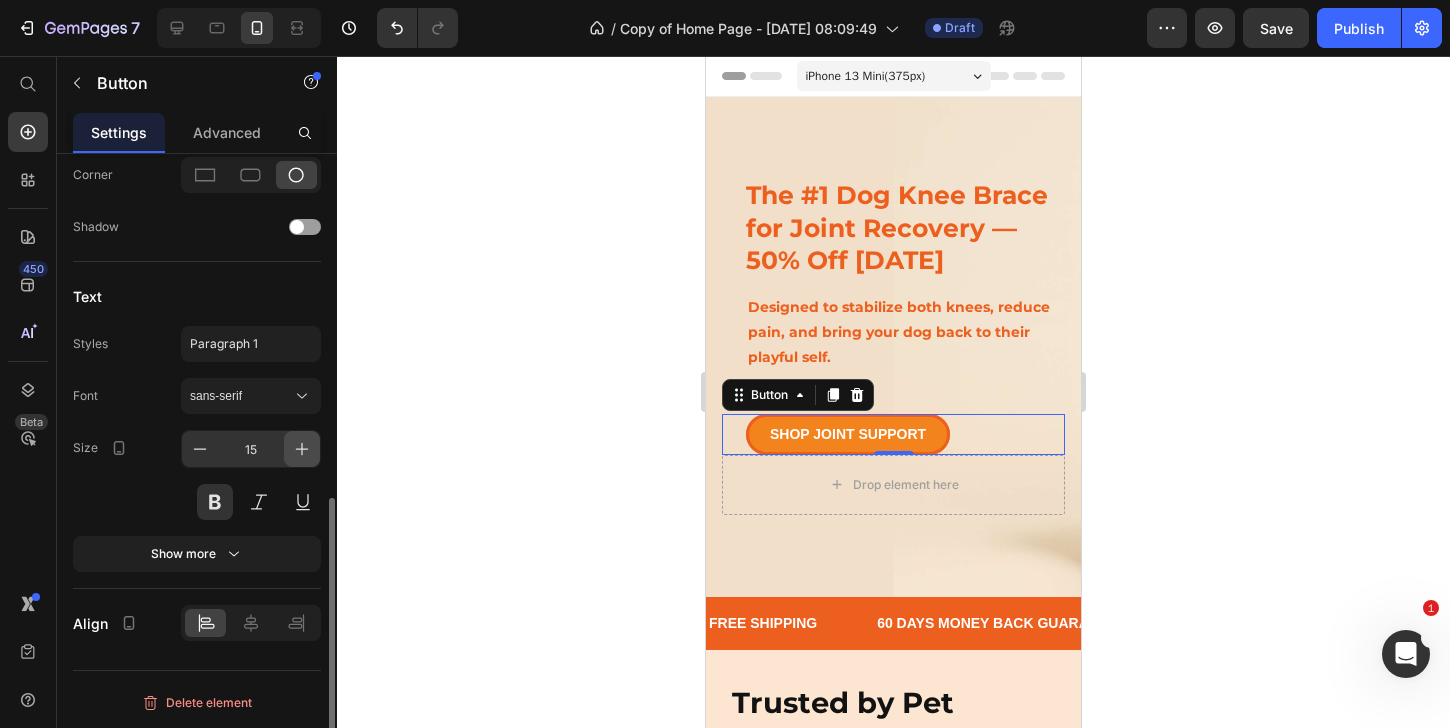 click 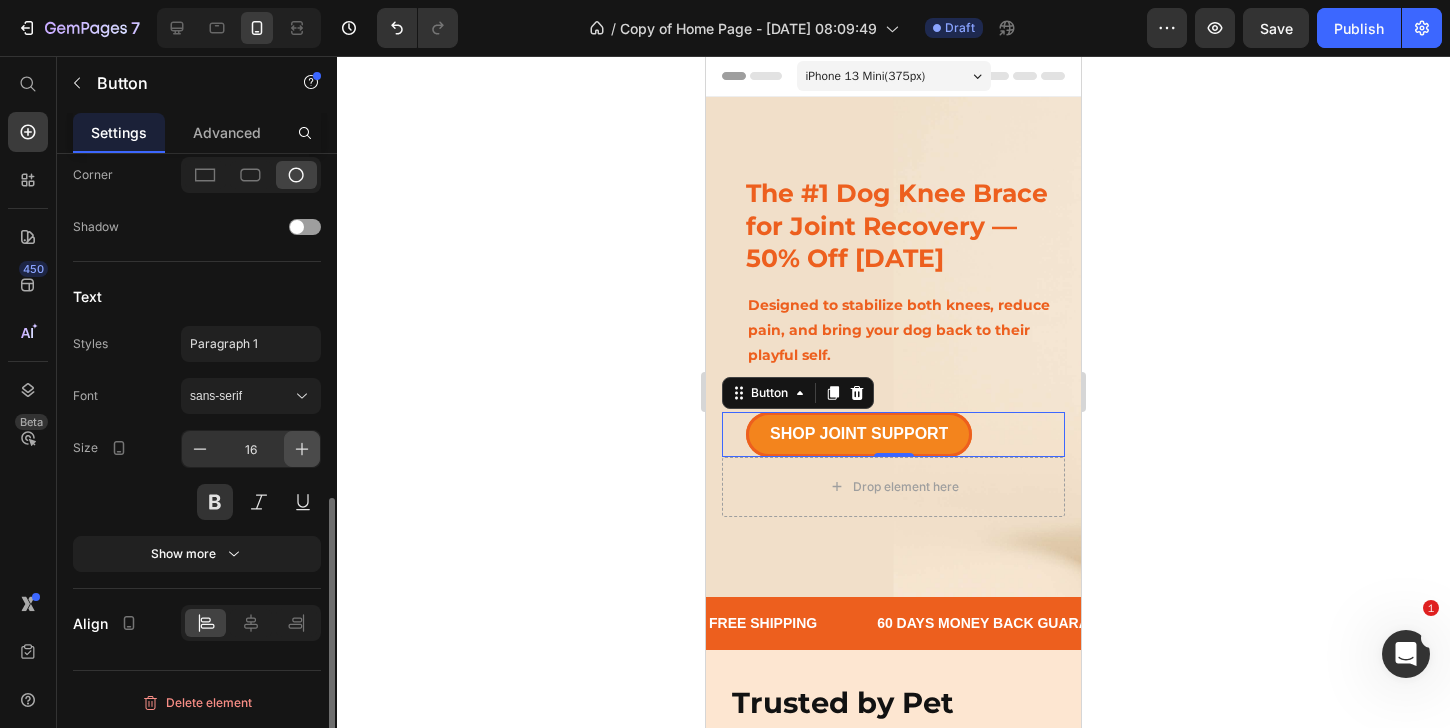 click 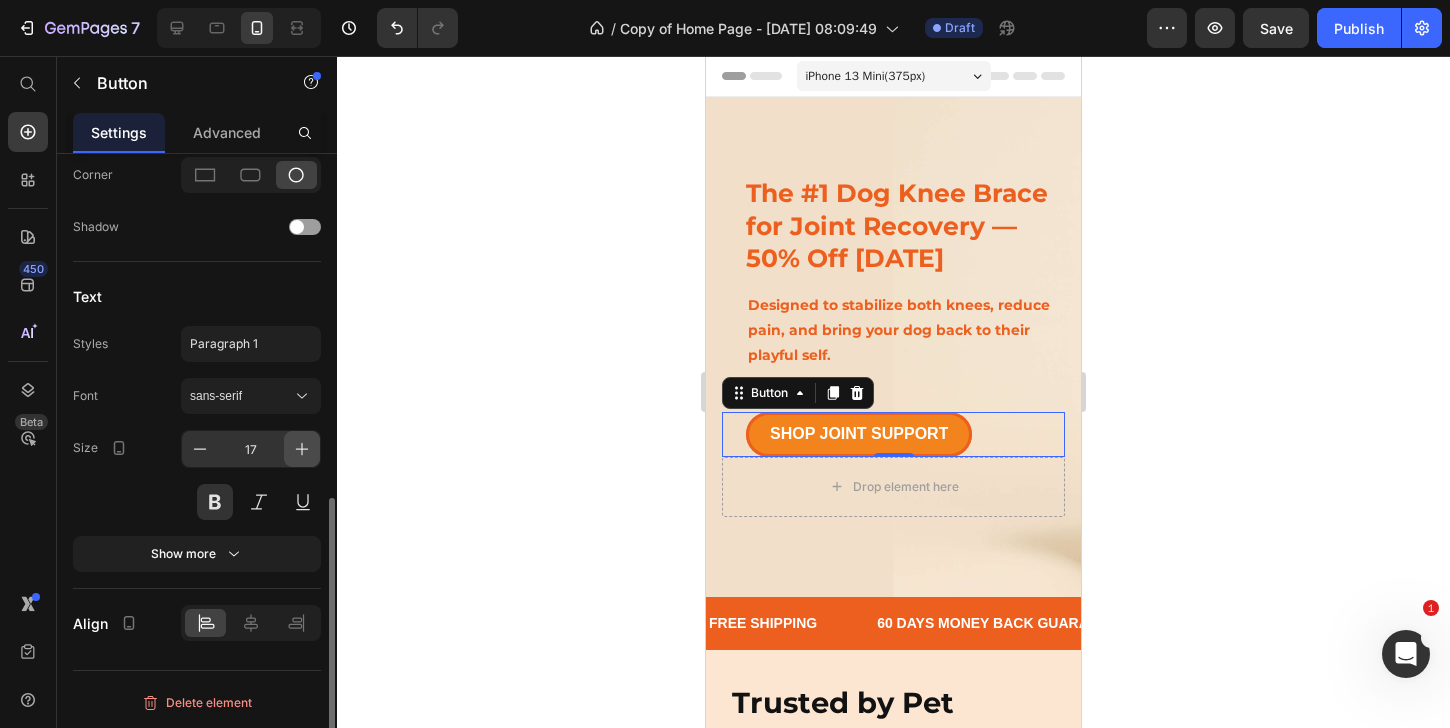 click 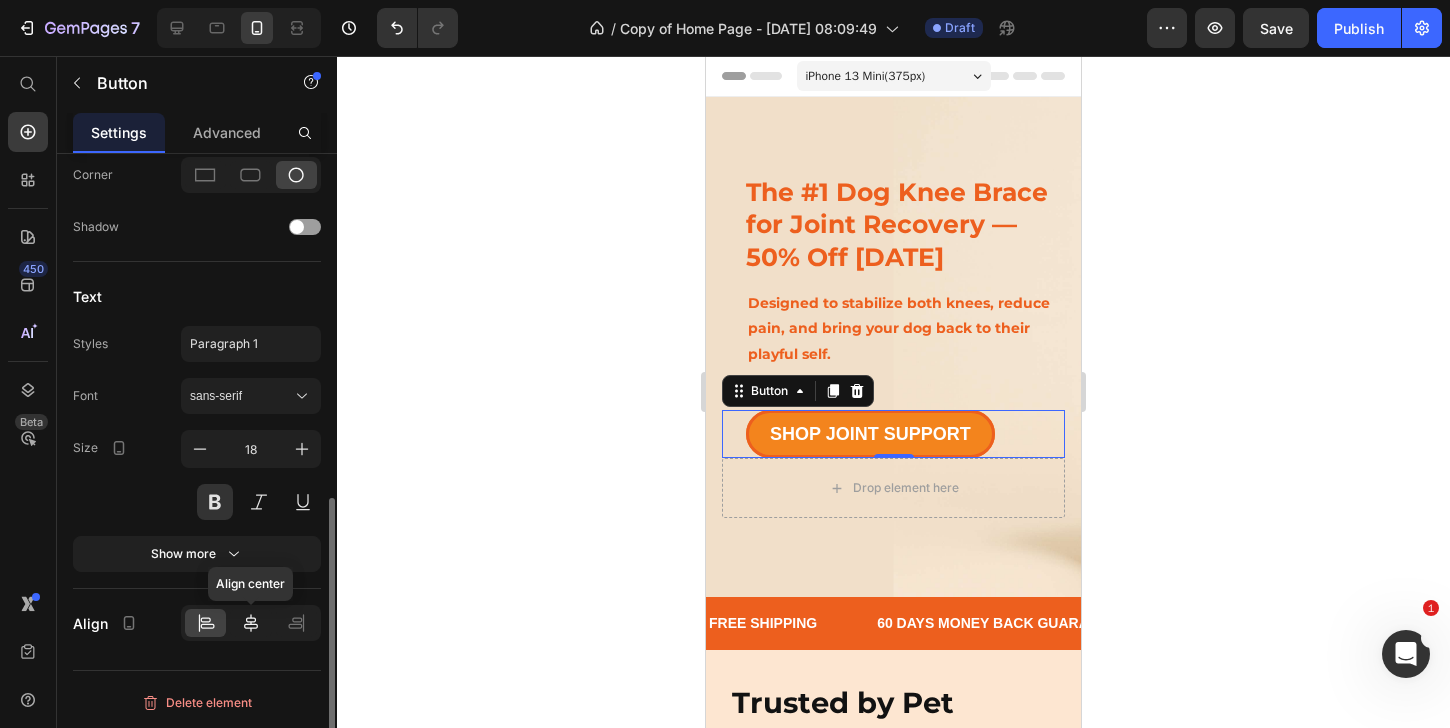 click 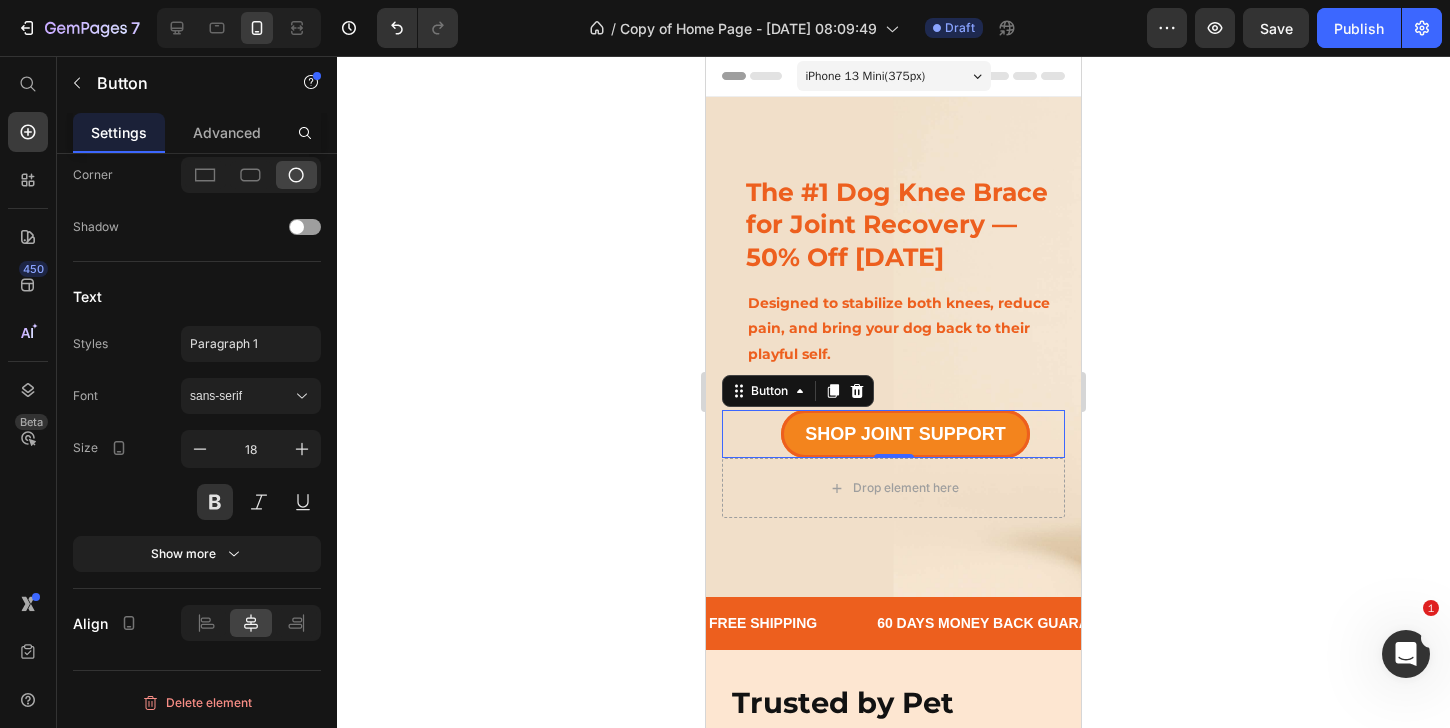 click 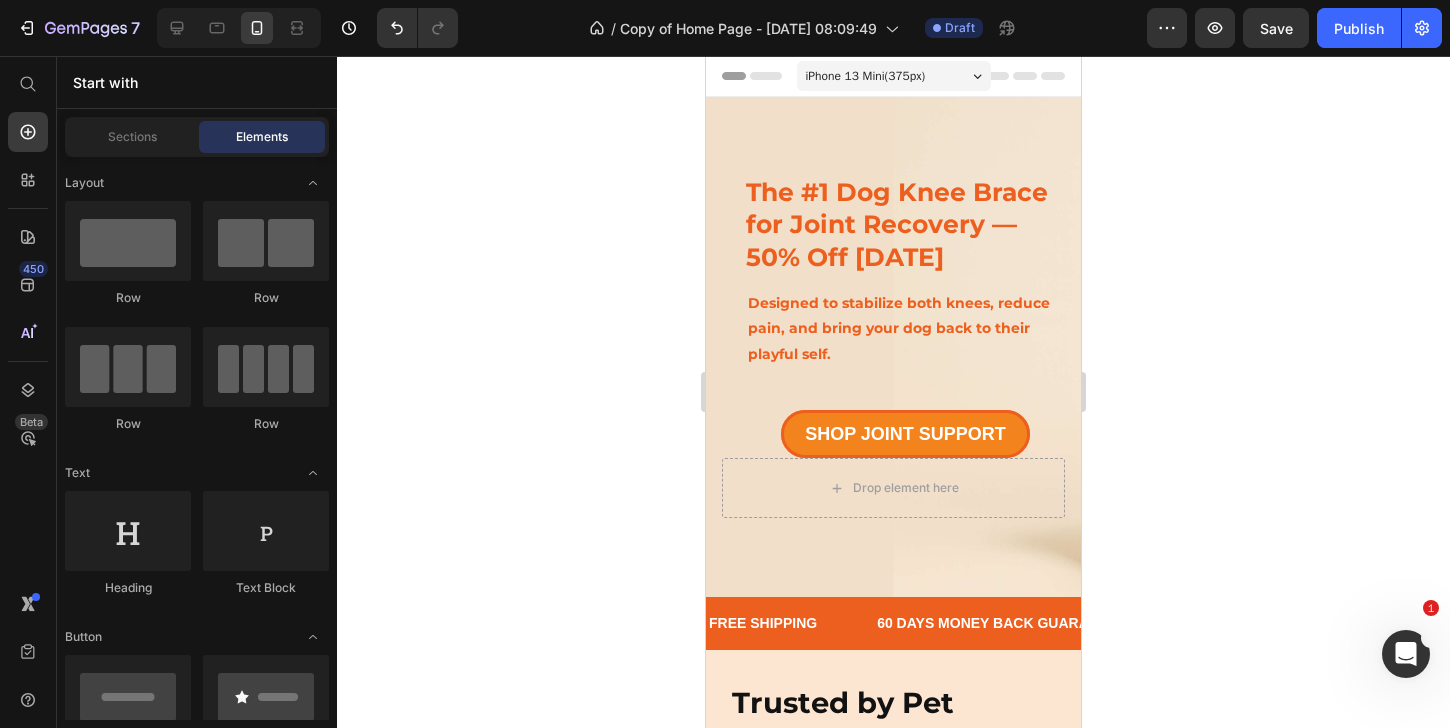 click 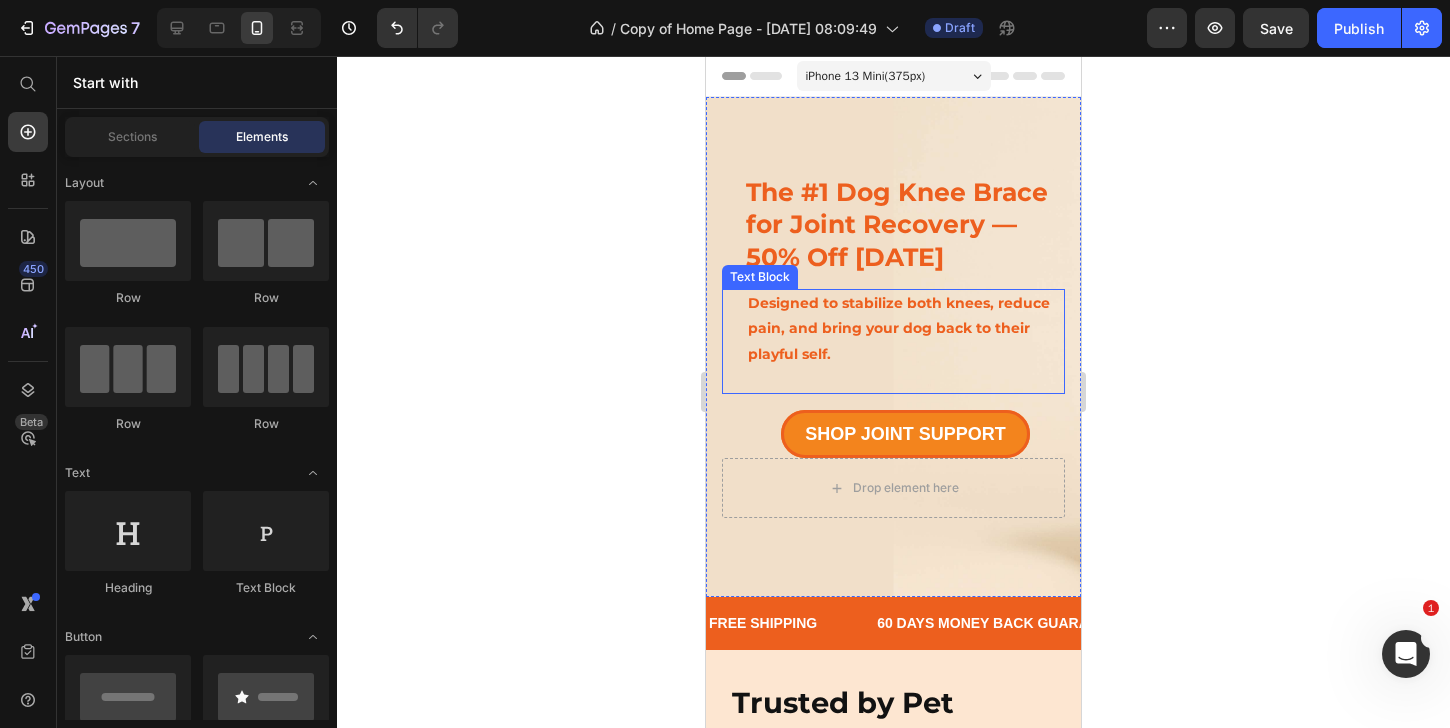 click on "Designed to stabilize both knees, reduce pain, and bring your dog back to their playful self." at bounding box center (905, 329) 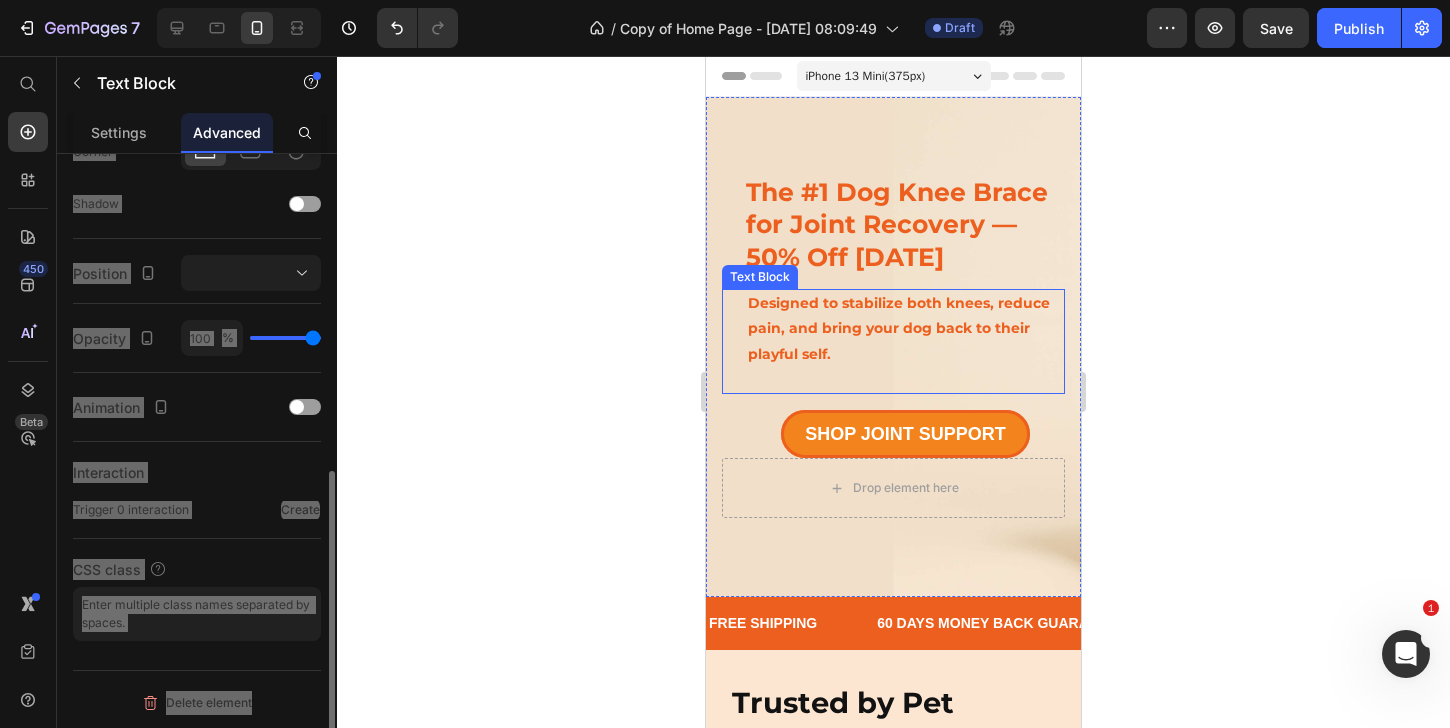 scroll, scrollTop: 0, scrollLeft: 0, axis: both 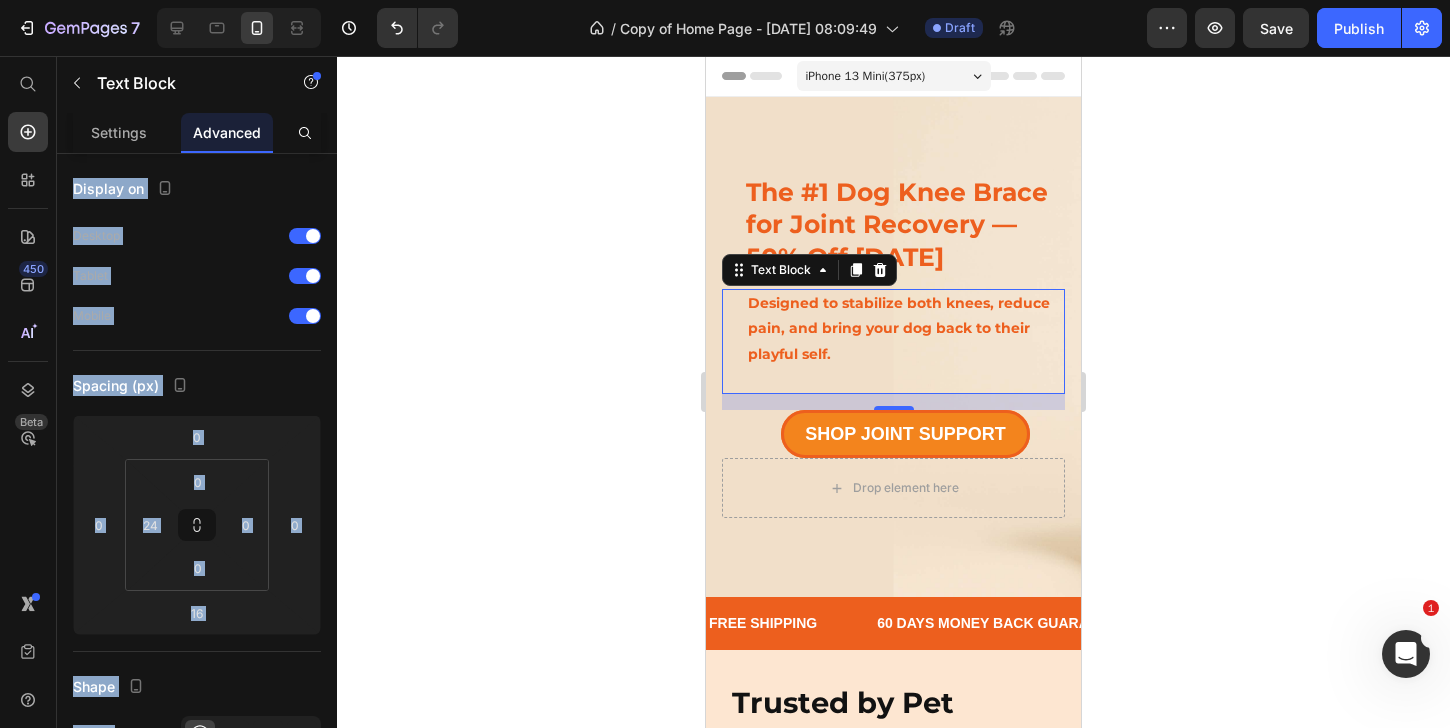 click 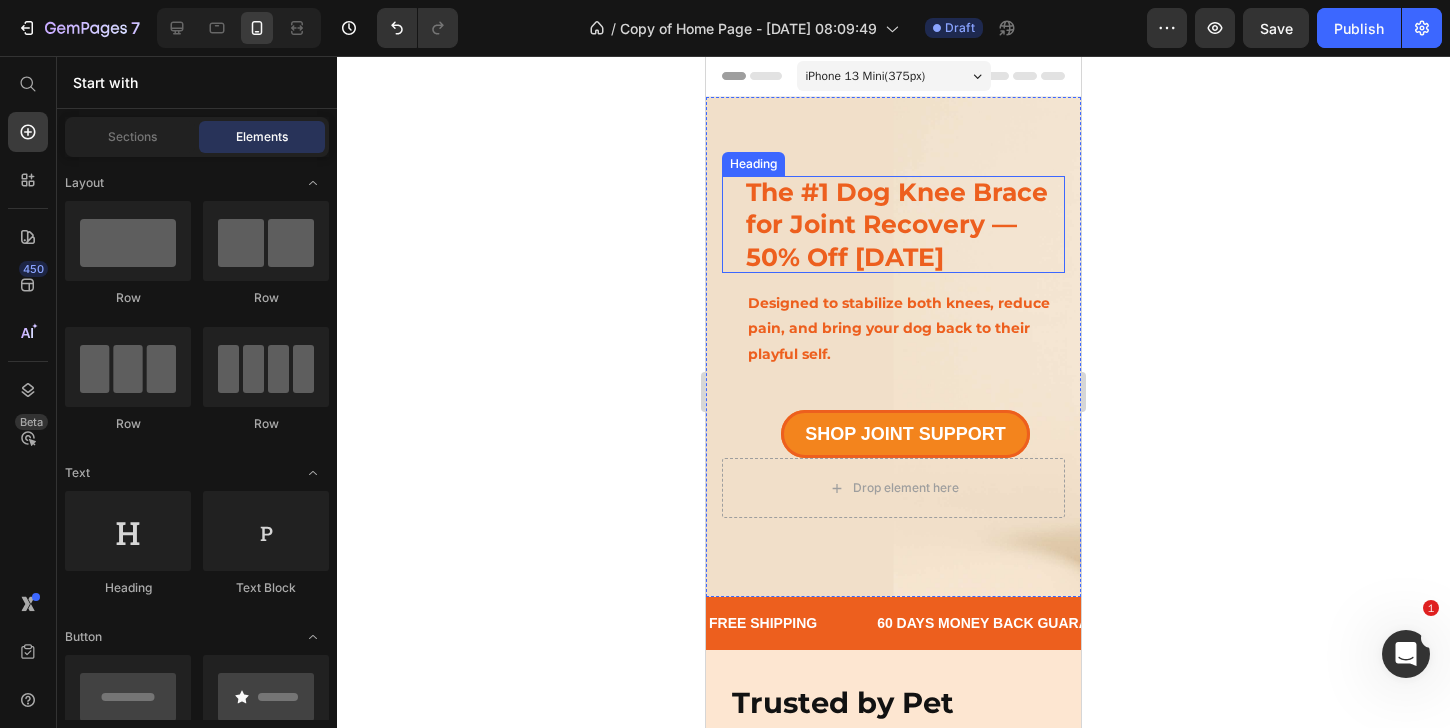 click on "The #1 Dog Knee Brace for Joint Recovery — 50% Off [DATE]" at bounding box center (905, 225) 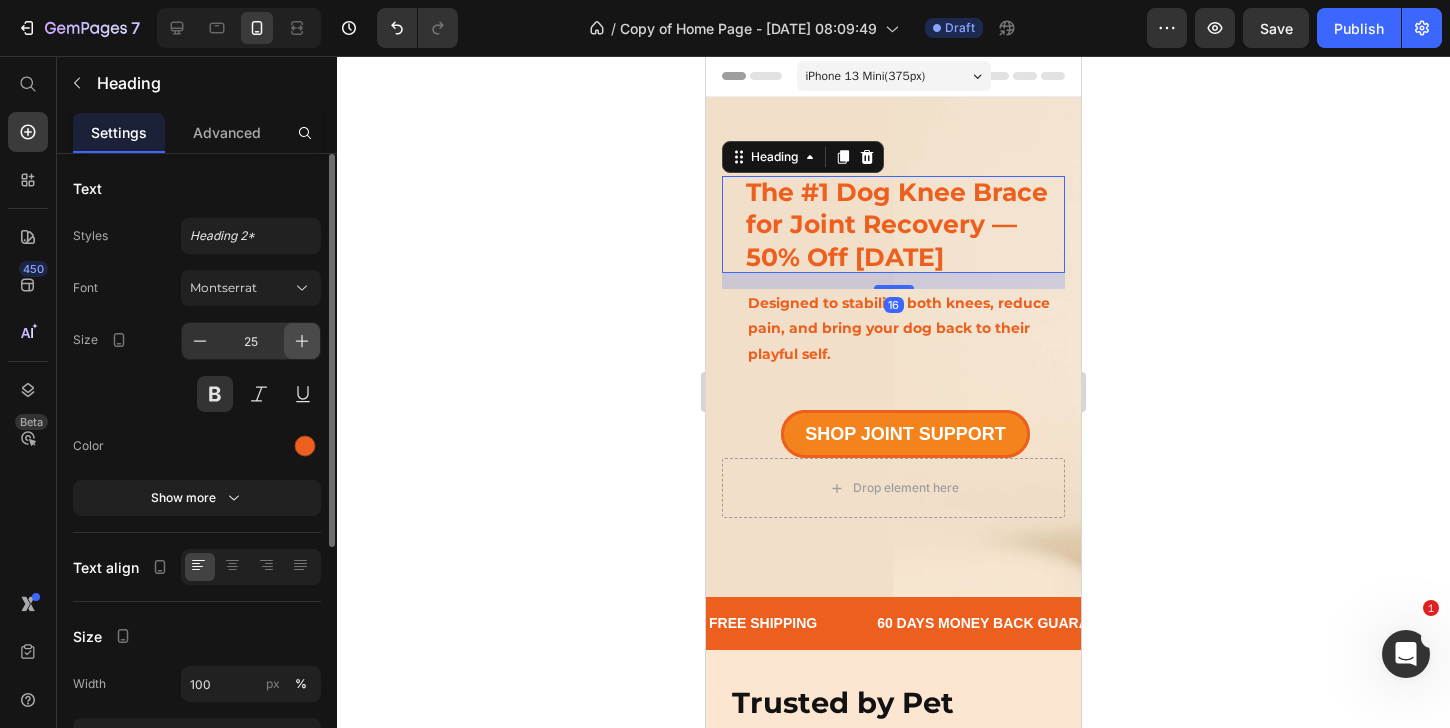 click 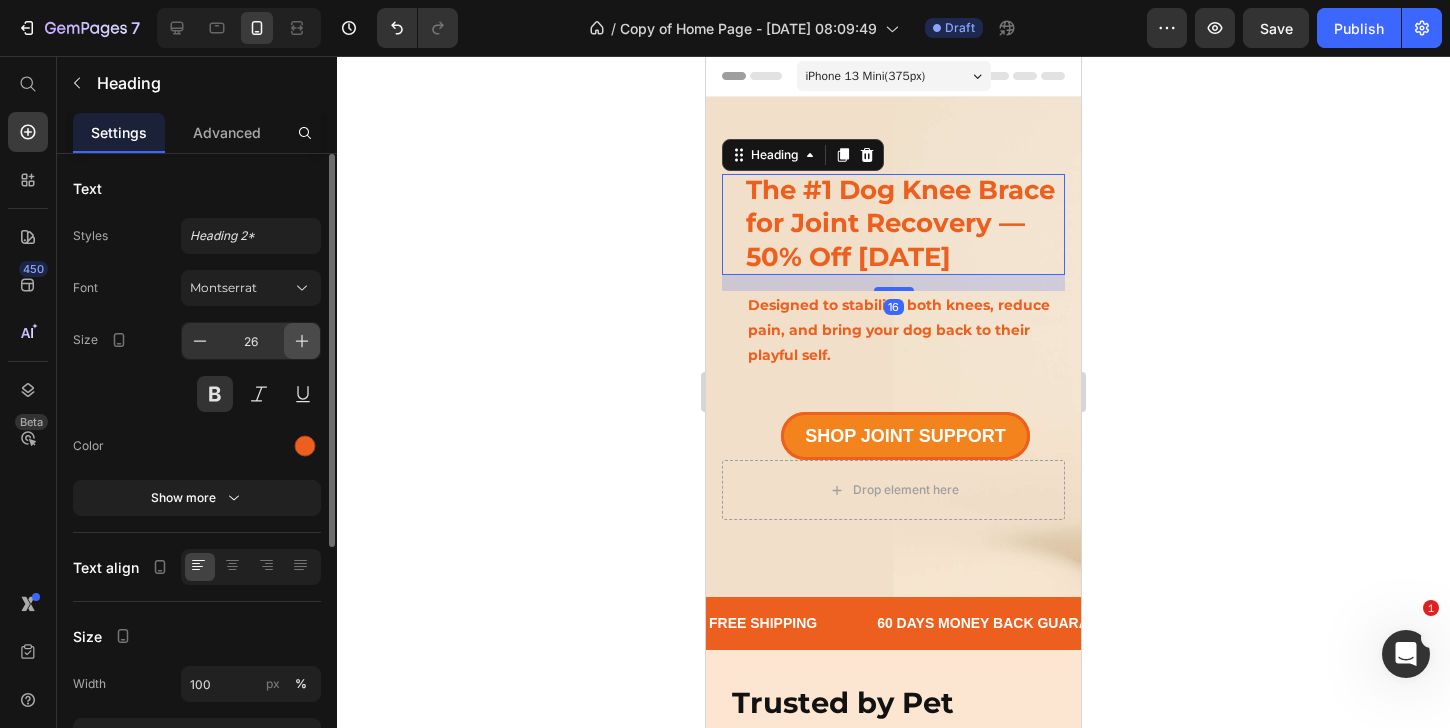 click 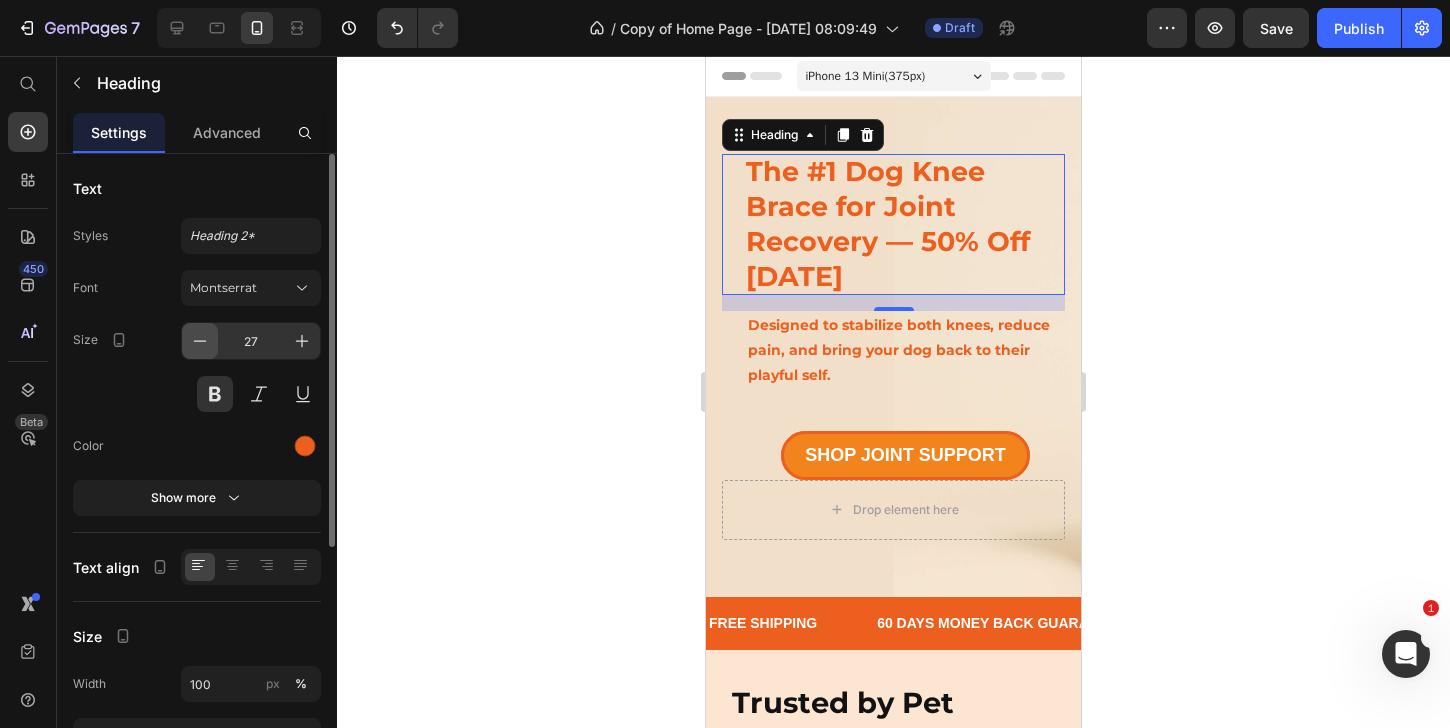 click 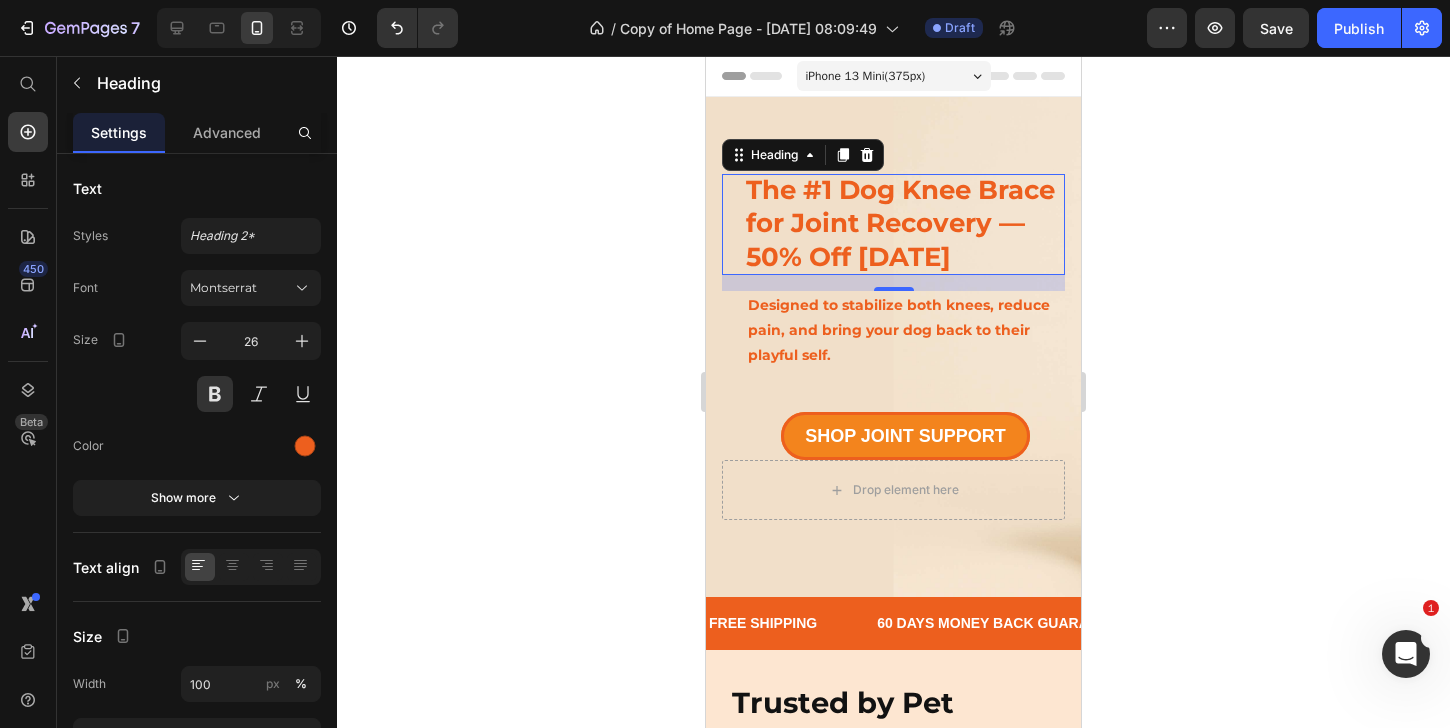 click 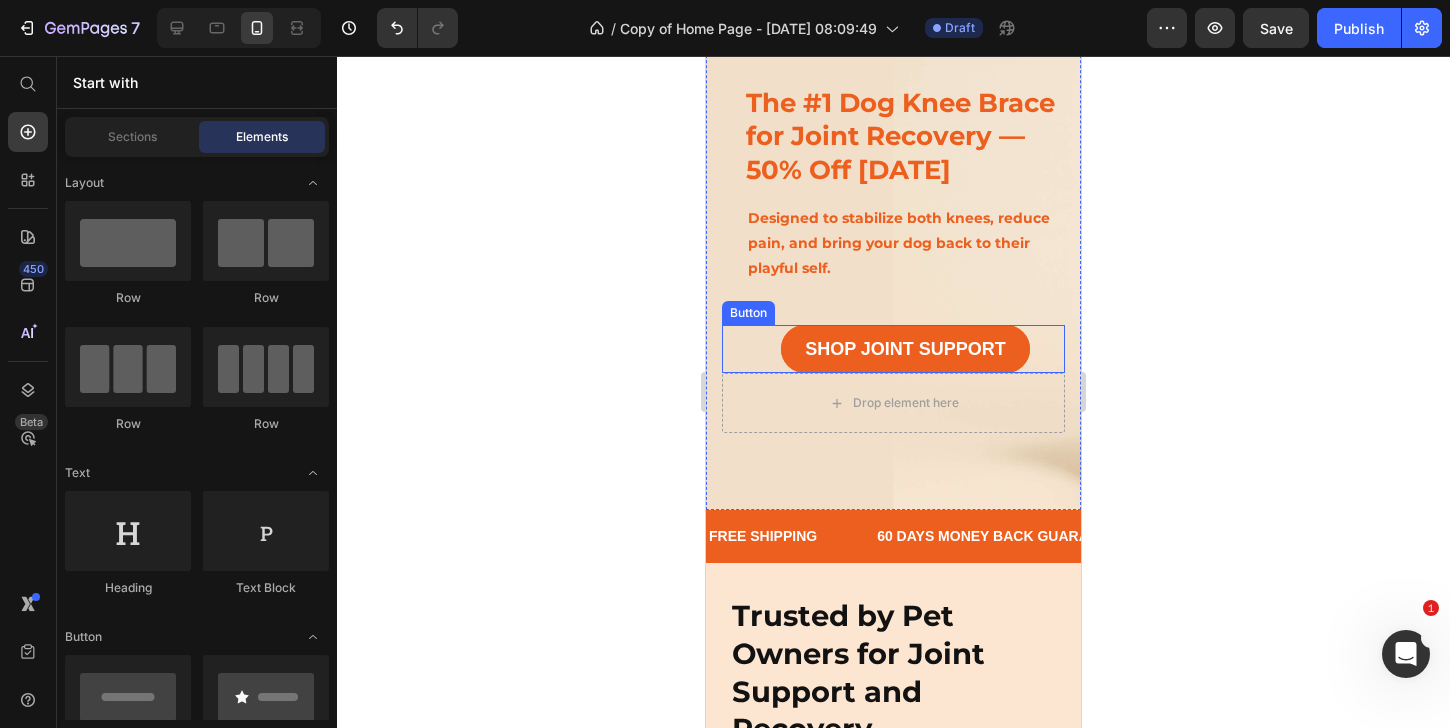 scroll, scrollTop: 0, scrollLeft: 0, axis: both 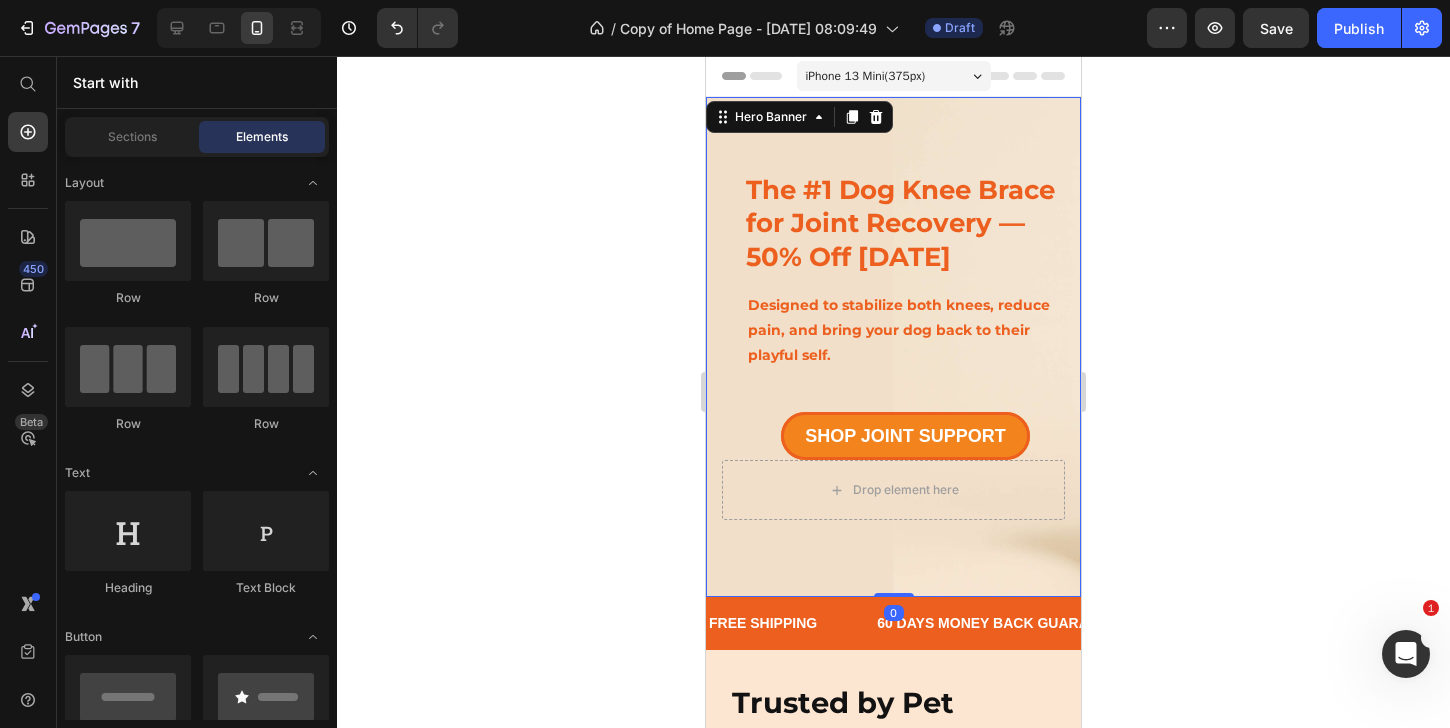 click at bounding box center (893, 347) 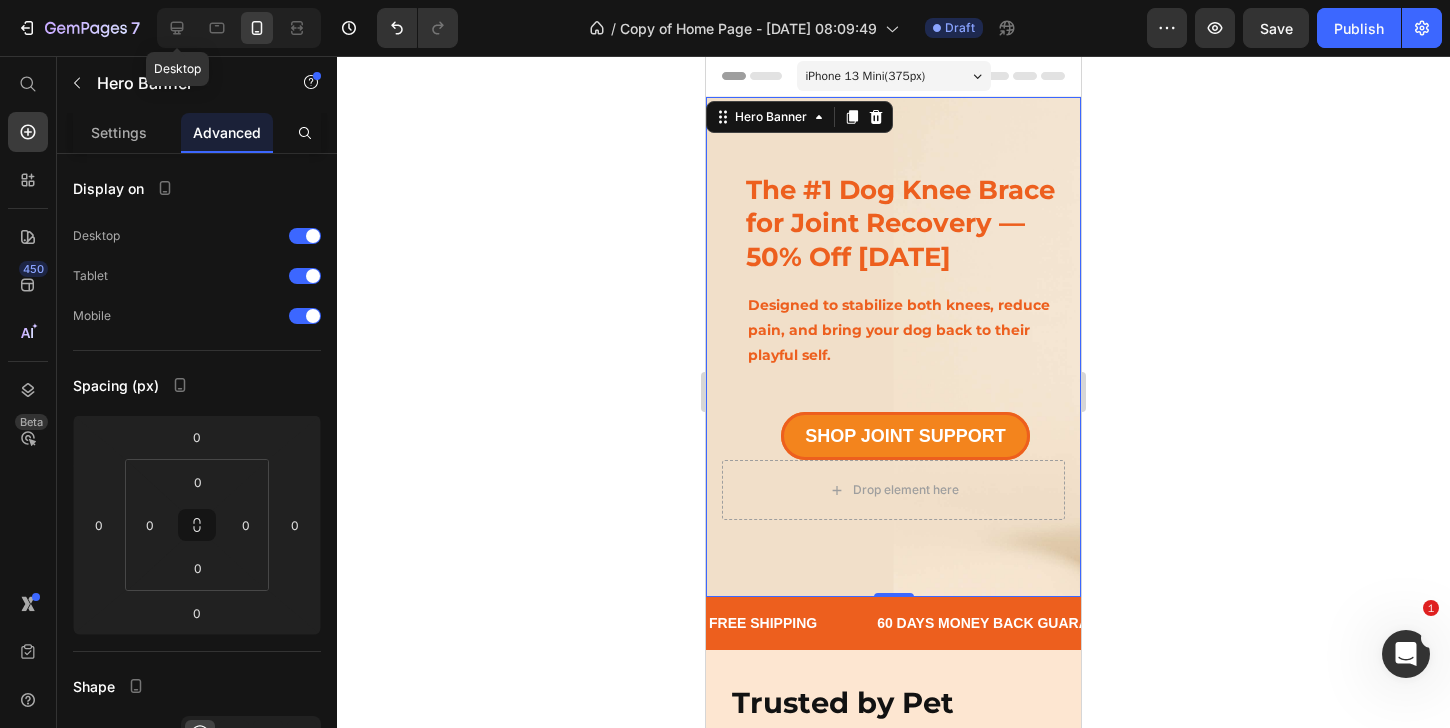 click 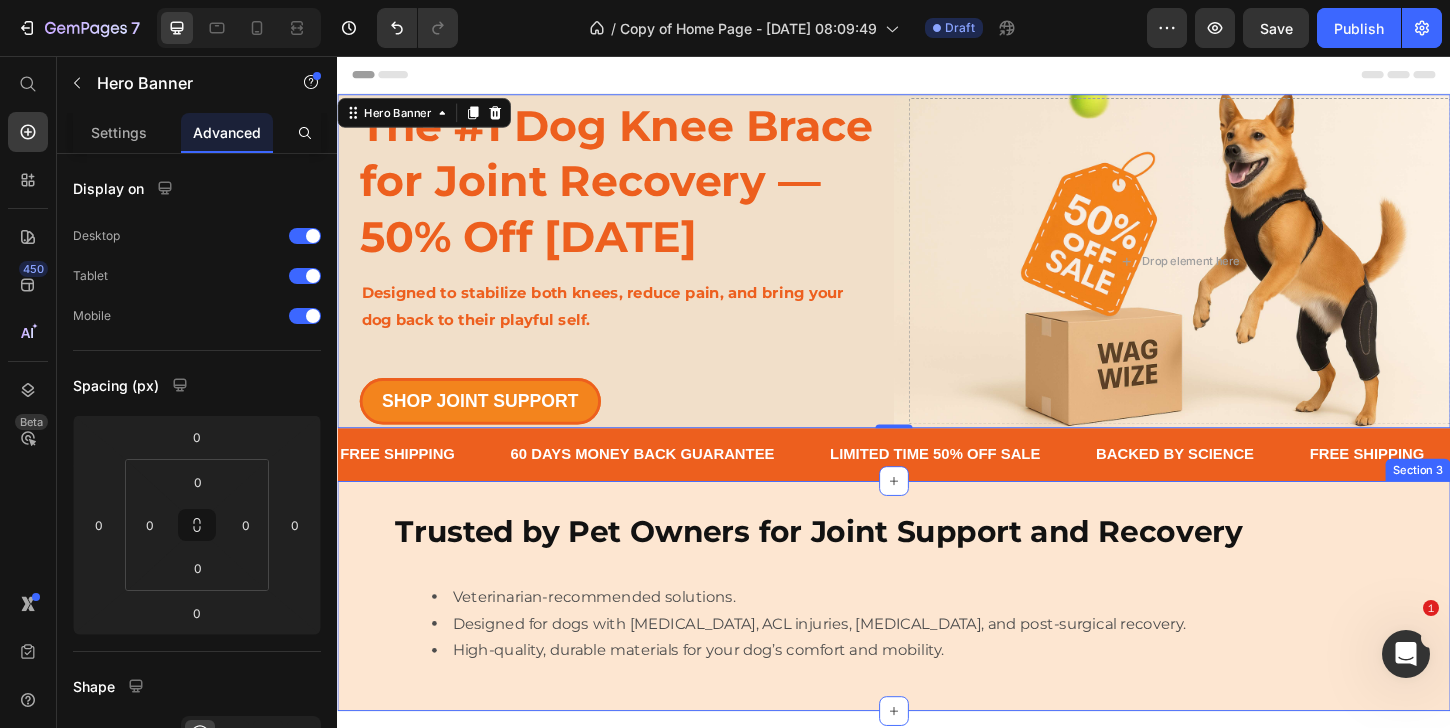 click on "Trusted by Pet Owners for Joint Support and Recovery Heading Row Veterinarian-recommended solutions. Designed for dogs with [MEDICAL_DATA], ACL injuries, [MEDICAL_DATA], and post-surgical recovery. High-quality, durable materials for your dog’s comfort and mobility. Text Block Section 3" at bounding box center [937, 638] 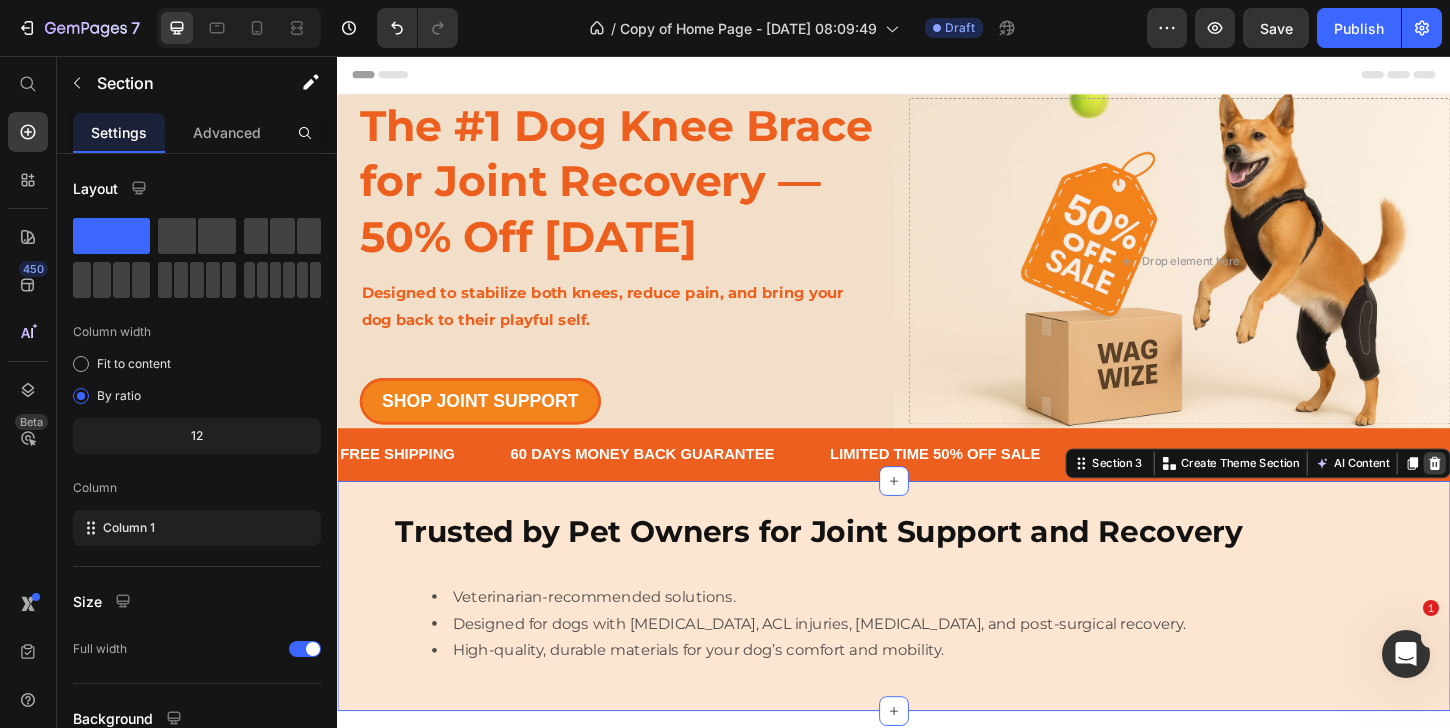 click 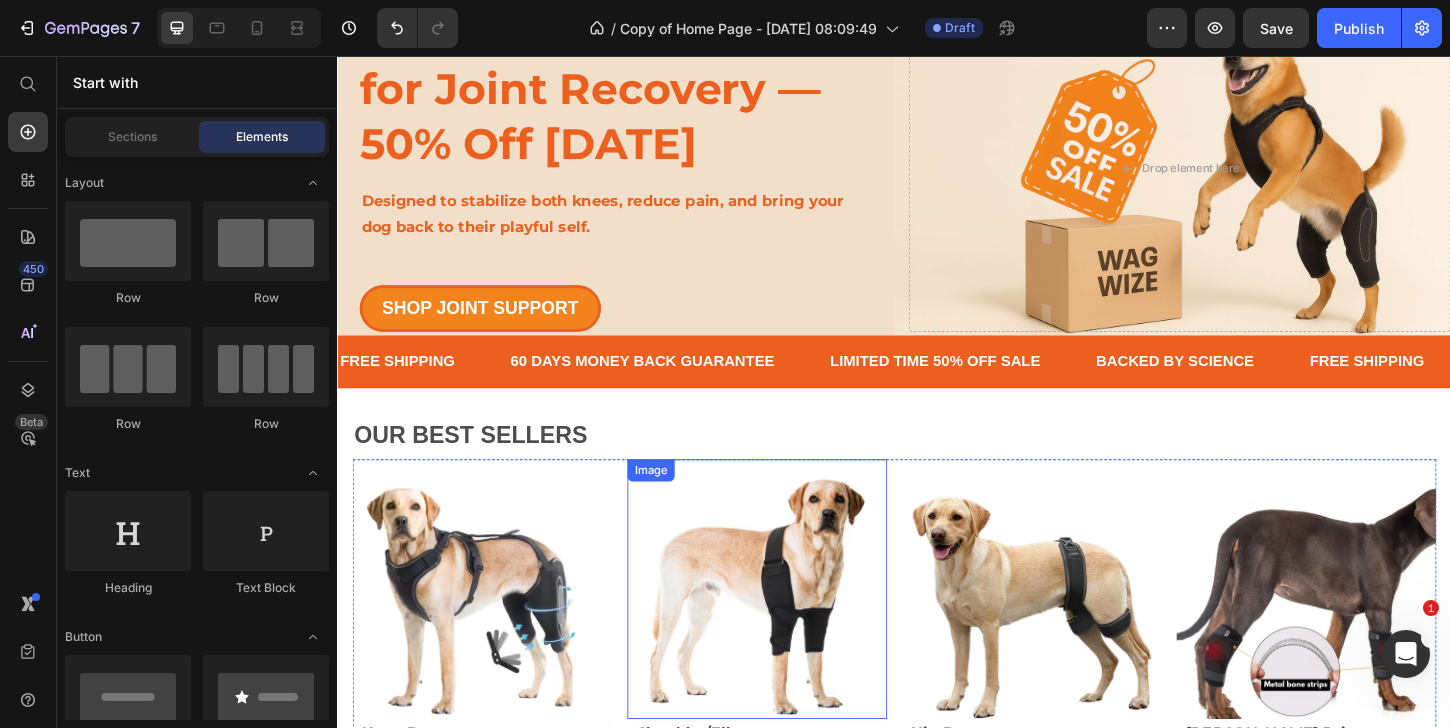 scroll, scrollTop: 0, scrollLeft: 0, axis: both 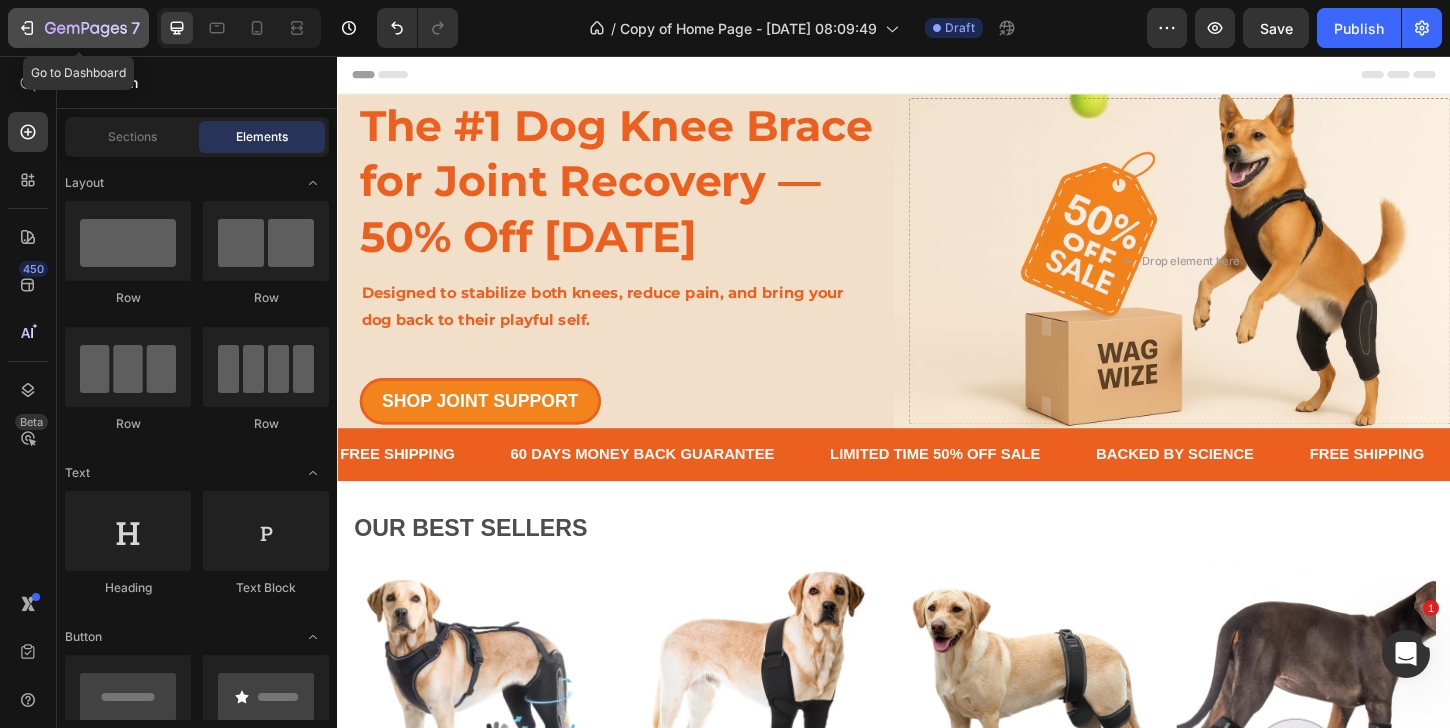click 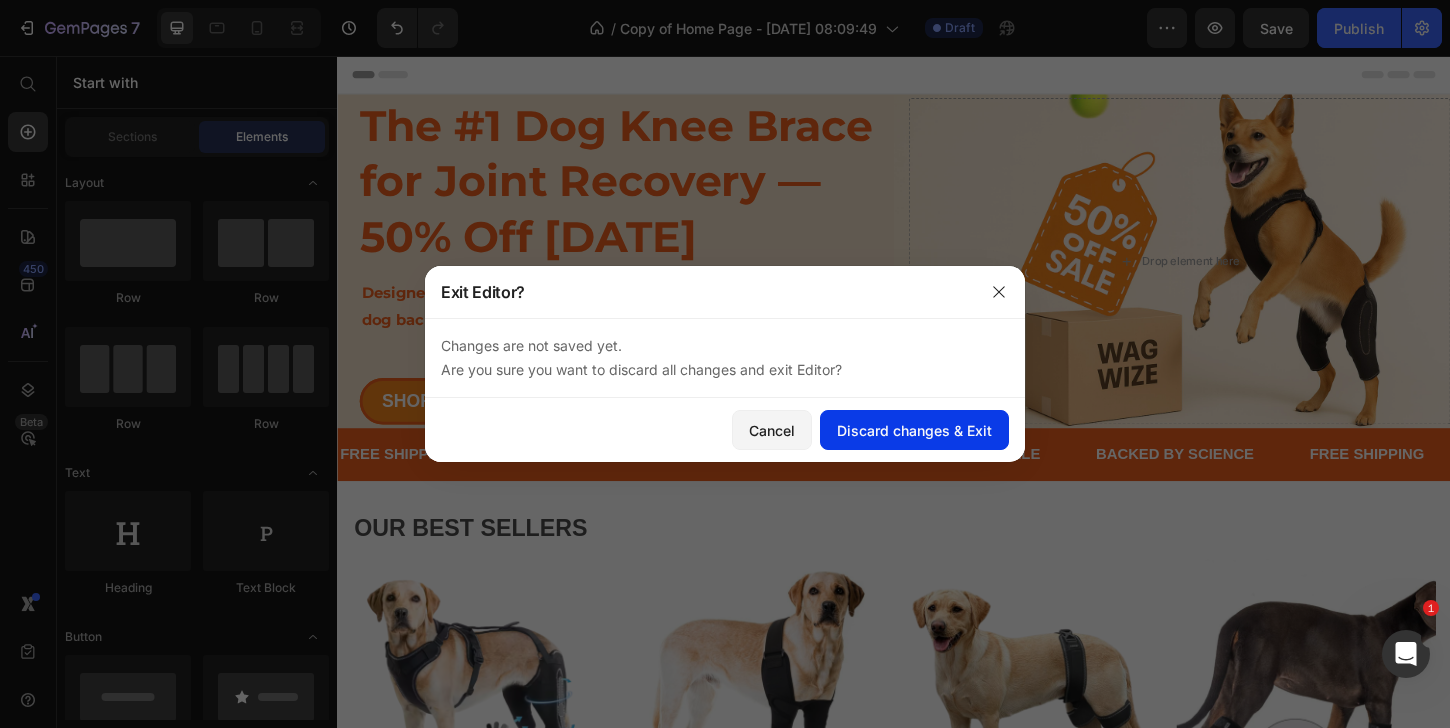 click on "Discard changes & Exit" at bounding box center (914, 430) 